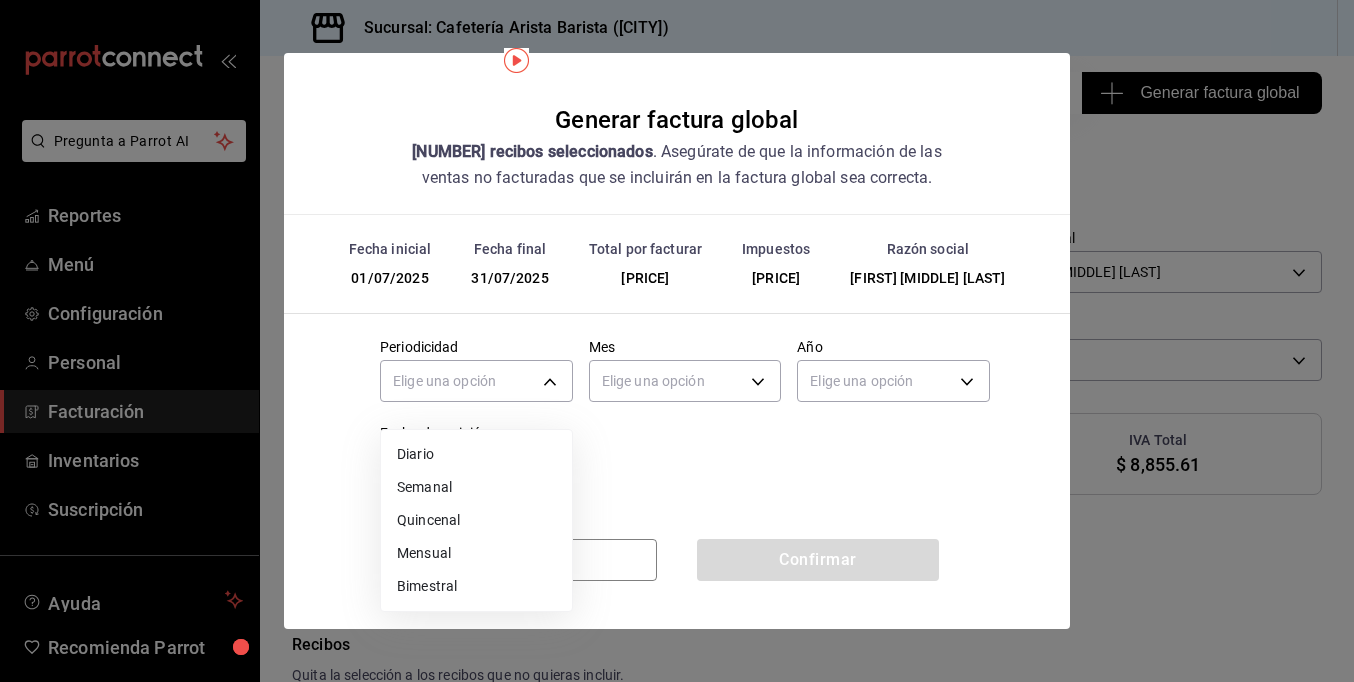 scroll, scrollTop: 0, scrollLeft: 0, axis: both 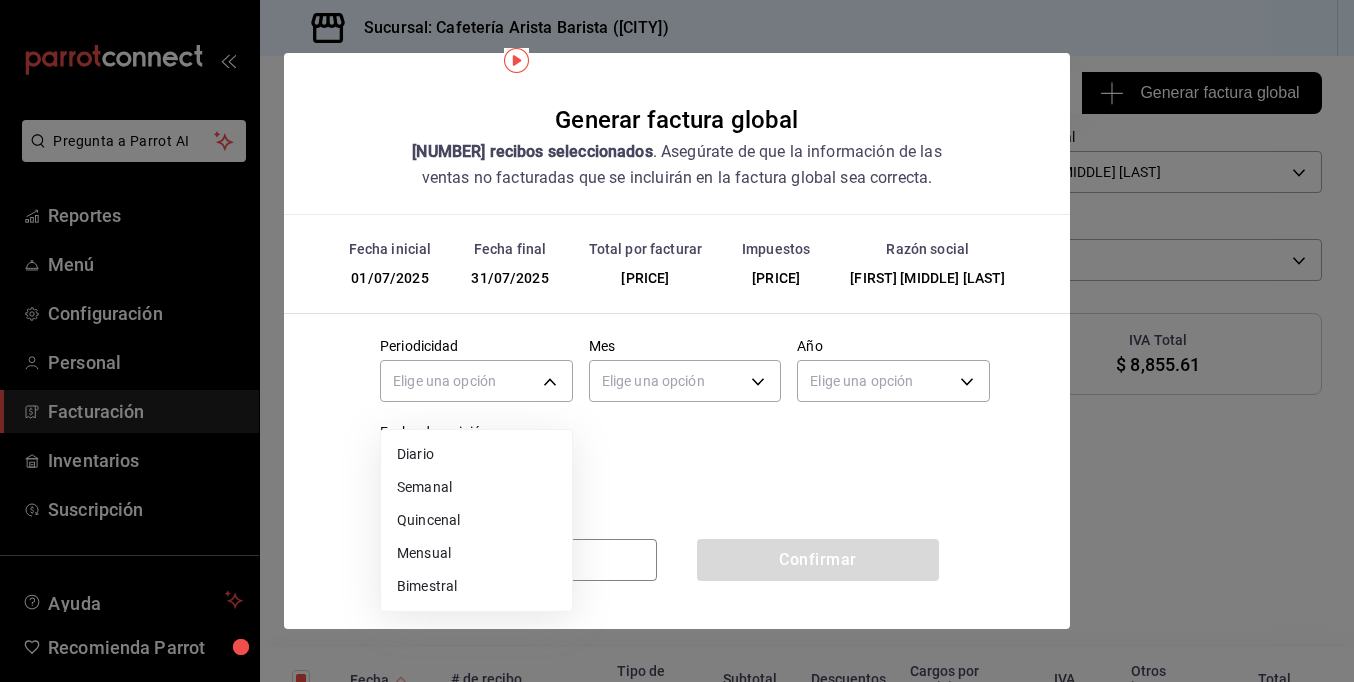 click on "Mensual" at bounding box center [476, 553] 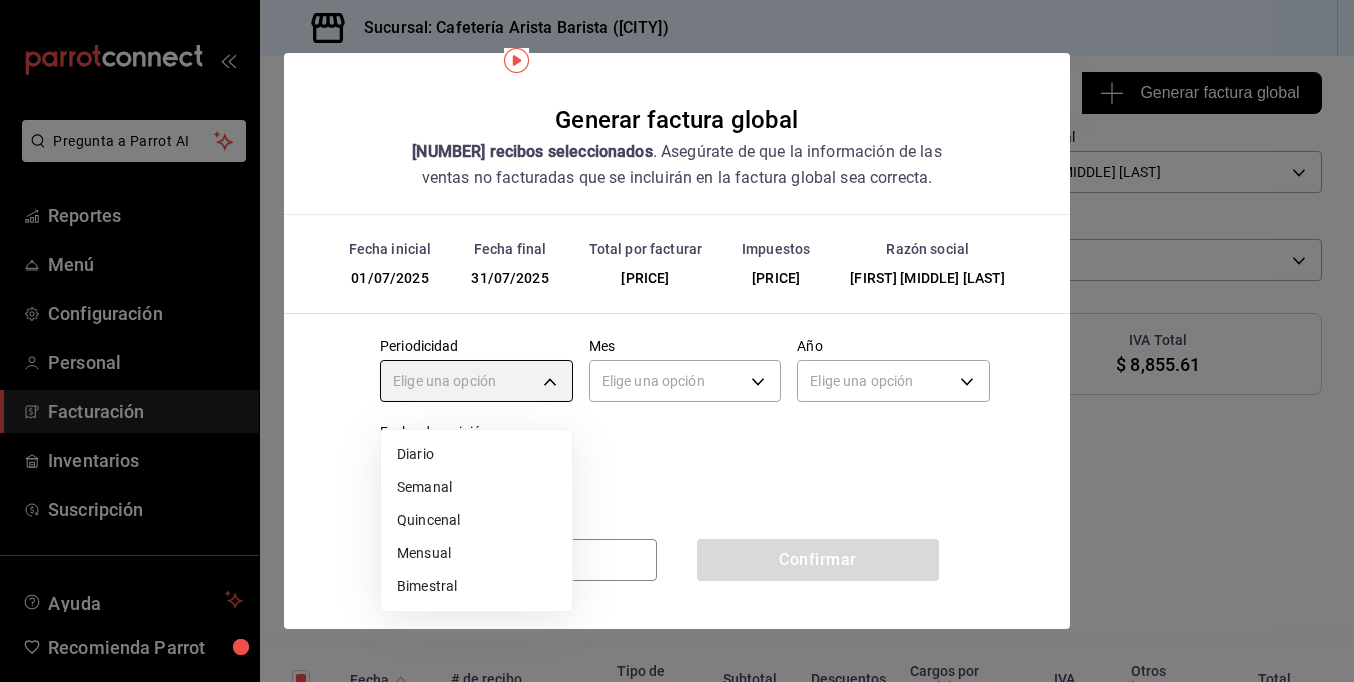 type on "MONTHLY" 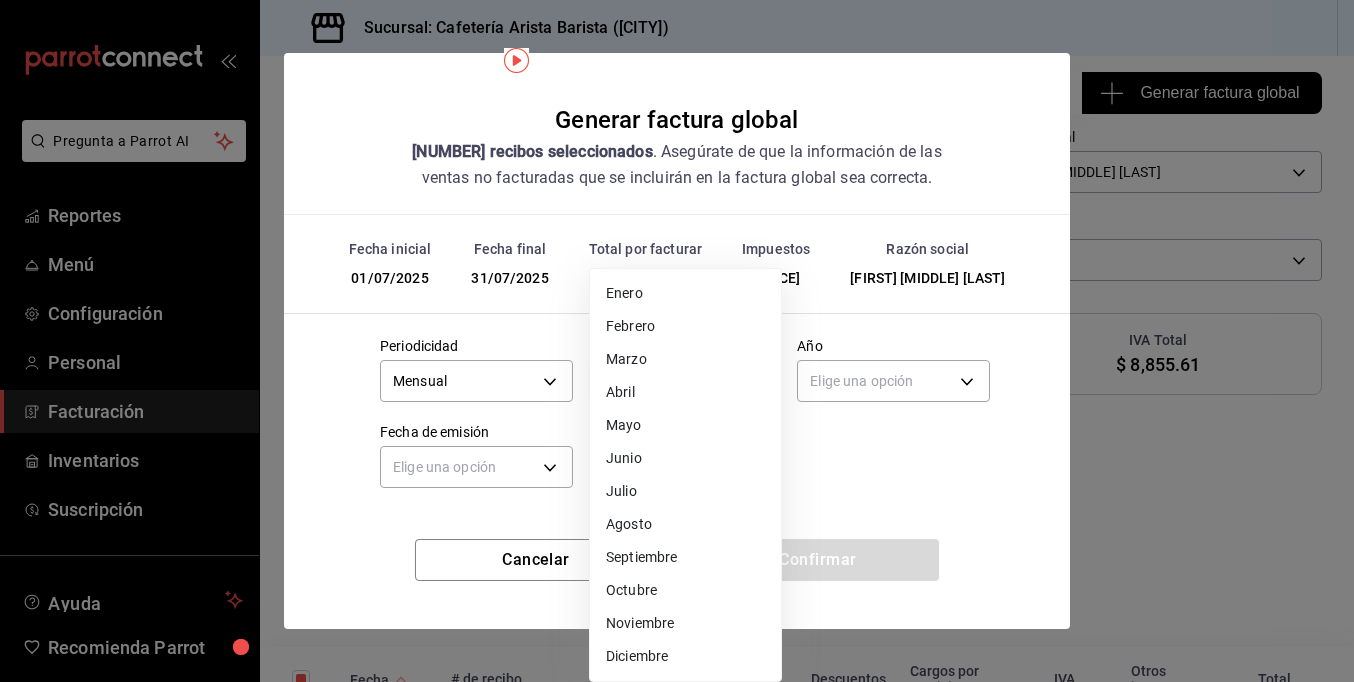 click on "Pregunta a Parrot AI Reportes   Menú   Configuración   Personal   Facturación   Inventarios   Suscripción   Ayuda Recomienda Parrot   [FIRST] [LAST]   Sugerir nueva función   Sucursal: Cafetería Arista Barista ([CITY]) Regresar 357 Recibos seleccionados Generar factura global Generar factura global Selecciona las ordenes que tus clientes no facturaron para emitir tu factural global. Fecha [DATE] [DATE] - [DATE] [DATE] Hora inicio 00:00 Hora inicio Hora fin 23:59 Hora fin Razón social [FULL_NAME] [UUID] Formas de pago Ver todo ALL Canal de venta Ver todas PARROT,UBER_EATS,RAPPI,DIDI_FOOD,ONLINE Marcas Ver todas [UUID] Ingresos totales $ 55,346.84 Descuentos totales $ 23,582.55 IVA Total $ 8,855.61 Otros impuestos total $ 0.00 Total por facturar $ 64,202.45 Recibos Quita la selección a los recibos que no quieras incluir. Fecha # de recibo Tipo de pago Subtotal Descuentos Cargos por servicio IVA Total" at bounding box center [677, 341] 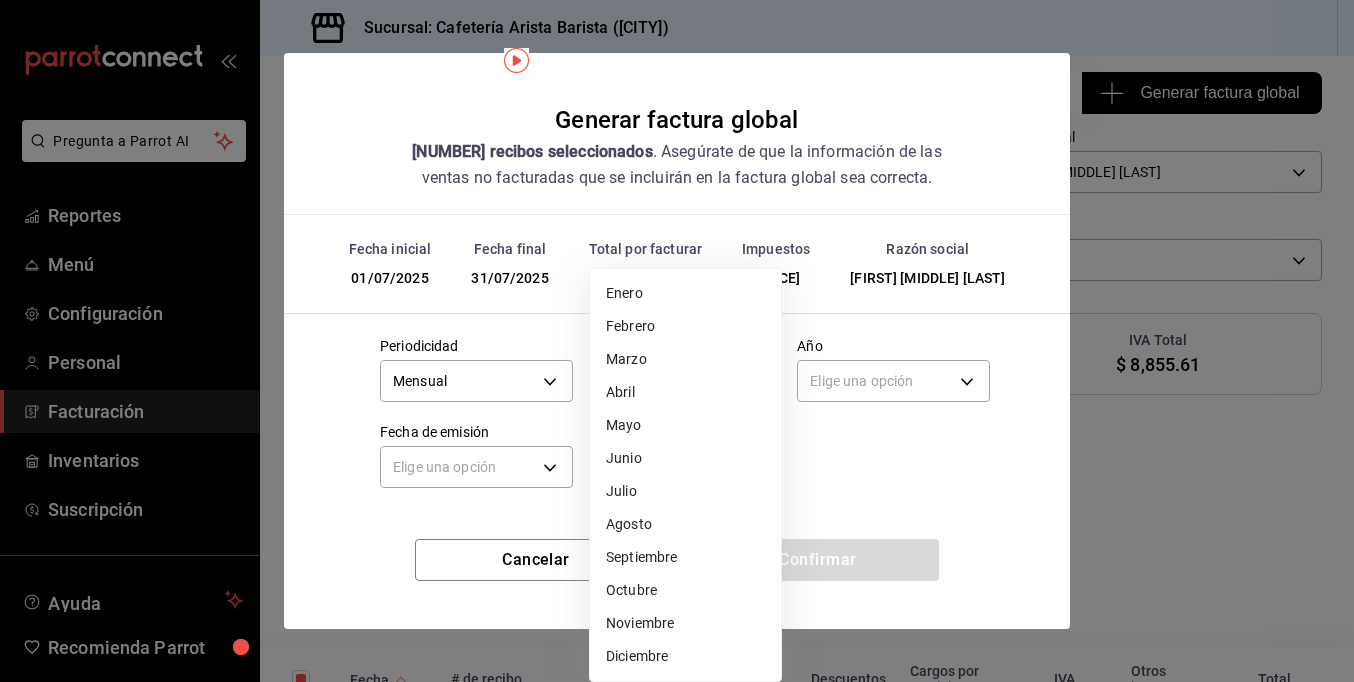 click on "Junio" at bounding box center [685, 458] 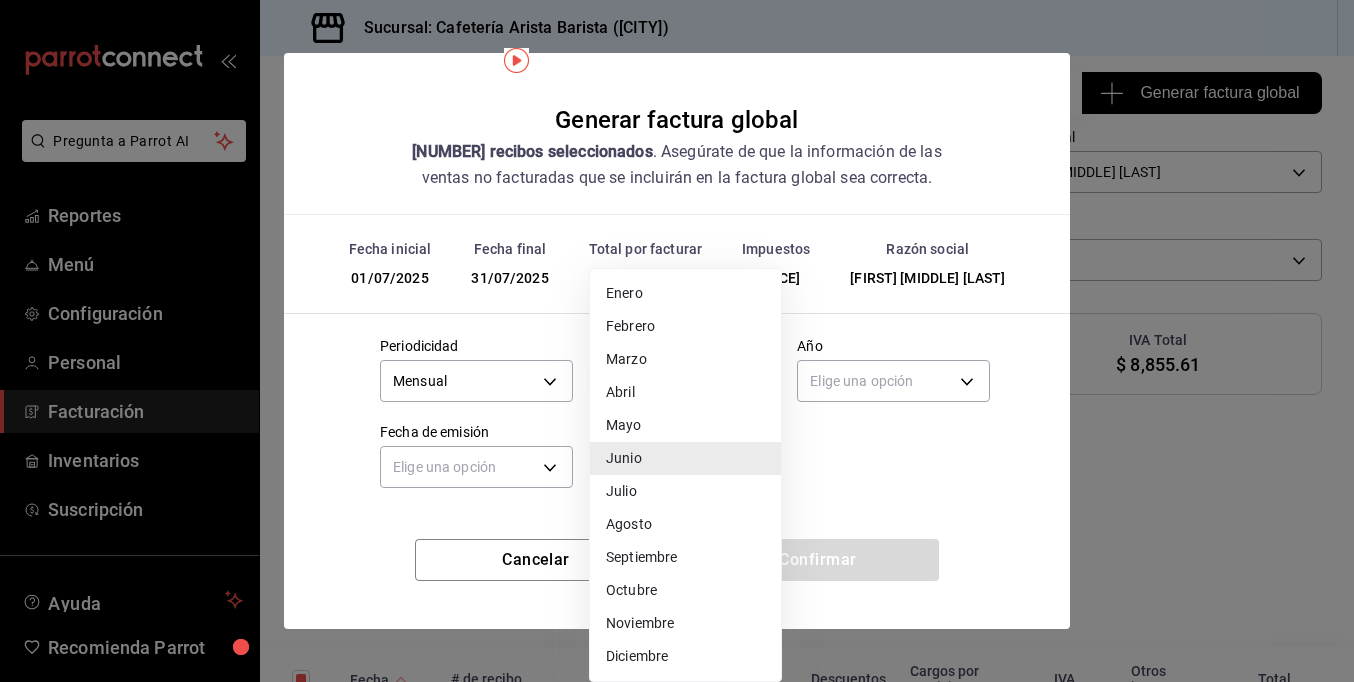 click on "Pregunta a Parrot AI Reportes   Menú   Configuración   Personal   Facturación   Inventarios   Suscripción   Ayuda Recomienda Parrot   Ramiro Peraza   Sugerir nueva función   Sucursal: Cafetería Arista Barista (Mérida) Regresar 357 Recibos seleccionados Generar factura global Generar factura global Selecciona las ordenes que tus clientes no facturaron para emitir tu factural global. Fecha 2025-07-01 1 / 7 / 2025 - 2025-07-31 31 / 7 / 2025 Hora inicio 00:00 Hora inicio Hora fin 23:59 Hora fin Razón social JORGE ALBERTO CERVANTES MARTINEZ 980cee1c-aefc-4e14-bc21-7576d2fafae3 Formas de pago Ver todo ALL Canal de venta Ver todas PARROT,UBER_EATS,RAPPI,DIDI_FOOD,ONLINE Marcas Ver todas fc1ea929-f4b8-451f-80c7-715306eba671 Ingresos totales $ 55,346.84 Descuentos totales $ 23,582.55 IVA Total $ 8,855.61 Otros impuestos total $ 0.00 Total por facturar $ 64,202.45 Recibos Quita la selección a los recibos que no quieras incluir. Fecha # de recibo Tipo de pago Subtotal Descuentos Cargos por servicio IVA Total" at bounding box center [677, 341] 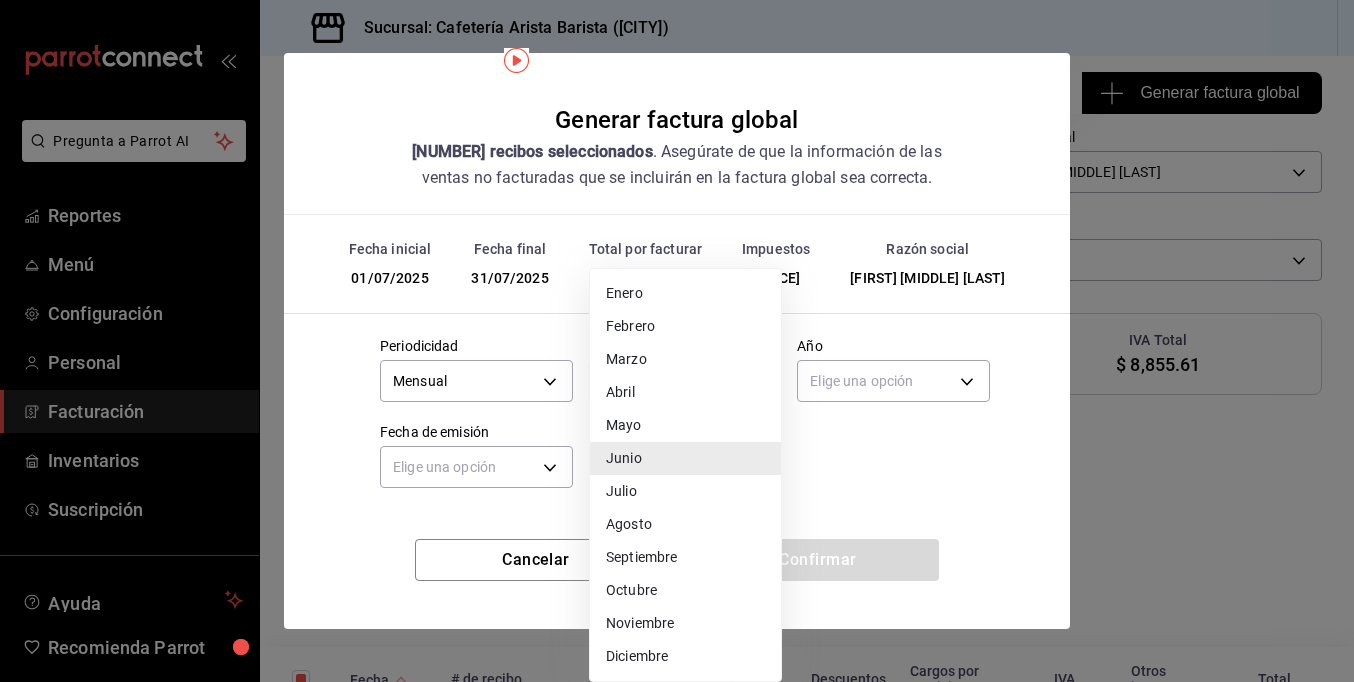 type on "7" 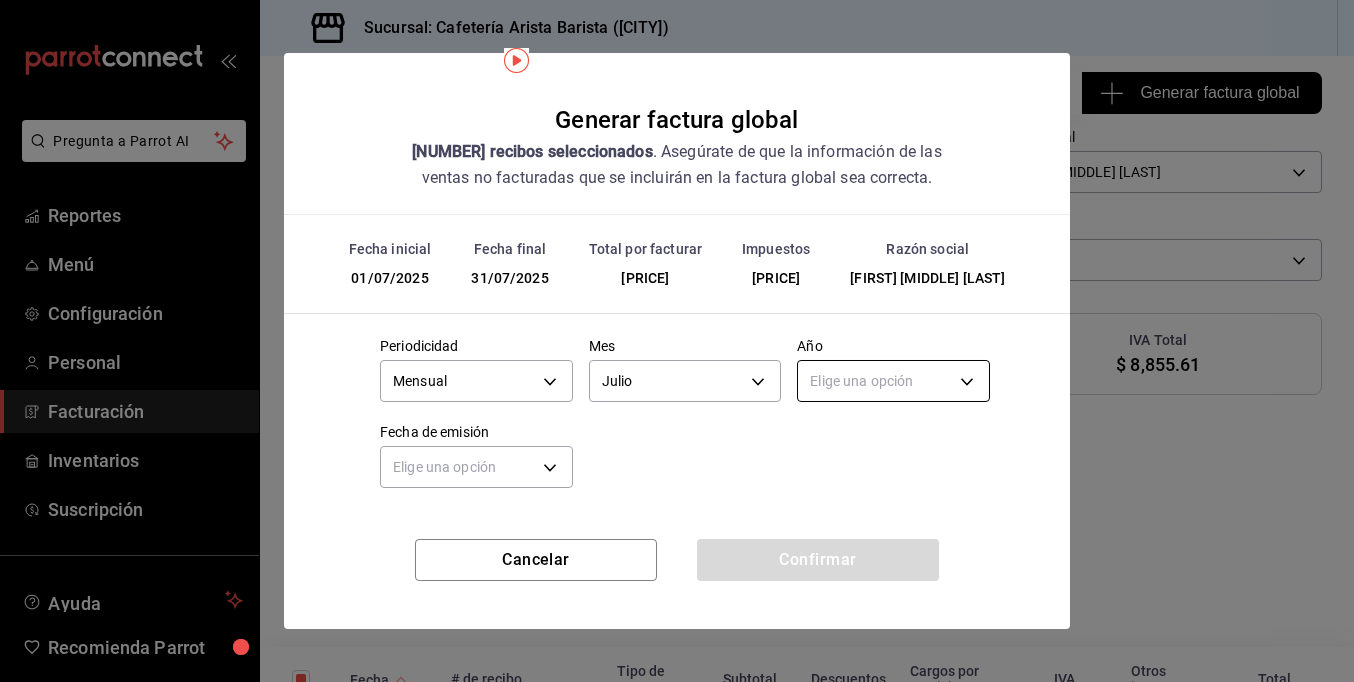 click on "Pregunta a Parrot AI Reportes   Menú   Configuración   Personal   Facturación   Inventarios   Suscripción   Ayuda Recomienda Parrot   Ramiro Peraza   Sugerir nueva función   Sucursal: Cafetería Arista Barista (Mérida) Regresar 357 Recibos seleccionados Generar factura global Generar factura global Selecciona las ordenes que tus clientes no facturaron para emitir tu factural global. Fecha 2025-07-01 1 / 7 / 2025 - 2025-07-31 31 / 7 / 2025 Hora inicio 00:00 Hora inicio Hora fin 23:59 Hora fin Razón social JORGE ALBERTO CERVANTES MARTINEZ 980cee1c-aefc-4e14-bc21-7576d2fafae3 Formas de pago Ver todo ALL Canal de venta Ver todas PARROT,UBER_EATS,RAPPI,DIDI_FOOD,ONLINE Marcas Ver todas fc1ea929-f4b8-451f-80c7-715306eba671 Ingresos totales $ 55,346.84 Descuentos totales $ 23,582.55 IVA Total $ 8,855.61 Otros impuestos total $ 0.00 Total por facturar $ 64,202.45 Recibos Quita la selección a los recibos que no quieras incluir. Fecha # de recibo Tipo de pago Subtotal Descuentos Cargos por servicio IVA Total" at bounding box center [677, 341] 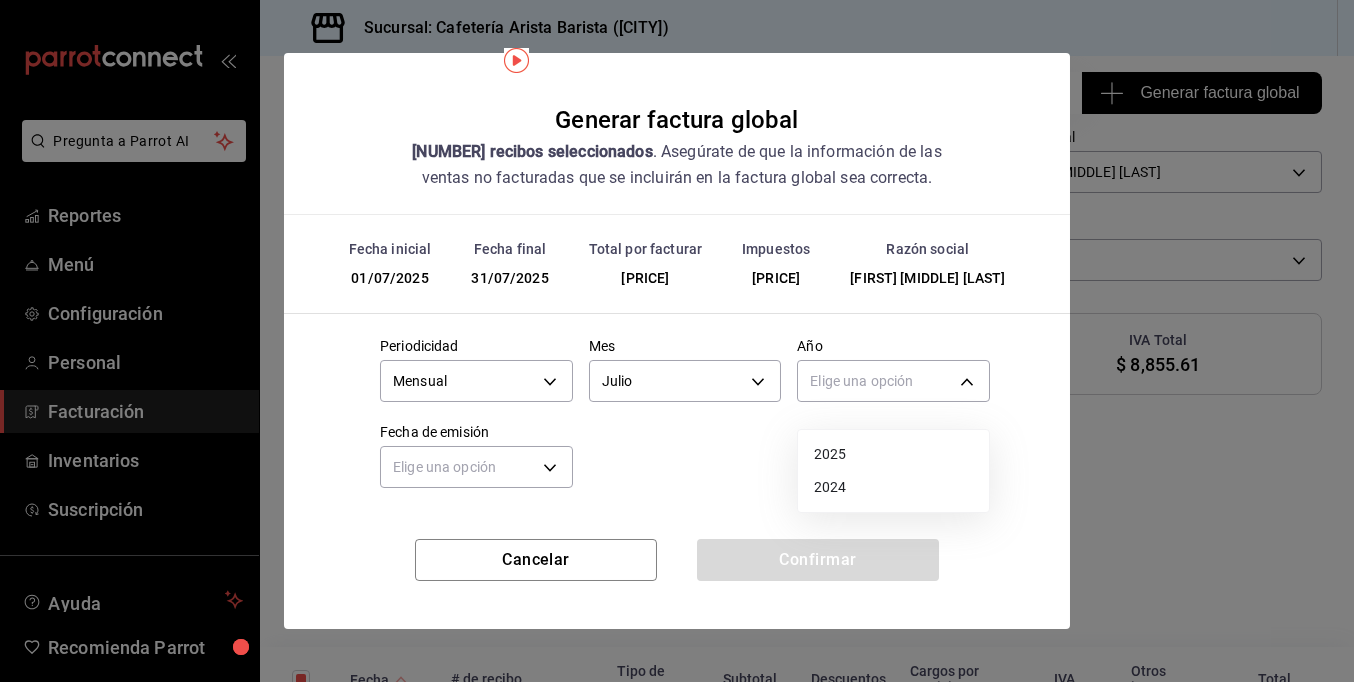 click on "2025" at bounding box center (893, 454) 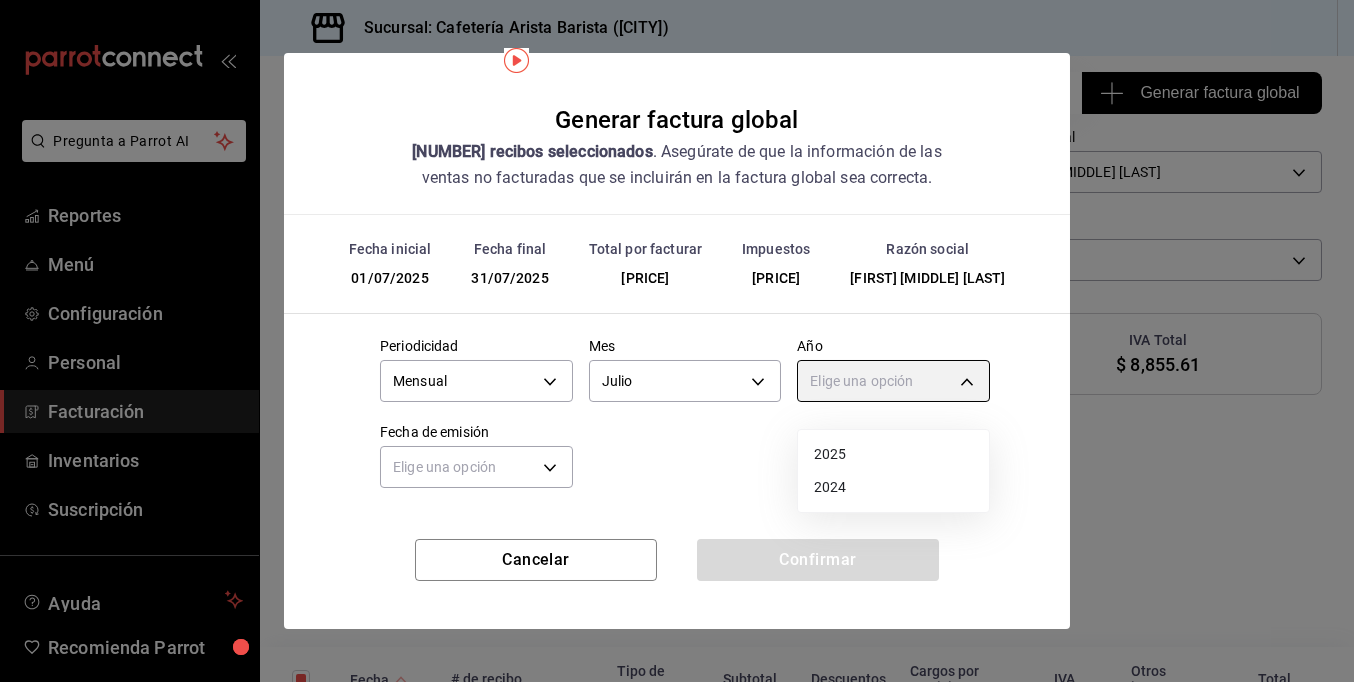 type on "2025" 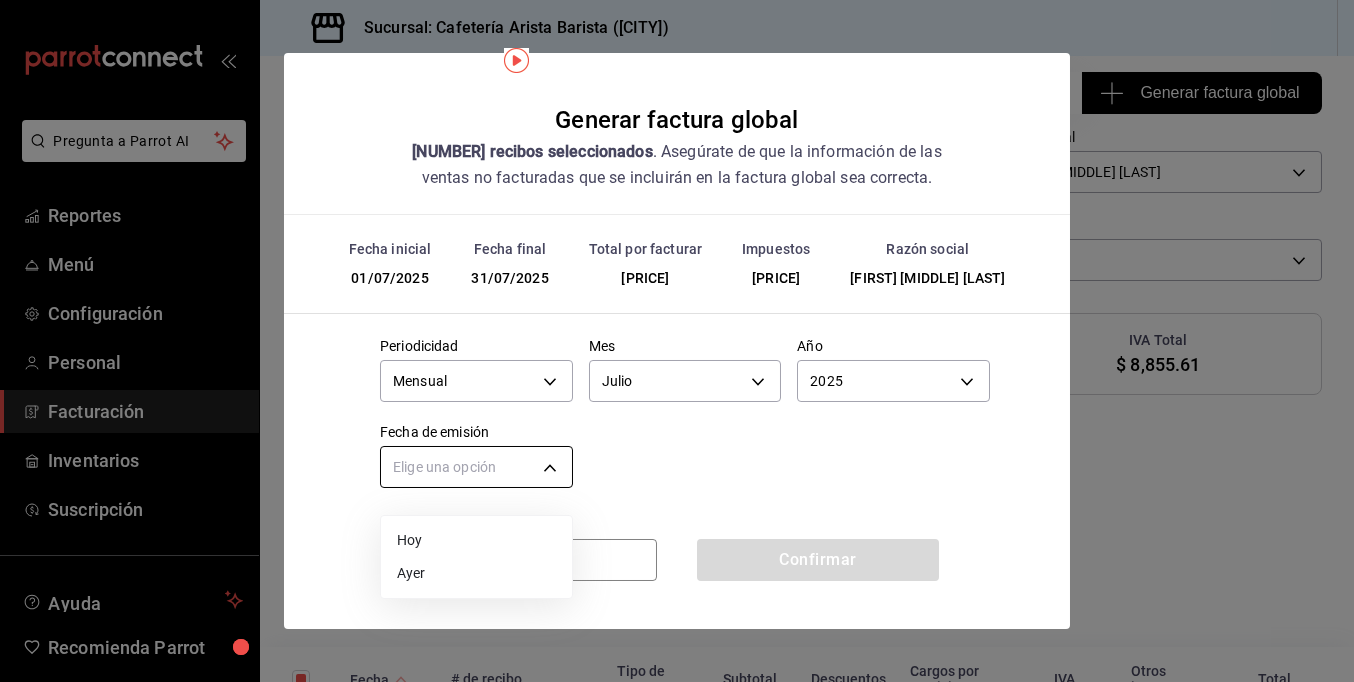 click on "Pregunta a Parrot AI Reportes   Menú   Configuración   Personal   Facturación   Inventarios   Suscripción   Ayuda Recomienda Parrot   Ramiro Peraza   Sugerir nueva función   Sucursal: Cafetería Arista Barista (Mérida) Regresar 357 Recibos seleccionados Generar factura global Generar factura global Selecciona las ordenes que tus clientes no facturaron para emitir tu factural global. Fecha 2025-07-01 1 / 7 / 2025 - 2025-07-31 31 / 7 / 2025 Hora inicio 00:00 Hora inicio Hora fin 23:59 Hora fin Razón social JORGE ALBERTO CERVANTES MARTINEZ 980cee1c-aefc-4e14-bc21-7576d2fafae3 Formas de pago Ver todo ALL Canal de venta Ver todas PARROT,UBER_EATS,RAPPI,DIDI_FOOD,ONLINE Marcas Ver todas fc1ea929-f4b8-451f-80c7-715306eba671 Ingresos totales $ 55,346.84 Descuentos totales $ 23,582.55 IVA Total $ 8,855.61 Otros impuestos total $ 0.00 Total por facturar $ 64,202.45 Recibos Quita la selección a los recibos que no quieras incluir. Fecha # de recibo Tipo de pago Subtotal Descuentos Cargos por servicio IVA Total" at bounding box center [677, 341] 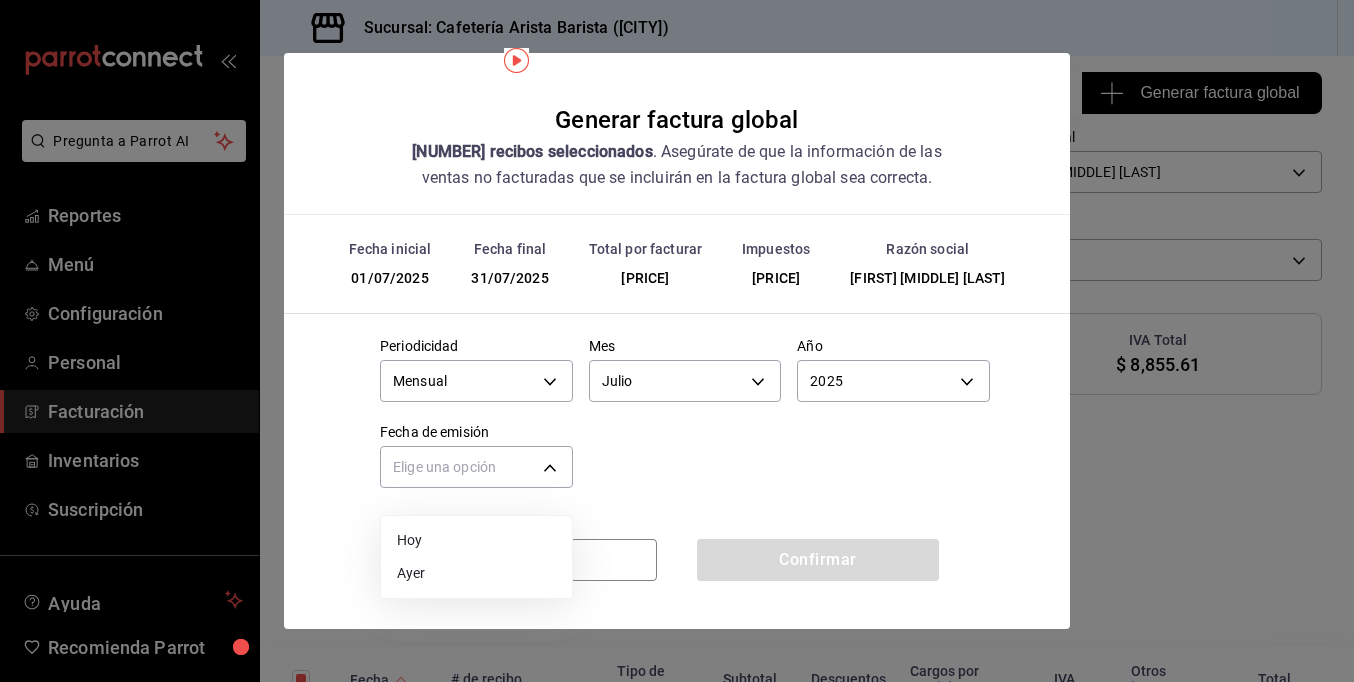 click on "Ayer" at bounding box center (476, 573) 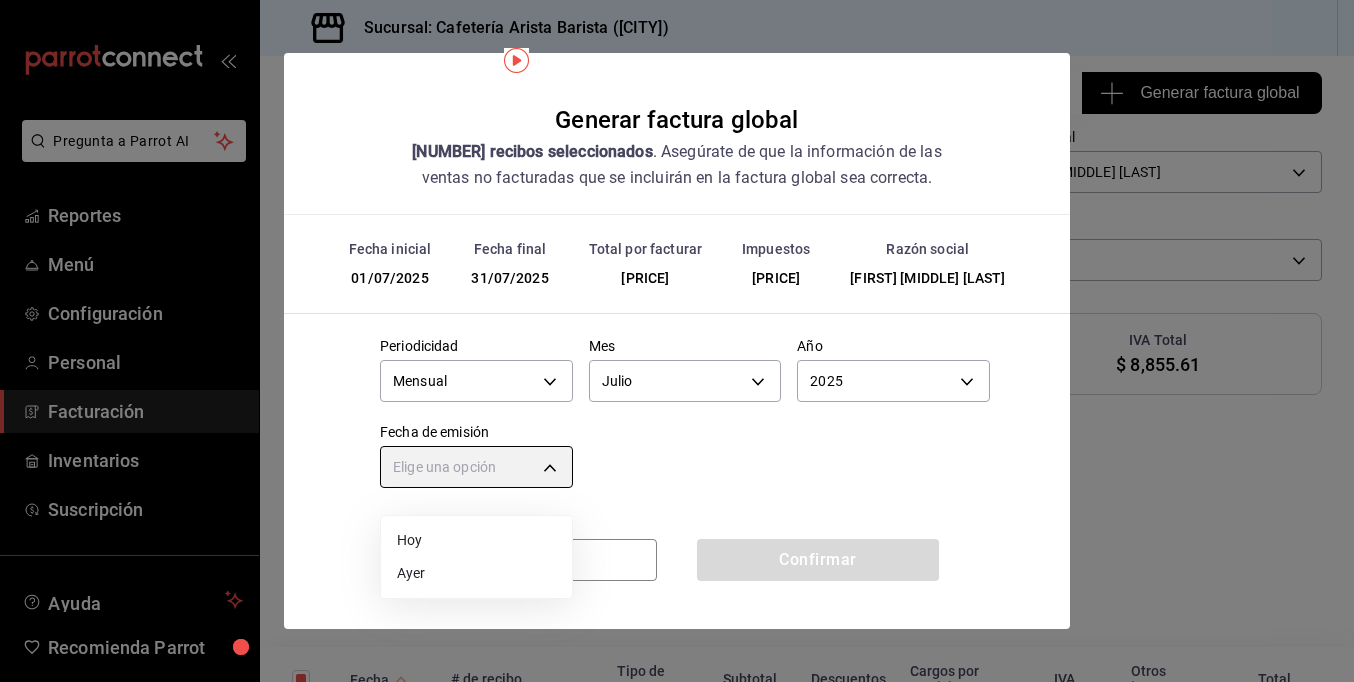 type on "YESTERDAY" 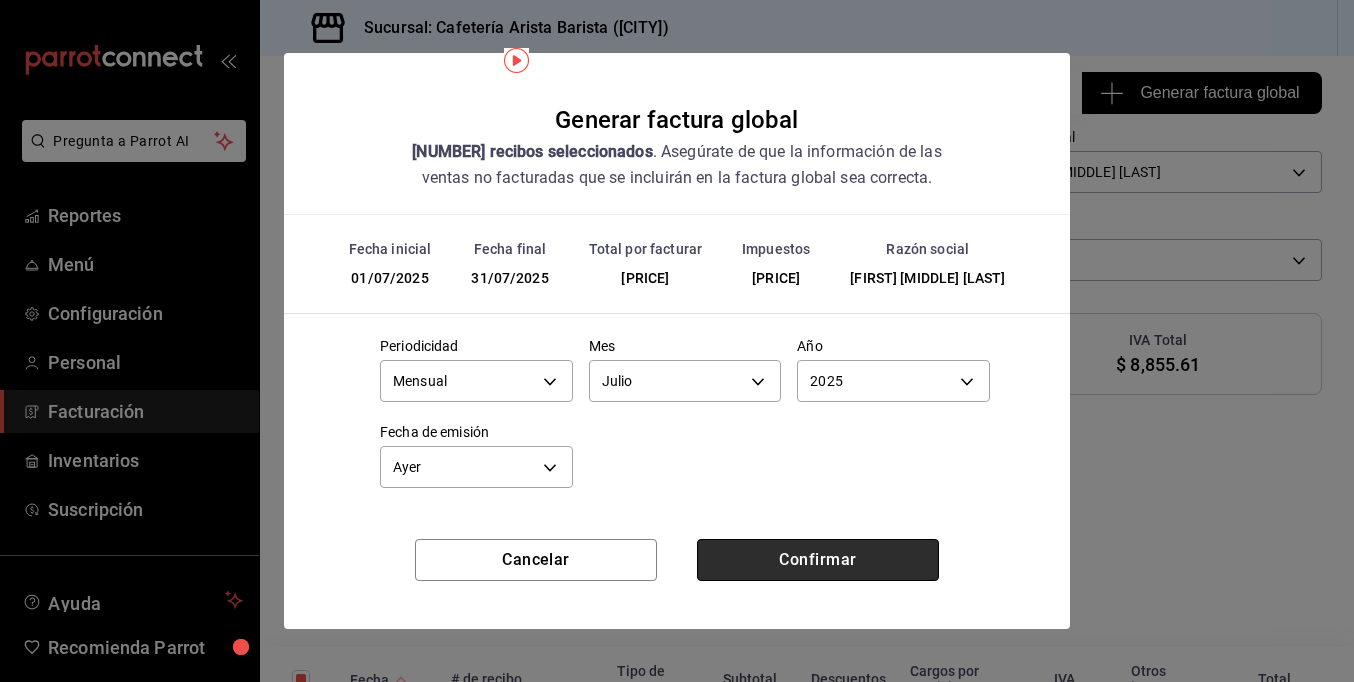 click on "Confirmar" at bounding box center [818, 560] 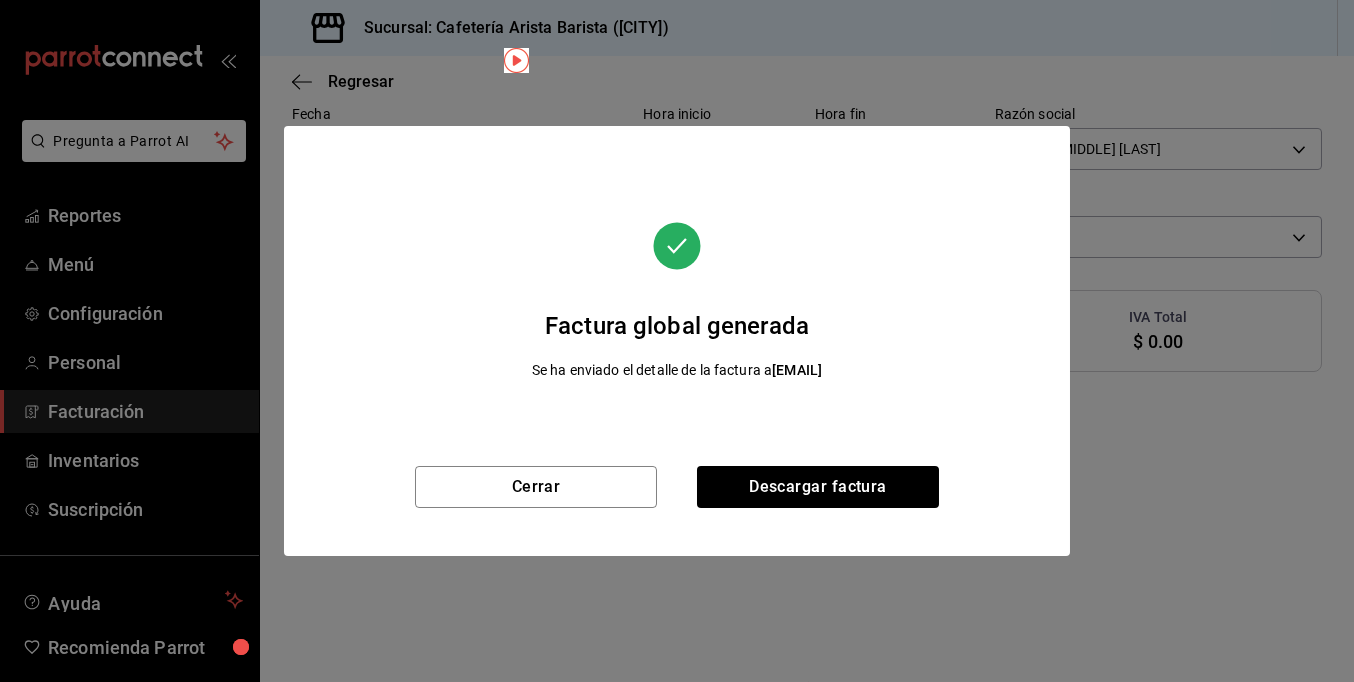 scroll, scrollTop: 77, scrollLeft: 0, axis: vertical 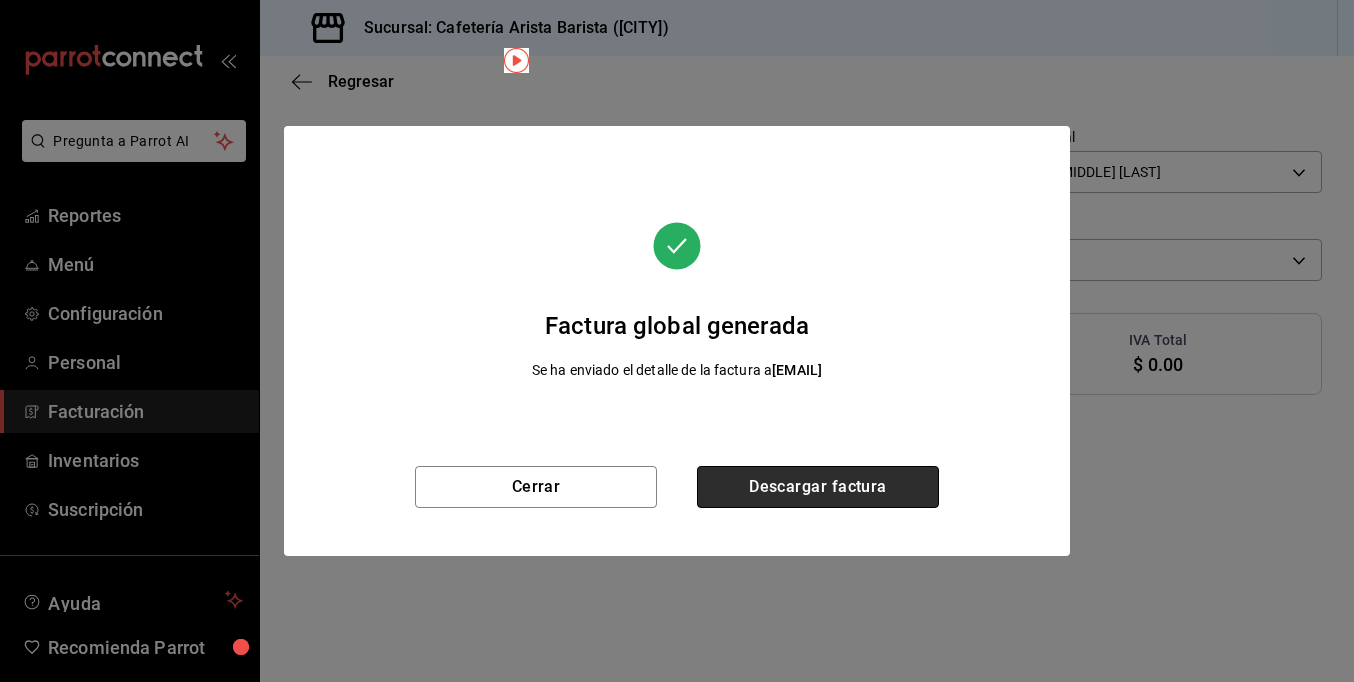 click on "Descargar factura" at bounding box center [818, 487] 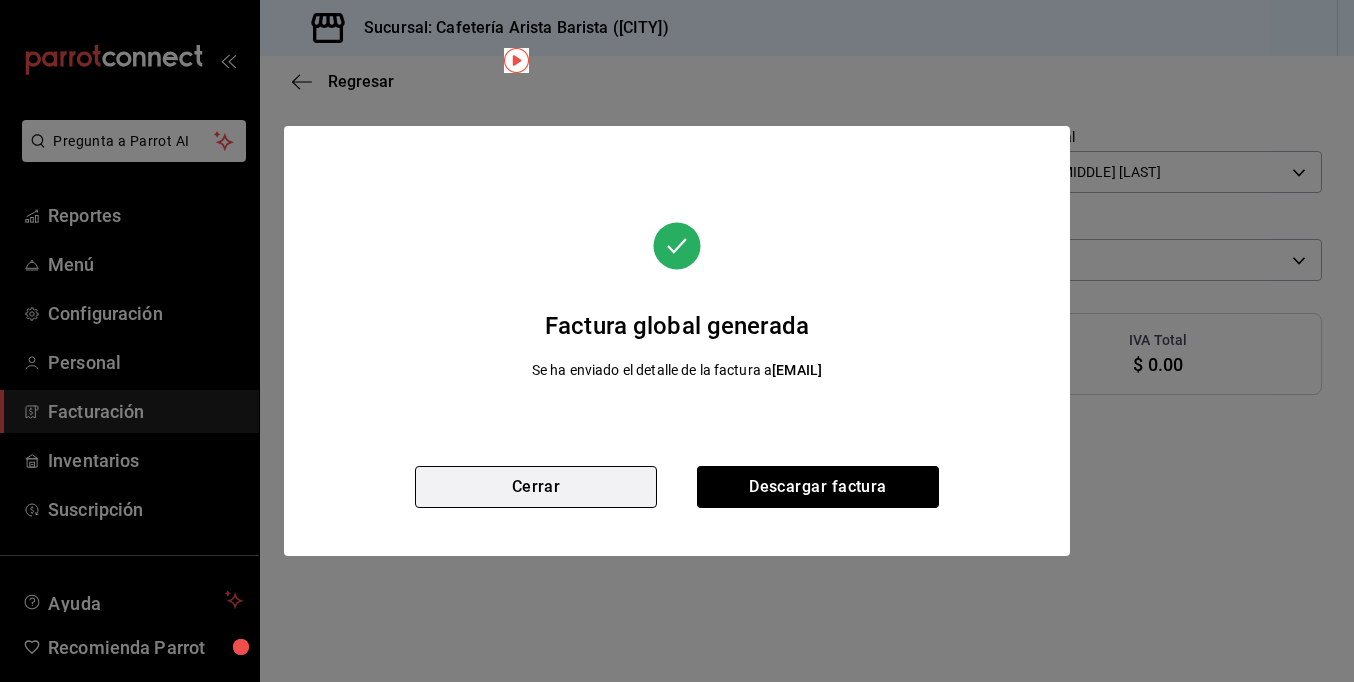 click on "Cerrar" at bounding box center (536, 487) 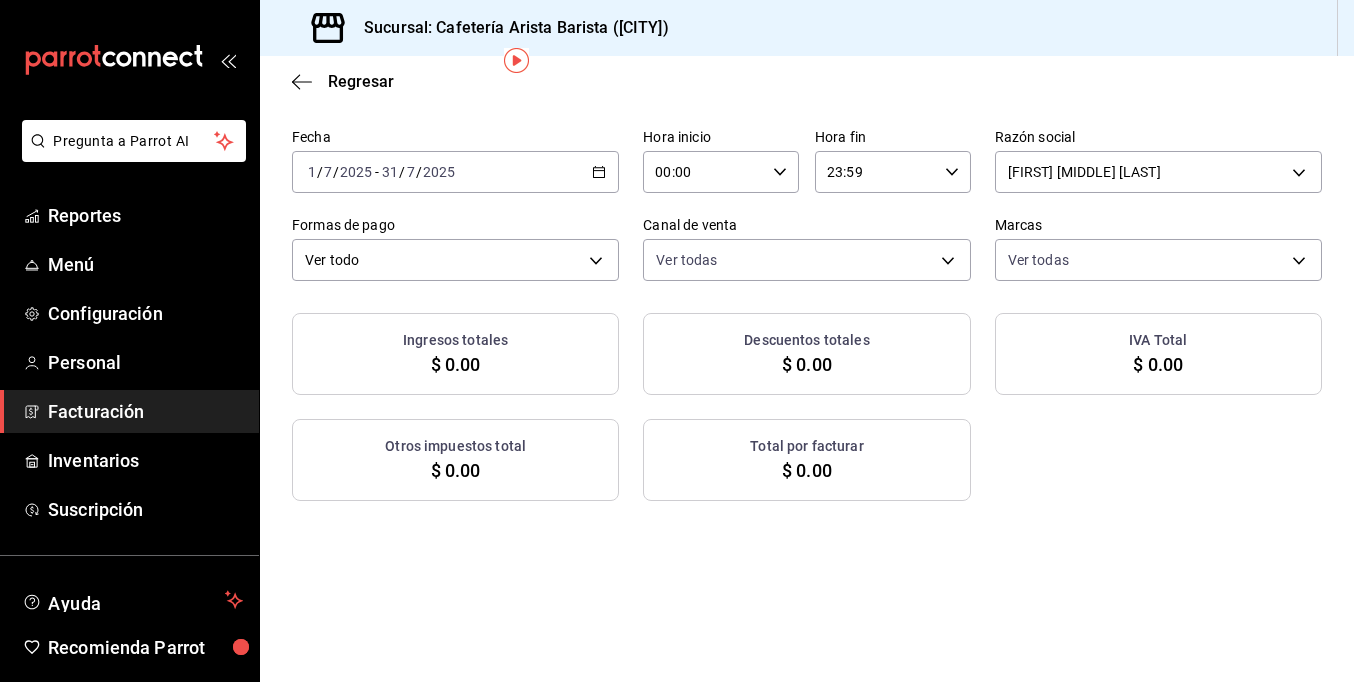 drag, startPoint x: 316, startPoint y: 342, endPoint x: 323, endPoint y: 328, distance: 15.652476 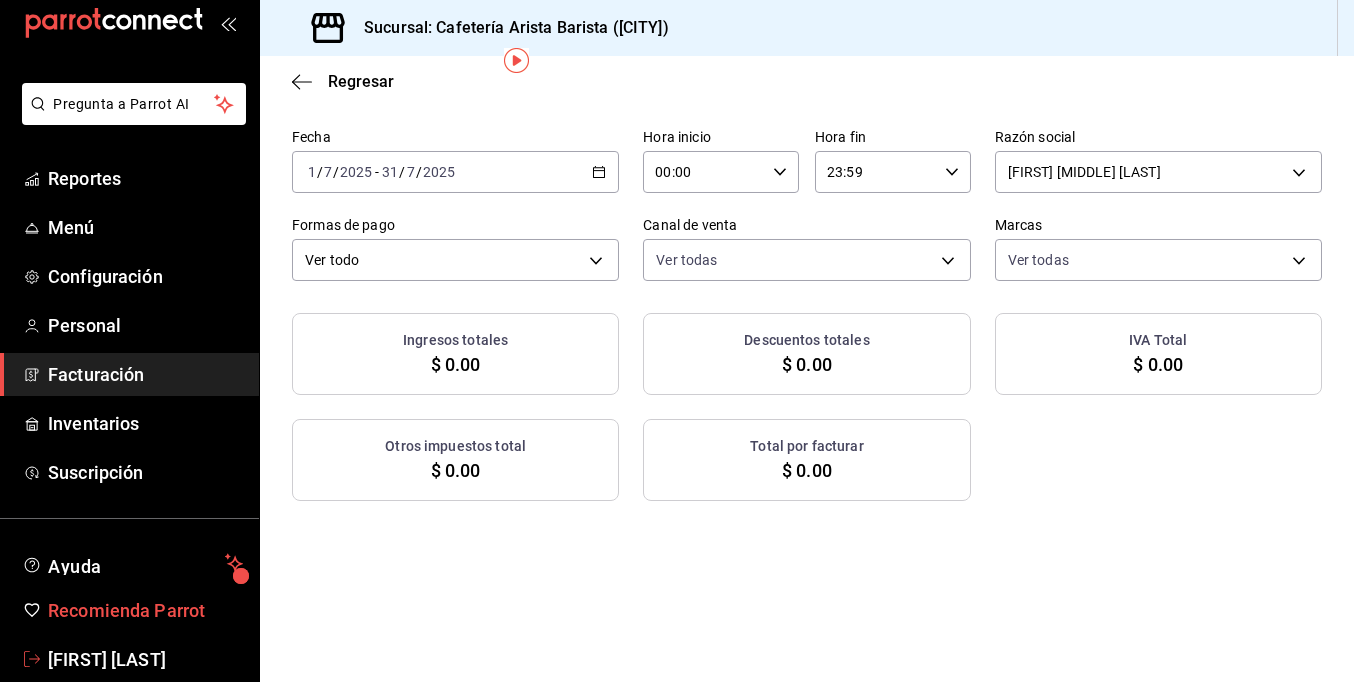 scroll, scrollTop: 71, scrollLeft: 0, axis: vertical 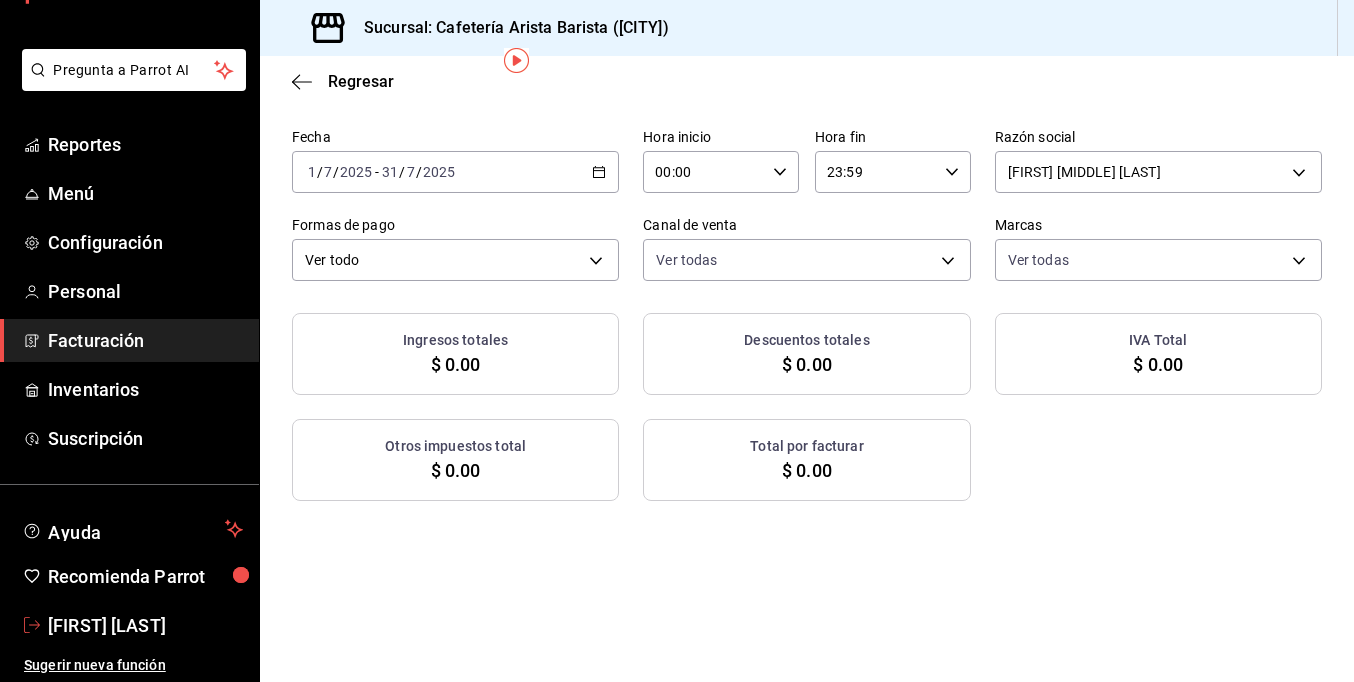 click on "Ramiro Peraza" at bounding box center [145, 625] 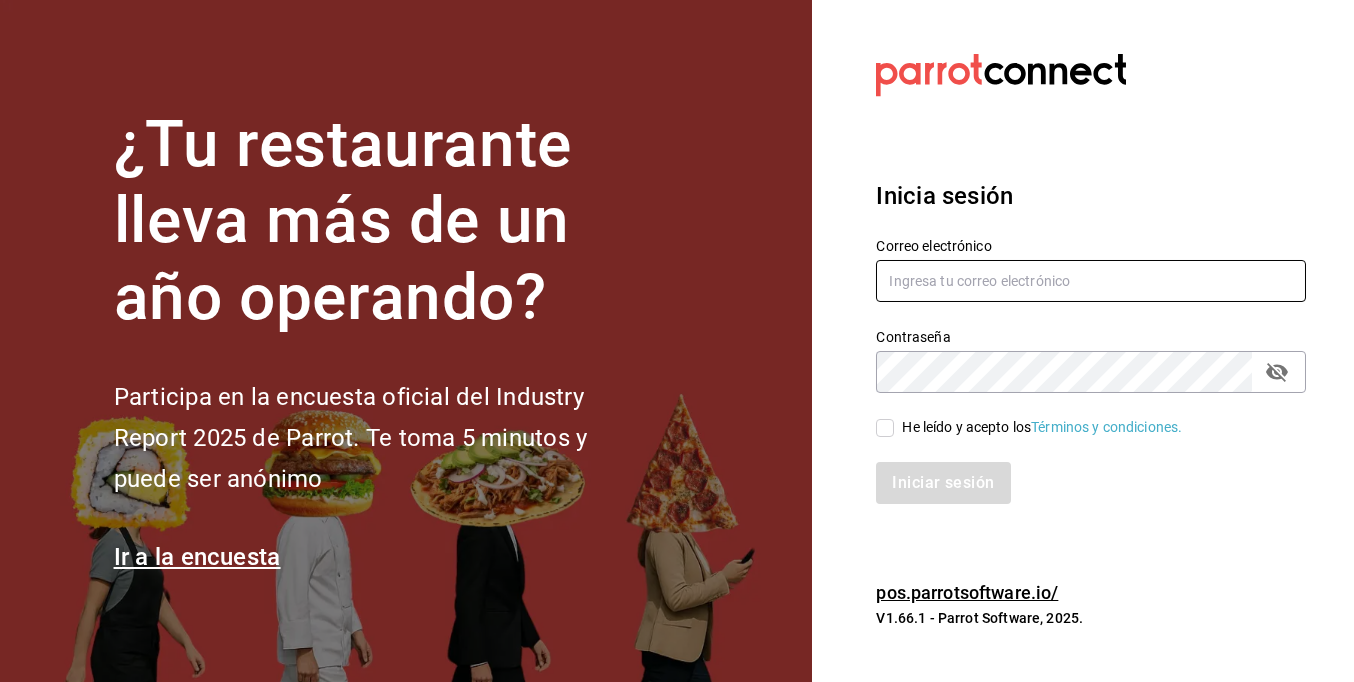 type on "ramiroperazab@gmail.com" 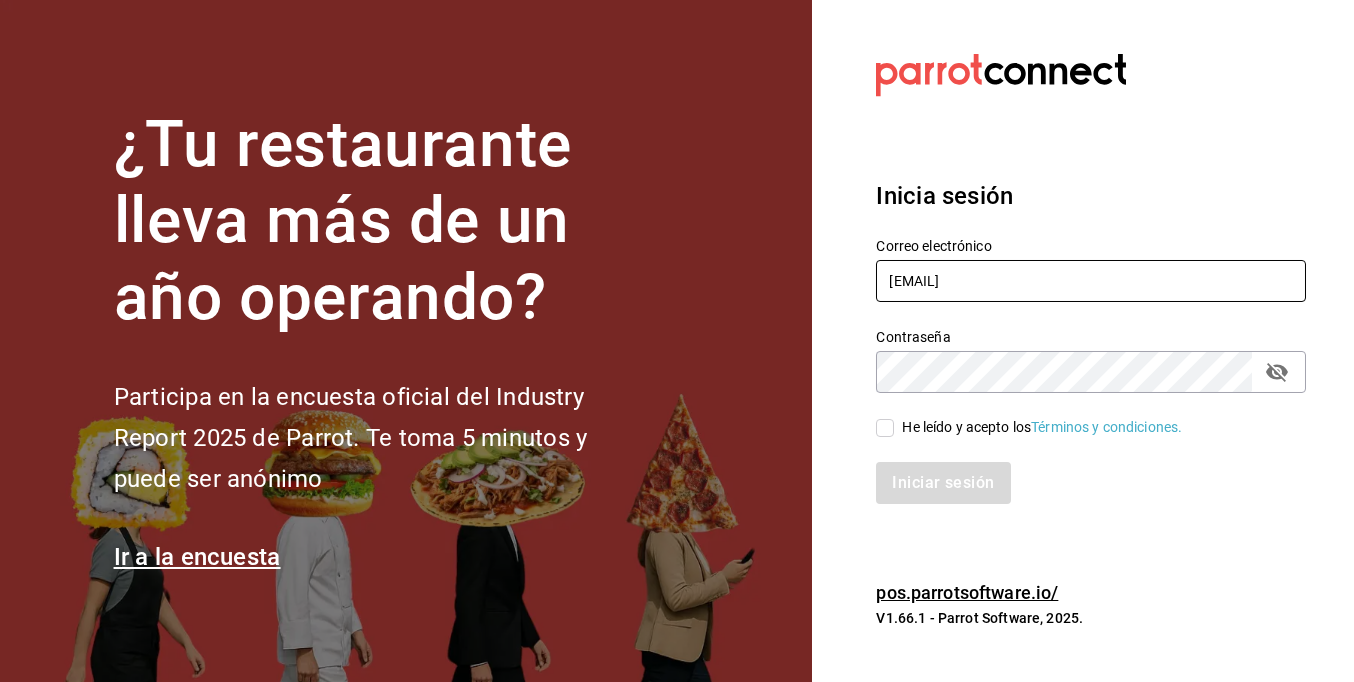 drag, startPoint x: 1103, startPoint y: 281, endPoint x: 831, endPoint y: 272, distance: 272.14886 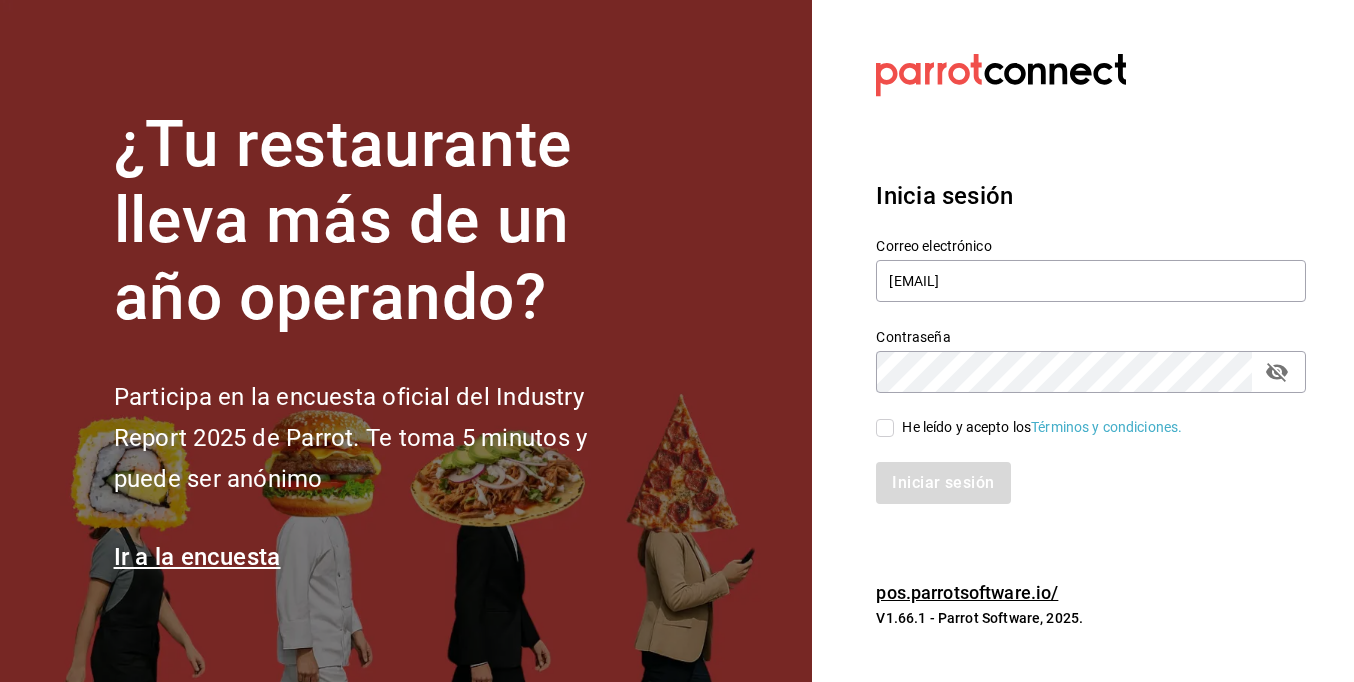 click on "Inicia sesión" at bounding box center (1091, 196) 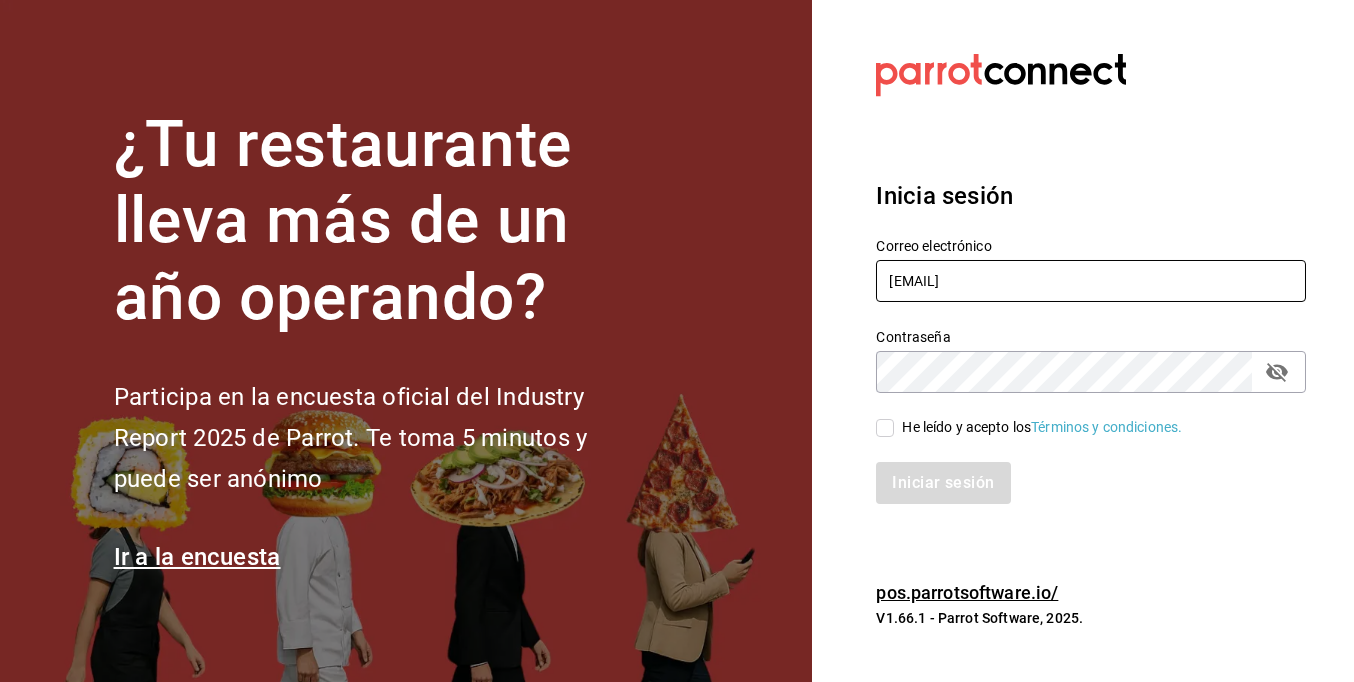 drag, startPoint x: 1067, startPoint y: 277, endPoint x: 829, endPoint y: 271, distance: 238.07562 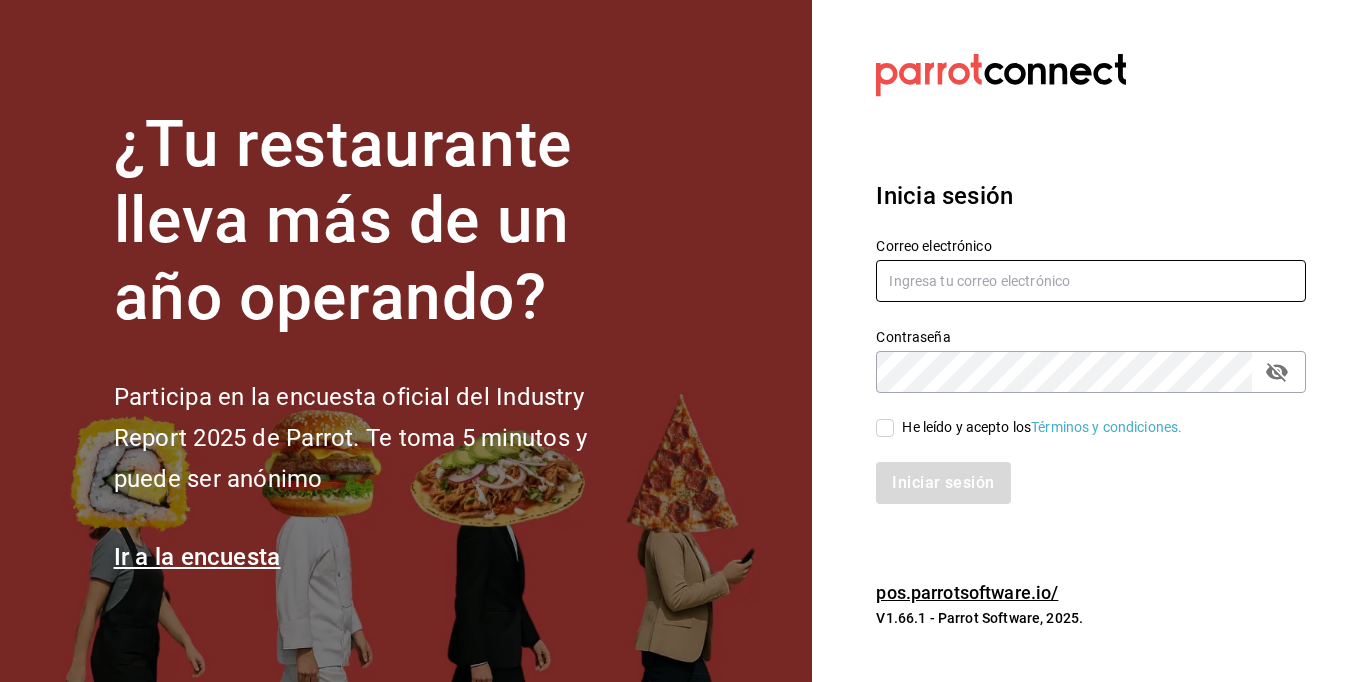type on "ramiroperazab@hotmail.com" 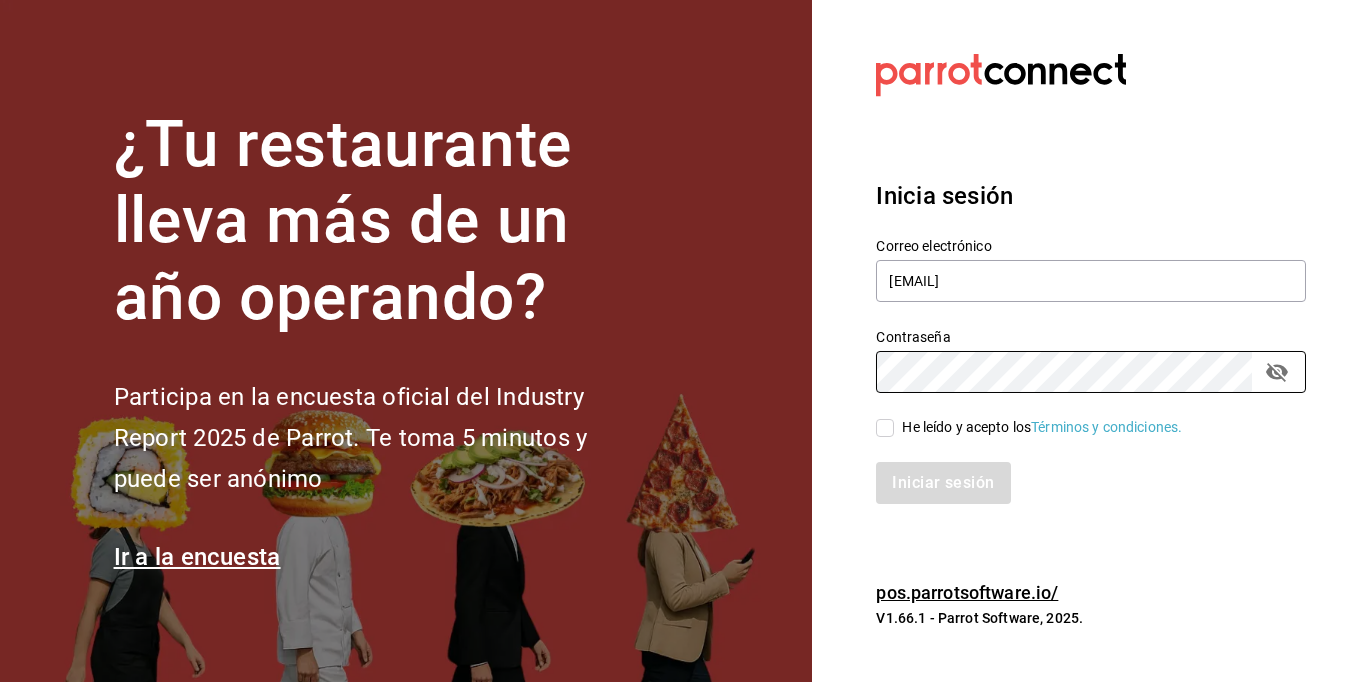 click on "He leído y acepto los  Términos y condiciones." at bounding box center (1038, 427) 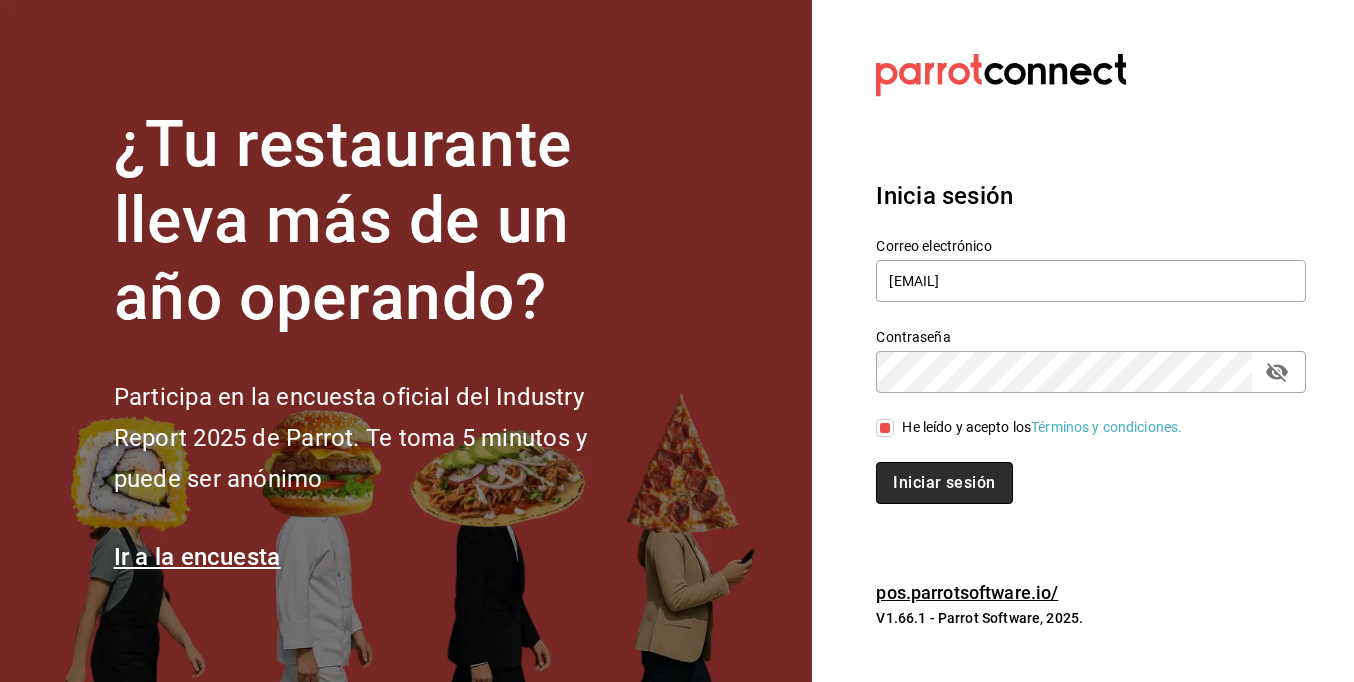 click on "Iniciar sesión" at bounding box center [944, 483] 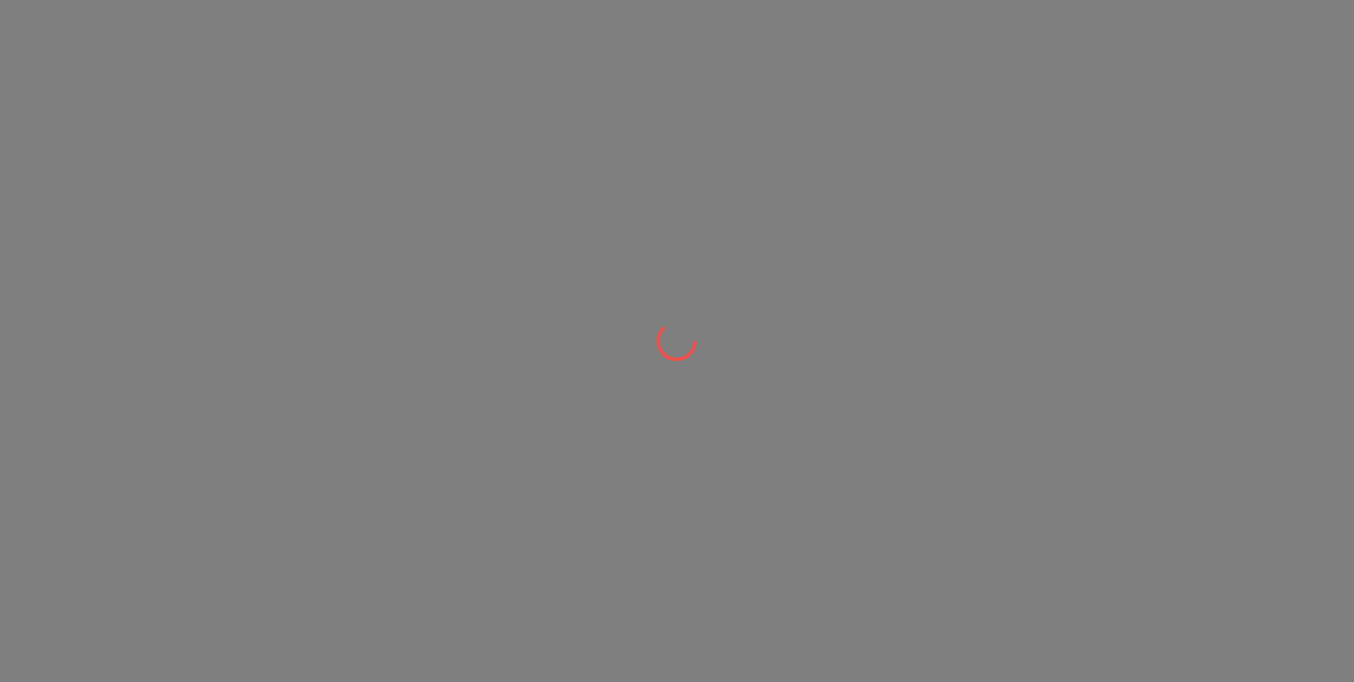 scroll, scrollTop: 0, scrollLeft: 0, axis: both 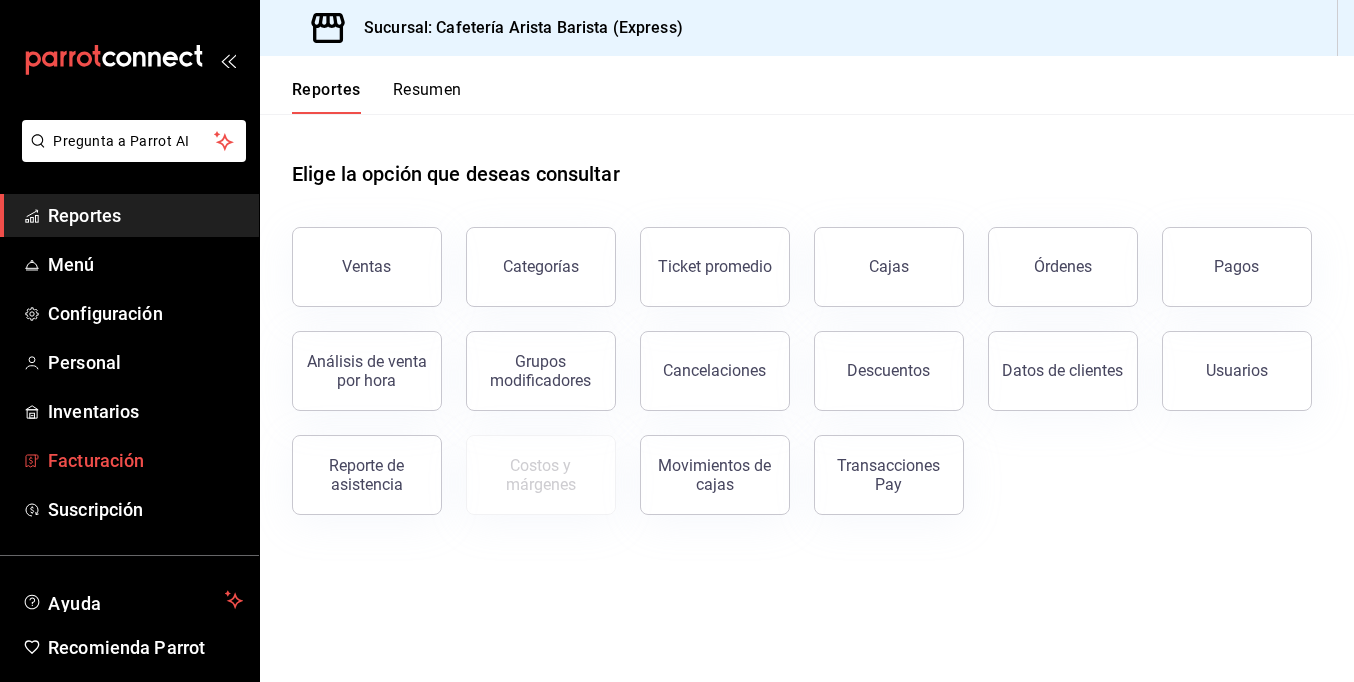 click on "Facturación" at bounding box center [145, 460] 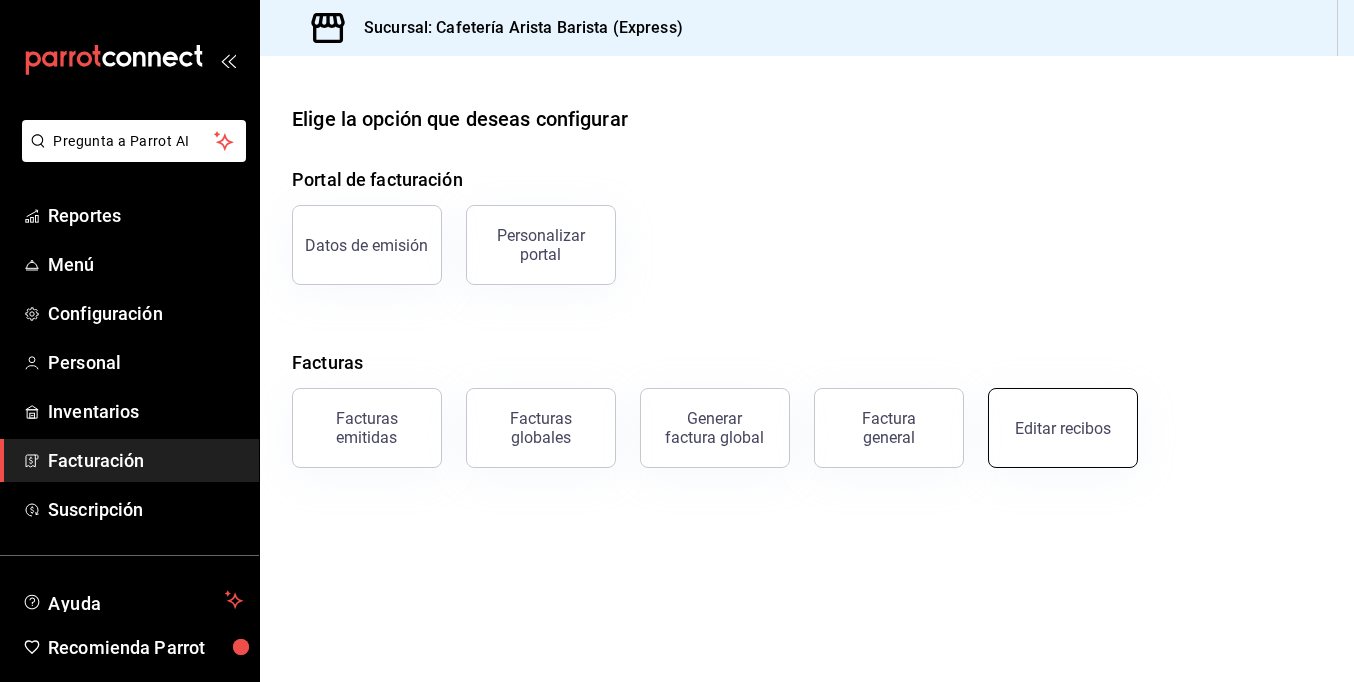 click on "Editar recibos" at bounding box center [1063, 428] 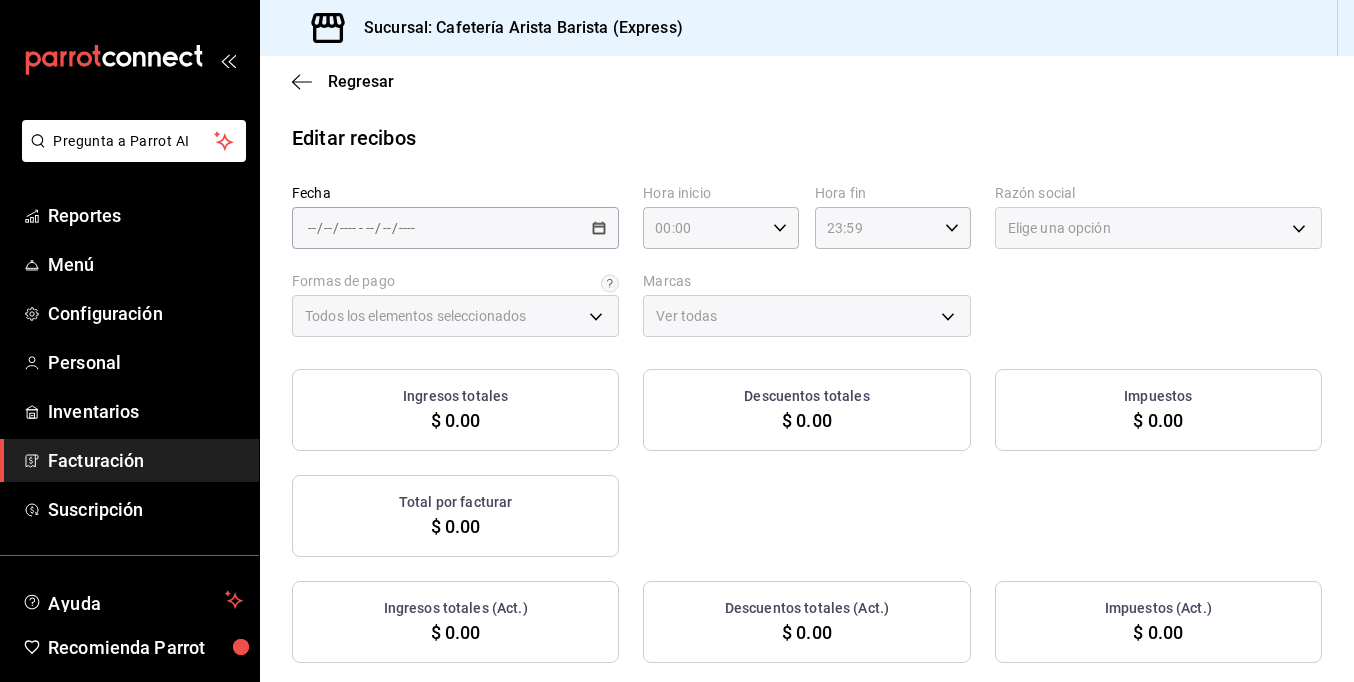 type on "386dc416-f97e-41f4-9feb-f82f63e89165" 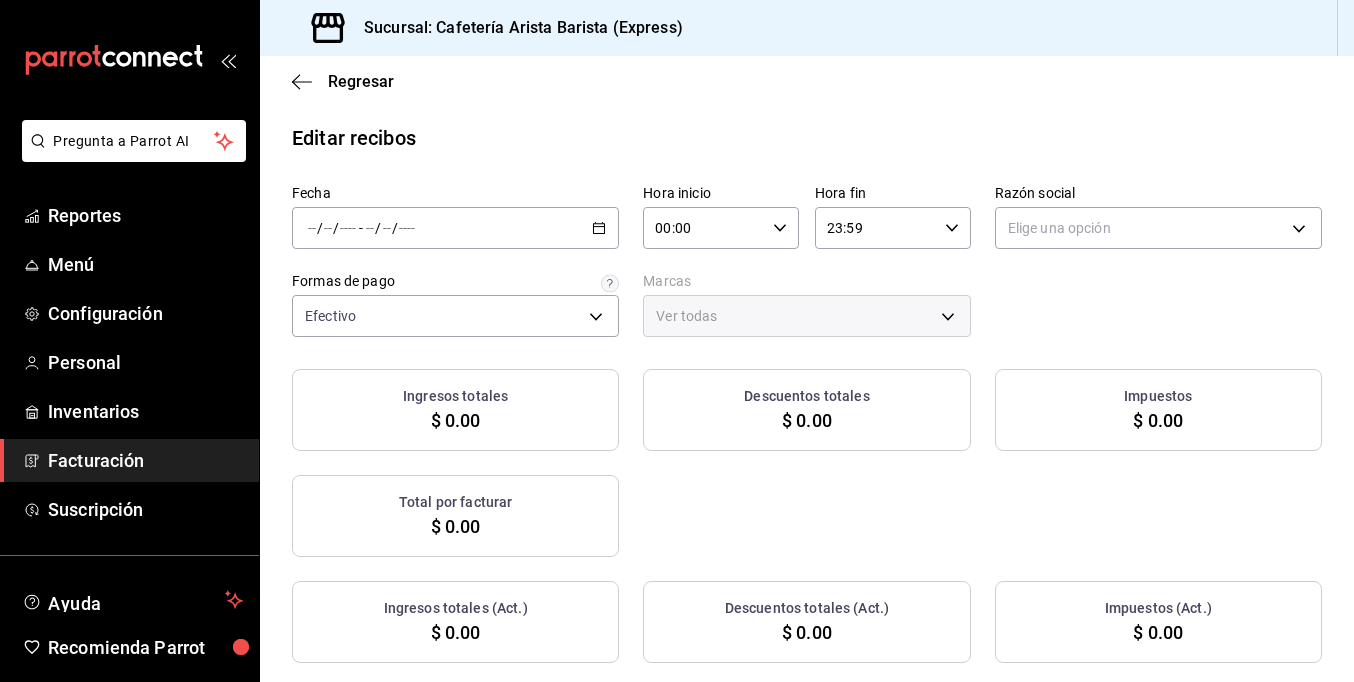 click 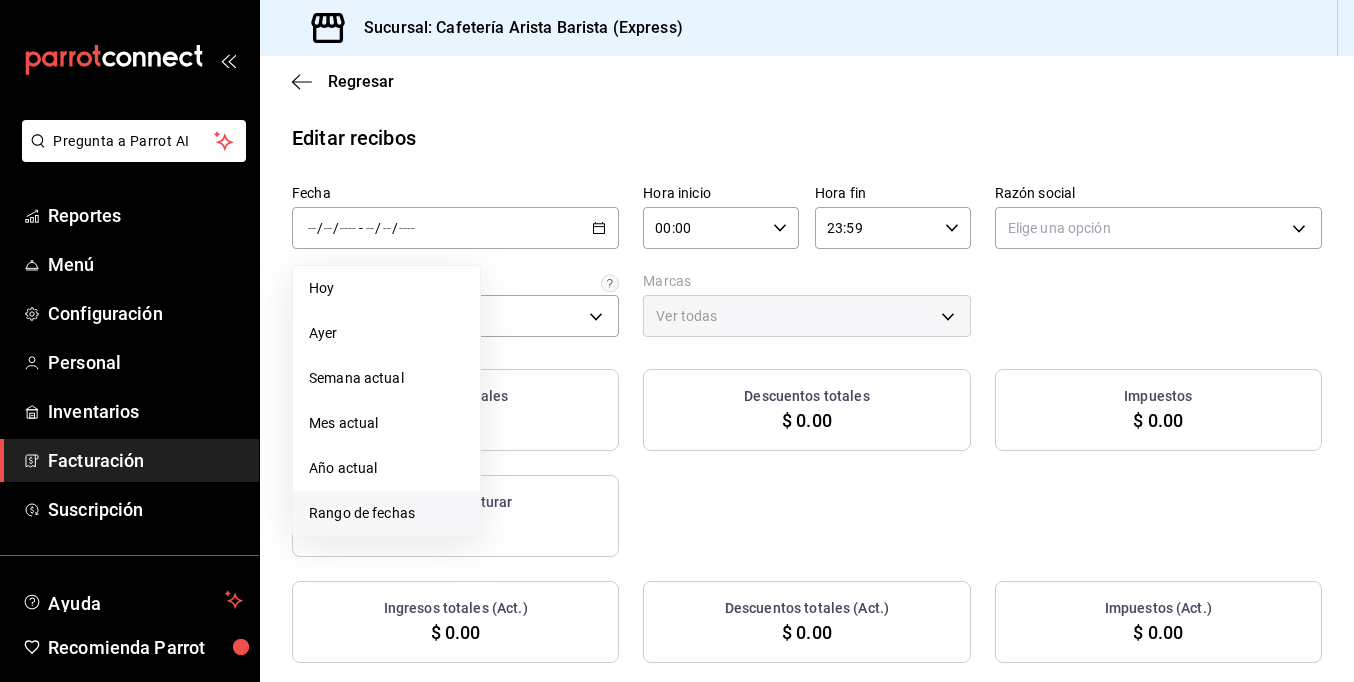 click on "Rango de fechas" at bounding box center (386, 513) 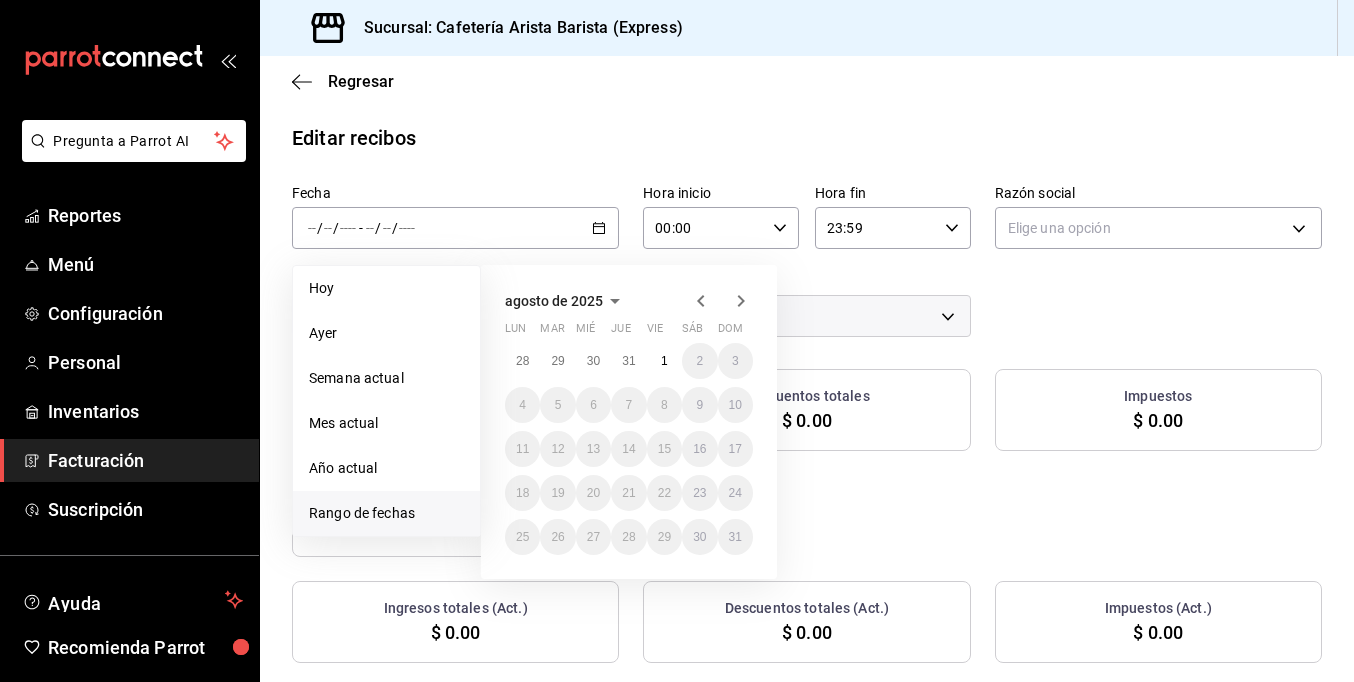 click 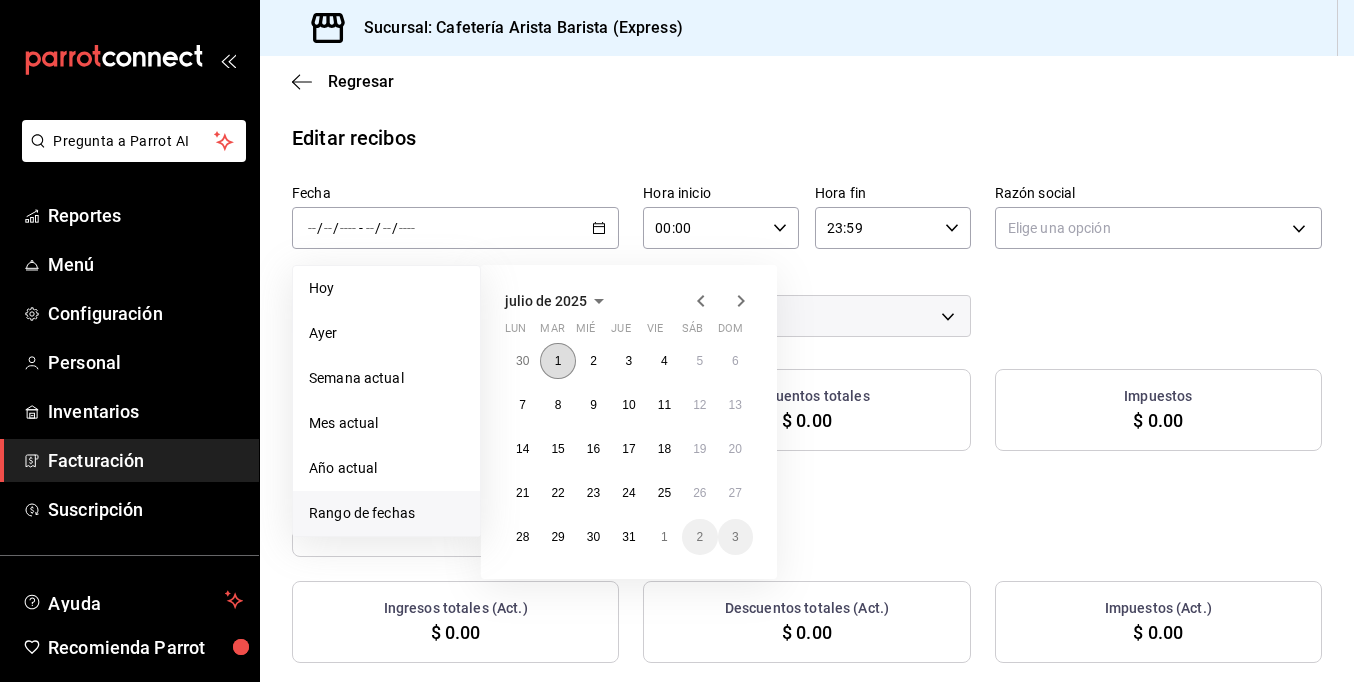 click on "1" at bounding box center (558, 361) 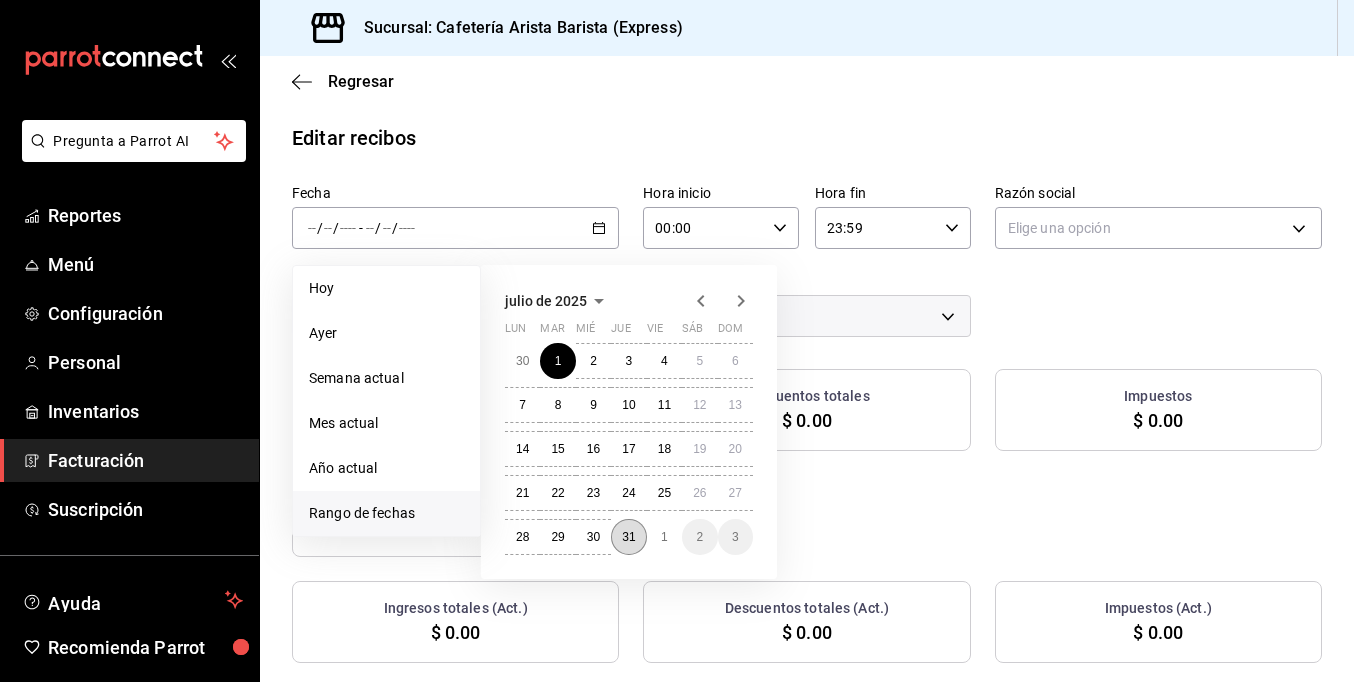 click on "31" at bounding box center (628, 537) 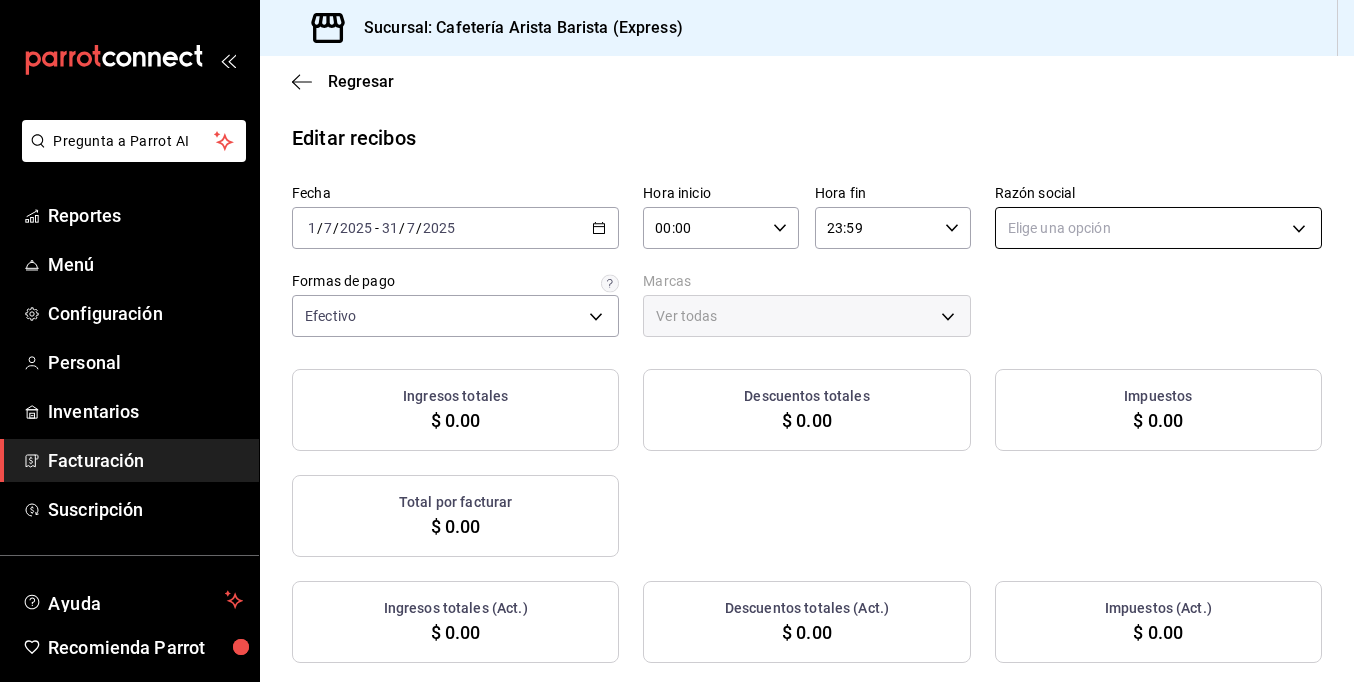 click on "Pregunta a Parrot AI Reportes   Menú   Configuración   Personal   Inventarios   Facturación   Suscripción   Ayuda Recomienda Parrot   Ramiro Peraza Brito   Sugerir nueva función   Sucursal: Cafetería Arista Barista (Express) Regresar Editar recibos Fecha 2025-07-01 1 / 7 / 2025 - 2025-07-31 31 / 7 / 2025 Hora inicio 00:00 Hora inicio Hora fin 23:59 Hora fin Razón social Elige una opción Formas de pago   Efectivo 386dc416-f97e-41f4-9feb-f82f63e89165 Marcas Ver todas Ingresos totales $ 0.00 Descuentos totales $ 0.00 Impuestos $ 0.00 Total por facturar $ 0.00 Ingresos totales (Act.) $ 0.00 Descuentos totales (Act.) $ 0.00 Impuestos  (Act.) $ 0.00 Total por facturar (Act.) $ 0.00 No hay información que mostrar GANA 1 MES GRATIS EN TU SUSCRIPCIÓN AQUÍ ¿Recuerdas cómo empezó tu restaurante?
Hoy puedes ayudar a un colega a tener el mismo cambio que tú viviste.
Recomienda Parrot directamente desde tu Portal Administrador.
Es fácil y rápido.
🎁 Por cada restaurante que se una, ganas 1 mes gratis." at bounding box center (677, 341) 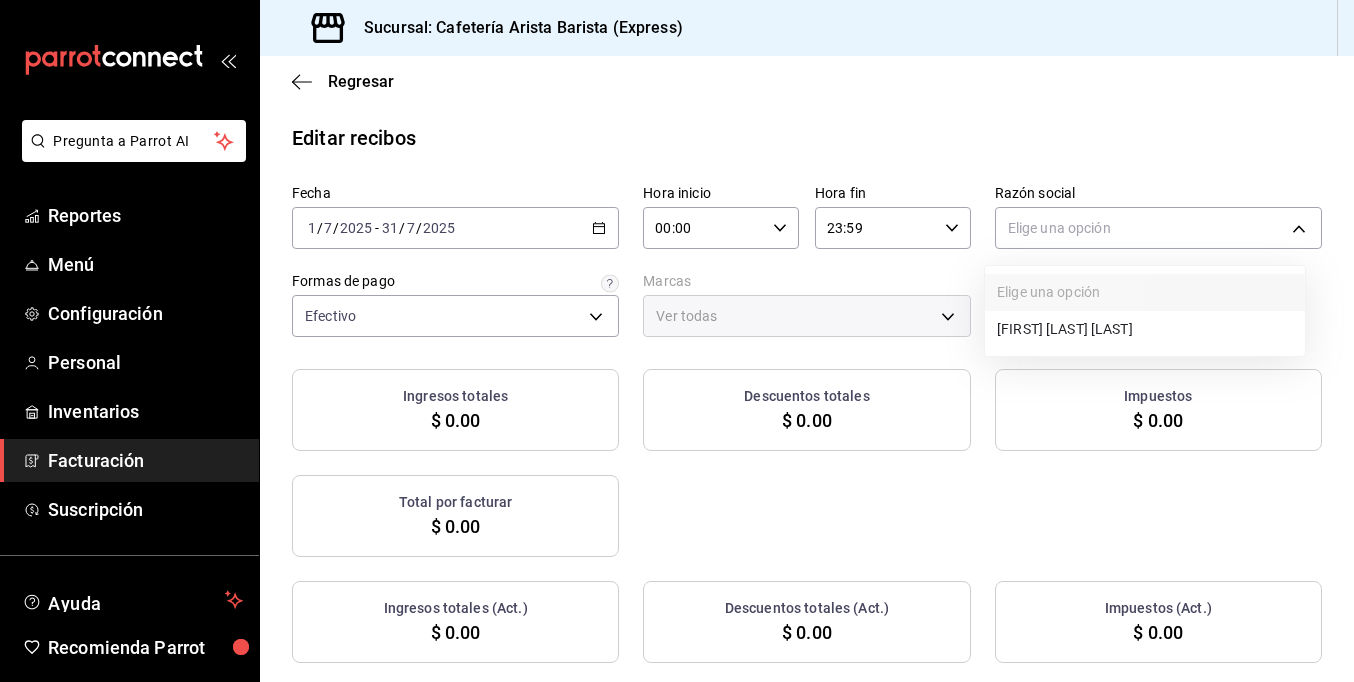 click on "RAMIRO PERAZA BRITO" at bounding box center (1145, 329) 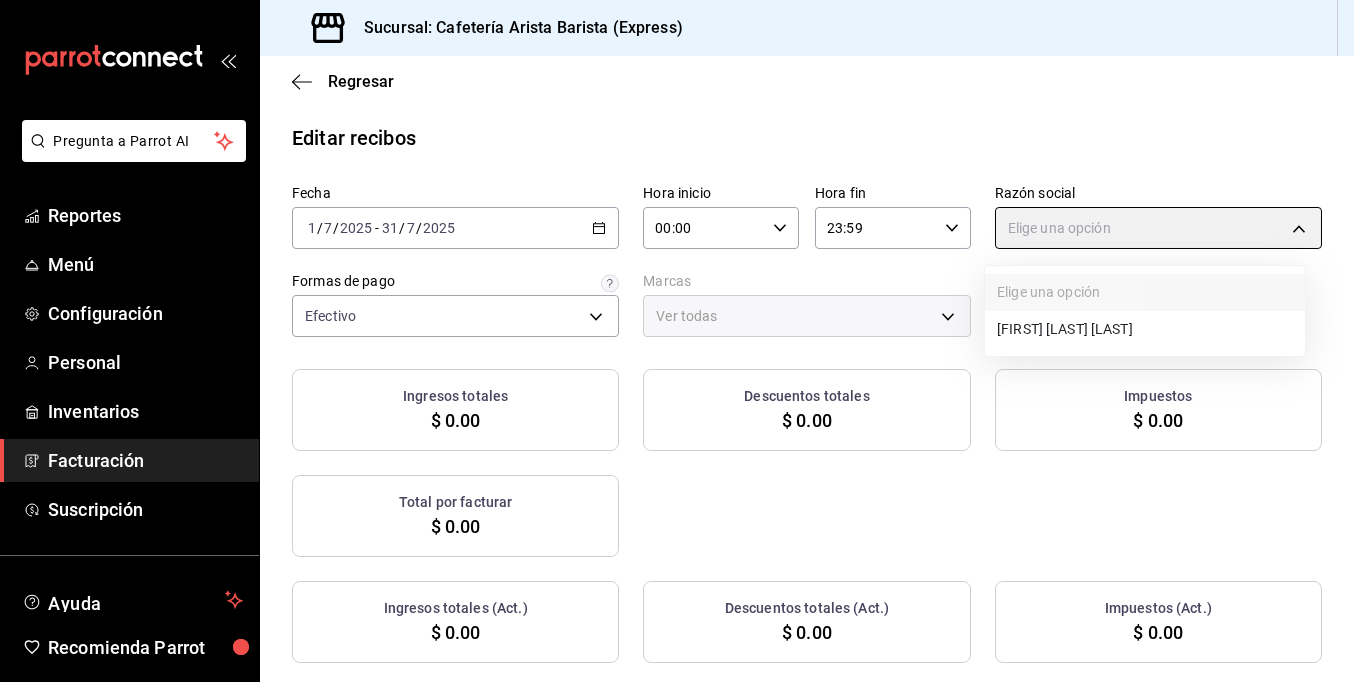 type on "80a76763-f030-4f71-9538-49db91ca31f9" 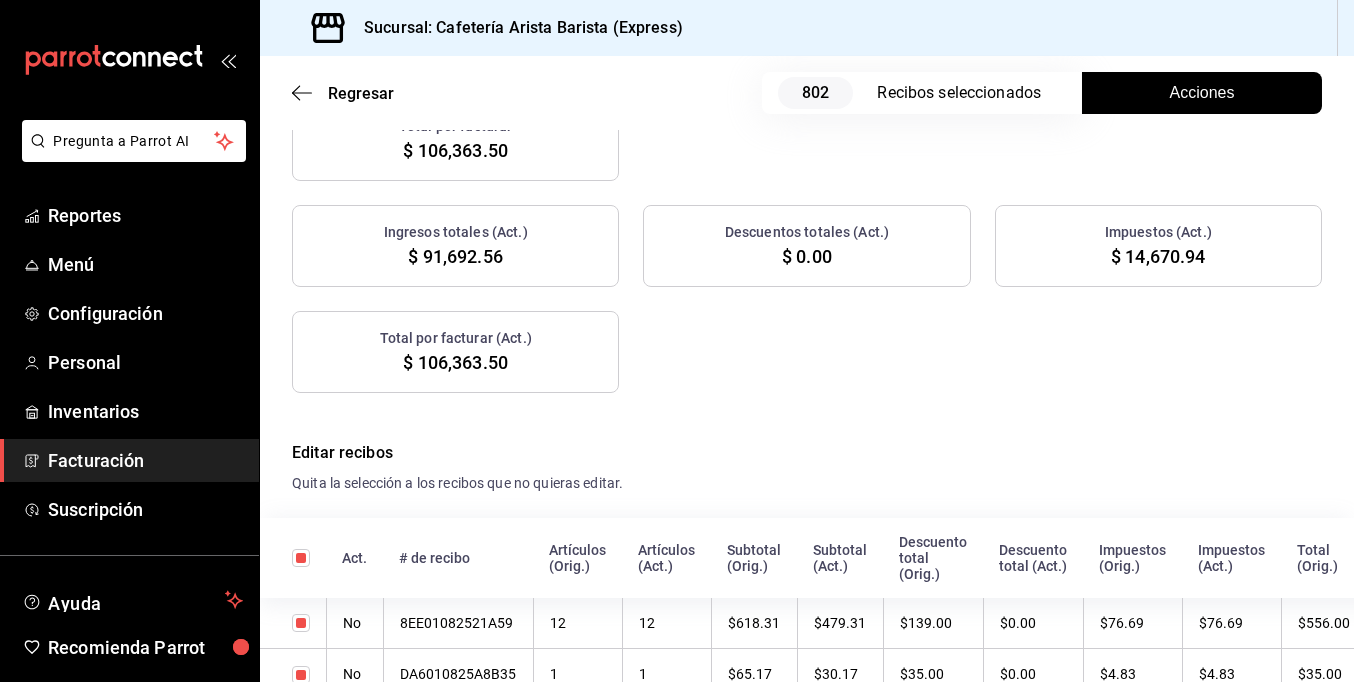 scroll, scrollTop: 400, scrollLeft: 0, axis: vertical 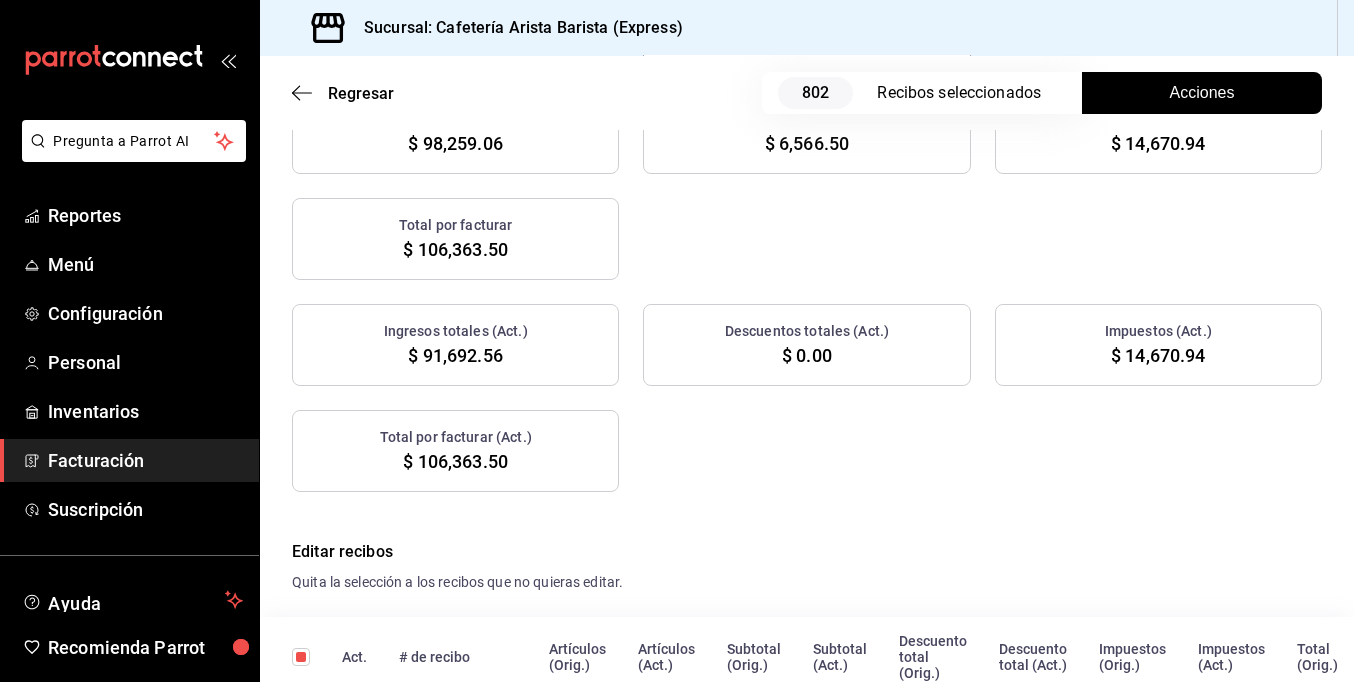 click on "Acciones" at bounding box center [1202, 93] 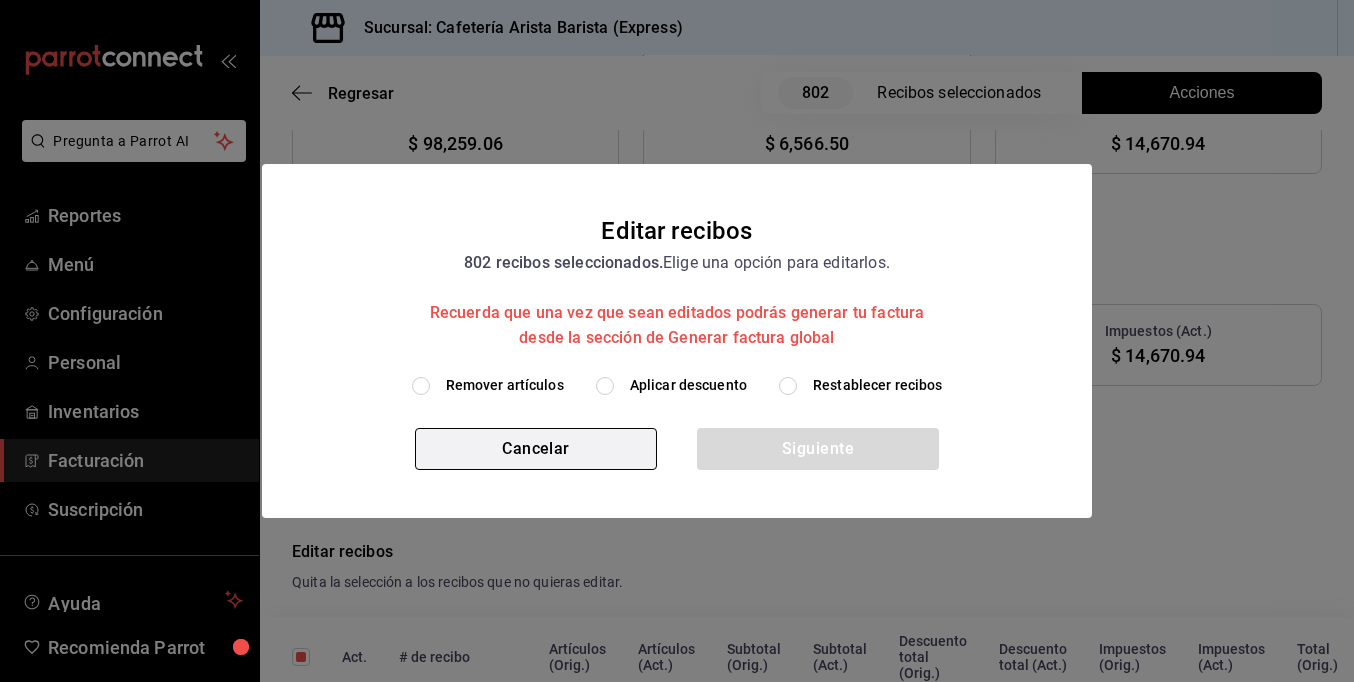 click on "Cancelar" at bounding box center (536, 449) 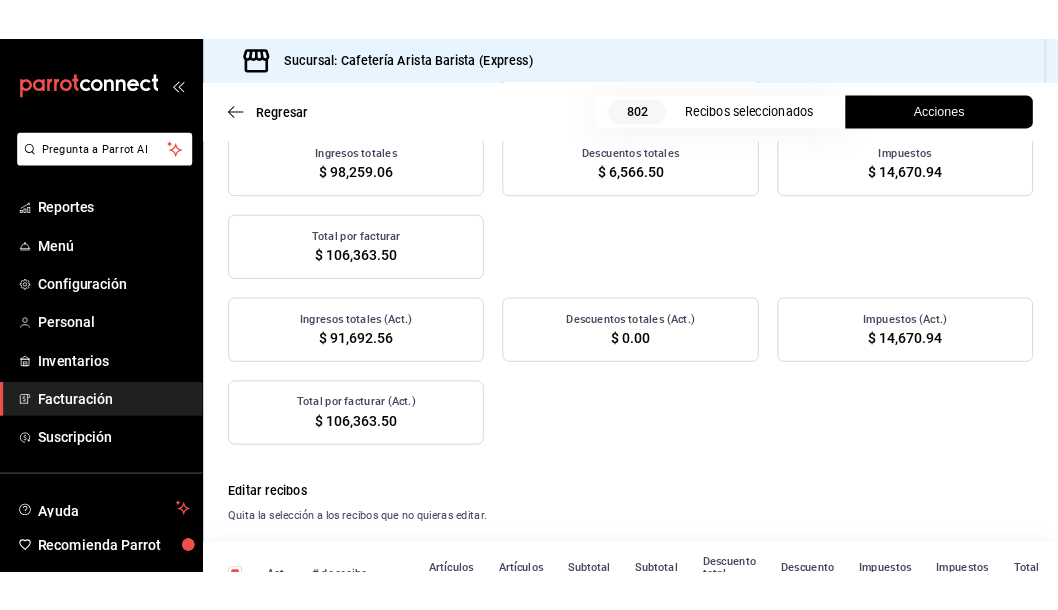 scroll, scrollTop: 400, scrollLeft: 0, axis: vertical 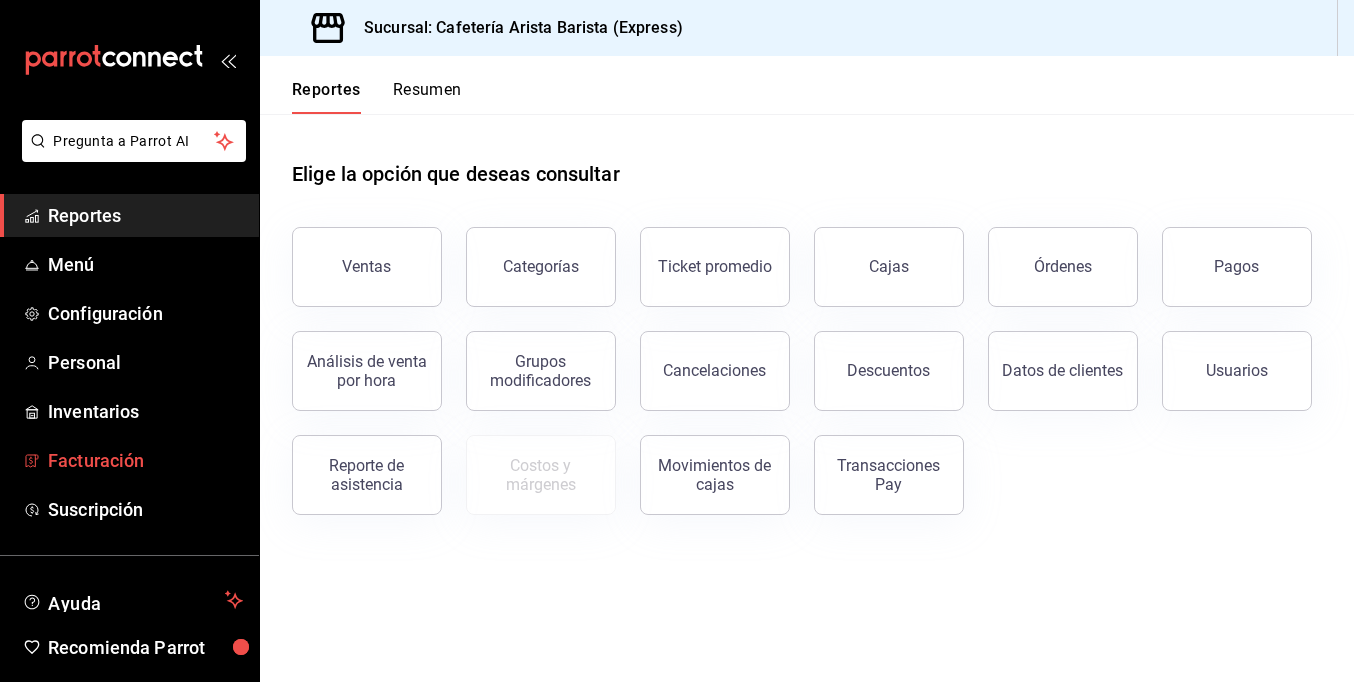 click on "Facturación" at bounding box center (129, 460) 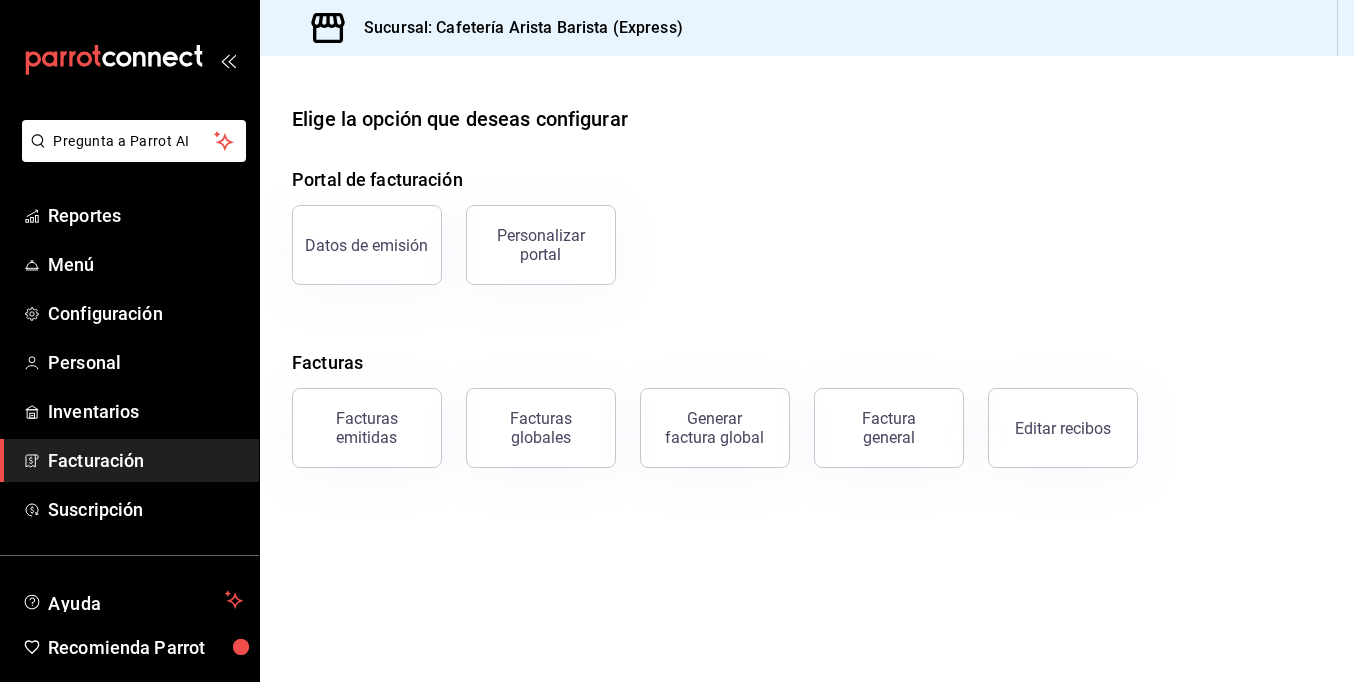 click on "Editar recibos" at bounding box center [1063, 428] 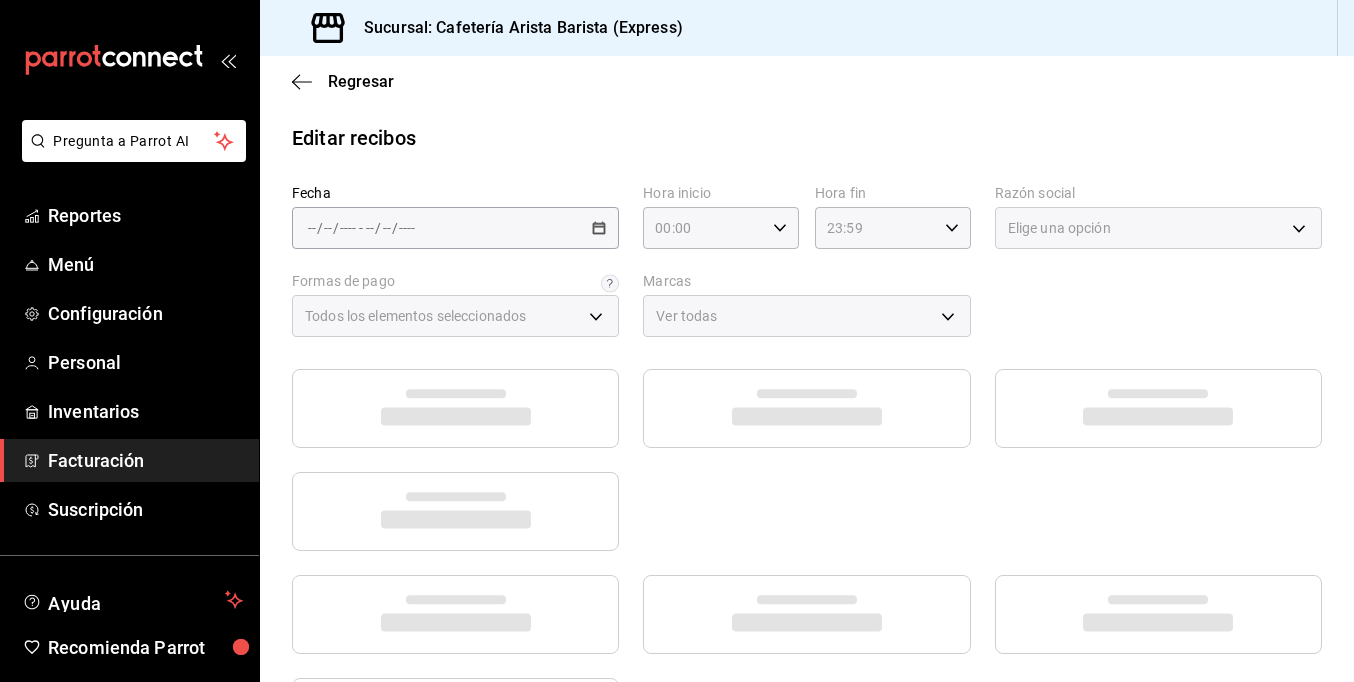 type on "386dc416-f97e-41f4-9feb-f82f63e89165" 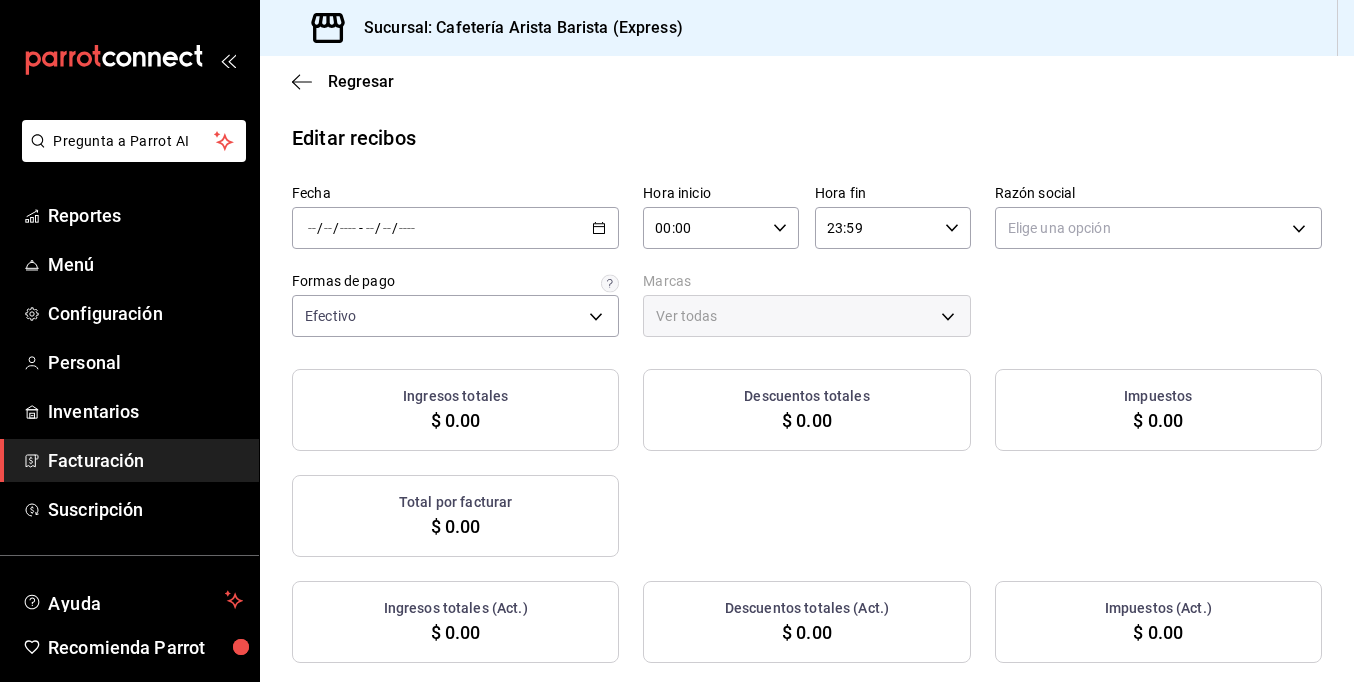 click 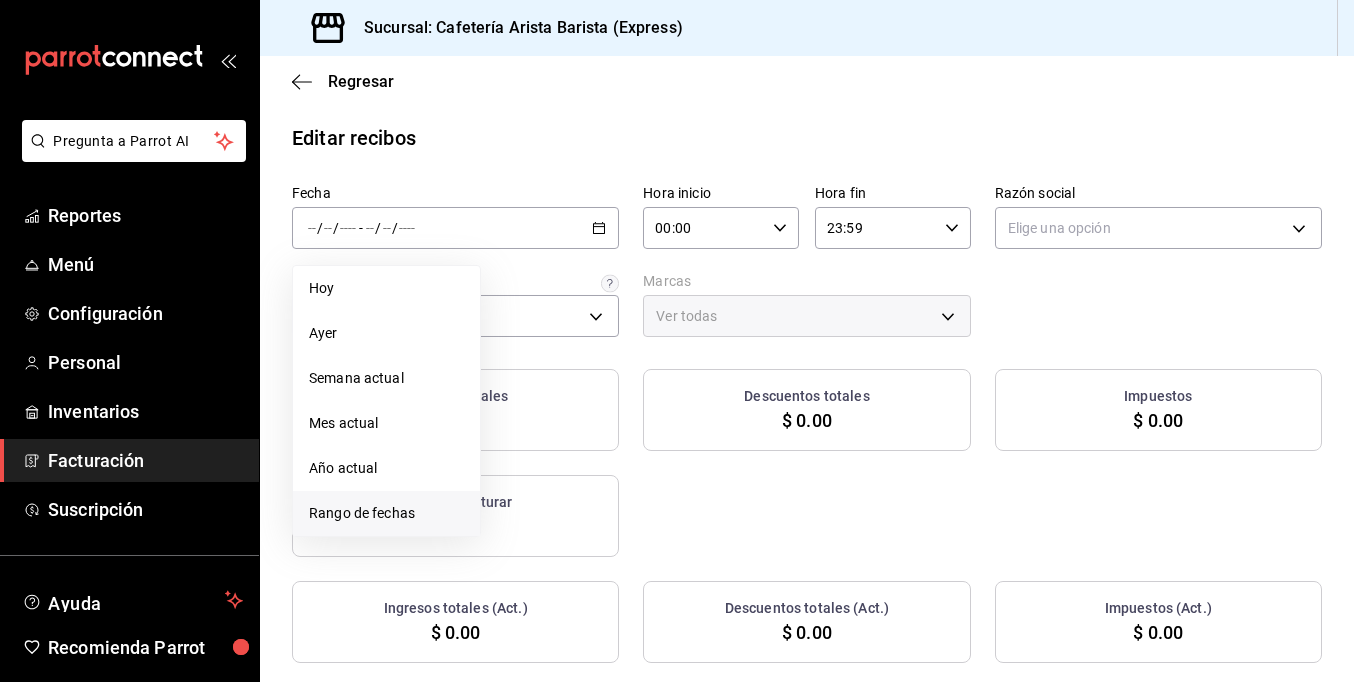 click on "Rango de fechas" at bounding box center [386, 513] 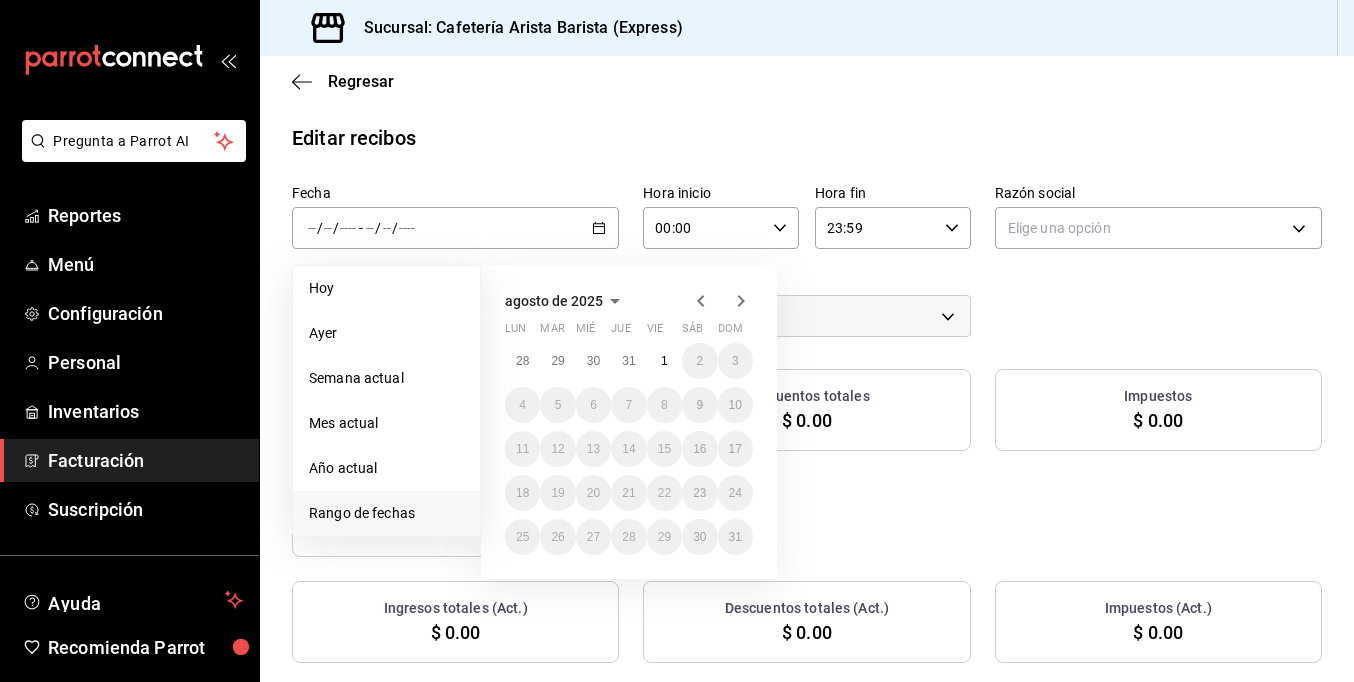 click 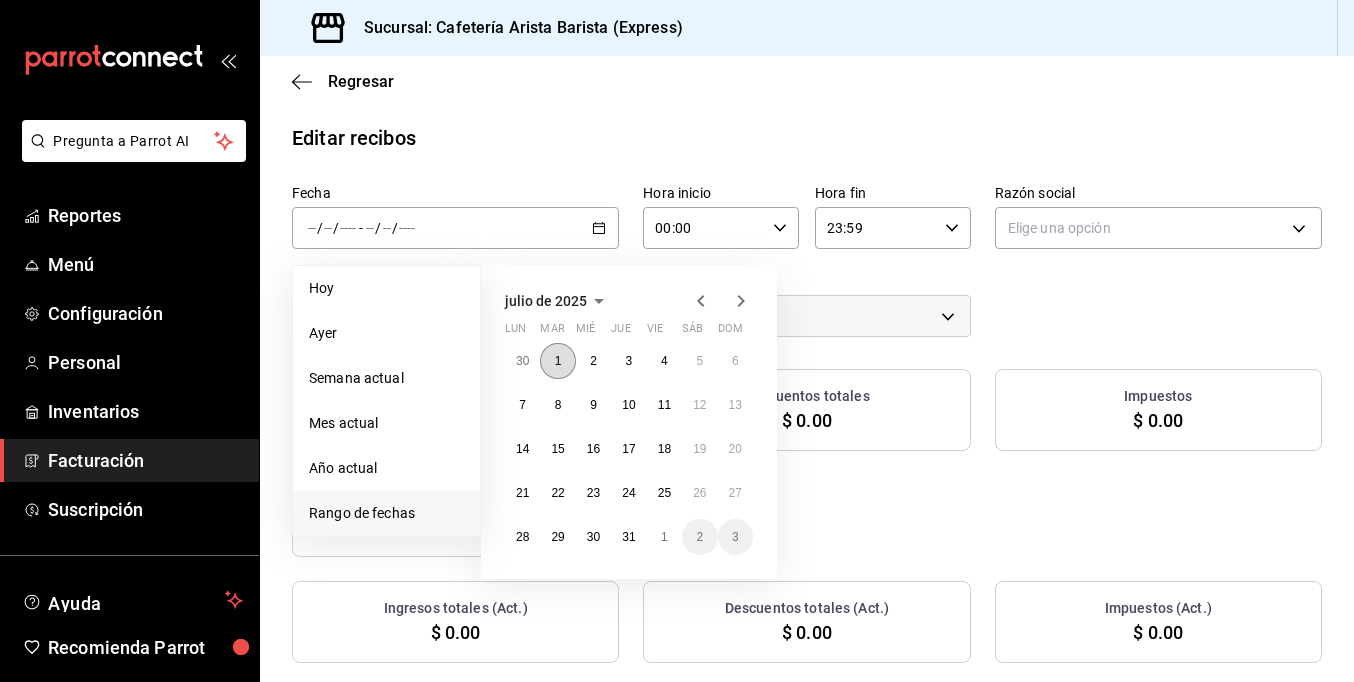 click on "1" at bounding box center [557, 361] 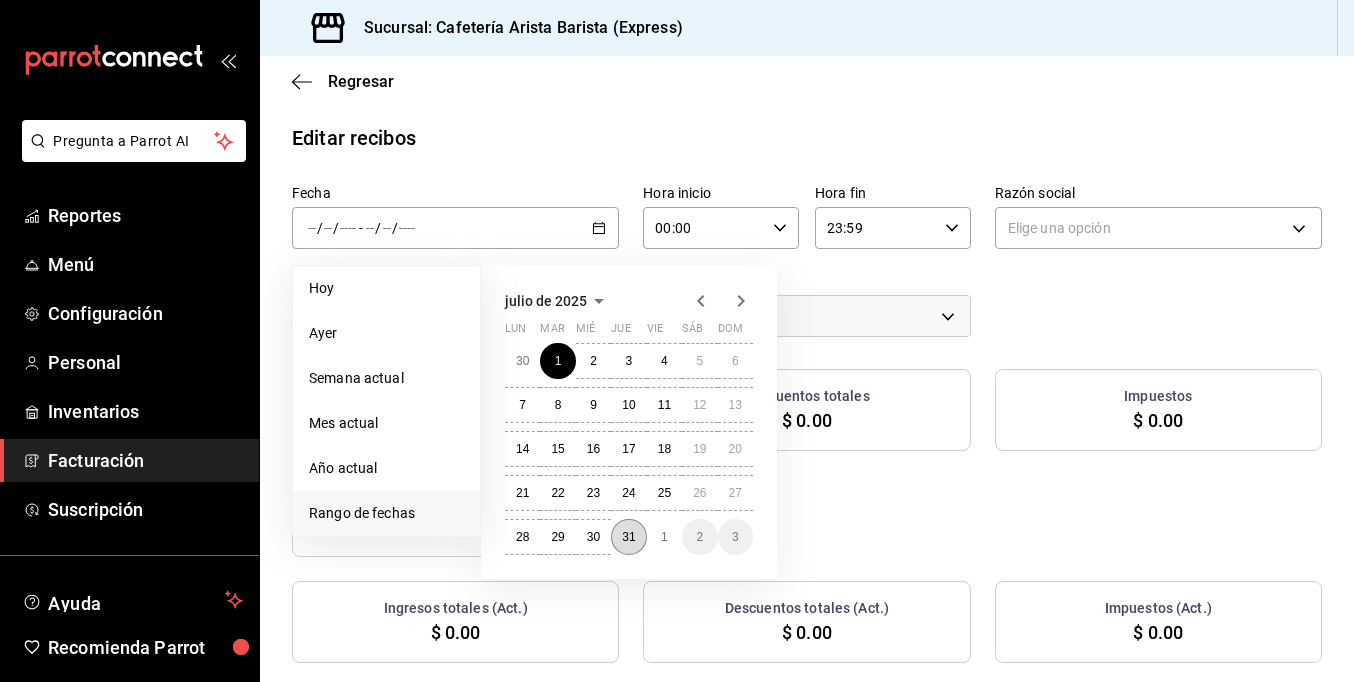 click on "31" at bounding box center (628, 537) 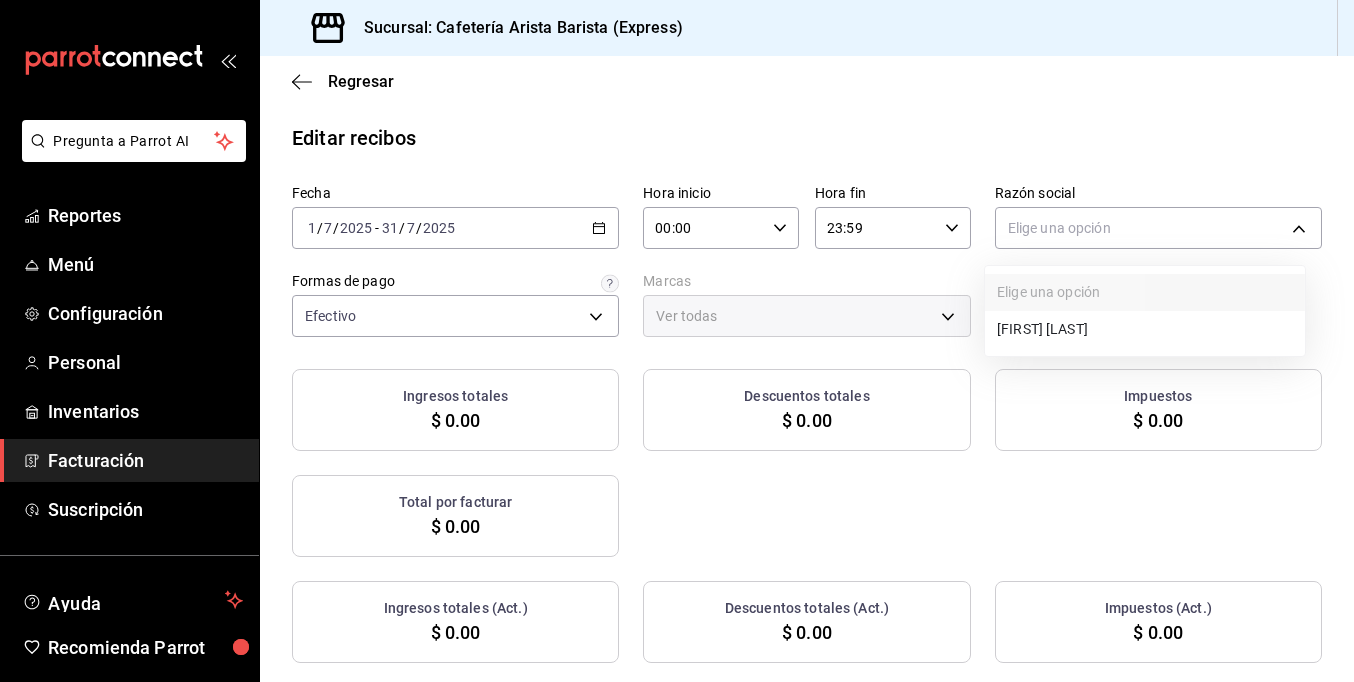 click on "Pregunta a Parrot AI Reportes   Menú   Configuración   Personal   Inventarios   Facturación   Suscripción   Ayuda Recomienda Parrot   [FULL_NAME]   Sugerir nueva función   Sucursal: Cafetería Arista Barista (Express) Regresar Editar recibos Fecha 2025-07-01 1 / 7 / 2025 - 2025-07-31 31 / 7 / 2025 Hora inicio 00:00 Hora inicio Hora fin 23:59 Hora fin Razón social Elige una opción Formas de pago   Efectivo [UUID] Marcas Ver todas Ingresos totales $ 0.00 Descuentos totales $ 0.00 Impuestos $ 0.00 Total por facturar $ 0.00 Ingresos totales (Act.) $ 0.00 Descuentos totales (Act.) $ 0.00 Impuestos  (Act.) $ 0.00 Total por facturar (Act.) $ 0.00 No hay información que mostrar GANA 1 MES GRATIS EN TU SUSCRIPCIÓN AQUÍ ¿Recuerdas cómo empezó tu restaurante?
Hoy puedes ayudar a un colega a tener el mismo cambio que tú viviste.
Recomienda Parrot directamente desde tu Portal Administrador.
Es fácil y rápido.
🎁 Por cada restaurante que se una, ganas 1 mes gratis." at bounding box center [677, 341] 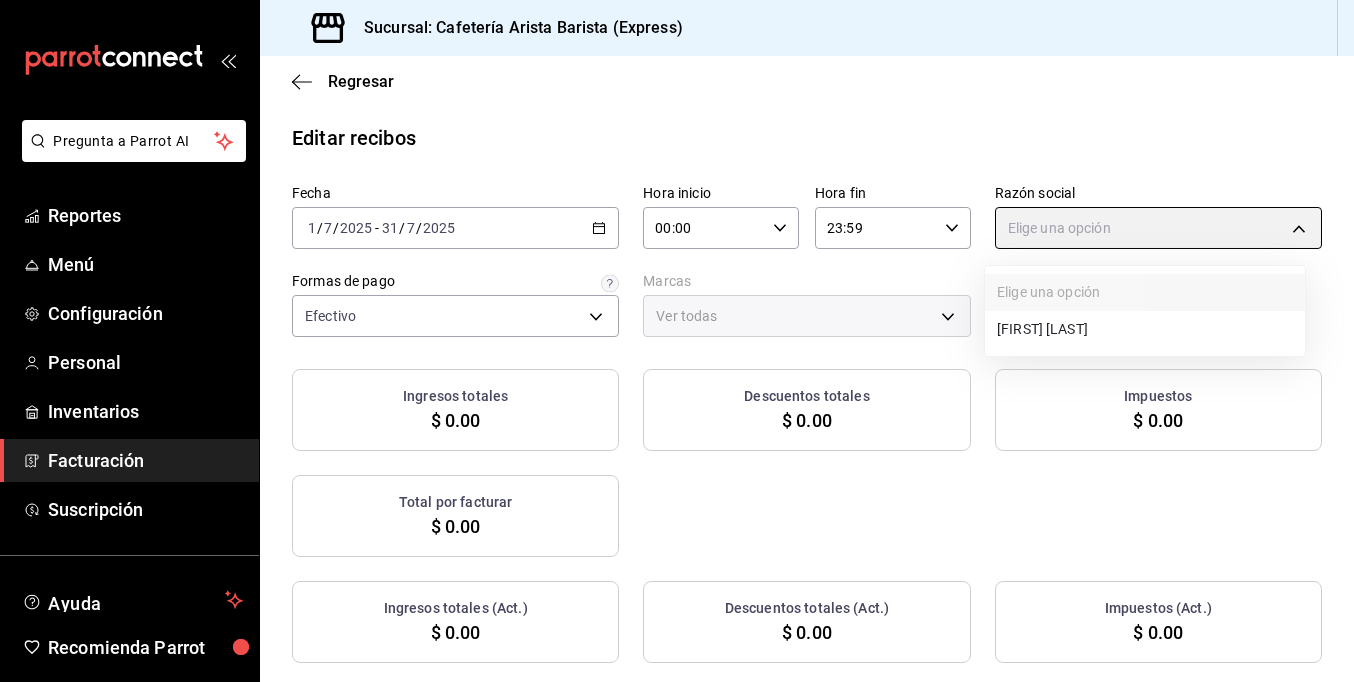type on "80a76763-f030-4f71-9538-49db91ca31f9" 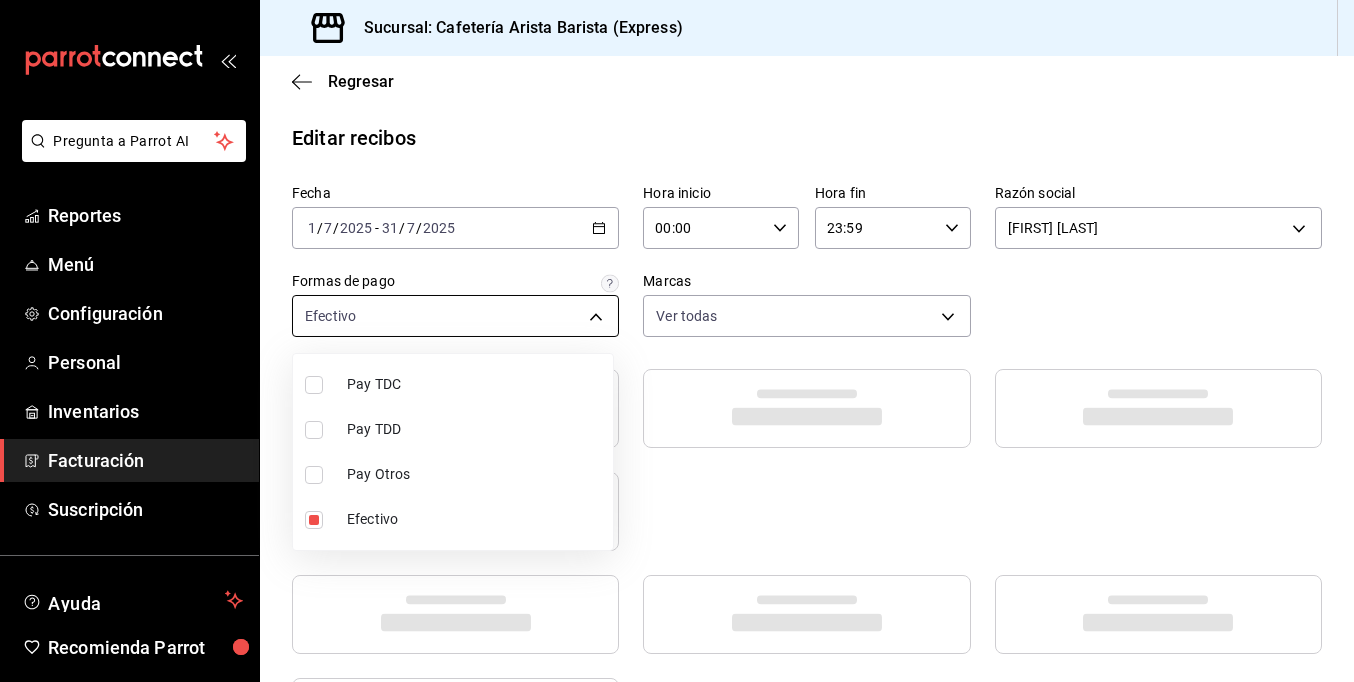 click on "Pregunta a Parrot AI Reportes   Menú   Configuración   Personal   Inventarios   Facturación   Suscripción   Ayuda Recomienda Parrot   [FIRST] [LAST]   Sugerir nueva función   Sucursal: Cafetería Arista Barista (Express) Regresar Editar recibos Fecha [DATE] [DATE] - [DATE] [DATE] Hora inicio 00:00 Hora inicio Hora fin 23:59 Hora fin Razón social [FIRST] [LAST] [UUID] Formas de pago   Efectivo [UUID] Marcas Ver todas [UUID] GANA 1 MES GRATIS EN TU SUSCRIPCIÓN AQUÍ ¿Recuerdas cómo empezó tu restaurante?
Hoy puedes ayudar a un colega a tener el mismo cambio que tú viviste.
Recomienda Parrot directamente desde tu Portal Administrador.
Es fácil y rápido.
🎁 Por cada restaurante que se una, ganas 1 mes gratis. Pregunta a Parrot AI Reportes   Menú   Configuración   Personal   Inventarios   Facturación   Suscripción   Ayuda Recomienda Parrot   [FIRST] [LAST]     Pay TDC" at bounding box center (677, 341) 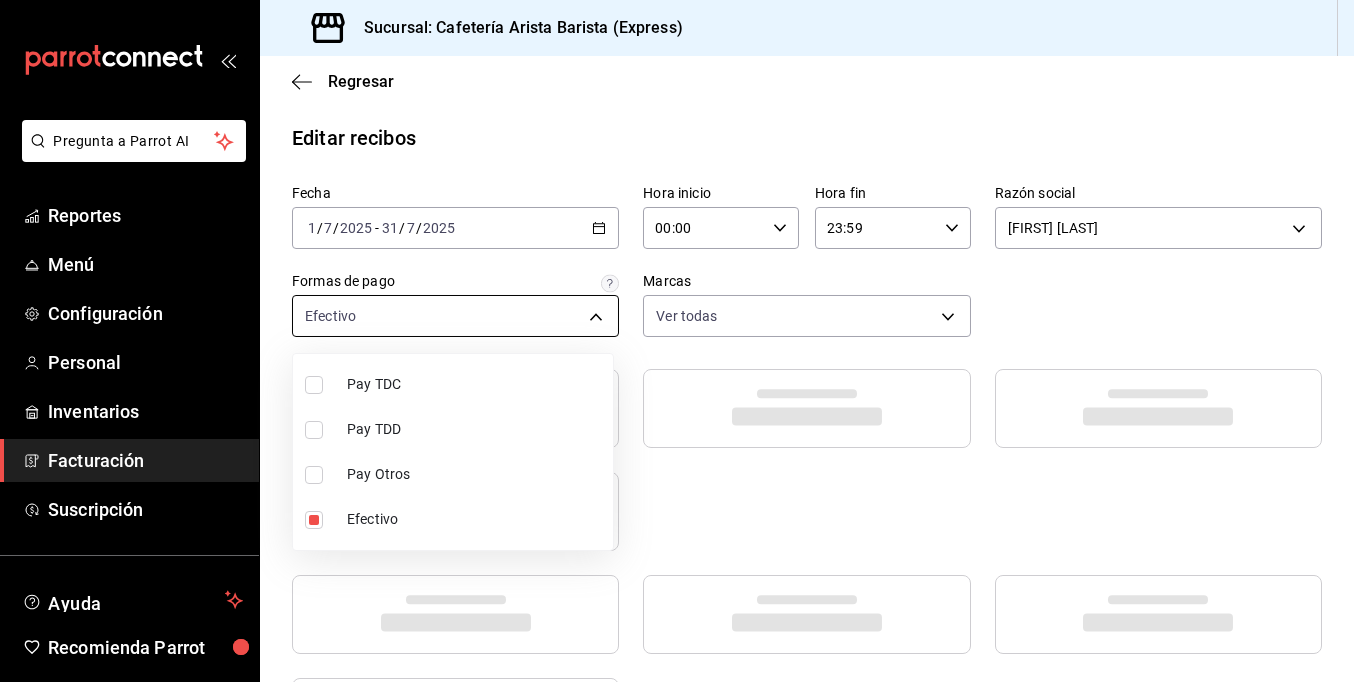 click at bounding box center (677, 341) 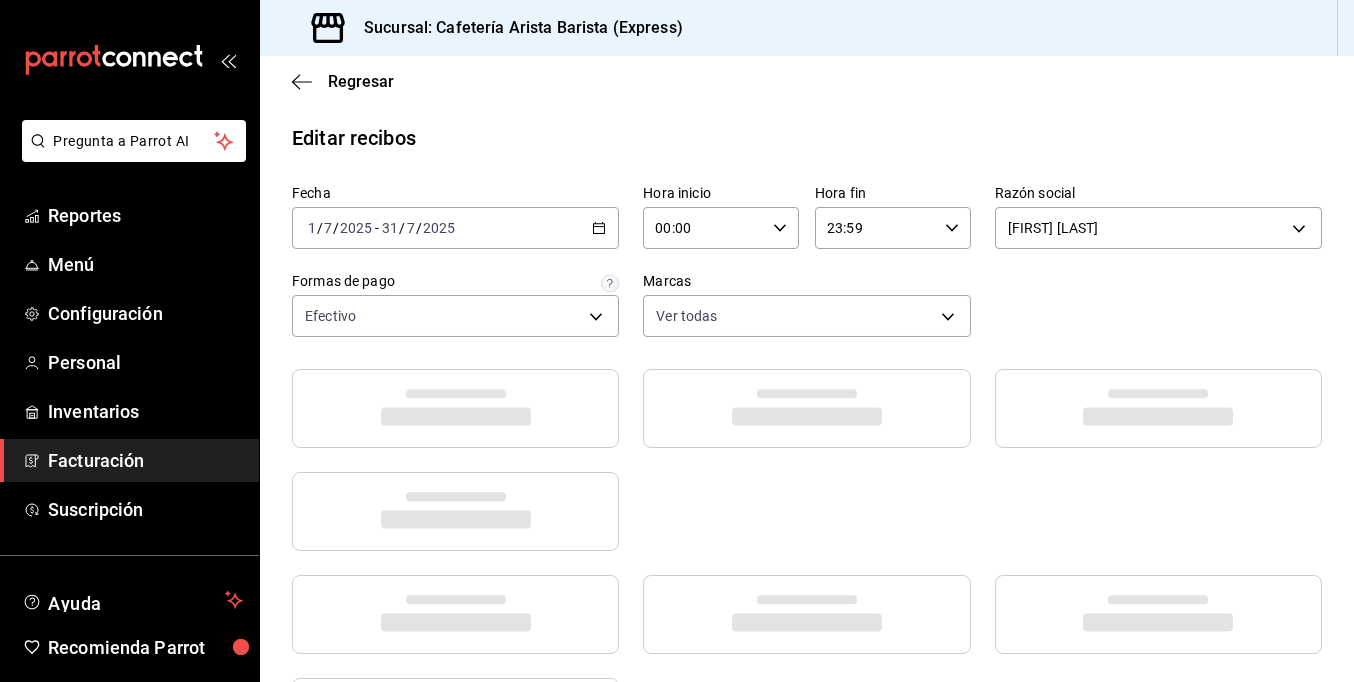 click on "Fecha [DATE] 1 / [DATE] - [DATE] 31 / [DATE] Hora inicio 00:00 Hora inicio Hora fin 23:59 Hora fin Razón social [FULL_NAME] 80a76763-f030-4f71-9538-49db91ca31f9 Formas de pago   Efectivo 386dc416-f97e-41f4-9feb-f82f63e89165 Marcas Ver todas 1aa7263e-2fd1-44cb-84e9-62954ac4e21b" at bounding box center [807, 261] 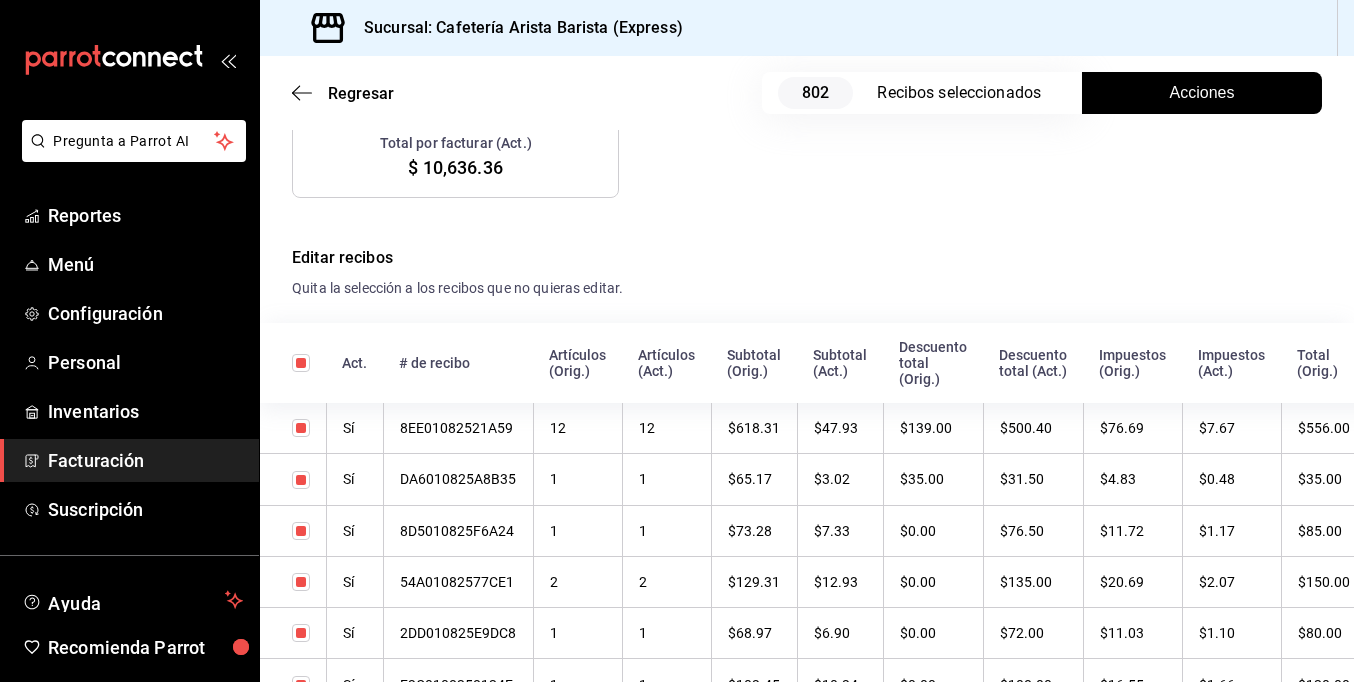 scroll, scrollTop: 600, scrollLeft: 0, axis: vertical 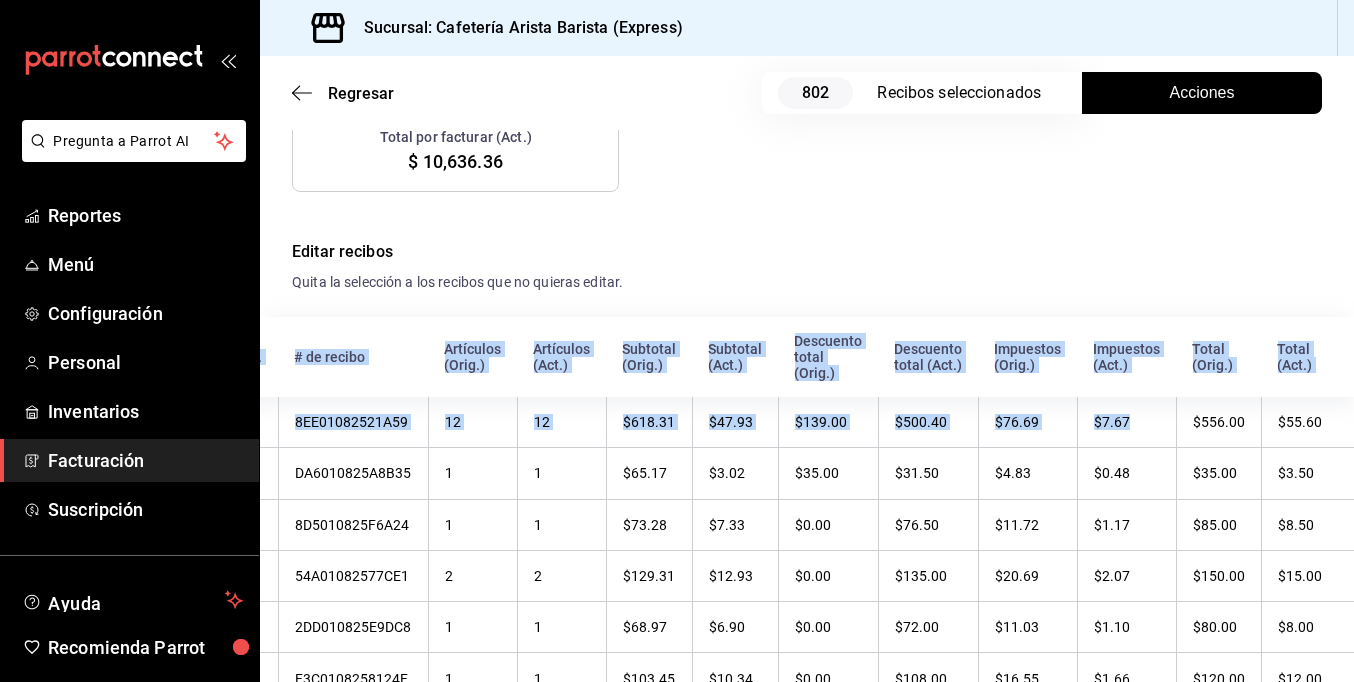drag, startPoint x: 1231, startPoint y: 418, endPoint x: 1389, endPoint y: 420, distance: 158.01266 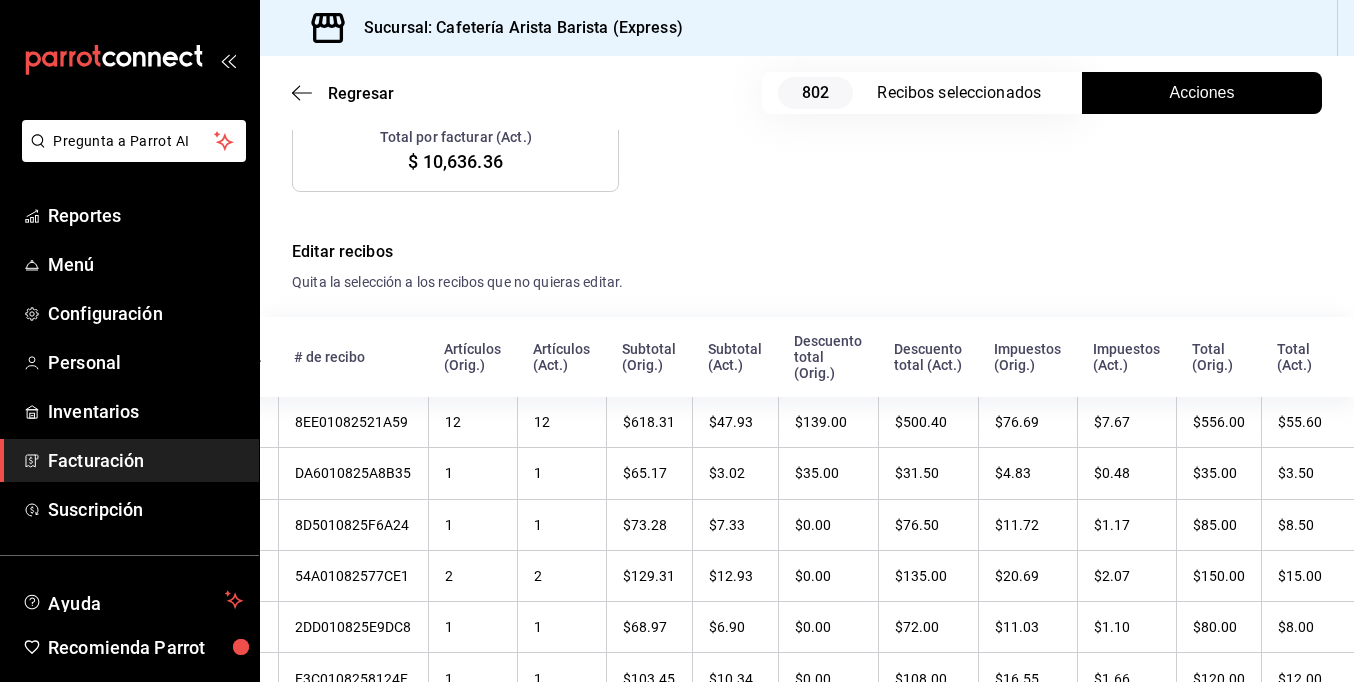drag, startPoint x: 1389, startPoint y: 420, endPoint x: 1162, endPoint y: 215, distance: 305.866 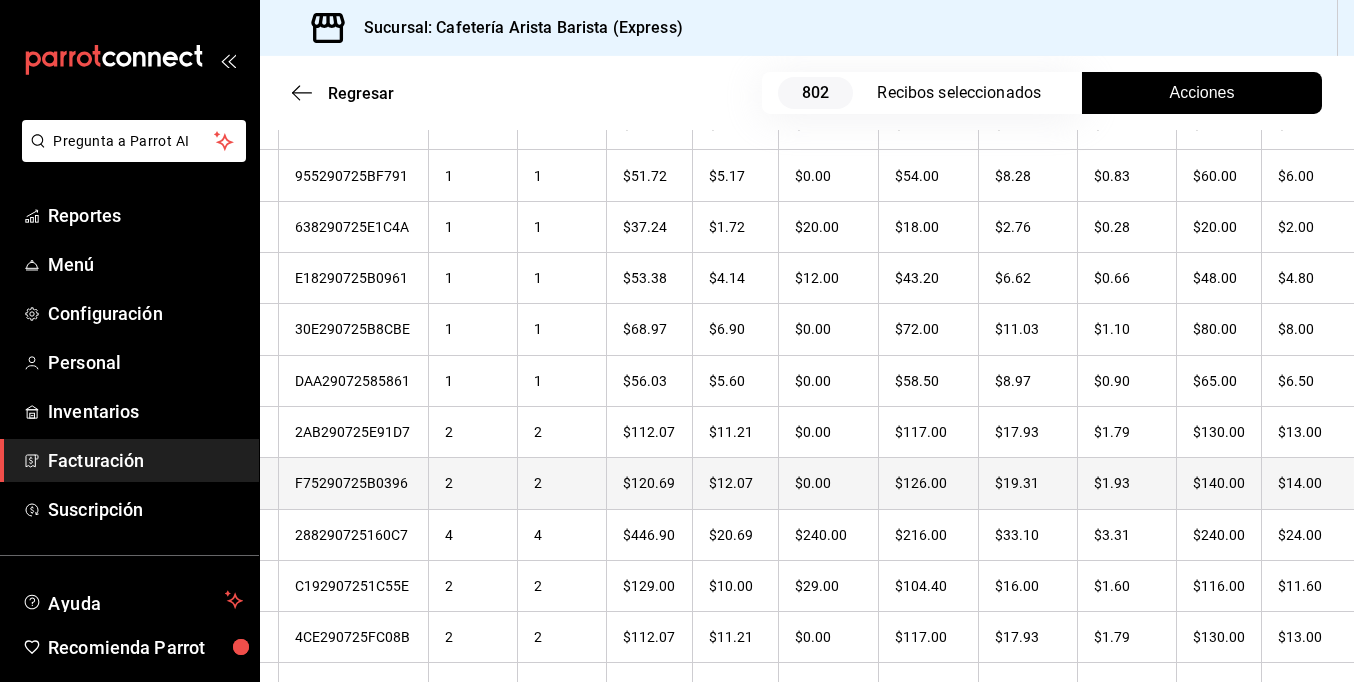 scroll, scrollTop: 4900, scrollLeft: 0, axis: vertical 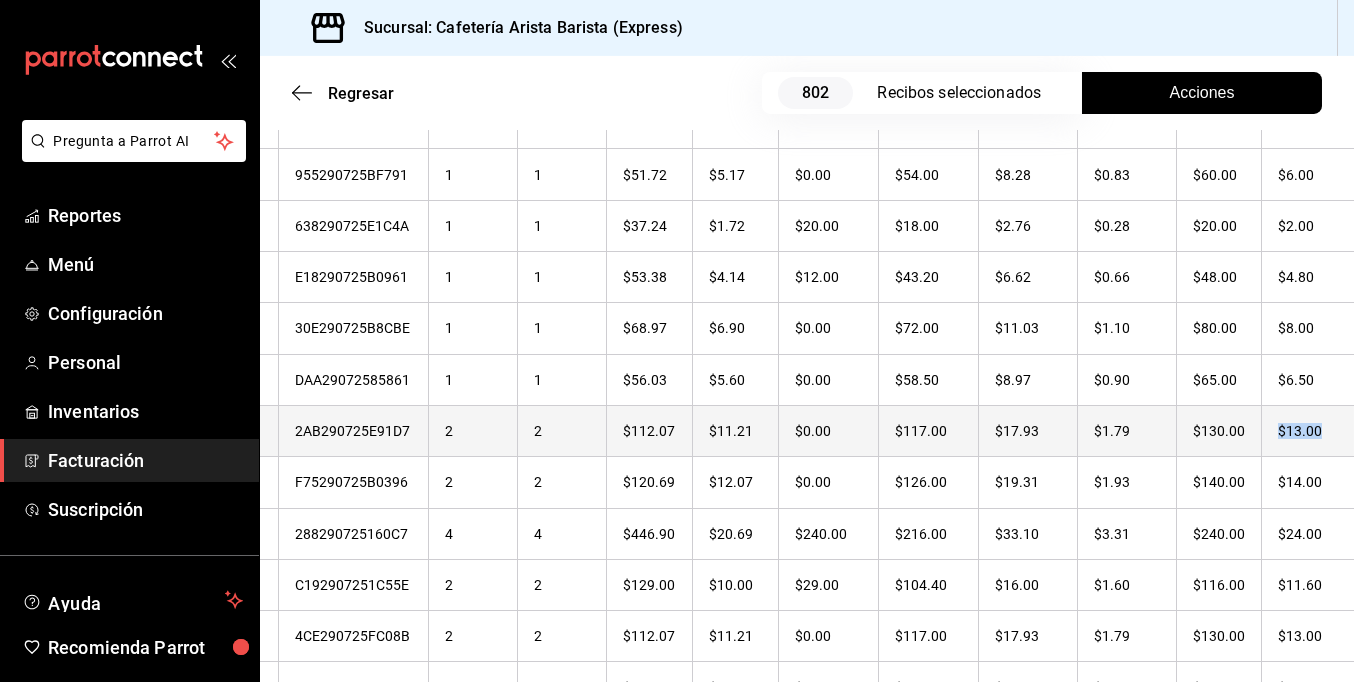 drag, startPoint x: 1233, startPoint y: 434, endPoint x: 1305, endPoint y: 427, distance: 72.33948 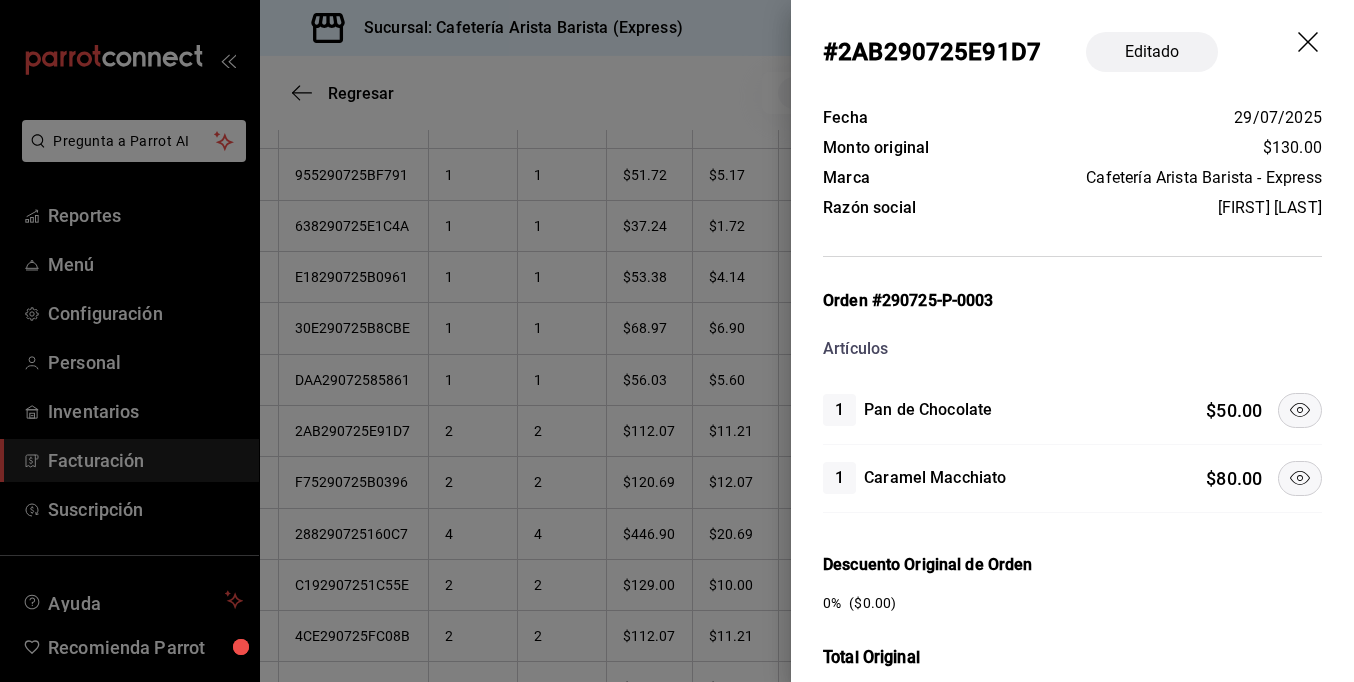 click on "# 2AB290725E91D7 Editado" at bounding box center (1072, 52) 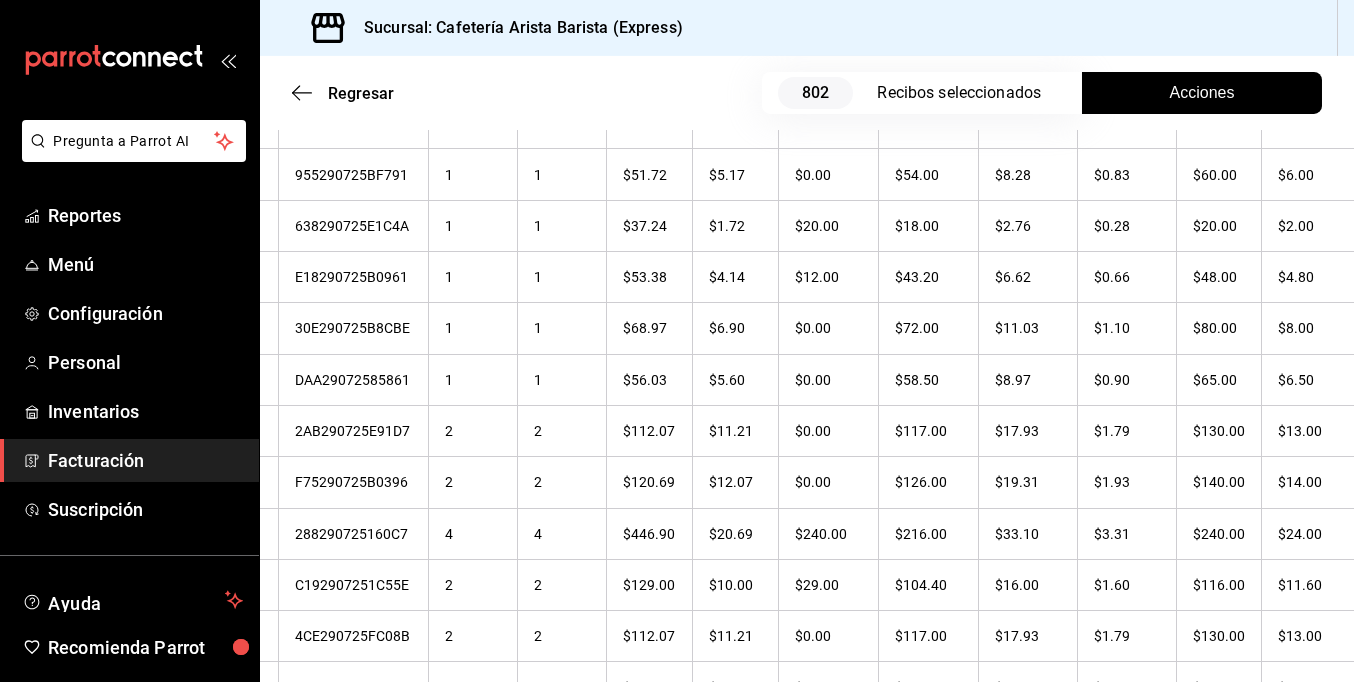 click on "Sucursal: Cafetería Arista Barista (Express)" at bounding box center (807, 28) 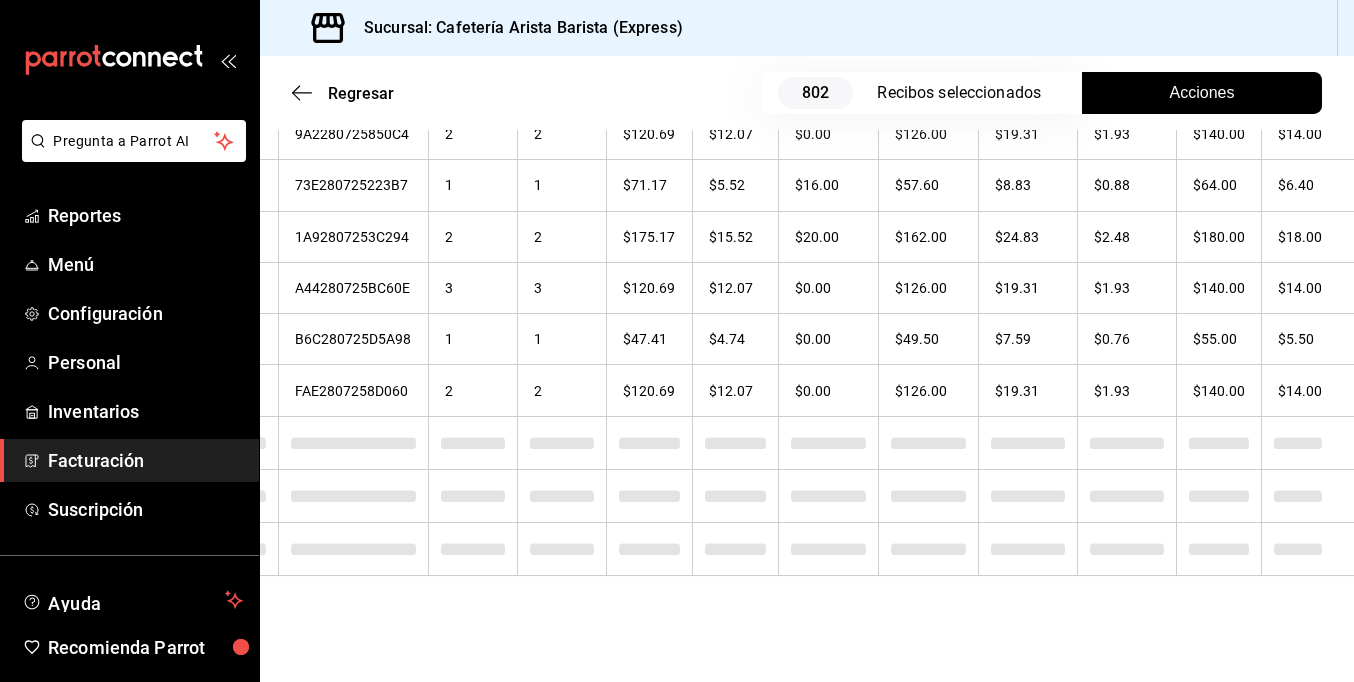 scroll, scrollTop: 5715, scrollLeft: 0, axis: vertical 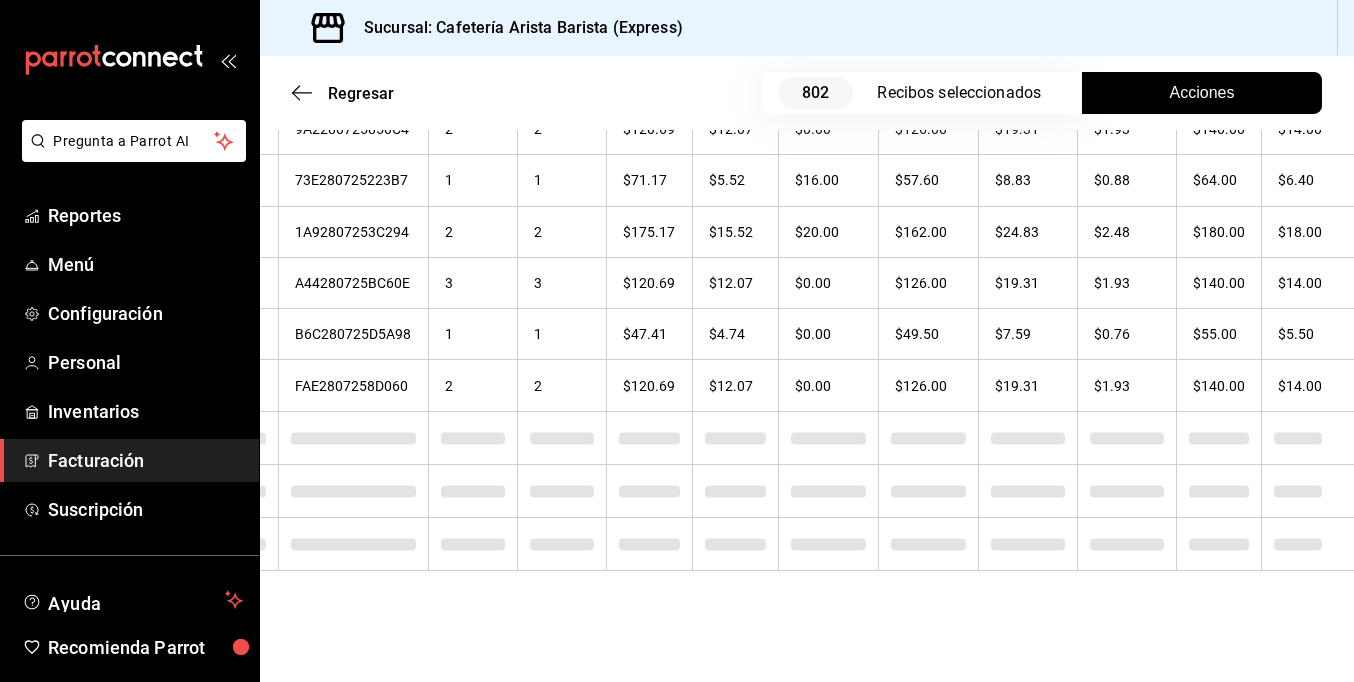 click on "Sucursal: Cafetería Arista Barista (Express)" at bounding box center [807, 28] 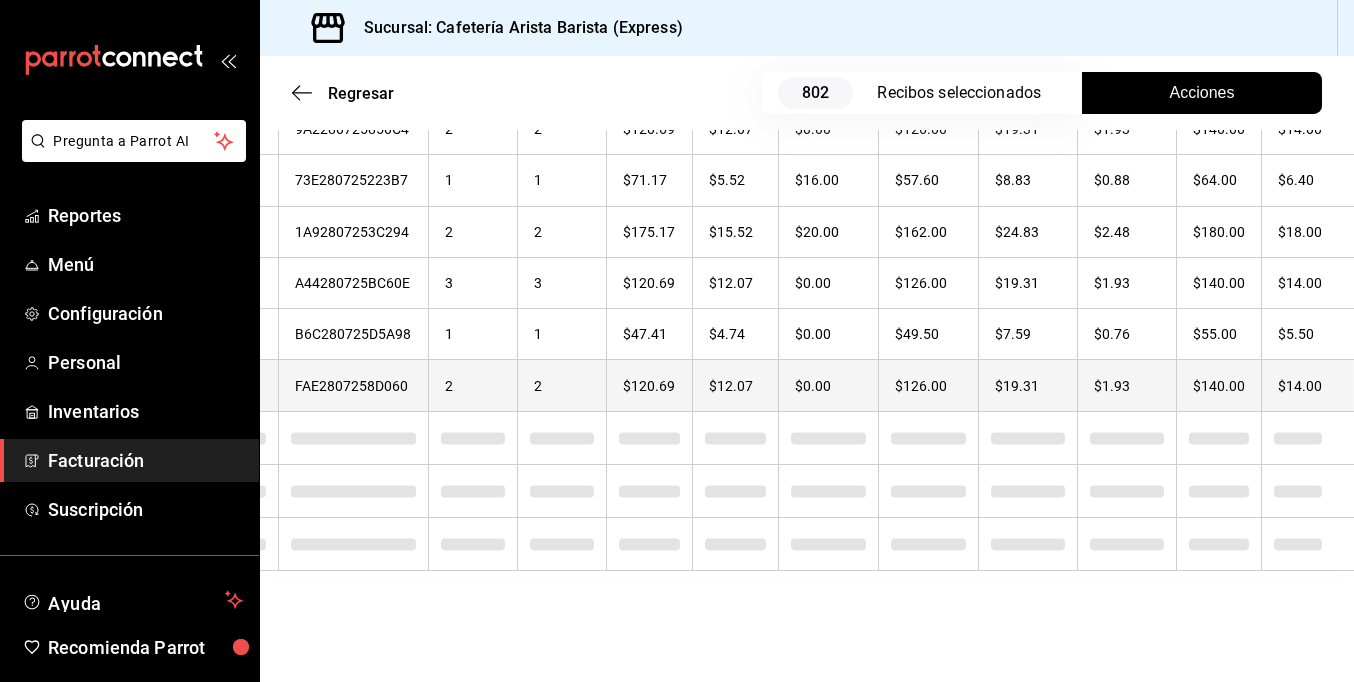 checkbox on "true" 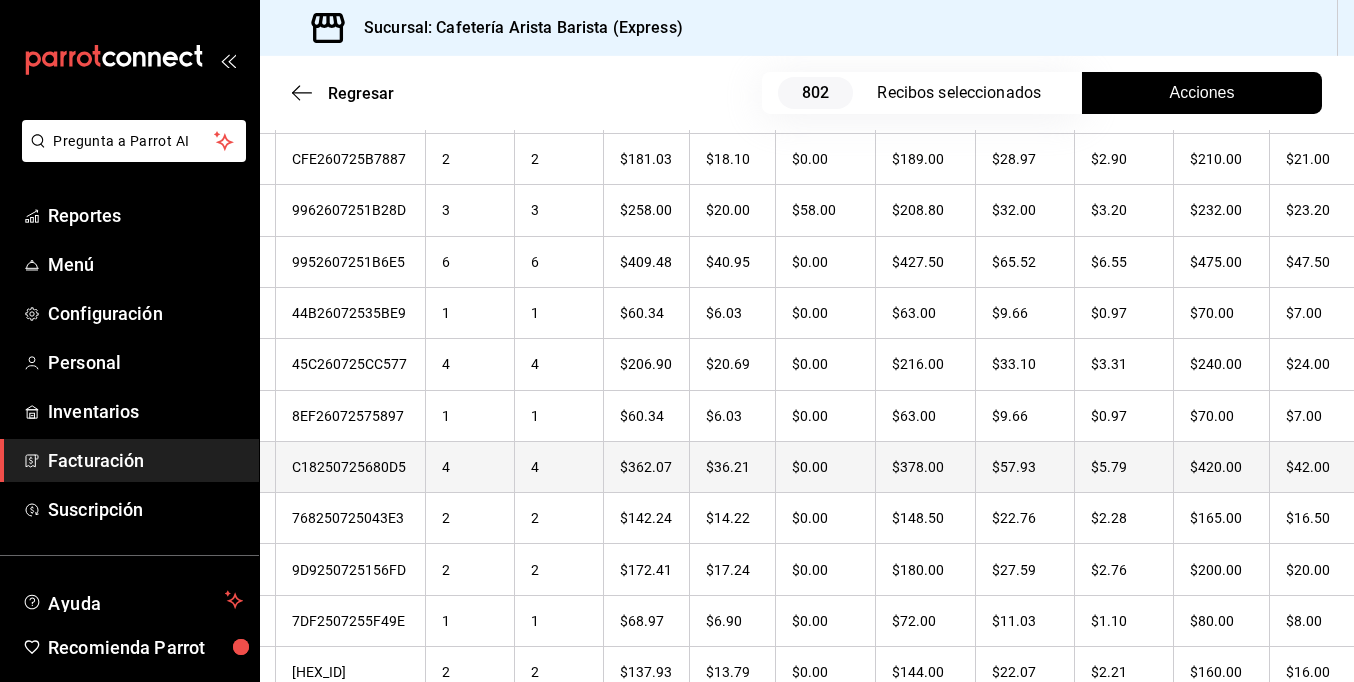 scroll, scrollTop: 6915, scrollLeft: 0, axis: vertical 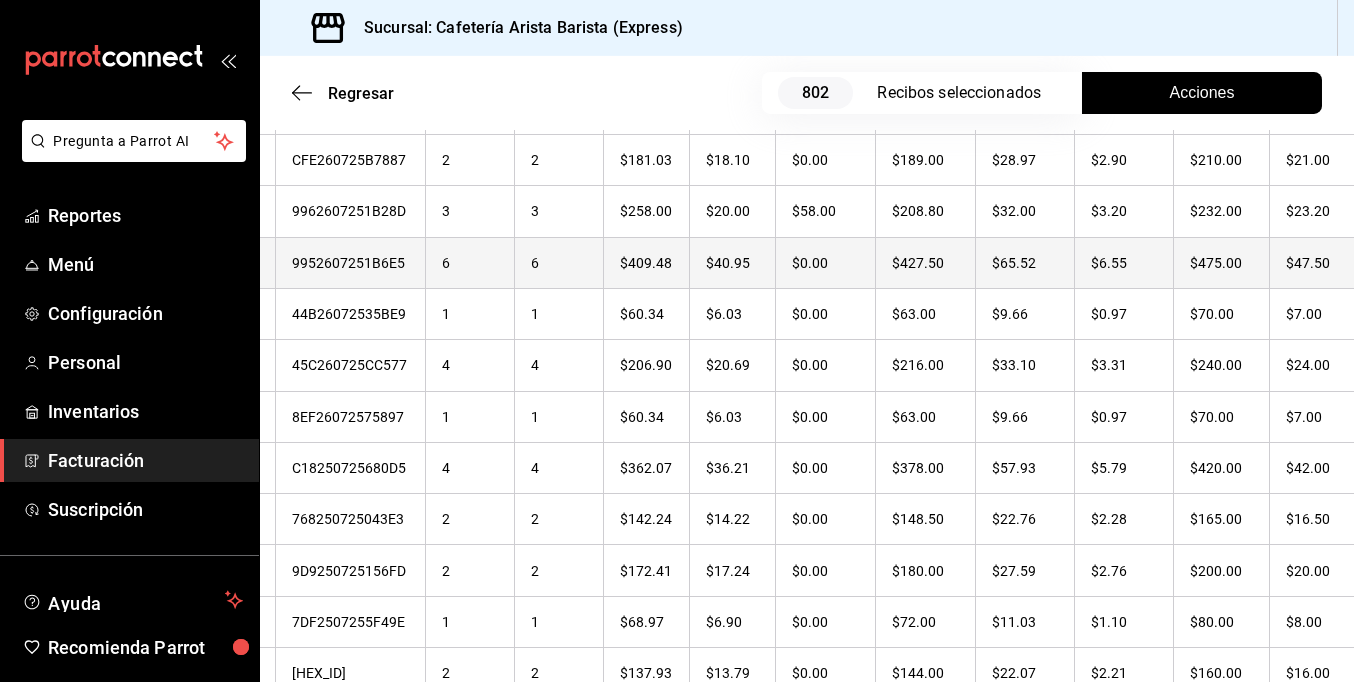 click on "$47.50" at bounding box center [1320, 262] 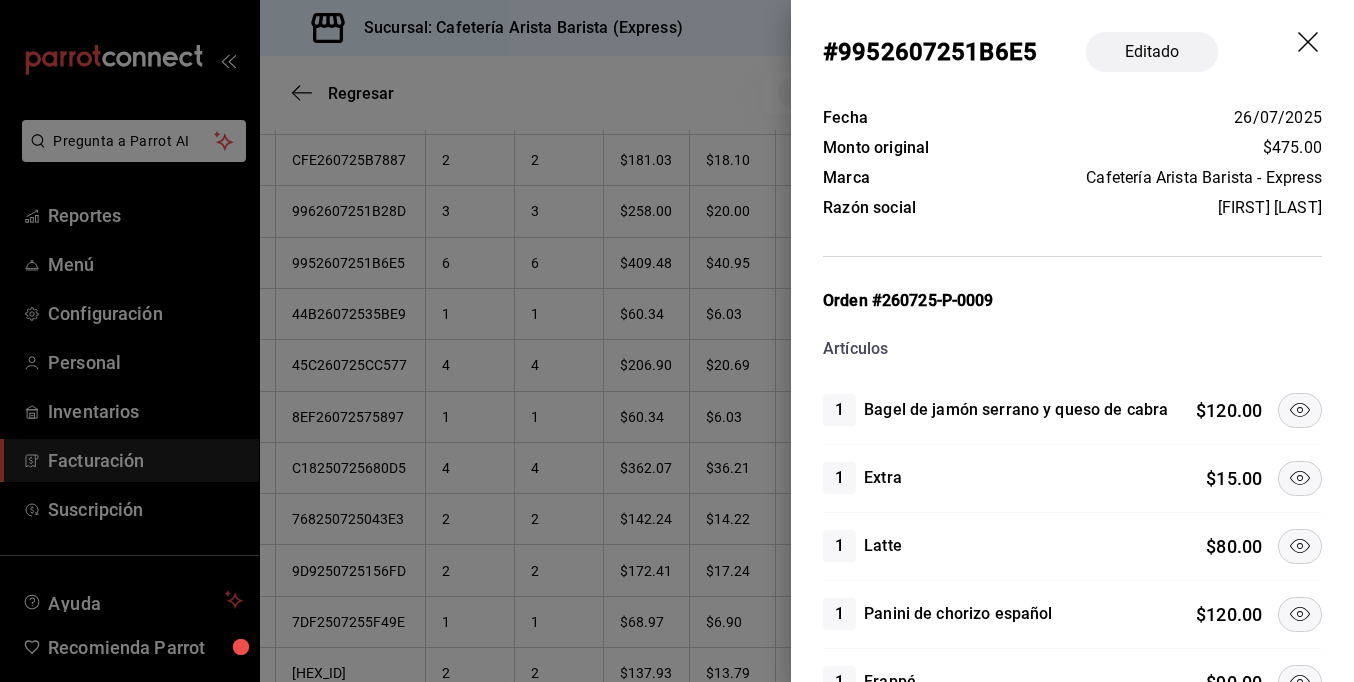 scroll, scrollTop: 200, scrollLeft: 0, axis: vertical 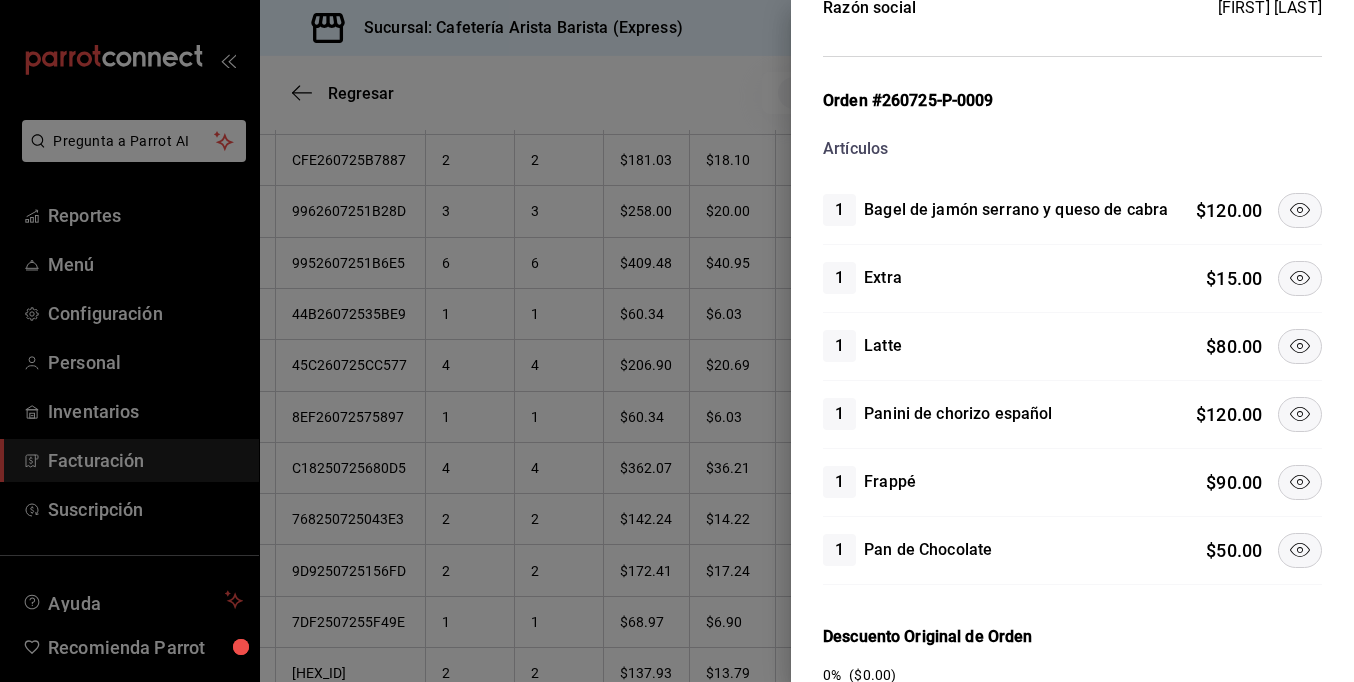 click at bounding box center [1300, 346] 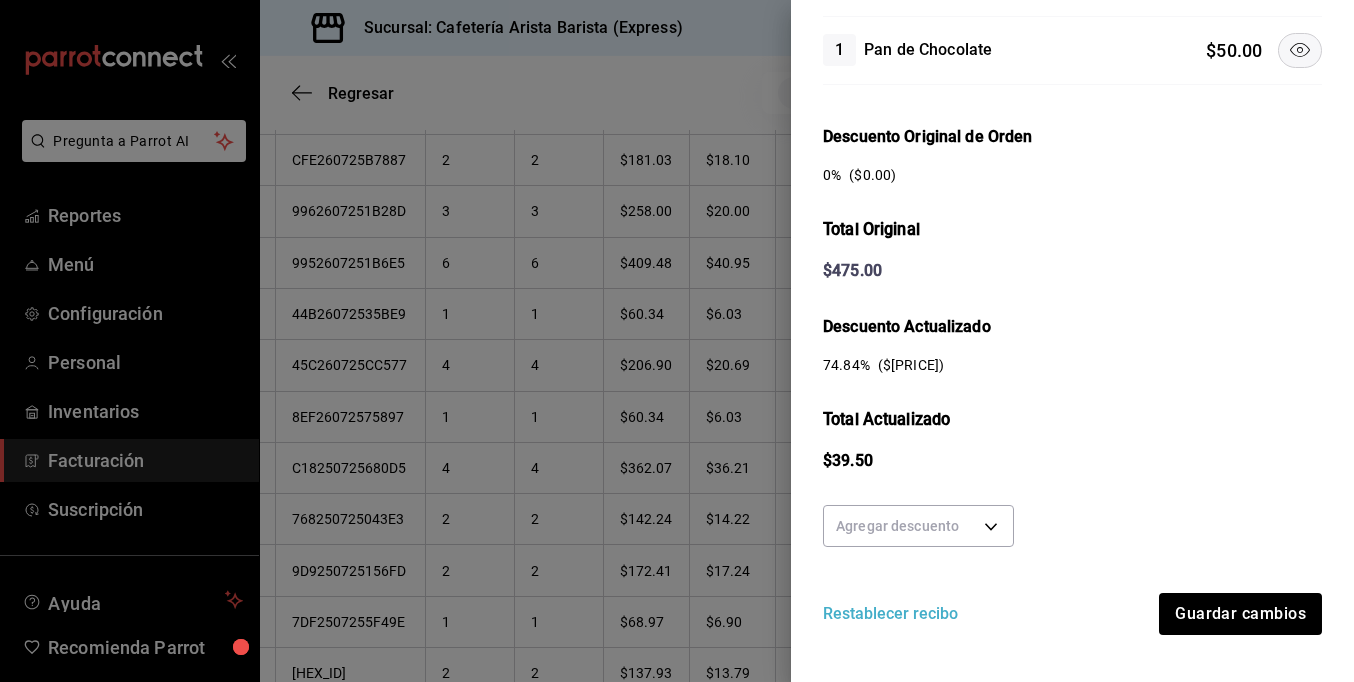 scroll, scrollTop: 300, scrollLeft: 0, axis: vertical 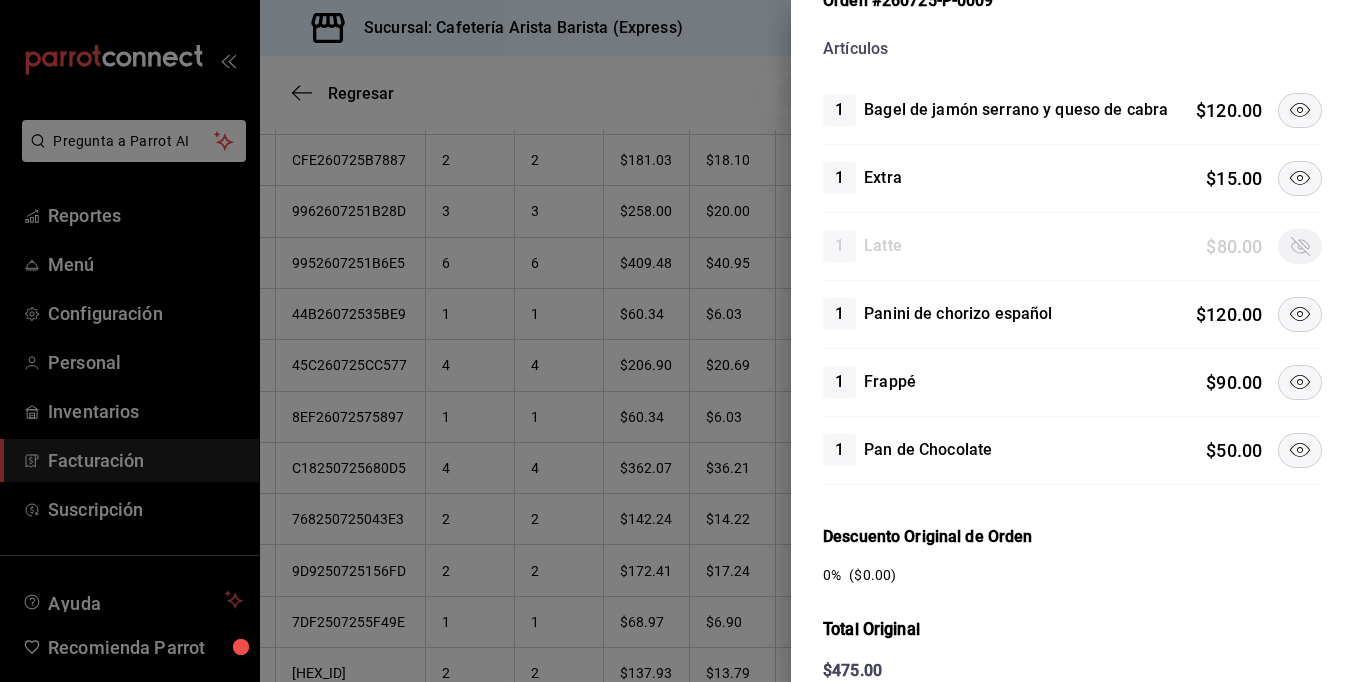 click 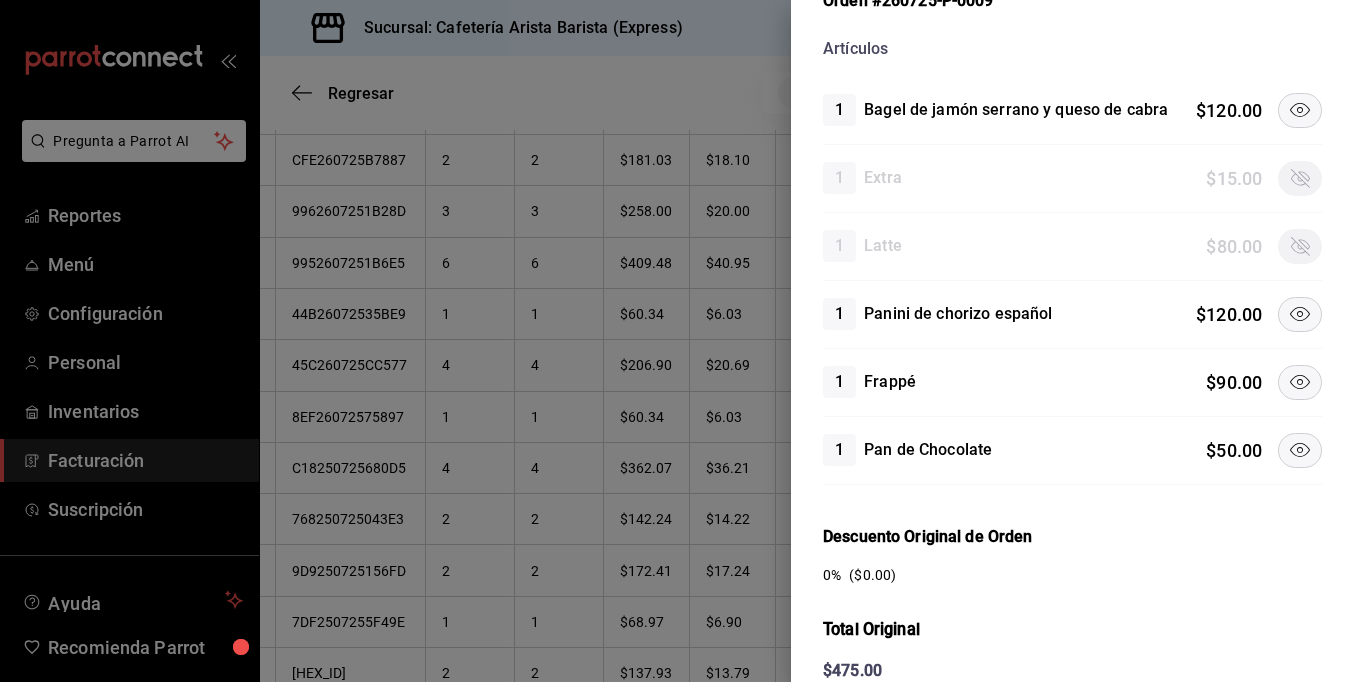 click 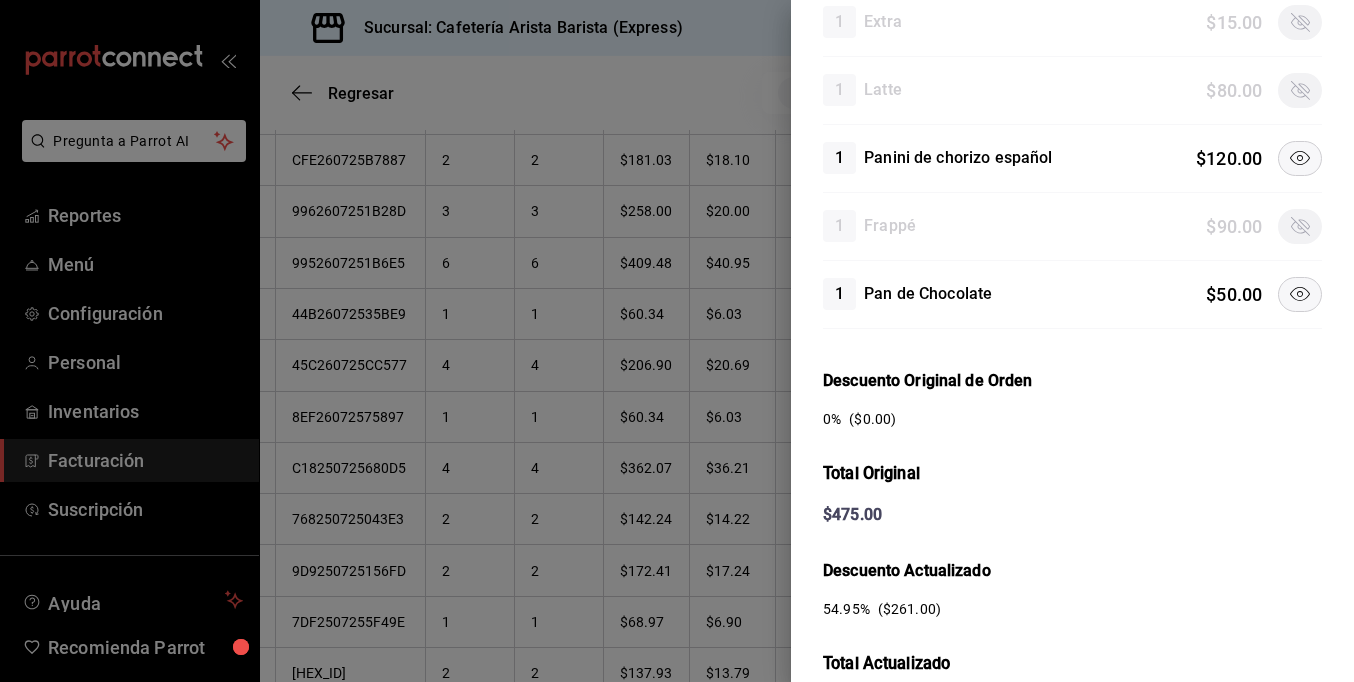 scroll, scrollTop: 700, scrollLeft: 0, axis: vertical 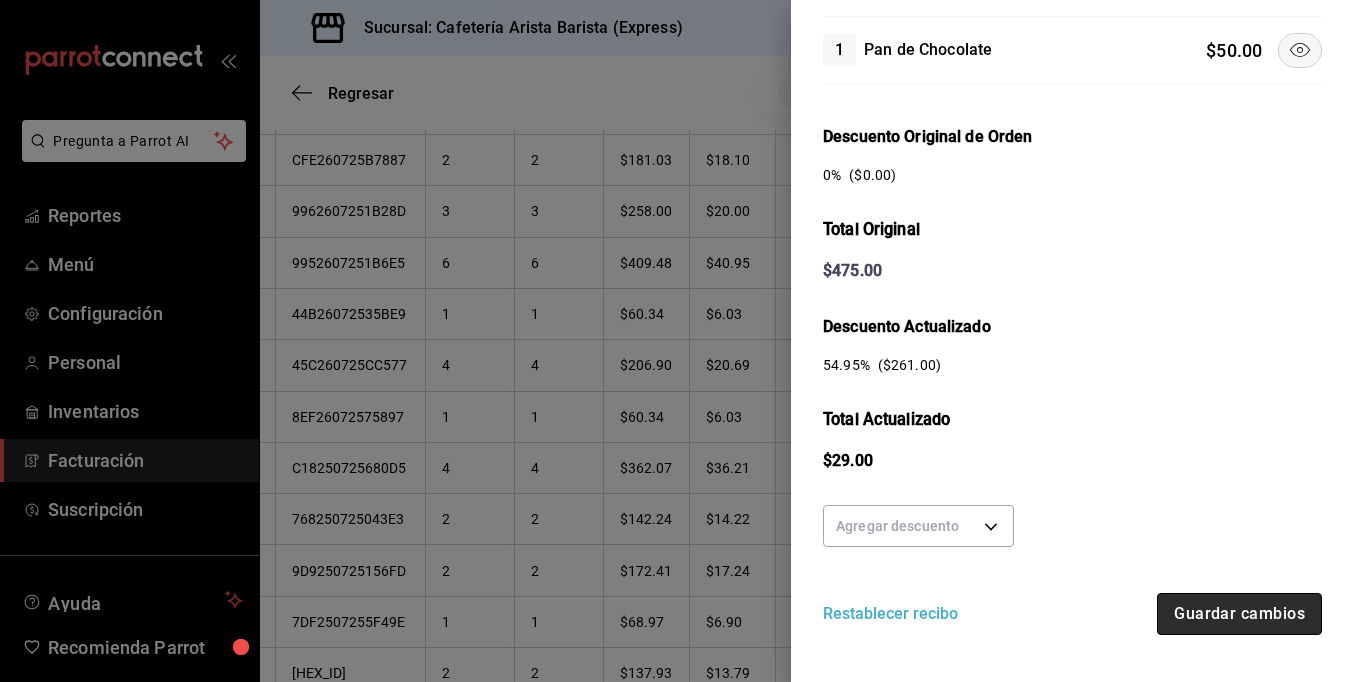 click on "Guardar cambios" at bounding box center [1239, 614] 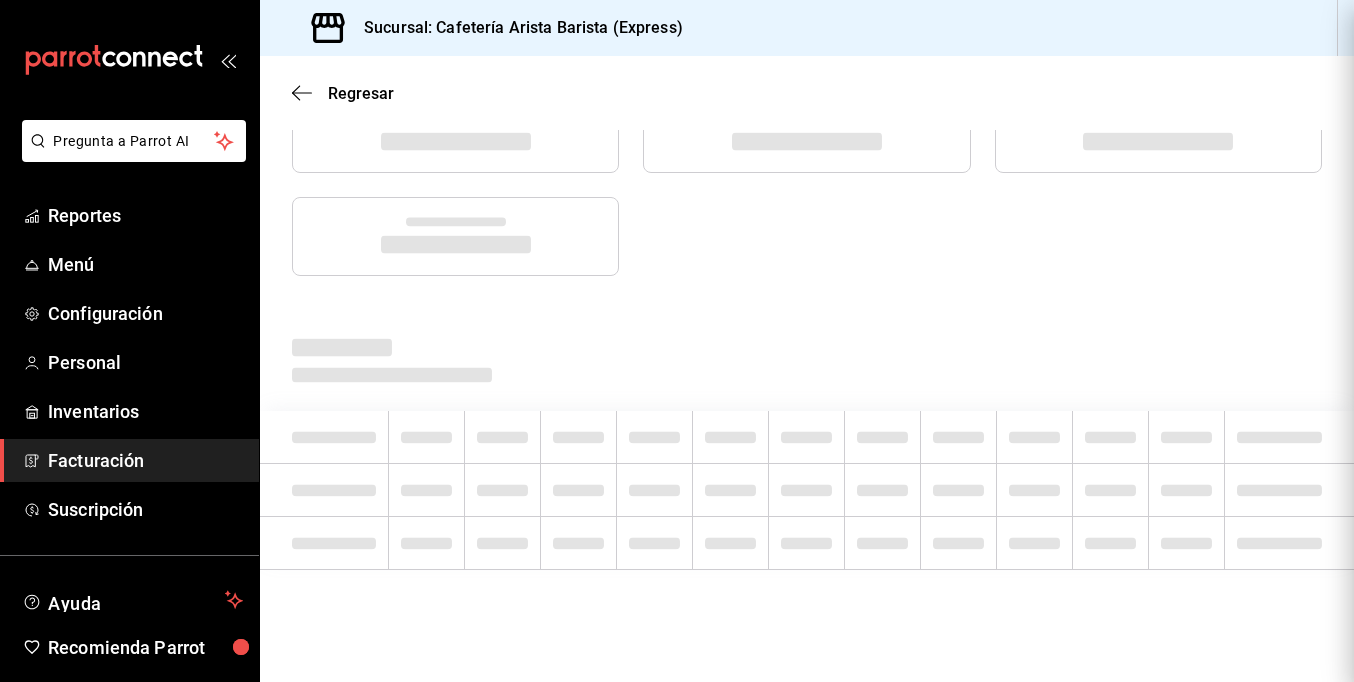 scroll, scrollTop: 0, scrollLeft: 0, axis: both 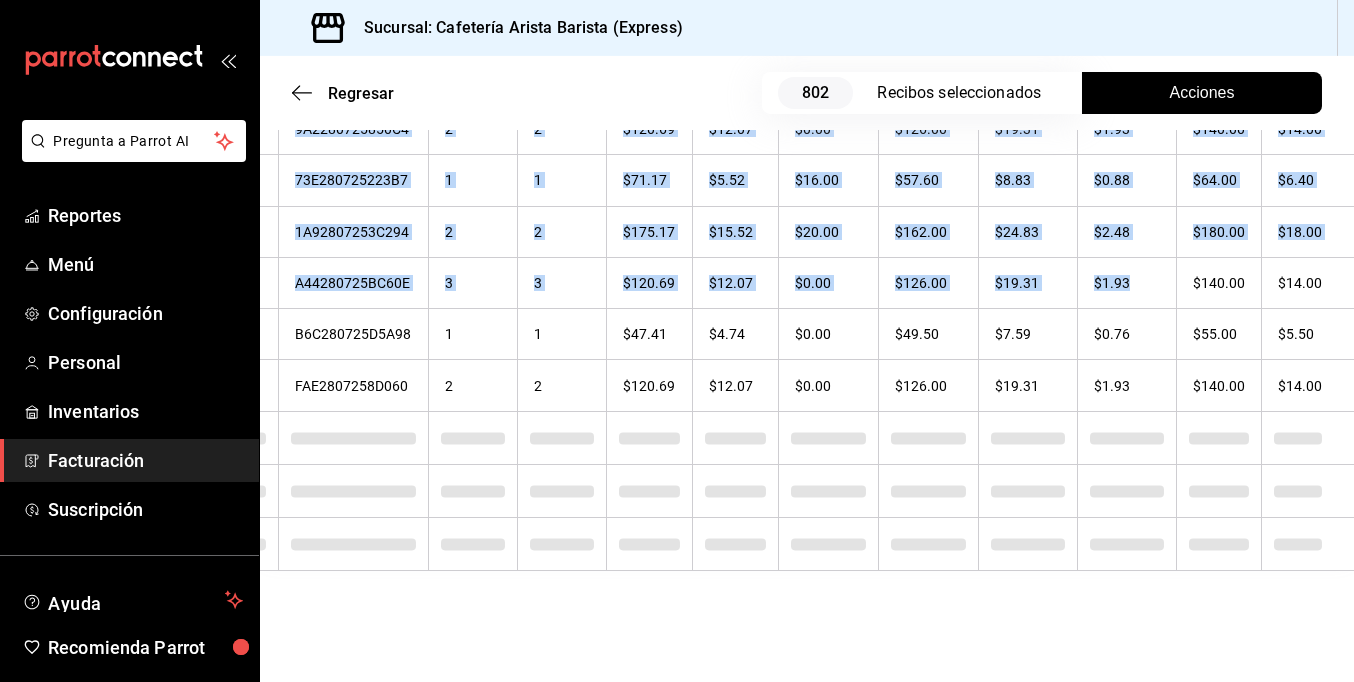 drag, startPoint x: 1264, startPoint y: 268, endPoint x: 1396, endPoint y: 265, distance: 132.03409 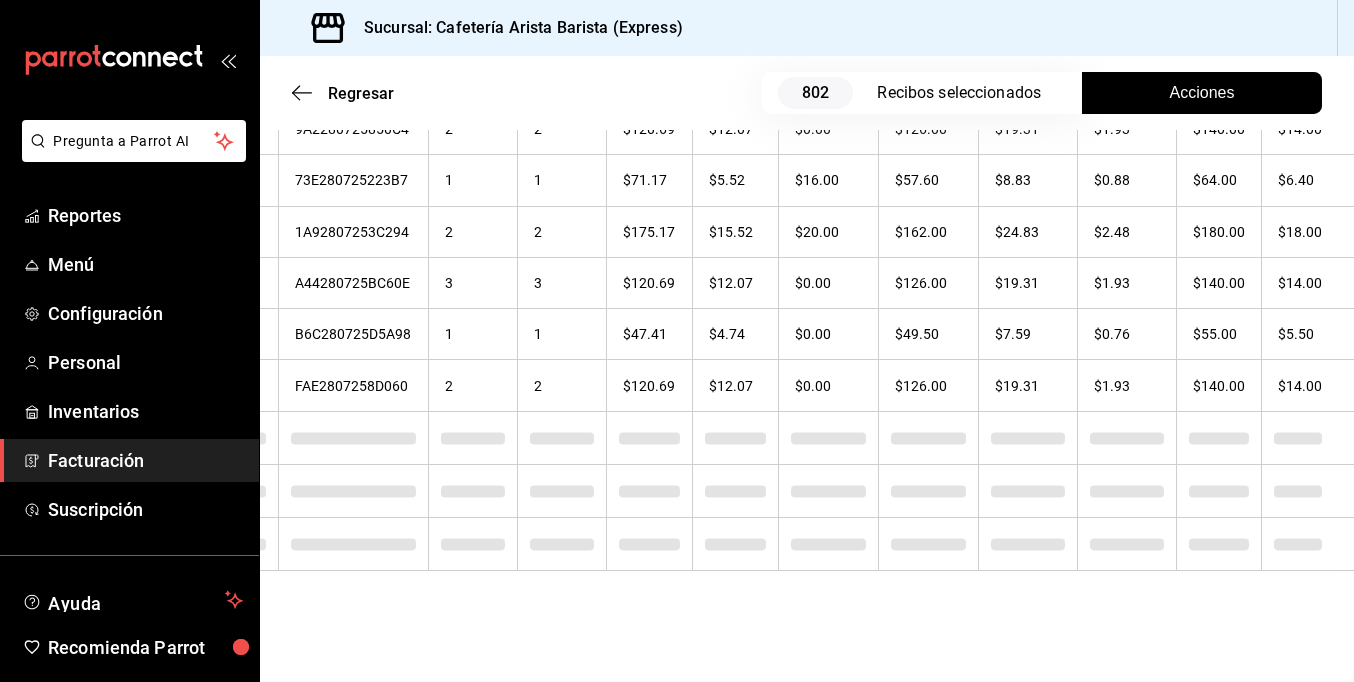 drag, startPoint x: 1396, startPoint y: 265, endPoint x: 1185, endPoint y: 36, distance: 311.3872 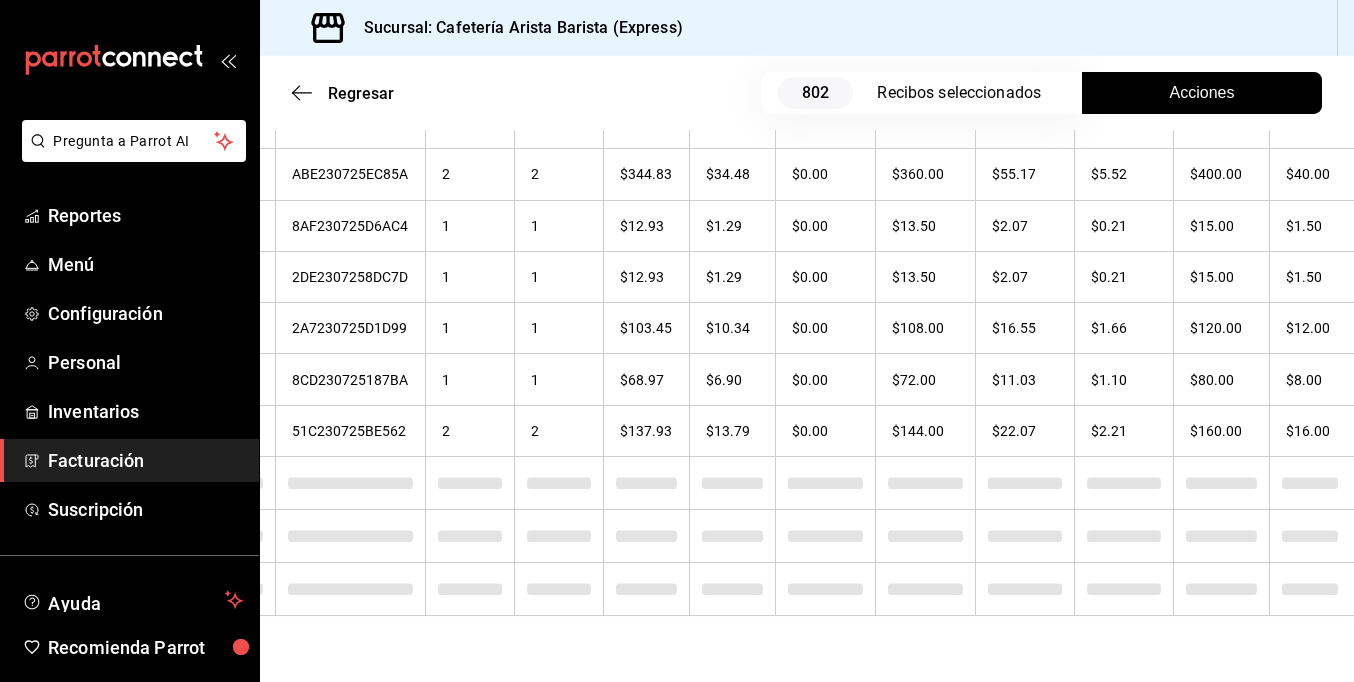 scroll, scrollTop: 10830, scrollLeft: 0, axis: vertical 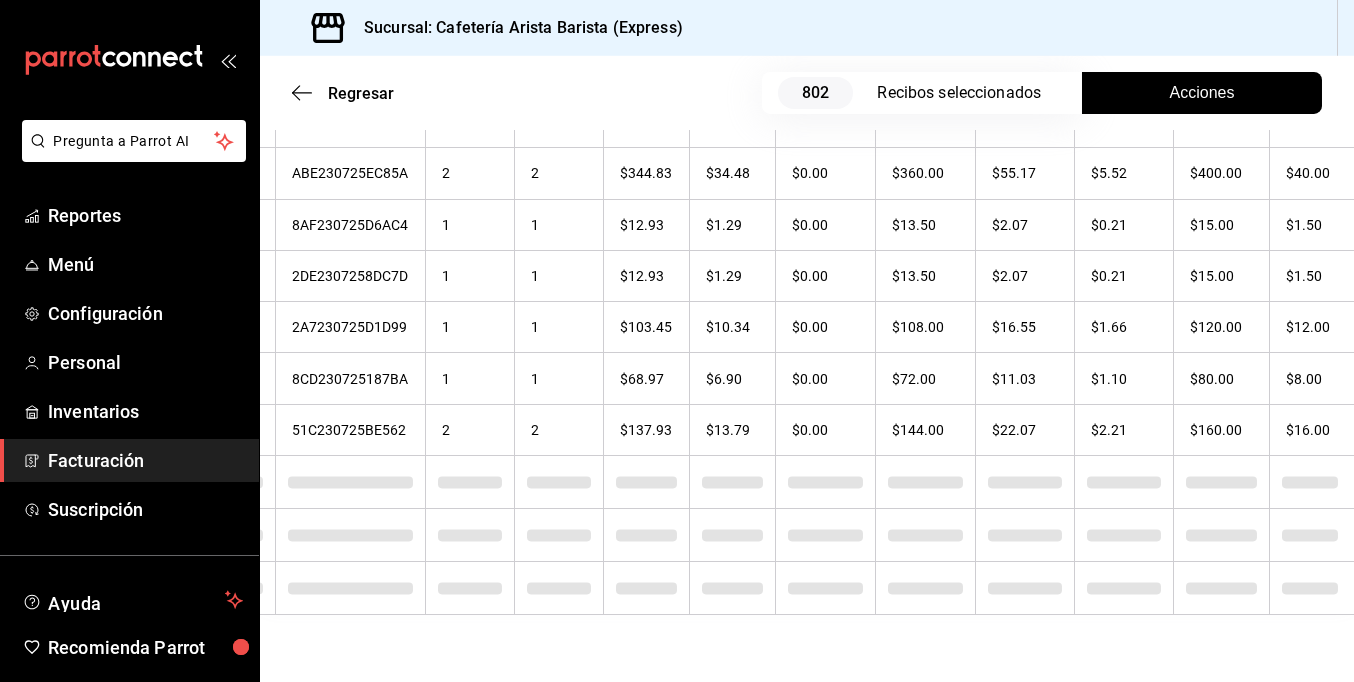 checkbox on "true" 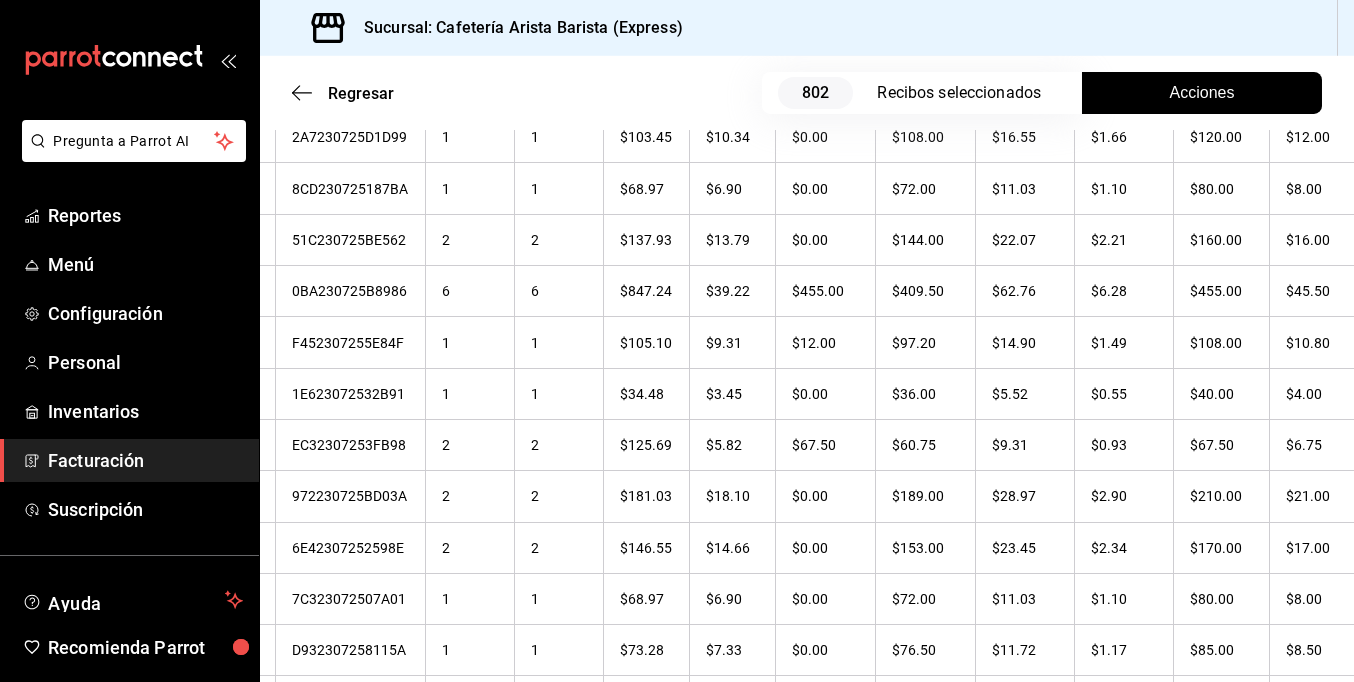 scroll, scrollTop: 11030, scrollLeft: 0, axis: vertical 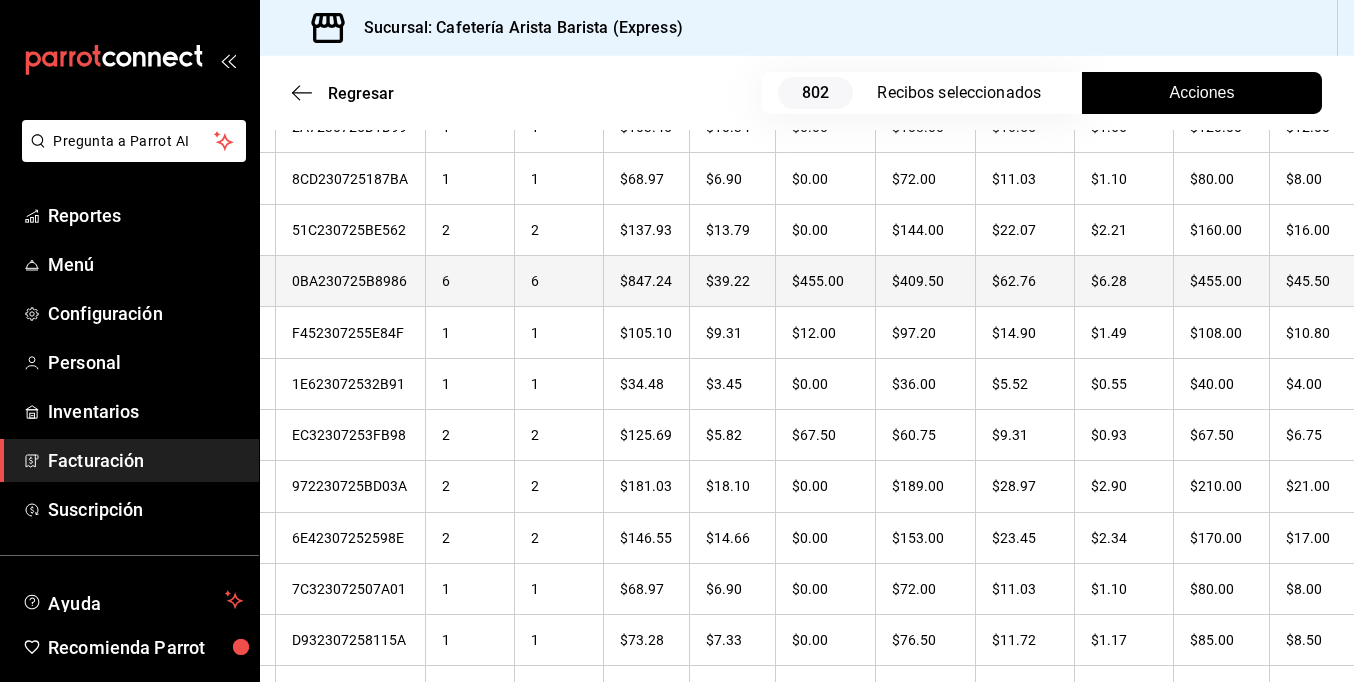 click on "$45.50" at bounding box center [1320, 281] 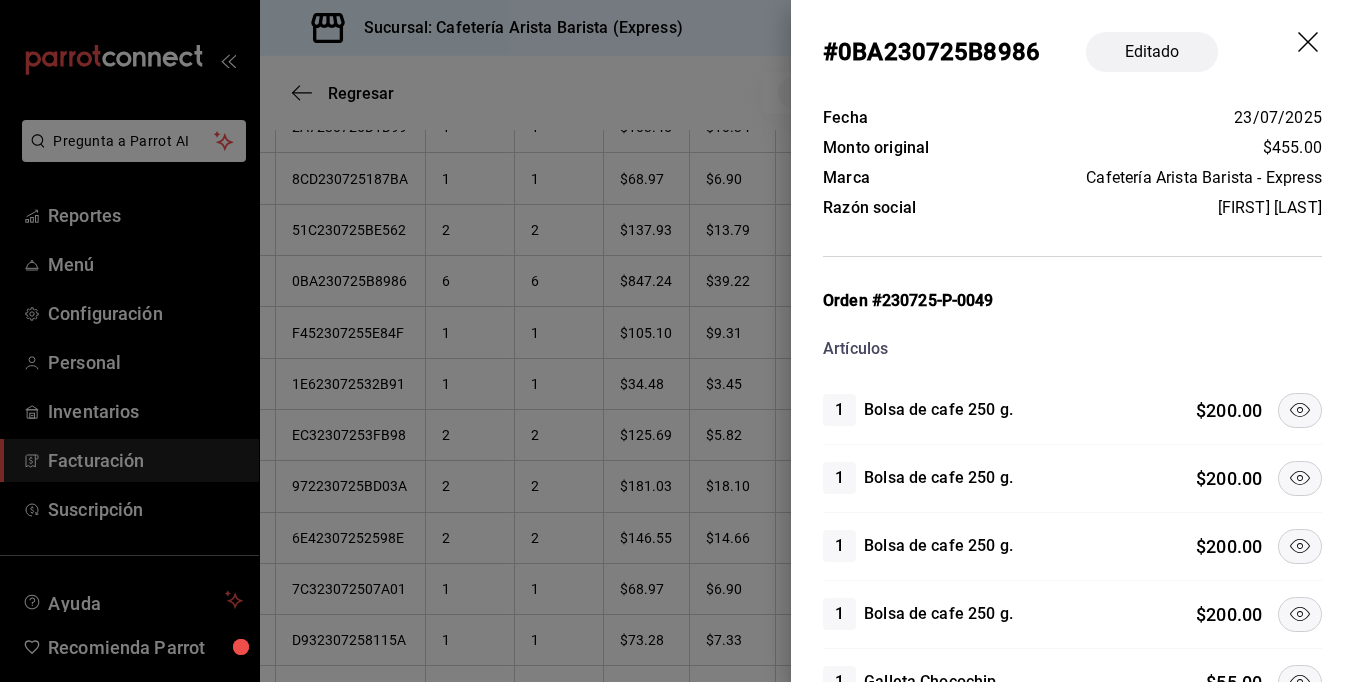 click at bounding box center (1300, 410) 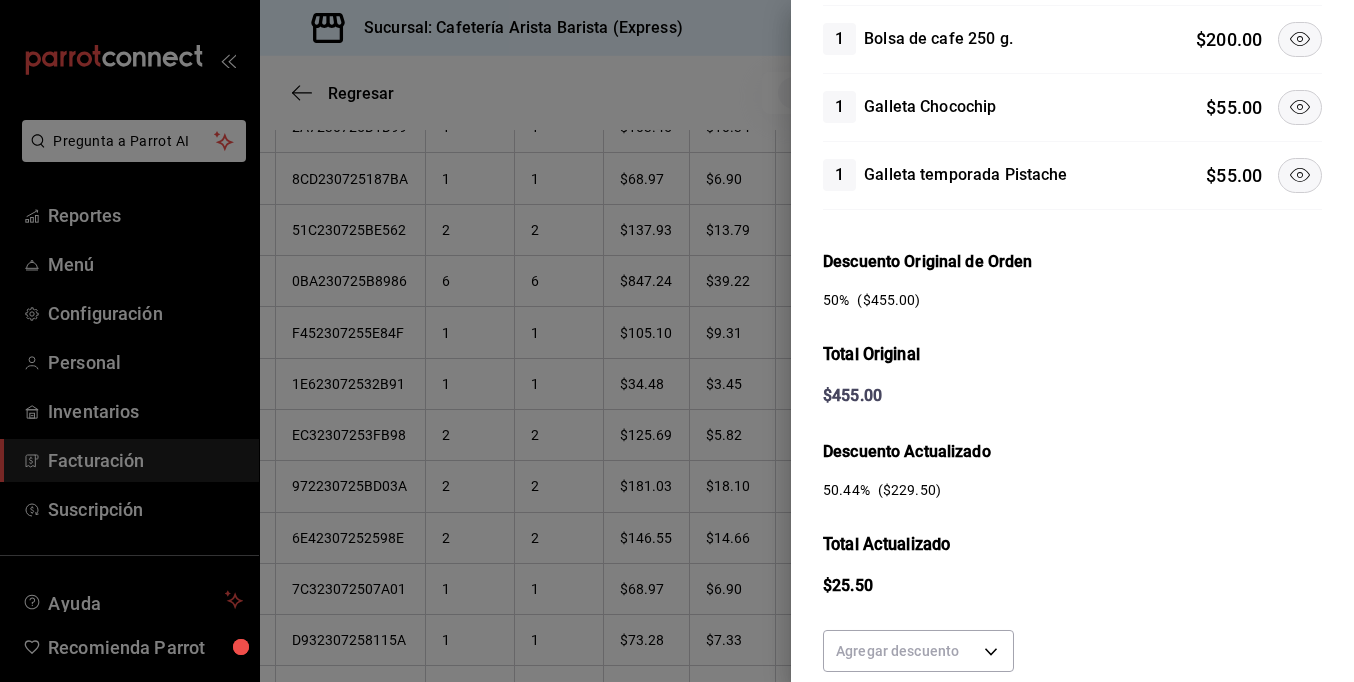 scroll, scrollTop: 429, scrollLeft: 0, axis: vertical 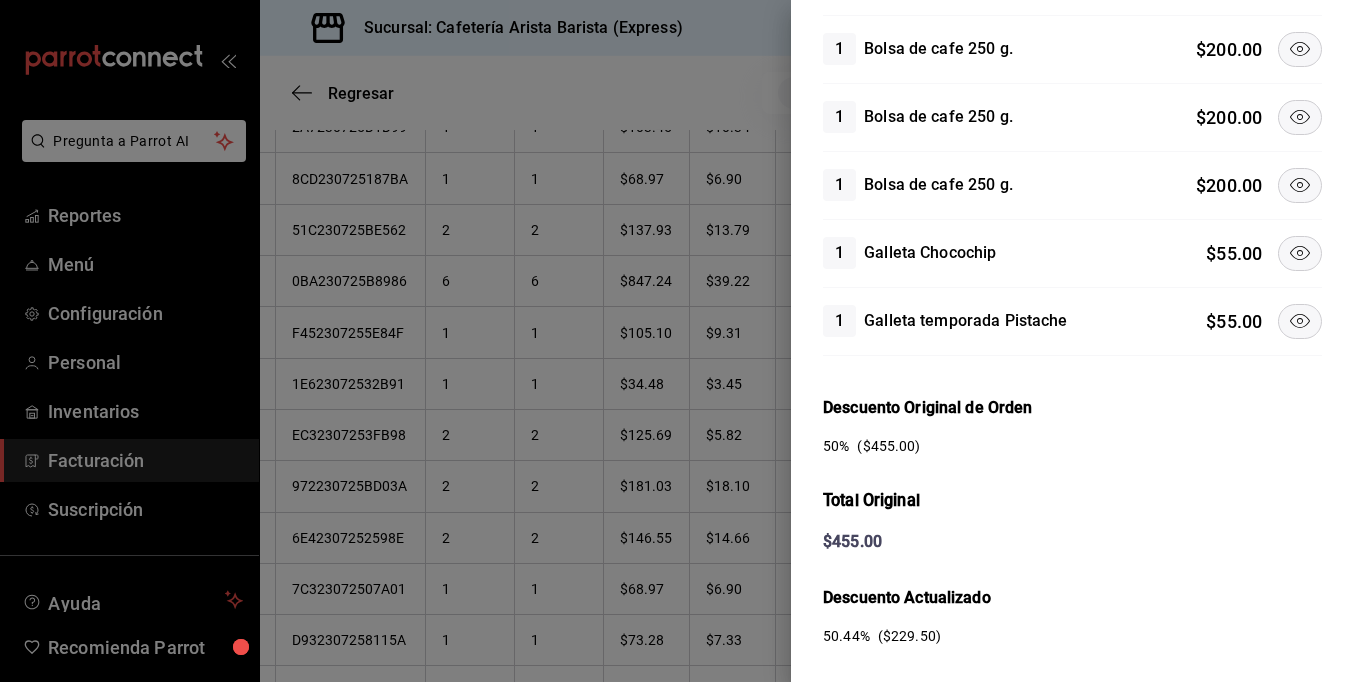 click 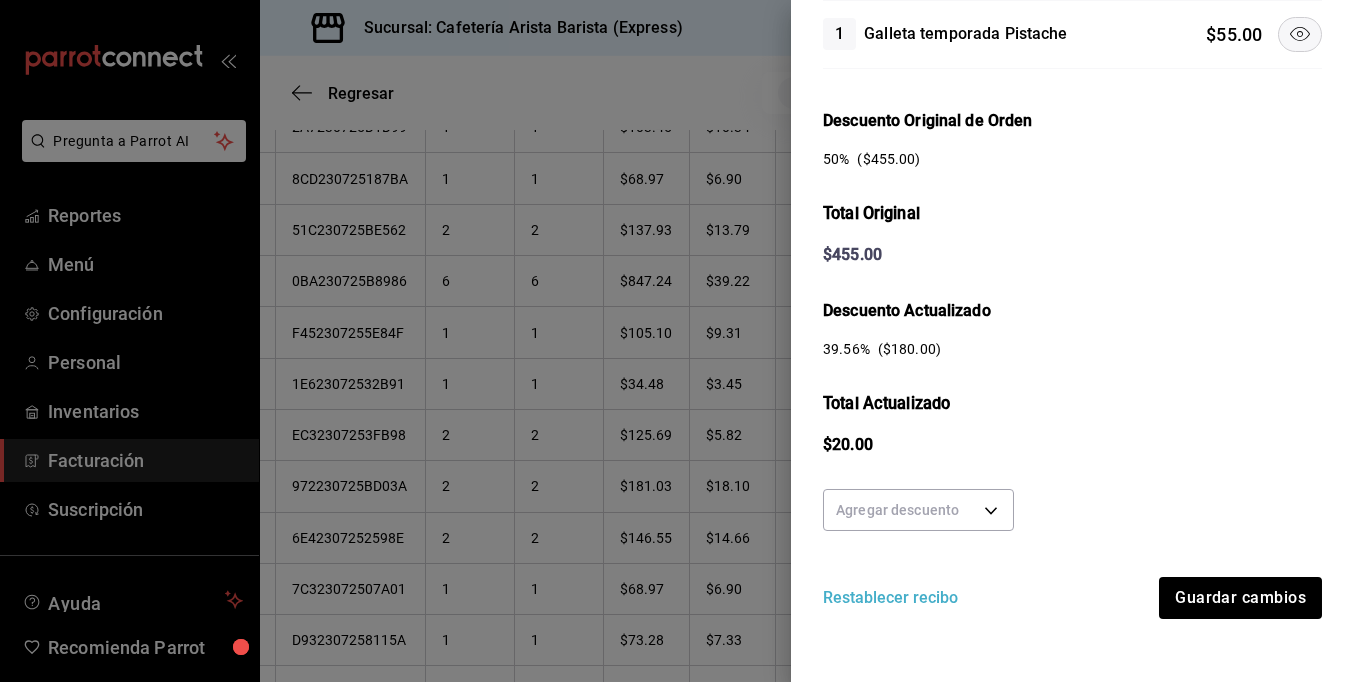 scroll, scrollTop: 729, scrollLeft: 0, axis: vertical 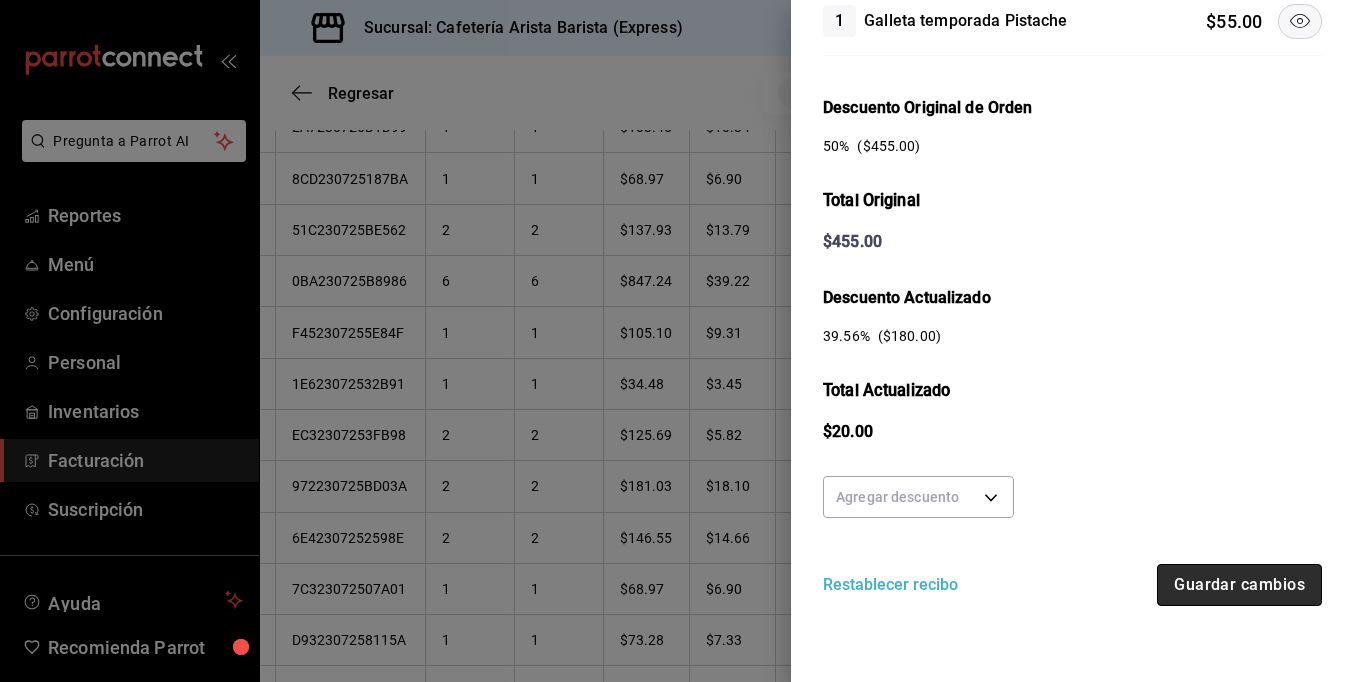 click on "Guardar cambios" at bounding box center [1239, 585] 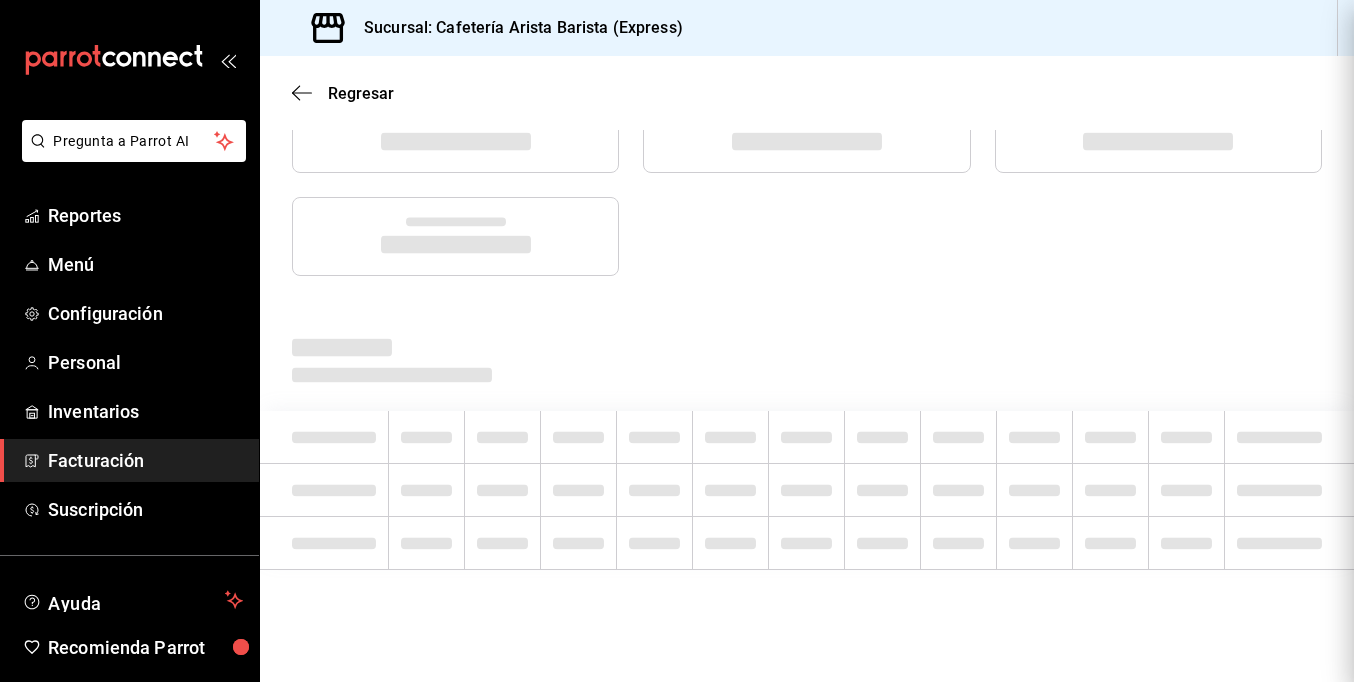 scroll, scrollTop: 0, scrollLeft: 0, axis: both 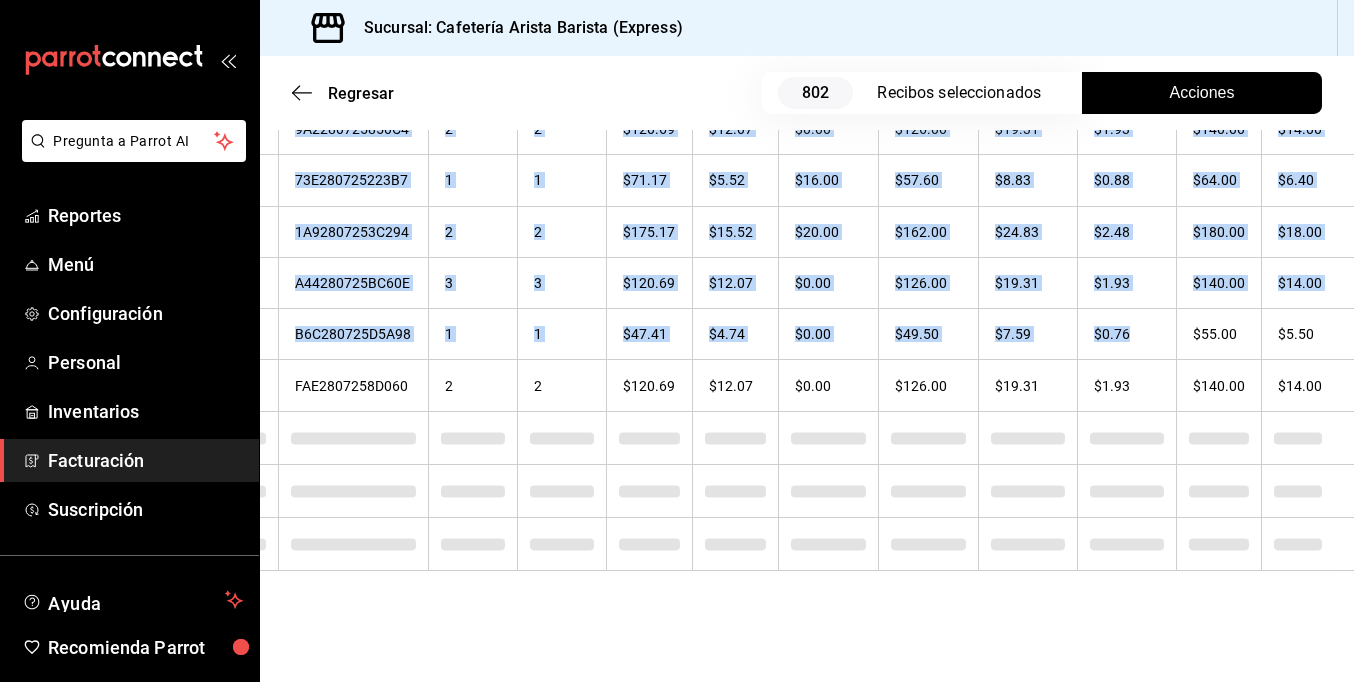 drag, startPoint x: 1268, startPoint y: 314, endPoint x: 1371, endPoint y: 309, distance: 103.121284 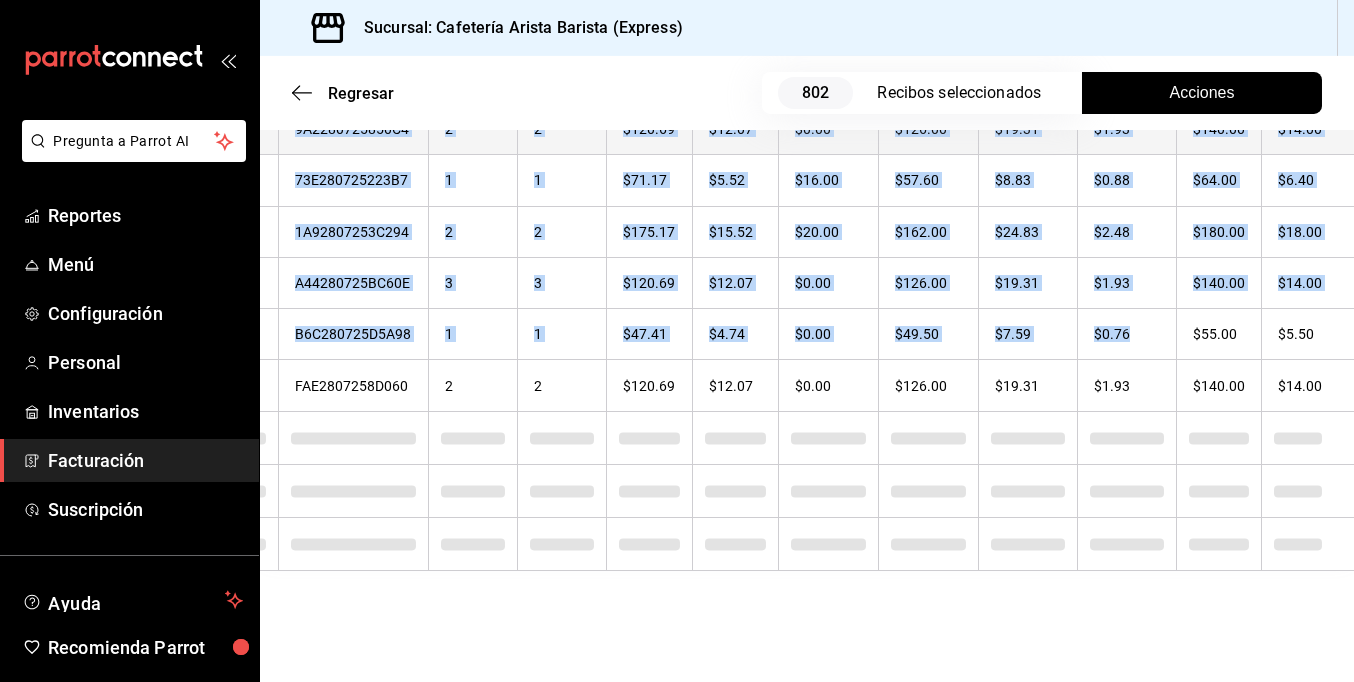 drag, startPoint x: 1371, startPoint y: 309, endPoint x: 1181, endPoint y: 132, distance: 259.67096 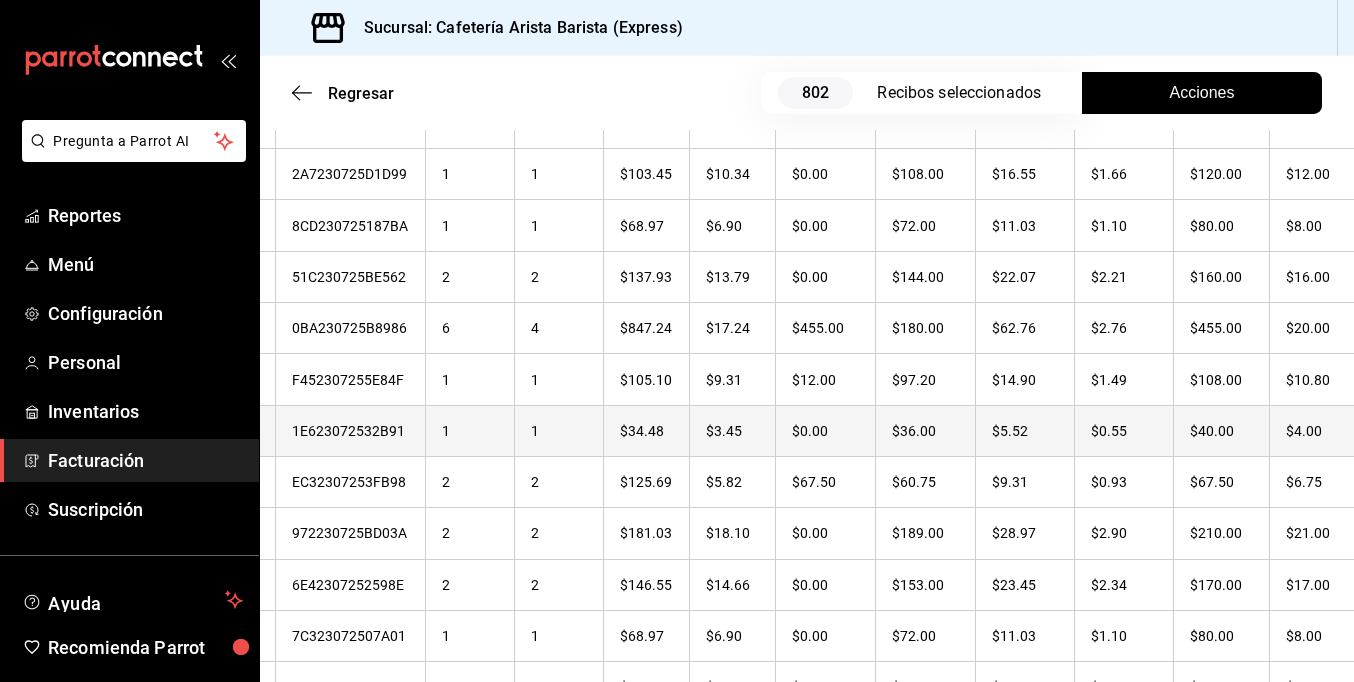 scroll, scrollTop: 11030, scrollLeft: 0, axis: vertical 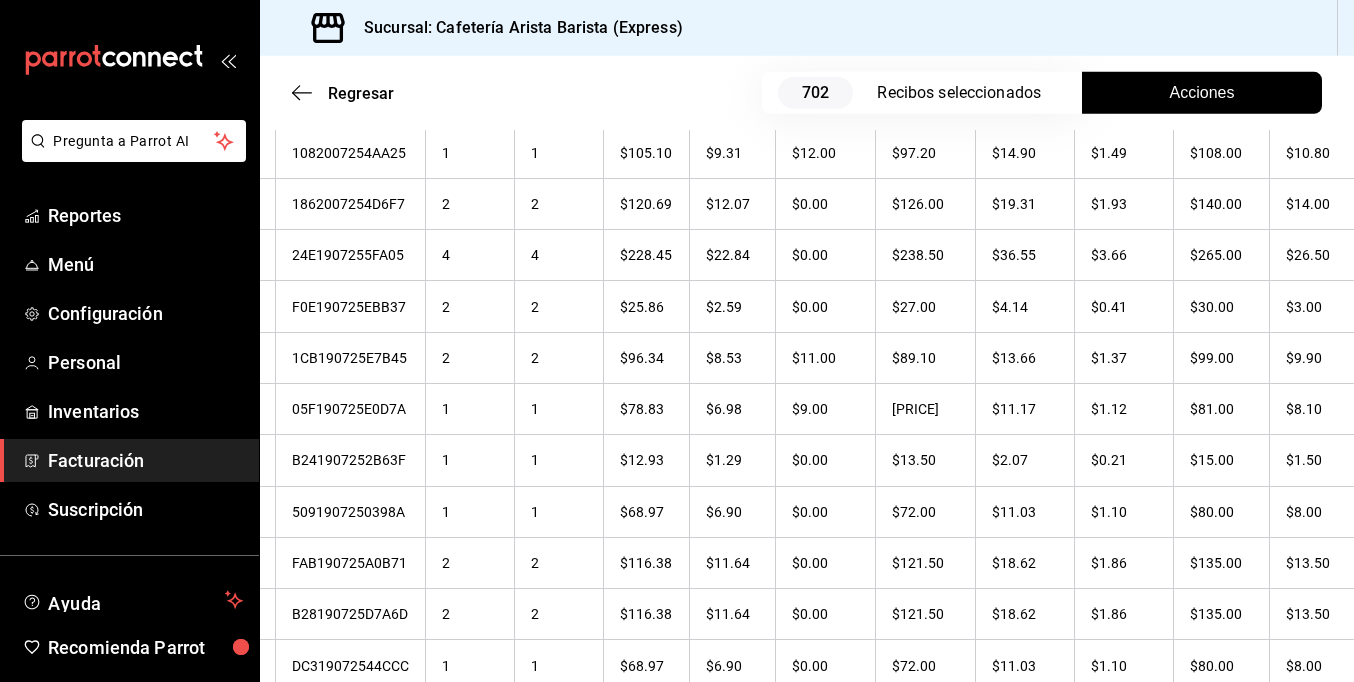 checkbox on "true" 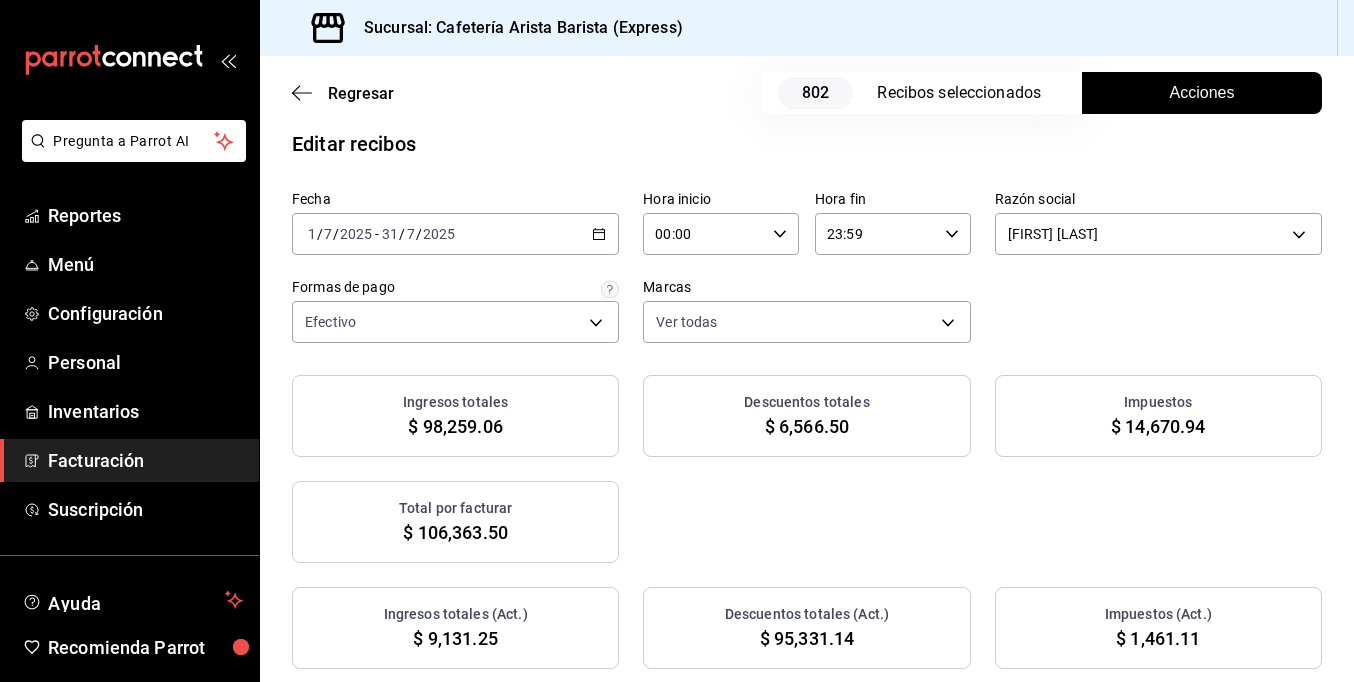 scroll, scrollTop: 0, scrollLeft: 0, axis: both 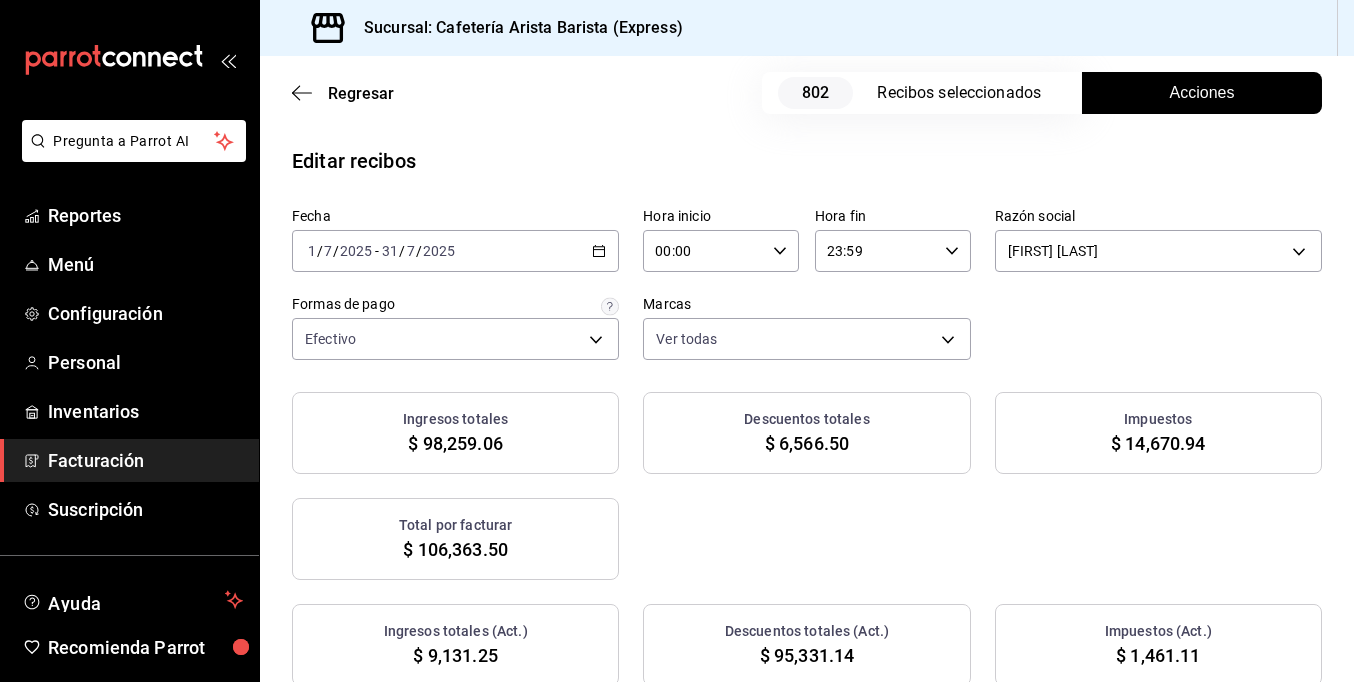 click on "Acciones" at bounding box center [1202, 93] 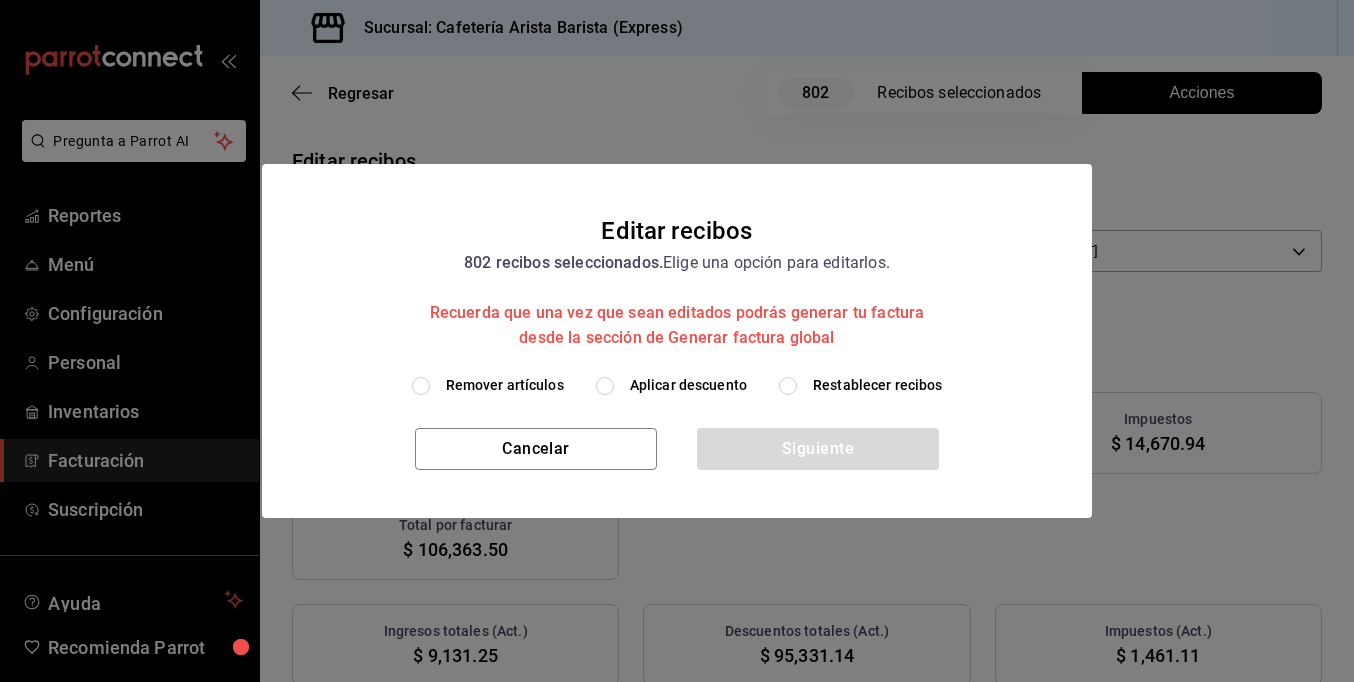 click on "Remover artículos" at bounding box center [505, 385] 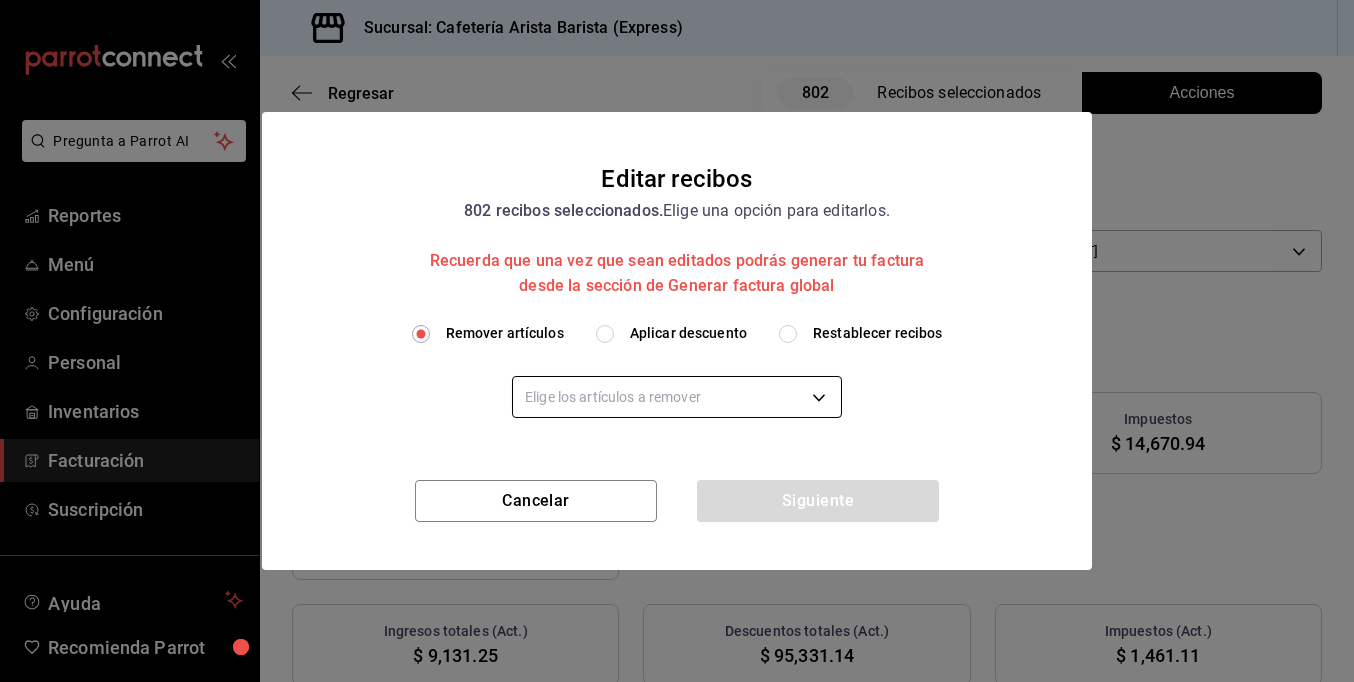 click on "Pregunta a Parrot AI Reportes   Menú   Configuración   Personal   Inventarios   Facturación   Suscripción   Ayuda Recomienda Parrot   [FIRST] [LAST]   Sugerir nueva función   Sucursal: Cafetería Arista Barista (Express) Regresar 802 Recibos seleccionados Acciones Editar recibos Fecha 2025-07-01 1 / 7 / 2025 - 2025-07-31 31 / 7 / 2025 Hora inicio 00:00 Hora inicio Hora fin 23:59 Hora fin Razón social [FIRST] [LAST] 80a76763-f030-4f71-9538-49db91ca31f9 Formas de pago   Efectivo 386dc416-f97e-41f4-9feb-f82f63e89165 Marcas Ver todas 1aa7263e-2fd1-44cb-84e9-62954ac4e21b Ingresos totales $ 98,259.06 Descuentos totales $ 6,566.50 Impuestos $ 14,670.94 Total por facturar $ 106,363.50 Ingresos totales (Act.) $ 9,131.25 Descuentos totales (Act.) $ 95,331.14 Impuestos  (Act.) $ 1,461.11 Total por facturar (Act.) $ 10,592.36 Editar recibos Quita la selección a los recibos que no quieras editar. Act. # de recibo Artículos (Orig.) Artículos (Act.) Subtotal (Orig.) Subtotal (Act.) Descuento total (Orig.)" at bounding box center (677, 341) 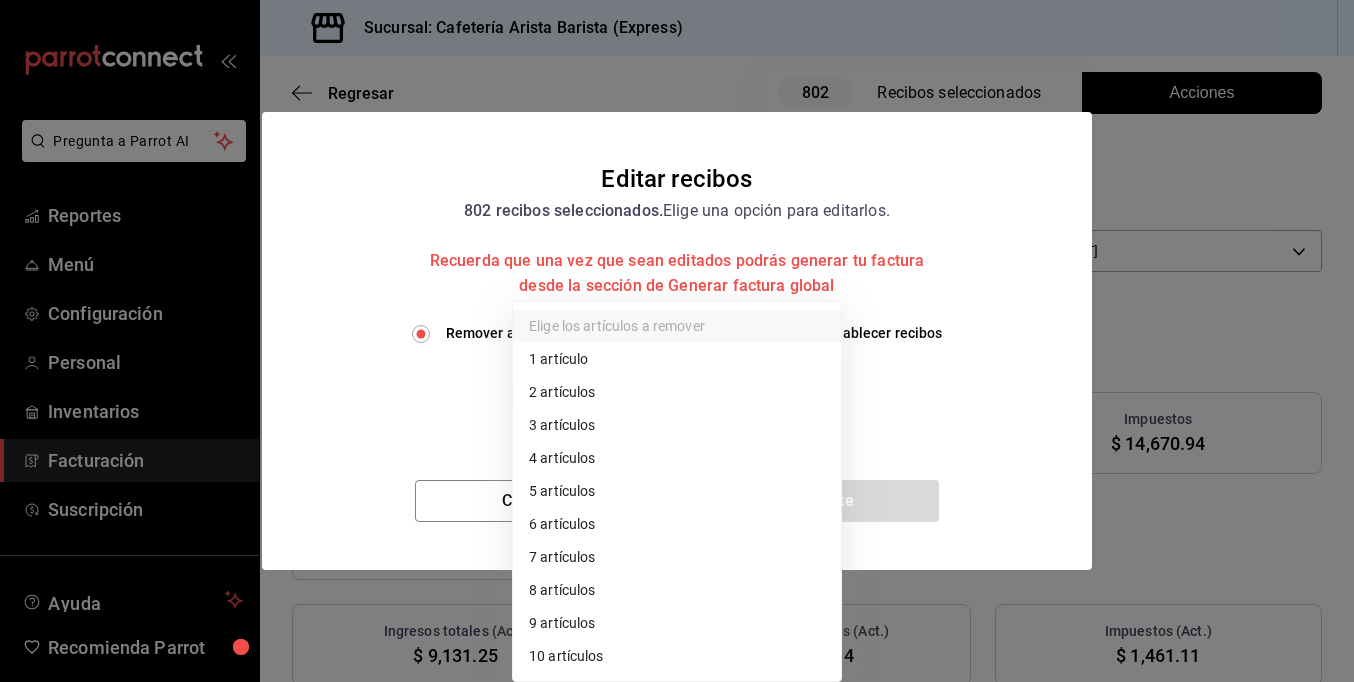 click on "10 artículos" at bounding box center [677, 656] 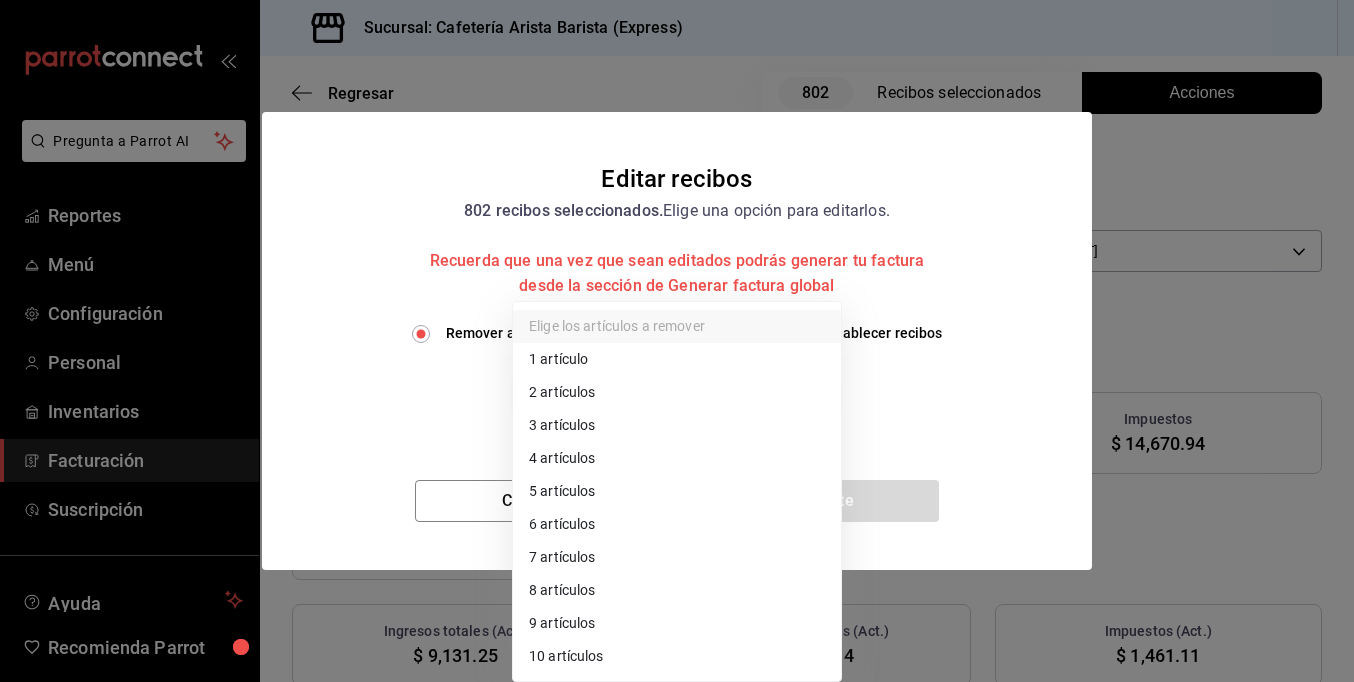 type on "10" 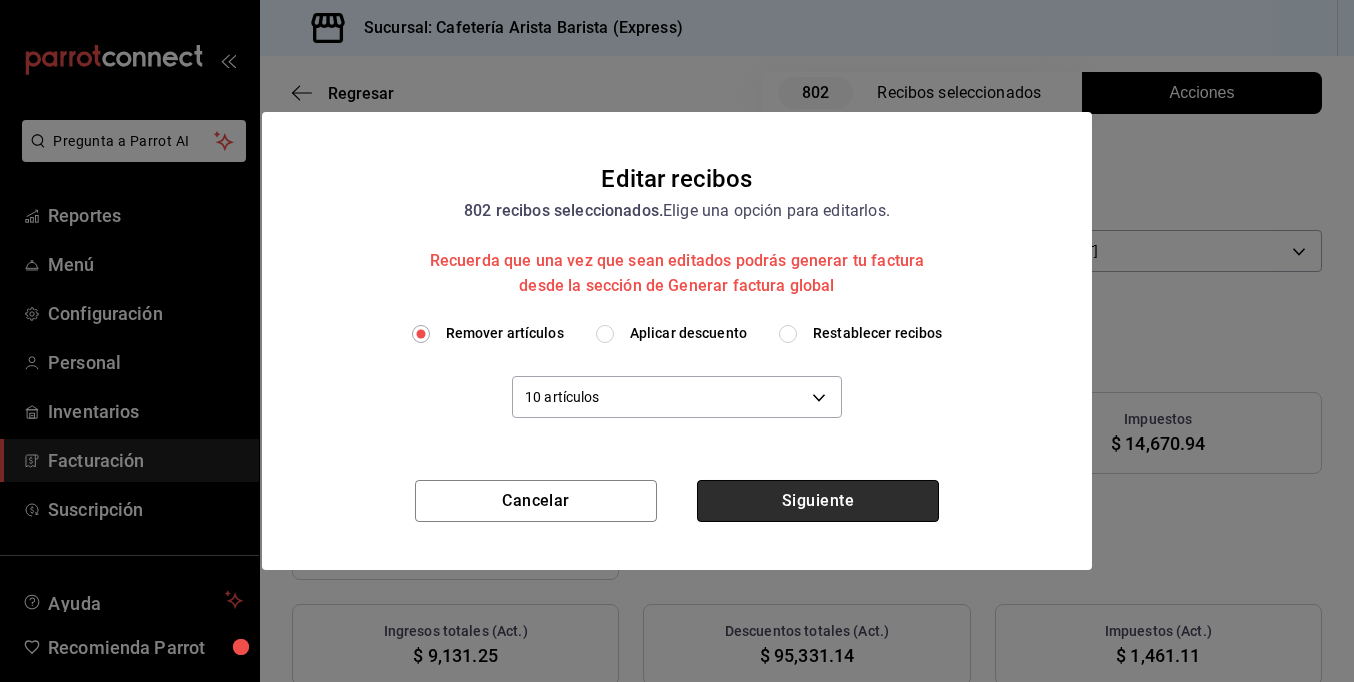 click on "Siguiente" at bounding box center [818, 501] 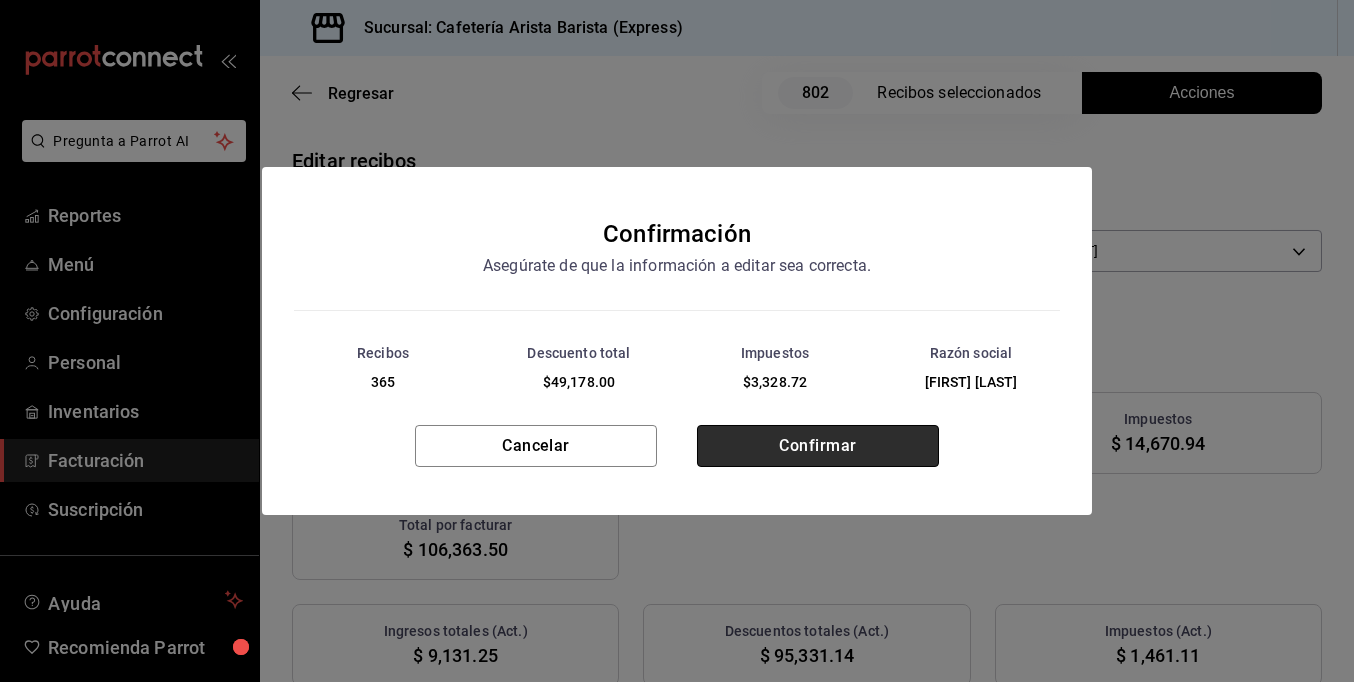 click on "Confirmar" at bounding box center (818, 446) 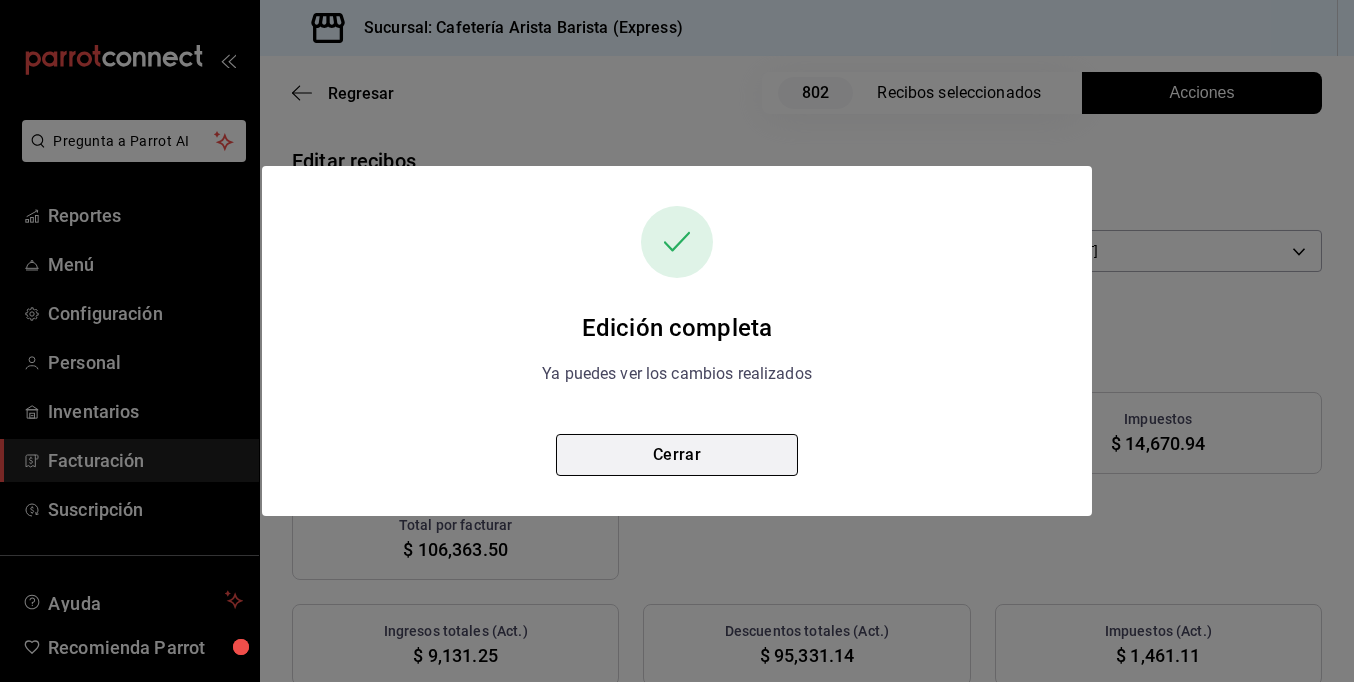 click on "Cerrar" at bounding box center (677, 455) 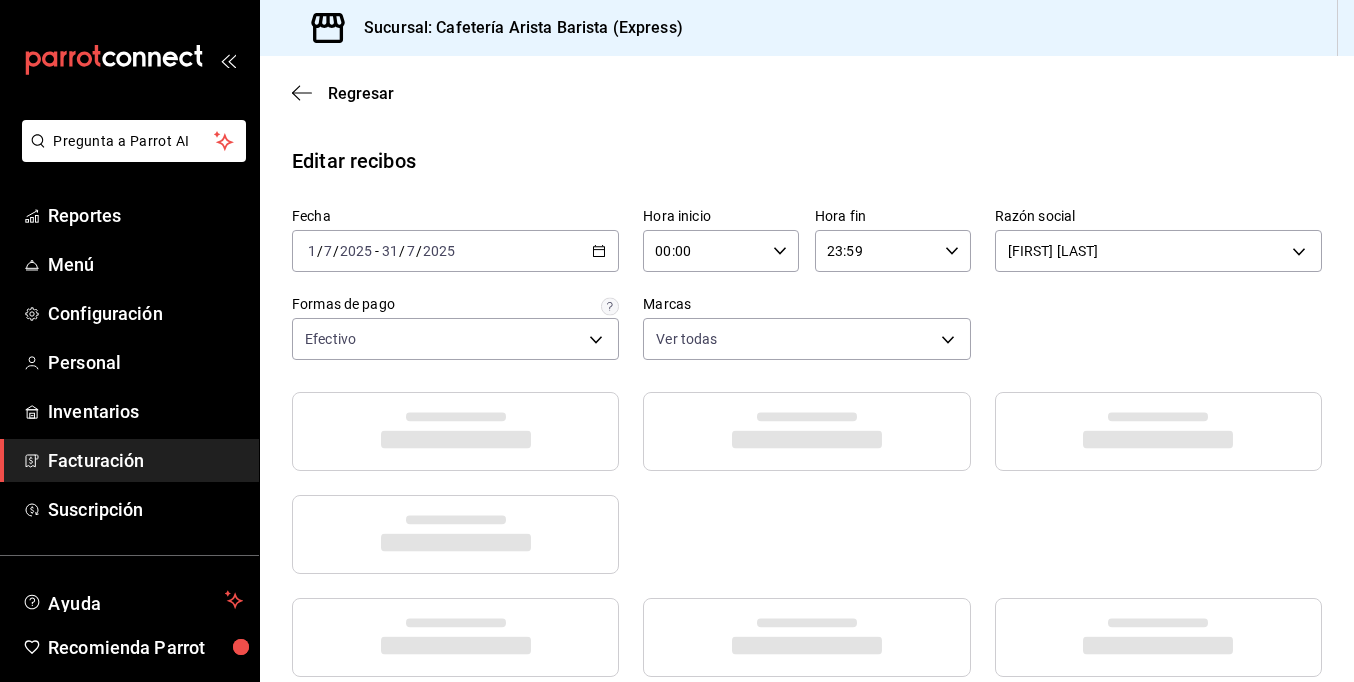 scroll, scrollTop: 0, scrollLeft: 0, axis: both 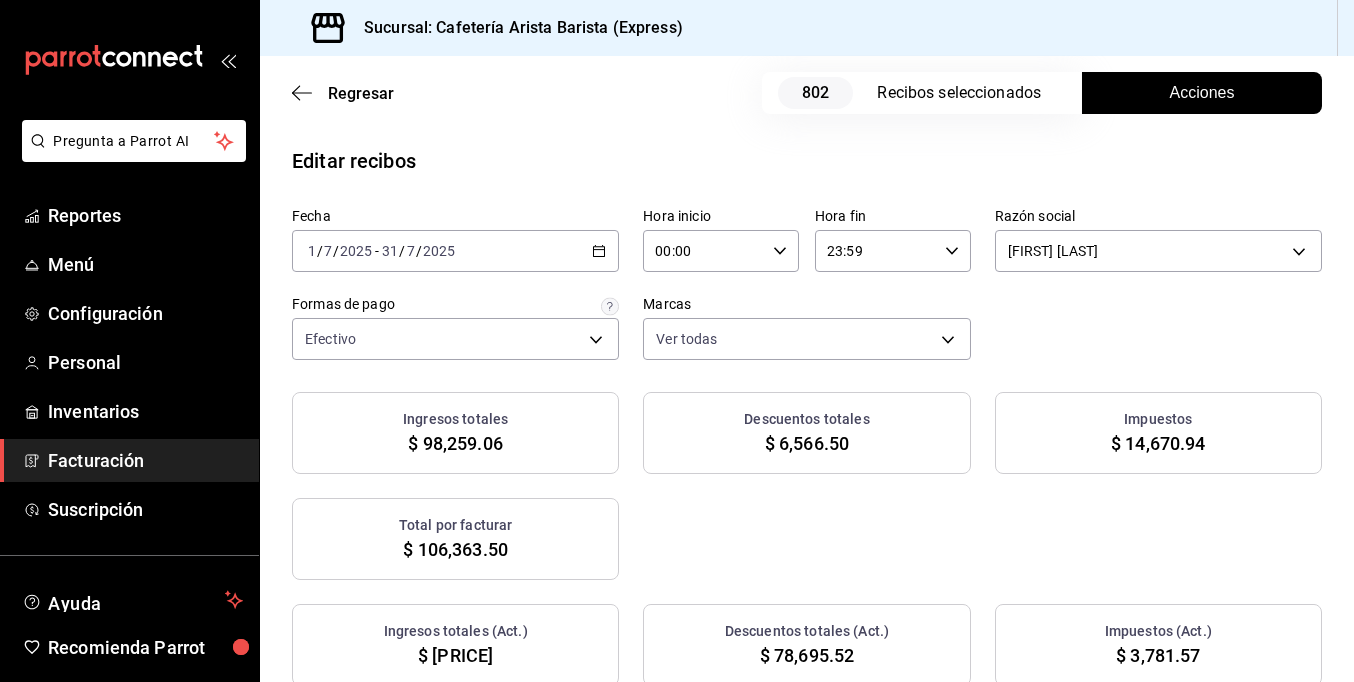 click on "Acciones" at bounding box center [1202, 93] 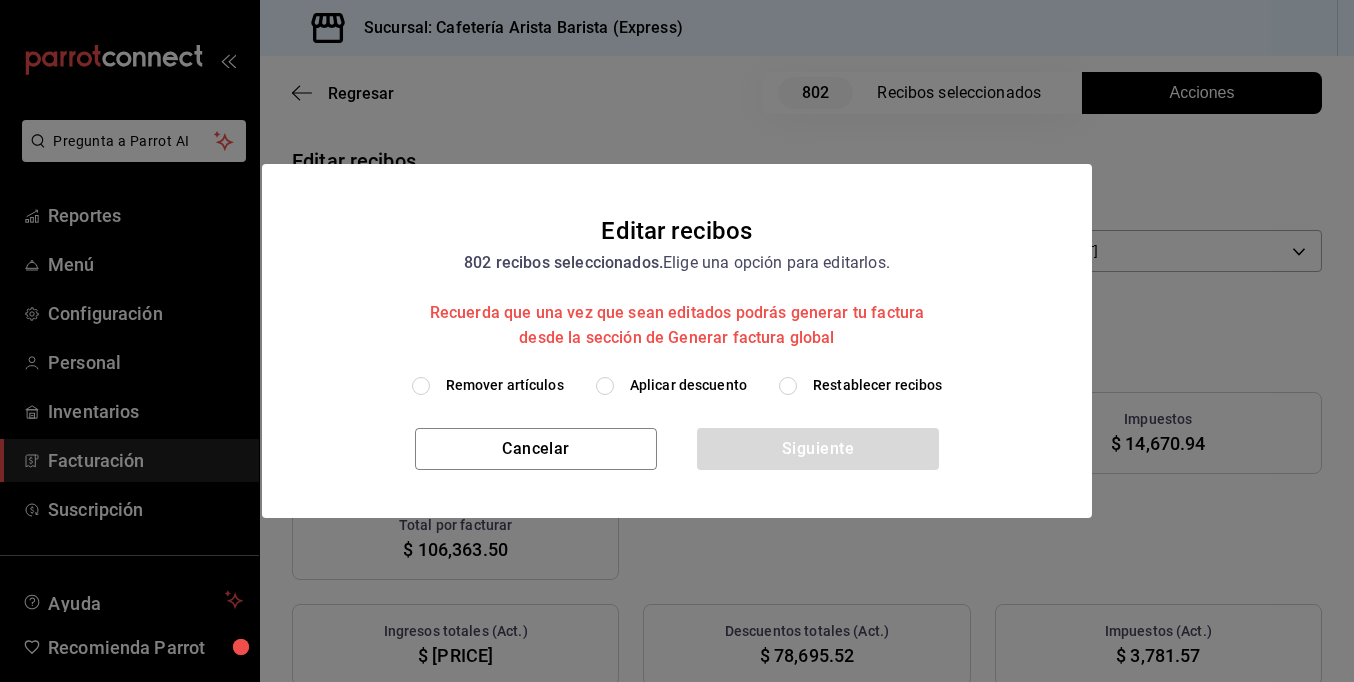 click on "Aplicar descuento" at bounding box center [688, 385] 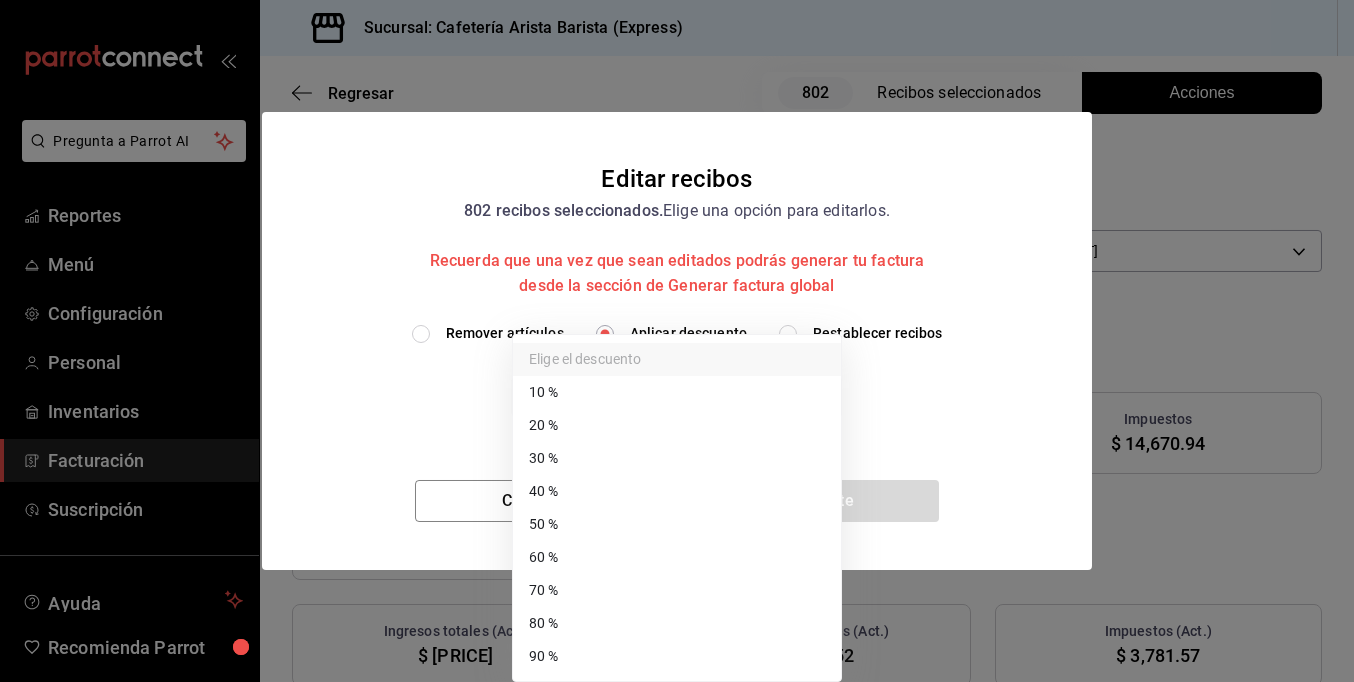 click on "Pregunta a Parrot AI Reportes   Menú   Configuración   Personal   Inventarios   Facturación   Suscripción   Ayuda Recomienda Parrot   [FULL_NAME]   Sugerir nueva función   Sucursal: Cafetería Arista Barista (Express) Regresar 802 Recibos seleccionados Acciones Editar recibos Fecha 2025-07-01 1 / 7 / 2025 - 2025-07-31 31 / 7 / 2025 Hora inicio 00:00 Hora inicio Hora fin 23:59 Hora fin Razón social [FULL_NAME] [UUID] Formas de pago   Efectivo [UUID] Marcas Ver todas [UUID] Ingresos totales $ 98,259.06 Descuentos totales $ 6,566.50 Impuestos $ 14,670.94 Total por facturar $ 106,363.50 Ingresos totales (Act.) $ 23,631.41 Descuentos totales (Act.) $ 78,695.52 Impuestos  (Act.) $ 3,781.57 Total por facturar (Act.) $ 27,412.98 Editar recibos Quita la selección a los recibos que no quieras editar. Act. # de recibo Artículos (Orig.) Artículos (Act.) Subtotal (Orig.) Subtotal (Act.) Descuento total (Act.)" at bounding box center [677, 341] 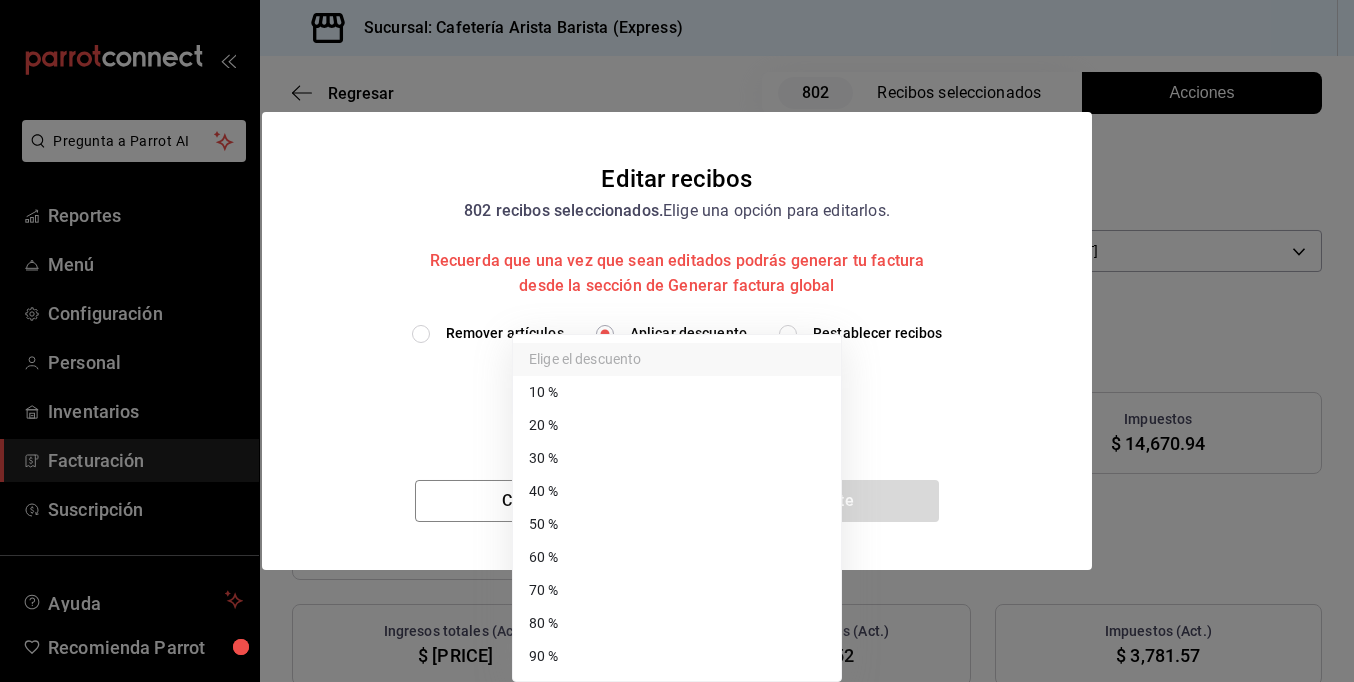 click on "90 %" at bounding box center [677, 656] 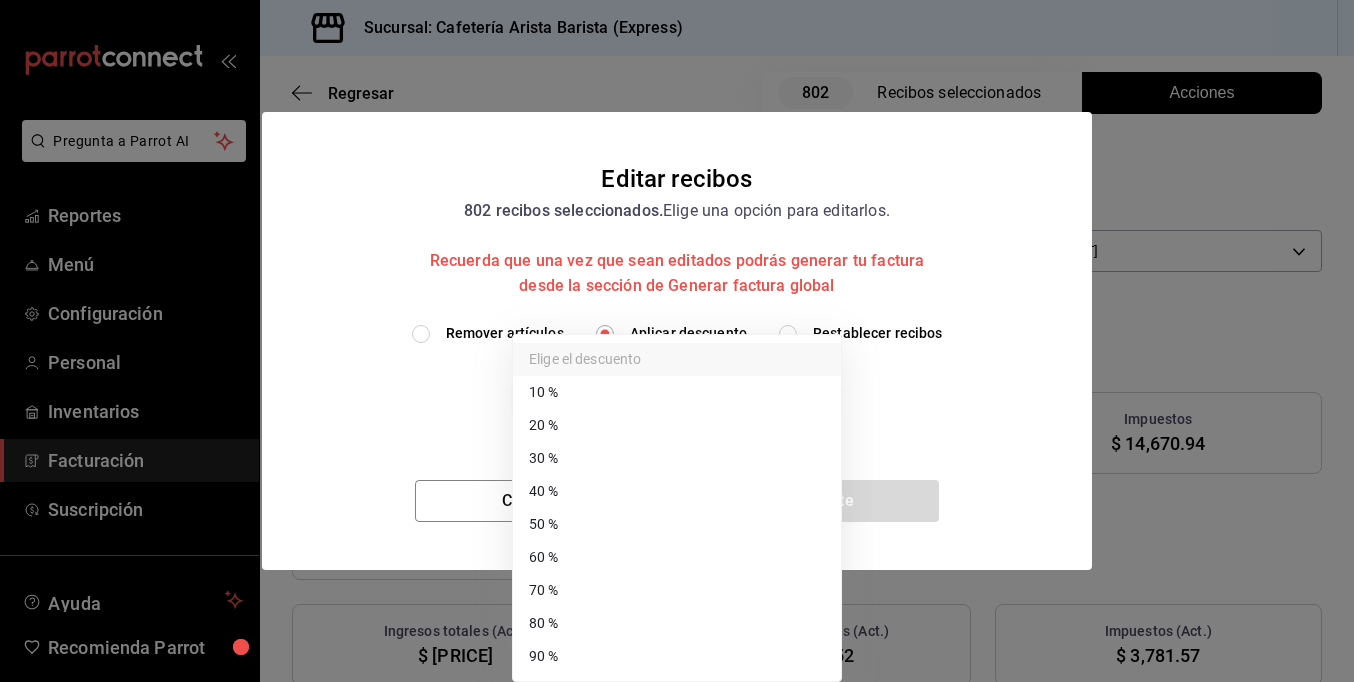 type on "90" 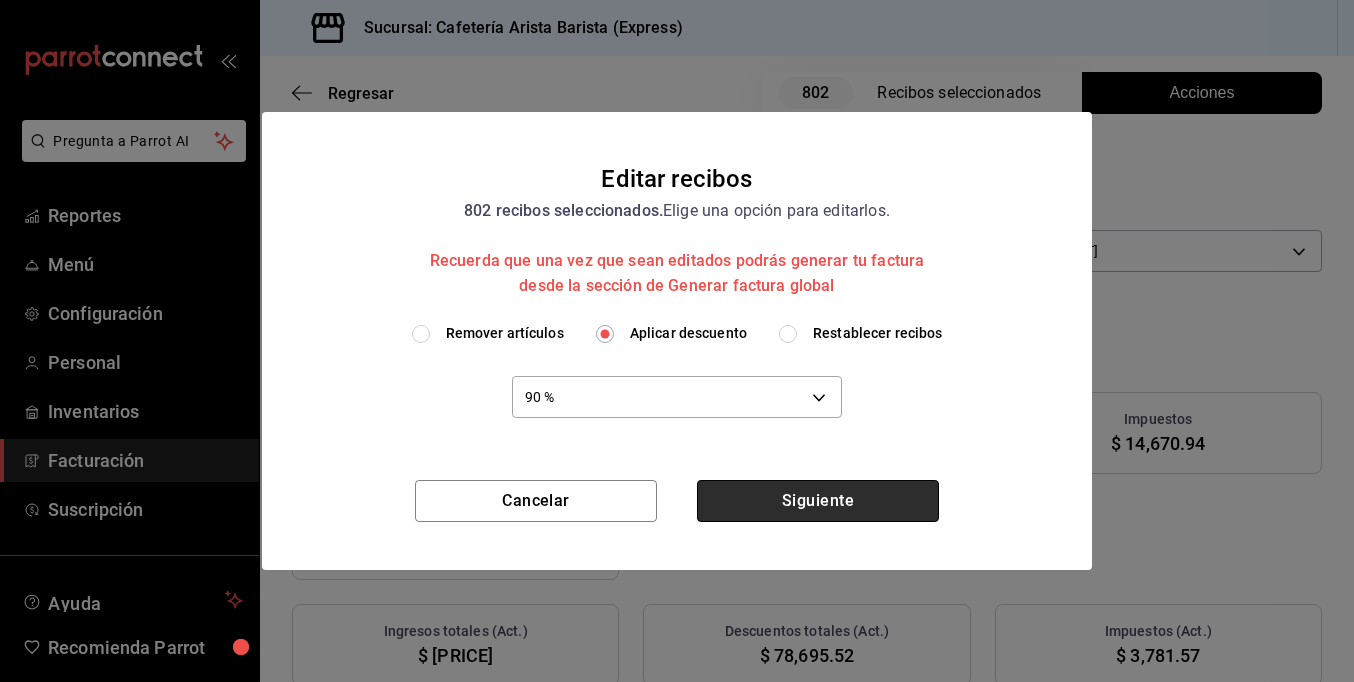 click on "Siguiente" at bounding box center (818, 501) 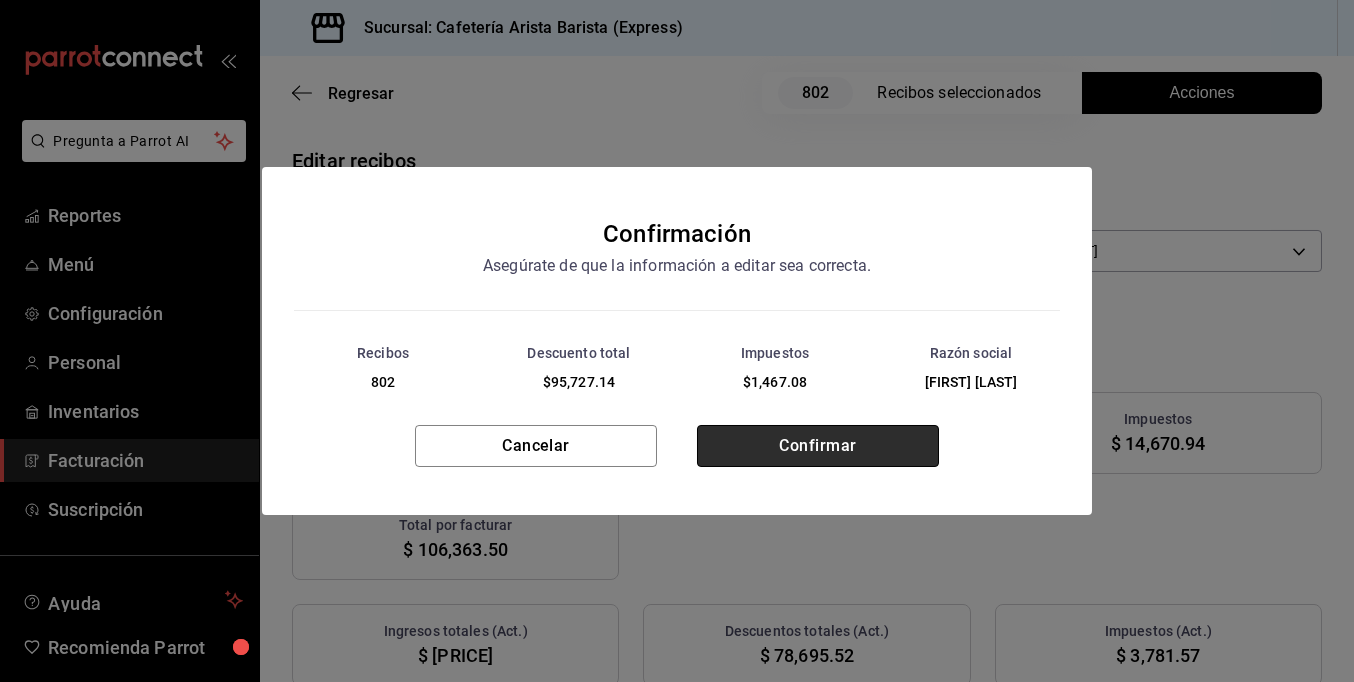 click on "Confirmar" at bounding box center (818, 446) 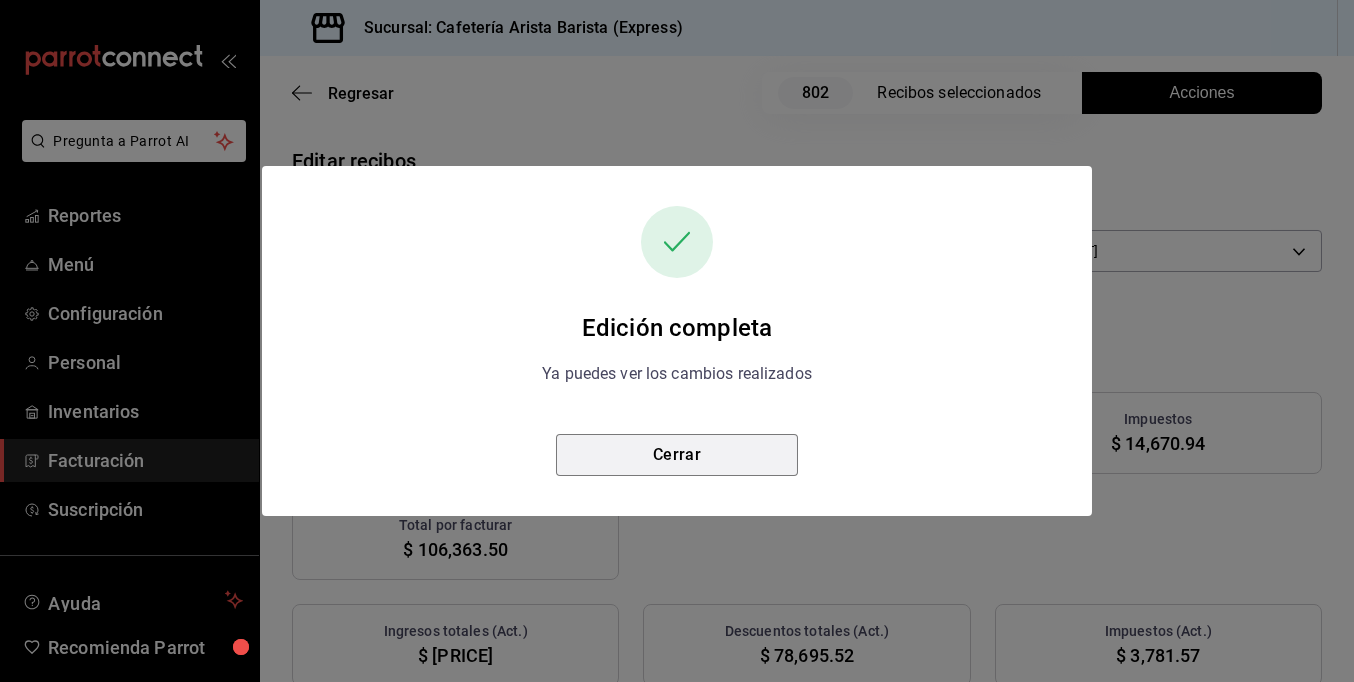 click on "Cerrar" at bounding box center (677, 455) 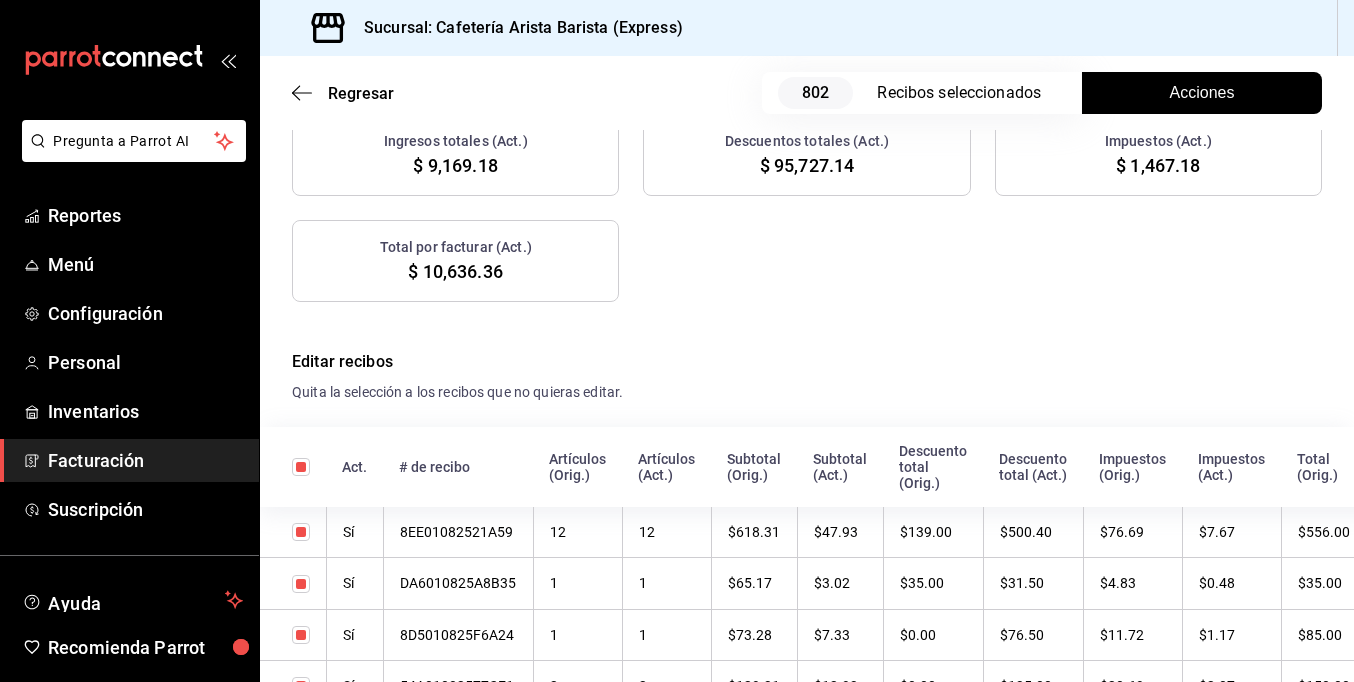scroll, scrollTop: 500, scrollLeft: 0, axis: vertical 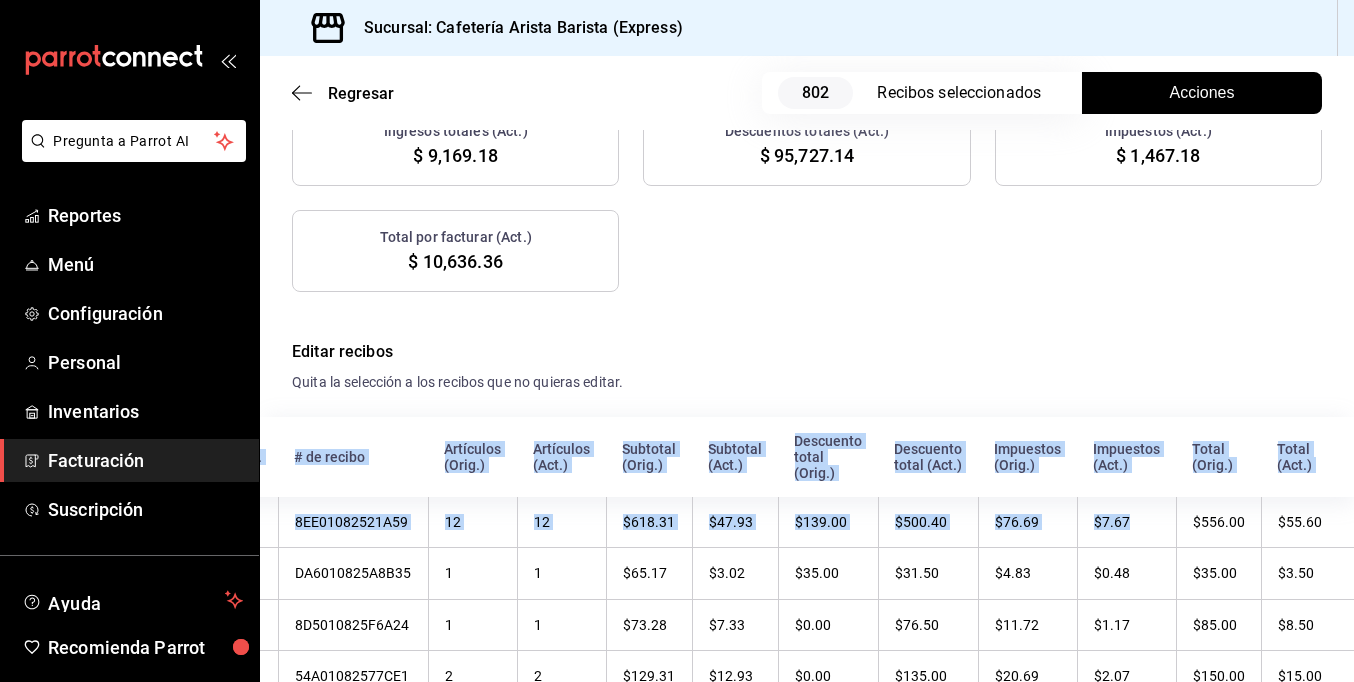 drag, startPoint x: 1236, startPoint y: 529, endPoint x: 1357, endPoint y: 512, distance: 122.18838 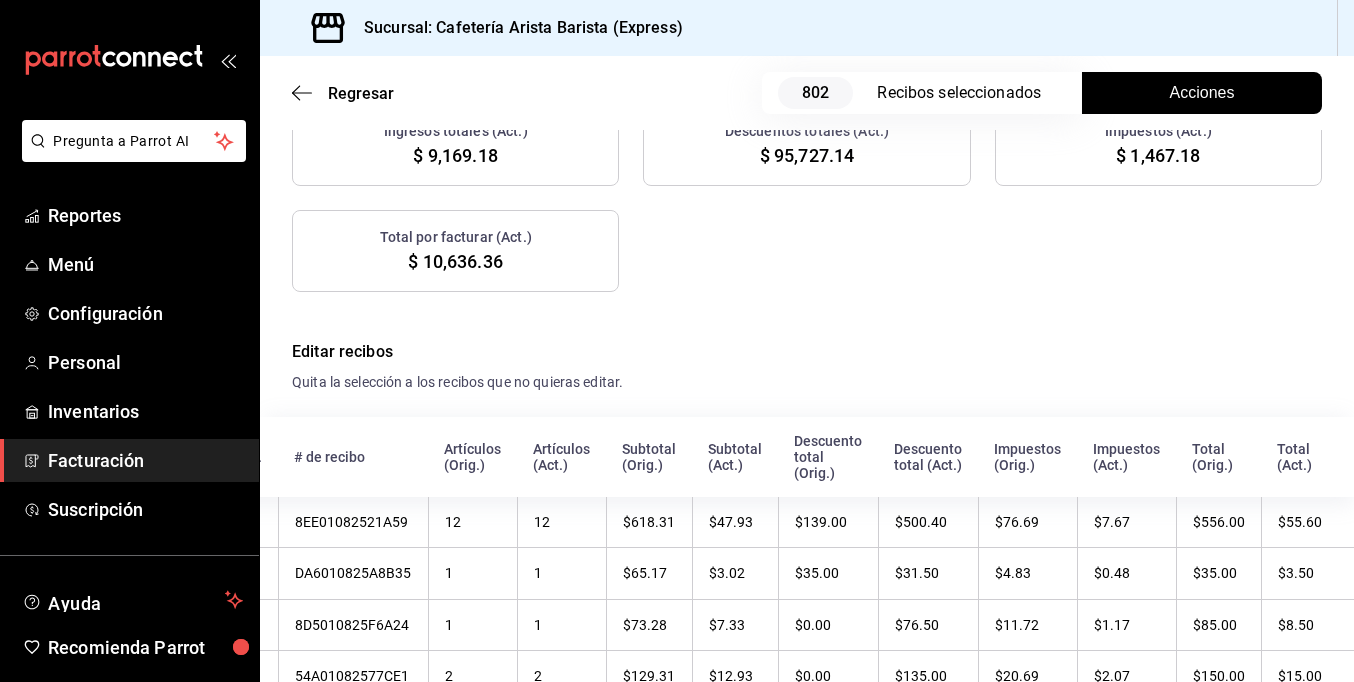 drag, startPoint x: 1357, startPoint y: 512, endPoint x: 1198, endPoint y: 282, distance: 279.60864 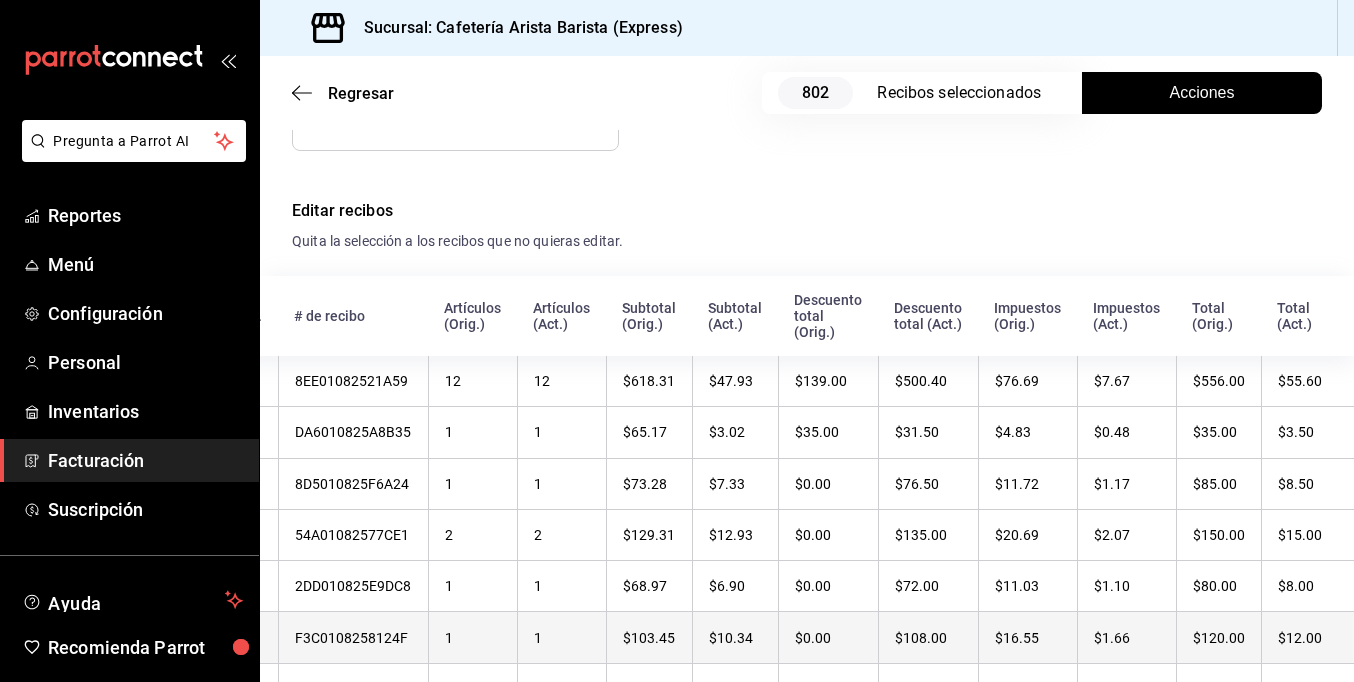 scroll, scrollTop: 800, scrollLeft: 0, axis: vertical 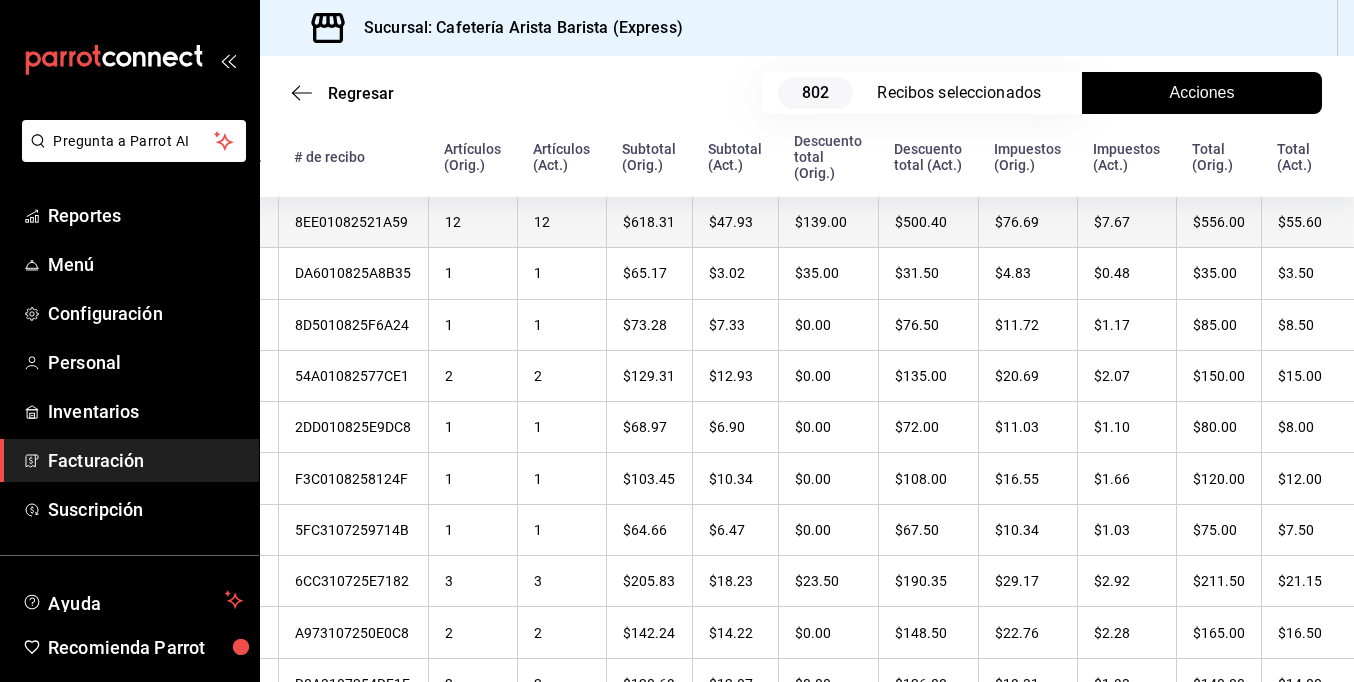 click on "$55.60" at bounding box center [1308, 222] 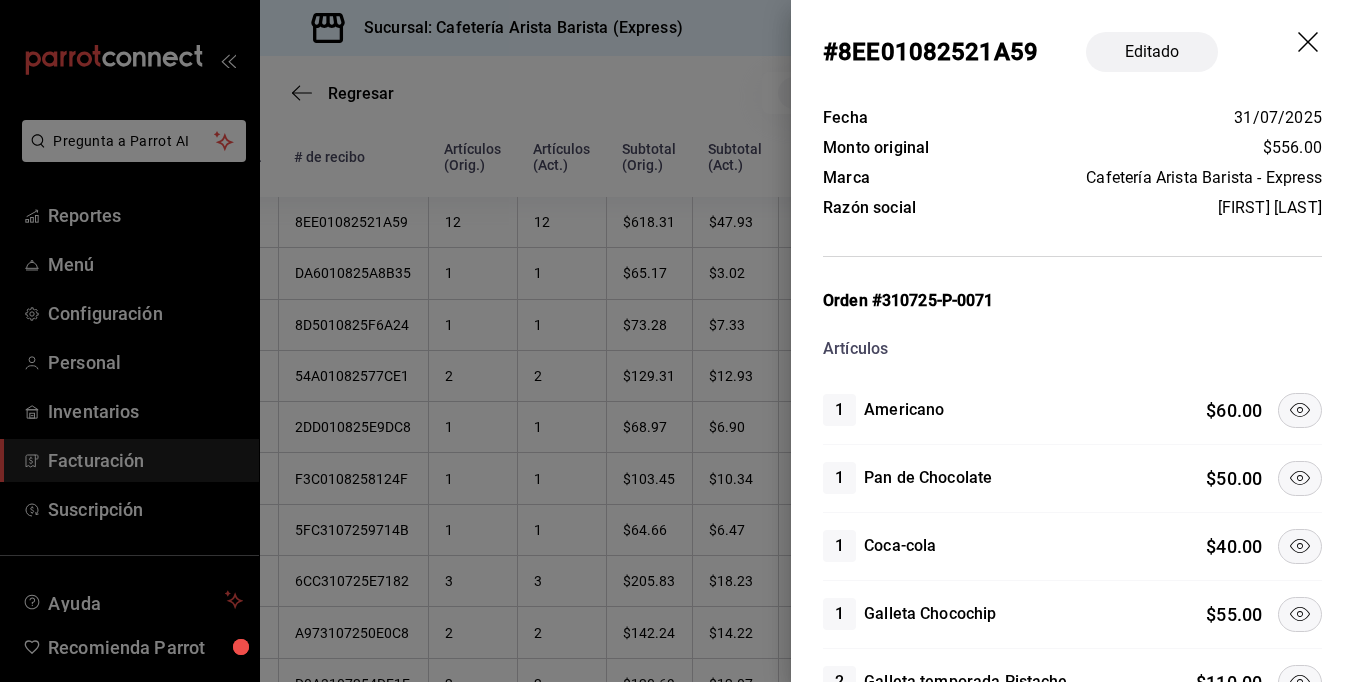 click 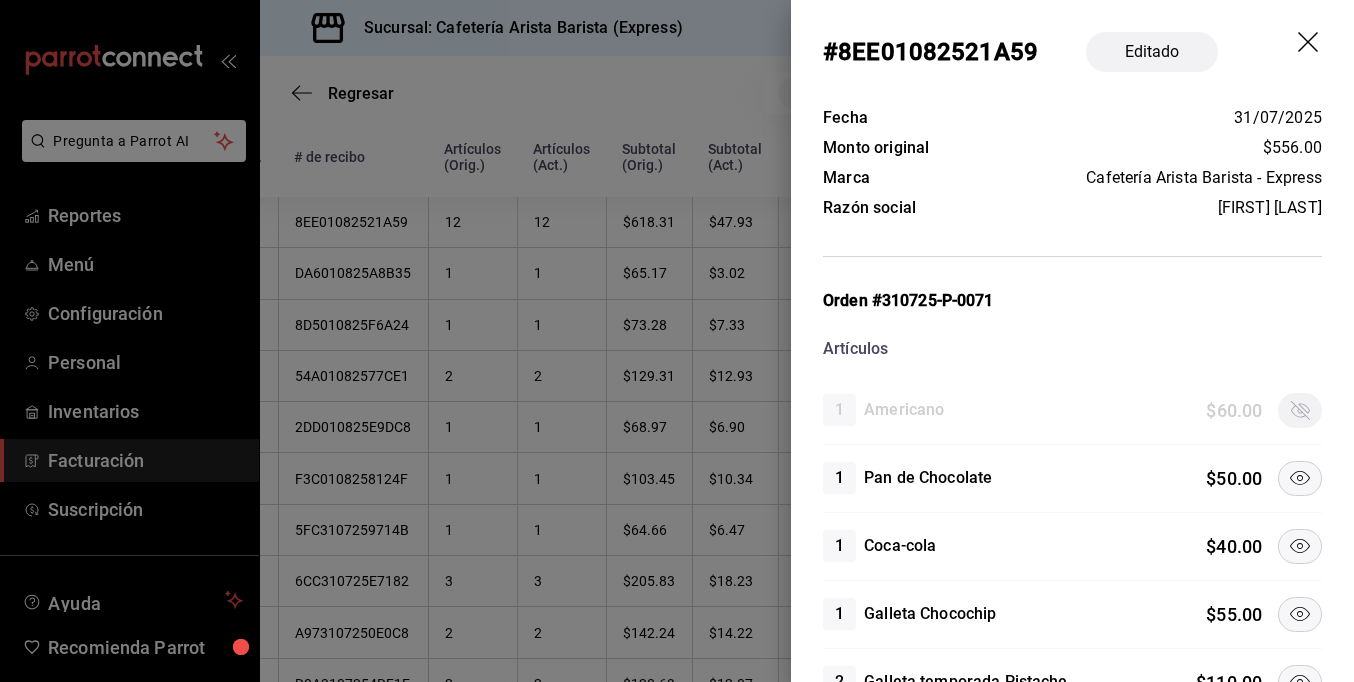 click 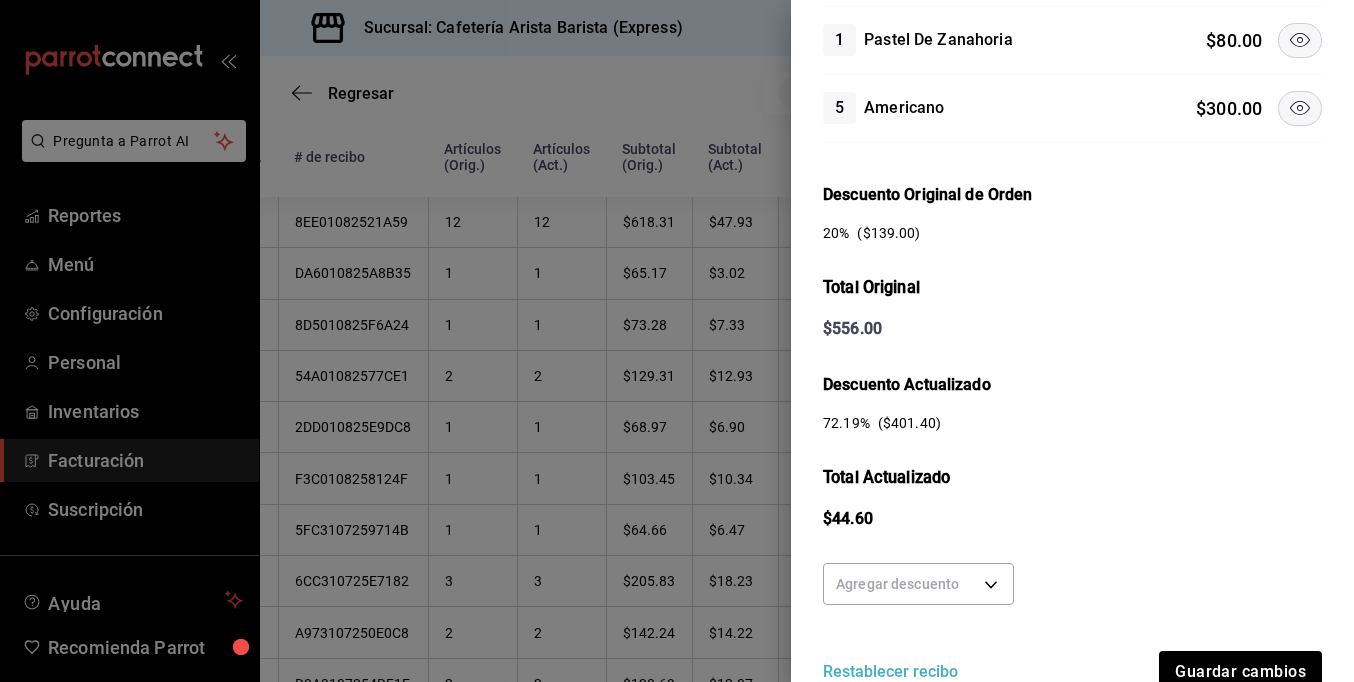 scroll, scrollTop: 597, scrollLeft: 0, axis: vertical 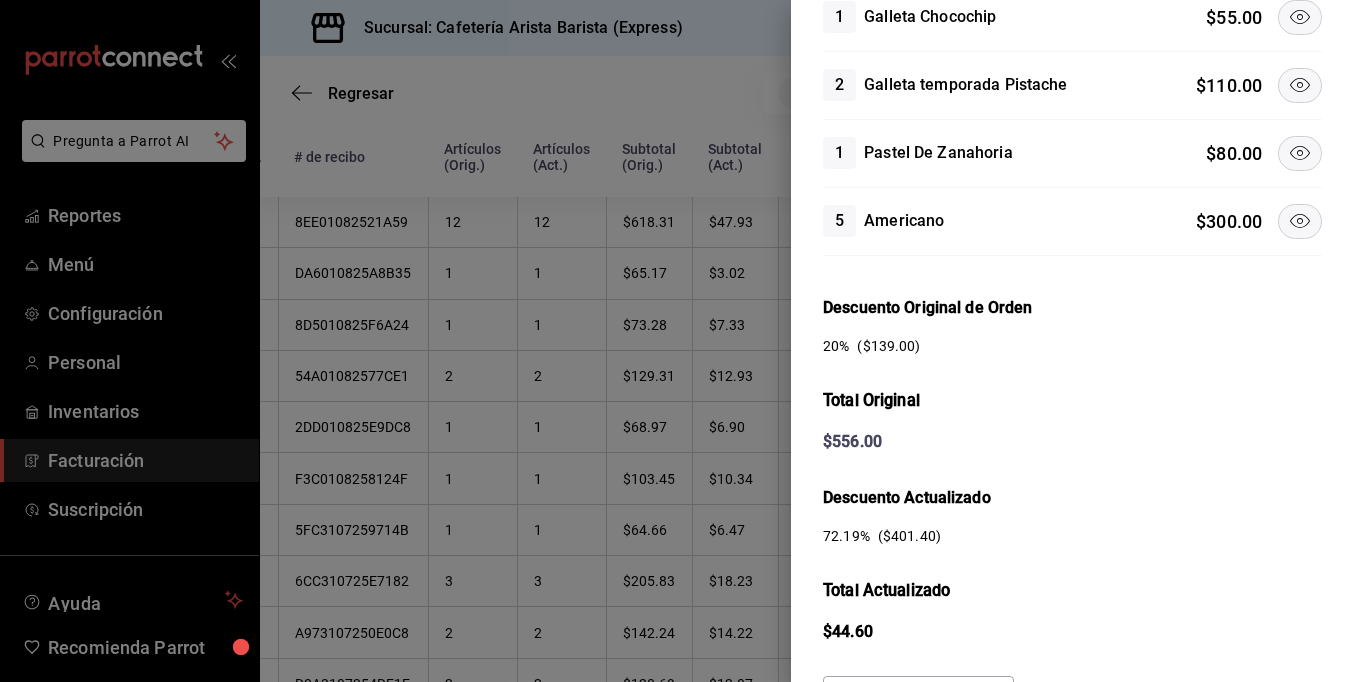 click at bounding box center (1300, 153) 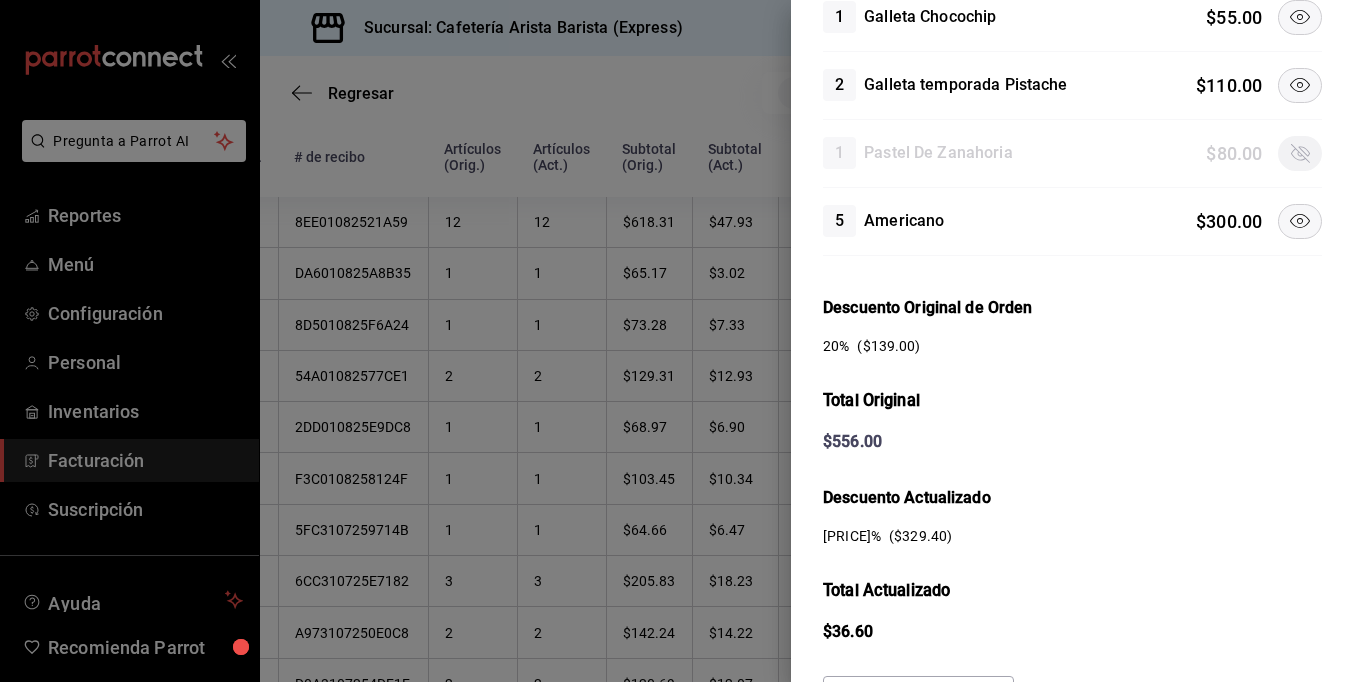 click 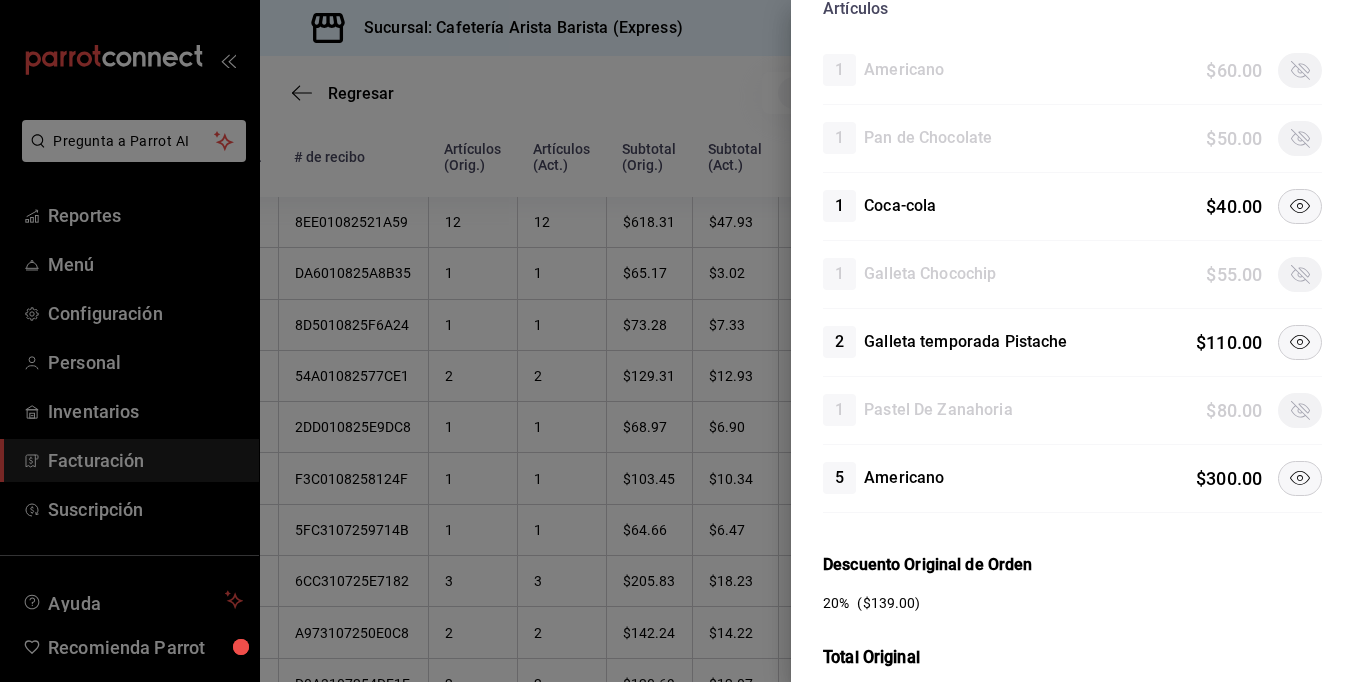 scroll, scrollTop: 297, scrollLeft: 0, axis: vertical 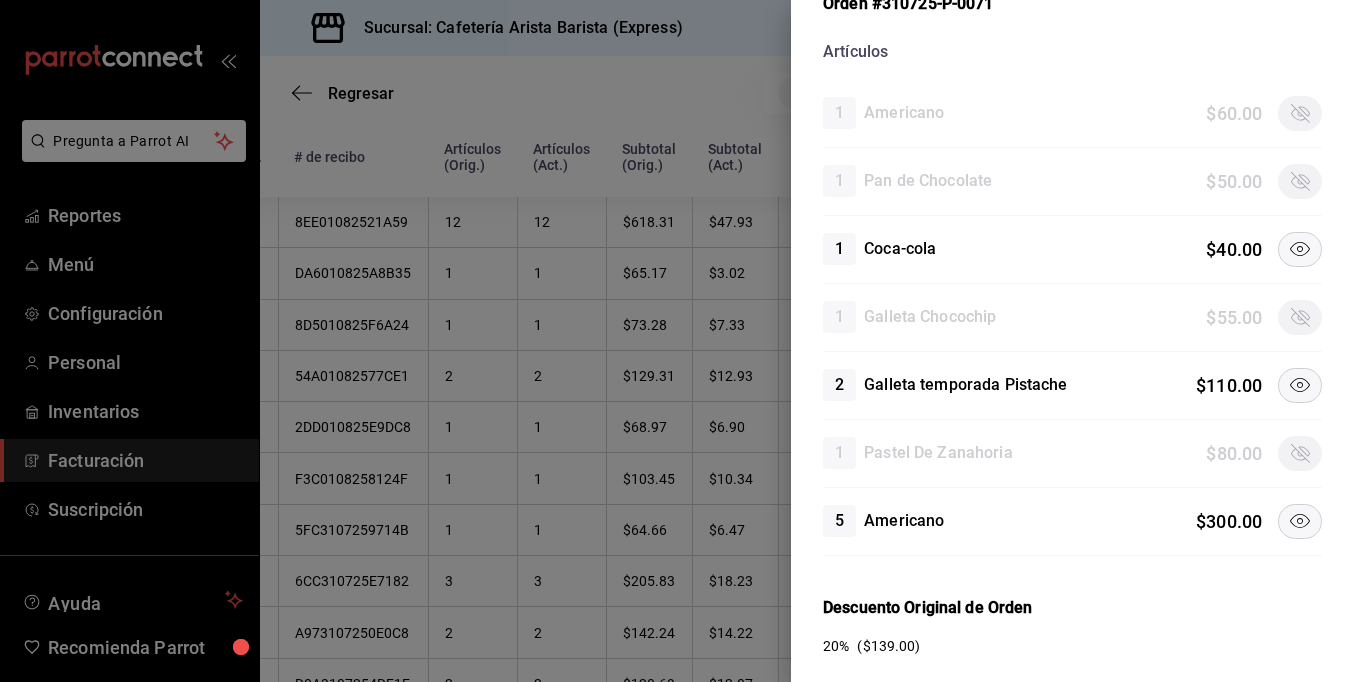 click 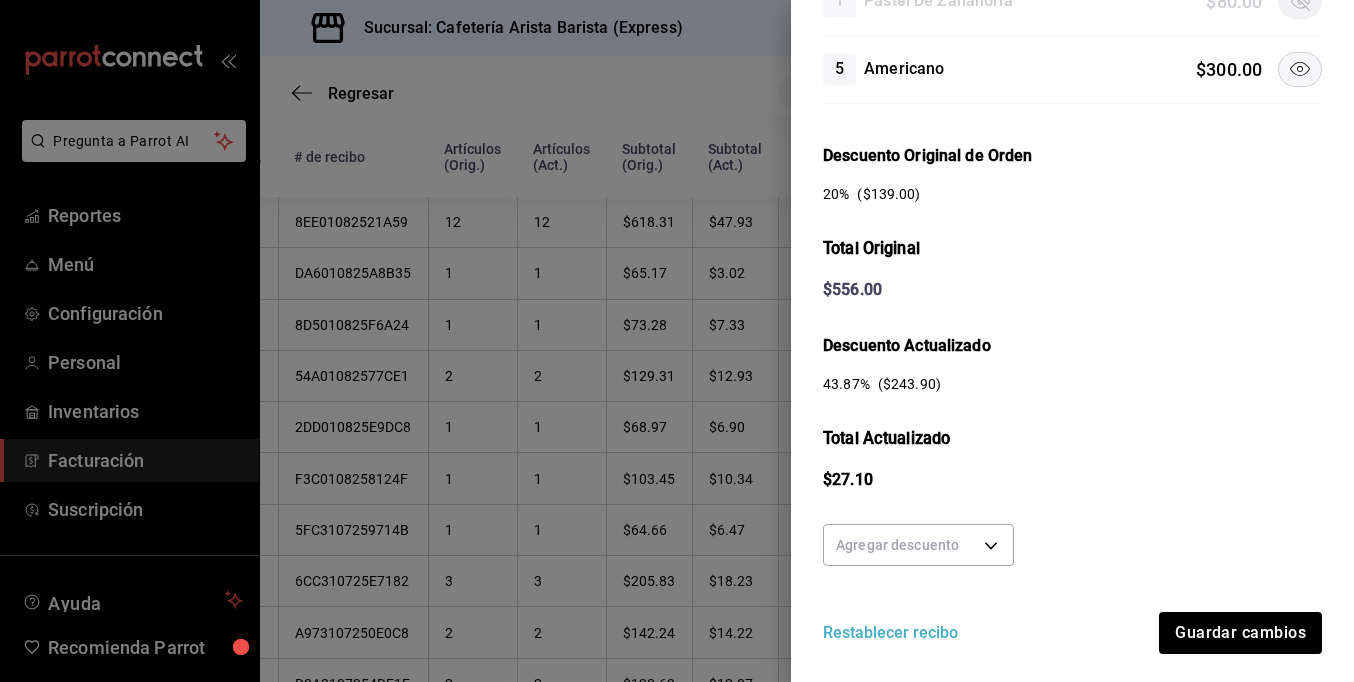 scroll, scrollTop: 797, scrollLeft: 0, axis: vertical 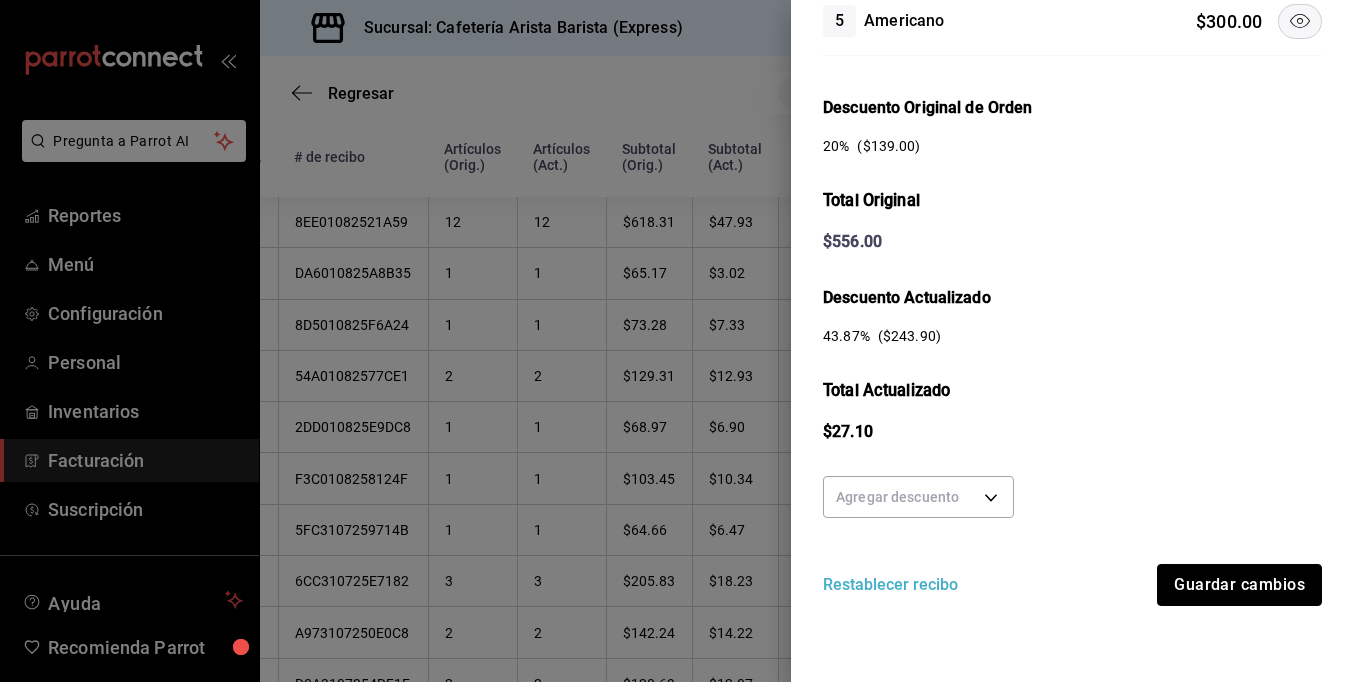 click on "Guardar cambios" at bounding box center (1239, 585) 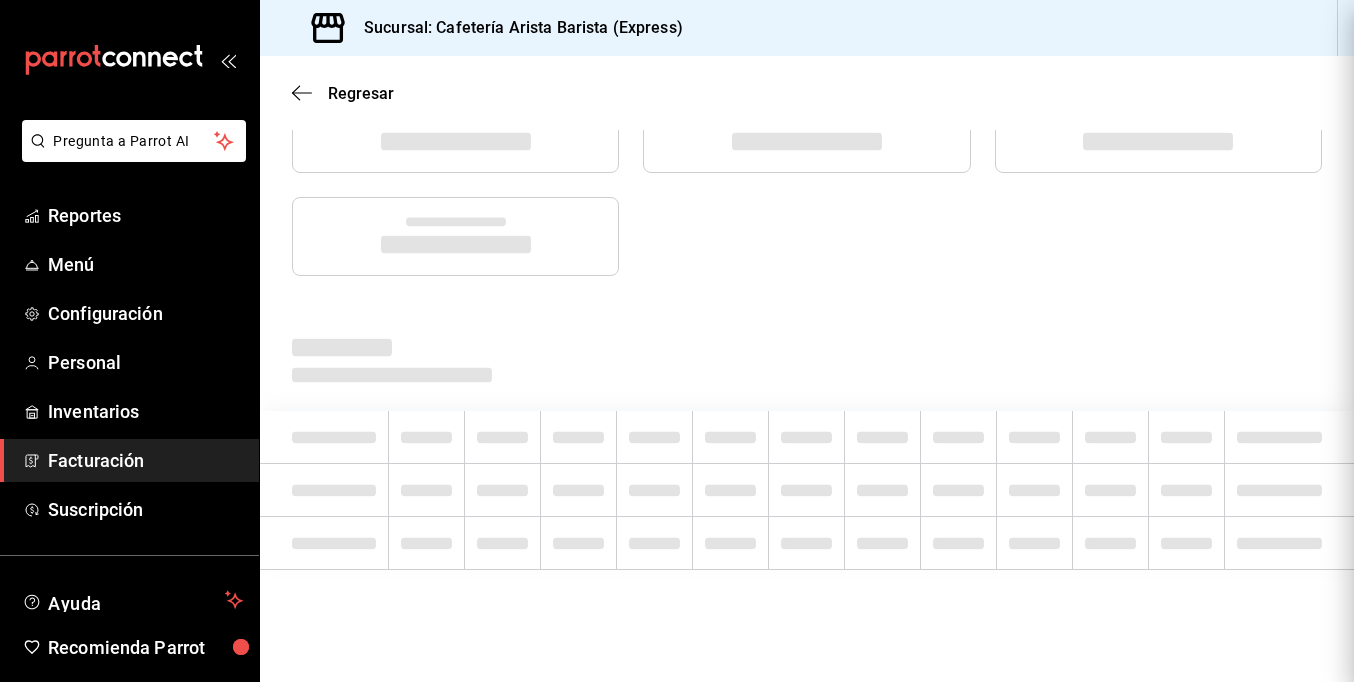 scroll, scrollTop: 0, scrollLeft: 0, axis: both 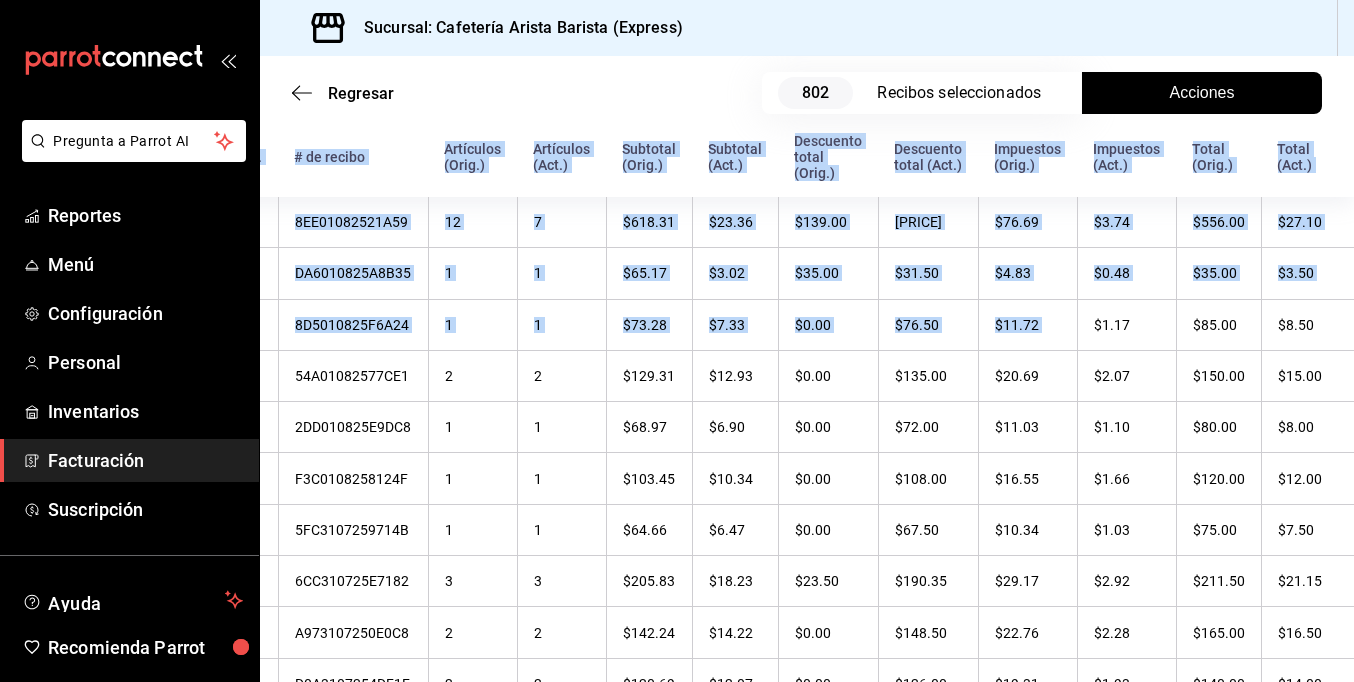 drag, startPoint x: 1190, startPoint y: 332, endPoint x: 1347, endPoint y: 313, distance: 158.14551 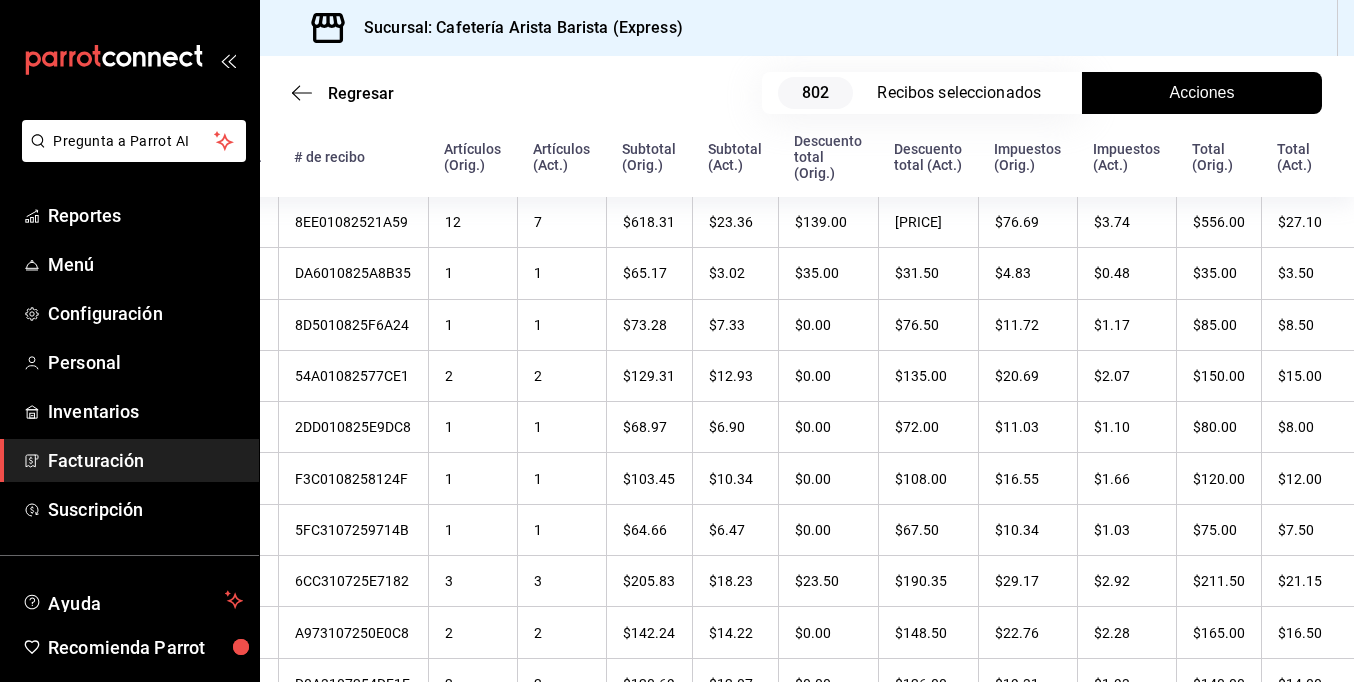 click on "Sucursal: Cafetería Arista Barista (Express)" at bounding box center [807, 28] 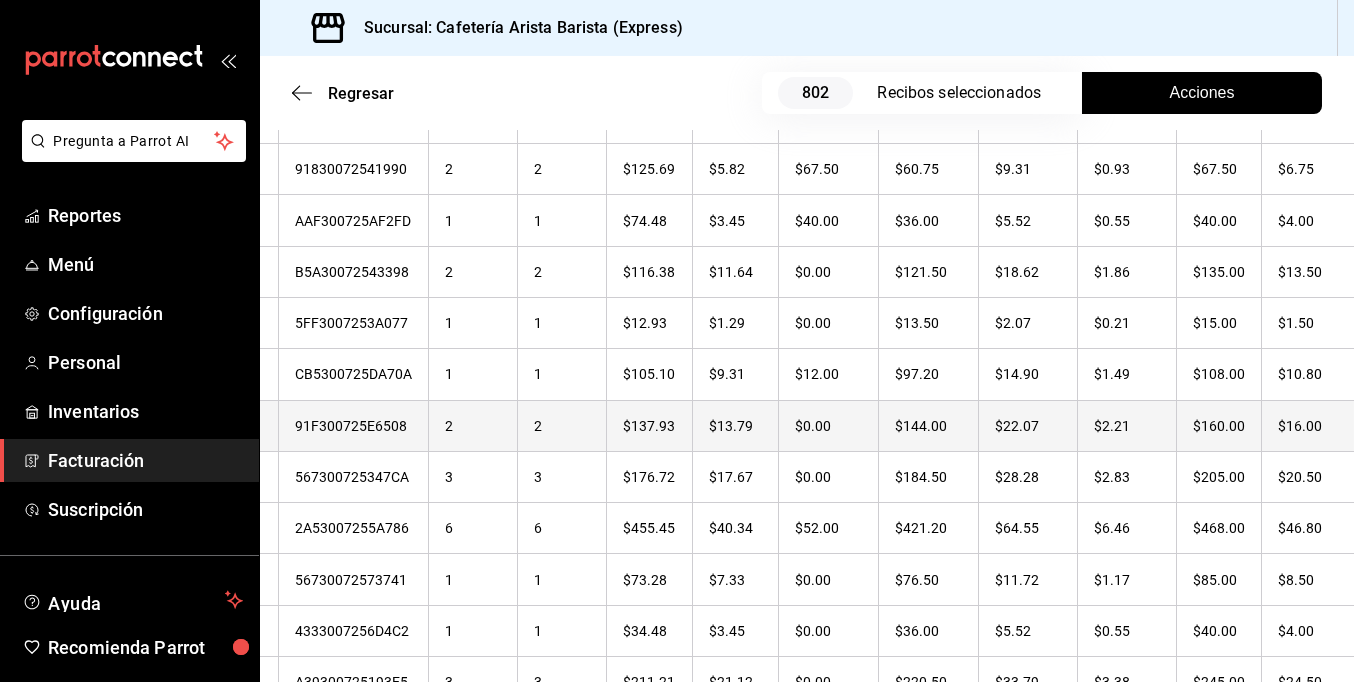 scroll, scrollTop: 2700, scrollLeft: 0, axis: vertical 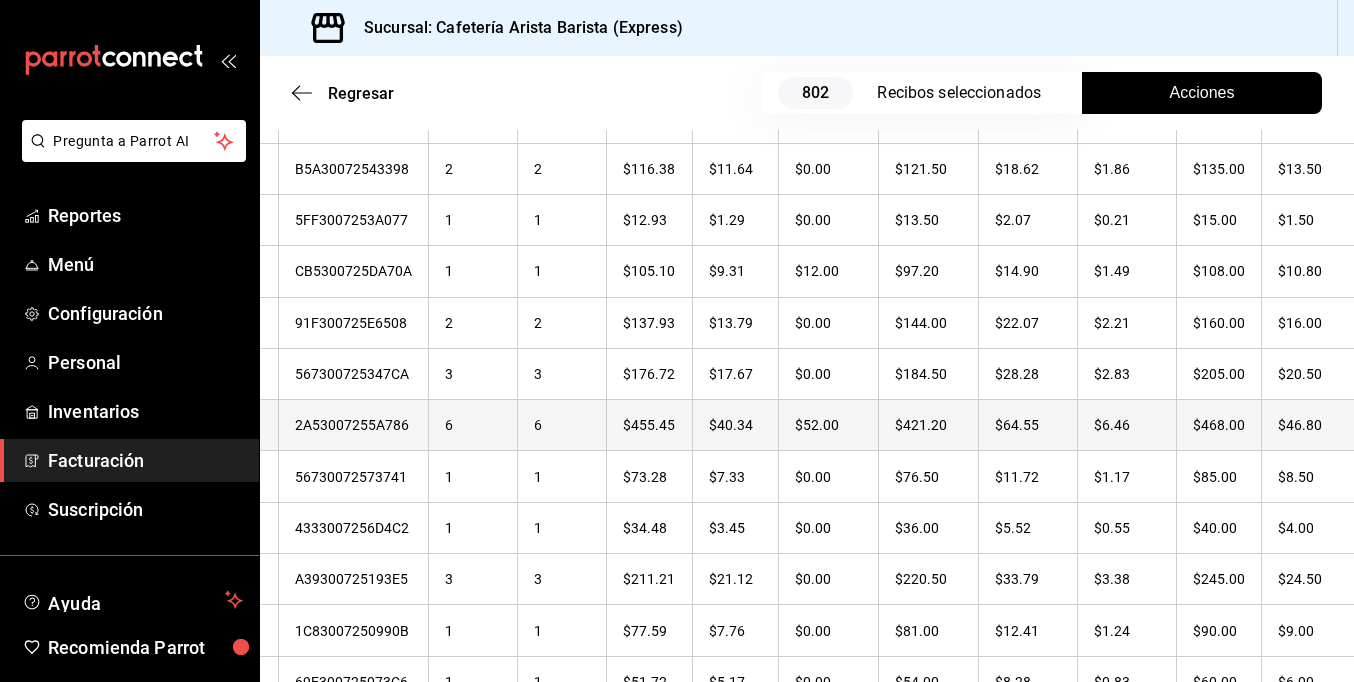 click on "$46.80" at bounding box center (1308, 425) 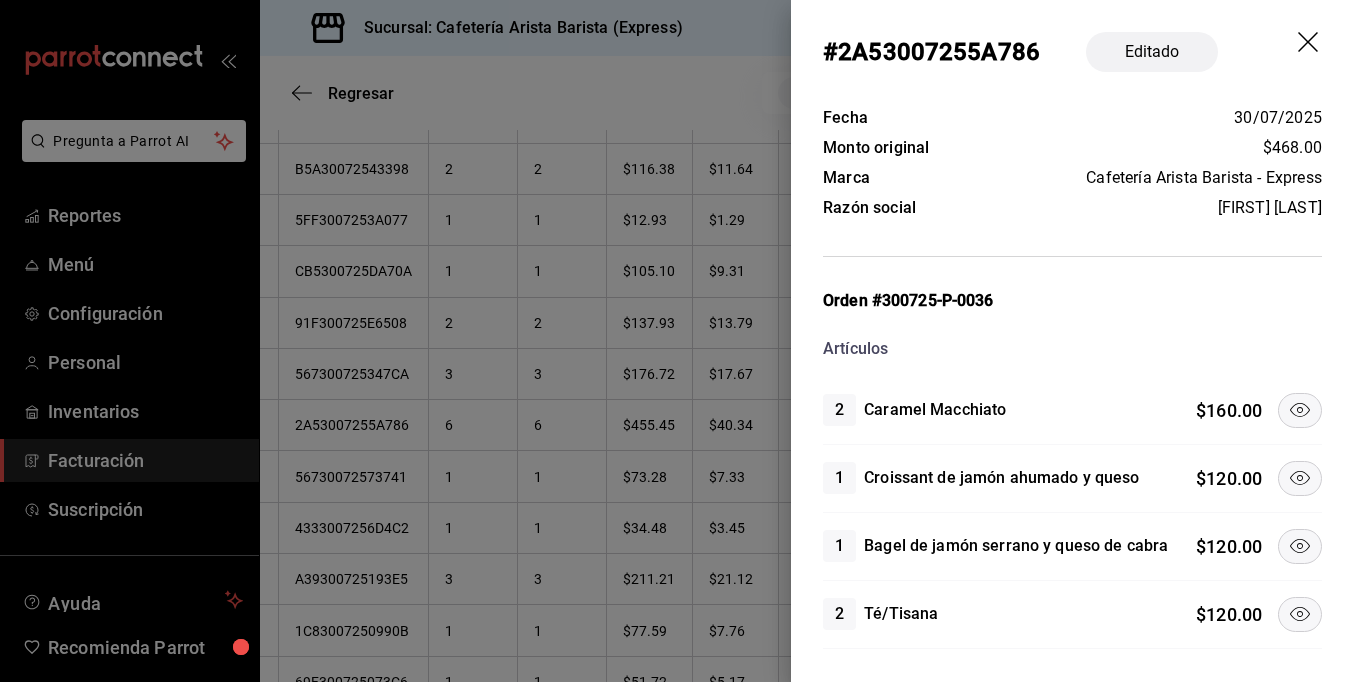 click 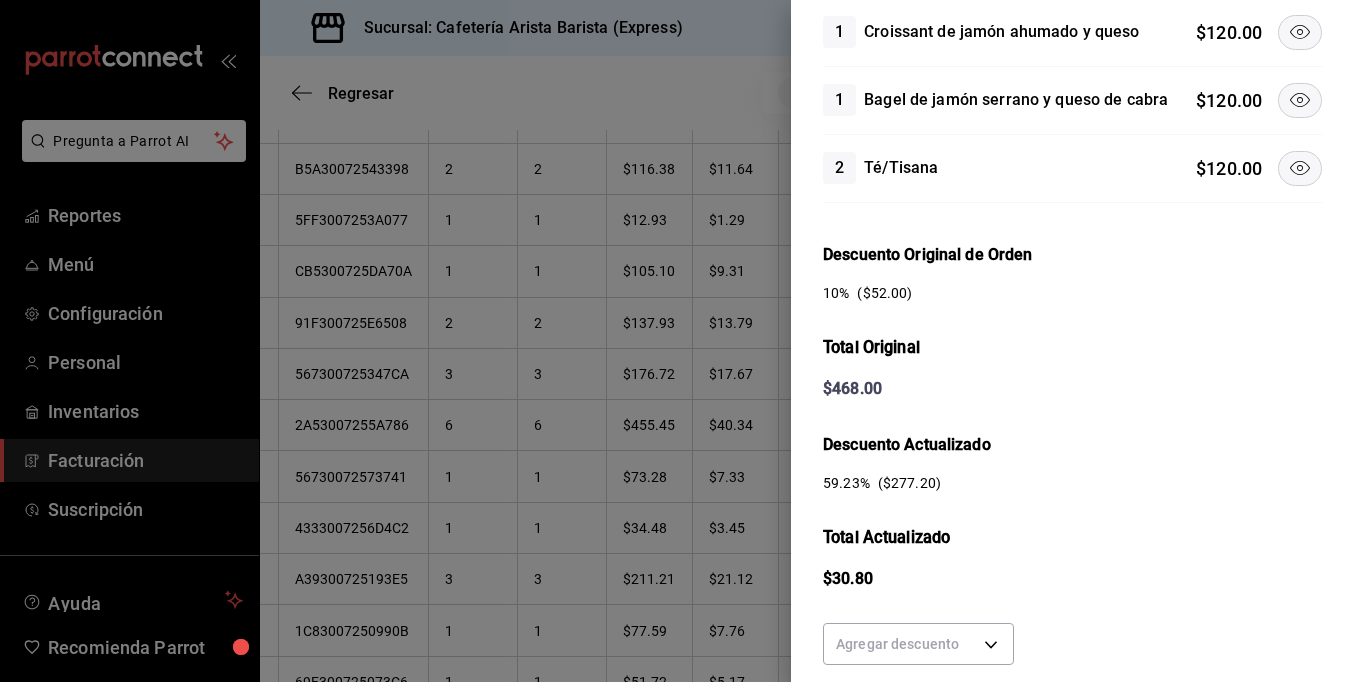 scroll, scrollTop: 194, scrollLeft: 0, axis: vertical 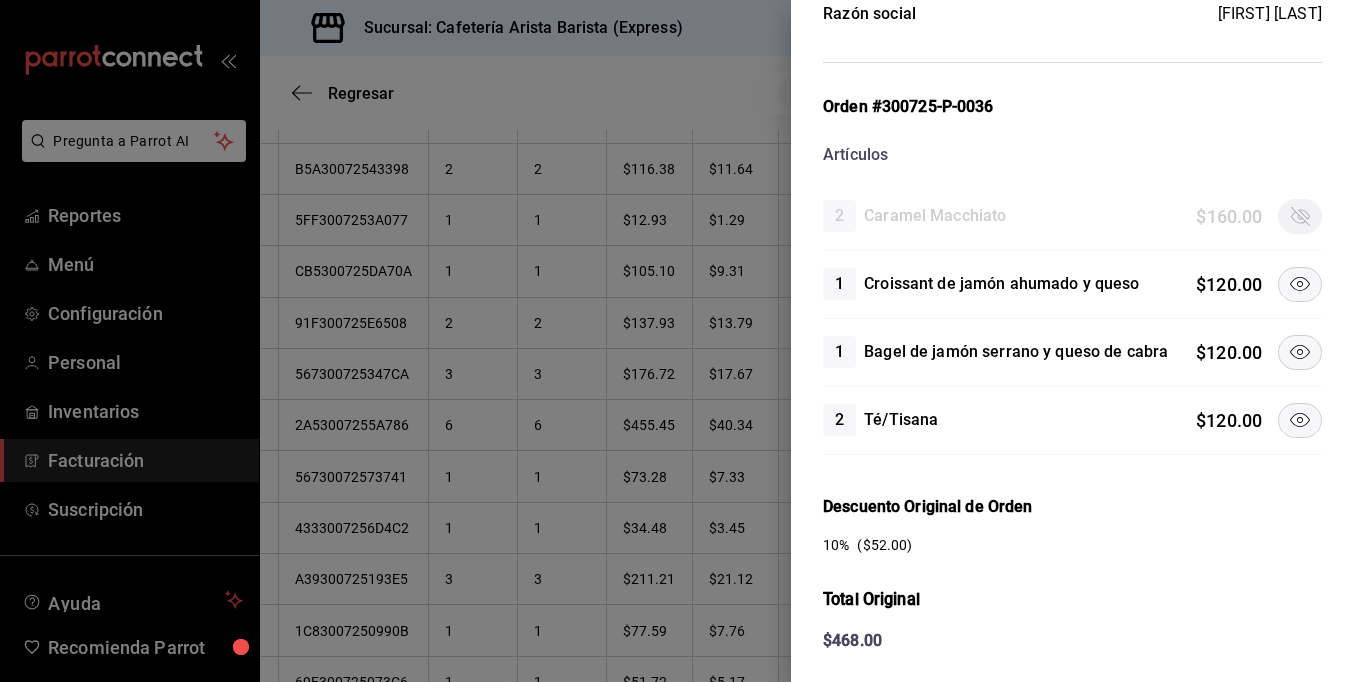 click on "1 Croissant de jamón ahumado y queso $ 120.00" at bounding box center [1072, 285] 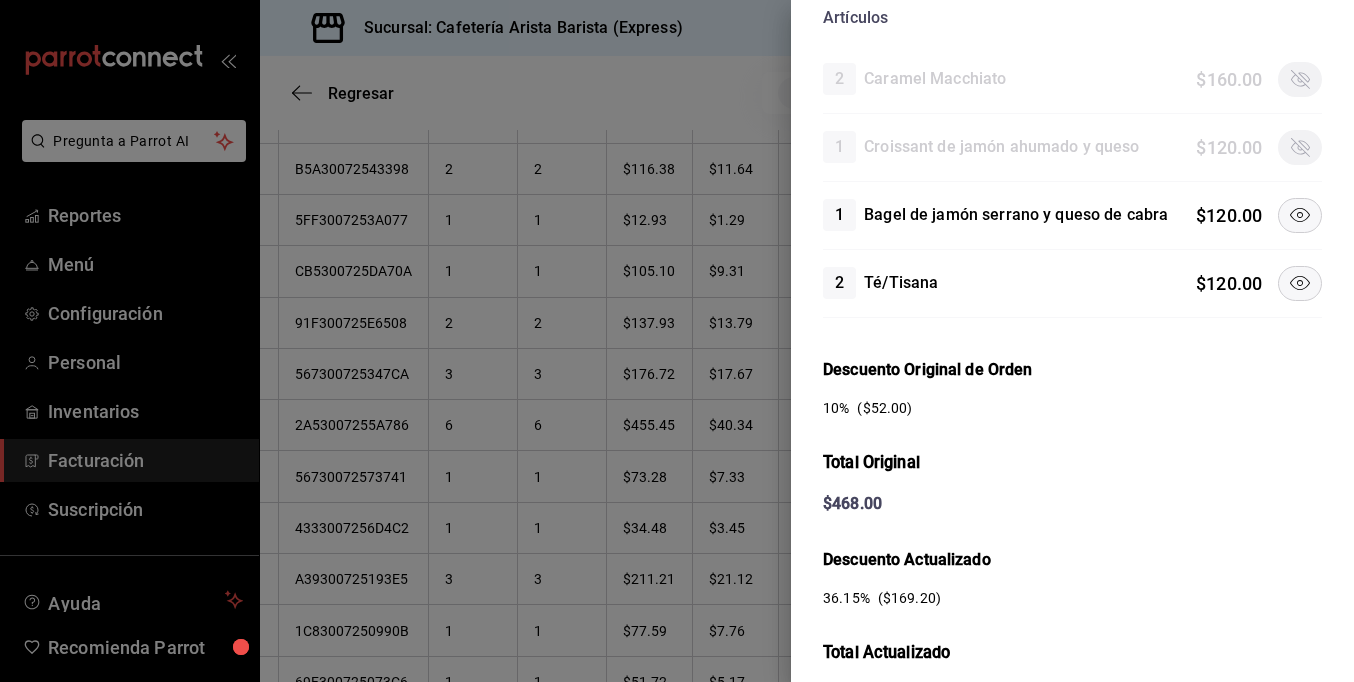 scroll, scrollTop: 494, scrollLeft: 0, axis: vertical 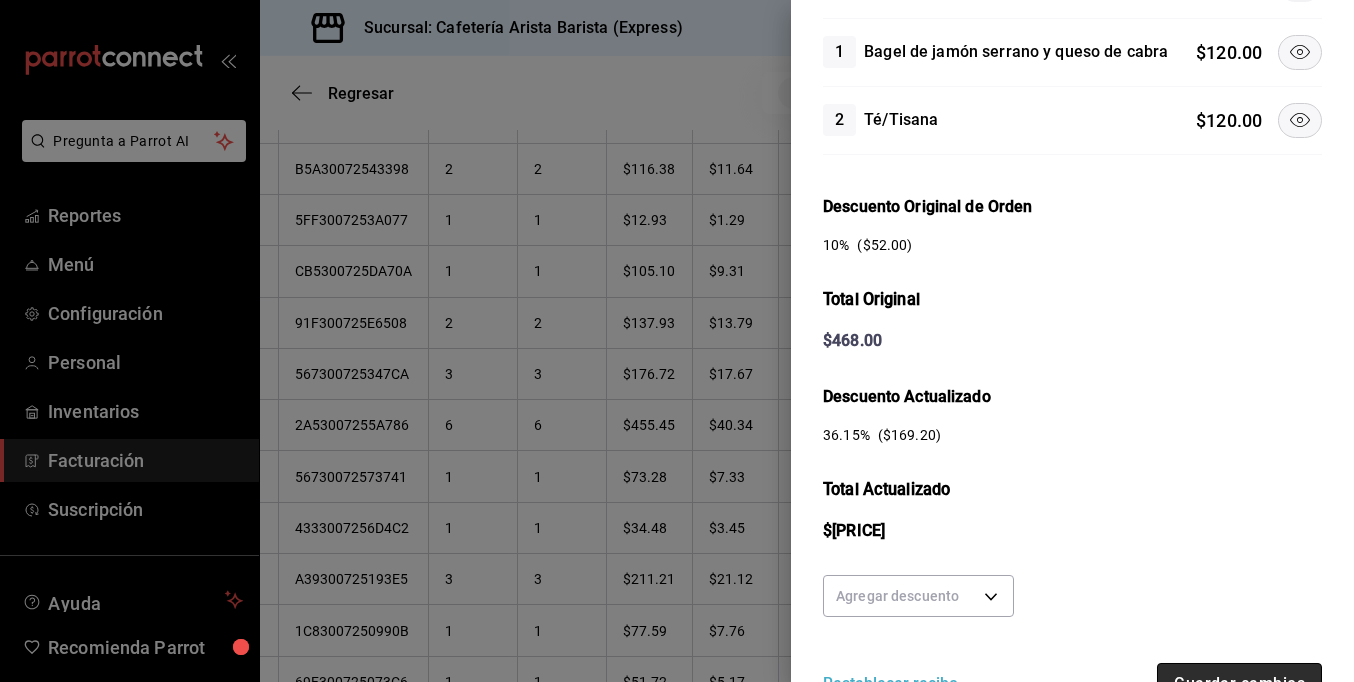 click on "Guardar cambios" at bounding box center (1239, 684) 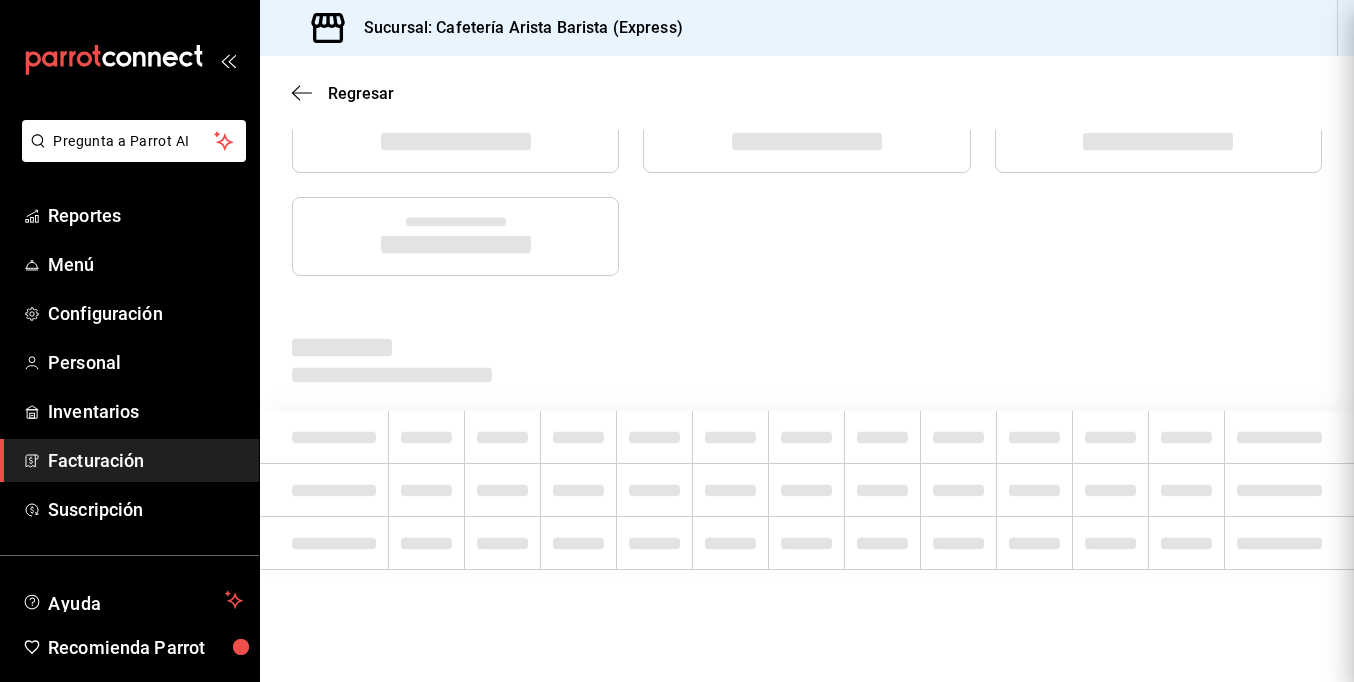 scroll, scrollTop: 0, scrollLeft: 0, axis: both 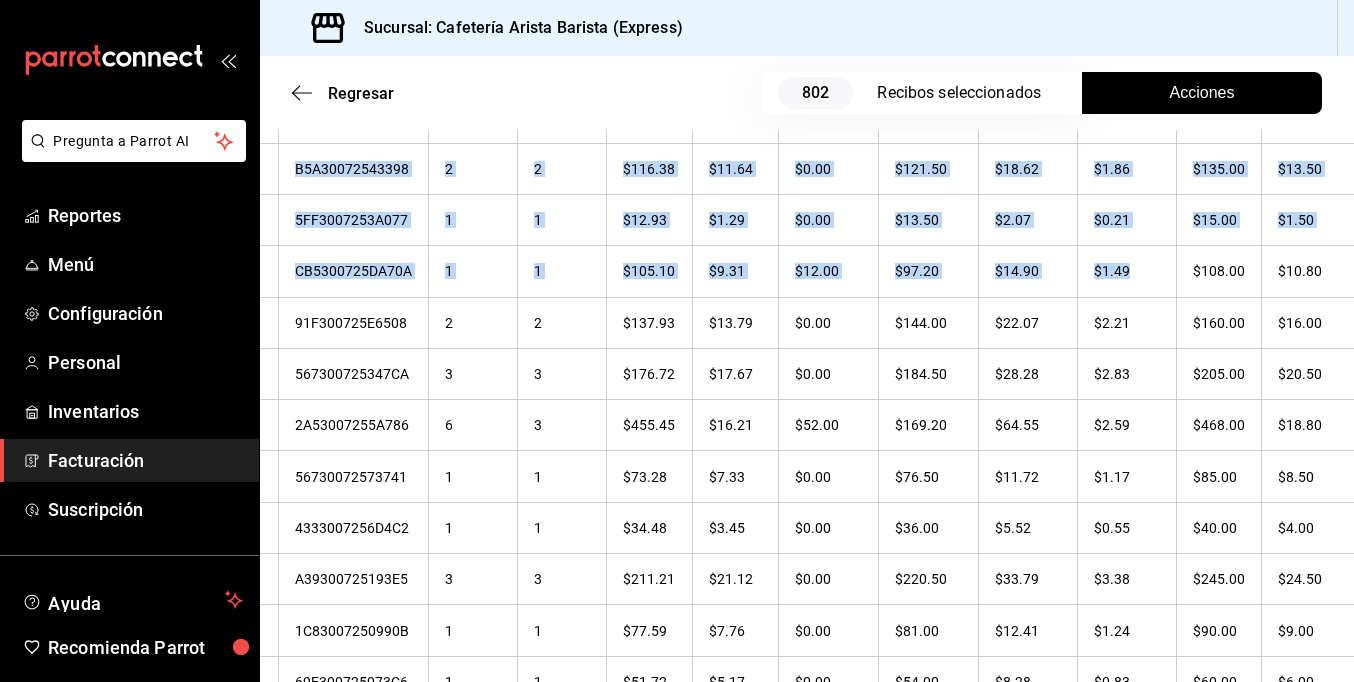 drag, startPoint x: 1260, startPoint y: 284, endPoint x: 1352, endPoint y: 280, distance: 92.086914 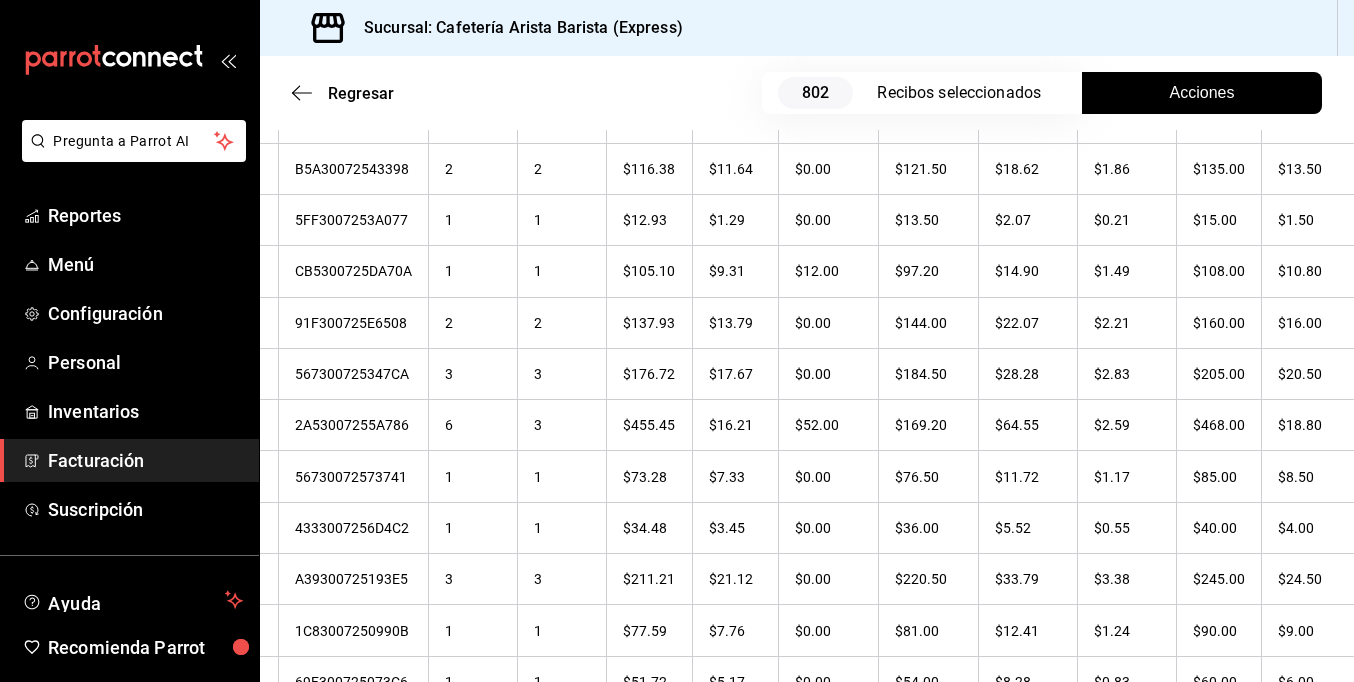 drag, startPoint x: 1352, startPoint y: 280, endPoint x: 1207, endPoint y: 30, distance: 289.00693 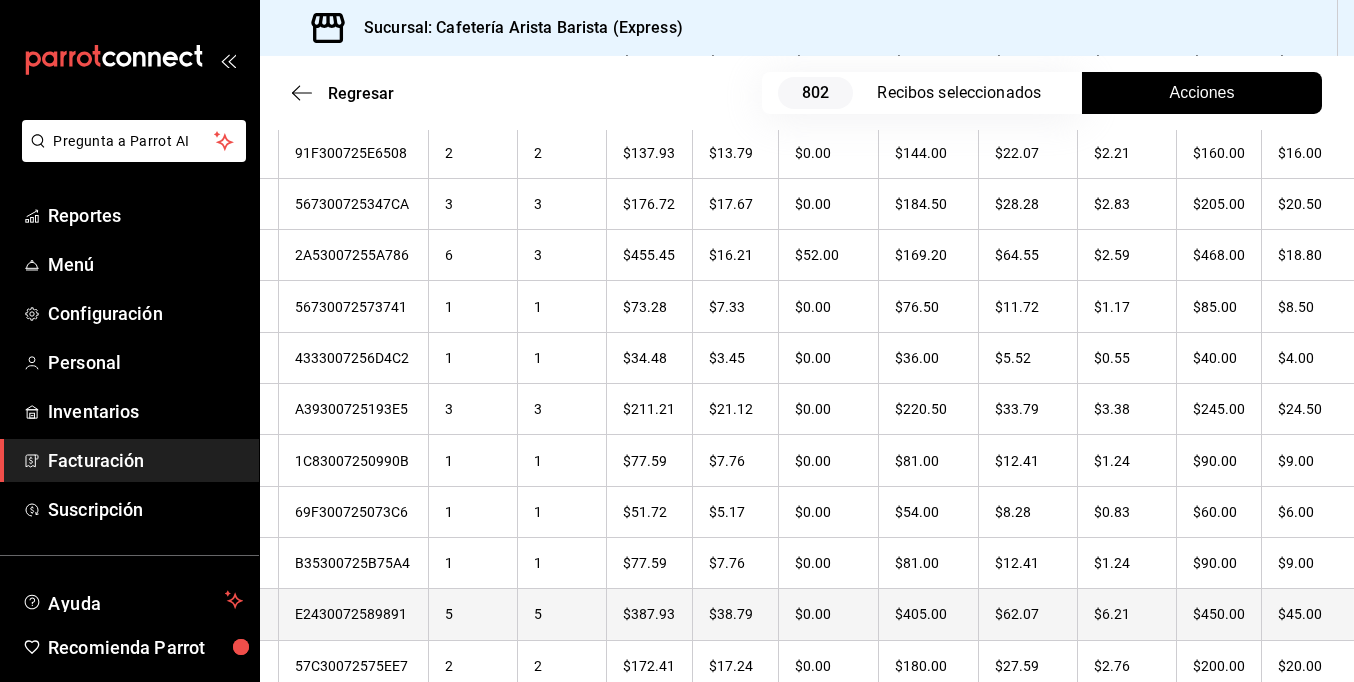 scroll, scrollTop: 3100, scrollLeft: 0, axis: vertical 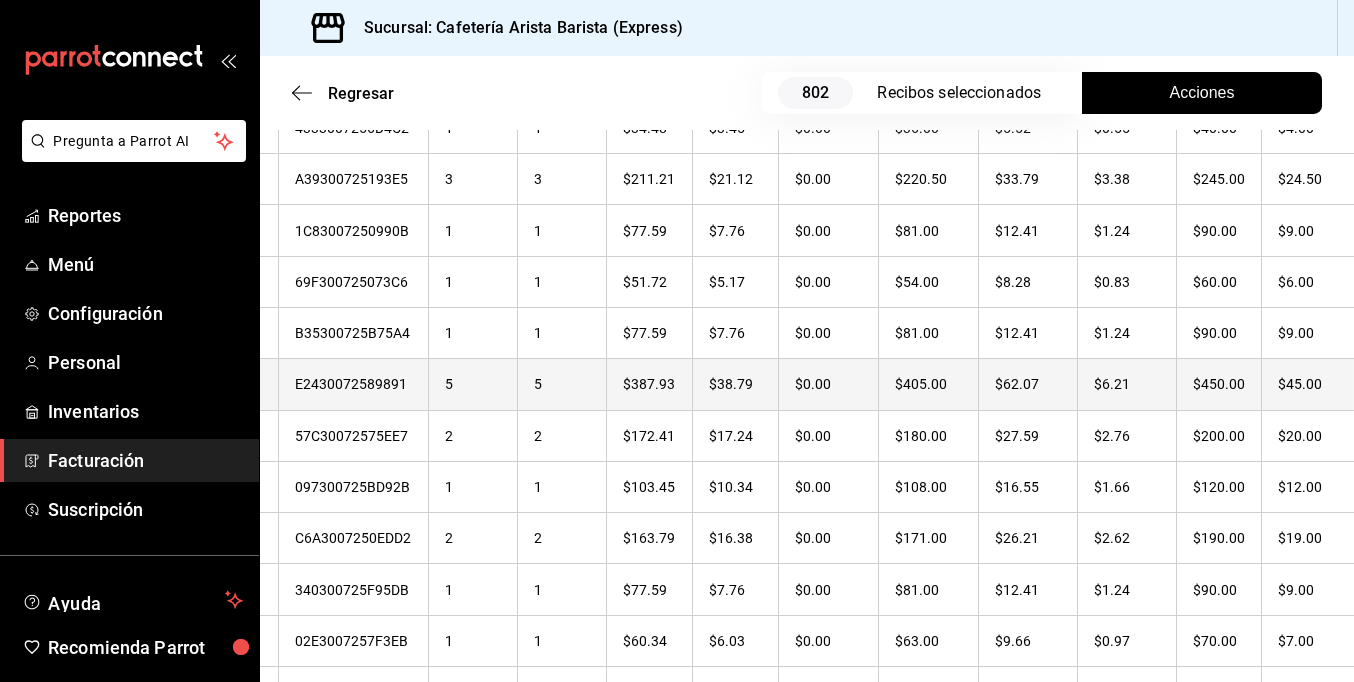 click on "$45.00" at bounding box center (1308, 384) 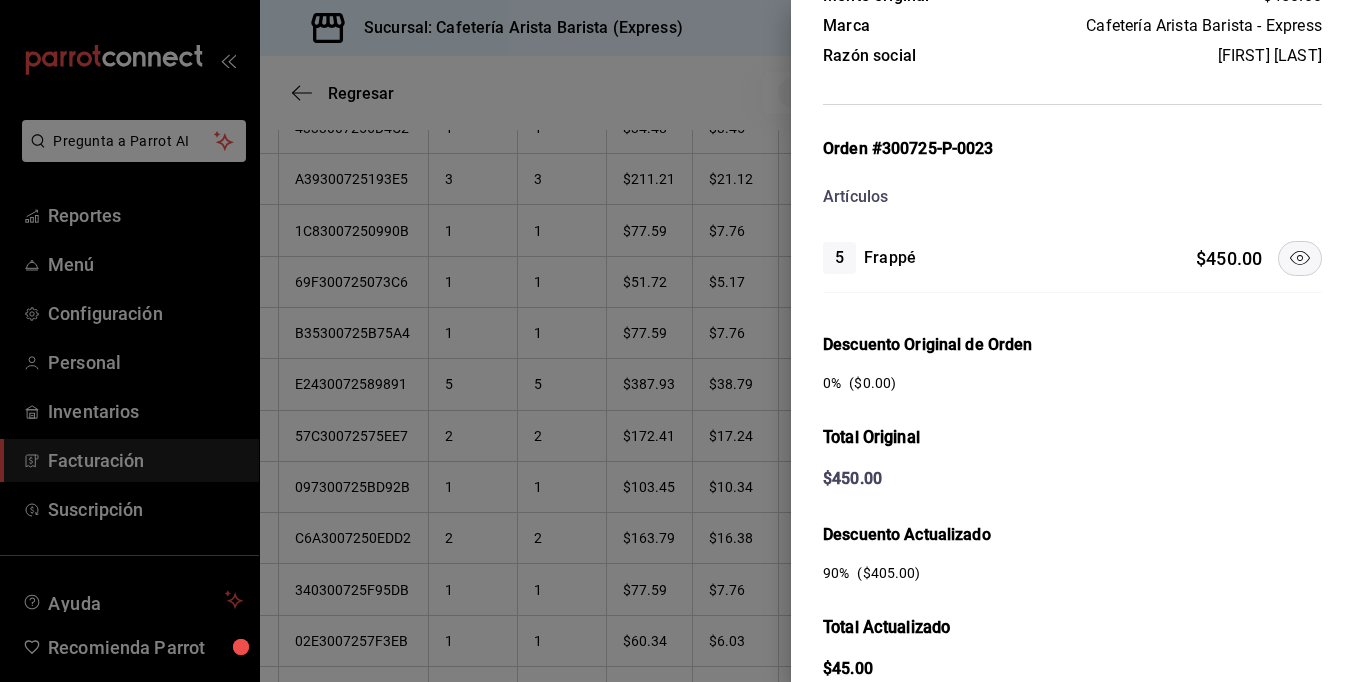 scroll, scrollTop: 300, scrollLeft: 0, axis: vertical 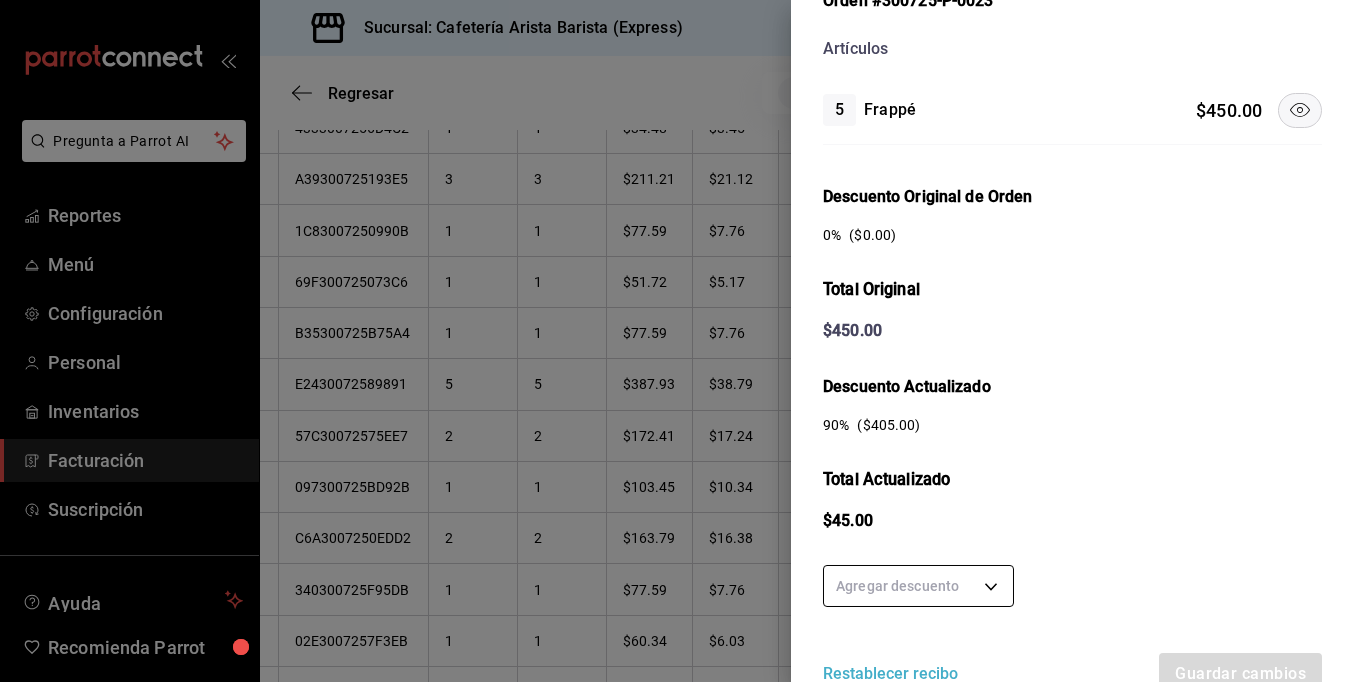 click on "Pregunta a Parrot AI Reportes   Menú   Configuración   Personal   Inventarios   Facturación   Suscripción   Ayuda Recomienda Parrot   [FIRST] [LAST]   Sugerir nueva función   Sucursal: Cafetería Arista Barista (Express) Regresar 802 Recibos seleccionados Acciones Editar recibos Fecha 2025-07-01 1 / 7 / 2025 - 2025-07-31 31 / 7 / 2025 Hora inicio 00:00 Hora inicio Hora fin 23:59 Hora fin Razón social [FIRST] [LAST] 80a76763-f030-4f71-9538-49db91ca31f9 Formas de pago   Efectivo 386dc416-f97e-41f4-9feb-f82f63e89165 Marcas Ver todas 1aa7263e-2fd1-44cb-84e9-62954ac4e21b Ingresos totales $ 98,259.06 Descuentos totales $ 6,566.50 Impuestos $ 14,670.94 Total por facturar $ 106,363.50 Ingresos totales (Act.) $ 9,120.48 Descuentos totales (Act.) $ 95,218.64 Impuestos  (Act.) $ 1,459.38 Total por facturar (Act.) $ 10,579.86 Editar recibos Quita la selección a los recibos que no quieras editar. Act. # de recibo Artículos (Orig.) Artículos (Act.) Subtotal (Orig.) Subtotal (Act.) Descuento total (Orig.)" at bounding box center (677, 341) 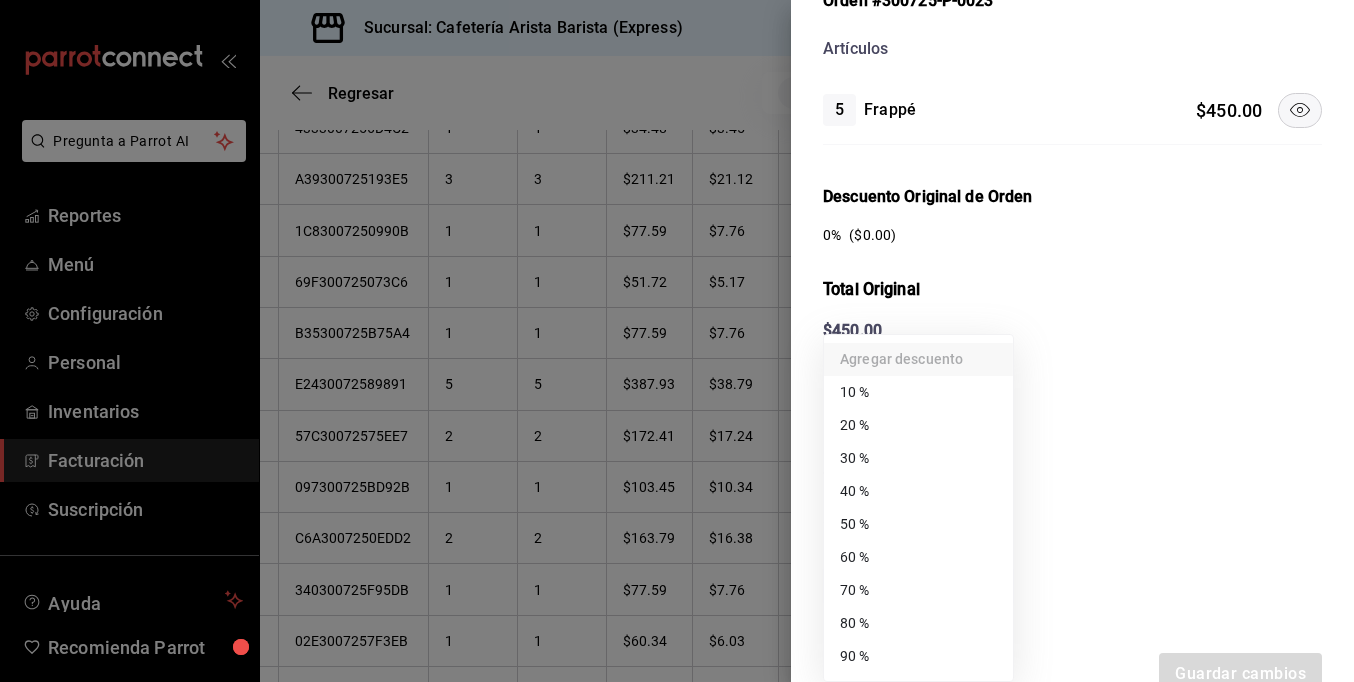click on "80 %" at bounding box center [918, 623] 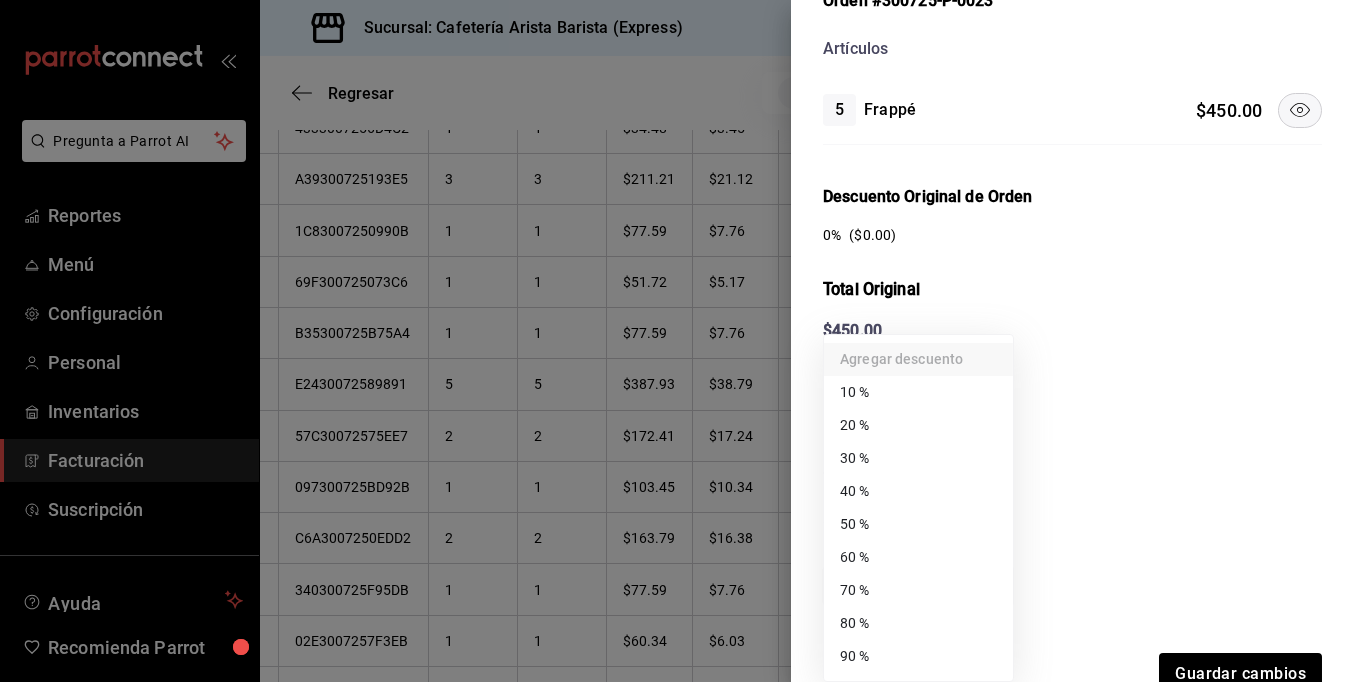 click on "Pregunta a Parrot AI Reportes   Menú   Configuración   Personal   Inventarios   Facturación   Suscripción   Ayuda Recomienda Parrot   [FIRST] [LAST]   Sugerir nueva función   Sucursal: Cafetería Arista Barista (Express) Regresar 802 Recibos seleccionados Acciones Editar recibos Fecha 2025-07-01 1 / 7 / 2025 - 2025-07-31 31 / 7 / 2025 Hora inicio 00:00 Hora inicio Hora fin 23:59 Hora fin Razón social [FIRST] [LAST] 80a76763-f030-4f71-9538-49db91ca31f9 Formas de pago   Efectivo 386dc416-f97e-41f4-9feb-f82f63e89165 Marcas Ver todas 1aa7263e-2fd1-44cb-84e9-62954ac4e21b Ingresos totales $ 98,259.06 Descuentos totales $ 6,566.50 Impuestos $ 14,670.94 Total por facturar $ 106,363.50 Ingresos totales (Act.) $ 9,120.48 Descuentos totales (Act.) $ 95,218.64 Impuestos  (Act.) $ 1,459.38 Total por facturar (Act.) $ 10,579.86 Editar recibos Quita la selección a los recibos que no quieras editar. Act. # de recibo Artículos (Orig.) Artículos (Act.) Subtotal (Orig.) Subtotal (Act.) Descuento total (Orig.)" at bounding box center (677, 341) 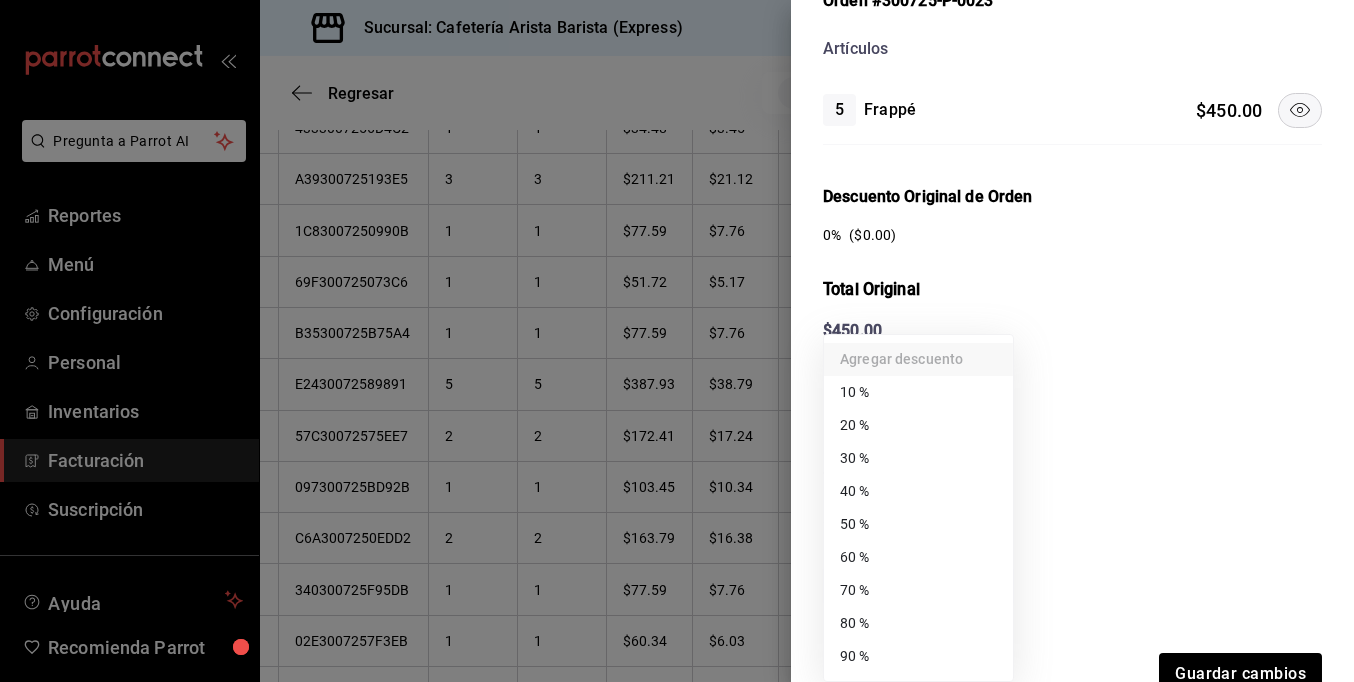 click on "90 %" at bounding box center [918, 656] 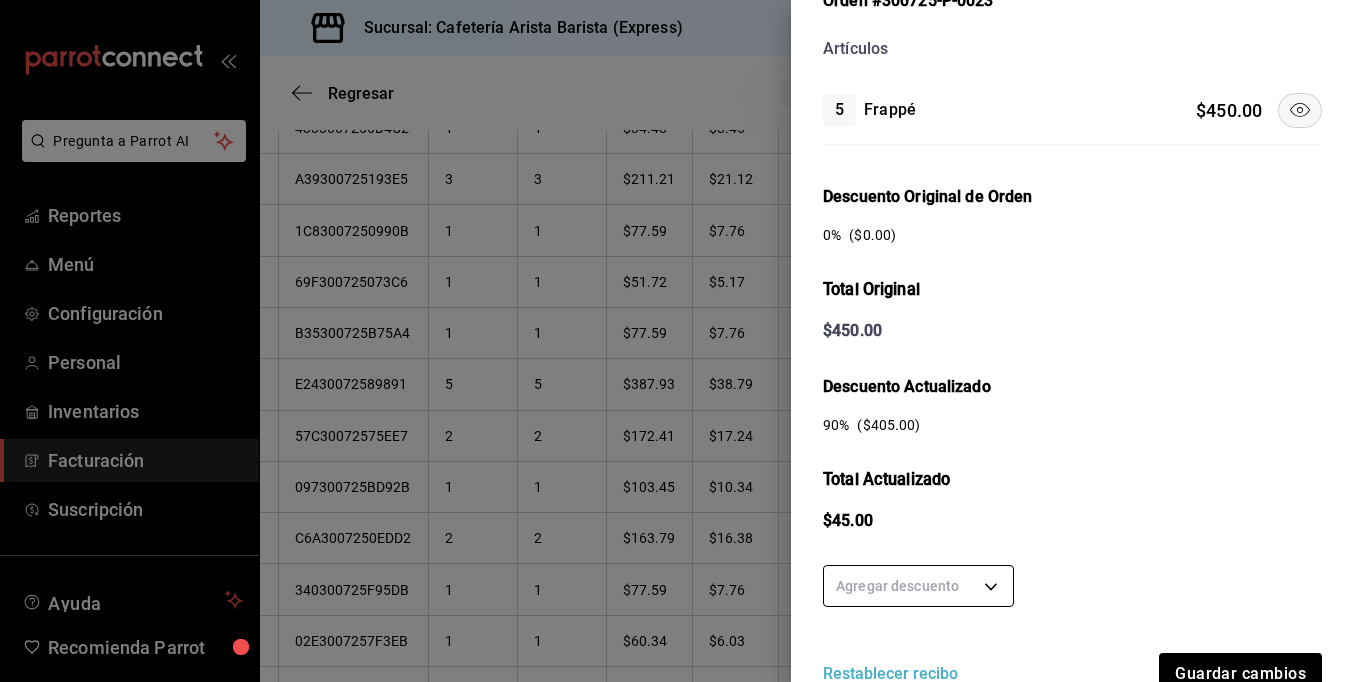 click on "Pregunta a Parrot AI Reportes   Menú   Configuración   Personal   Inventarios   Facturación   Suscripción   Ayuda Recomienda Parrot   [FIRST] [LAST]   Sugerir nueva función   Sucursal: Cafetería Arista Barista (Express) Regresar 802 Recibos seleccionados Acciones Editar recibos Fecha 2025-07-01 1 / 7 / 2025 - 2025-07-31 31 / 7 / 2025 Hora inicio 00:00 Hora inicio Hora fin 23:59 Hora fin Razón social [FIRST] [LAST] 80a76763-f030-4f71-9538-49db91ca31f9 Formas de pago   Efectivo 386dc416-f97e-41f4-9feb-f82f63e89165 Marcas Ver todas 1aa7263e-2fd1-44cb-84e9-62954ac4e21b Ingresos totales $ 98,259.06 Descuentos totales $ 6,566.50 Impuestos $ 14,670.94 Total por facturar $ 106,363.50 Ingresos totales (Act.) $ 9,120.48 Descuentos totales (Act.) $ 95,218.64 Impuestos  (Act.) $ 1,459.38 Total por facturar (Act.) $ 10,579.86 Editar recibos Quita la selección a los recibos que no quieras editar. Act. # de recibo Artículos (Orig.) Artículos (Act.) Subtotal (Orig.) Subtotal (Act.) Descuento total (Orig.)" at bounding box center [677, 341] 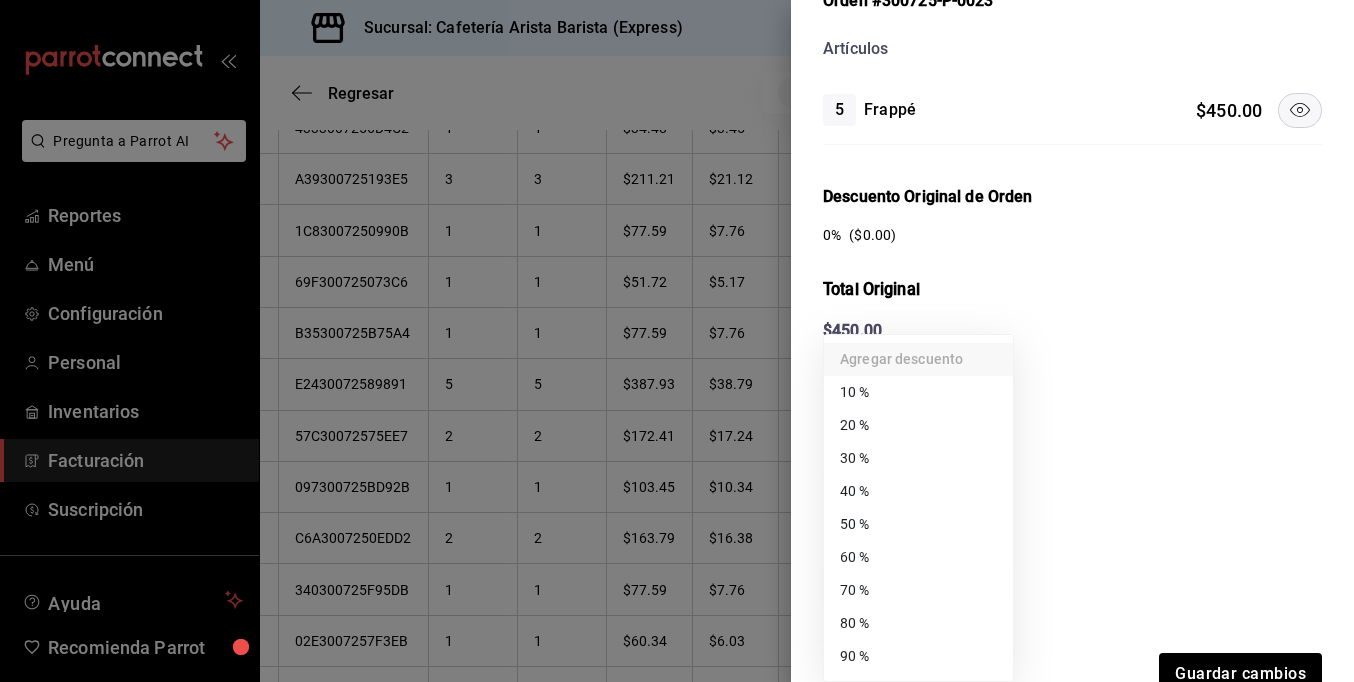 click on "90 %" at bounding box center [918, 656] 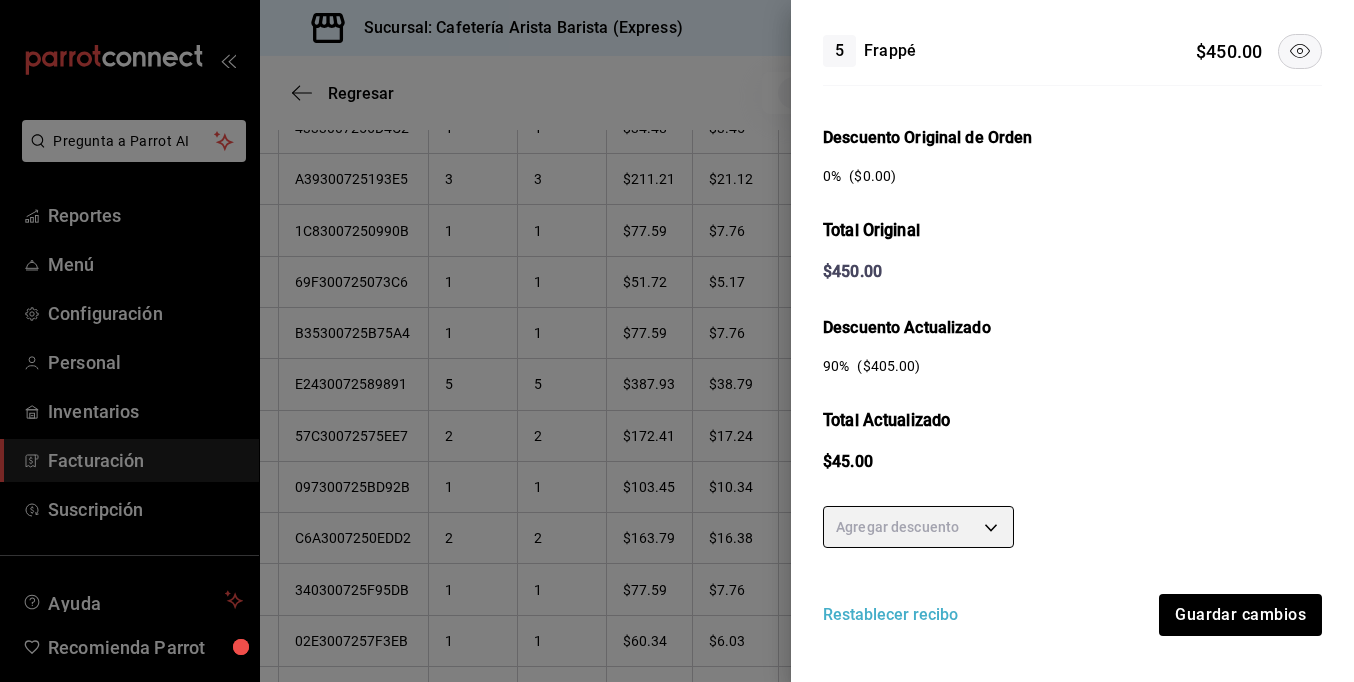 scroll, scrollTop: 390, scrollLeft: 0, axis: vertical 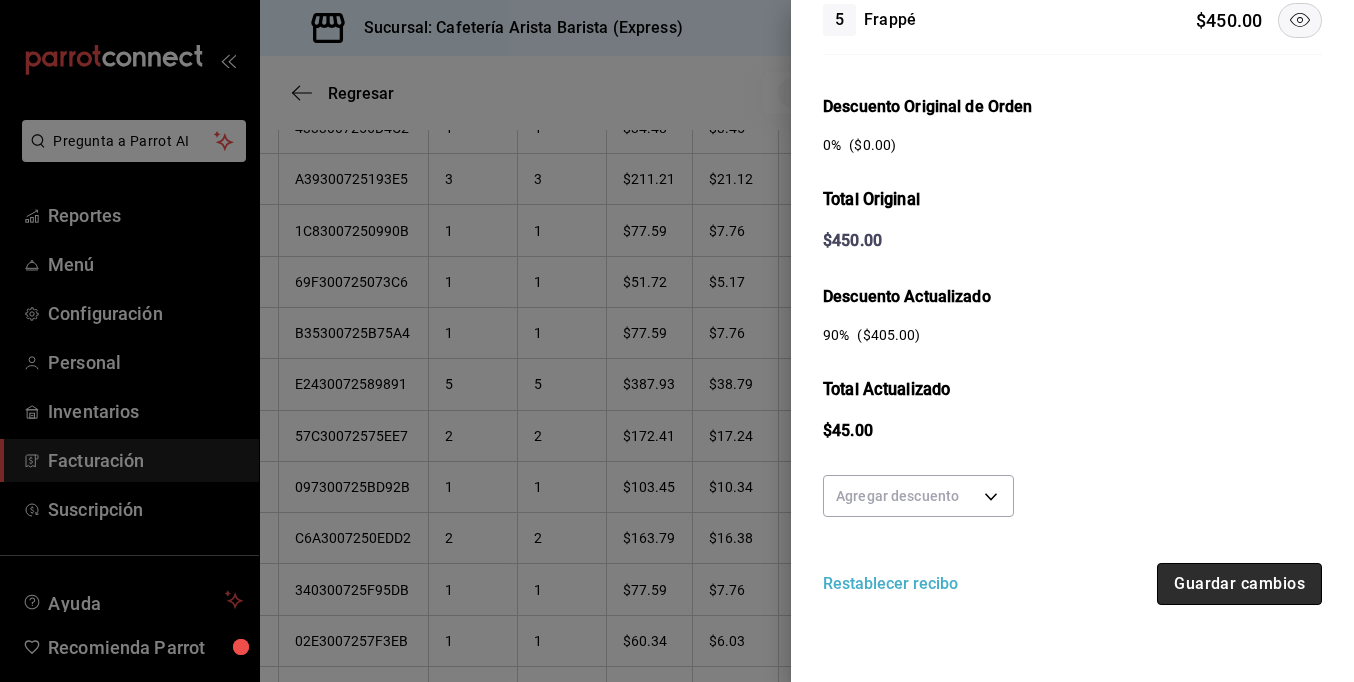 click on "Guardar cambios" at bounding box center (1239, 584) 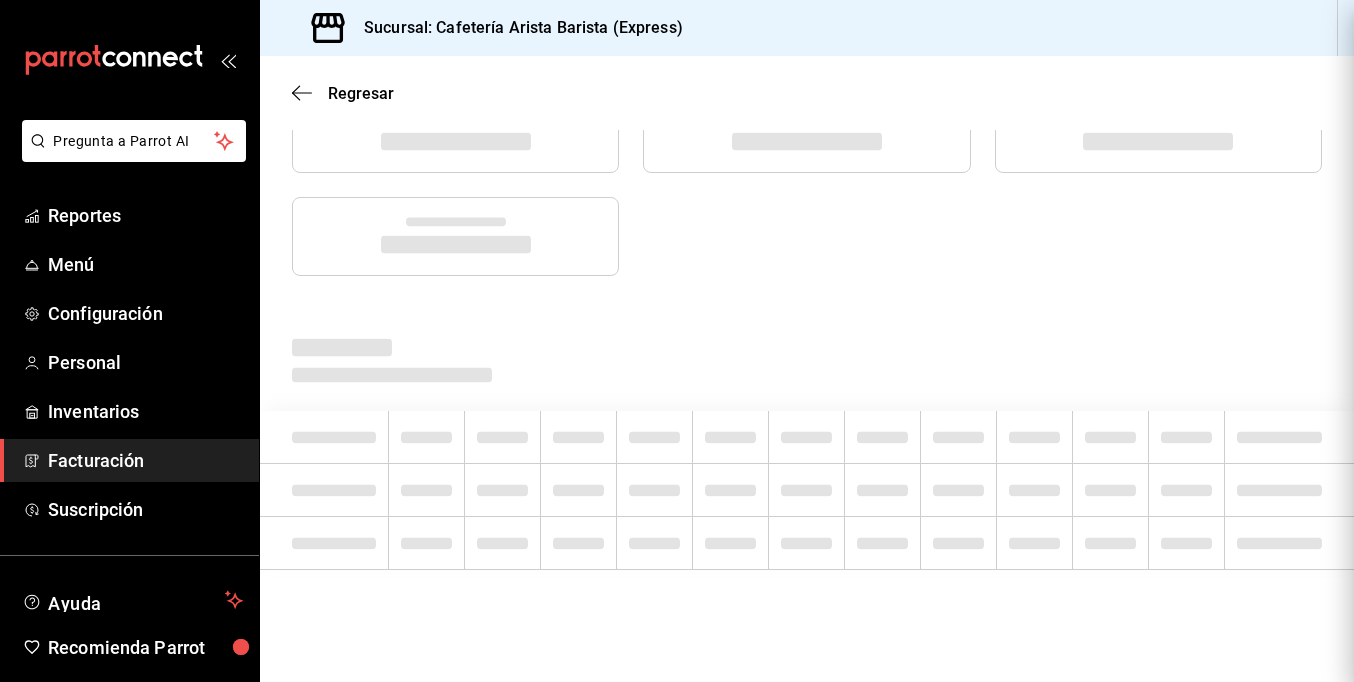 scroll, scrollTop: 0, scrollLeft: 0, axis: both 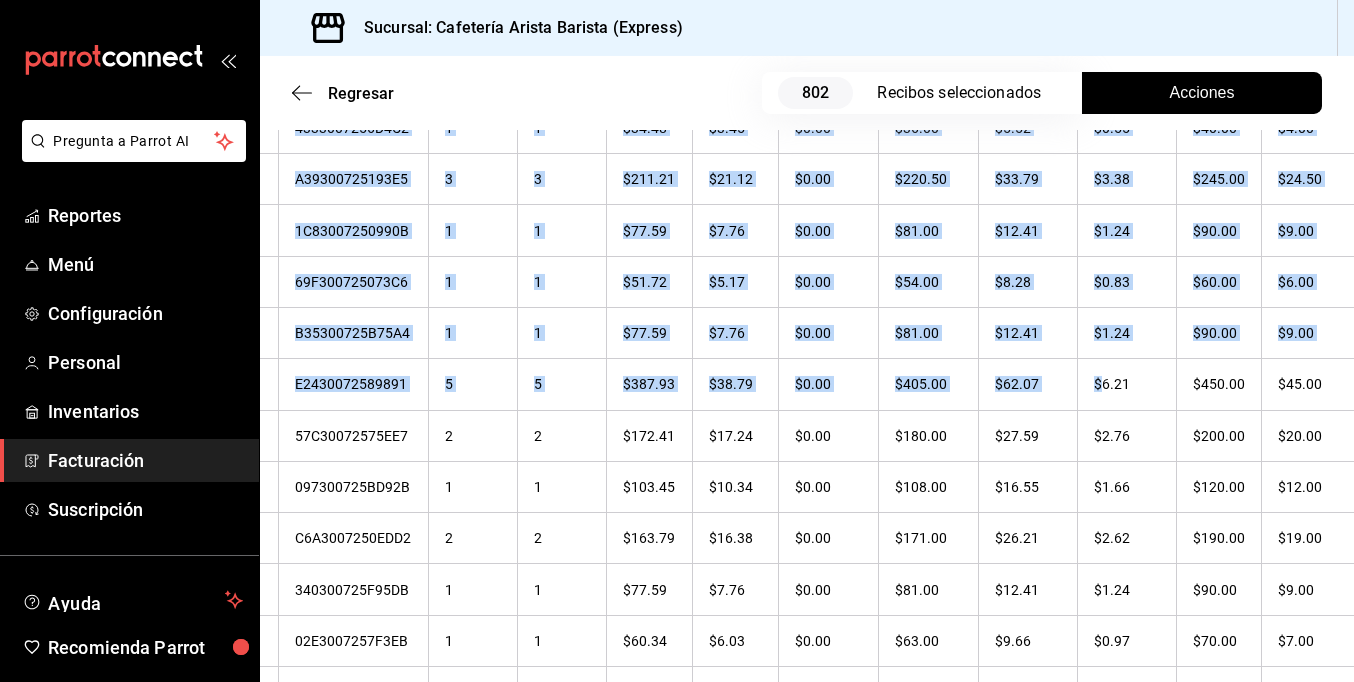 drag, startPoint x: 1236, startPoint y: 364, endPoint x: 1360, endPoint y: 358, distance: 124.14507 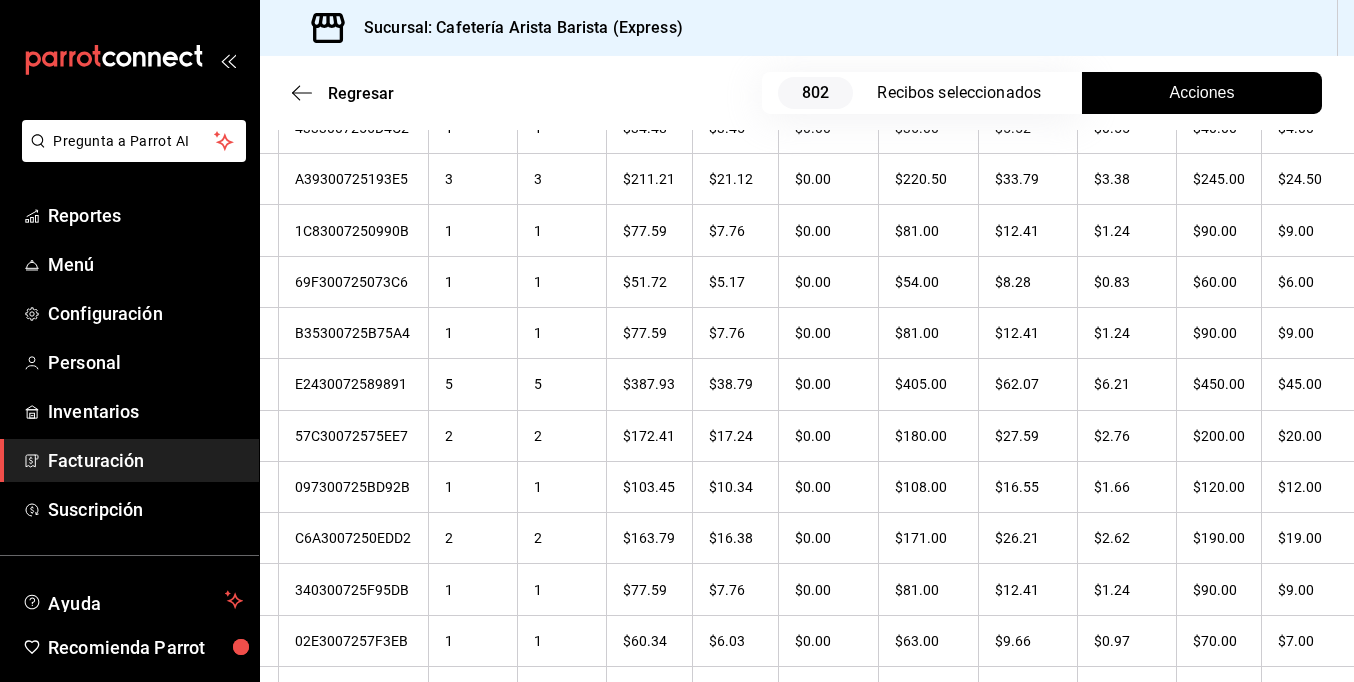 click on "Sucursal: Cafetería Arista Barista (Express)" at bounding box center (807, 28) 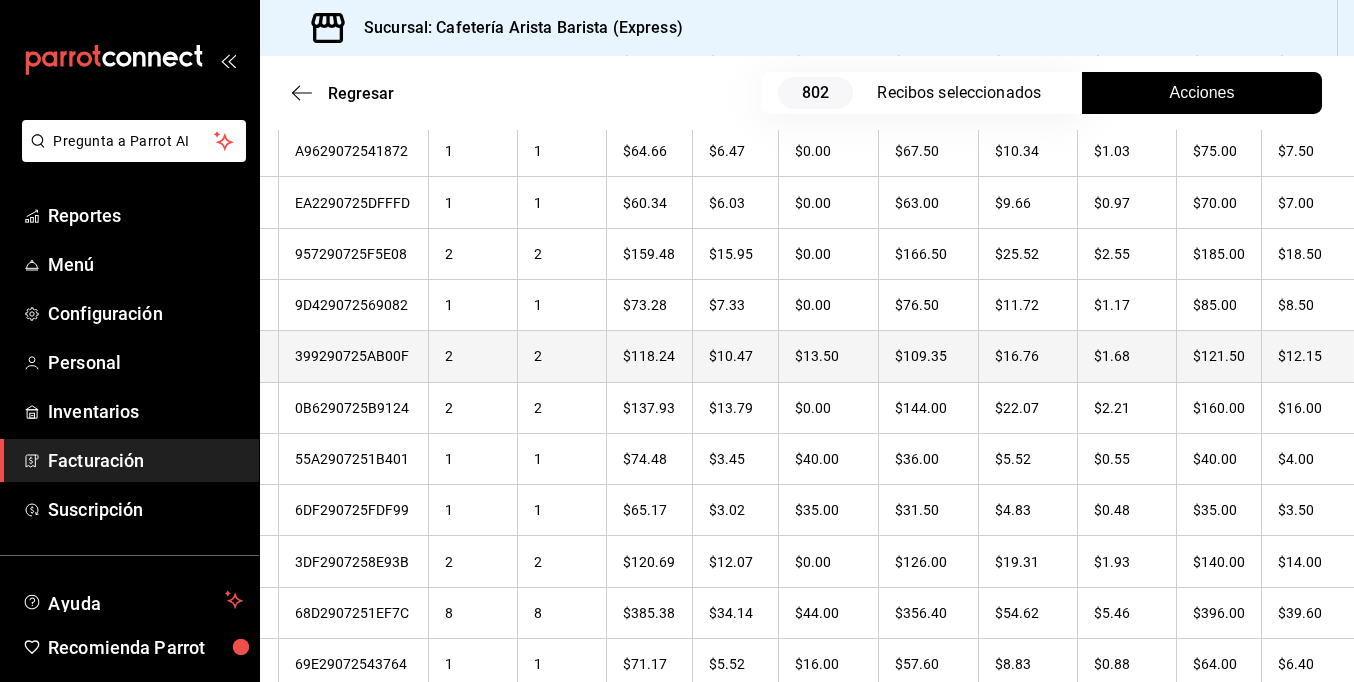 scroll, scrollTop: 4200, scrollLeft: 0, axis: vertical 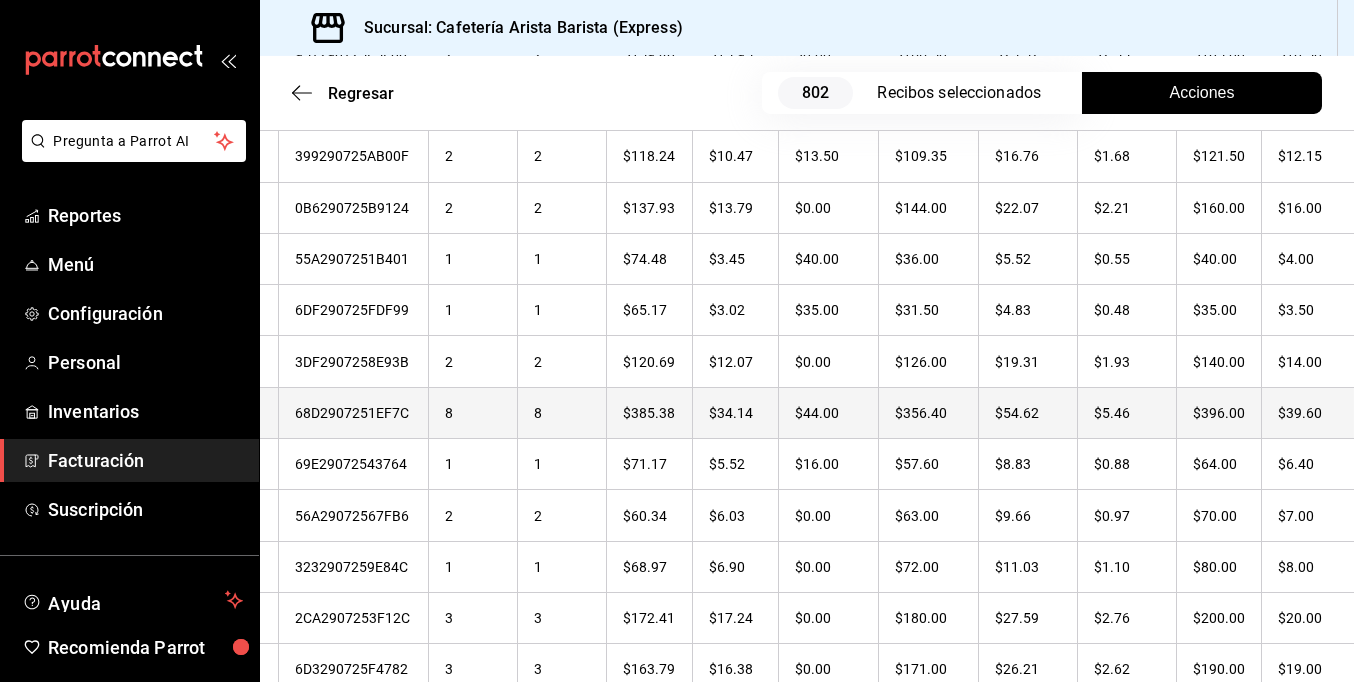 click on "$39.60" at bounding box center [1308, 412] 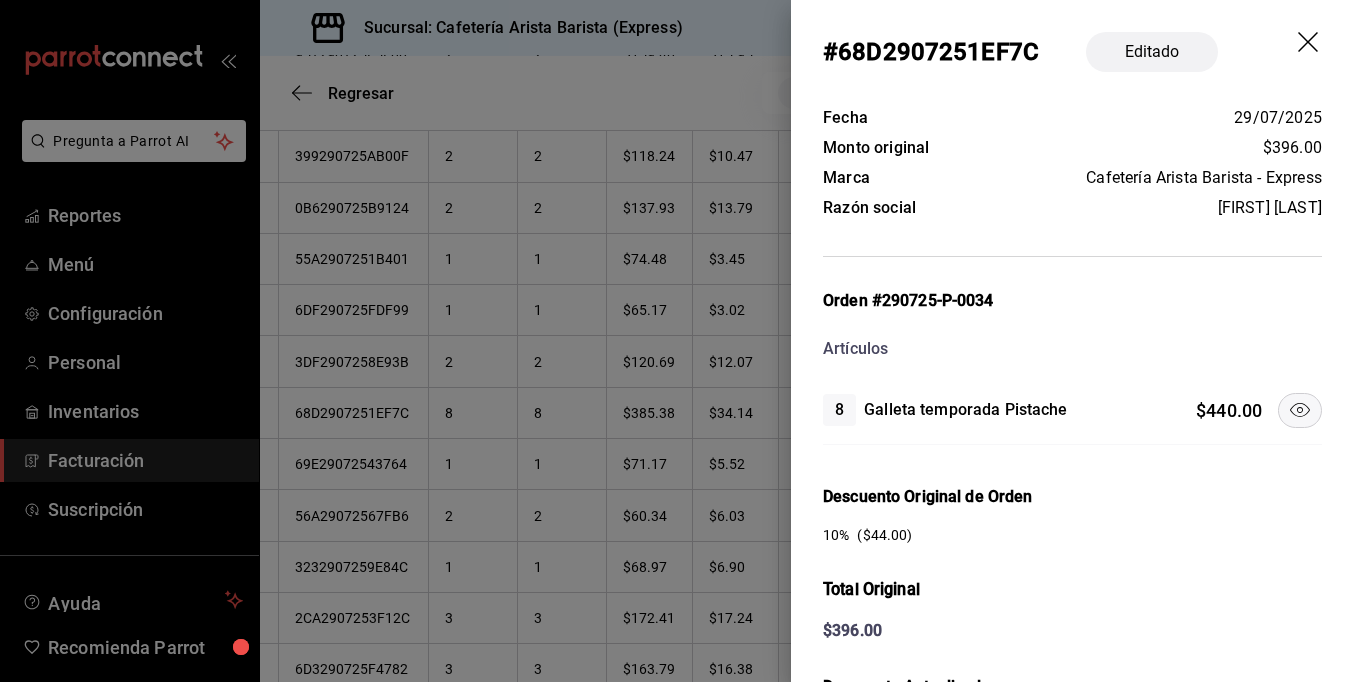 scroll, scrollTop: 390, scrollLeft: 0, axis: vertical 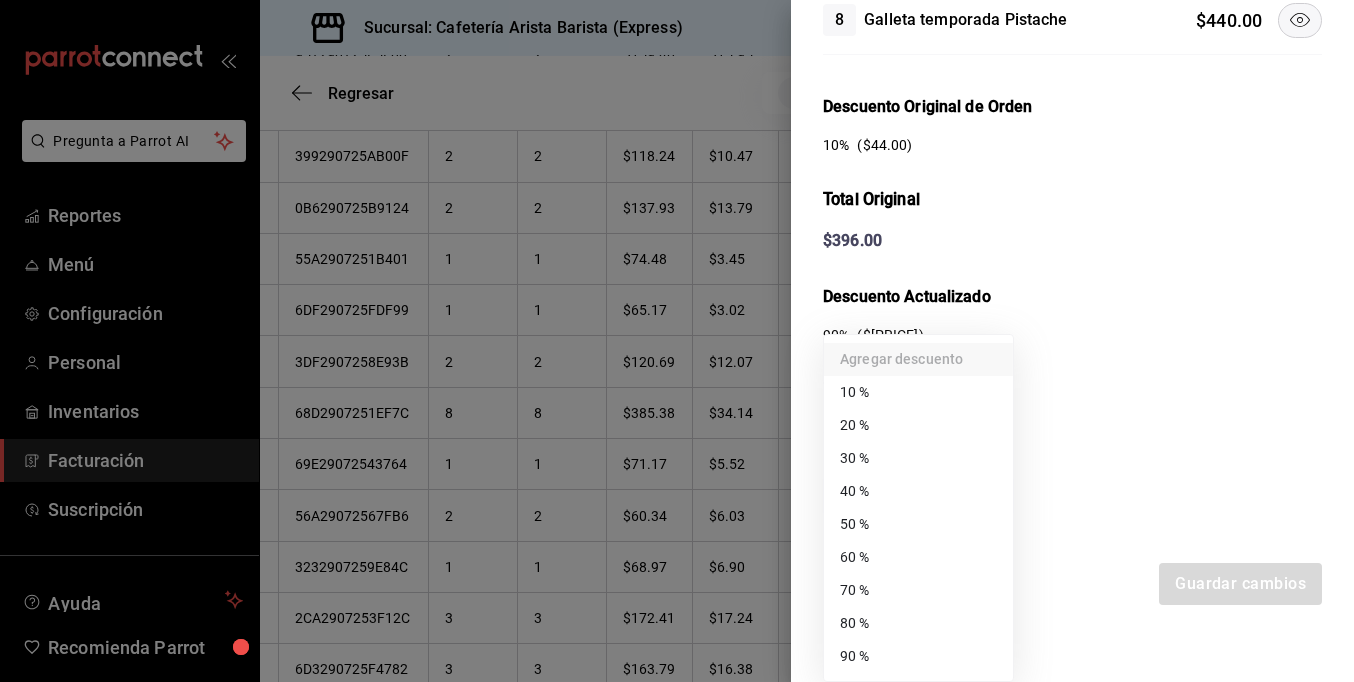 click on "Pregunta a Parrot AI Reportes   Menú   Configuración   Personal   Inventarios   Facturación   Suscripción   Ayuda Recomienda Parrot   [FIRST] [LAST]   Sugerir nueva función   Sucursal: Cafetería Arista Barista (Express) Regresar 802 Recibos seleccionados Acciones Editar recibos Fecha 2025-07-01 1 / 7 / 2025 - 2025-07-31 31 / 7 / 2025 Hora inicio 00:00 Hora inicio Hora fin 23:59 Hora fin Razón social [FIRST] [LAST] 80a76763-f030-4f71-9538-49db91ca31f9 Formas de pago   Efectivo 386dc416-f97e-41f4-9feb-f82f63e89165 Marcas Ver todas 1aa7263e-2fd1-44cb-84e9-62954ac4e21b Ingresos totales $ 98,259.06 Descuentos totales $ 6,566.50 Impuestos $ 14,670.94 Total por facturar $ 106,363.50 Ingresos totales (Act.) $ 9,120.48 Descuentos totales (Act.) $ 95,218.64 Impuestos  (Act.) $ 1,459.38 Total por facturar (Act.) $ 10,579.86 Editar recibos Quita la selección a los recibos que no quieras editar. Act. # de recibo Artículos (Orig.) Artículos (Act.) Subtotal (Orig.) Subtotal (Act.) Descuento total (Orig.)" at bounding box center [677, 341] 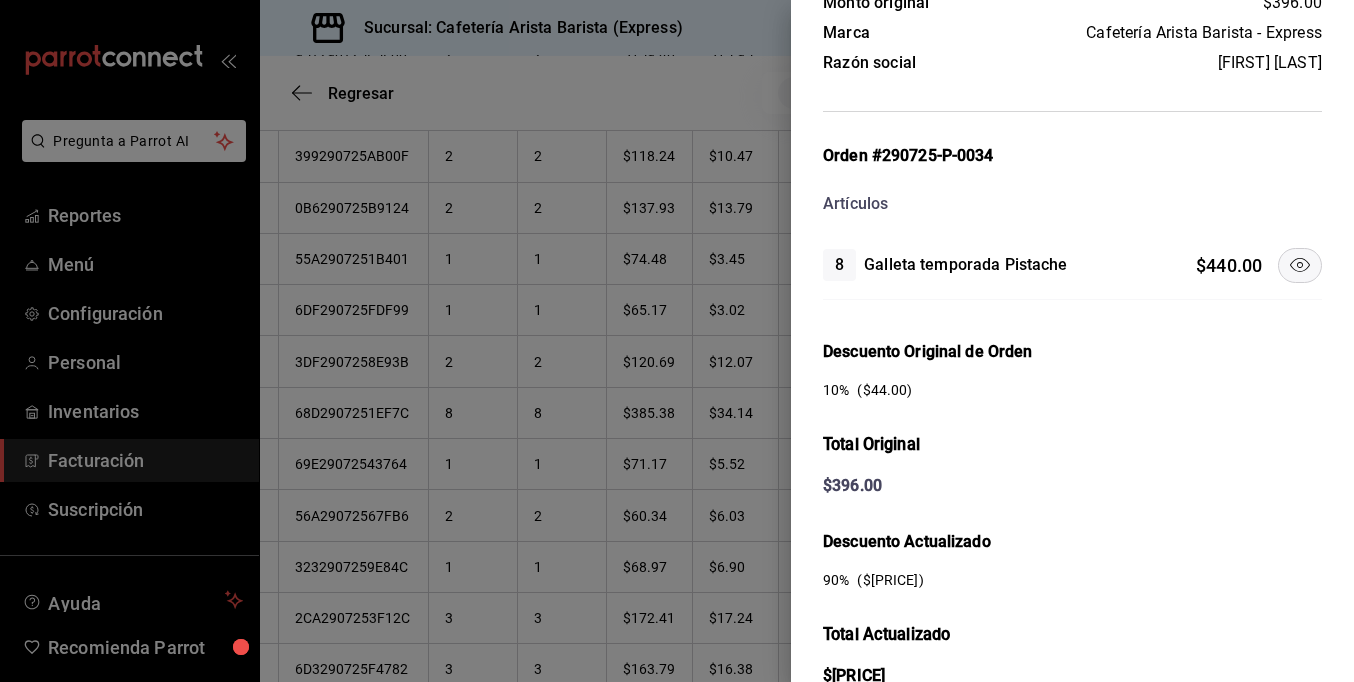 scroll, scrollTop: 0, scrollLeft: 0, axis: both 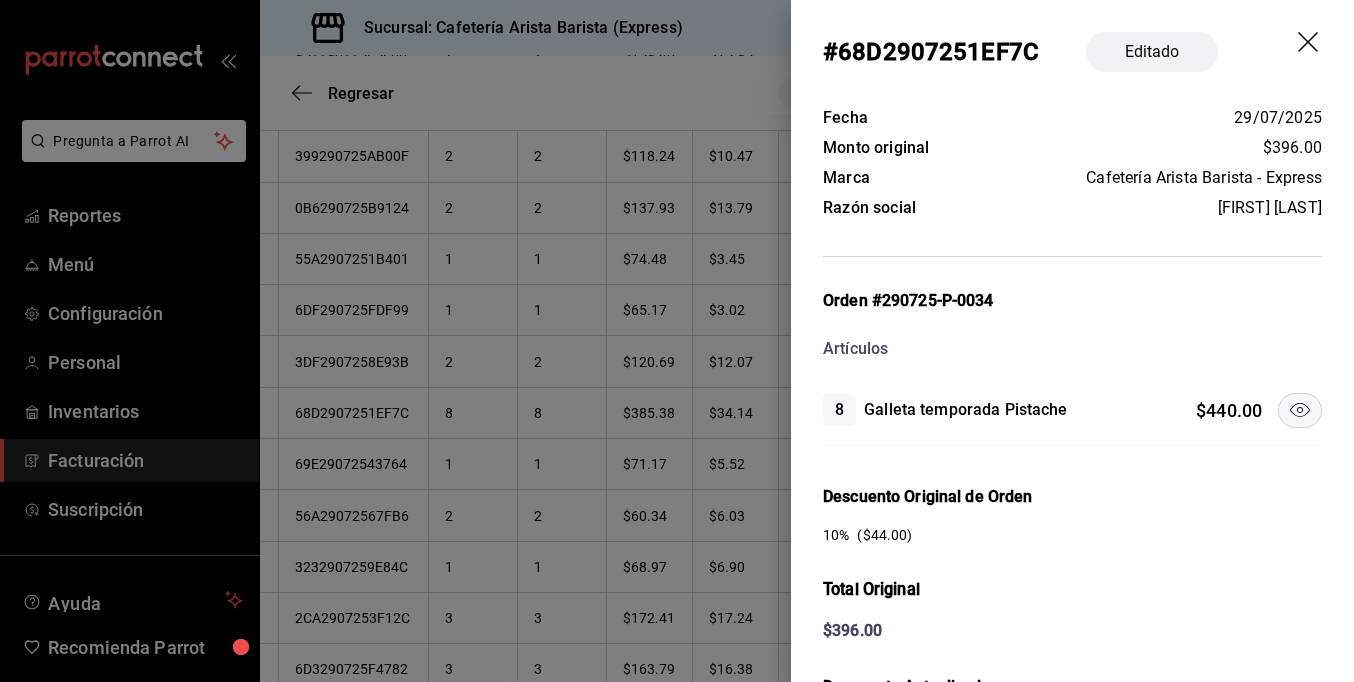 click 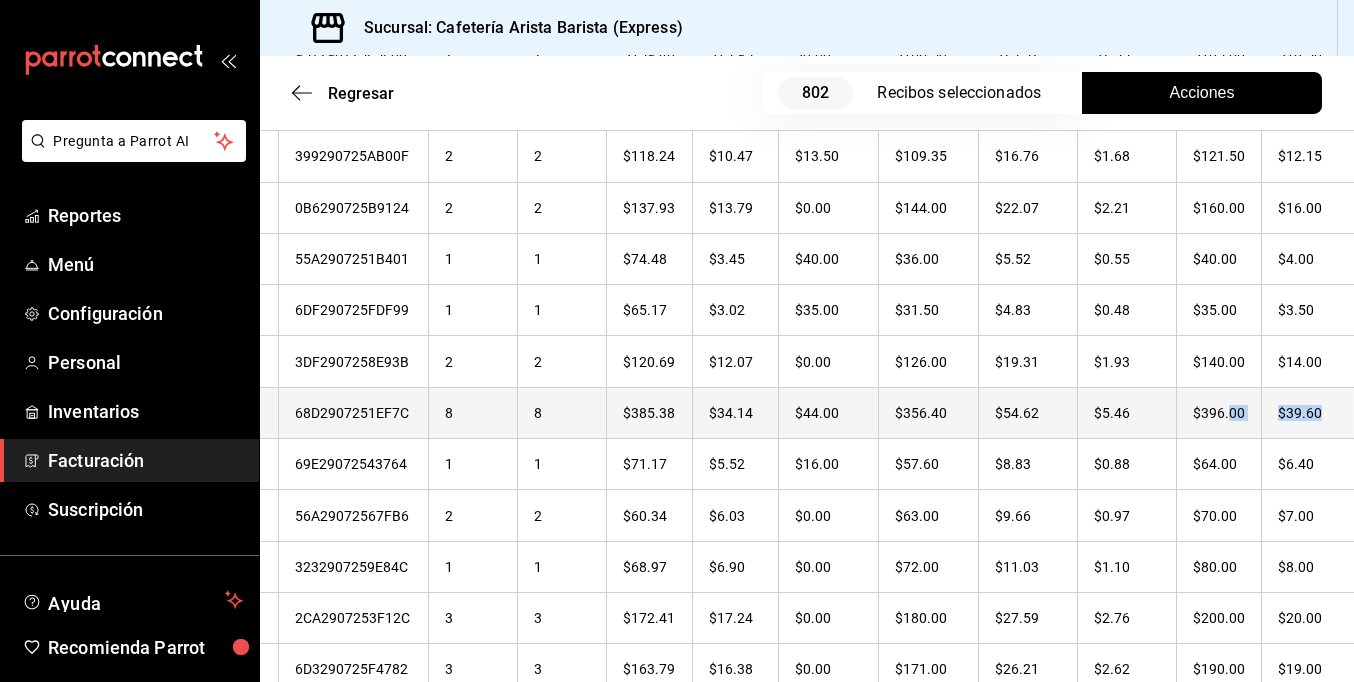 drag, startPoint x: 1214, startPoint y: 388, endPoint x: 1306, endPoint y: 386, distance: 92.021736 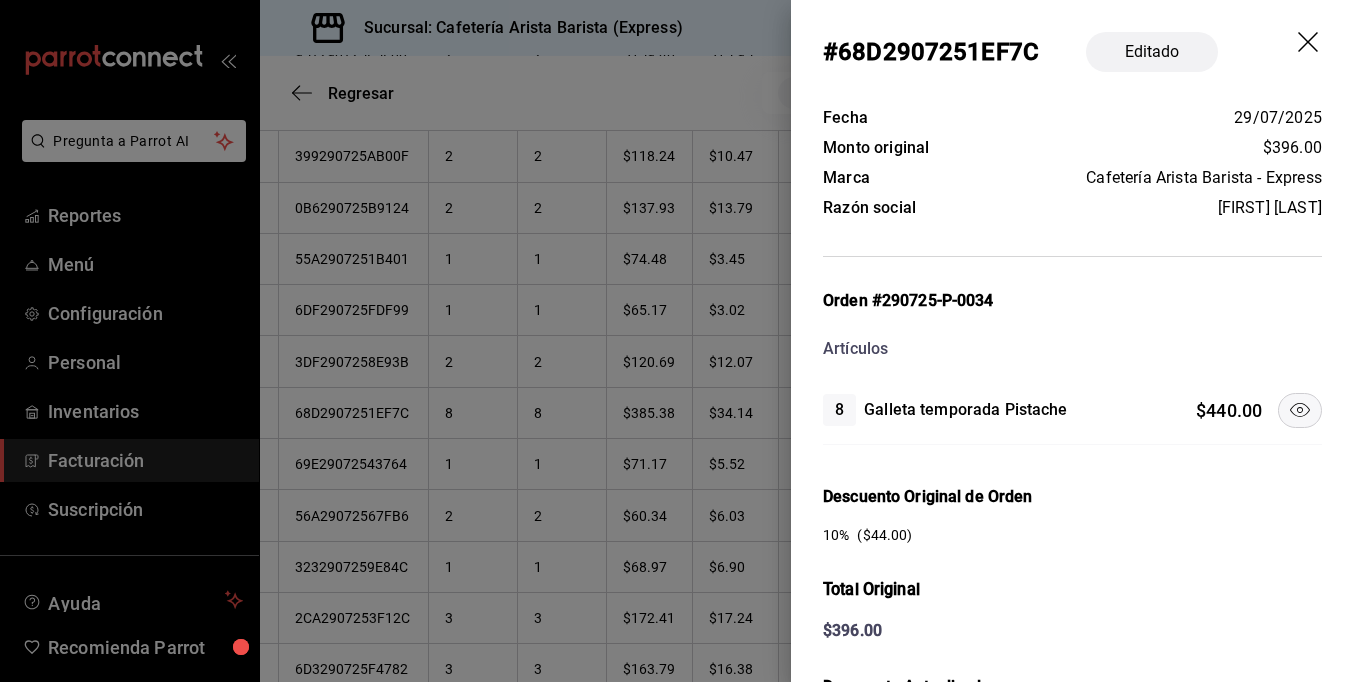 click 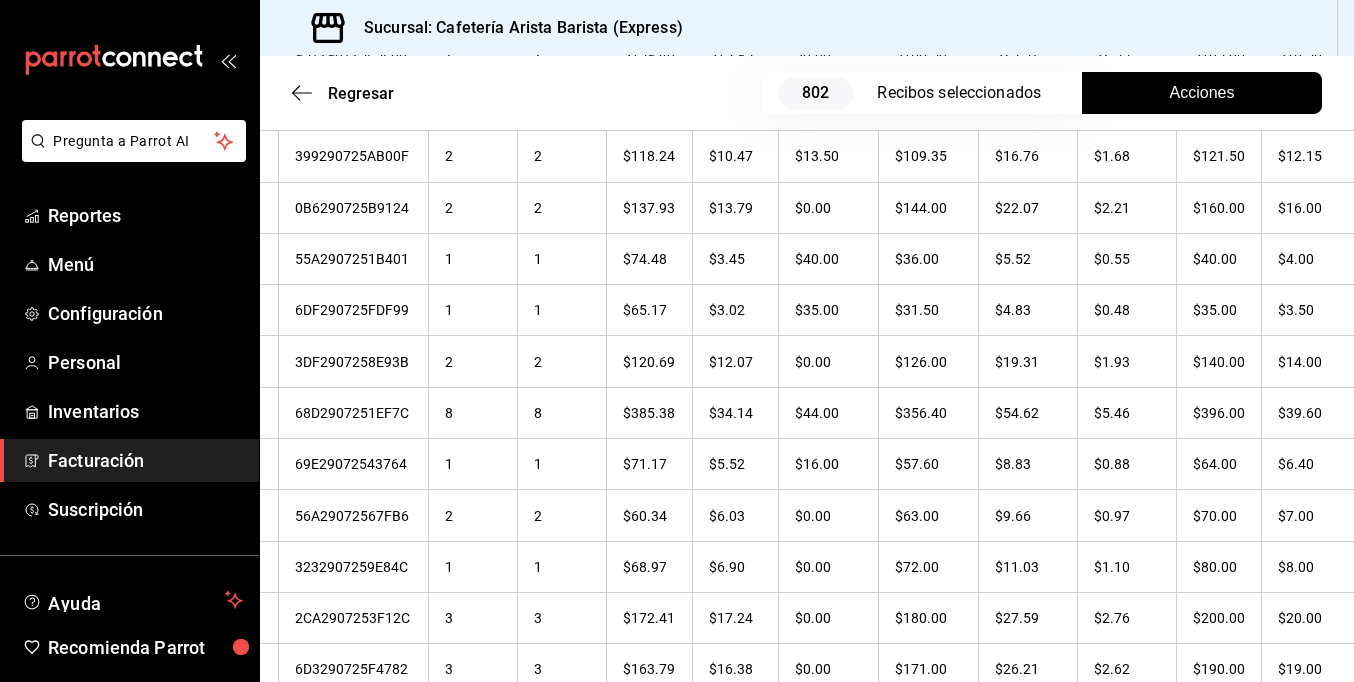 click on "Sucursal: Cafetería Arista Barista (Express)" at bounding box center (807, 28) 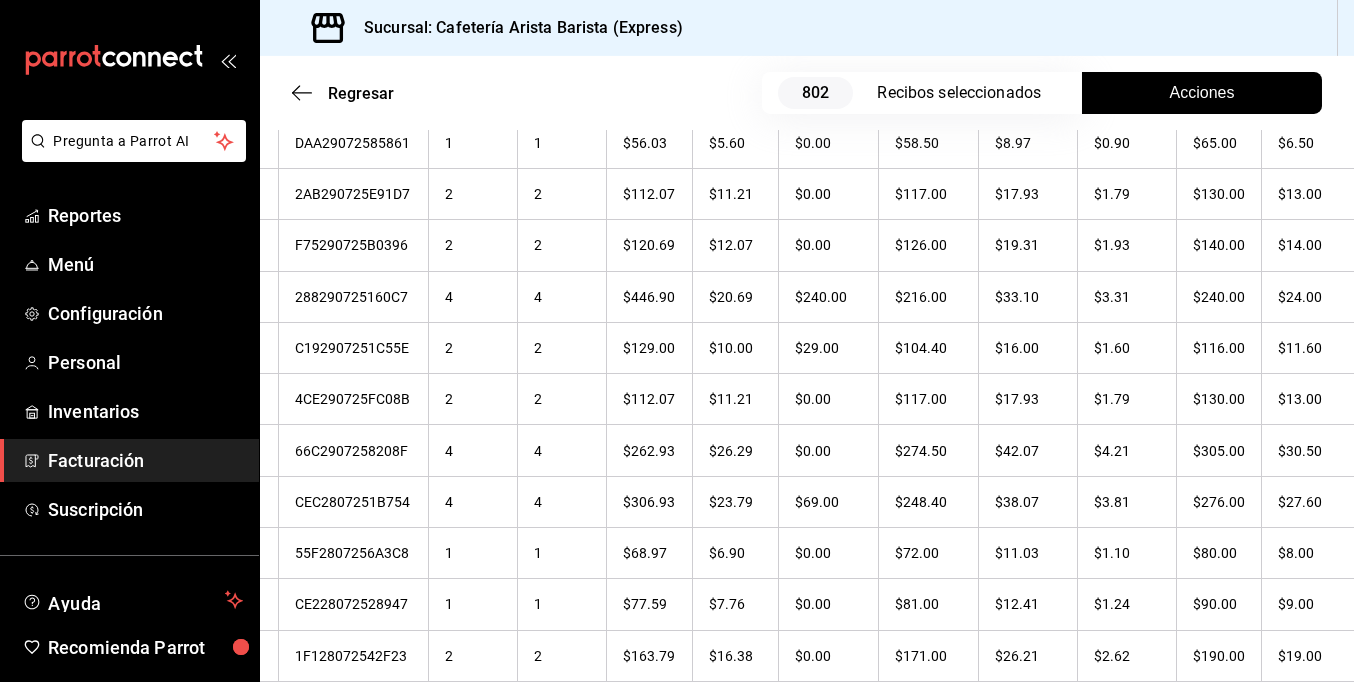 scroll, scrollTop: 5300, scrollLeft: 0, axis: vertical 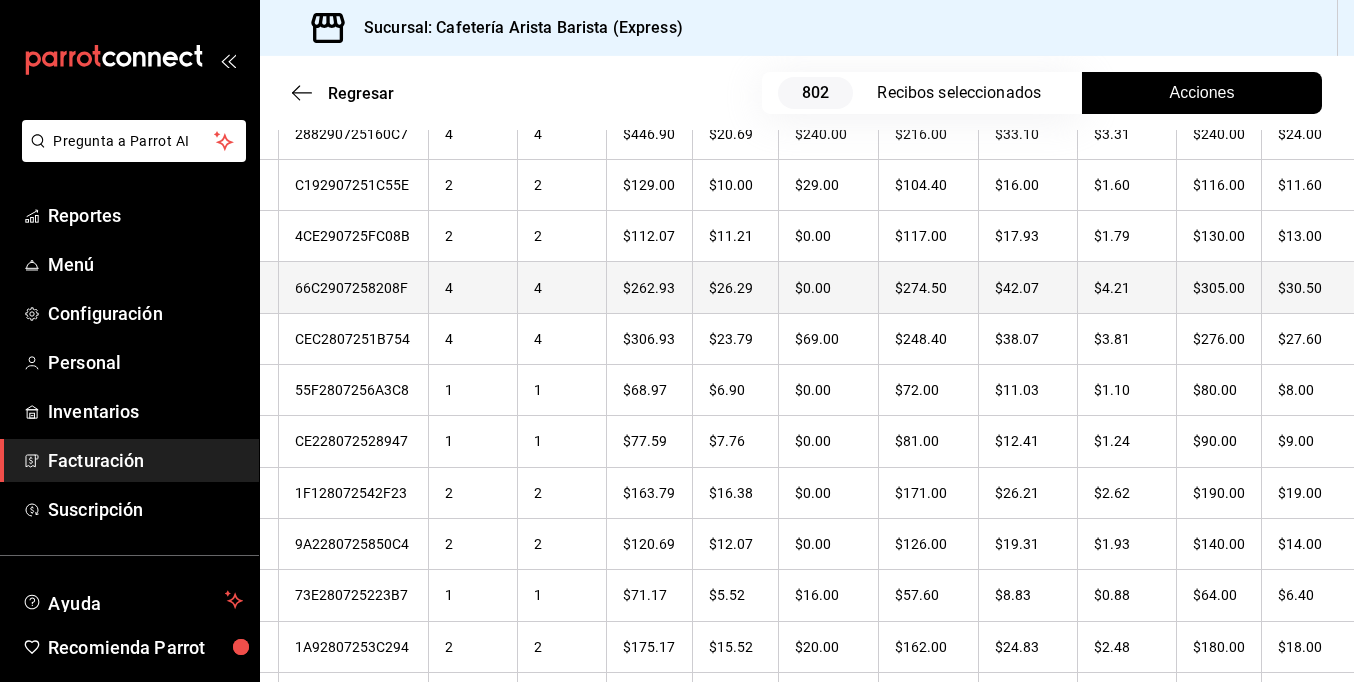 click on "$30.50" at bounding box center [1308, 287] 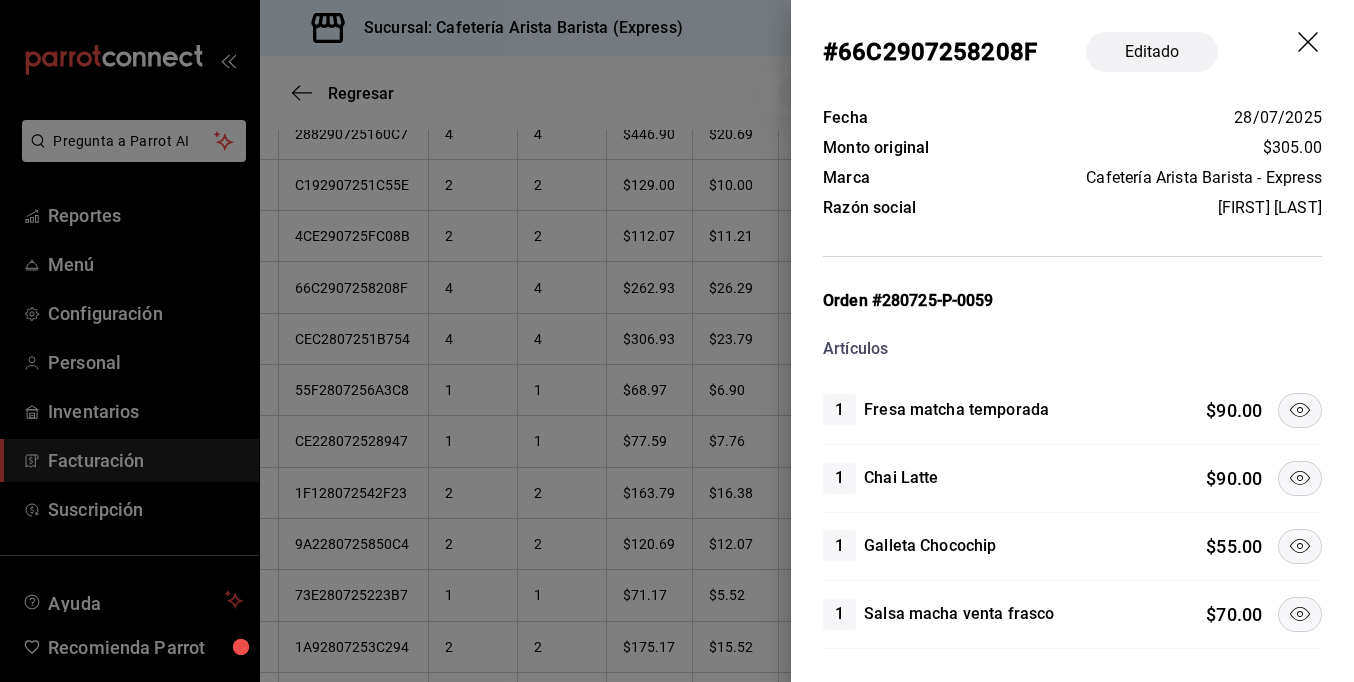 click at bounding box center [1300, 478] 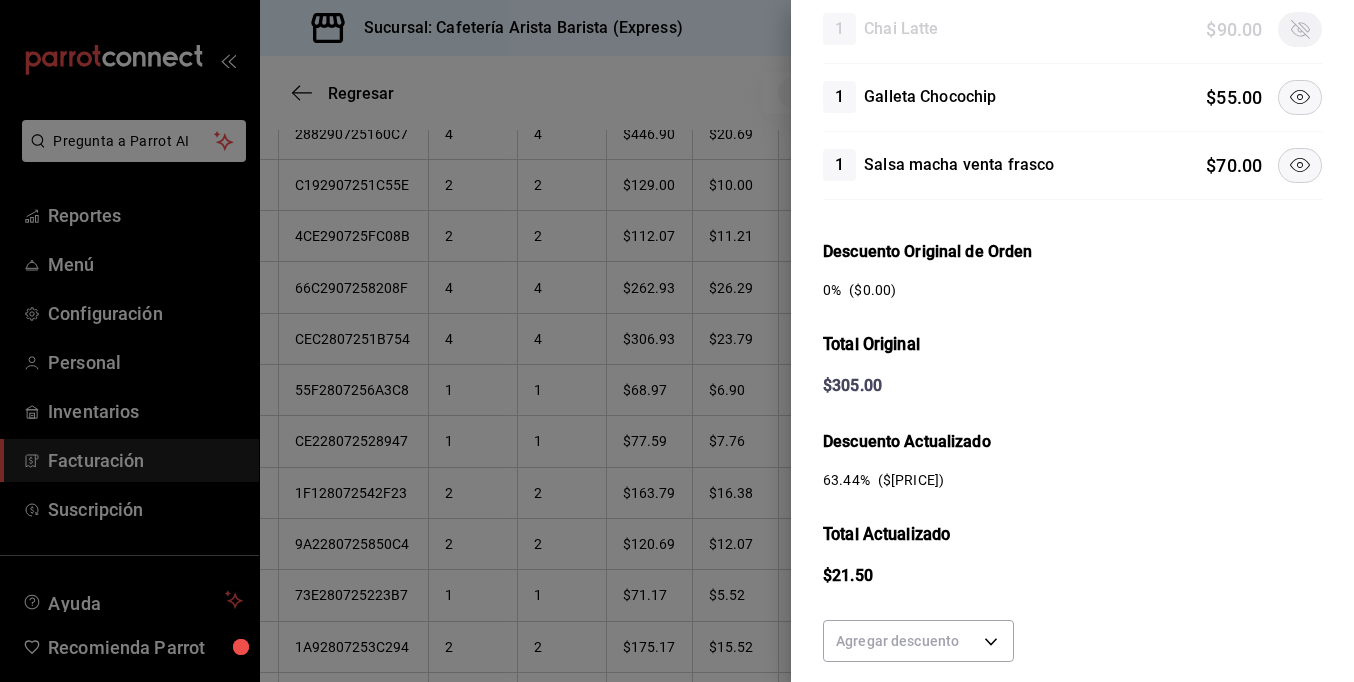 scroll, scrollTop: 294, scrollLeft: 0, axis: vertical 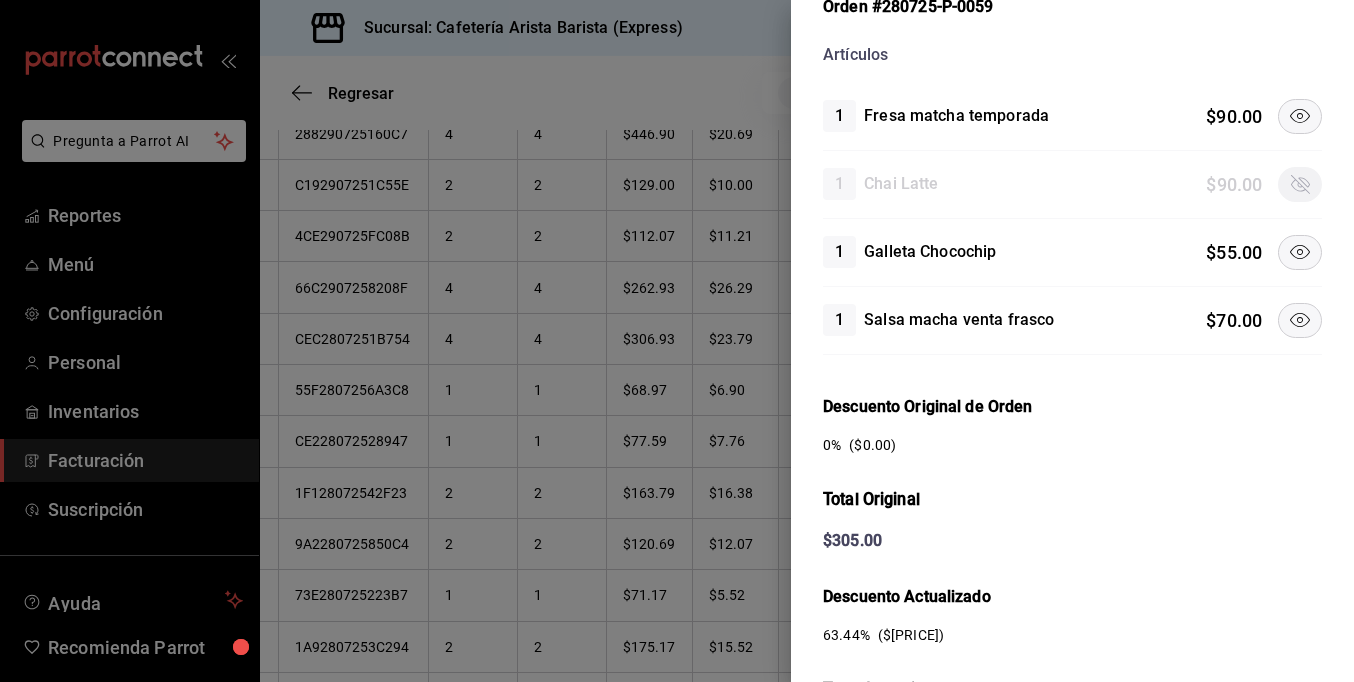 click 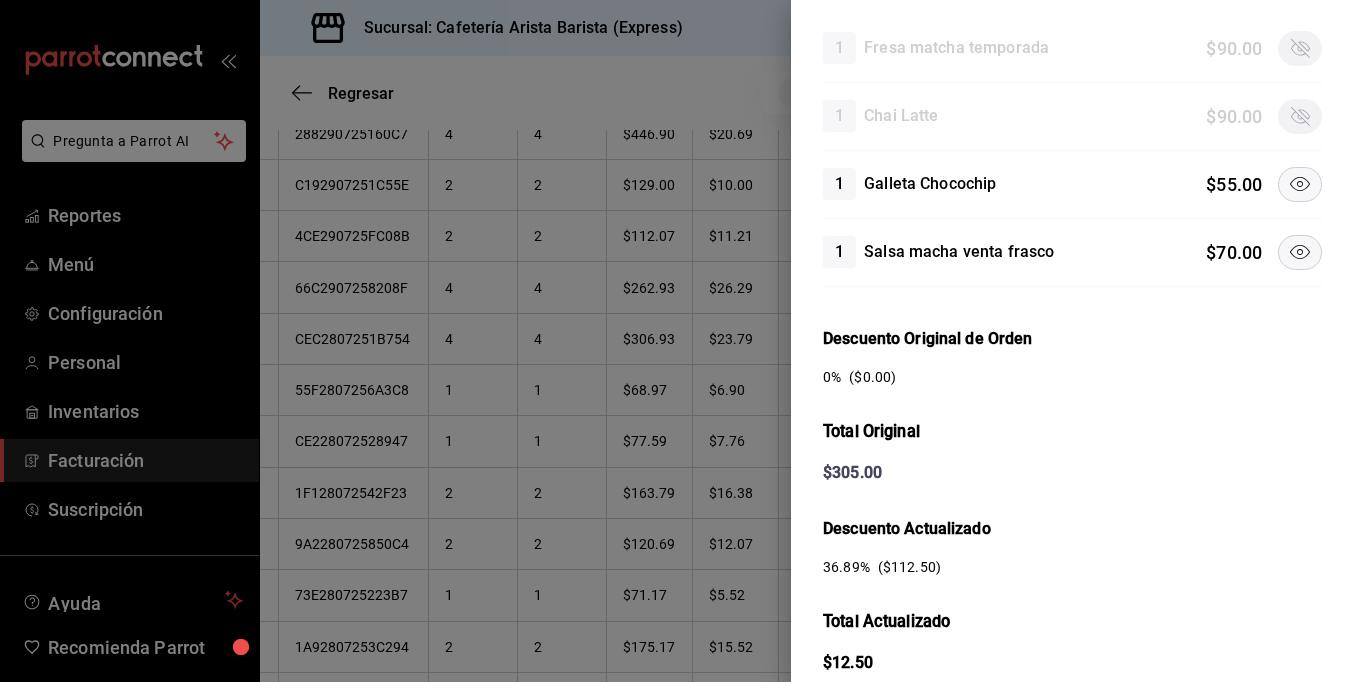 scroll, scrollTop: 594, scrollLeft: 0, axis: vertical 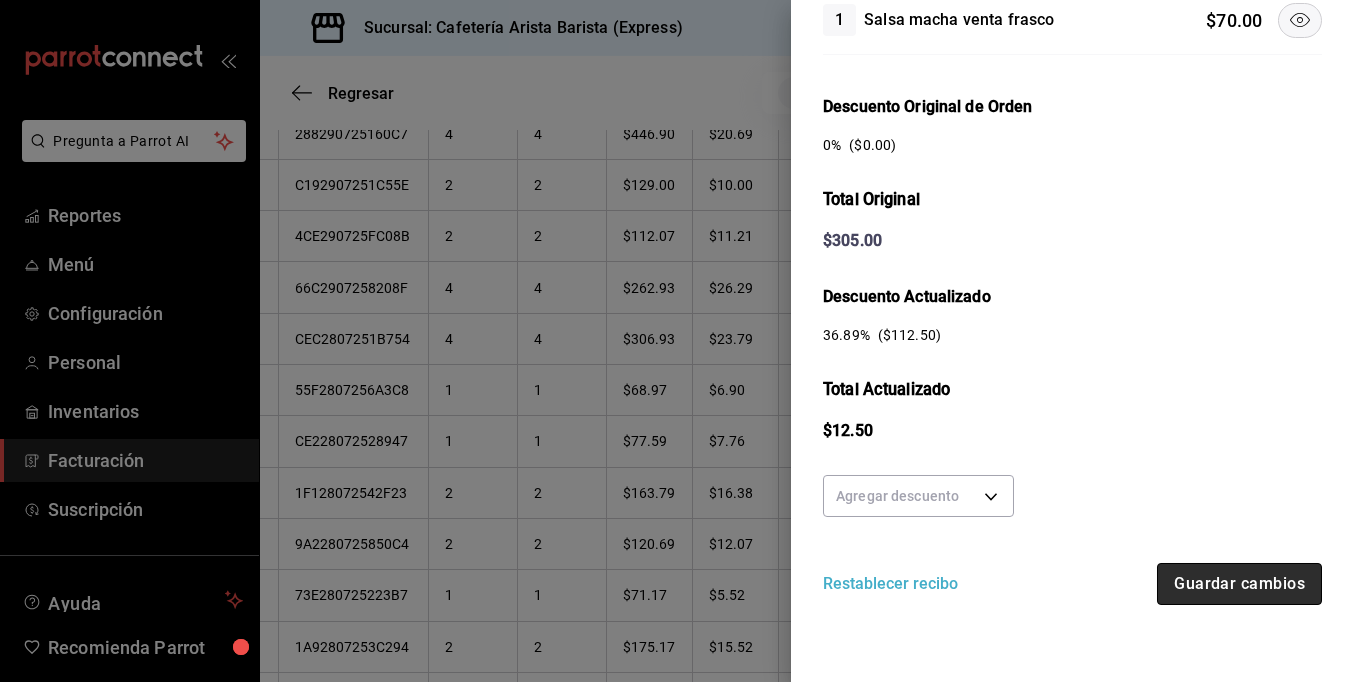 click on "Guardar cambios" at bounding box center (1239, 584) 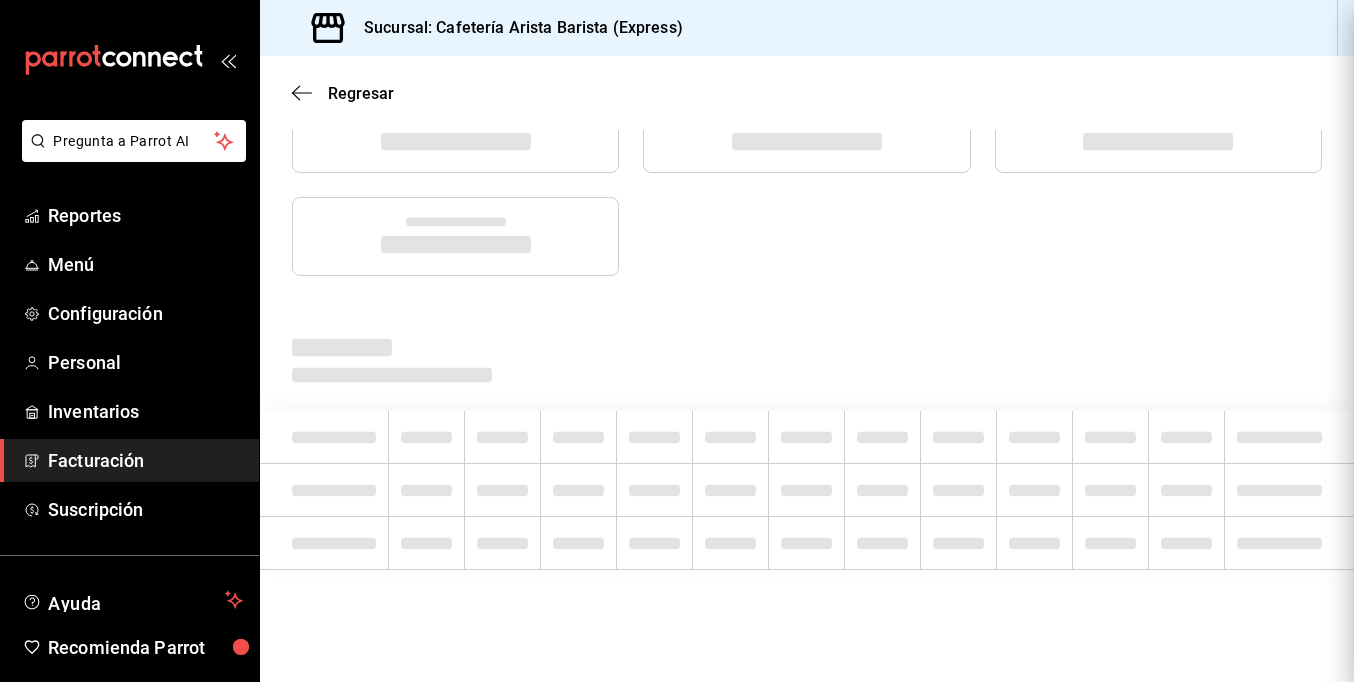 scroll, scrollTop: 0, scrollLeft: 0, axis: both 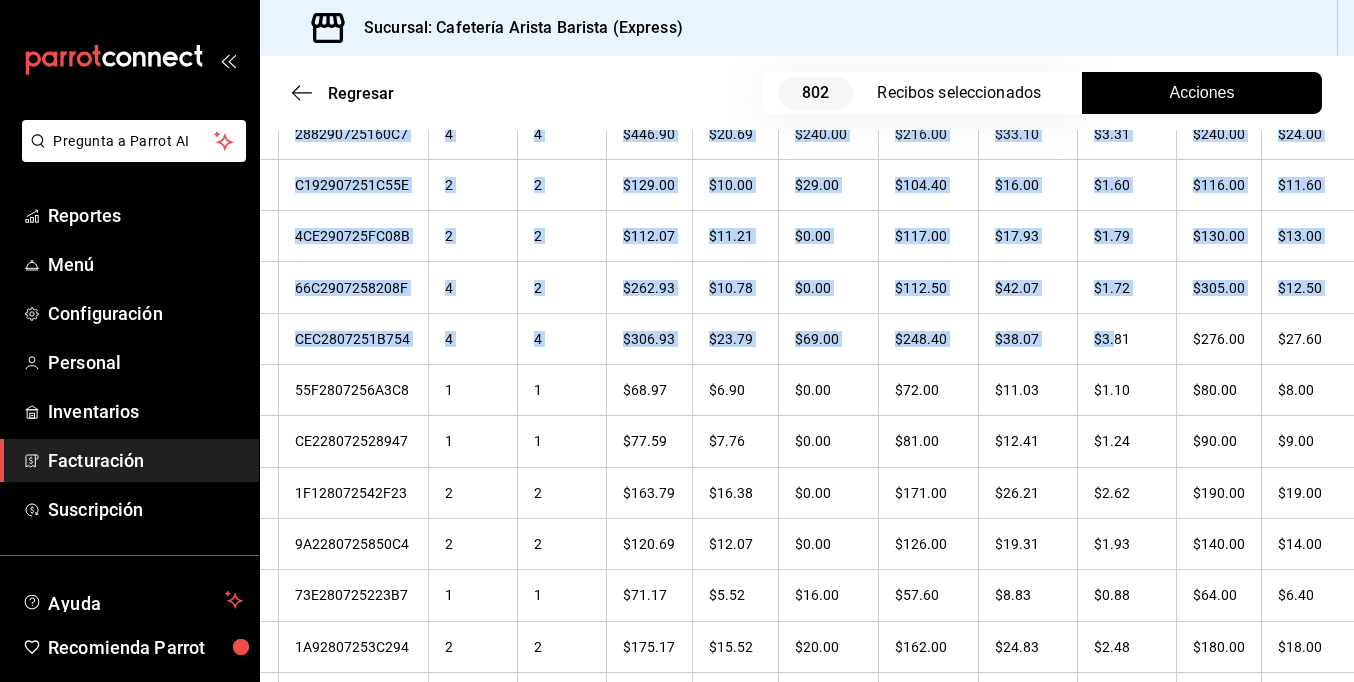 drag, startPoint x: 1212, startPoint y: 338, endPoint x: 1350, endPoint y: 315, distance: 139.90353 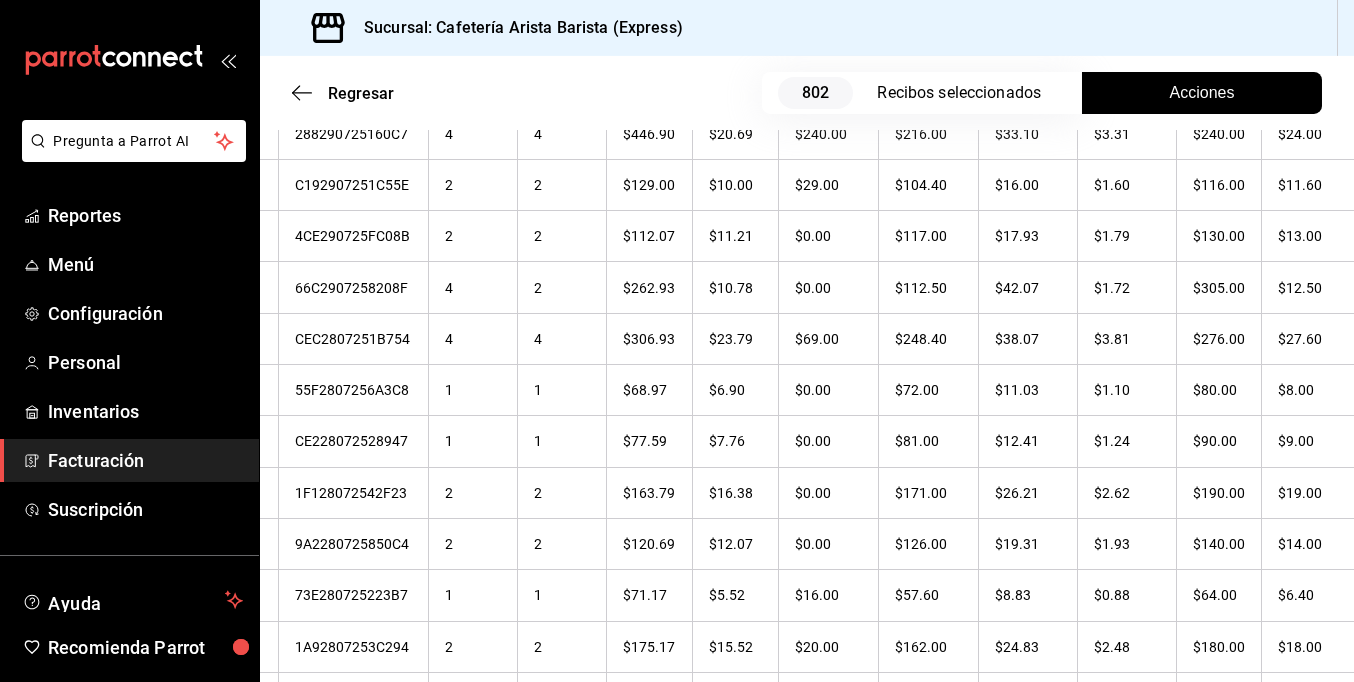 drag, startPoint x: 1350, startPoint y: 315, endPoint x: 1141, endPoint y: 35, distance: 349.4009 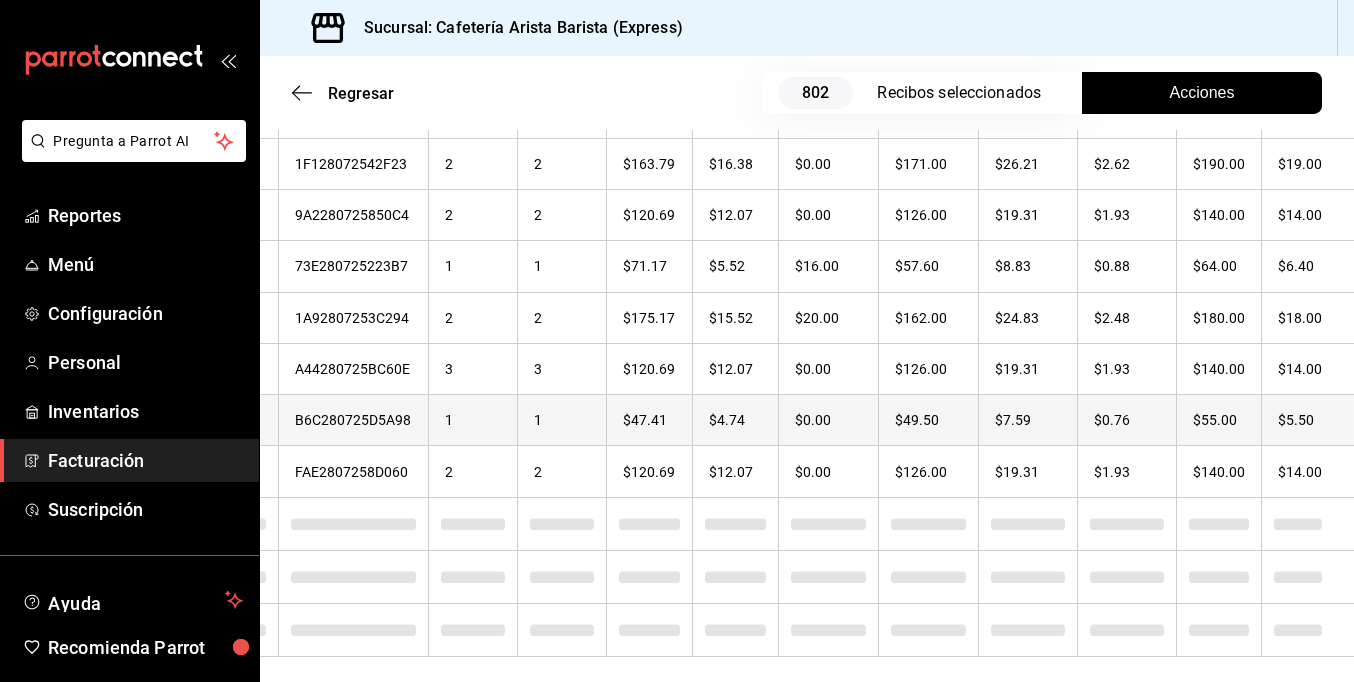 scroll, scrollTop: 5715, scrollLeft: 0, axis: vertical 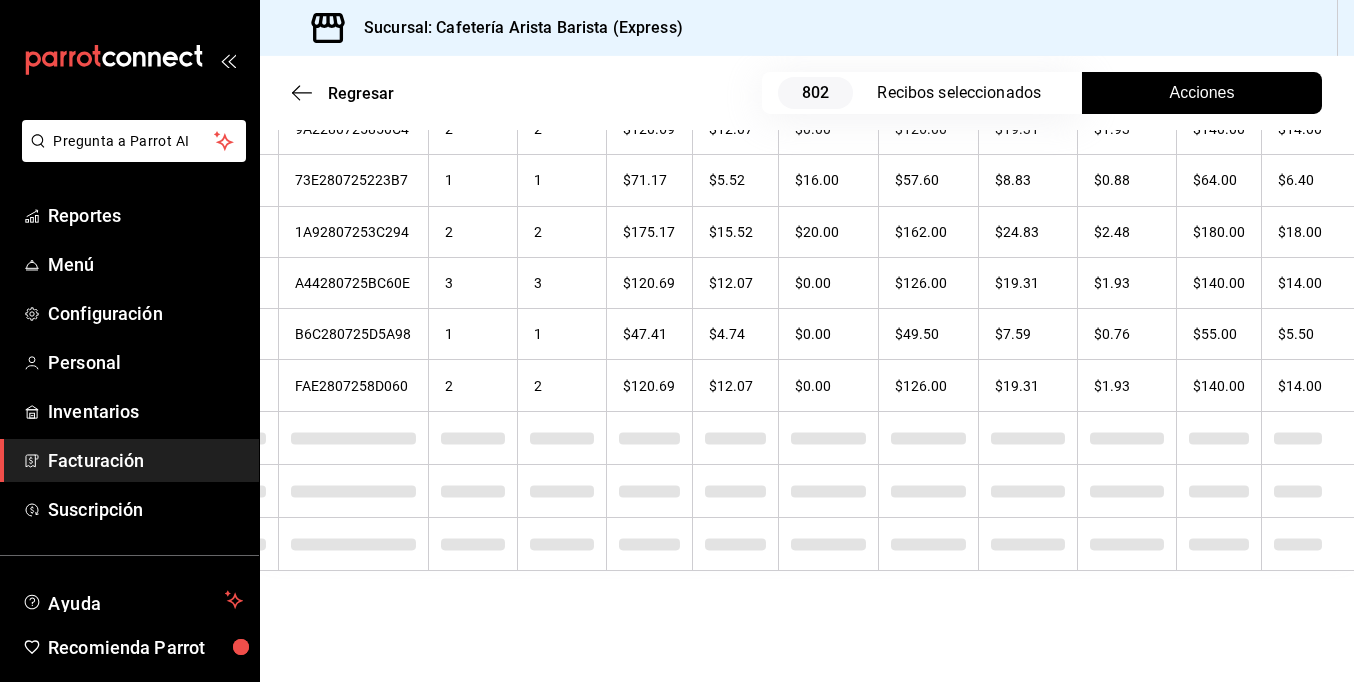 checkbox on "true" 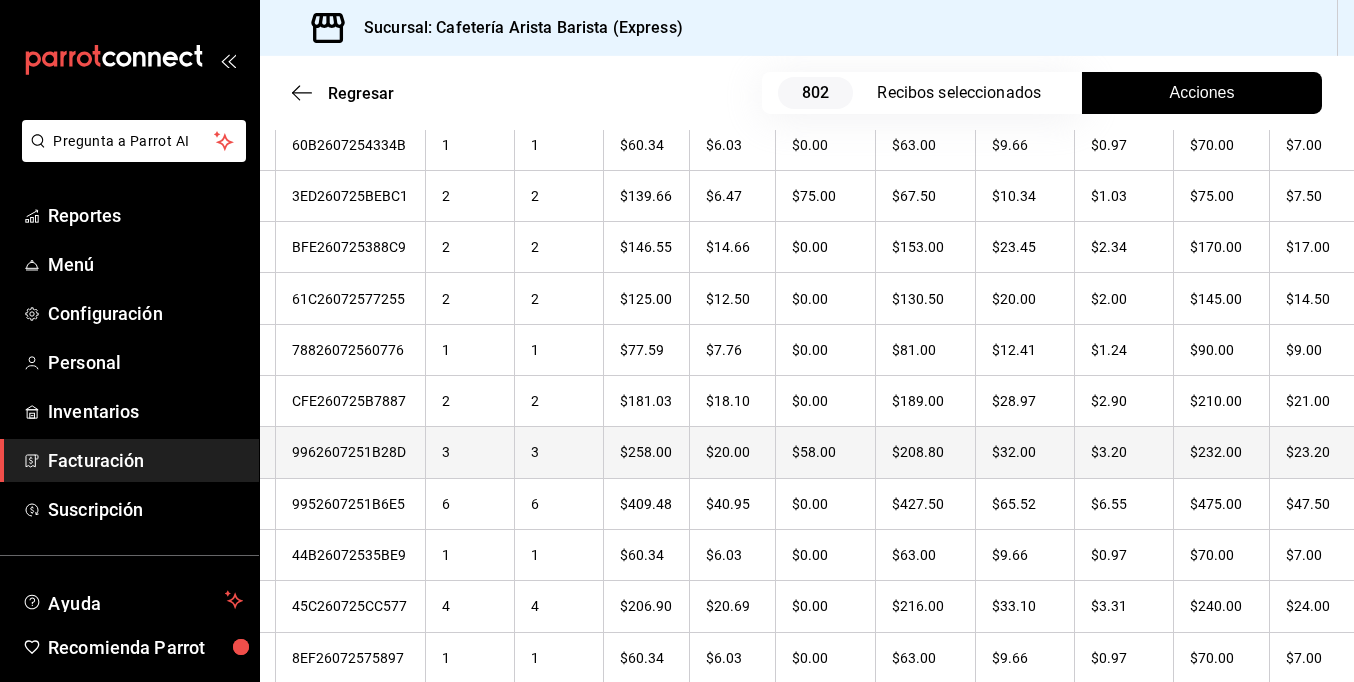 scroll, scrollTop: 6715, scrollLeft: 0, axis: vertical 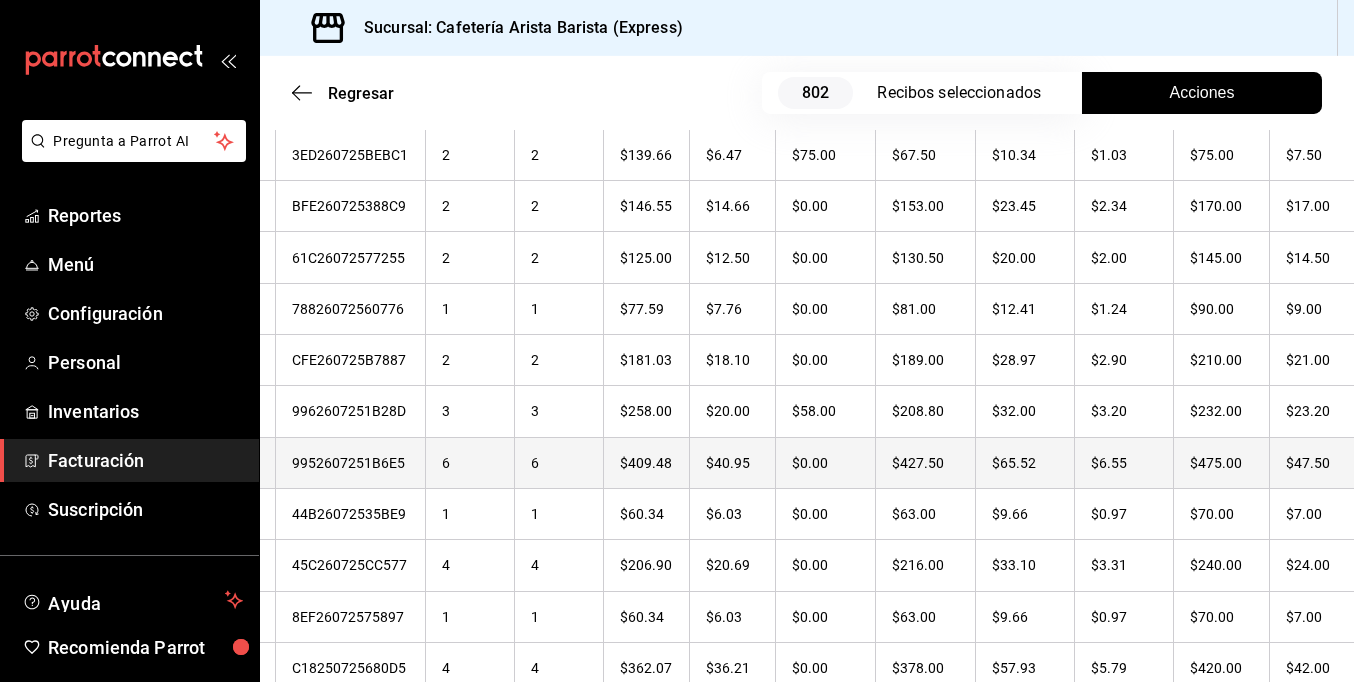 click on "$47.50" at bounding box center [1320, 462] 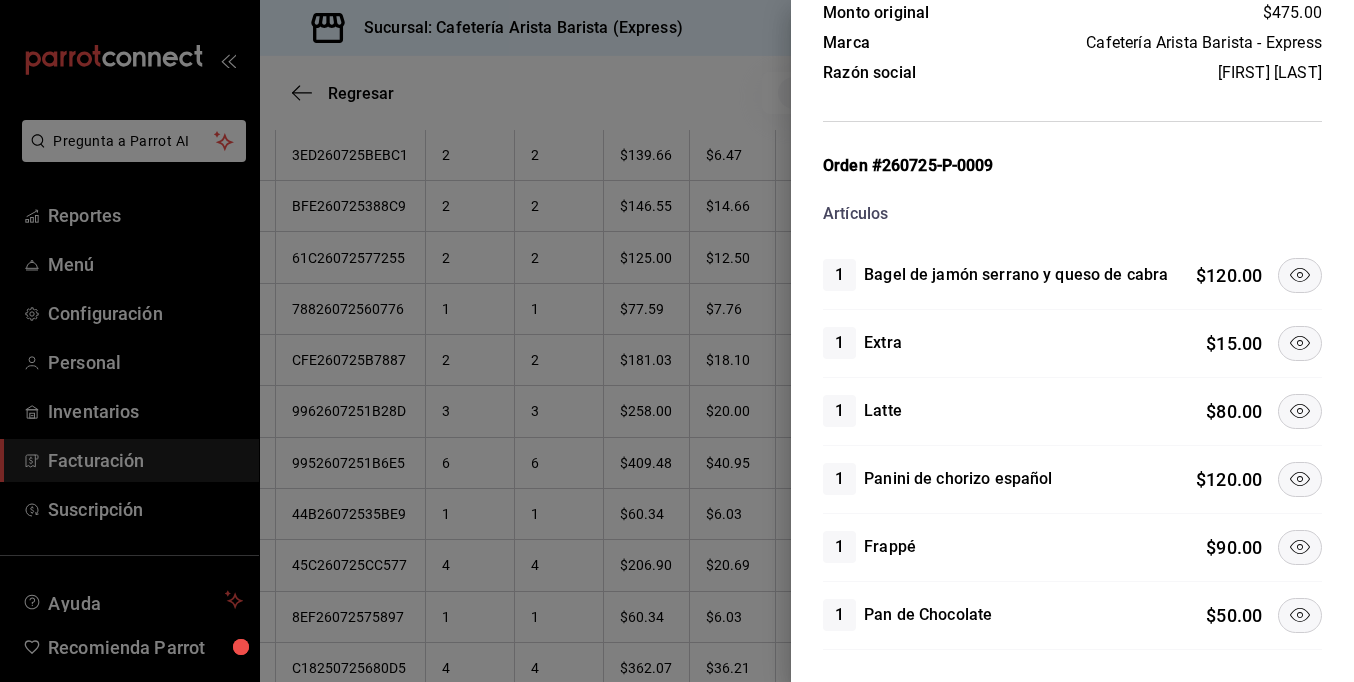 scroll, scrollTop: 200, scrollLeft: 0, axis: vertical 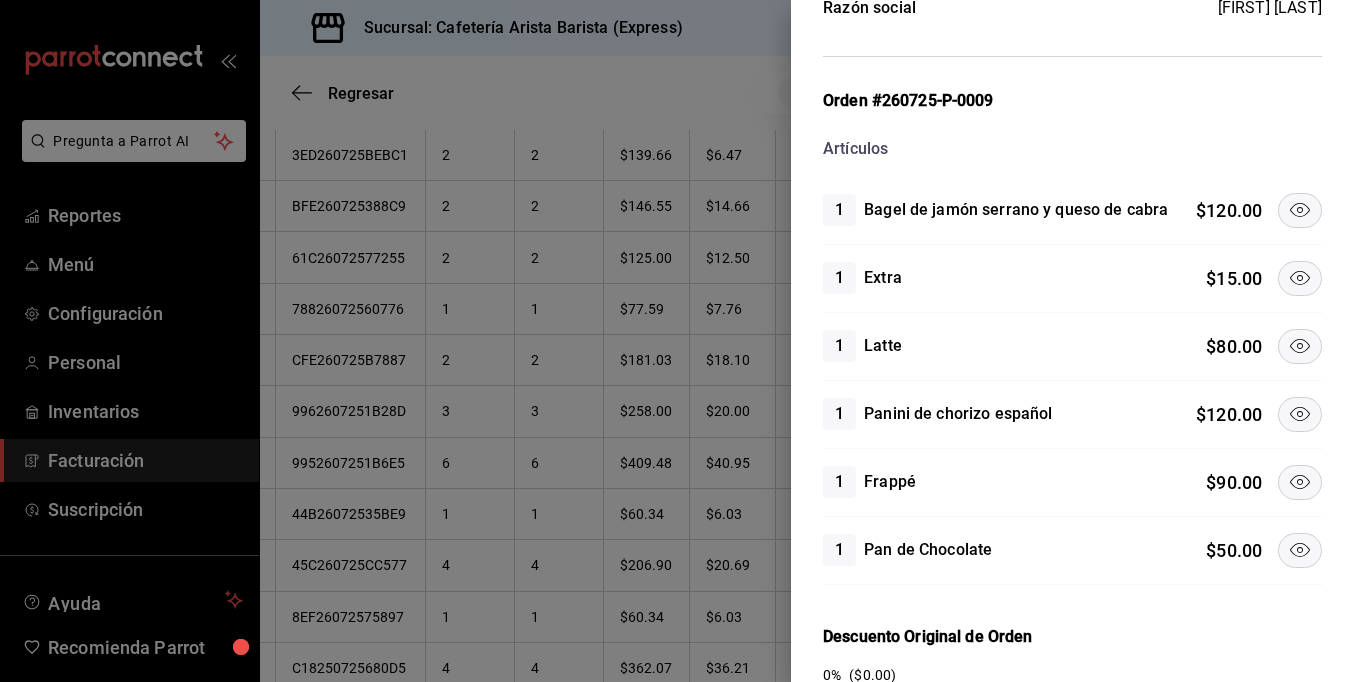 click 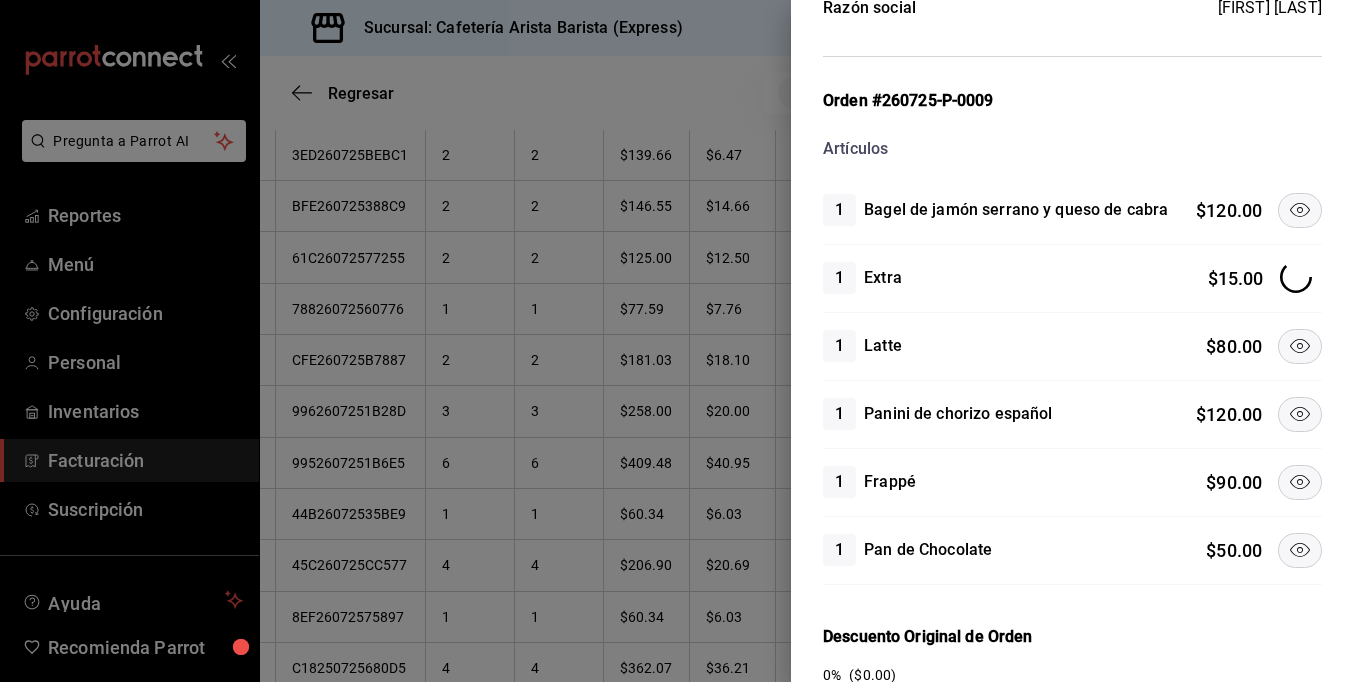 click 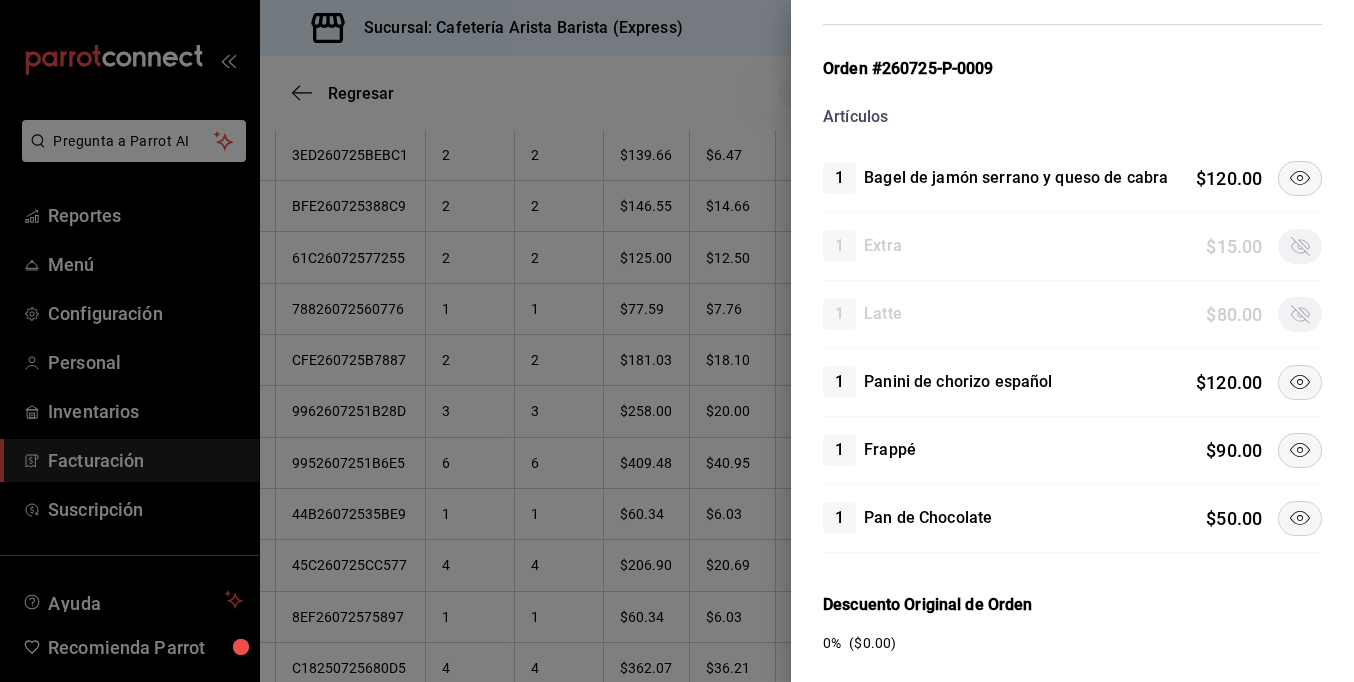 scroll, scrollTop: 200, scrollLeft: 0, axis: vertical 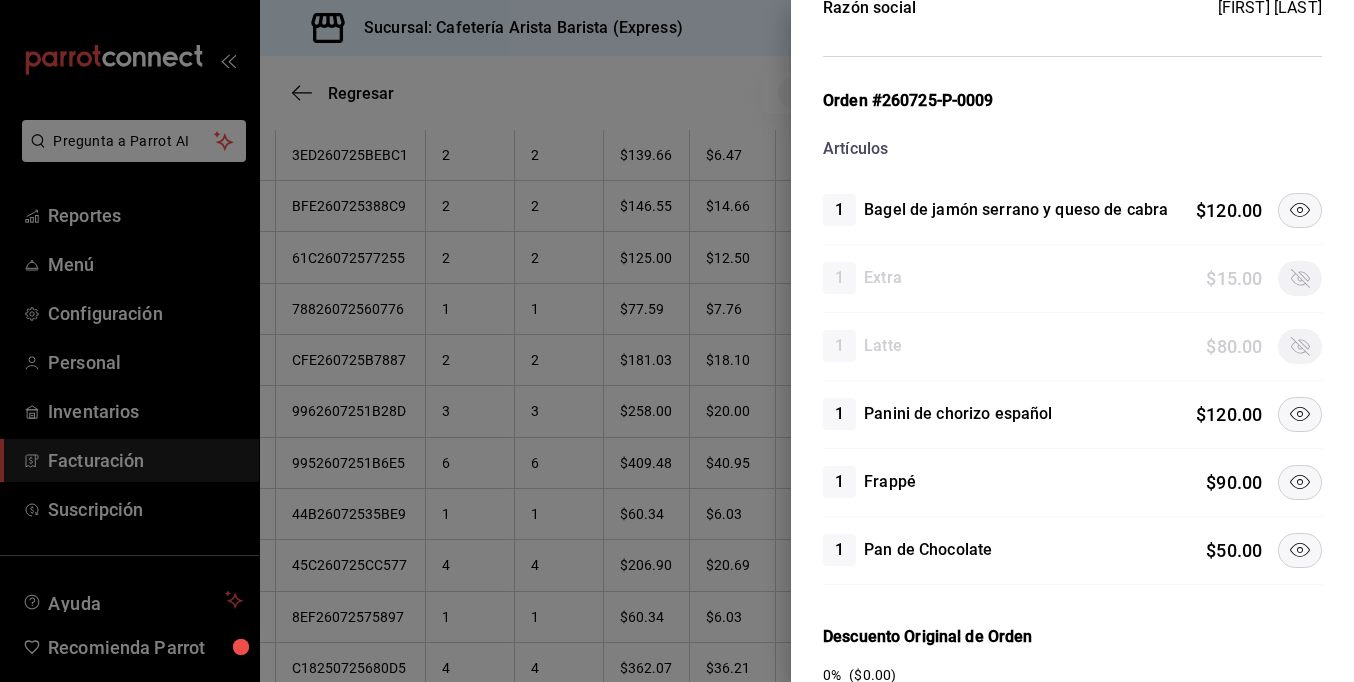 click 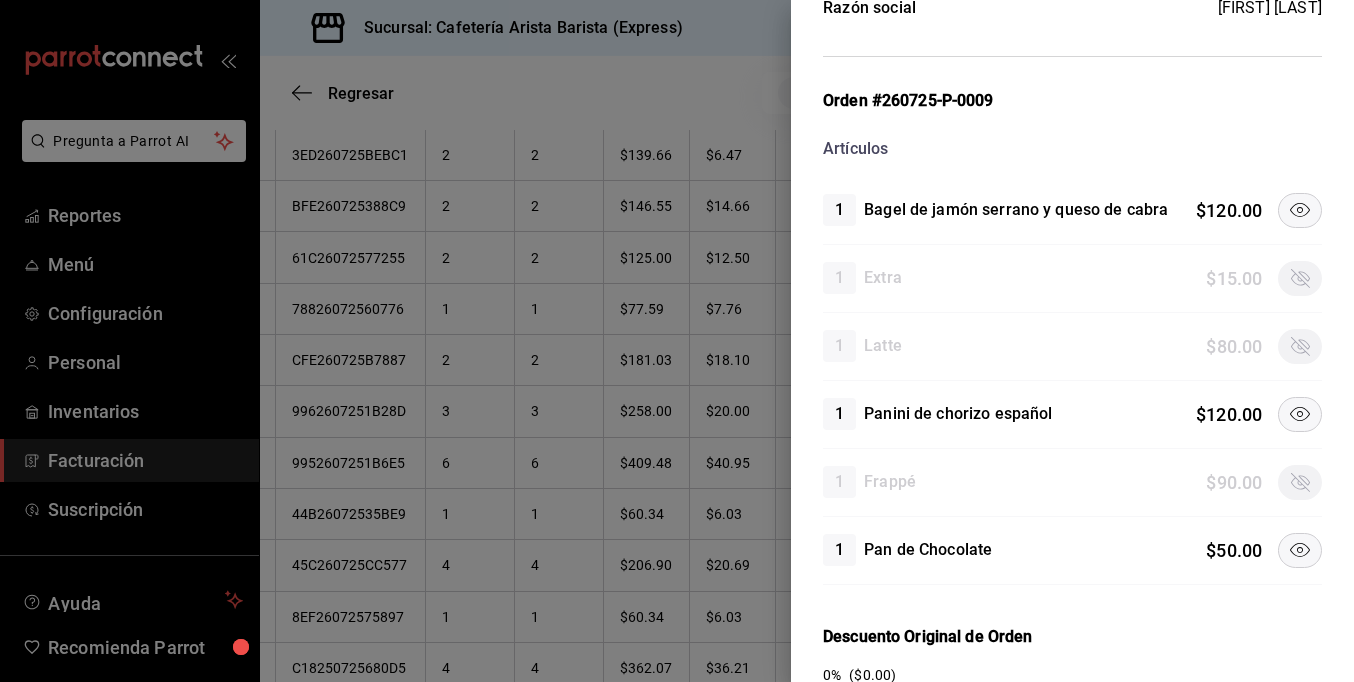 click 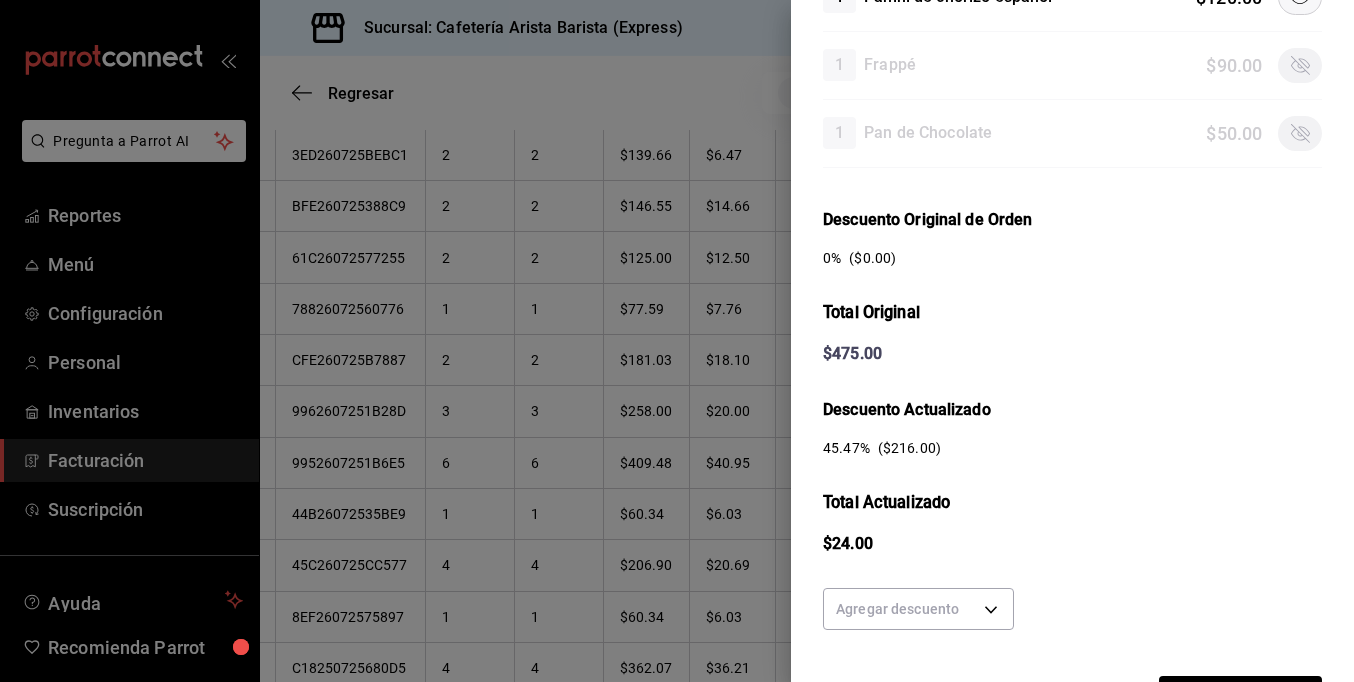 scroll, scrollTop: 729, scrollLeft: 0, axis: vertical 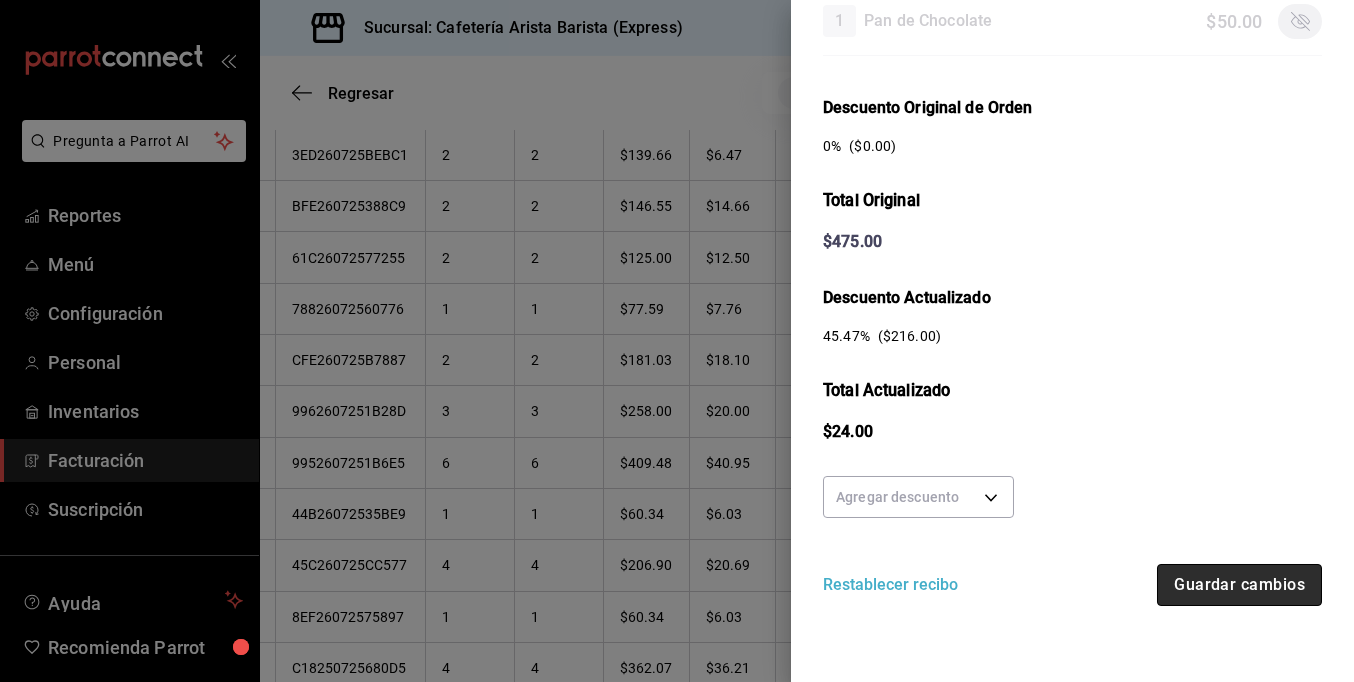 click on "Guardar cambios" at bounding box center (1239, 585) 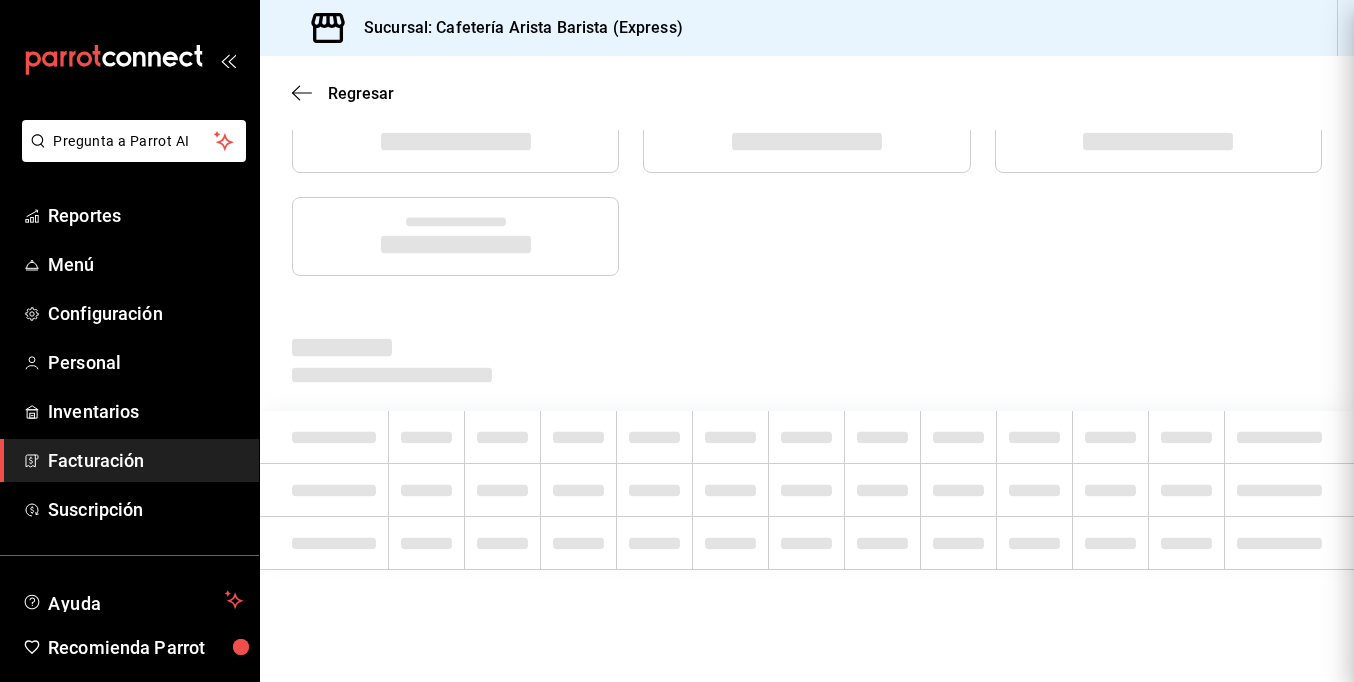 scroll, scrollTop: 0, scrollLeft: 0, axis: both 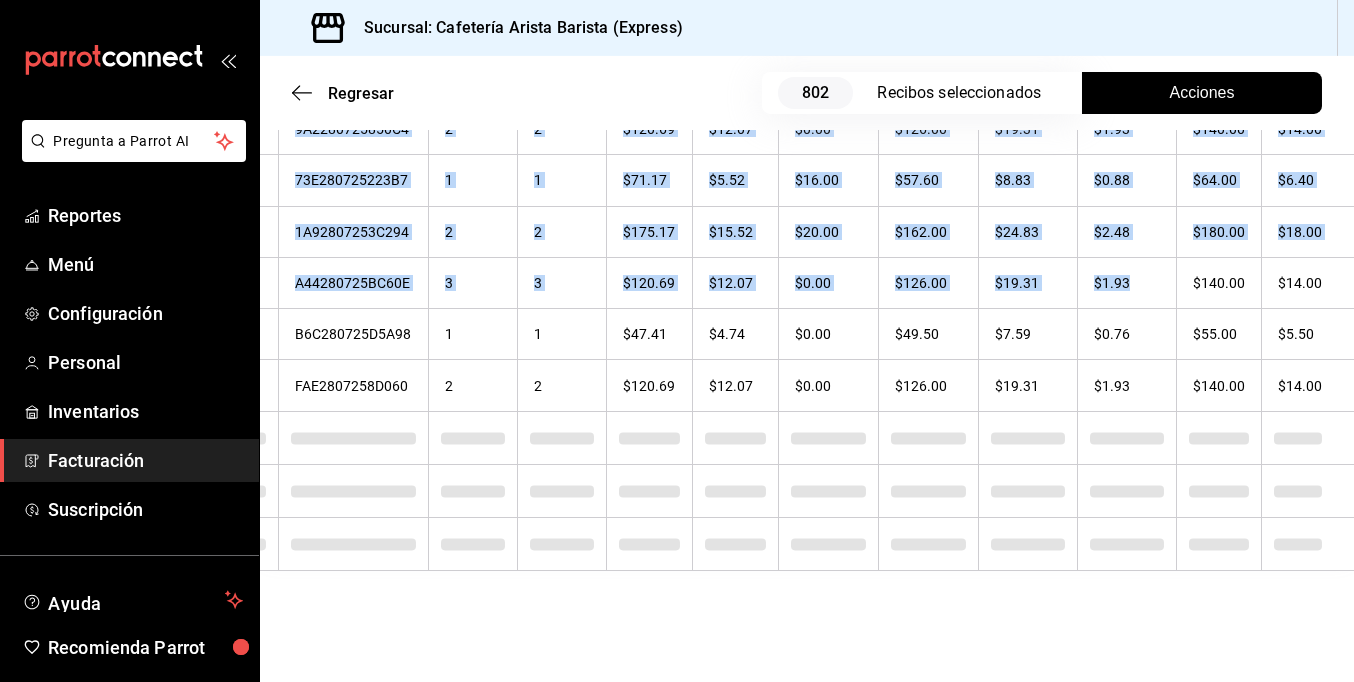 drag, startPoint x: 1247, startPoint y: 265, endPoint x: 1375, endPoint y: 266, distance: 128.0039 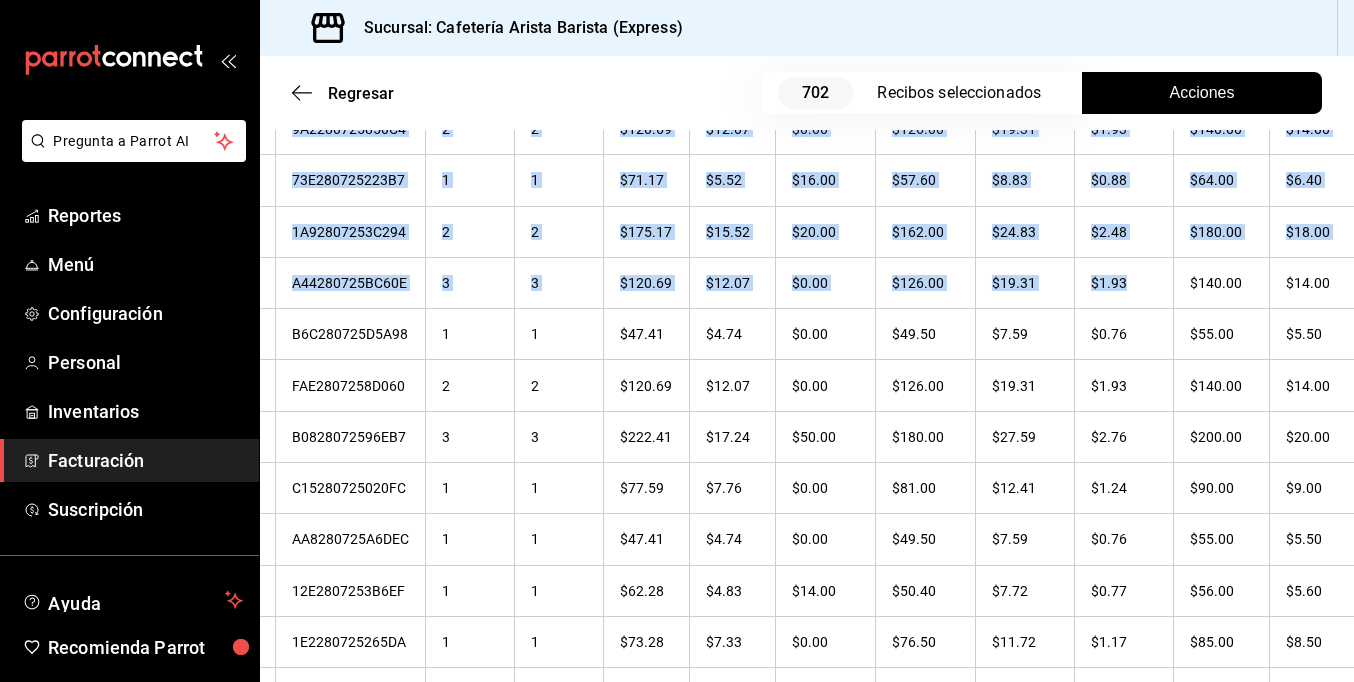 checkbox on "true" 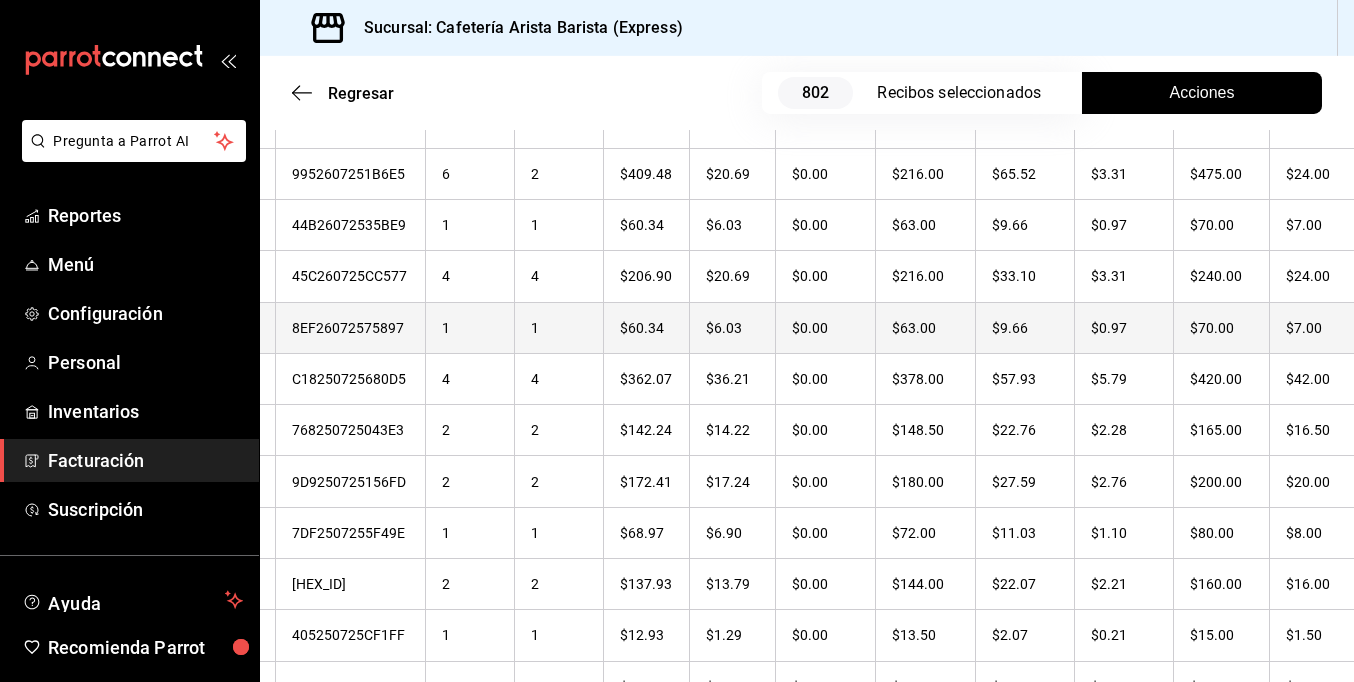 scroll, scrollTop: 7015, scrollLeft: 0, axis: vertical 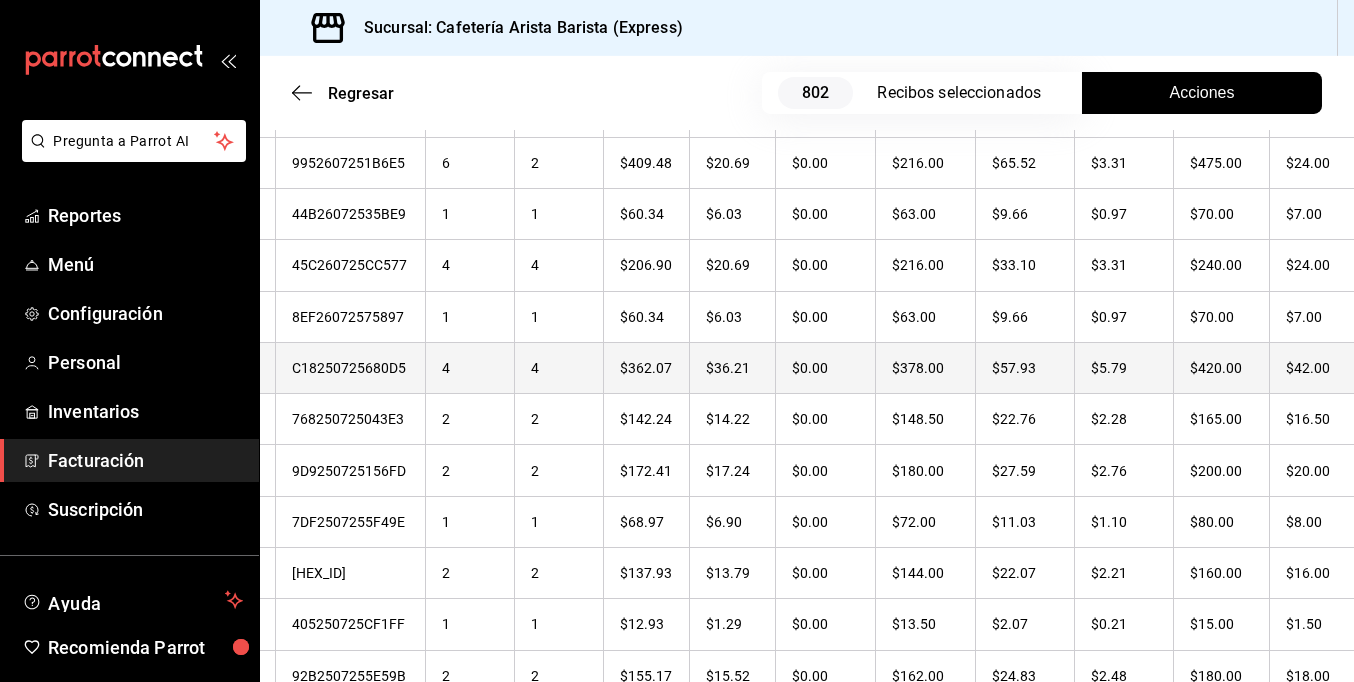 click on "$42.00" at bounding box center (1320, 367) 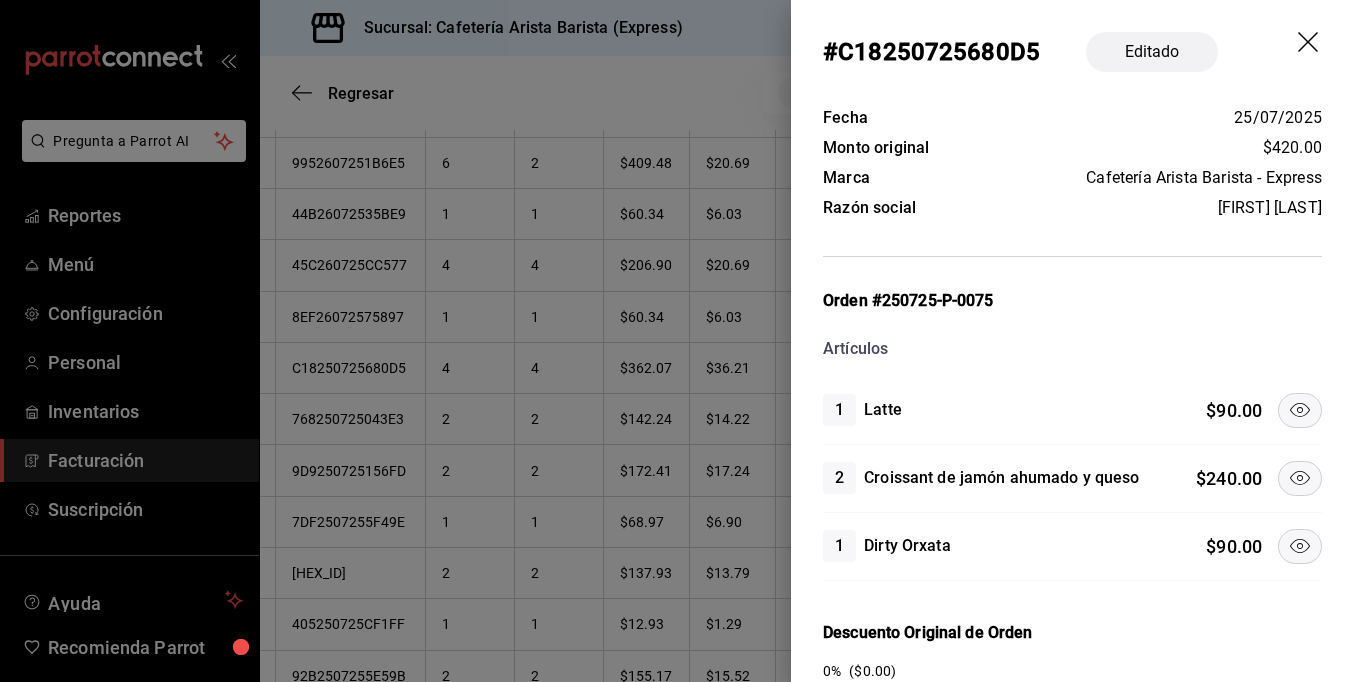 click 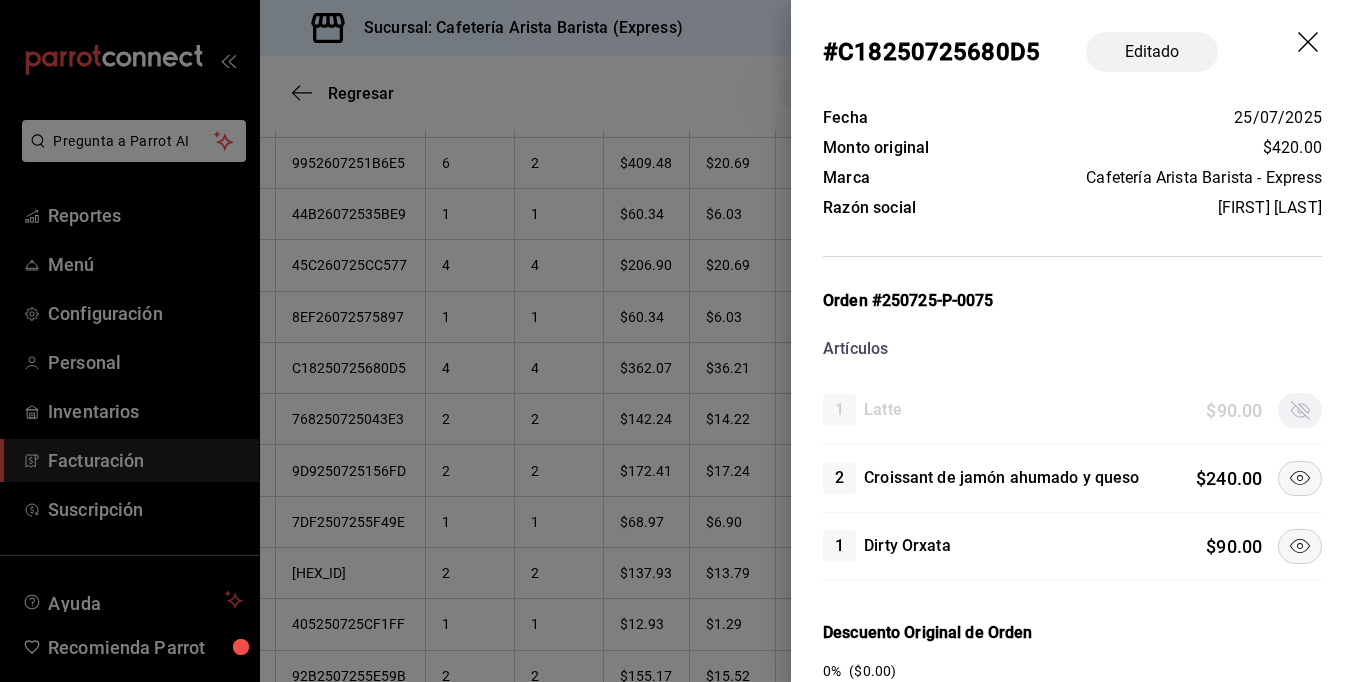 click 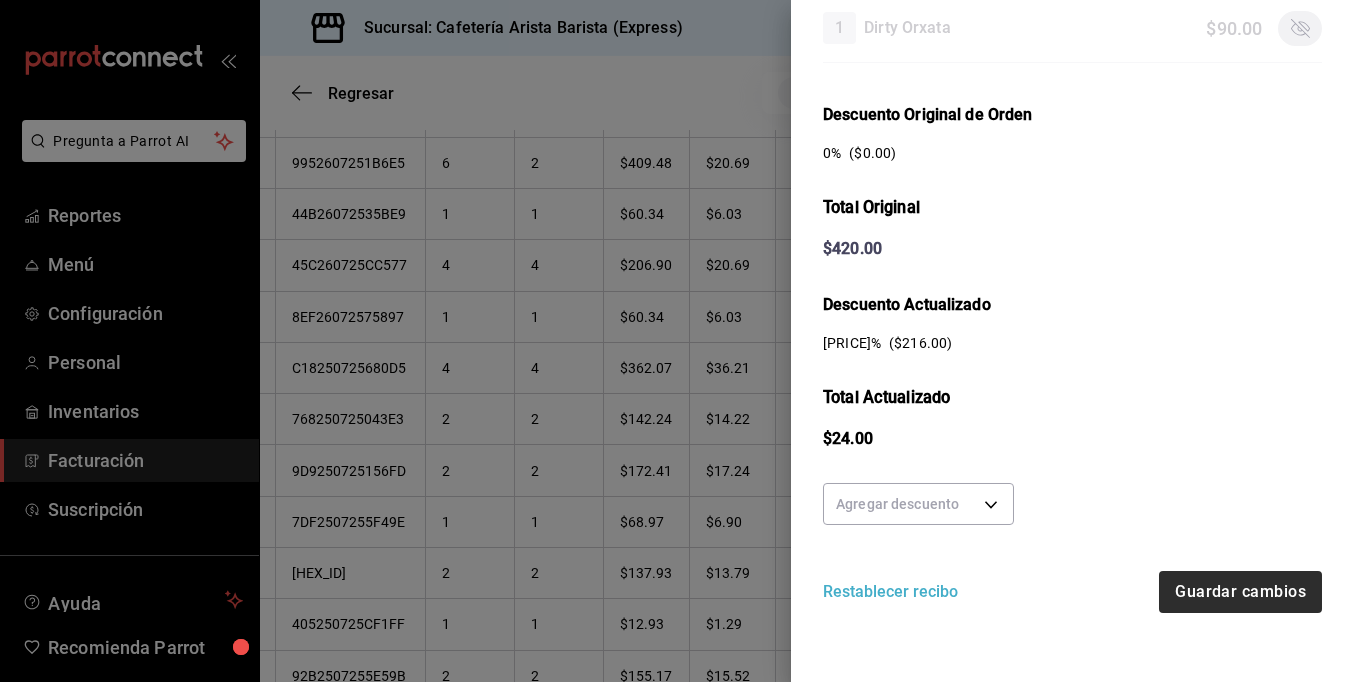 scroll, scrollTop: 526, scrollLeft: 0, axis: vertical 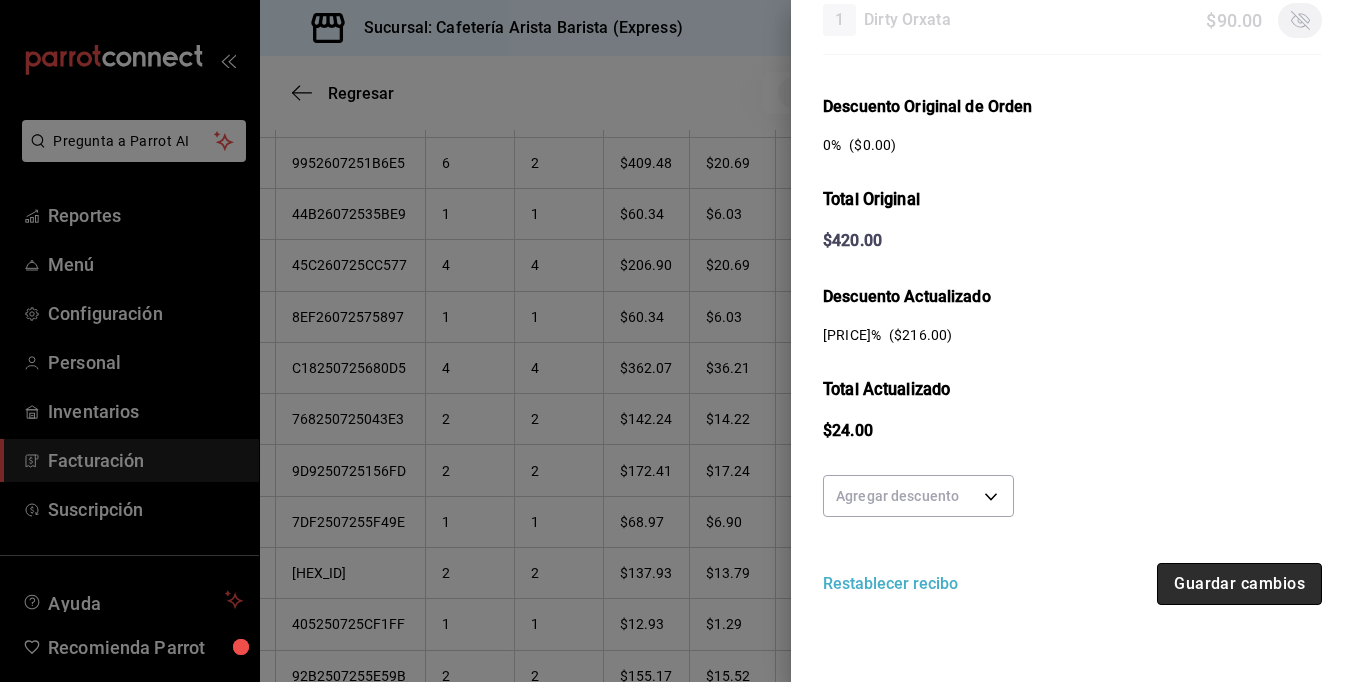 click on "Guardar cambios" at bounding box center [1239, 584] 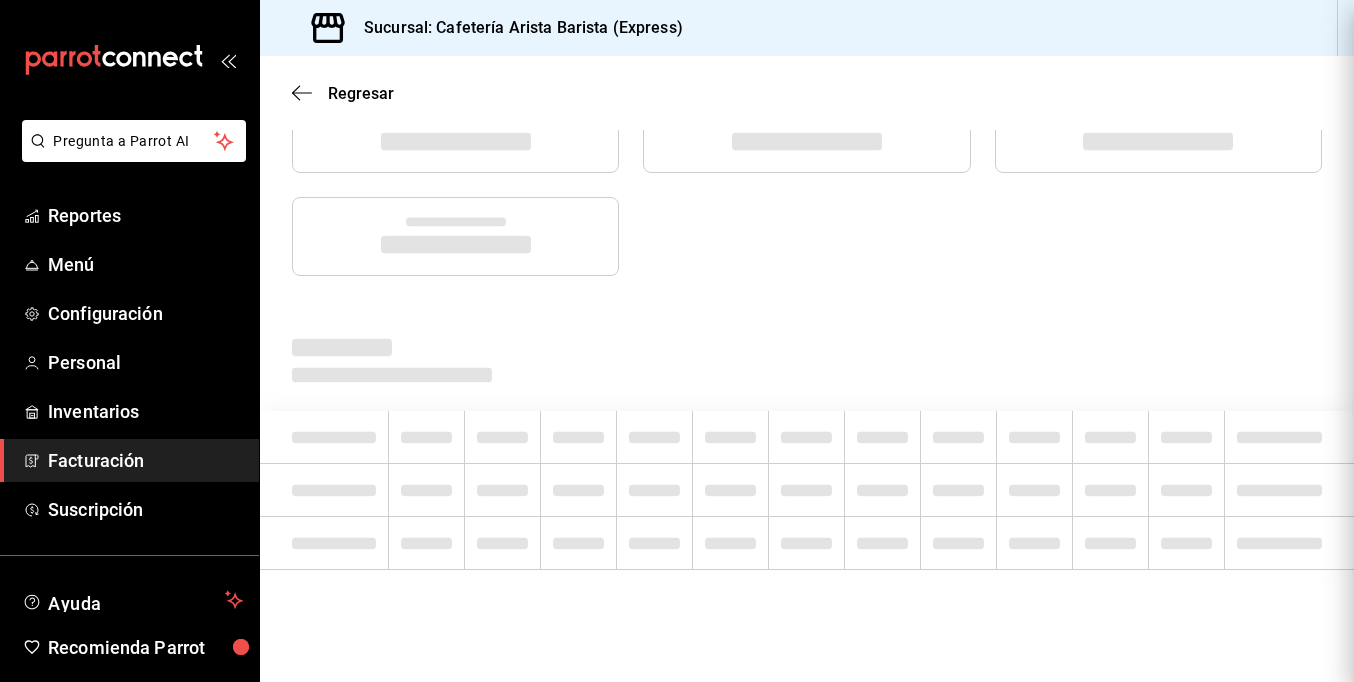 scroll, scrollTop: 0, scrollLeft: 0, axis: both 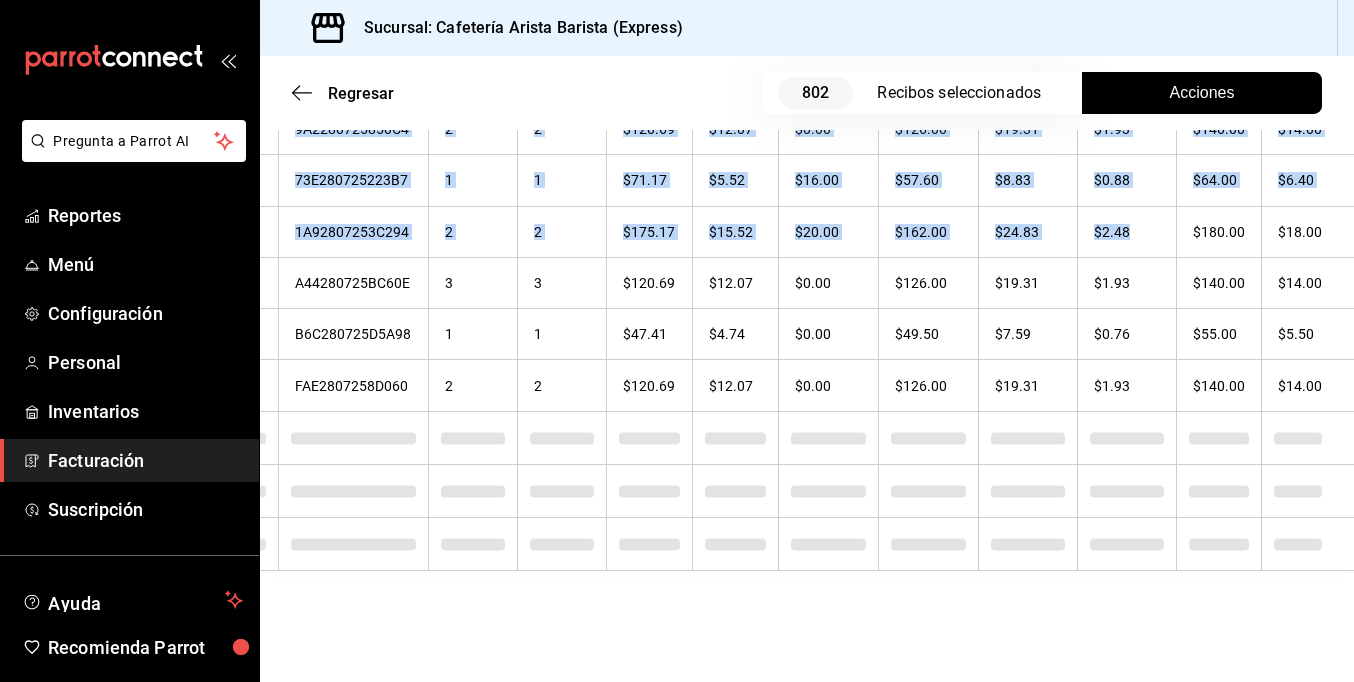 drag, startPoint x: 1240, startPoint y: 235, endPoint x: 1344, endPoint y: 246, distance: 104.58012 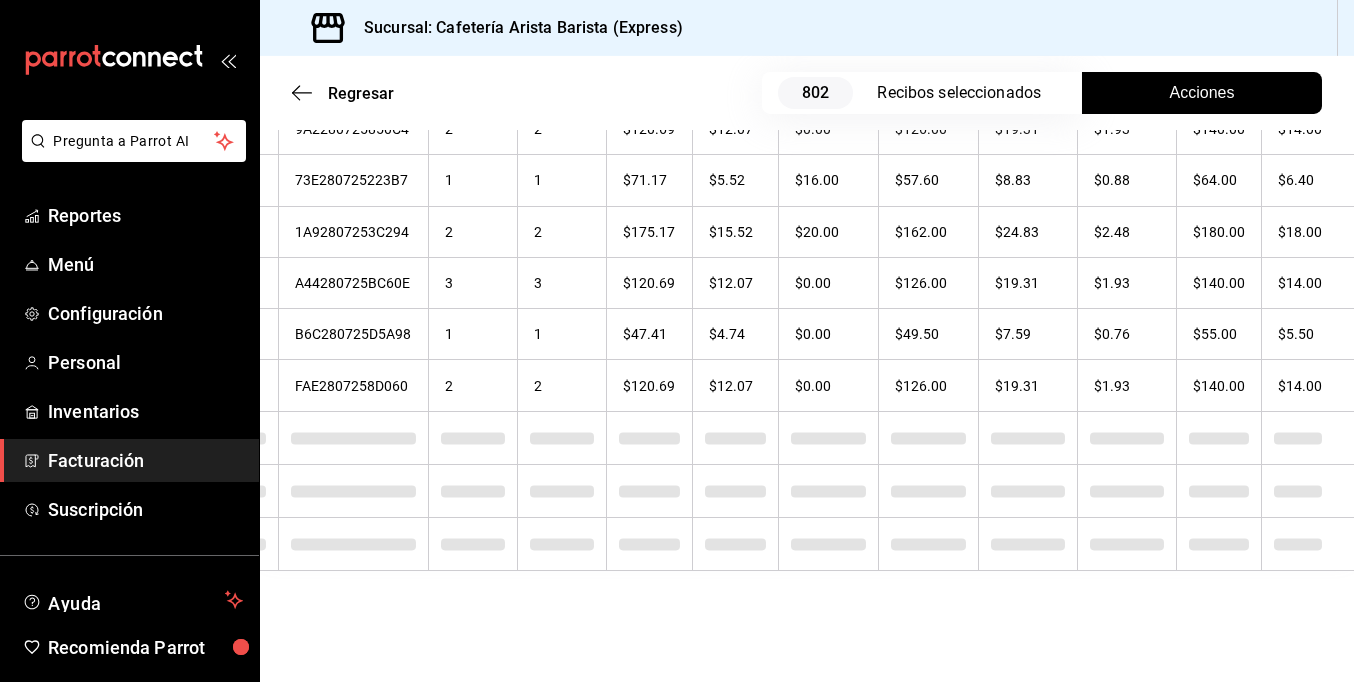 click on "Sucursal: Cafetería Arista Barista (Express)" at bounding box center [807, 28] 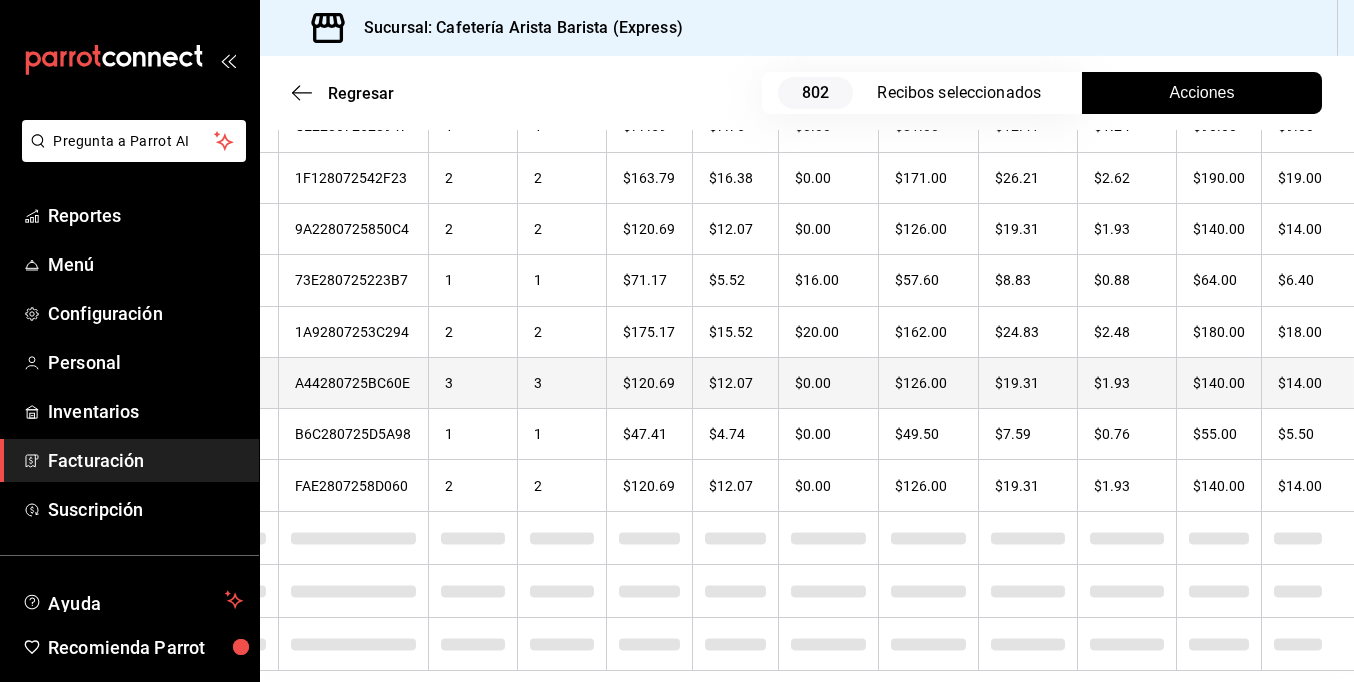 checkbox on "true" 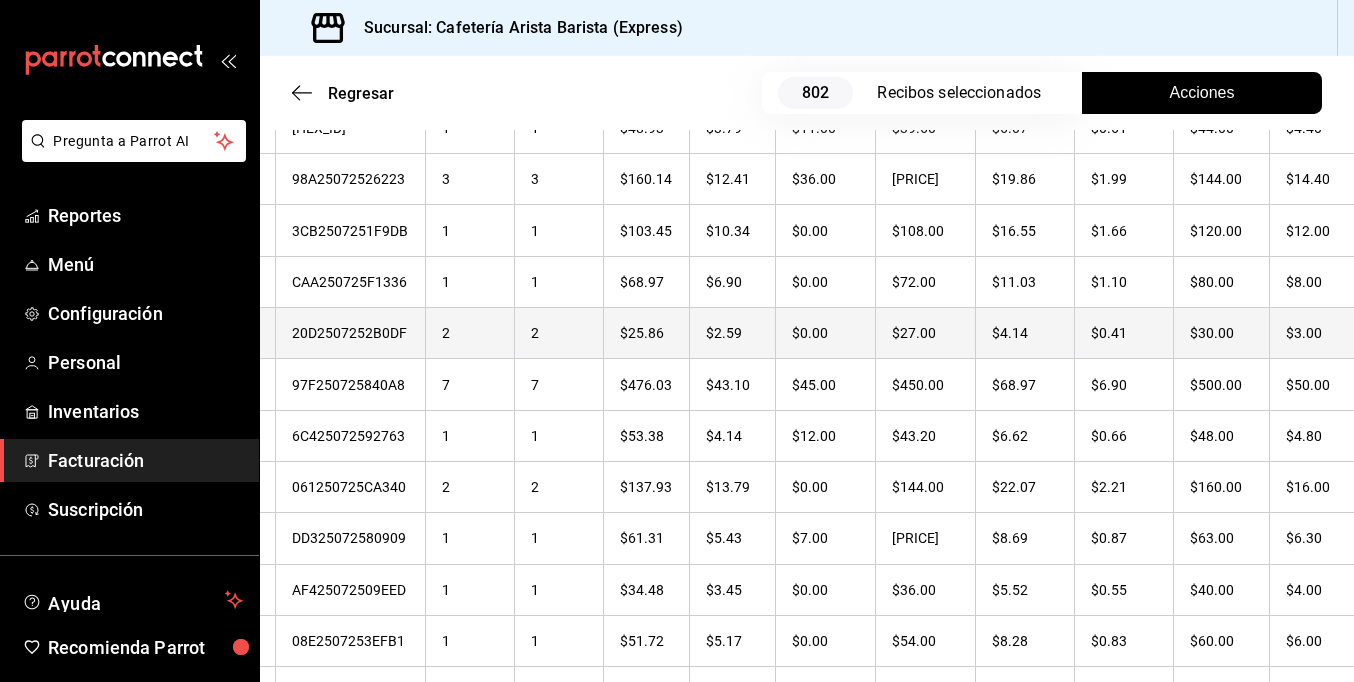 scroll, scrollTop: 7615, scrollLeft: 0, axis: vertical 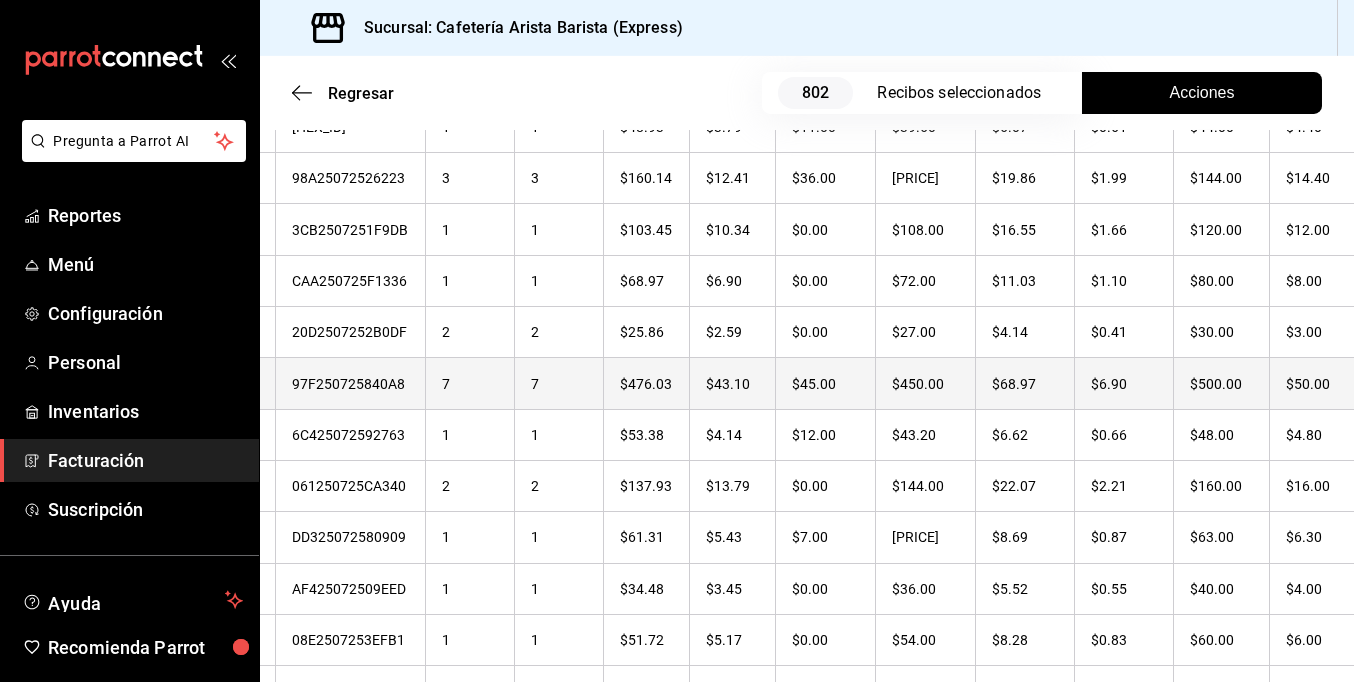 click on "$50.00" at bounding box center (1320, 383) 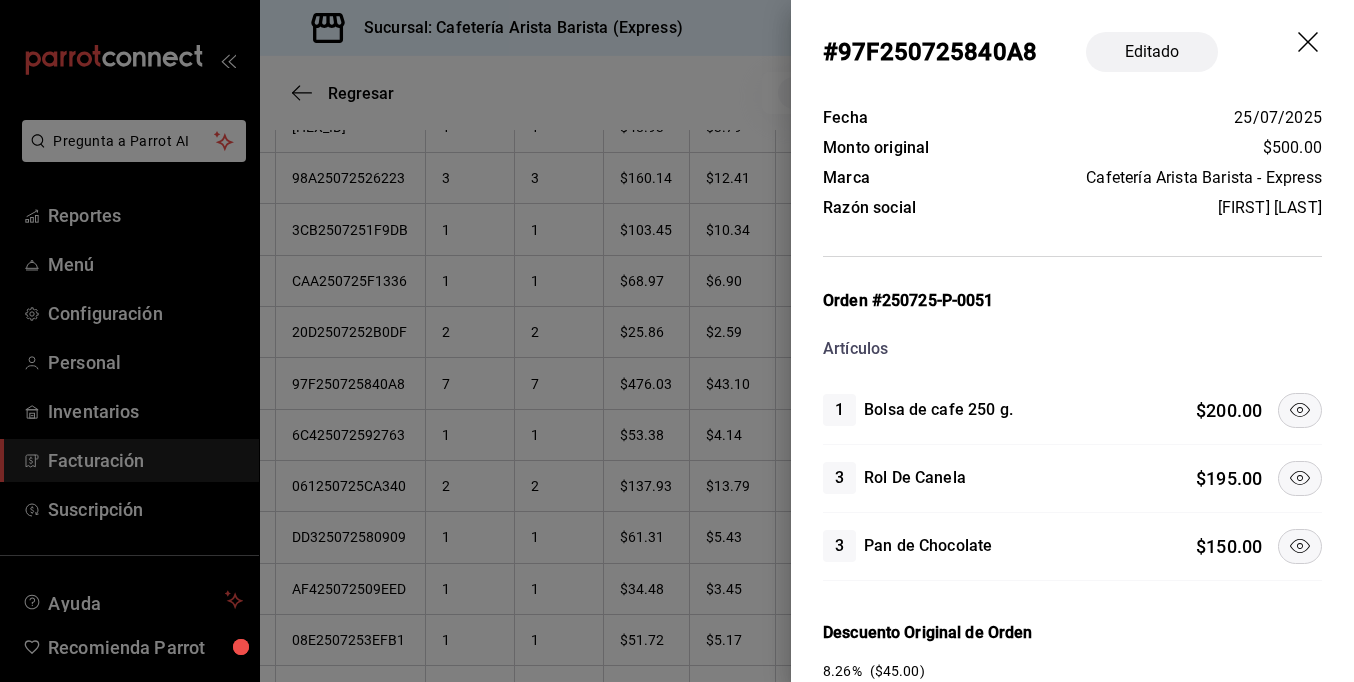 click 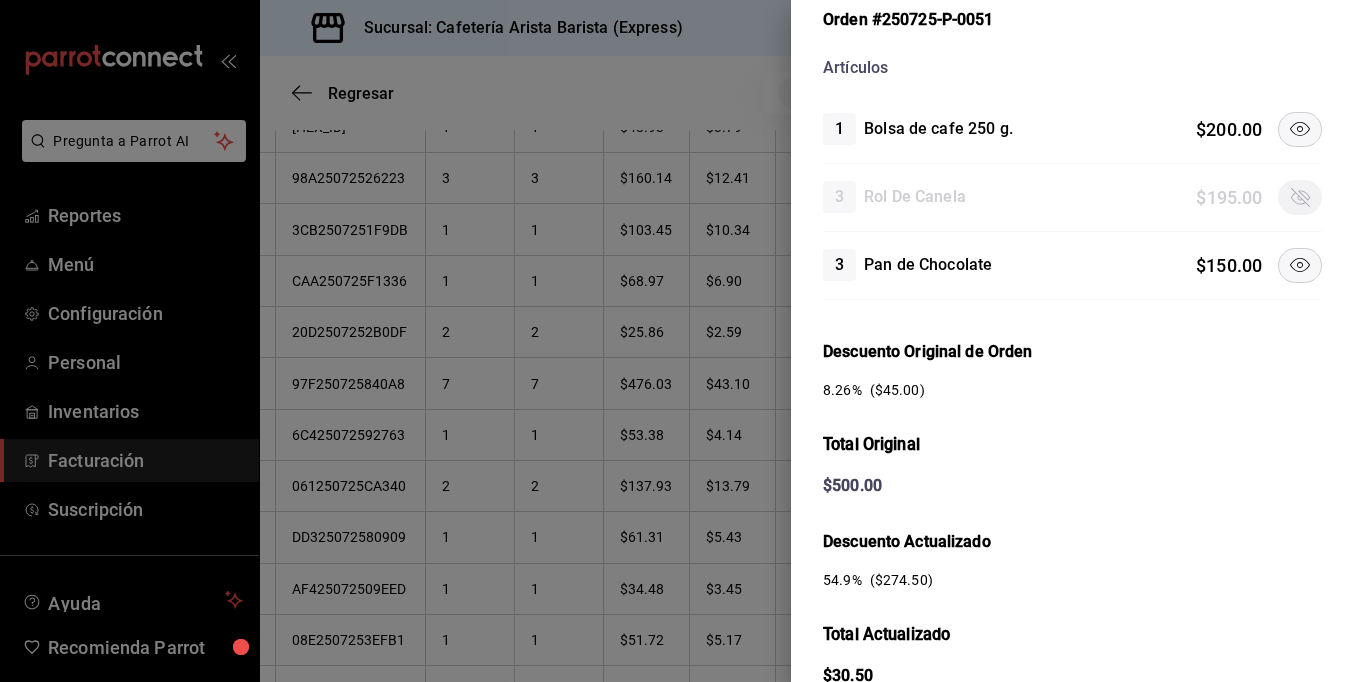 scroll, scrollTop: 100, scrollLeft: 0, axis: vertical 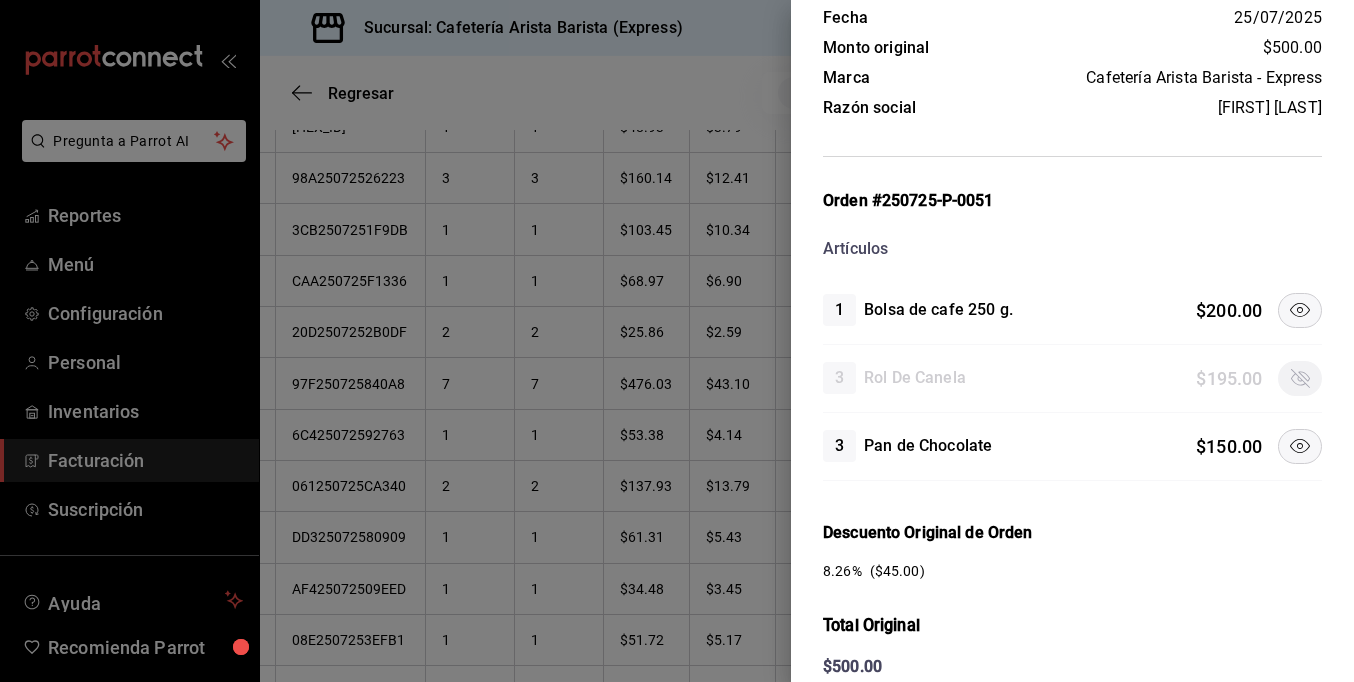 click 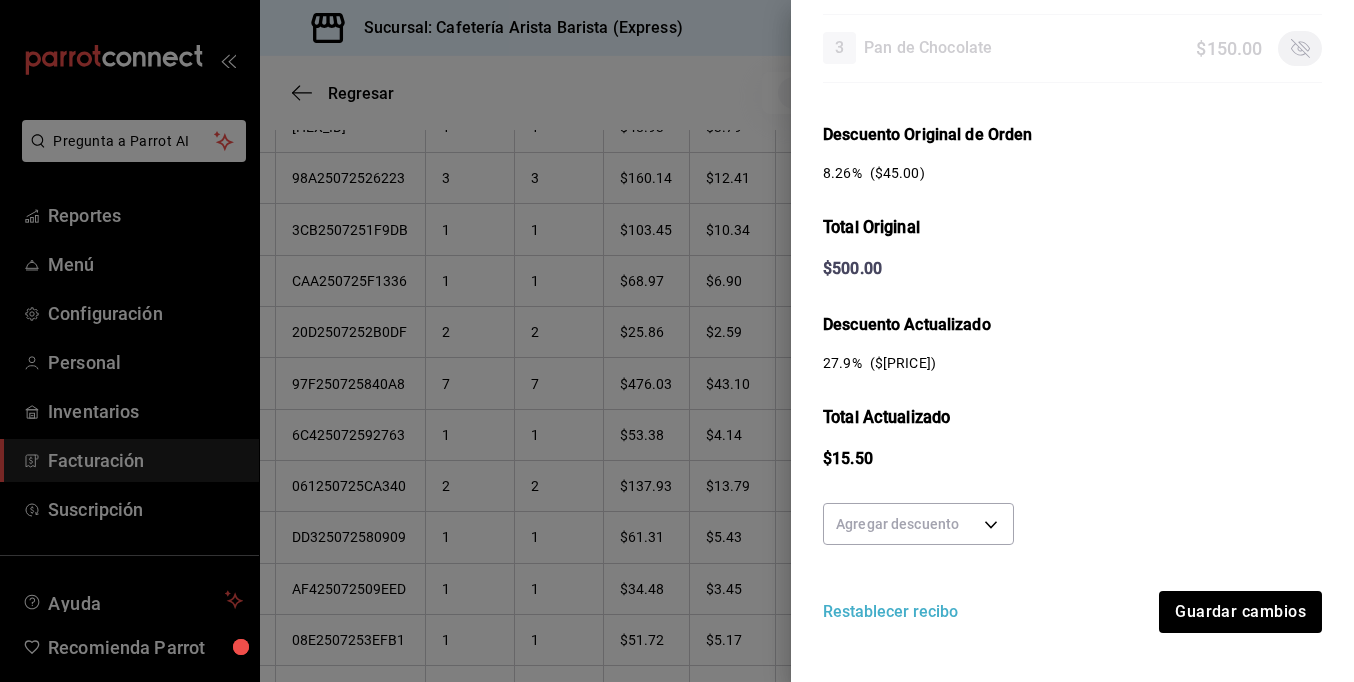 scroll, scrollTop: 500, scrollLeft: 0, axis: vertical 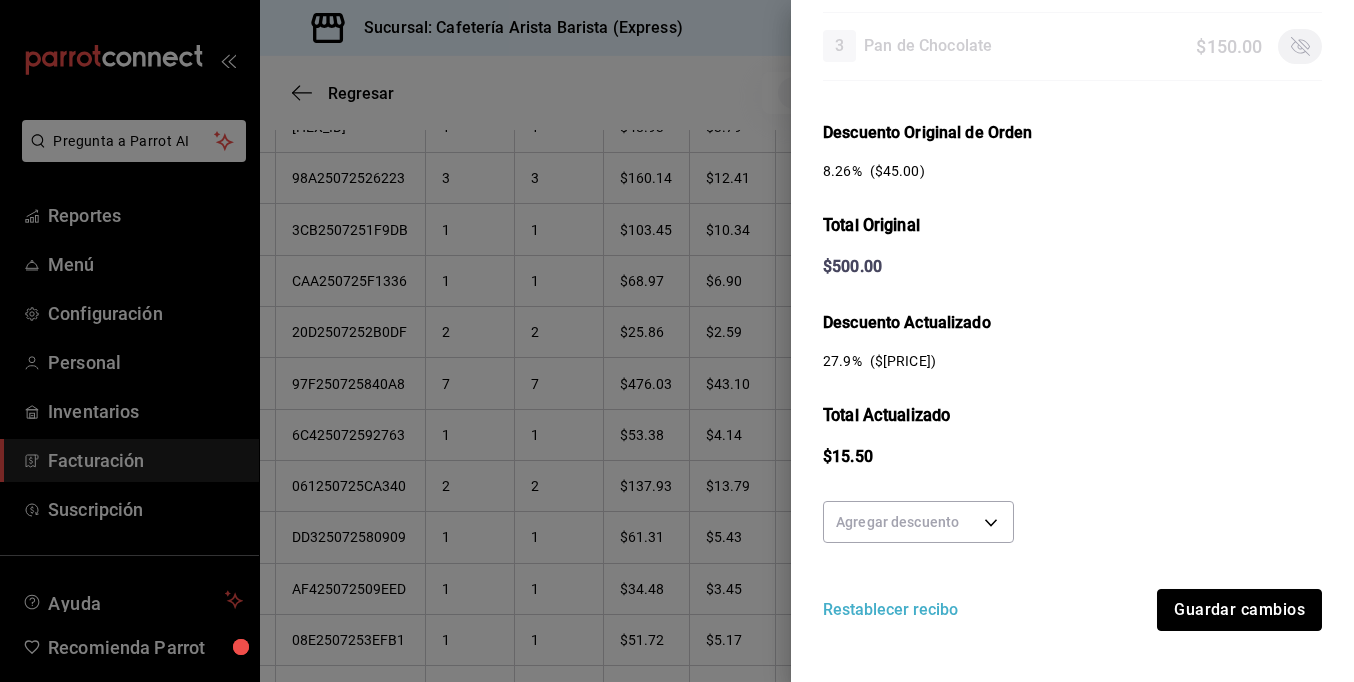 click on "Guardar cambios" at bounding box center (1239, 610) 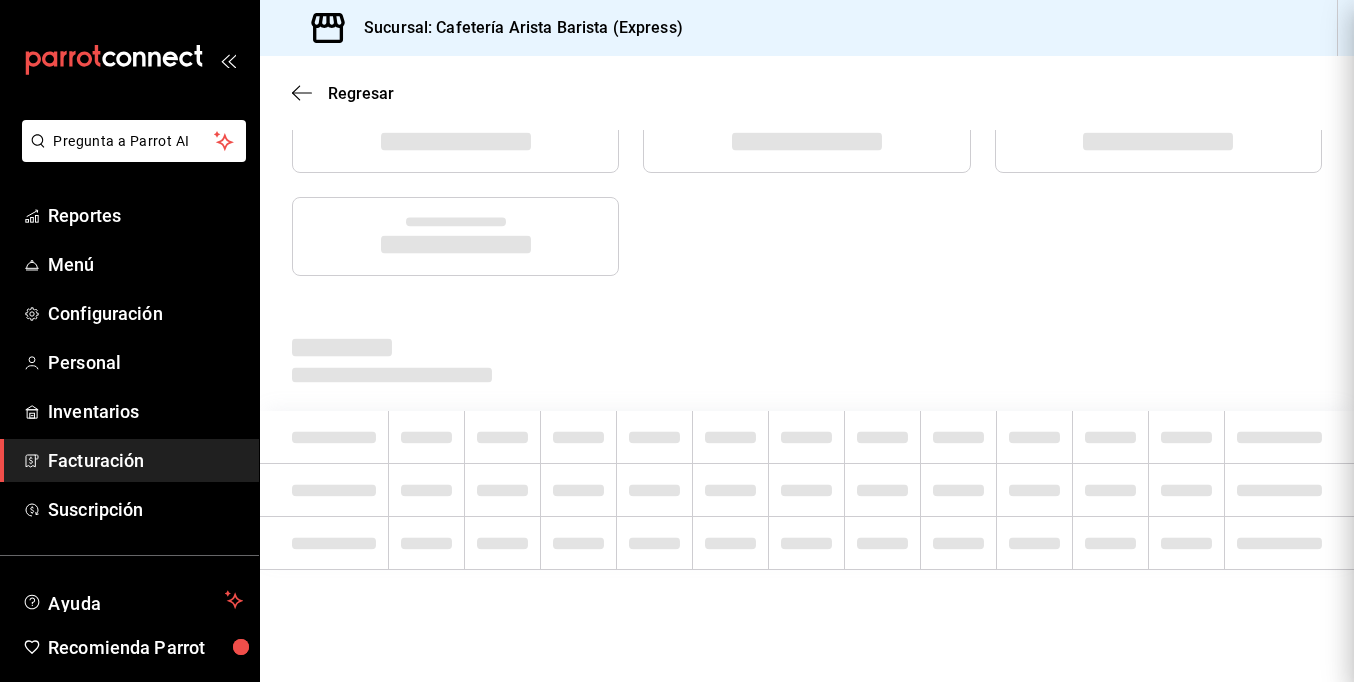 scroll, scrollTop: 0, scrollLeft: 0, axis: both 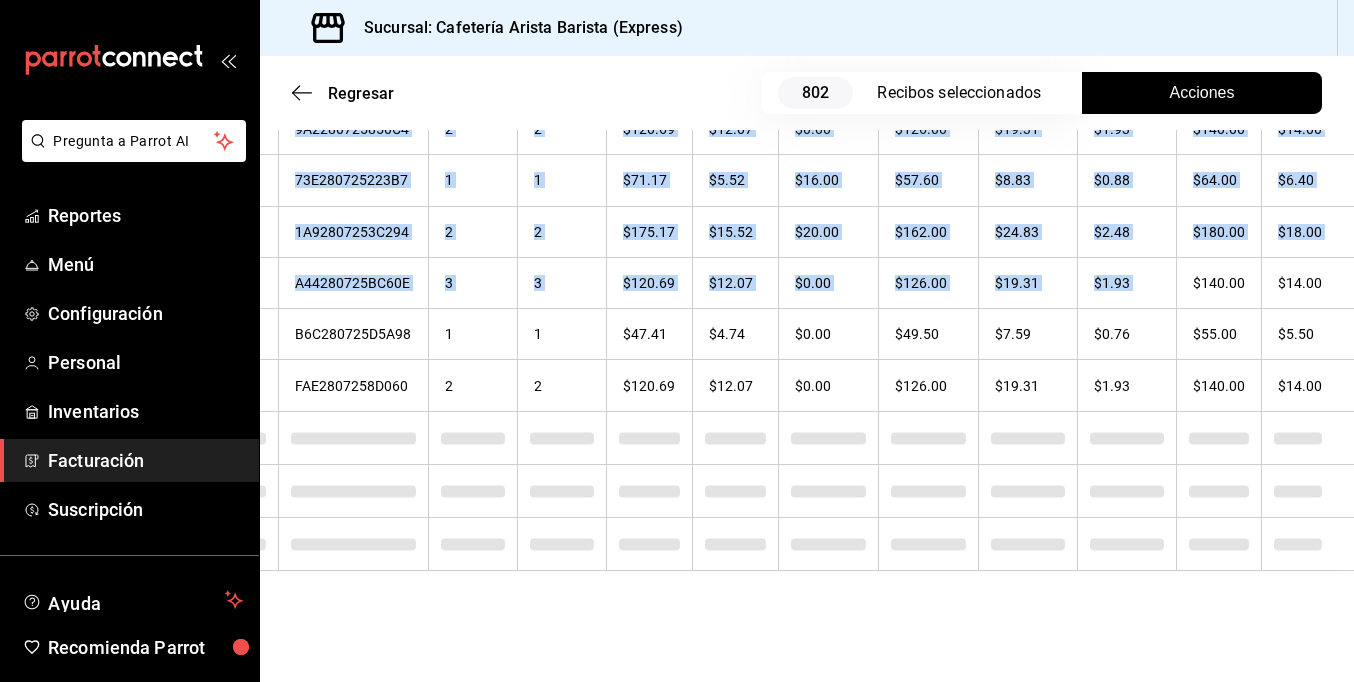 drag, startPoint x: 1276, startPoint y: 271, endPoint x: 1367, endPoint y: 269, distance: 91.02197 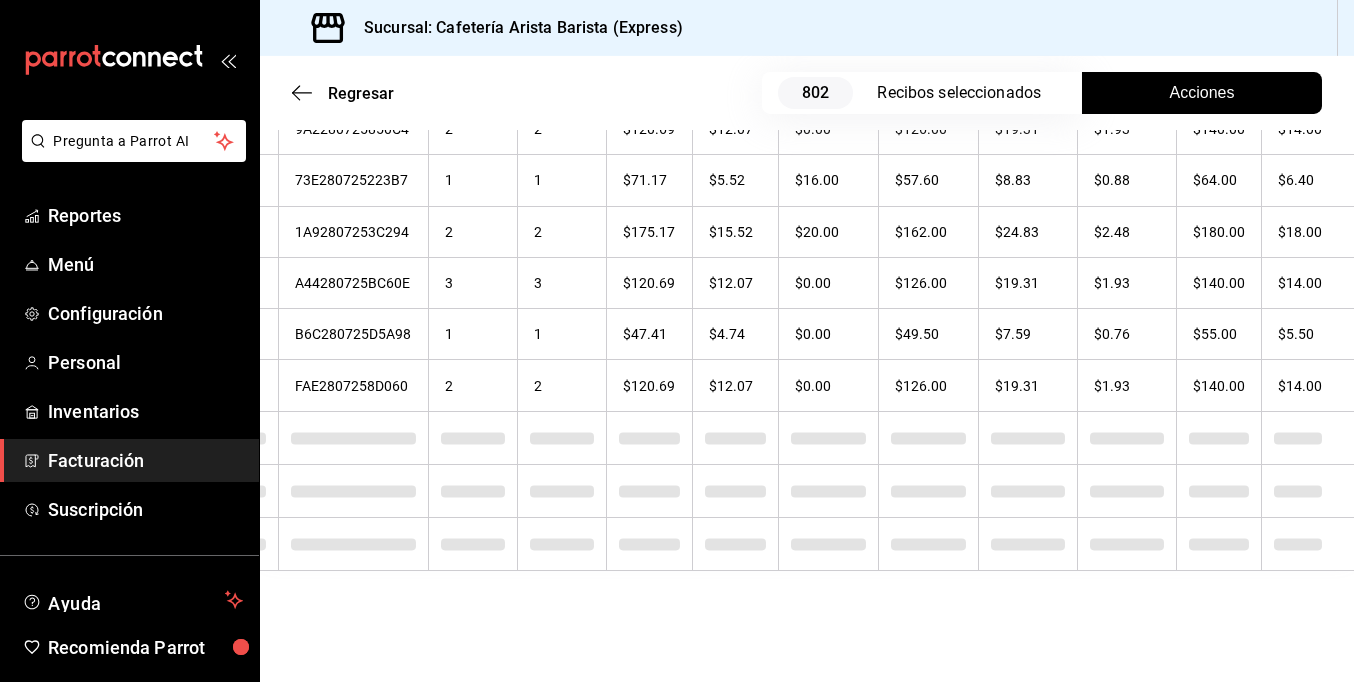 drag, startPoint x: 1367, startPoint y: 269, endPoint x: 1228, endPoint y: 27, distance: 279.07883 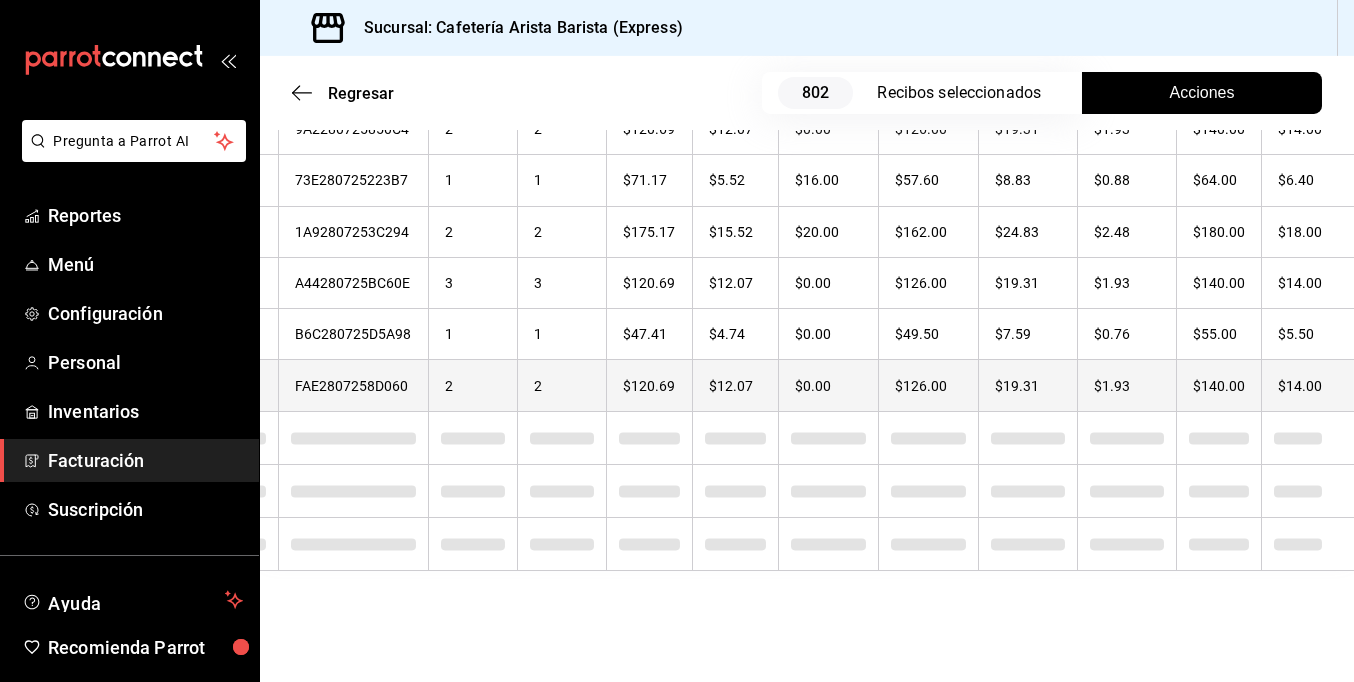 checkbox on "true" 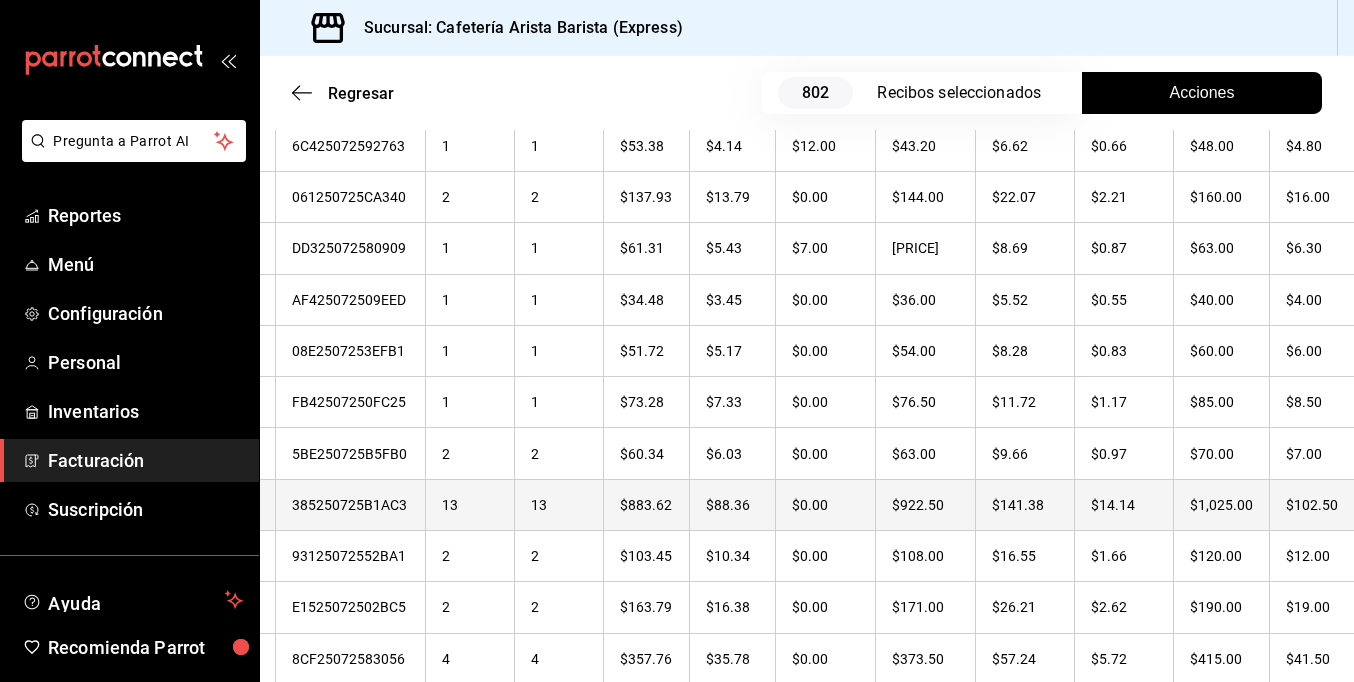 scroll, scrollTop: 7915, scrollLeft: 0, axis: vertical 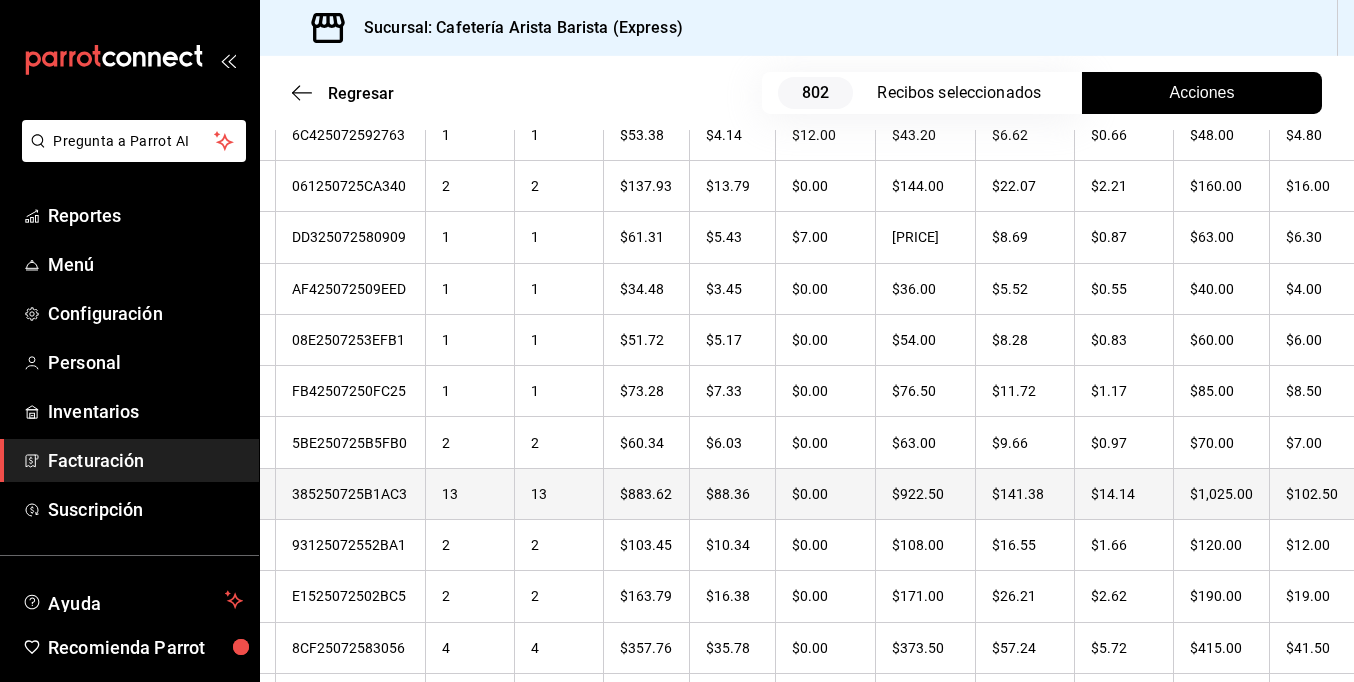 click on "$102.50" at bounding box center [1320, 493] 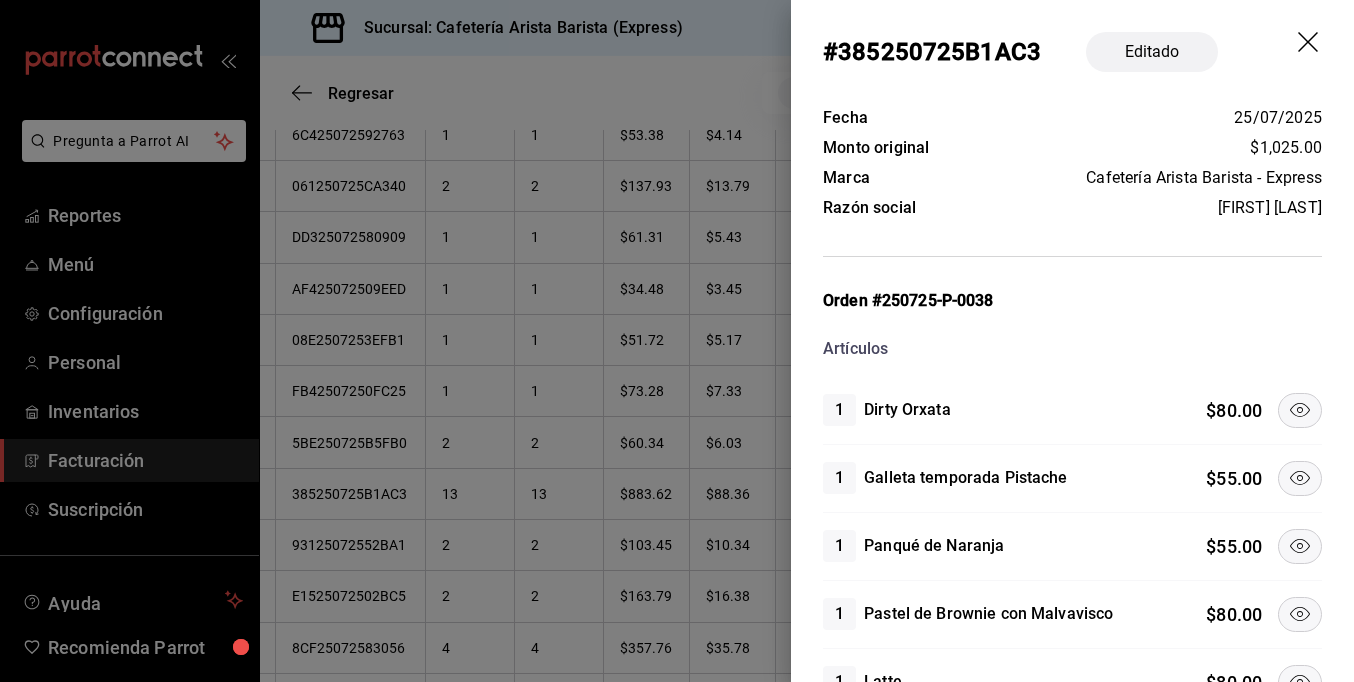 click on "1 Dirty Orxata $ 80.00" at bounding box center [1072, 411] 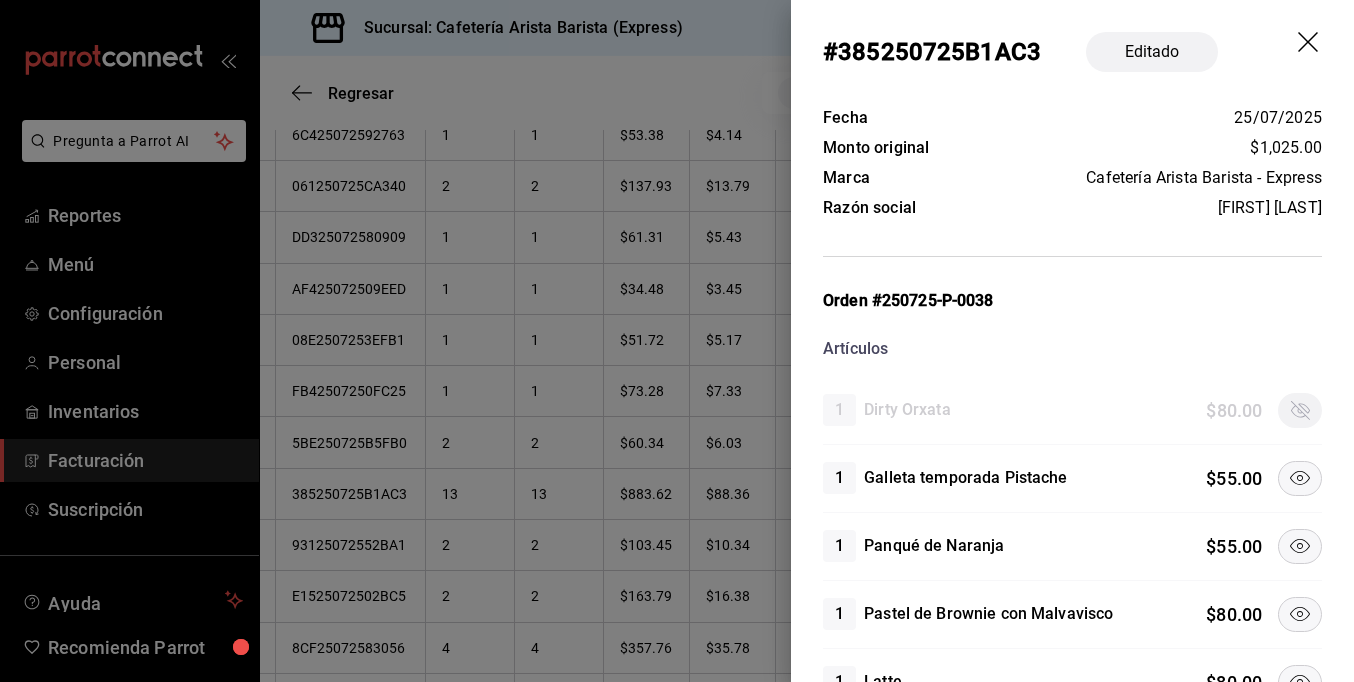 click 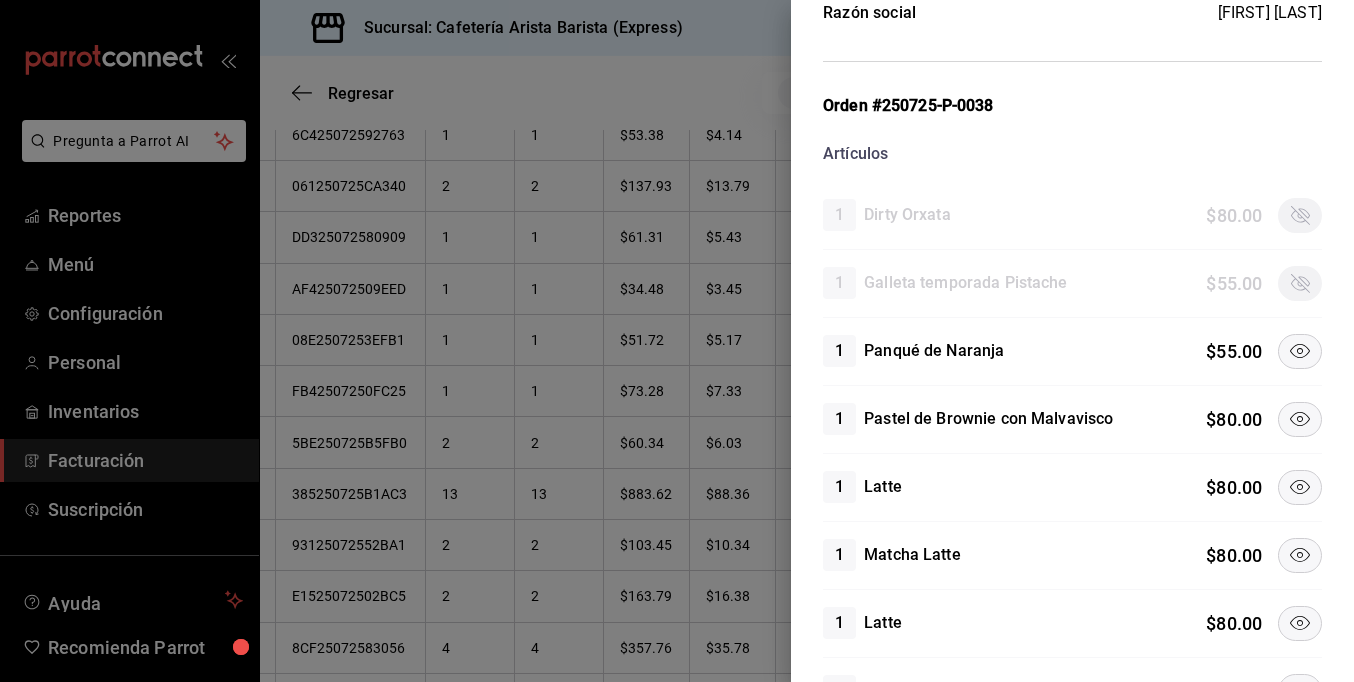 scroll, scrollTop: 400, scrollLeft: 0, axis: vertical 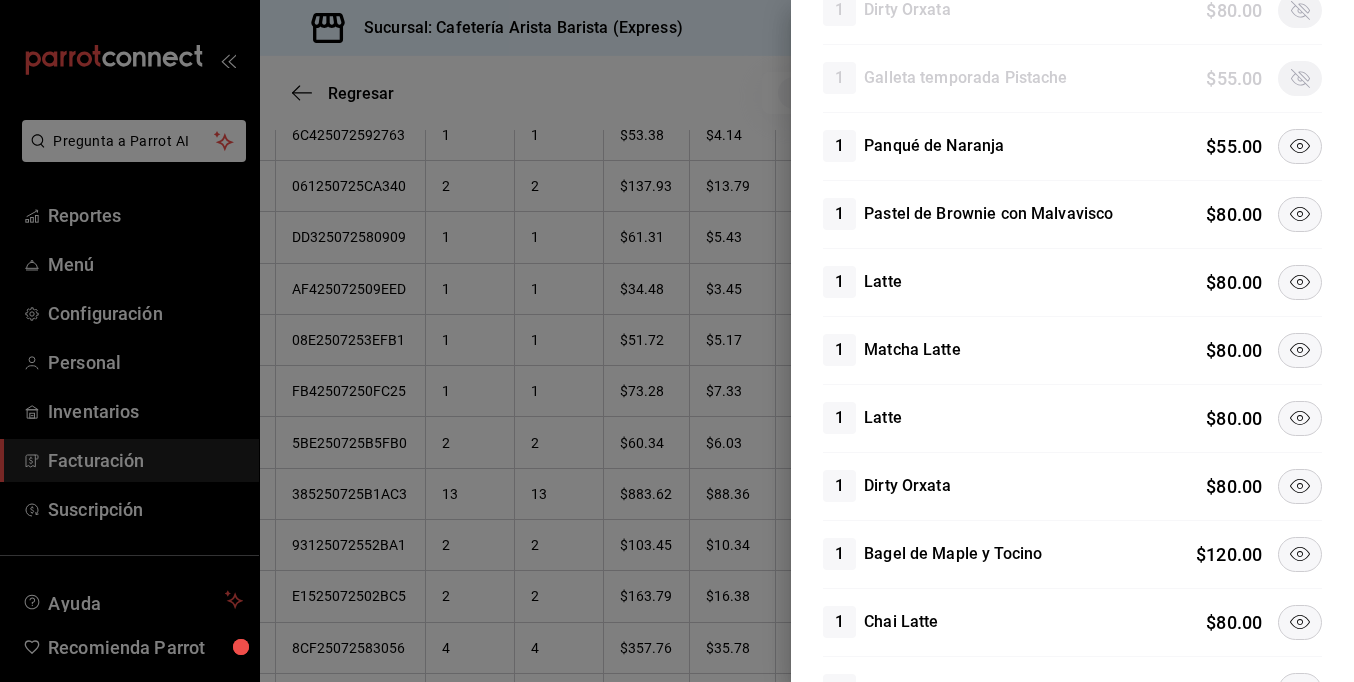 click 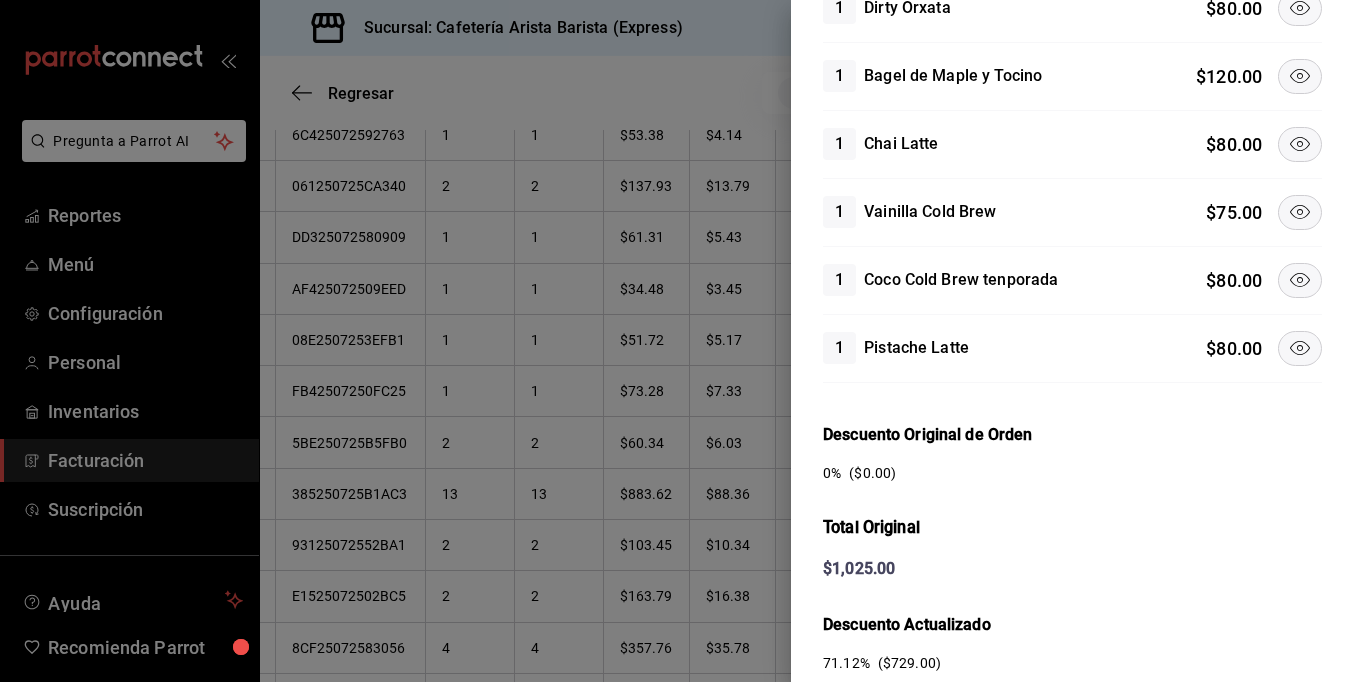 scroll, scrollTop: 1000, scrollLeft: 0, axis: vertical 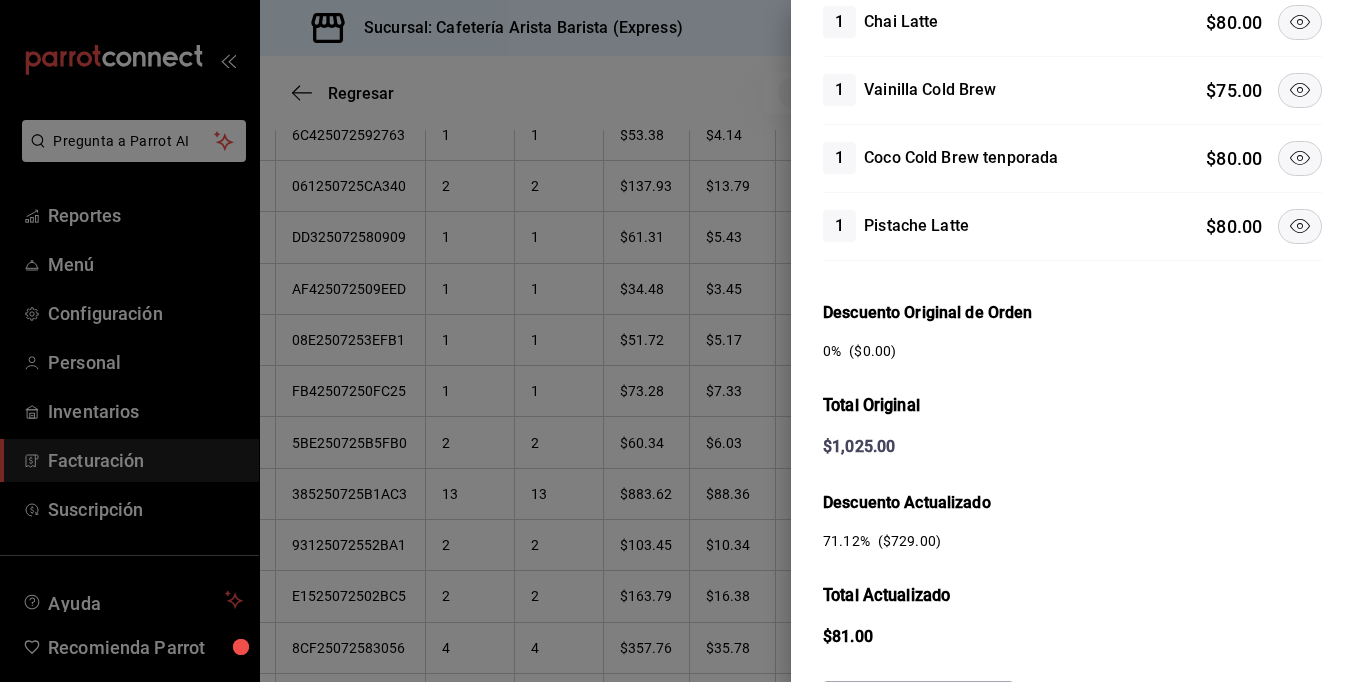 click 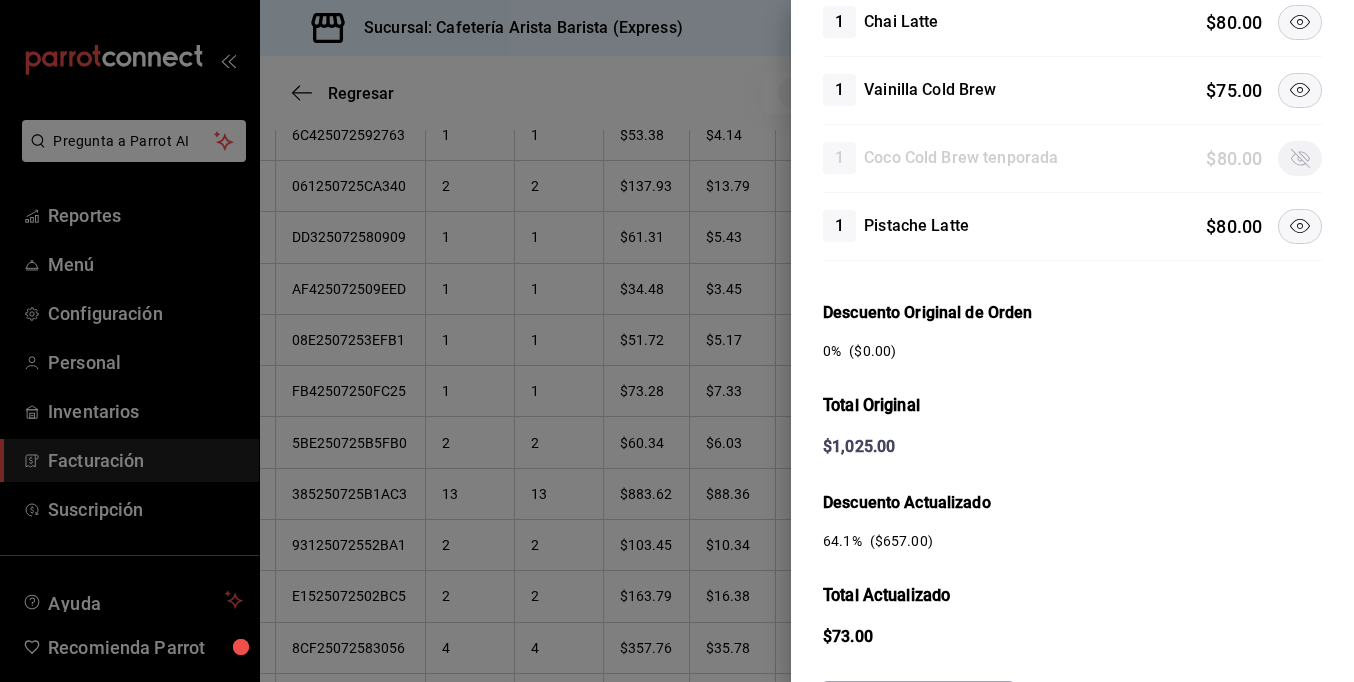 click 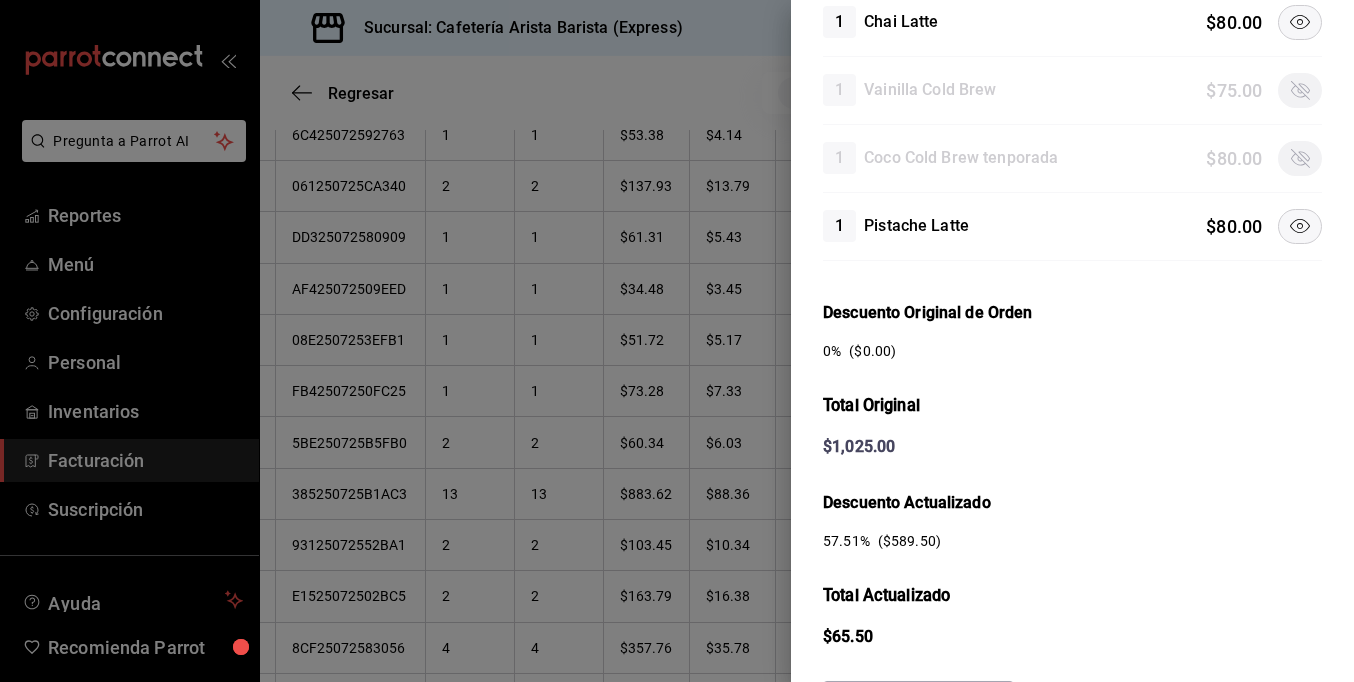 click 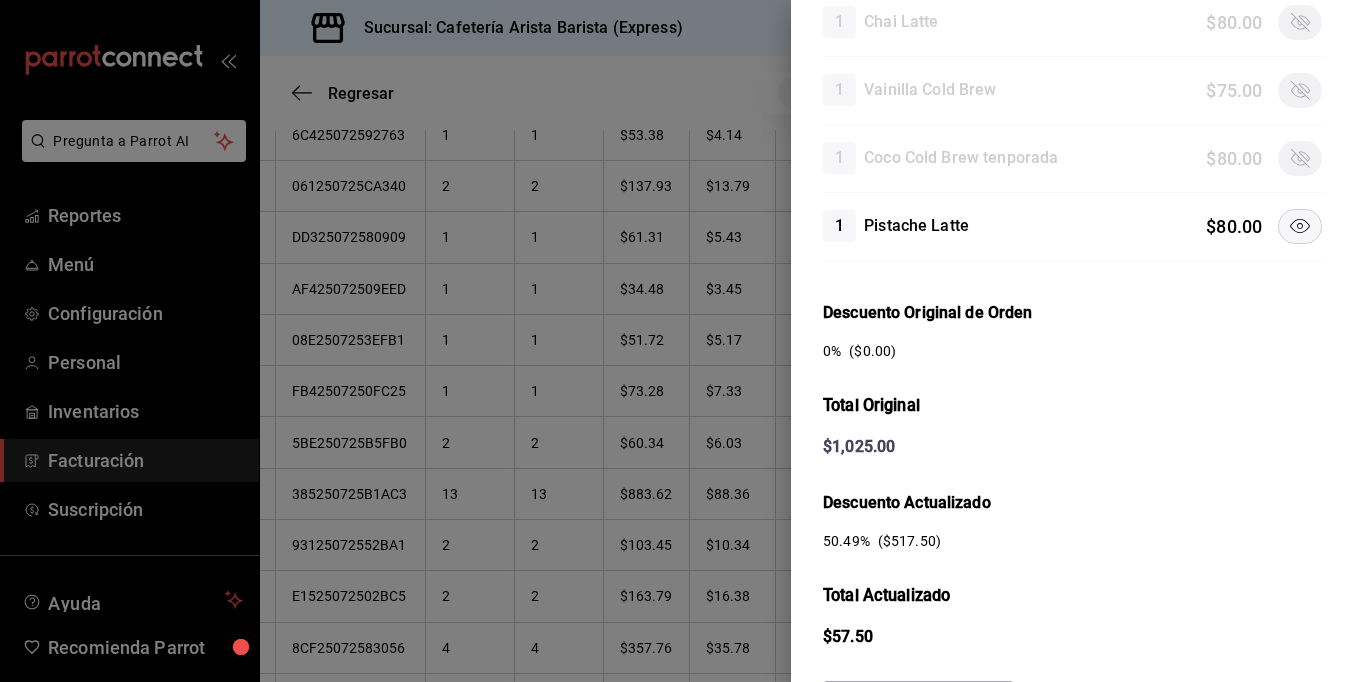 click 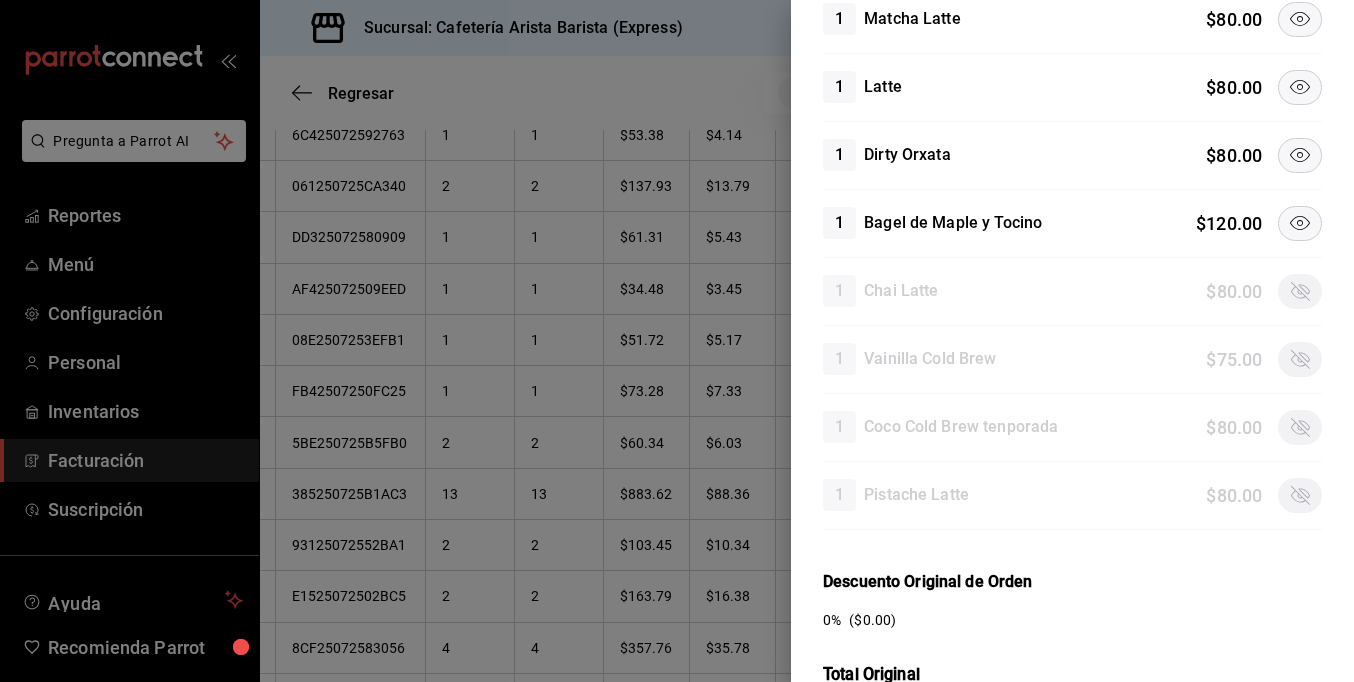 scroll, scrollTop: 600, scrollLeft: 0, axis: vertical 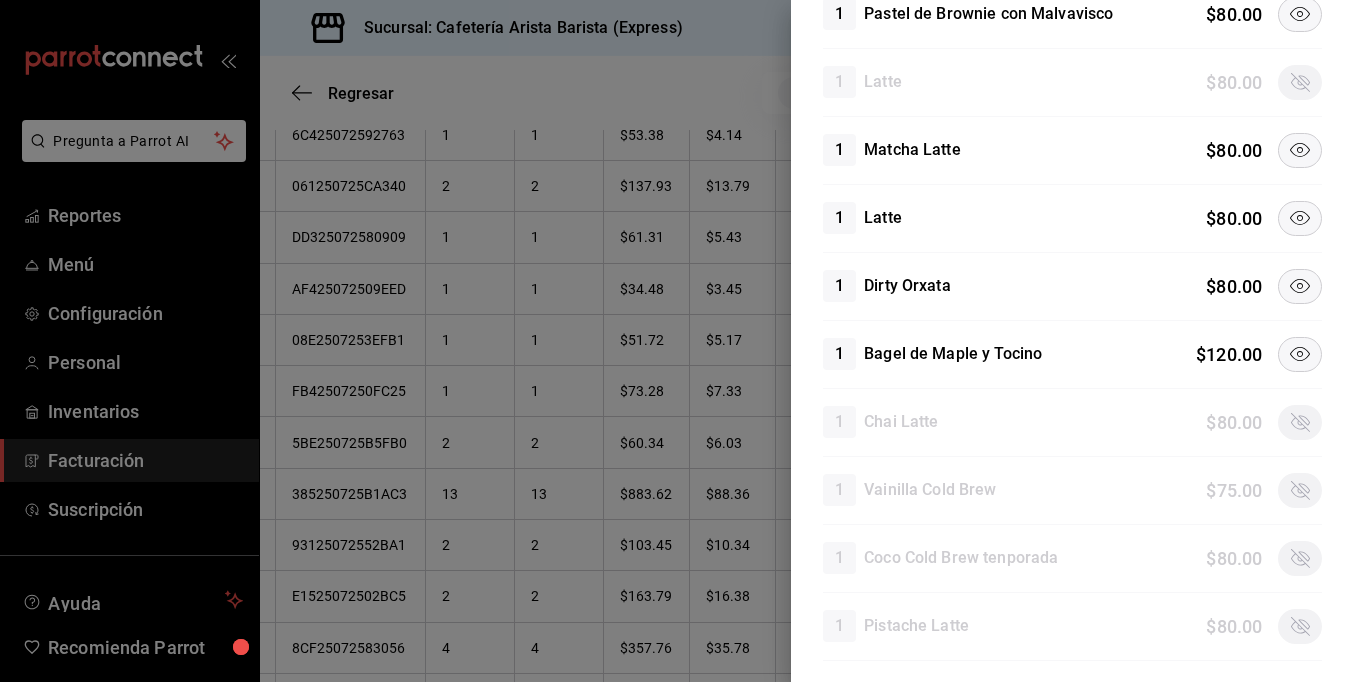 click 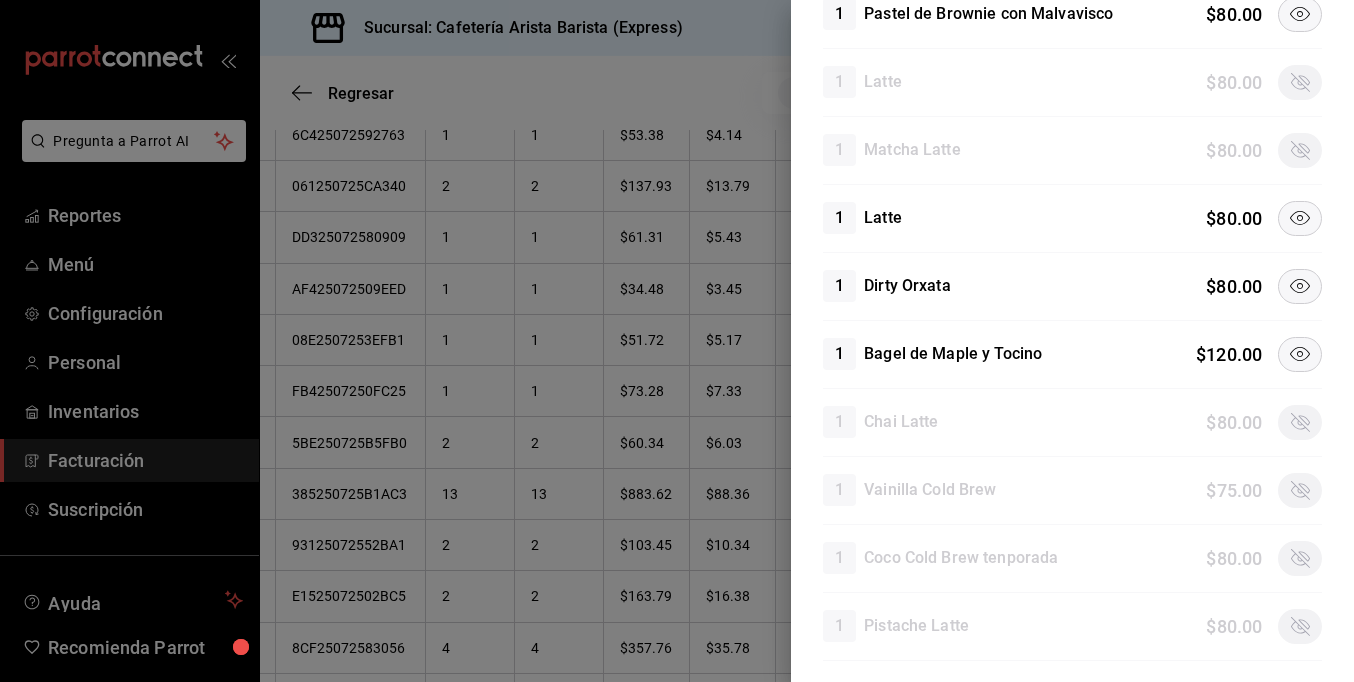 click 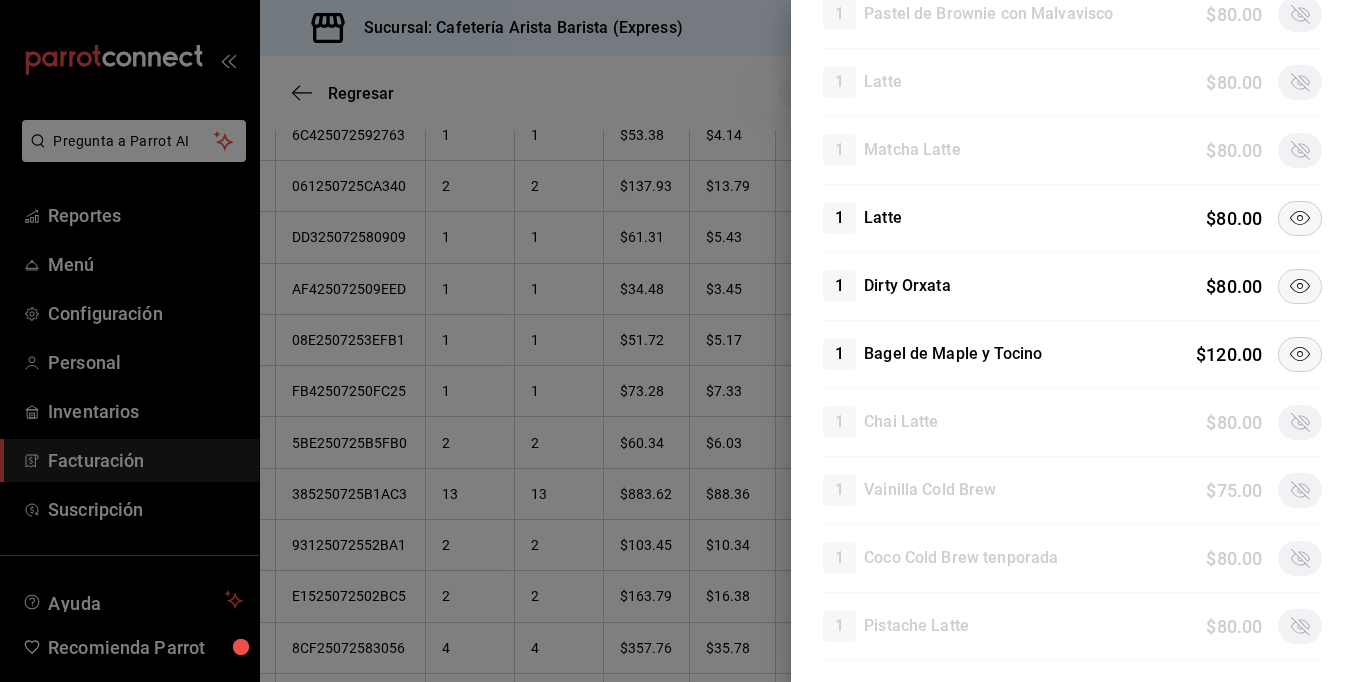 drag, startPoint x: 1289, startPoint y: 207, endPoint x: 1229, endPoint y: 280, distance: 94.493385 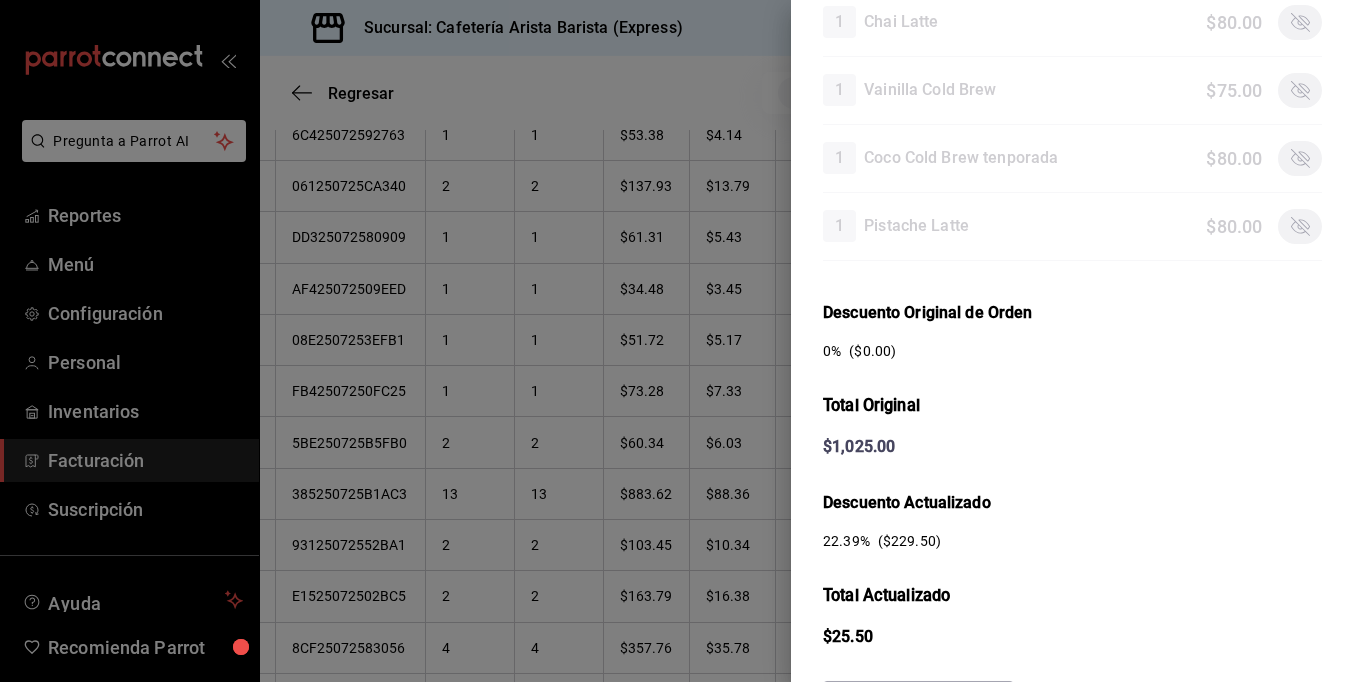 scroll, scrollTop: 700, scrollLeft: 0, axis: vertical 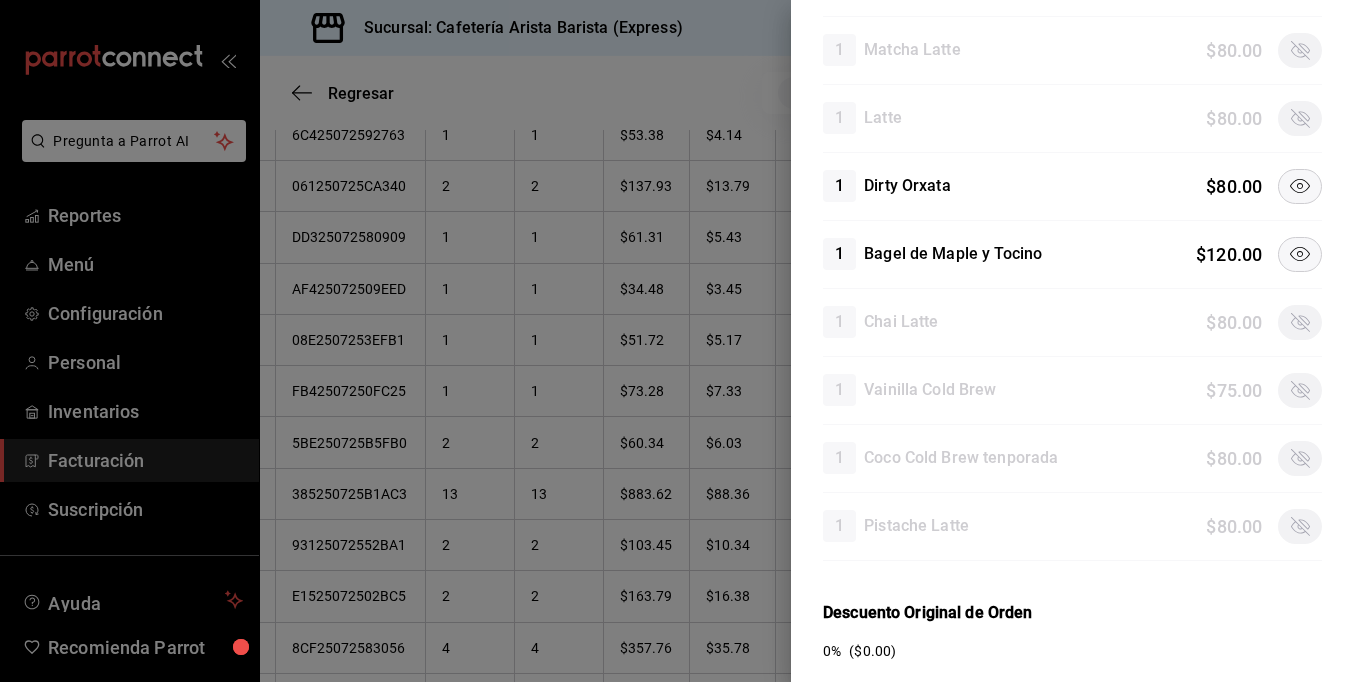 click 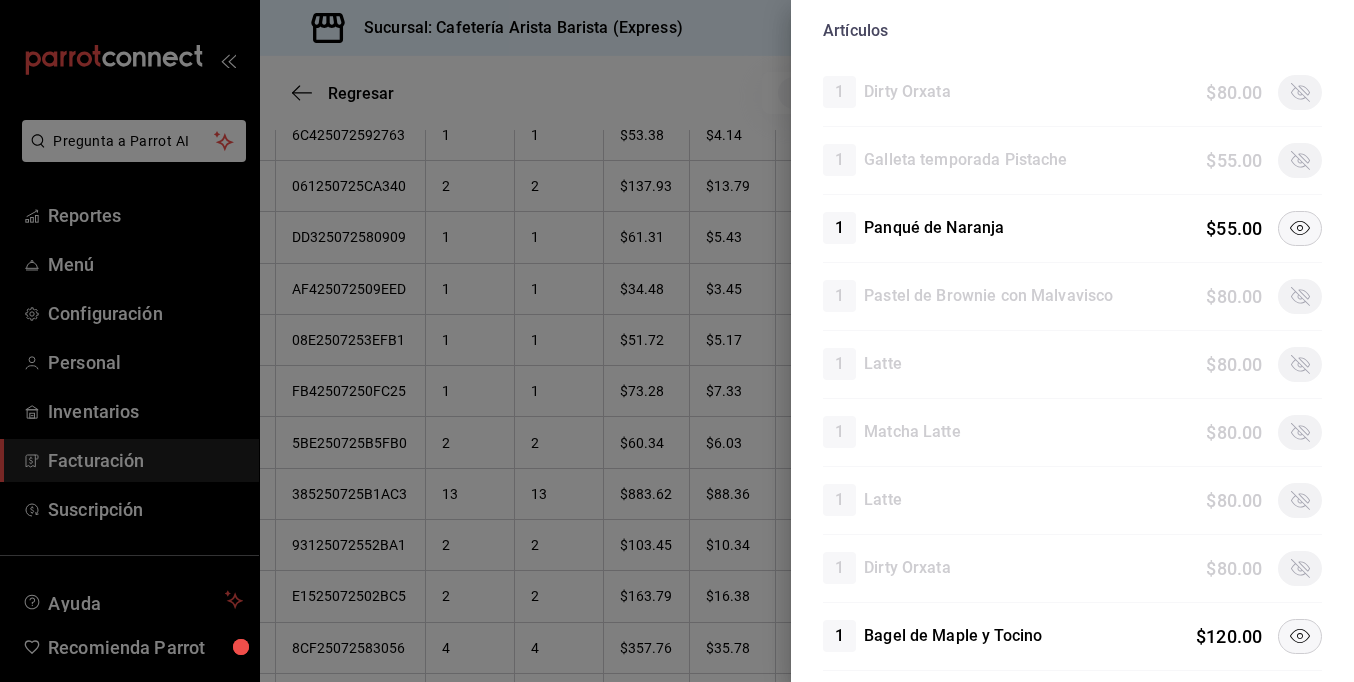 scroll, scrollTop: 300, scrollLeft: 0, axis: vertical 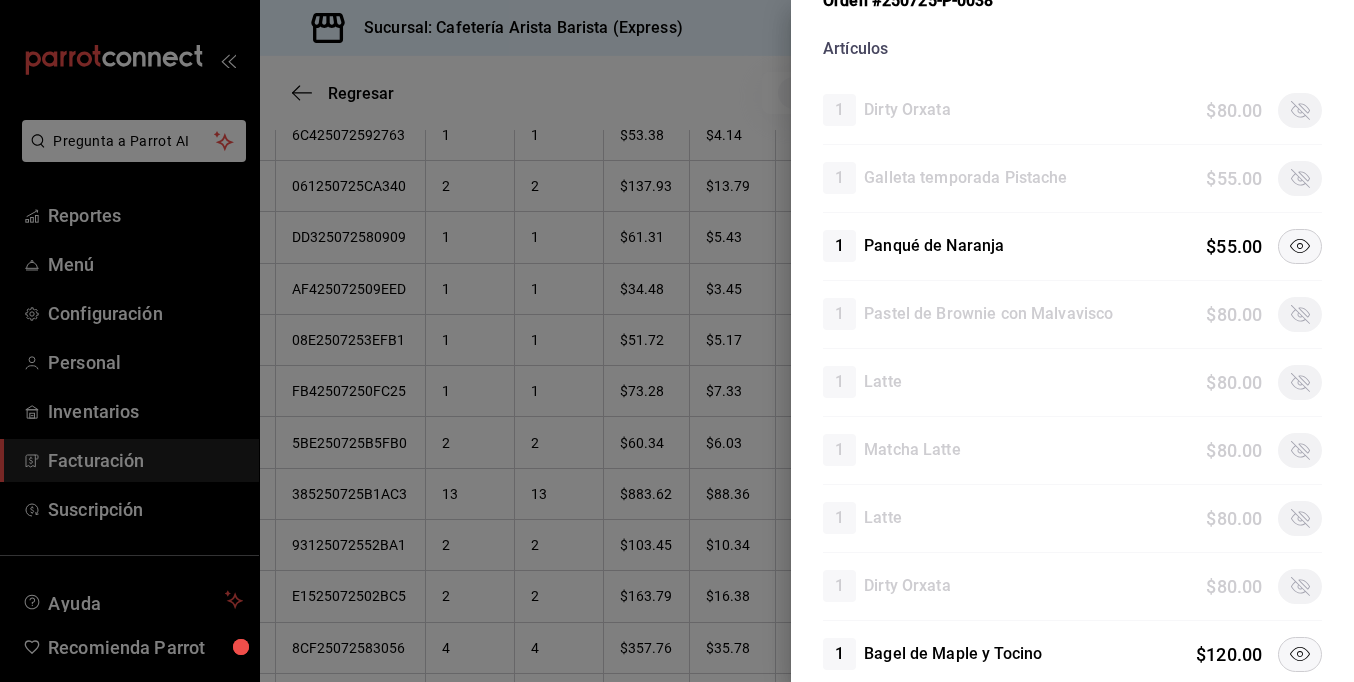 click at bounding box center (1300, 246) 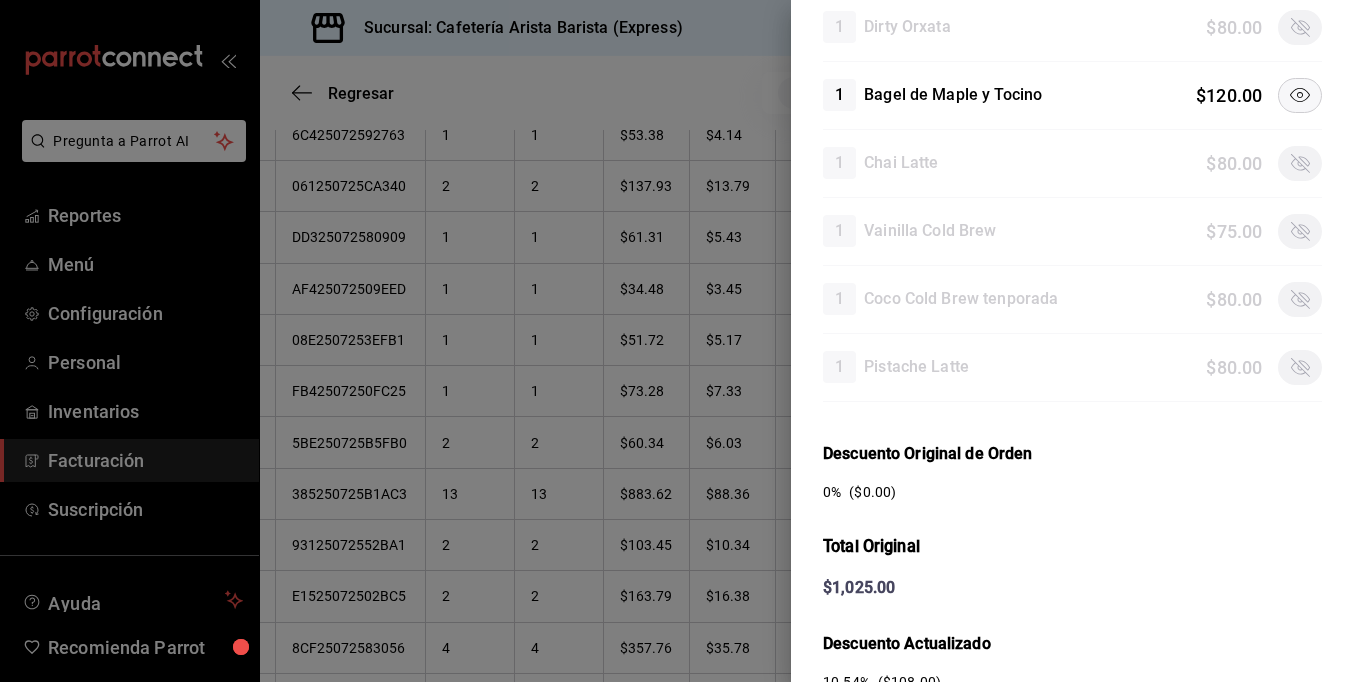 scroll, scrollTop: 1100, scrollLeft: 0, axis: vertical 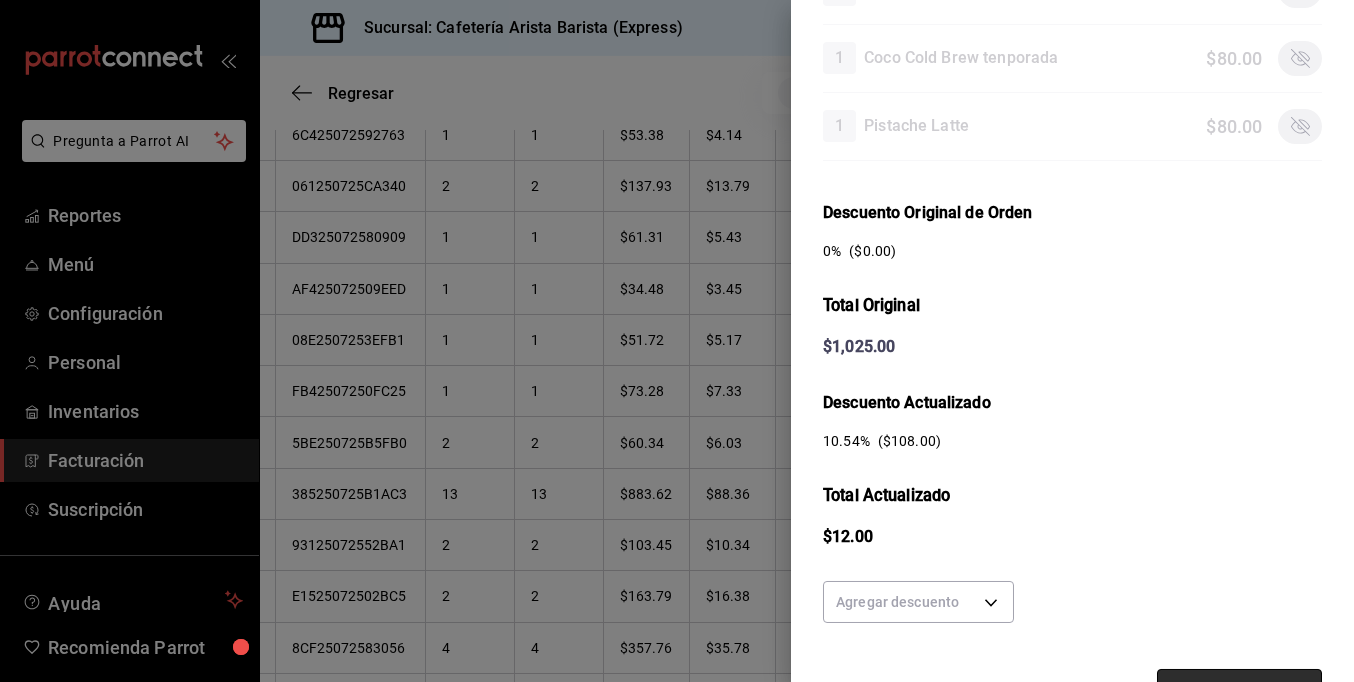 click on "Guardar cambios" at bounding box center (1239, 690) 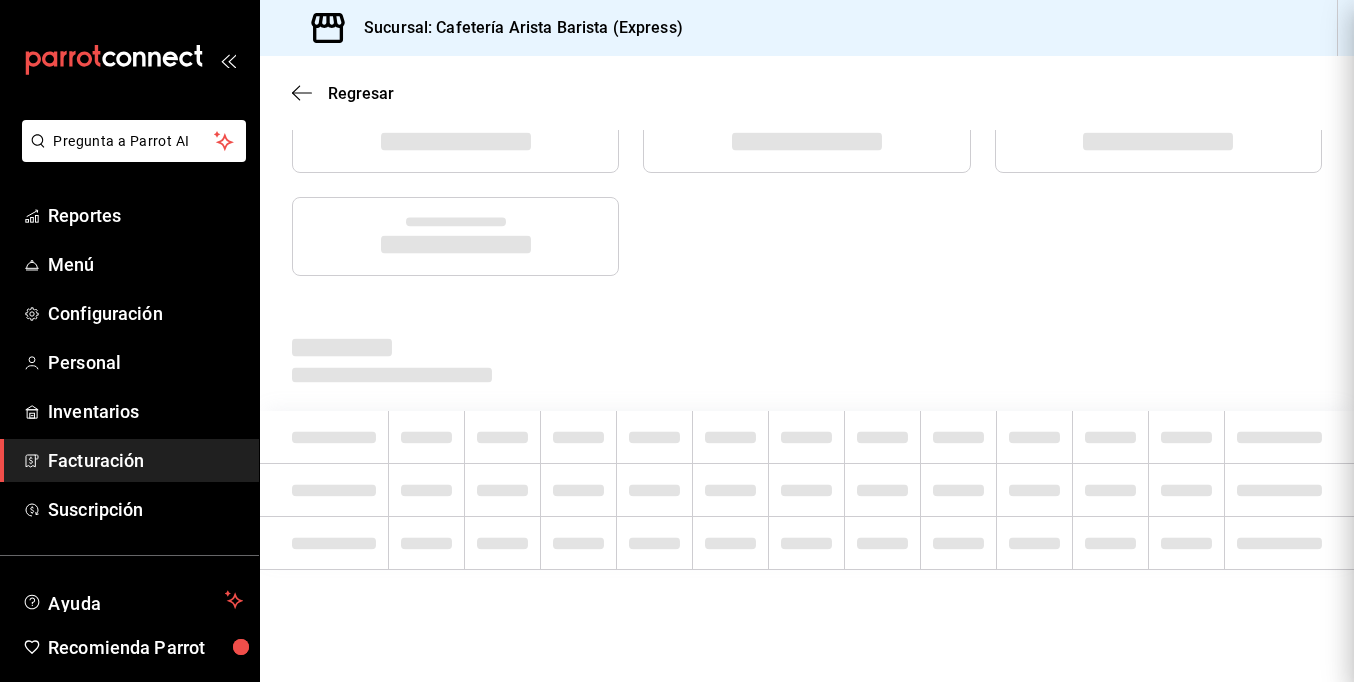 scroll, scrollTop: 0, scrollLeft: 0, axis: both 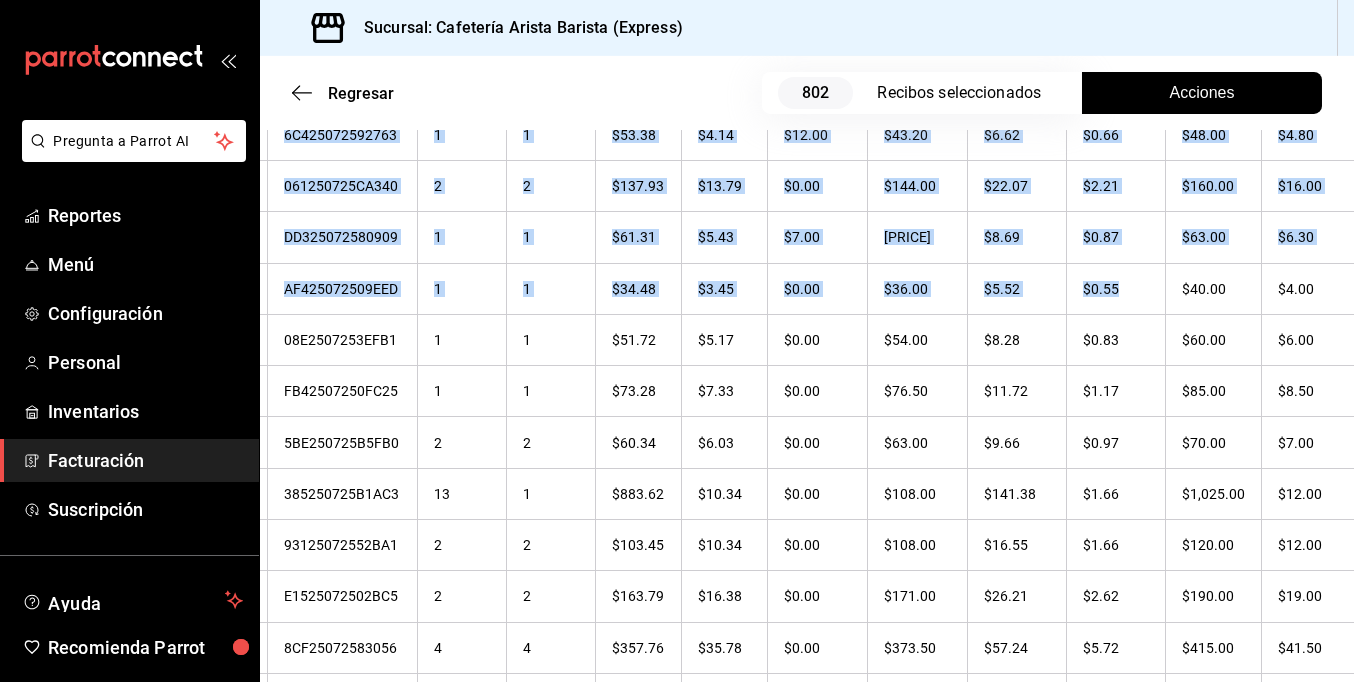 drag, startPoint x: 1239, startPoint y: 272, endPoint x: 1364, endPoint y: 267, distance: 125.09996 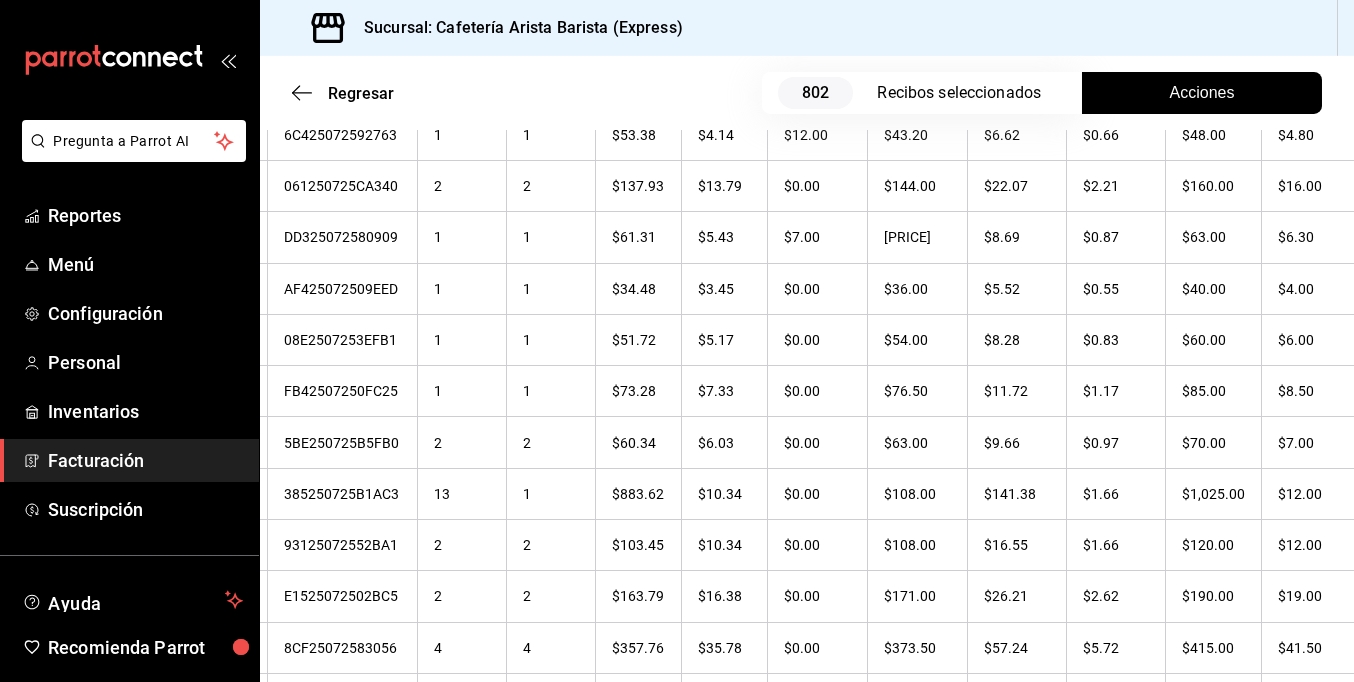 drag, startPoint x: 1364, startPoint y: 267, endPoint x: 1222, endPoint y: 35, distance: 272.00735 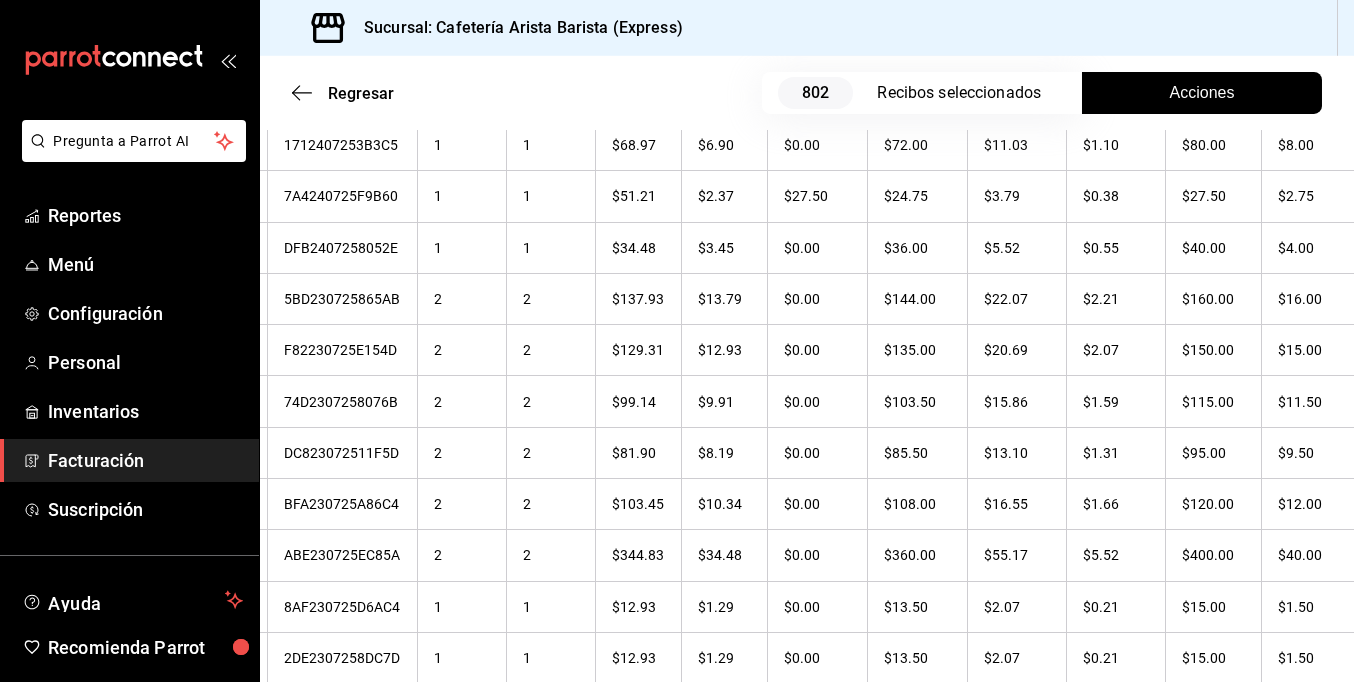 scroll, scrollTop: 10615, scrollLeft: 0, axis: vertical 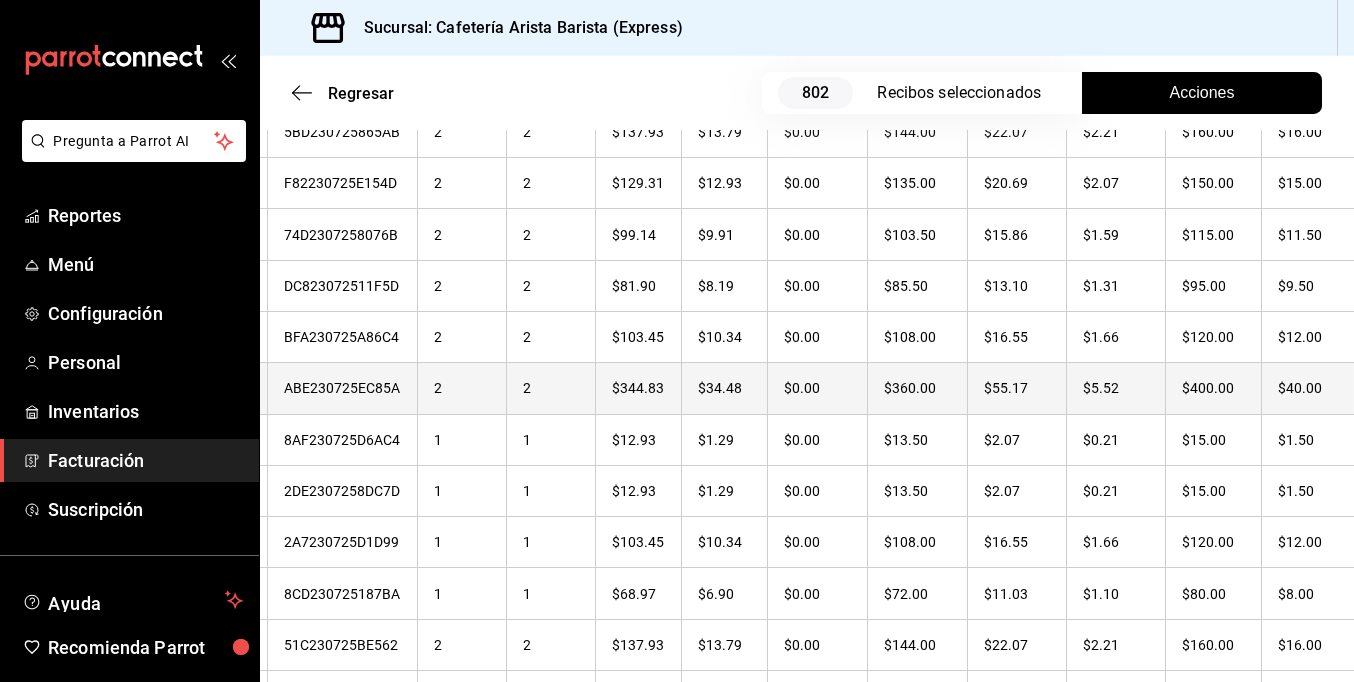 click on "$40.00" at bounding box center (1308, 388) 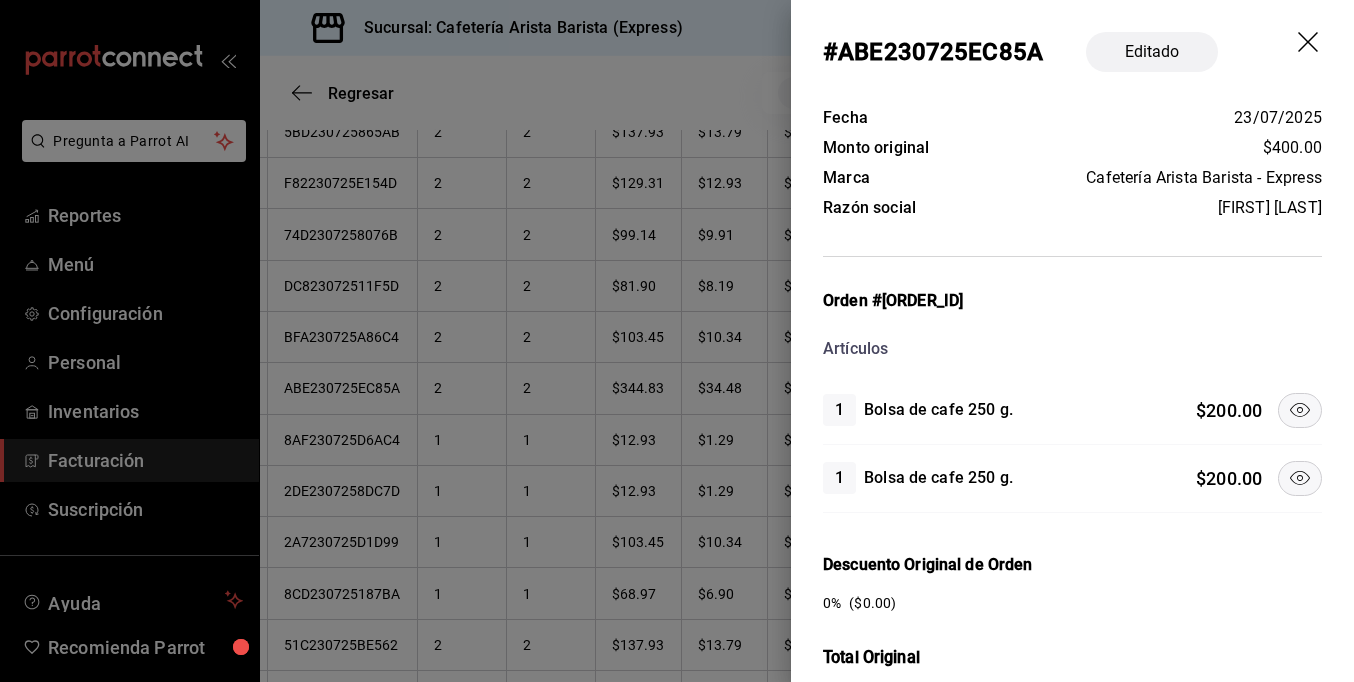 click 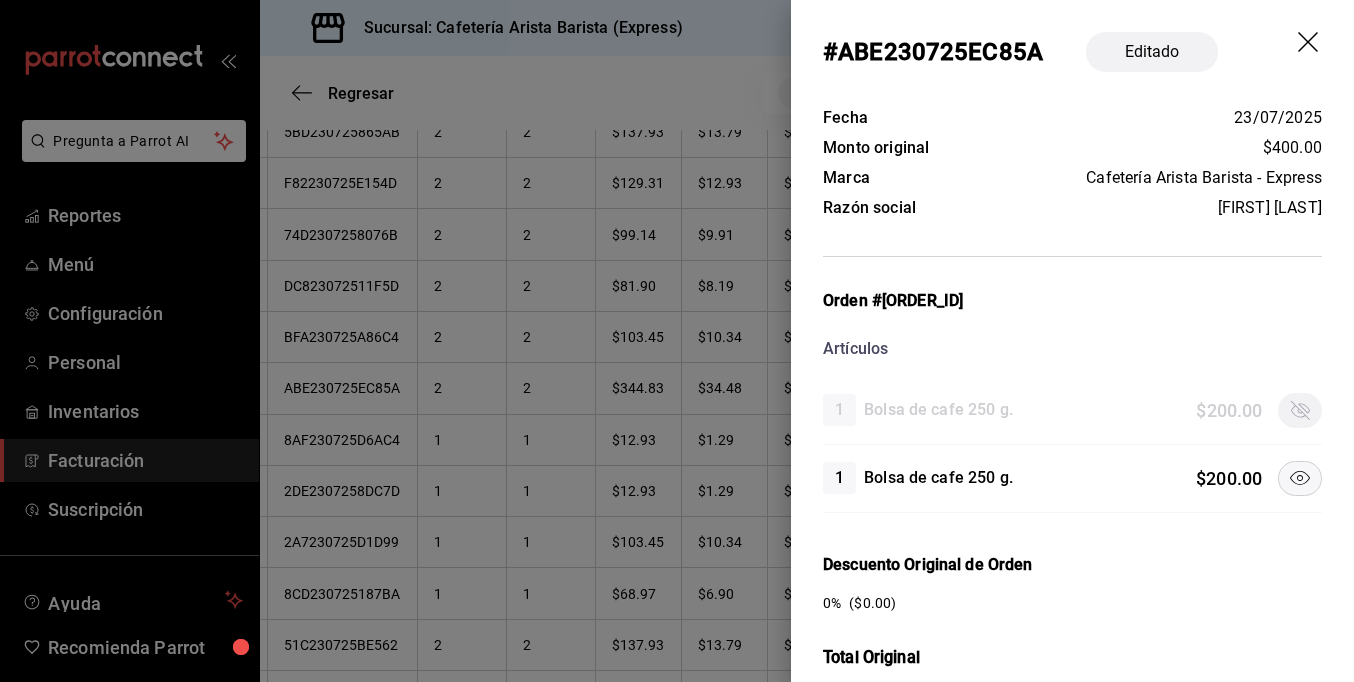 scroll, scrollTop: 400, scrollLeft: 0, axis: vertical 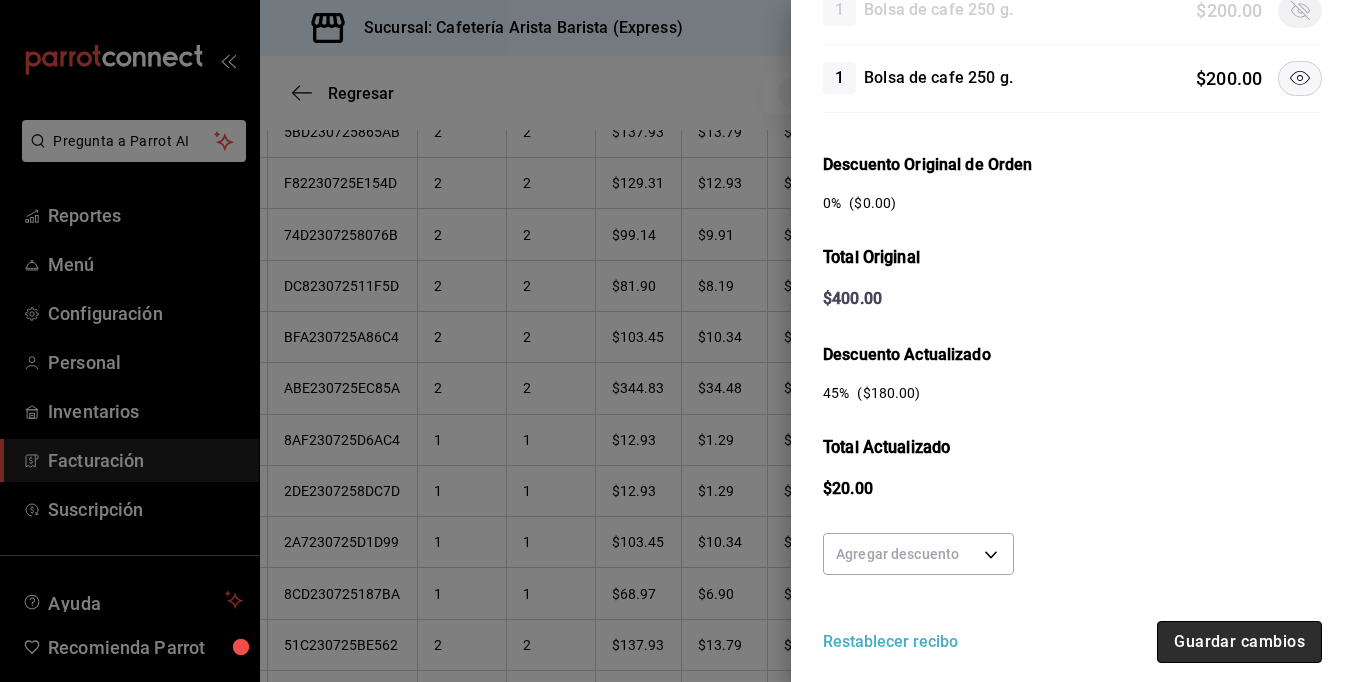 click on "Guardar cambios" at bounding box center [1239, 642] 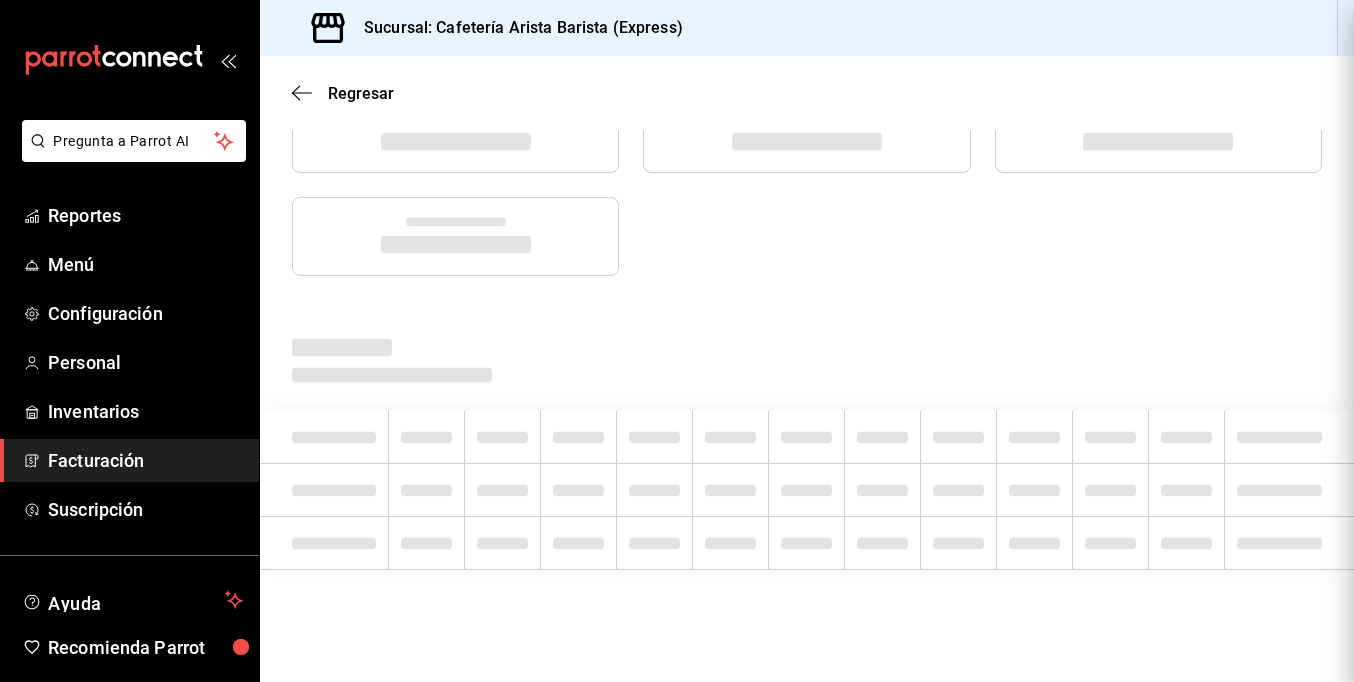 scroll, scrollTop: 0, scrollLeft: 0, axis: both 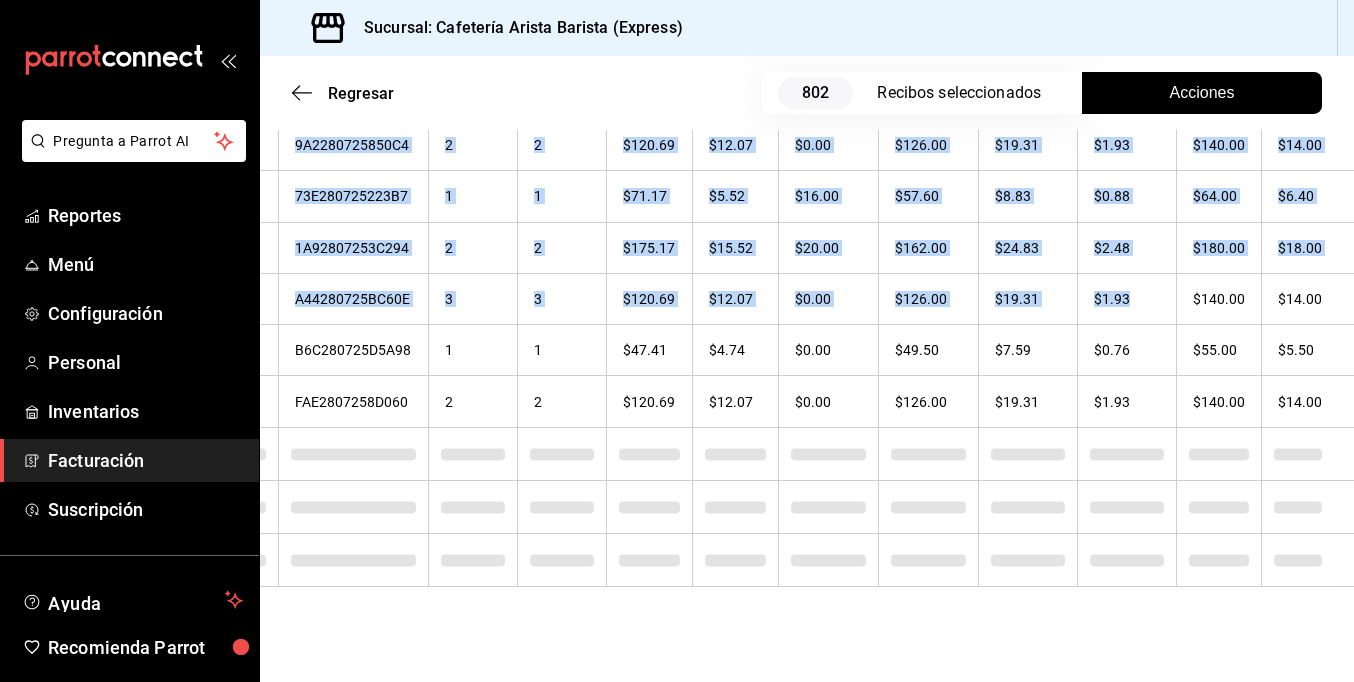 drag, startPoint x: 1265, startPoint y: 272, endPoint x: 1356, endPoint y: 267, distance: 91.13726 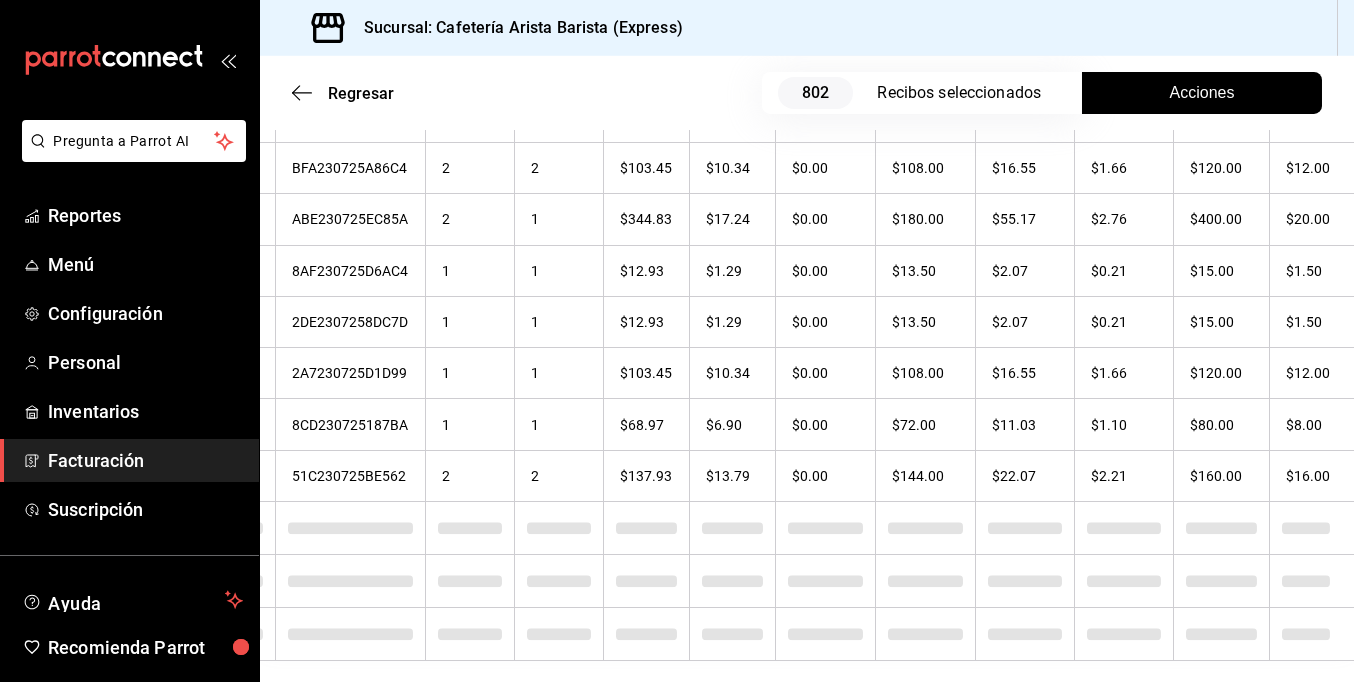 scroll, scrollTop: 10830, scrollLeft: 0, axis: vertical 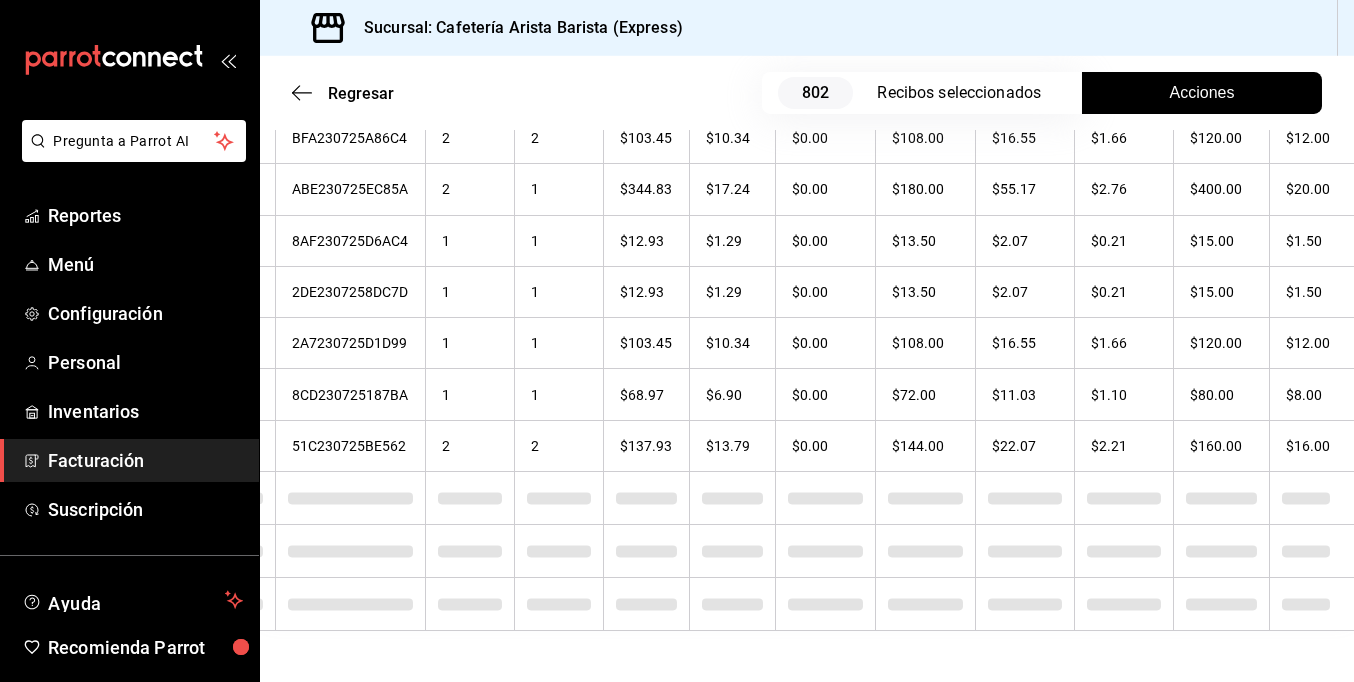 checkbox on "true" 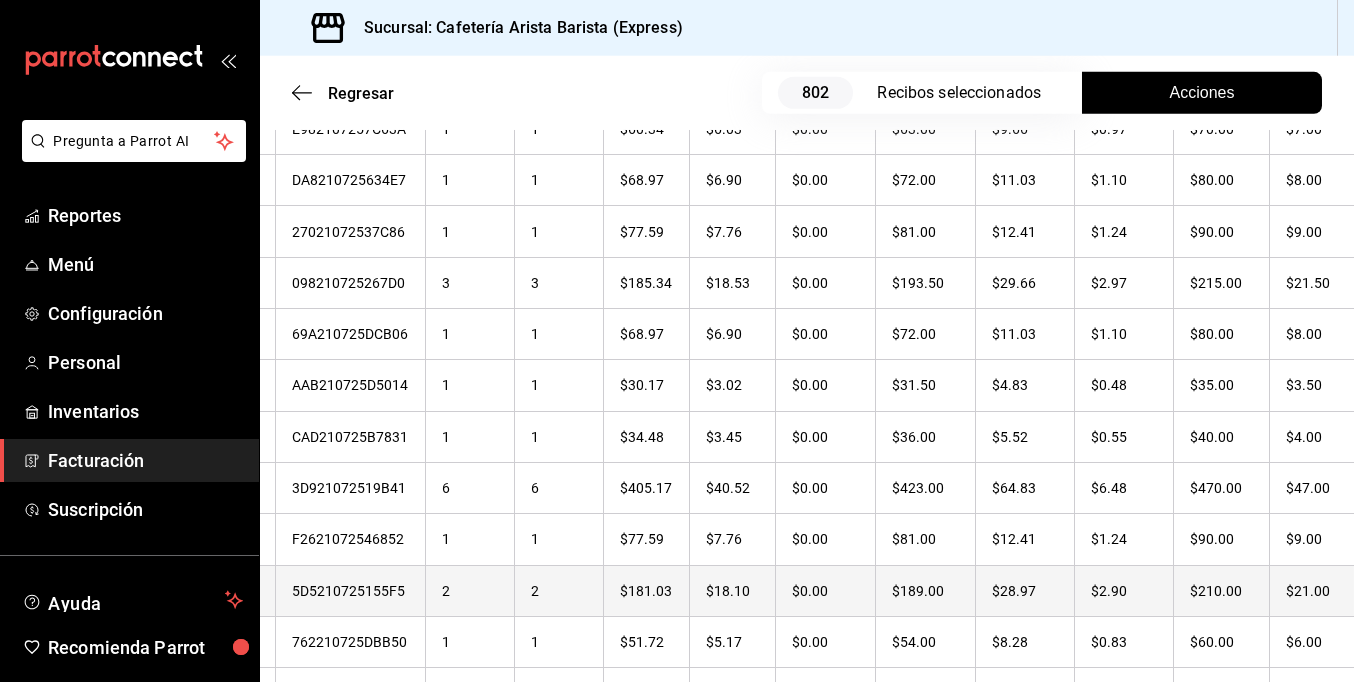 scroll, scrollTop: 14930, scrollLeft: 0, axis: vertical 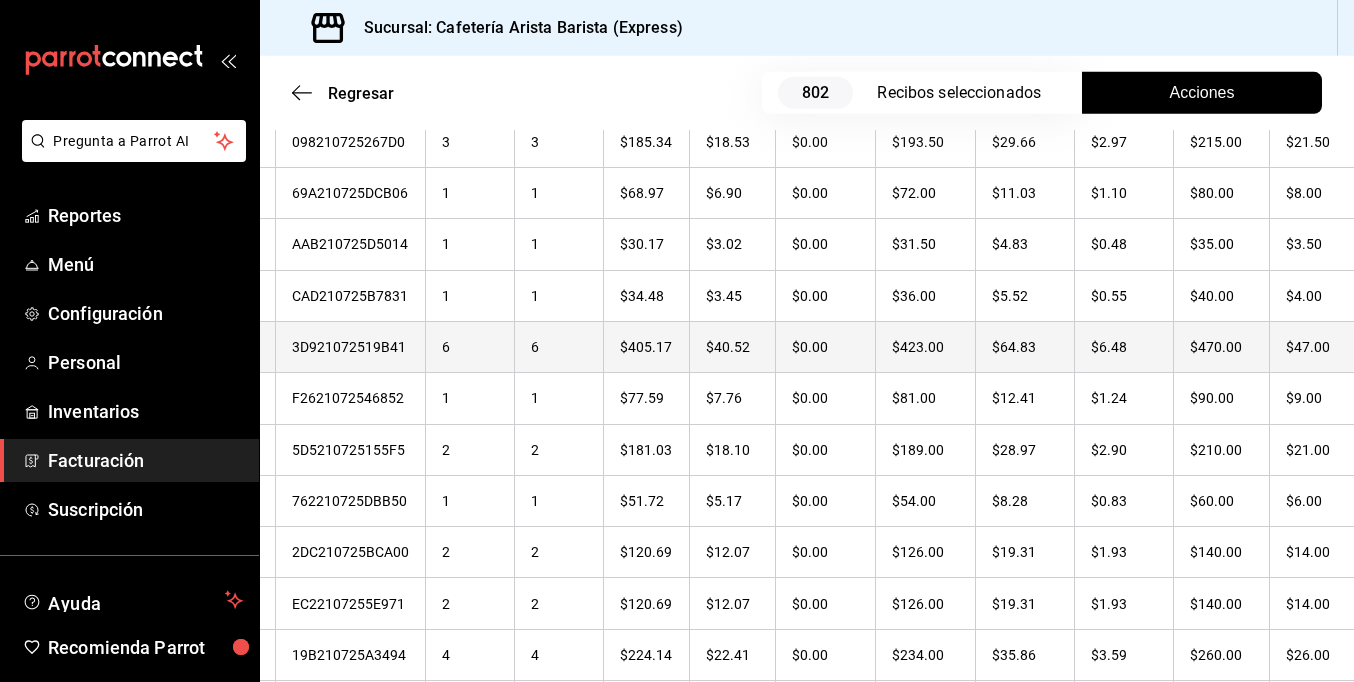 click on "$47.00" at bounding box center [1316, 346] 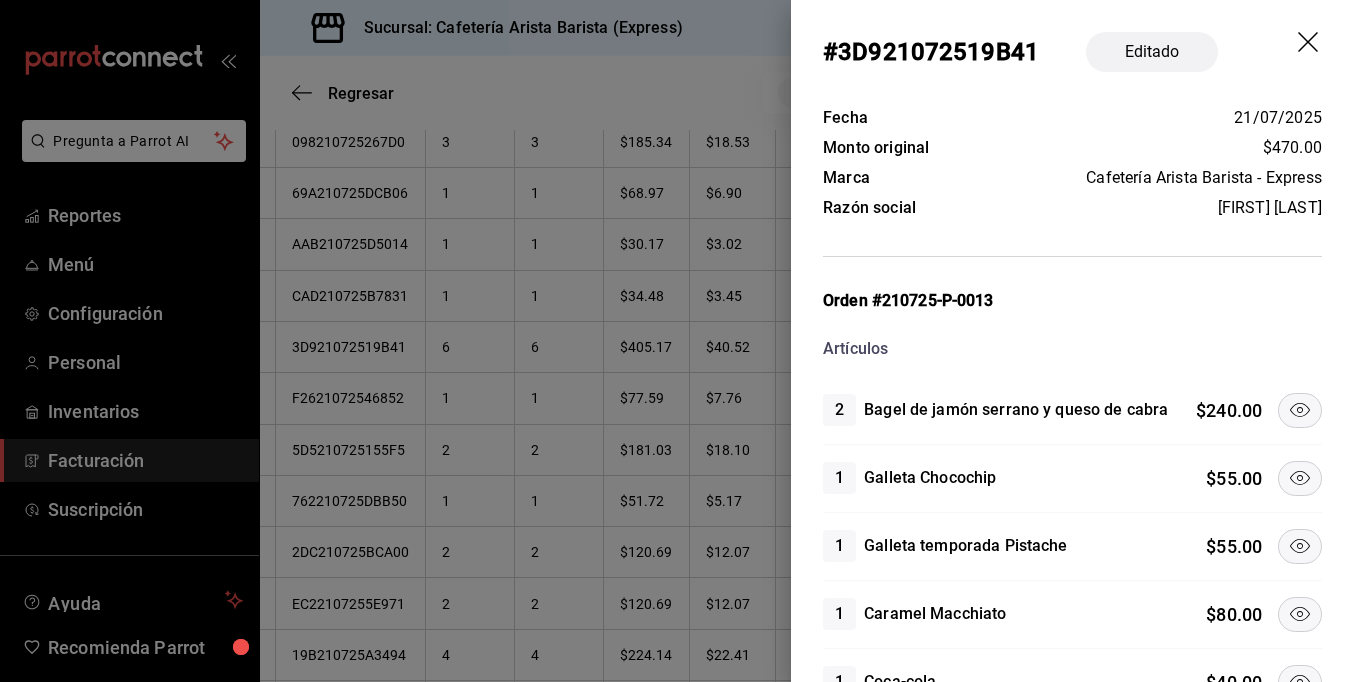 click 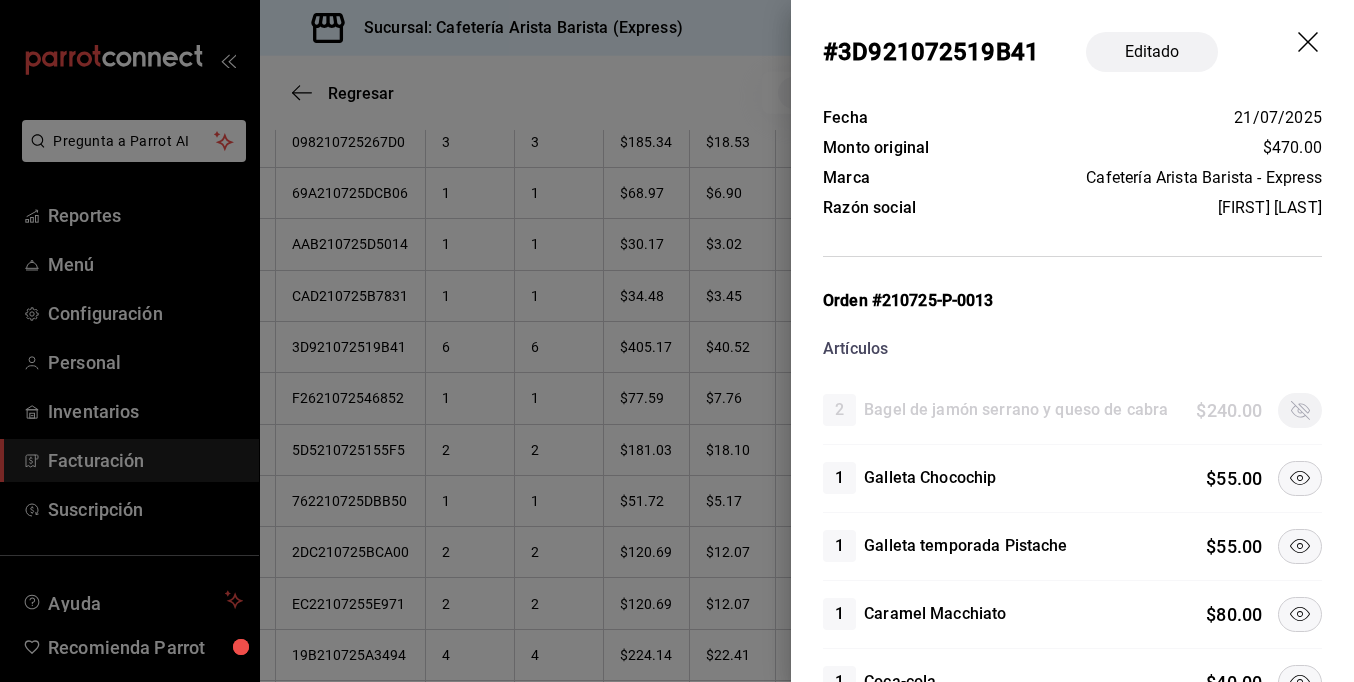 click 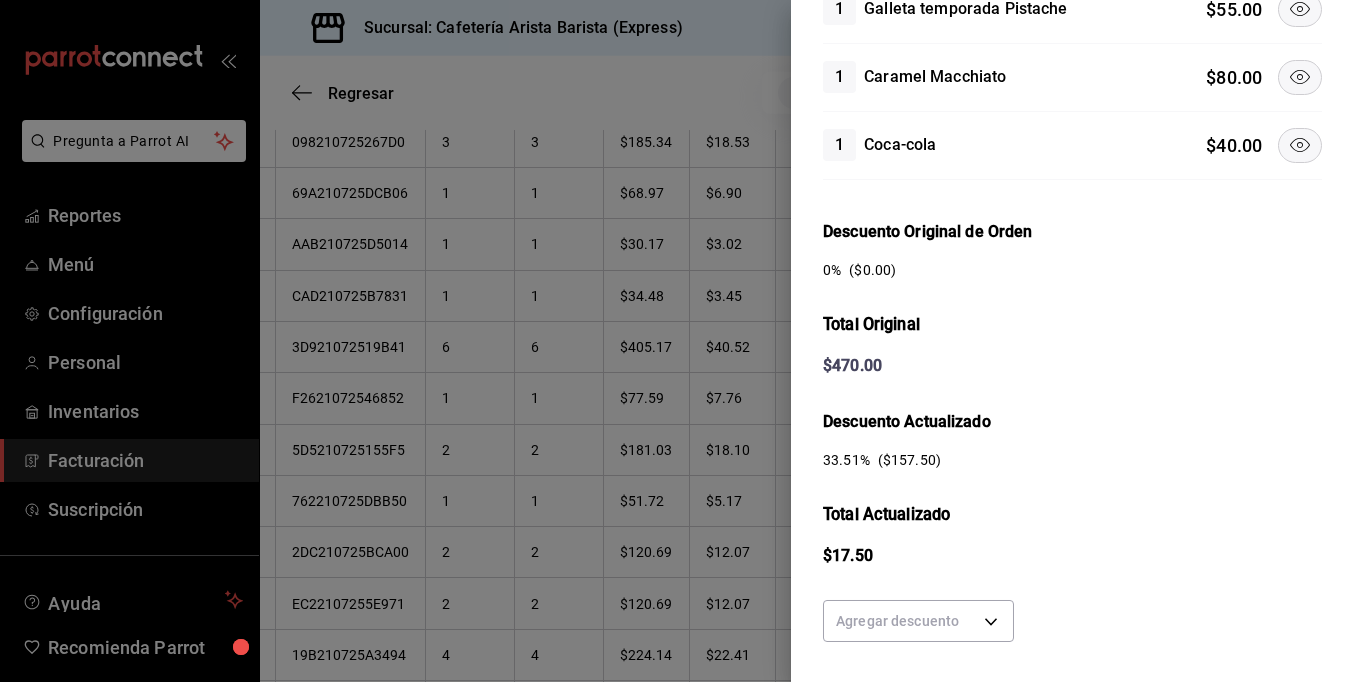 scroll, scrollTop: 261, scrollLeft: 0, axis: vertical 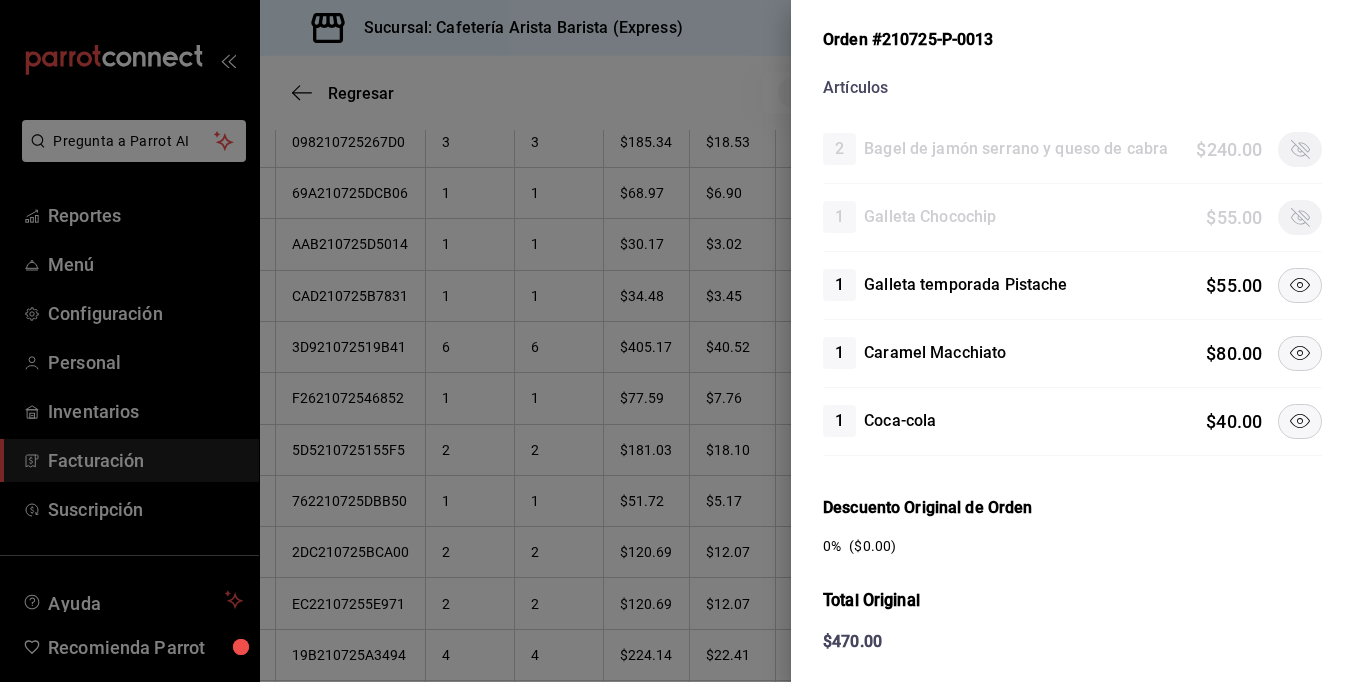 click 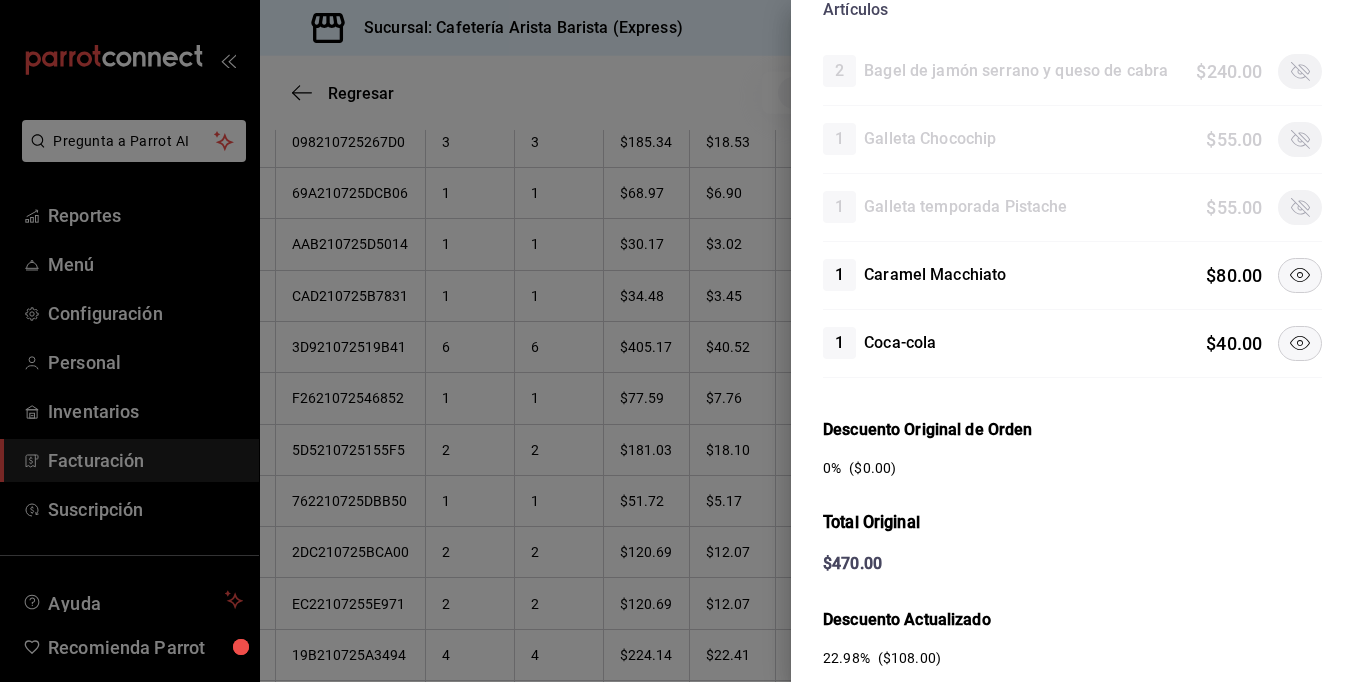 scroll, scrollTop: 661, scrollLeft: 0, axis: vertical 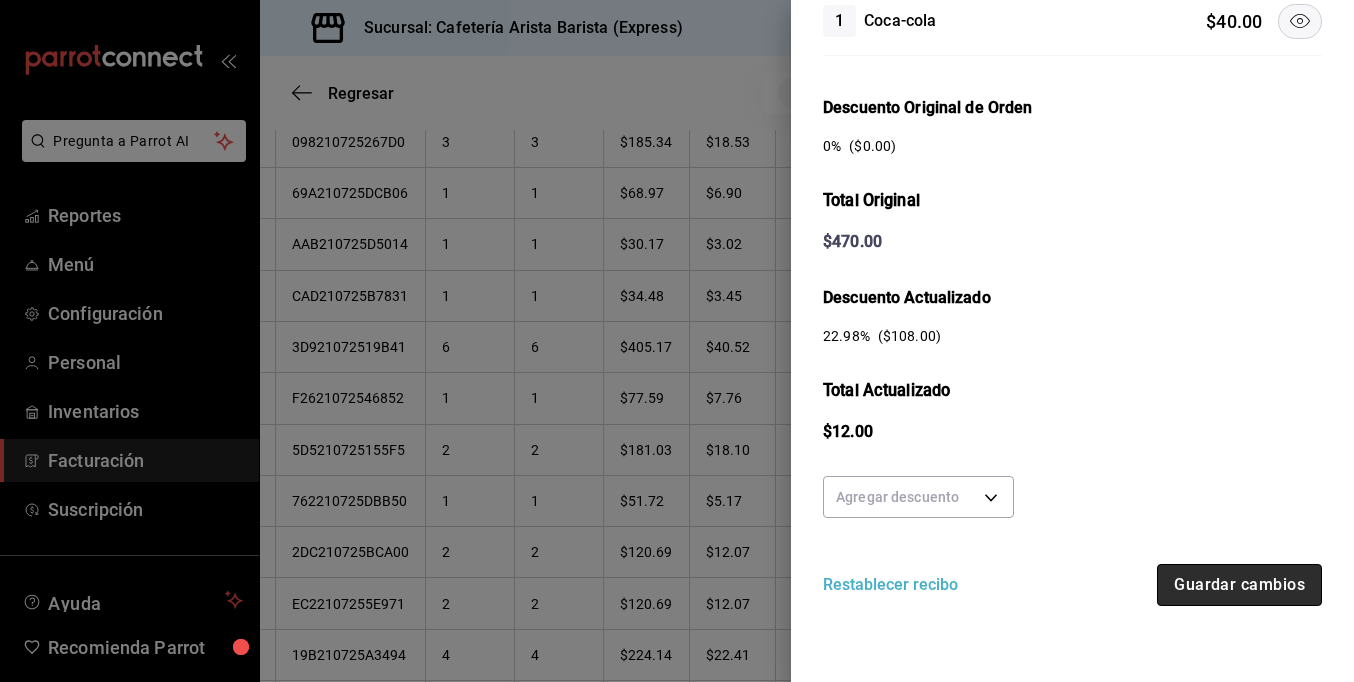 click on "Guardar cambios" at bounding box center (1239, 585) 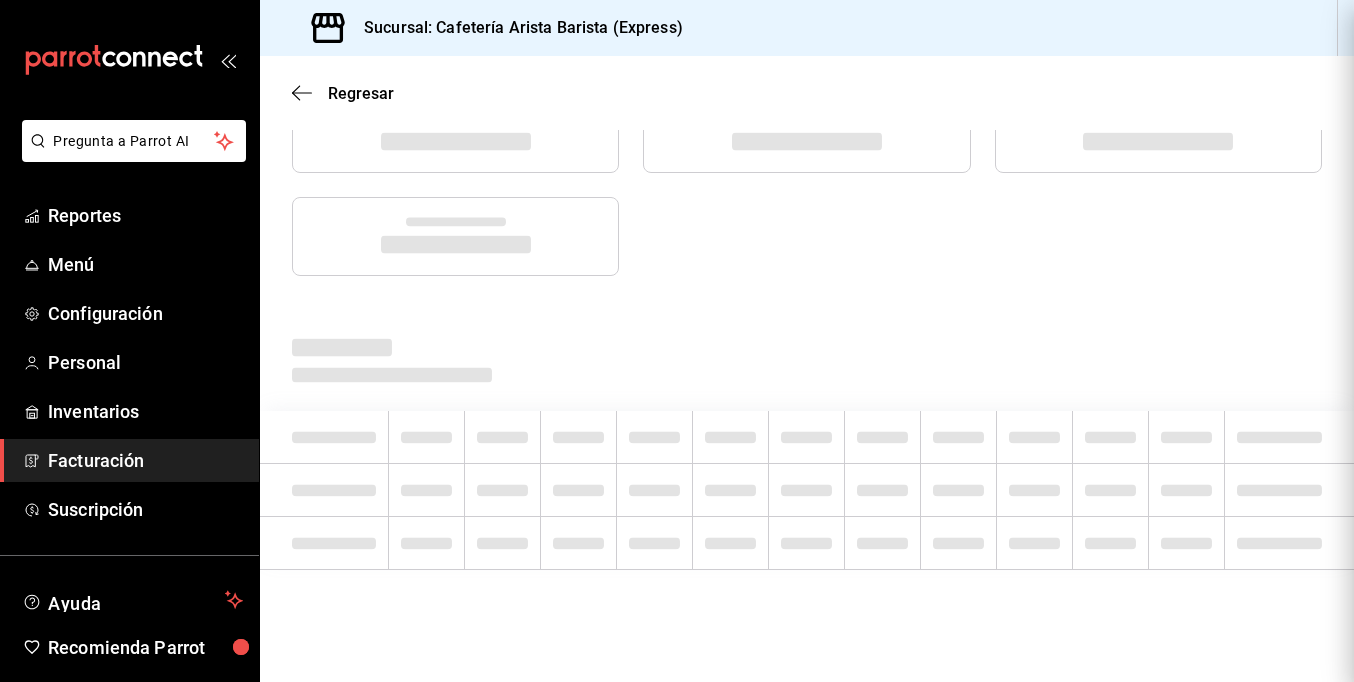 scroll, scrollTop: 0, scrollLeft: 0, axis: both 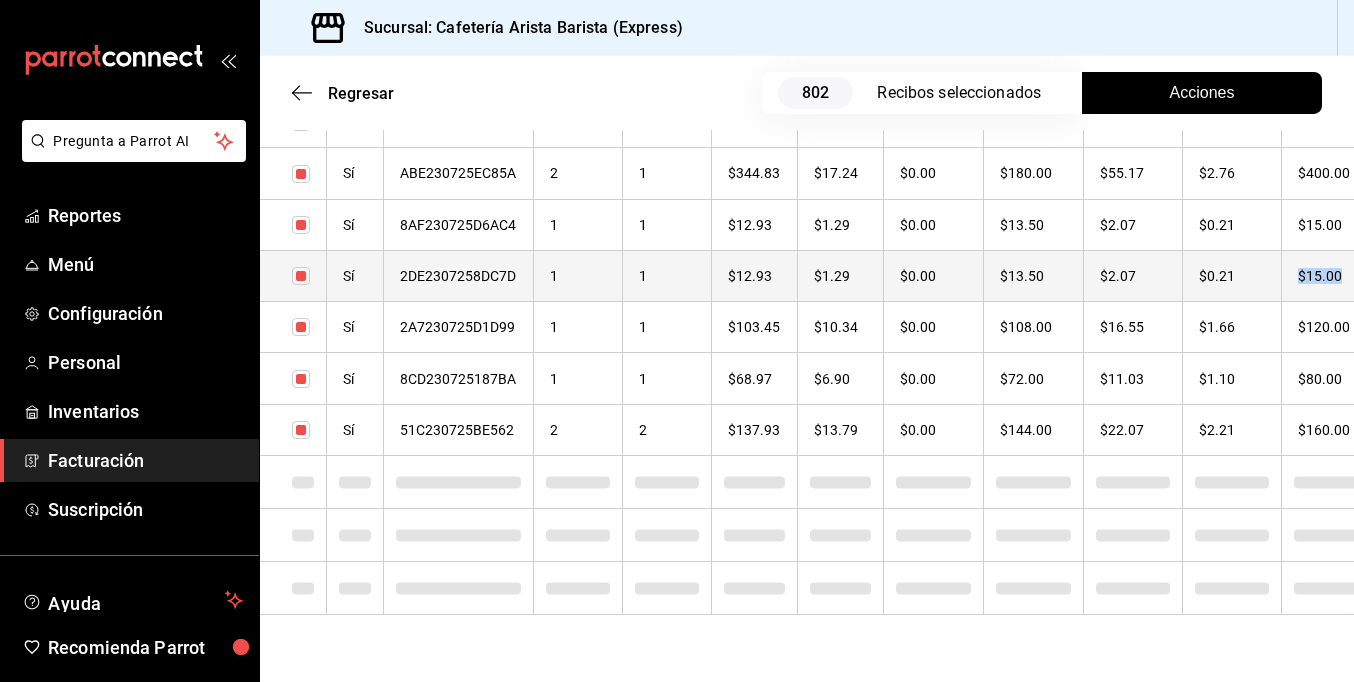 drag, startPoint x: 1266, startPoint y: 220, endPoint x: 1323, endPoint y: 223, distance: 57.07889 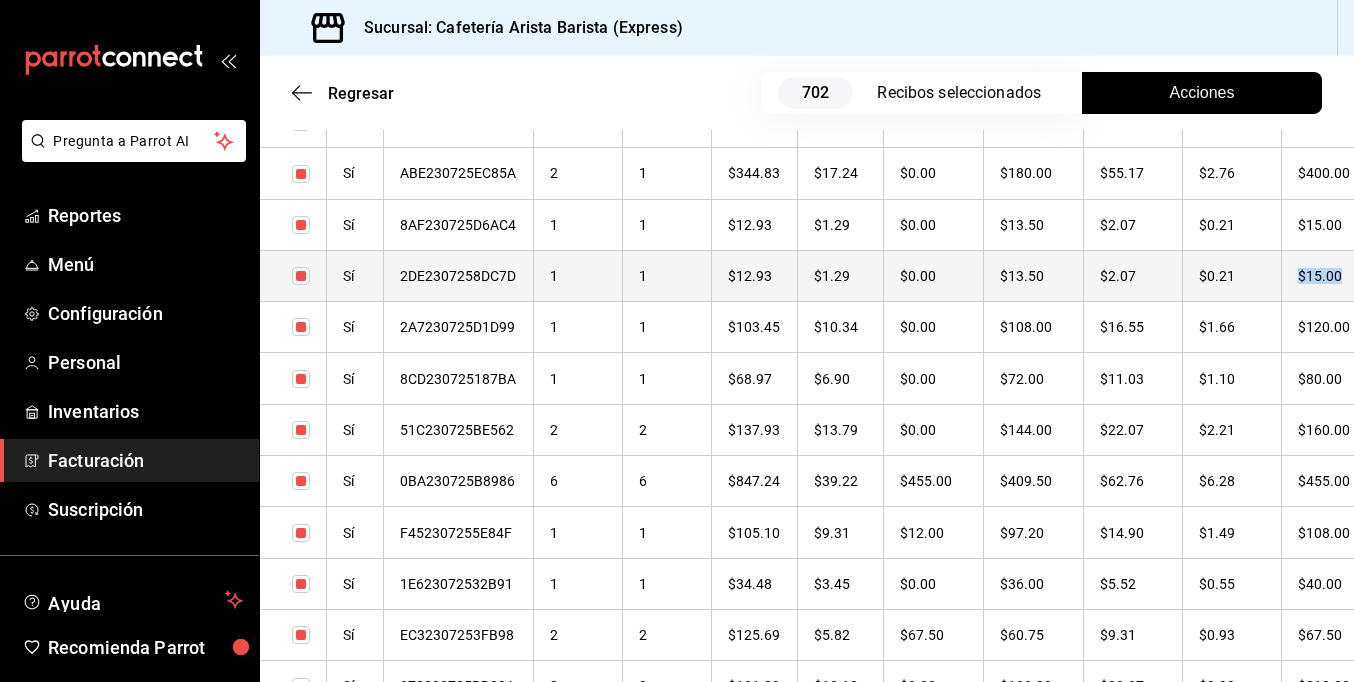 checkbox on "true" 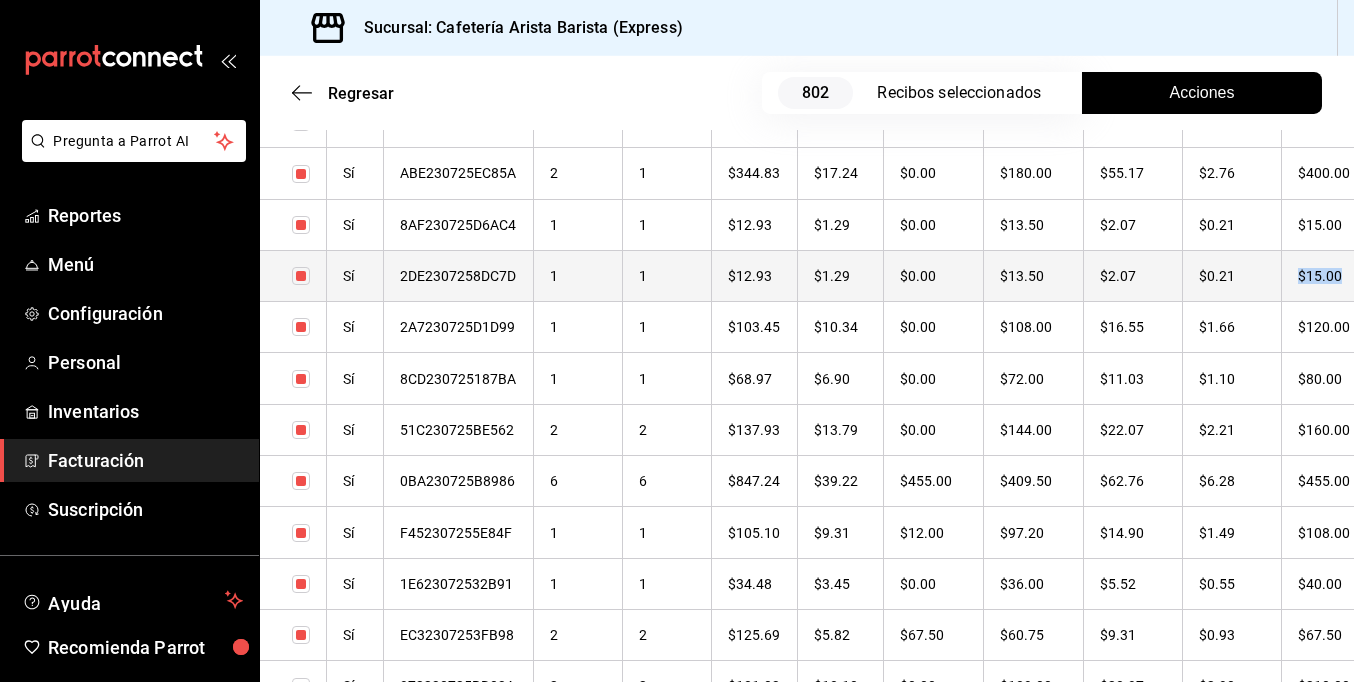 scroll, scrollTop: 0, scrollLeft: 33, axis: horizontal 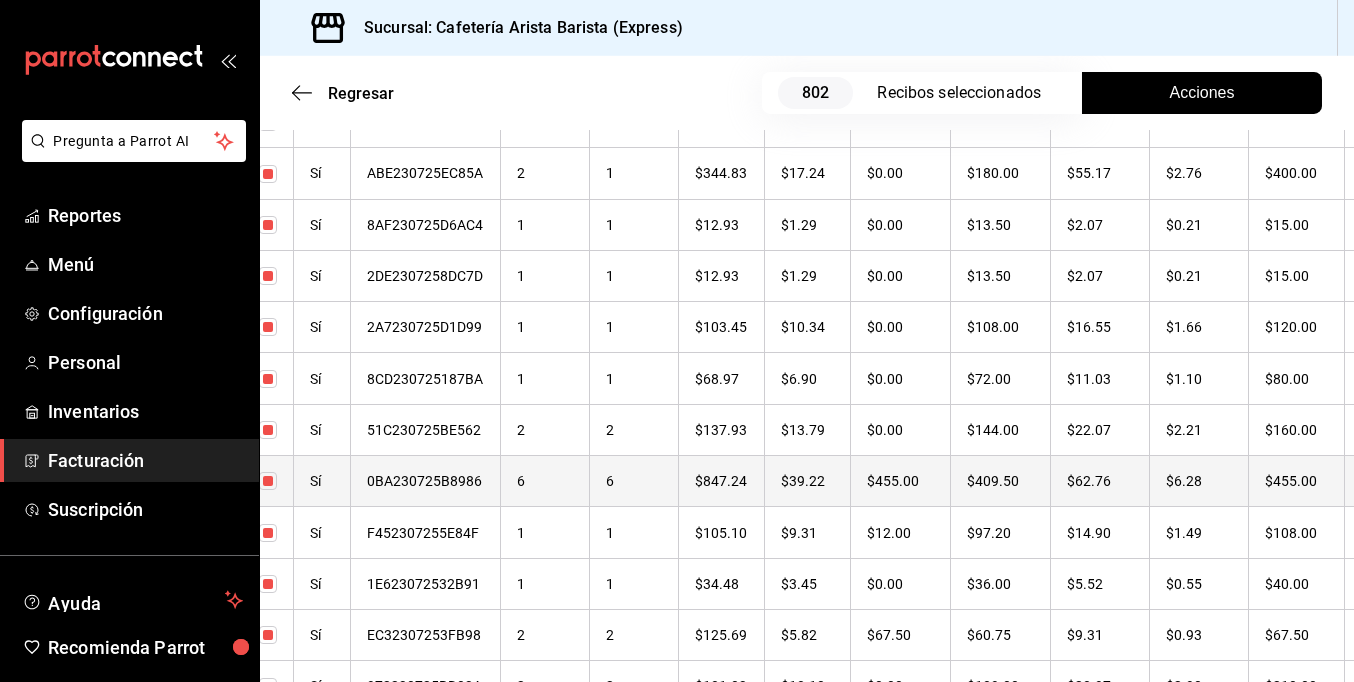 click on "$455.00" at bounding box center (1297, 481) 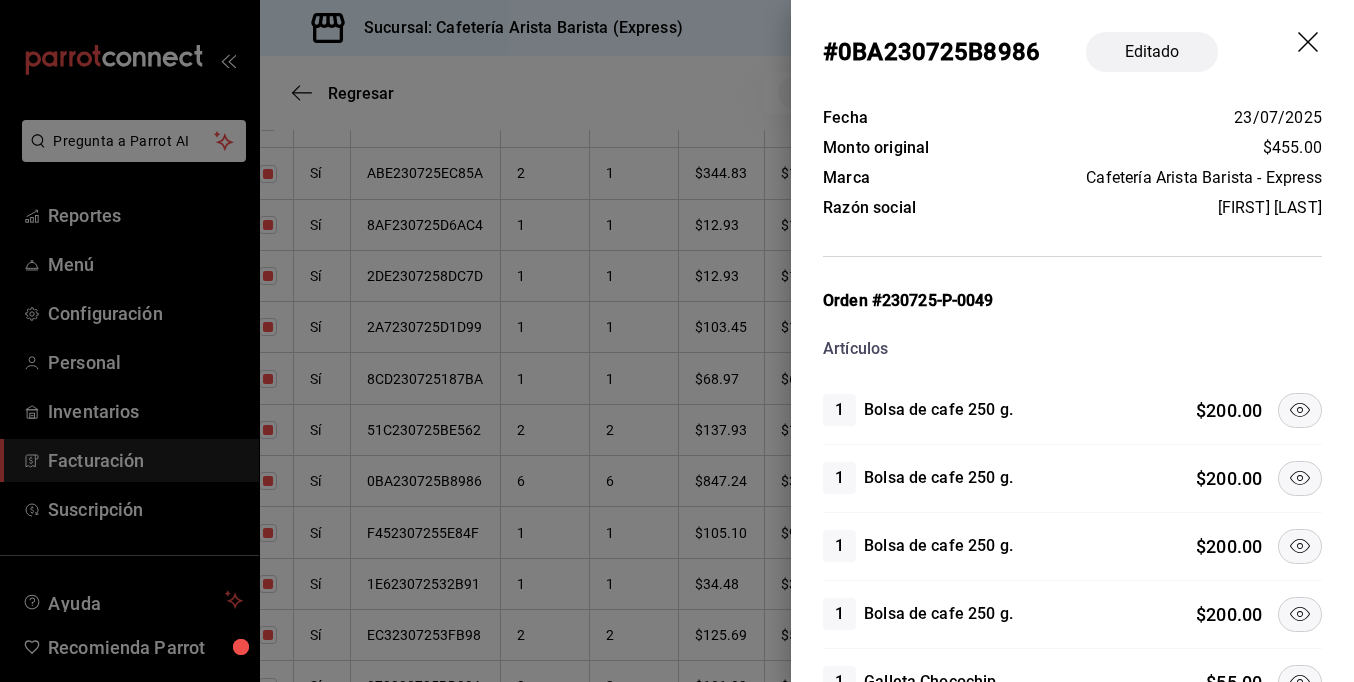 click at bounding box center [1300, 410] 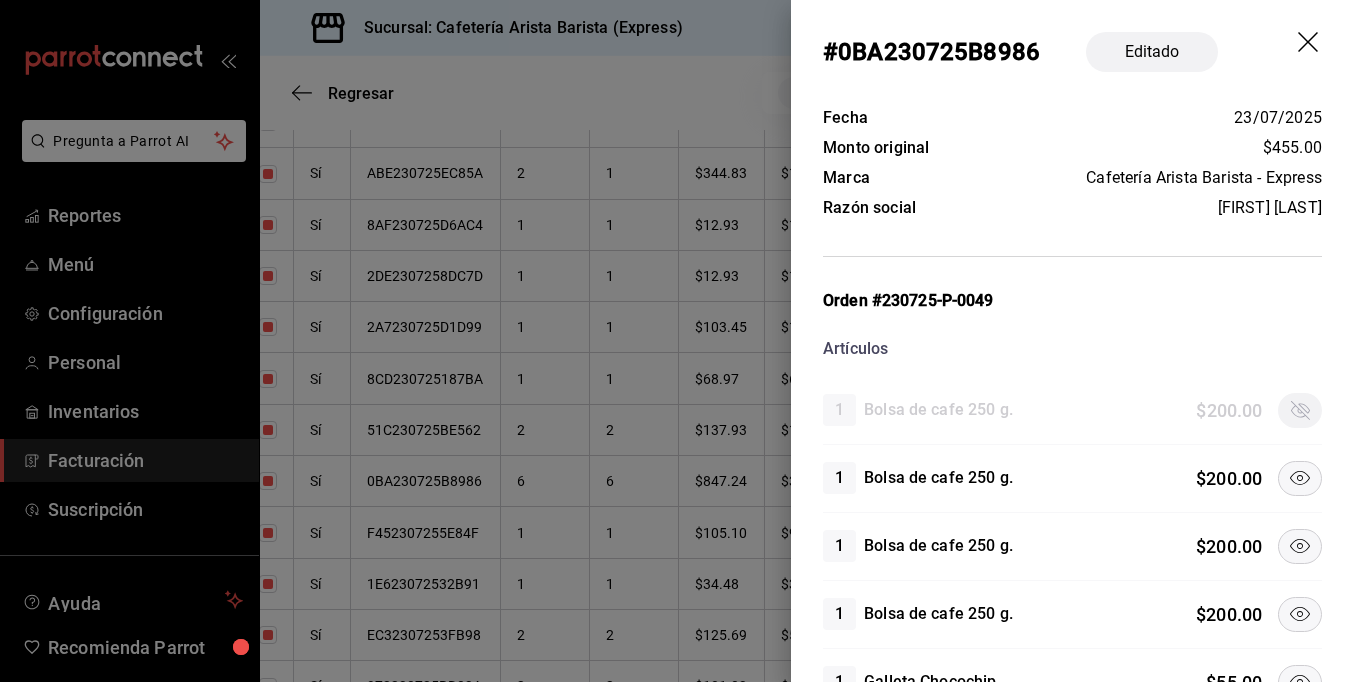 click 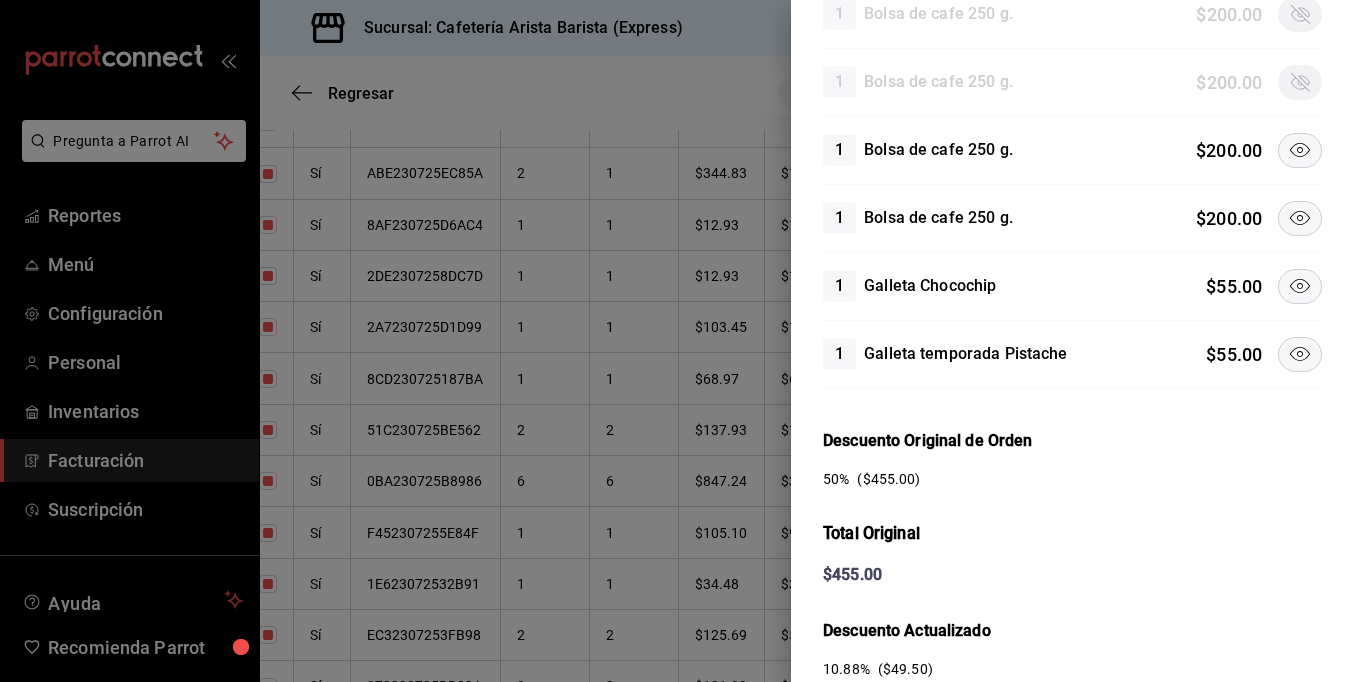 scroll, scrollTop: 400, scrollLeft: 0, axis: vertical 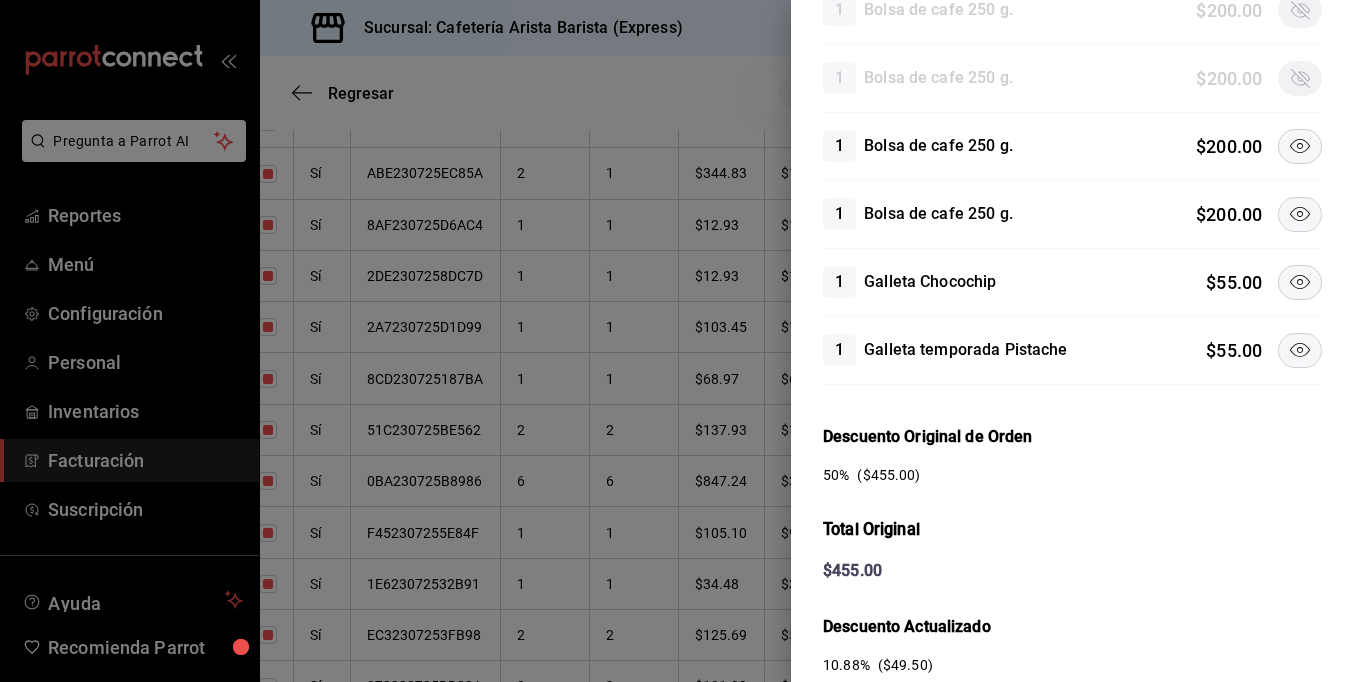 click 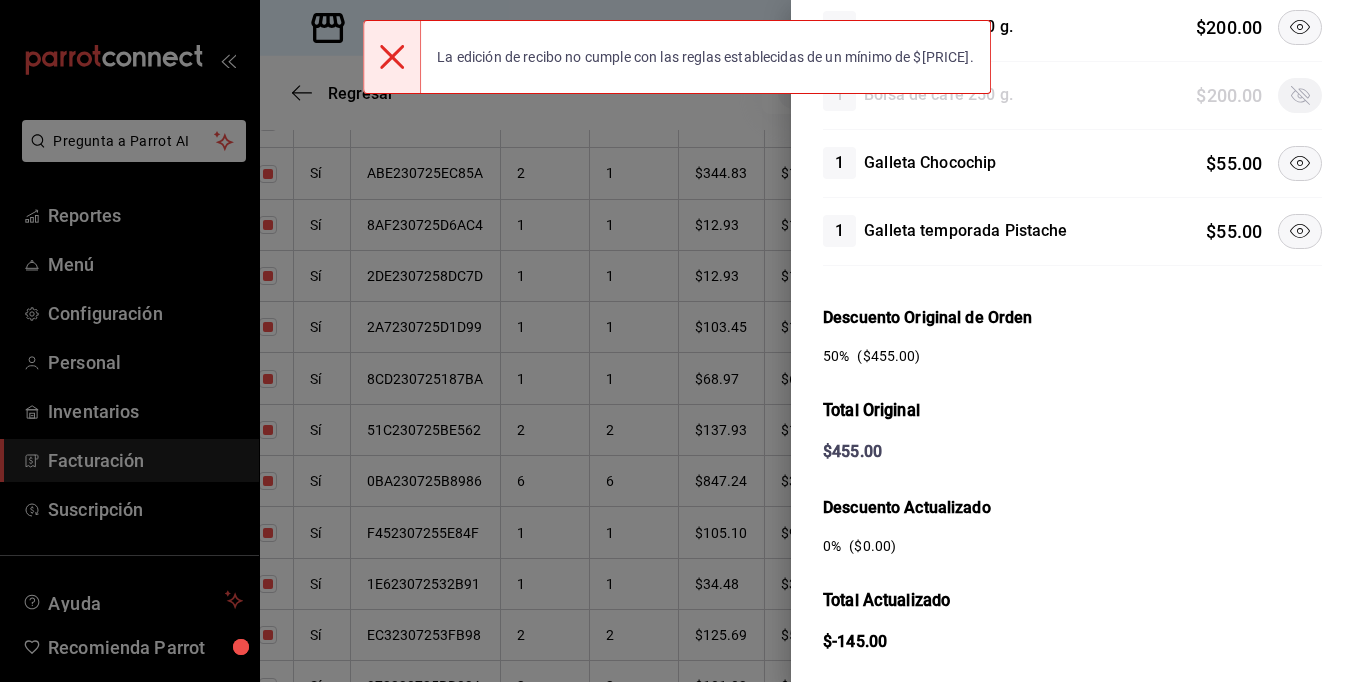 scroll, scrollTop: 629, scrollLeft: 0, axis: vertical 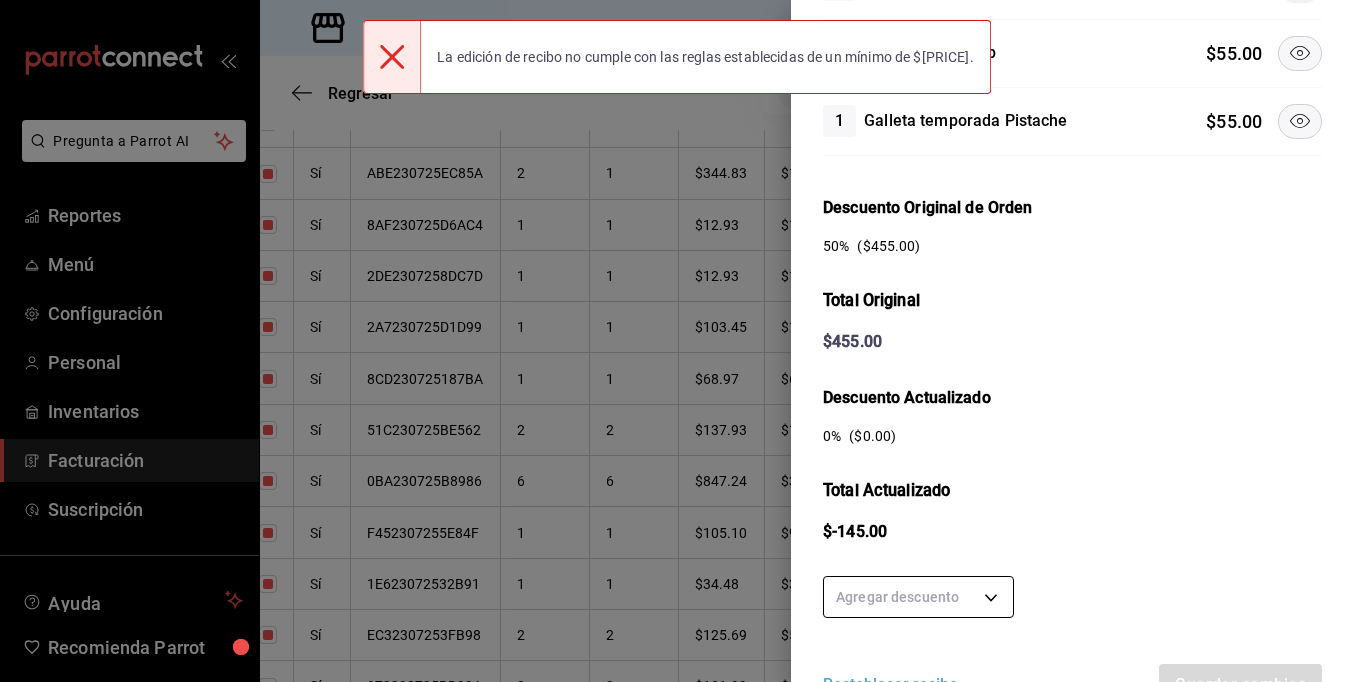click on "Pregunta a Parrot AI Reportes   Menú   Configuración   Personal   Inventarios   Facturación   Suscripción   Ayuda Recomienda Parrot   [FIRST] [LAST]   Sugerir nueva función   Sucursal: Cafetería Arista Barista (Express) Regresar 802 Recibos seleccionados Acciones Editar recibos Fecha 2025-07-01 1 / 7 / 2025 - 2025-07-31 31 / 7 / 2025 Hora inicio 00:00 Hora inicio Hora fin 23:59 Hora fin Razón social [FIRST] [LAST] 80a76763-f030-4f71-9538-49db91ca31f9 Formas de pago   Efectivo 386dc416-f97e-41f4-9feb-f82f63e89165 Marcas Ver todas 1aa7263e-2fd1-44cb-84e9-62954ac4e21b Ingresos totales $ 98,259.06 Descuentos totales $ 6,566.50 Impuestos $ 14,670.94 Total por facturar $ 106,363.50 Ingresos totales (Act.) $ 8,914.01 Descuentos totales (Act.) $ 93,063.14 Impuestos  (Act.) $ 1,426.35 Total por facturar (Act.) $ 10,340.36 Editar recibos Quita la selección a los recibos que no quieras editar. Act. # de recibo Artículos (Orig.) Artículos (Act.) Subtotal (Orig.) Subtotal (Act.) Descuento total (Orig.)" at bounding box center (677, 341) 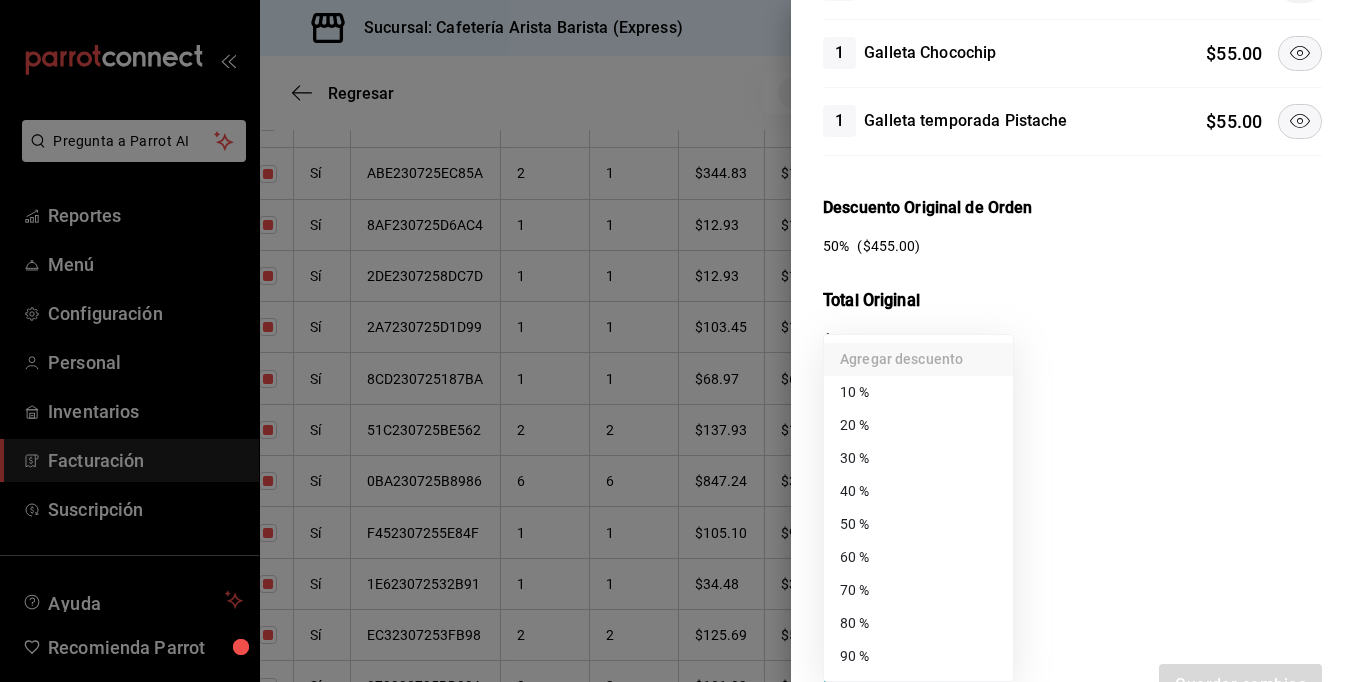 click on "10 %" at bounding box center (918, 392) 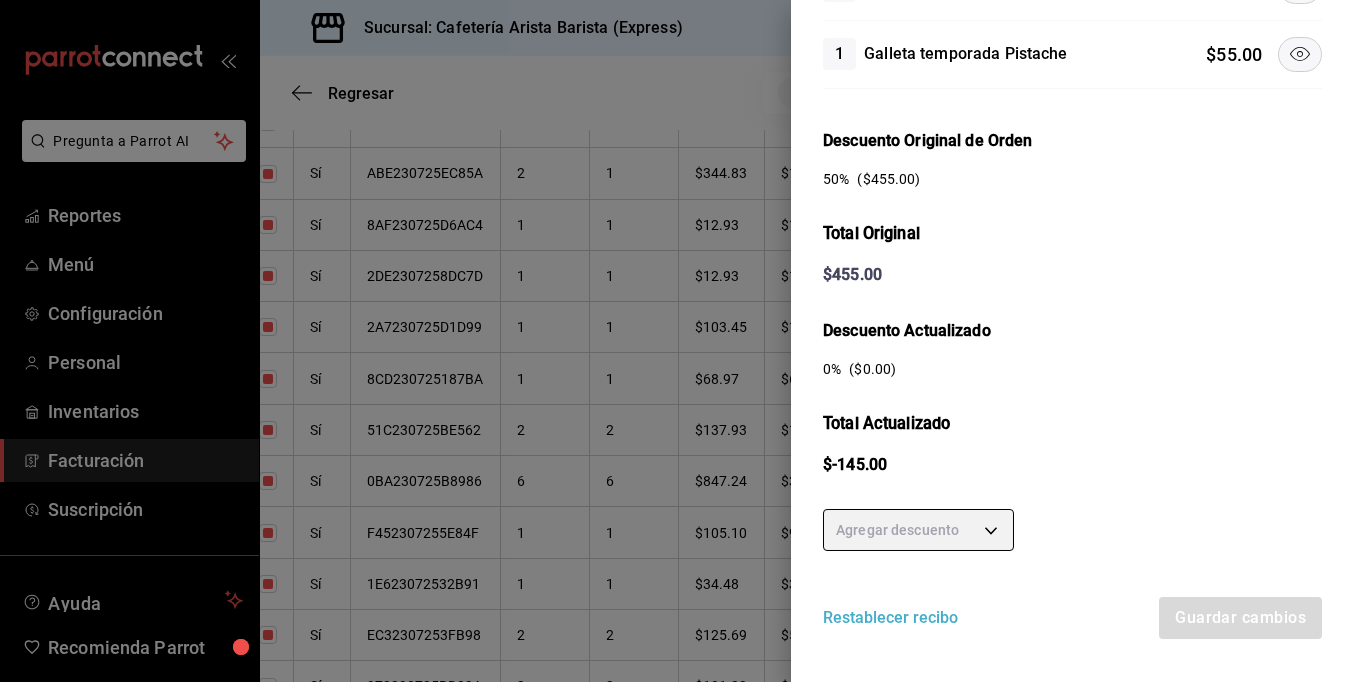 scroll, scrollTop: 729, scrollLeft: 0, axis: vertical 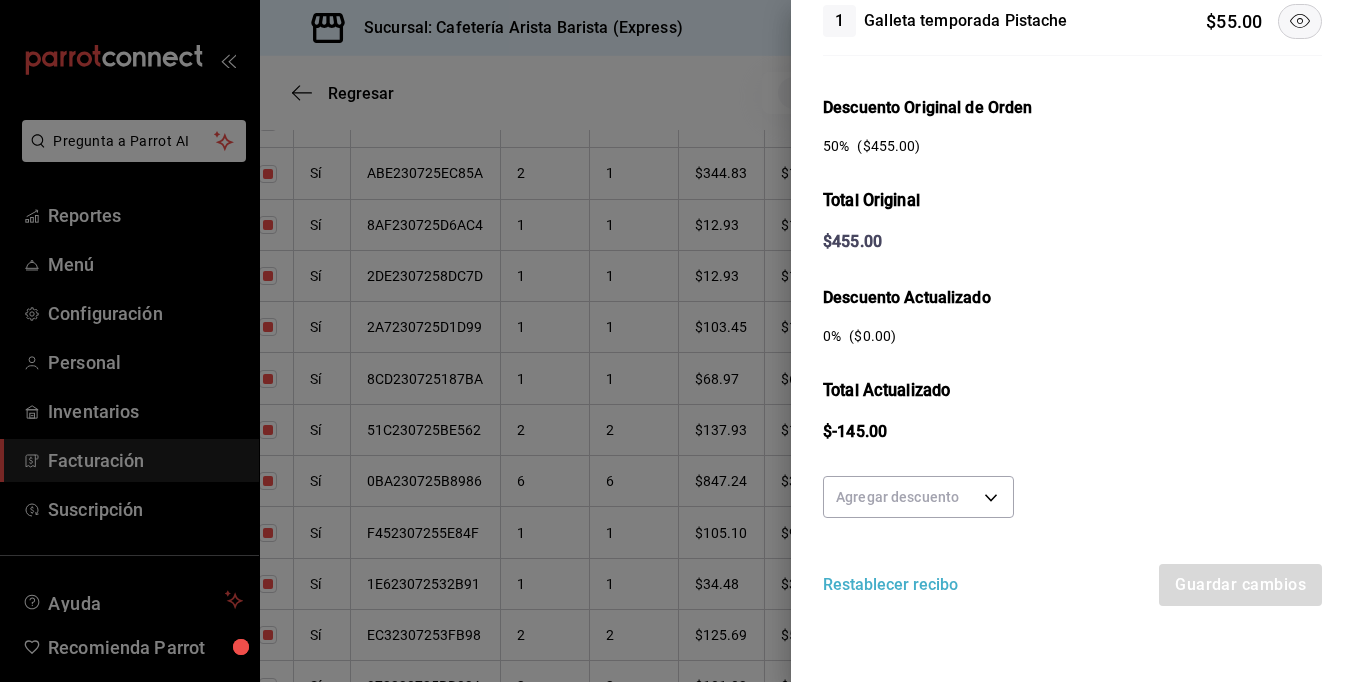 click on "Restablecer recibo" at bounding box center [890, 585] 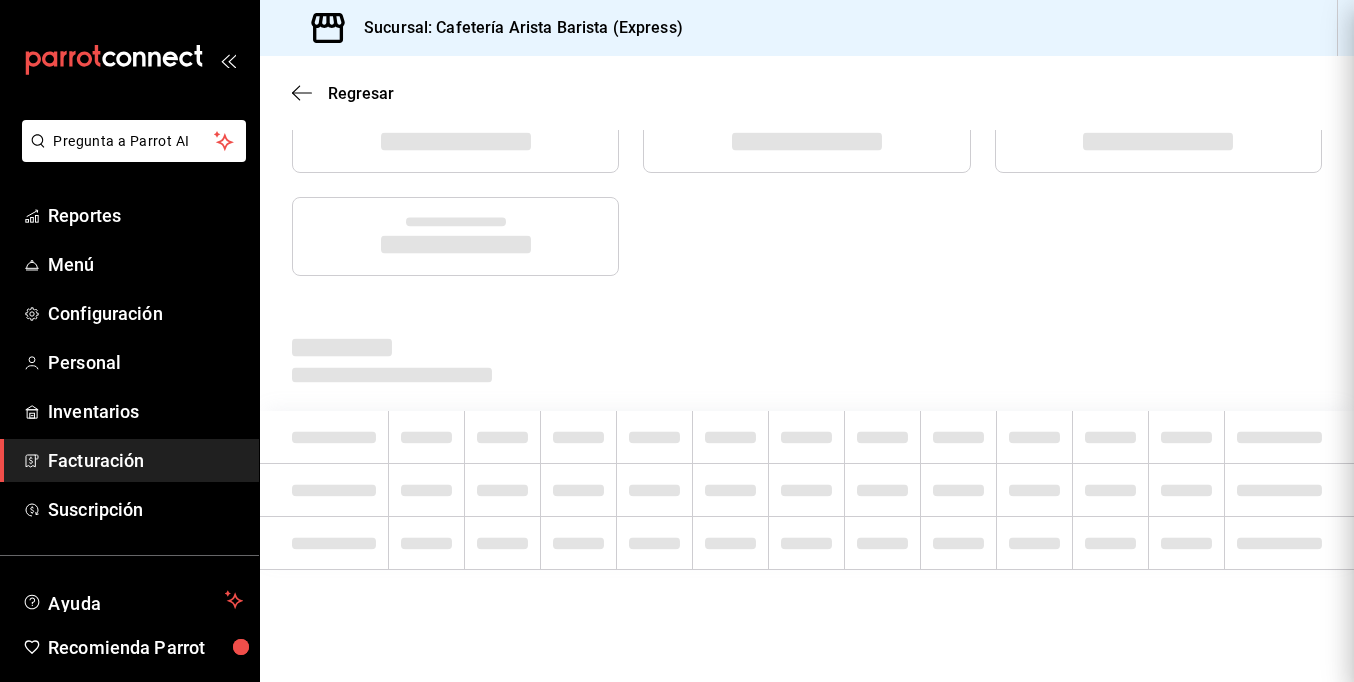 scroll, scrollTop: 0, scrollLeft: 0, axis: both 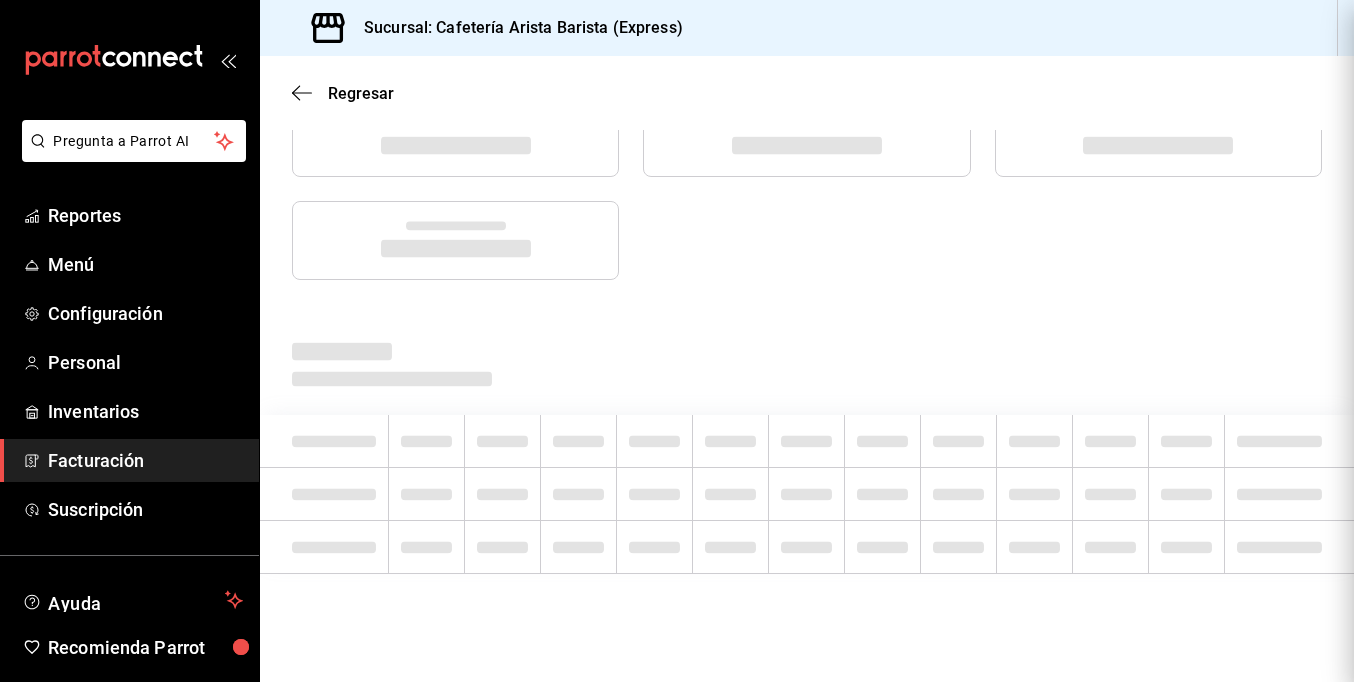 click on "# Sin Editar Fecha Monto original $455.00 Marca Razón social Orden #undefined Artículos Agregar descuento Restablecer recibo Guardar cambios" at bounding box center [677, 341] 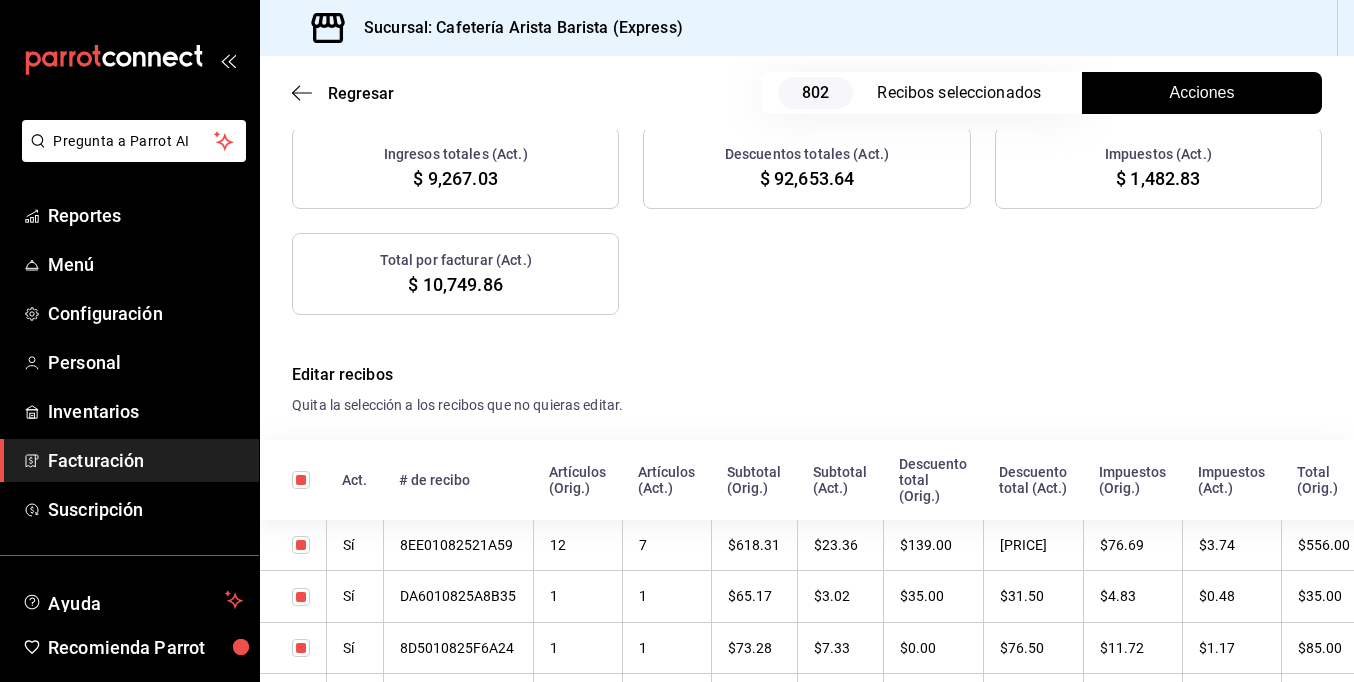 scroll, scrollTop: 5715, scrollLeft: 0, axis: vertical 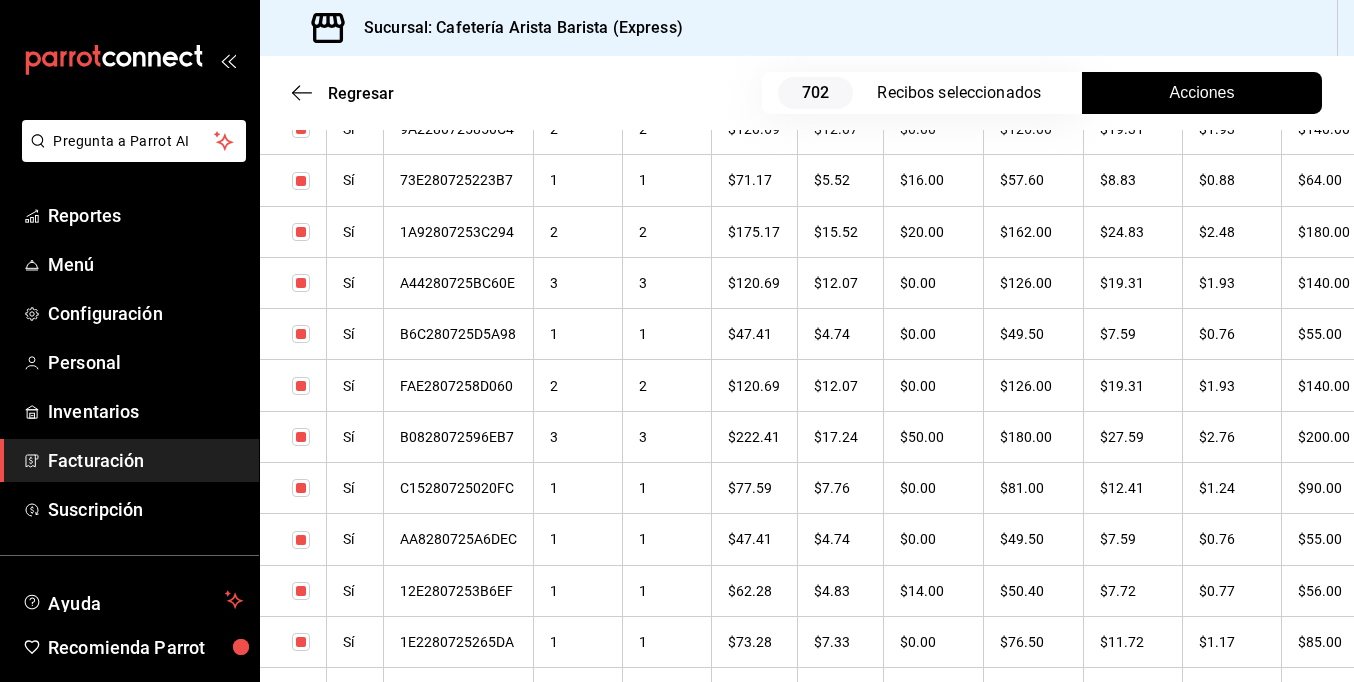 click on "Pregunta a Parrot AI Reportes   Menú   Configuración   Personal   Inventarios   Facturación   Suscripción   Ayuda Recomienda Parrot   [FIRST] [LAST]   Sugerir nueva función   Sucursal: Cafetería Arista Barista (Express) Regresar 702 Recibos seleccionados Acciones Editar recibos Fecha 2025-07-01 1 / 7 / 2025 - 2025-07-31 31 / 7 / 2025 Hora inicio 00:00 Hora inicio Hora fin 23:59 Hora fin Razón social [FIRST] [LAST] 80a76763-f030-4f71-9538-49db91ca31f9 Formas de pago   Efectivo 386dc416-f97e-41f4-9feb-f82f63e89165 Marcas Ver todas 1aa7263e-2fd1-44cb-84e9-62954ac4e21b Ingresos totales $ 86,011.79 Descuentos totales $ 5,961.00 Impuestos $ NaN Total por facturar $ 92,859.00 Ingresos totales (Act.) $ 8,263.67 Descuentos totales (Act.) $ 82,178.09 Impuestos  (Act.) $ NaN Total por facturar (Act.) $ 9,585.91 Editar recibos Quita la selección a los recibos que no quieras editar. Act. # de recibo Artículos (Orig.) Artículos (Act.) Subtotal (Orig.) Subtotal (Act.) Descuento total (Orig.) Total (Act.)" at bounding box center (677, 341) 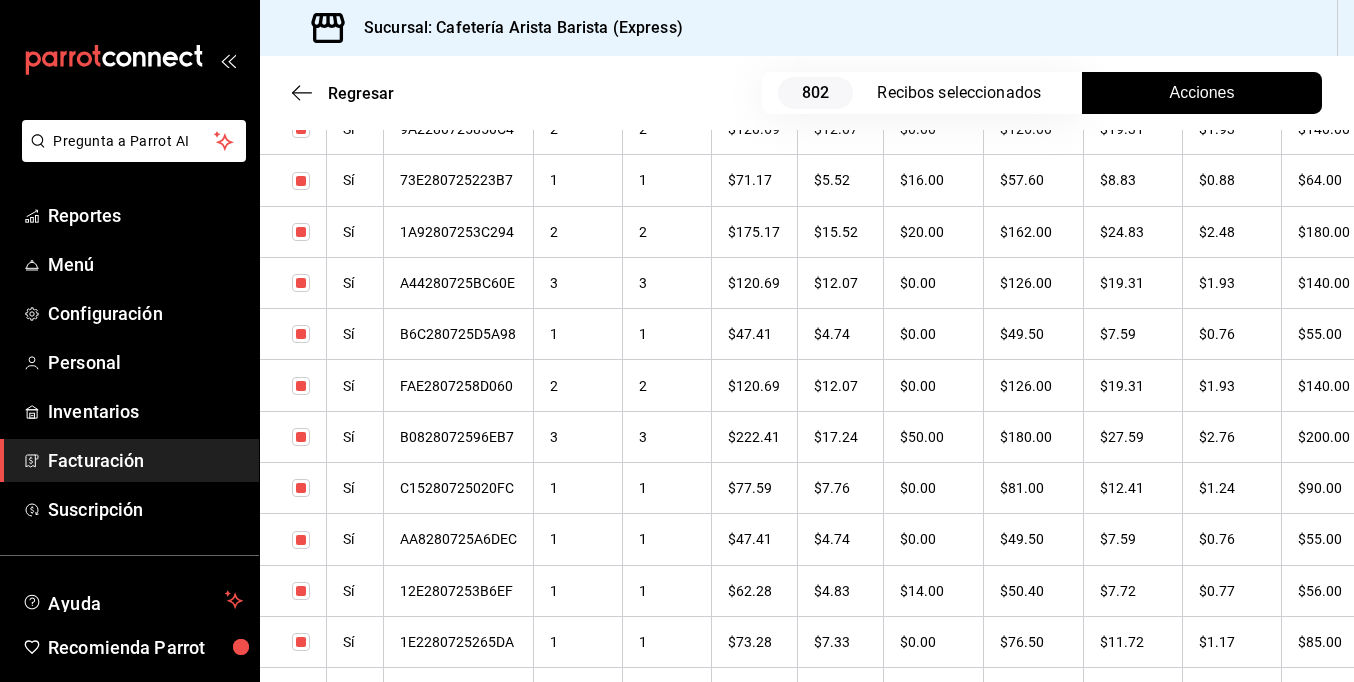 scroll, scrollTop: 10830, scrollLeft: 0, axis: vertical 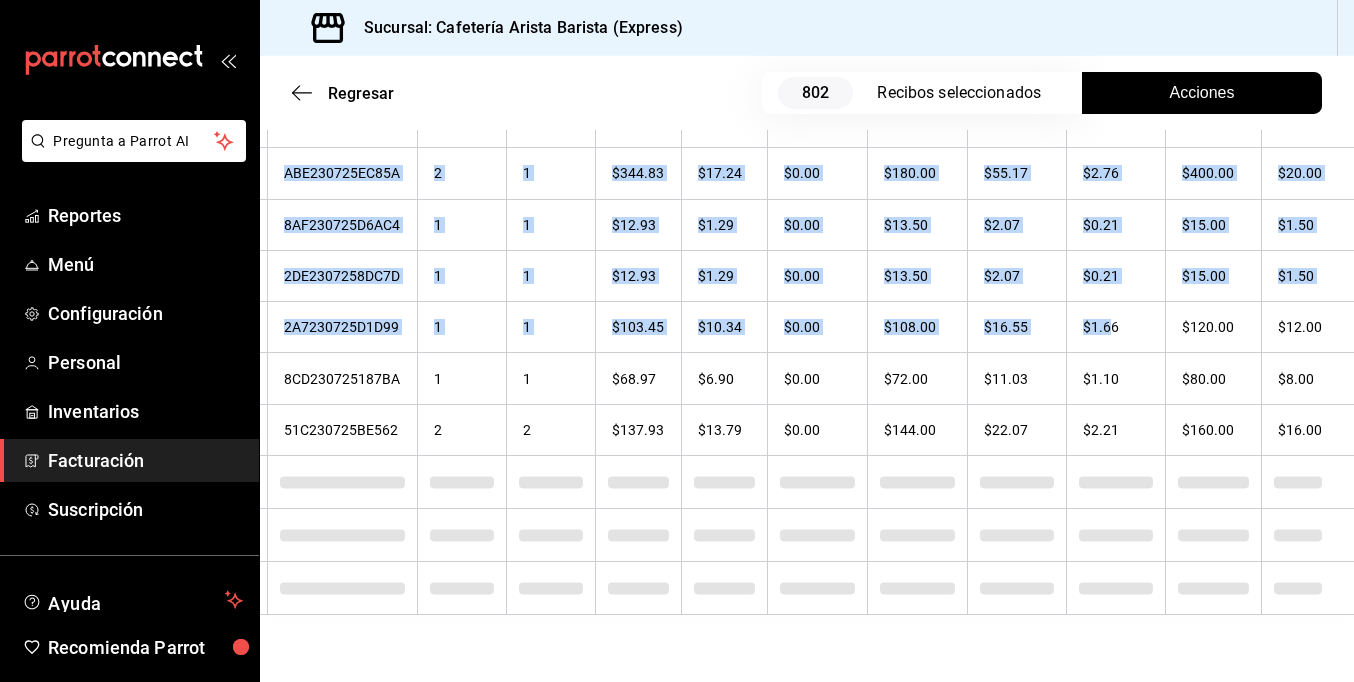 drag, startPoint x: 1220, startPoint y: 258, endPoint x: 1360, endPoint y: 260, distance: 140.01428 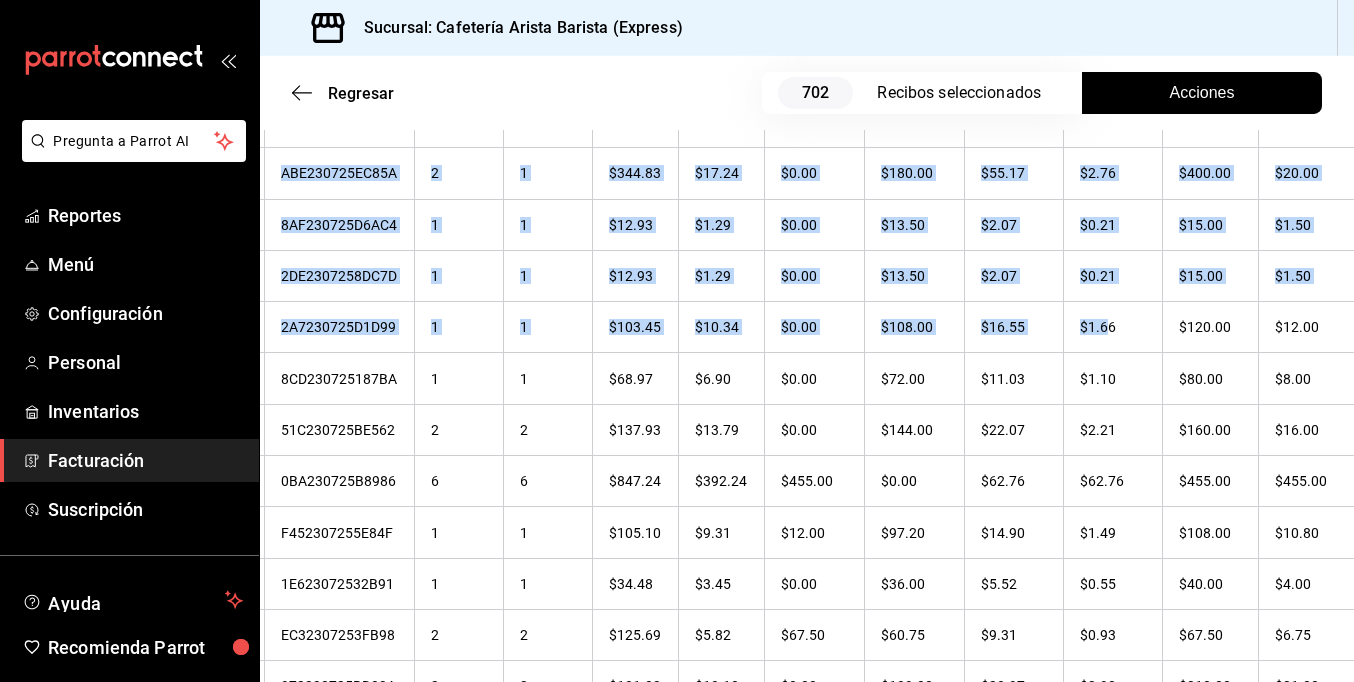 checkbox on "true" 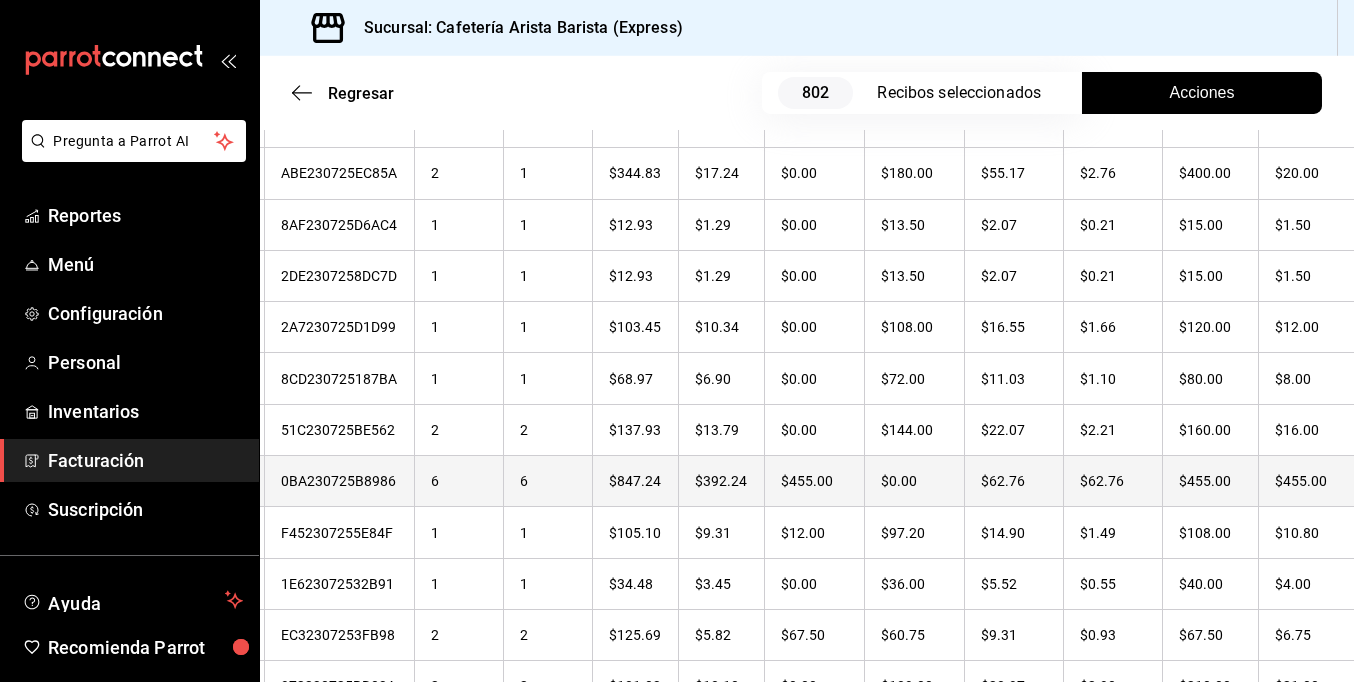 click on "$455.00" at bounding box center (1309, 481) 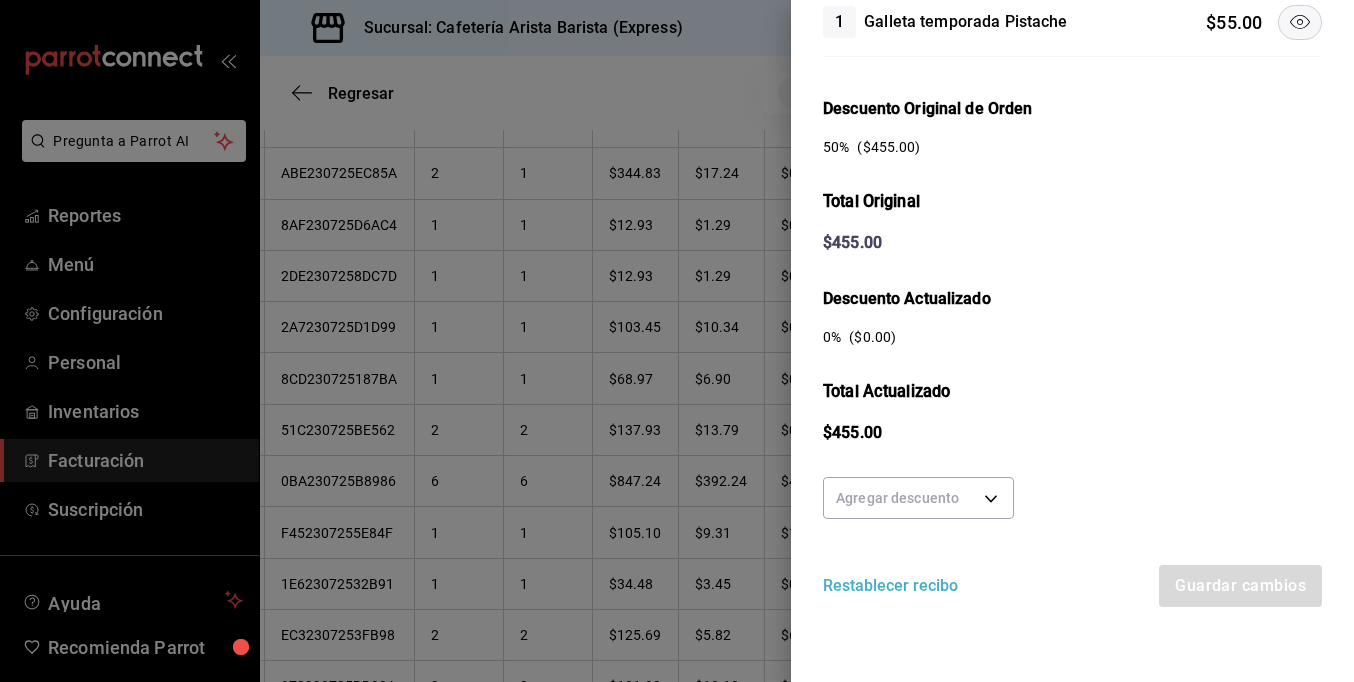 scroll, scrollTop: 729, scrollLeft: 0, axis: vertical 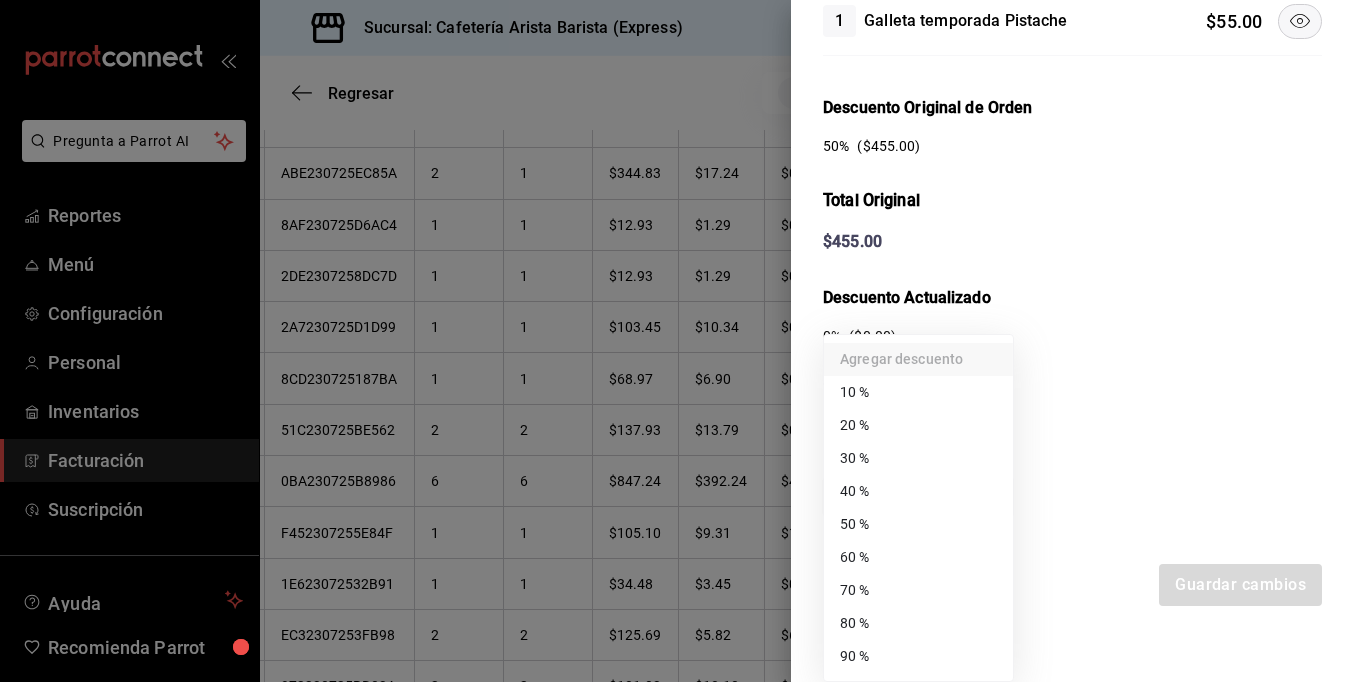 click on "Pregunta a Parrot AI Reportes   Menú   Configuración   Personal   Inventarios   Facturación   Suscripción   Ayuda Recomienda Parrot   Ramiro Peraza Brito   Sugerir nueva función   Sucursal: Cafetería Arista Barista (Express) Regresar 802 Recibos seleccionados Acciones Editar recibos Fecha 2025-07-01 1 / 7 / 2025 - 2025-07-31 31 / 7 / 2025 Hora inicio 00:00 Hora inicio Hora fin 23:59 Hora fin Razón social RAMIRO PERAZA BRITO 80a76763-f030-4f71-9538-49db91ca31f9 Formas de pago   Efectivo 386dc416-f97e-41f4-9feb-f82f63e89165 Marcas Ver todas 1aa7263e-2fd1-44cb-84e9-62954ac4e21b Ingresos totales $ 98,259.06 Descuentos totales $ 6,566.50 Impuestos $ 14,670.94 Total por facturar $ 106,363.50 Ingresos totales (Act.) $ 9,267.03 Descuentos totales (Act.) $ 92,653.64 Impuestos  (Act.) $ 1,482.83 Total por facturar (Act.) $ 10,749.86 Editar recibos Quita la selección a los recibos que no quieras editar. Act. # de recibo Artículos (Orig.) Artículos (Act.) Subtotal (Orig.) Subtotal (Act.) Descuento total (Orig.)" at bounding box center [677, 341] 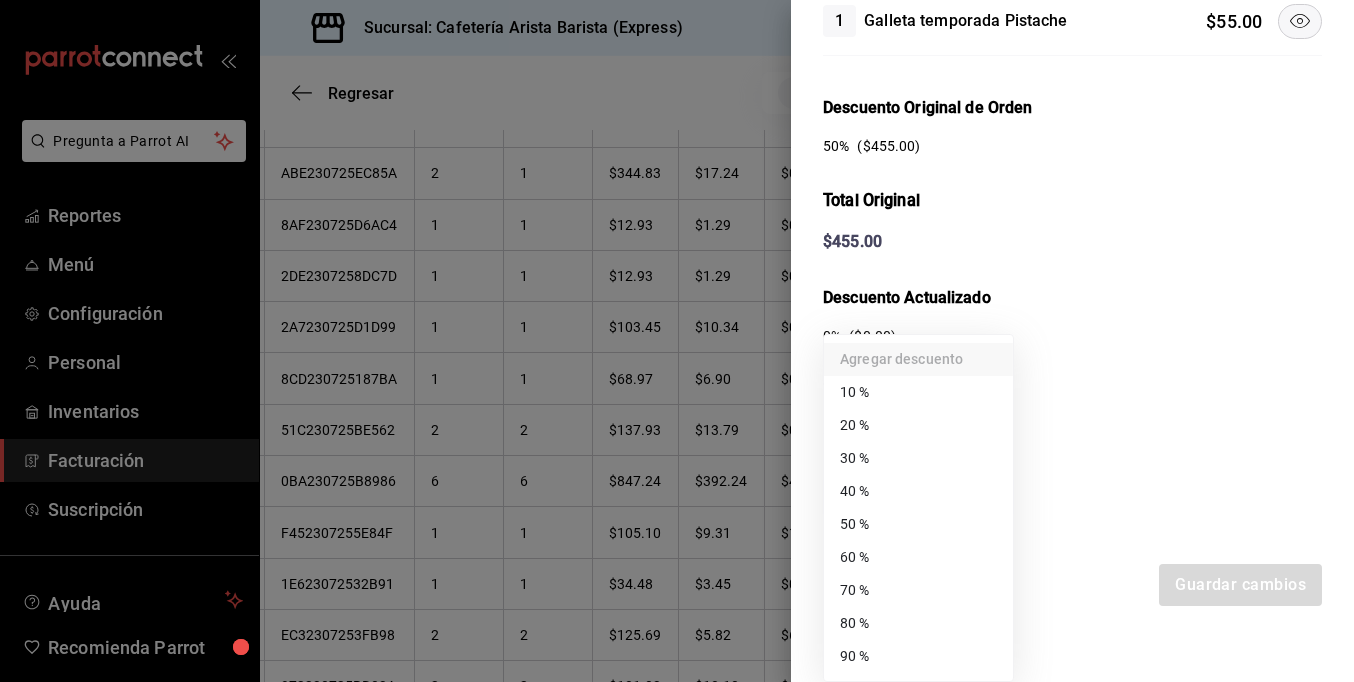 click on "80 %" at bounding box center (918, 623) 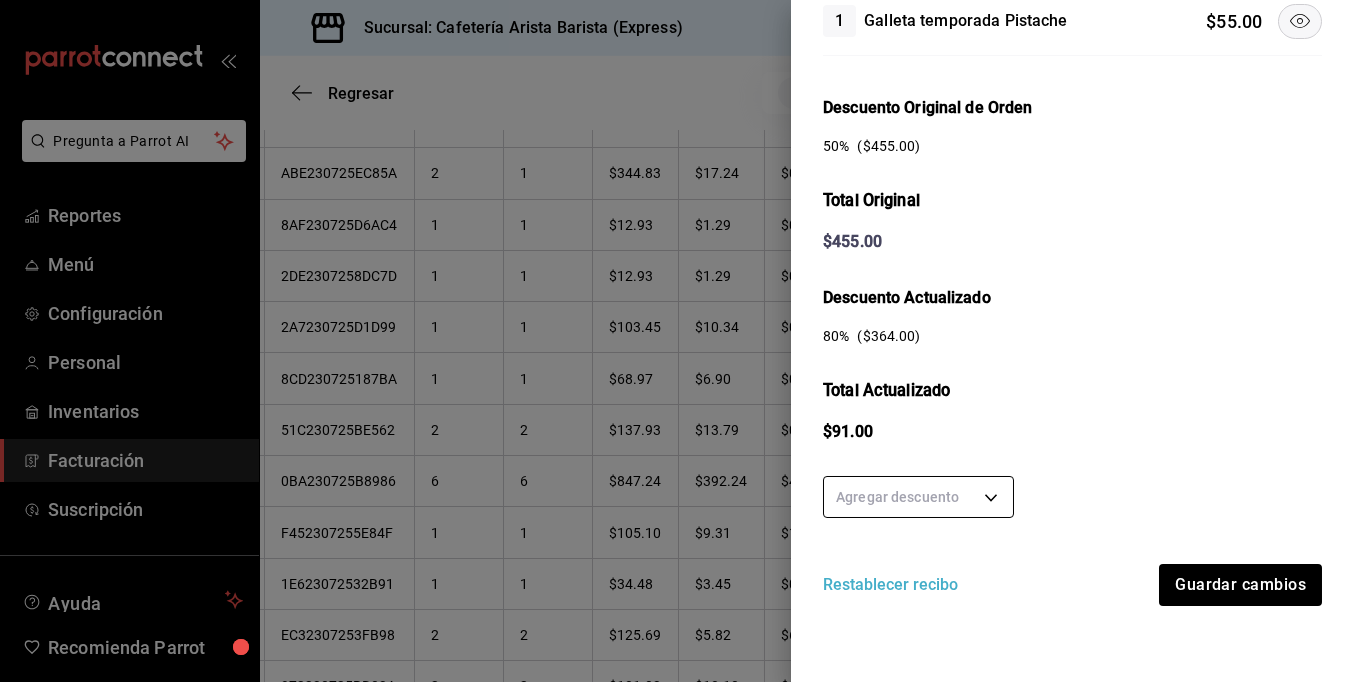 click on "Pregunta a Parrot AI Reportes   Menú   Configuración   Personal   Inventarios   Facturación   Suscripción   Ayuda Recomienda Parrot   Ramiro Peraza Brito   Sugerir nueva función   Sucursal: Cafetería Arista Barista (Express) Regresar 802 Recibos seleccionados Acciones Editar recibos Fecha 2025-07-01 1 / 7 / 2025 - 2025-07-31 31 / 7 / 2025 Hora inicio 00:00 Hora inicio Hora fin 23:59 Hora fin Razón social RAMIRO PERAZA BRITO 80a76763-f030-4f71-9538-49db91ca31f9 Formas de pago   Efectivo 386dc416-f97e-41f4-9feb-f82f63e89165 Marcas Ver todas 1aa7263e-2fd1-44cb-84e9-62954ac4e21b Ingresos totales $ 98,259.06 Descuentos totales $ 6,566.50 Impuestos $ 14,670.94 Total por facturar $ 106,363.50 Ingresos totales (Act.) $ 9,267.03 Descuentos totales (Act.) $ 92,653.64 Impuestos  (Act.) $ 1,482.83 Total por facturar (Act.) $ 10,749.86 Editar recibos Quita la selección a los recibos que no quieras editar. Act. # de recibo Artículos (Orig.) Artículos (Act.) Subtotal (Orig.) Subtotal (Act.) Descuento total (Orig.)" at bounding box center [677, 341] 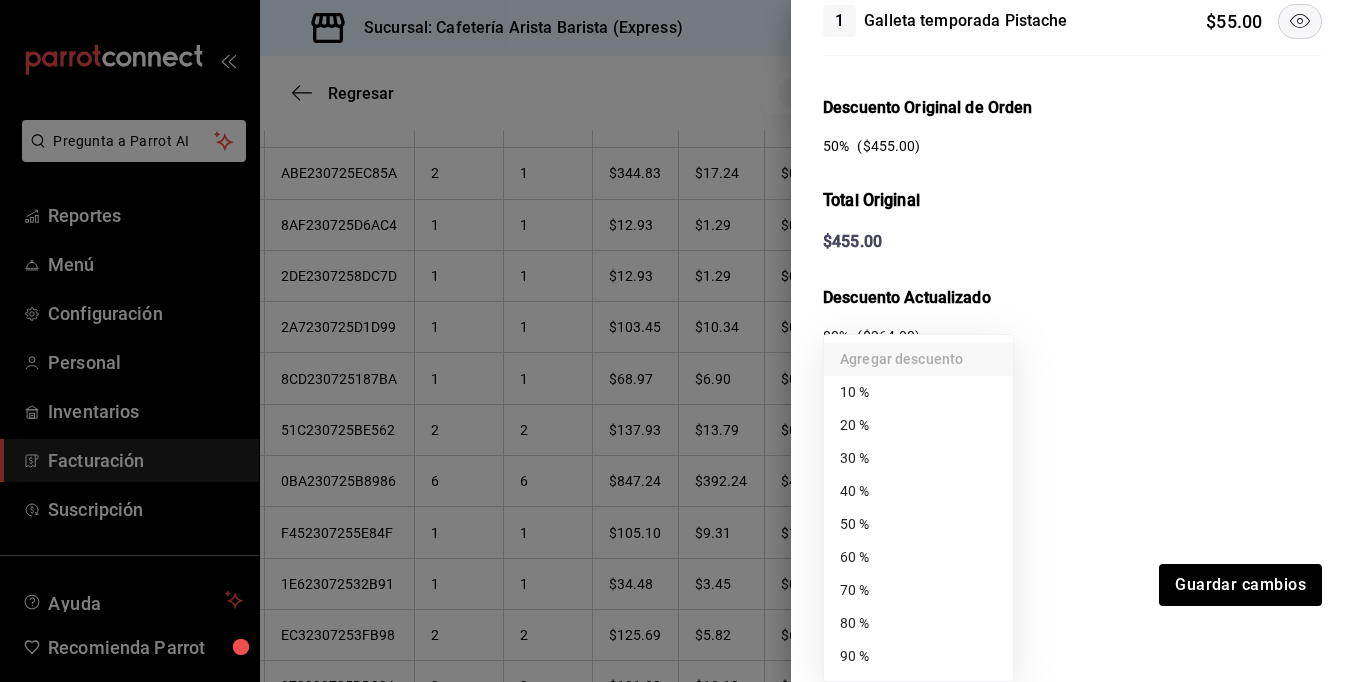 click on "90 %" at bounding box center [918, 656] 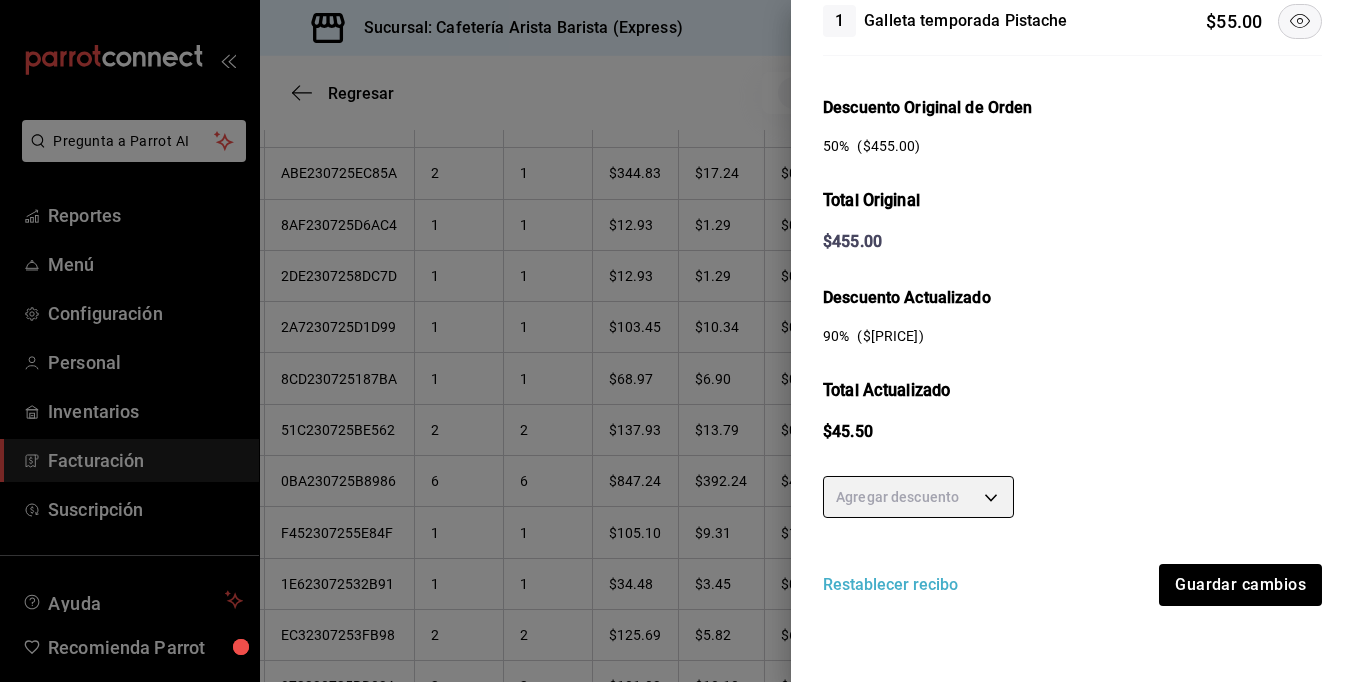 scroll, scrollTop: 529, scrollLeft: 0, axis: vertical 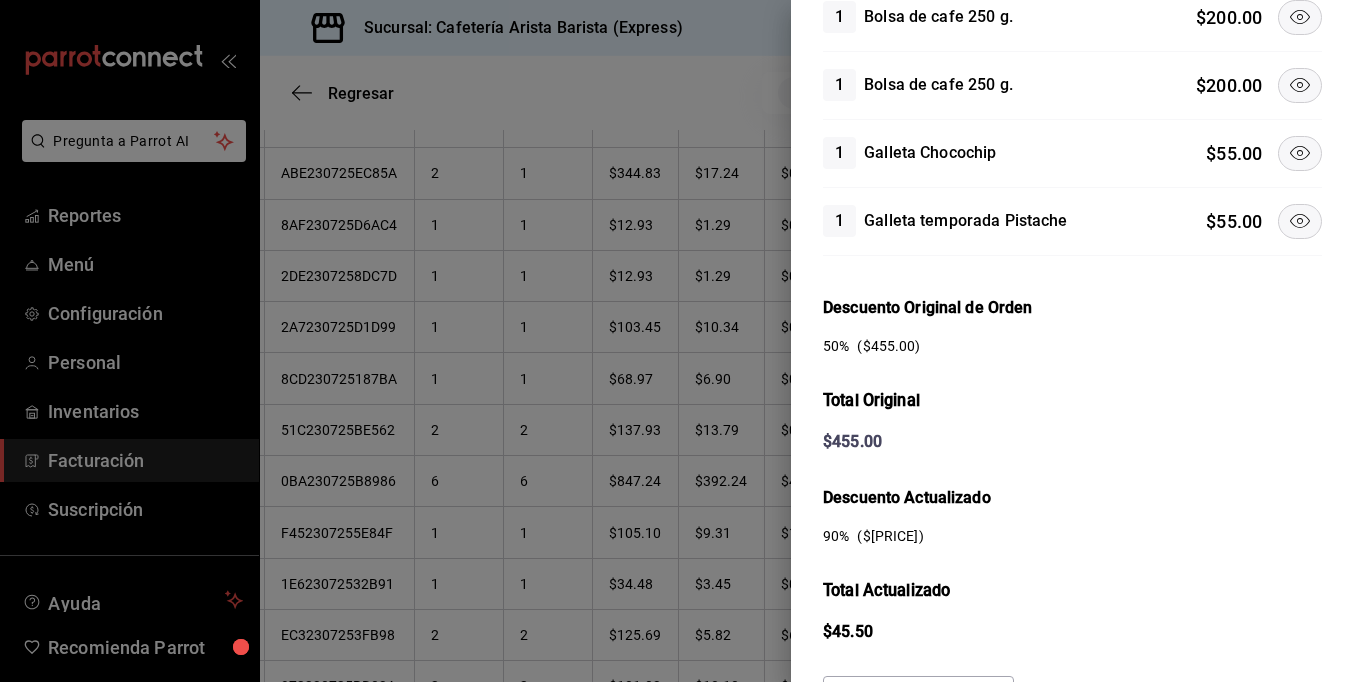 click 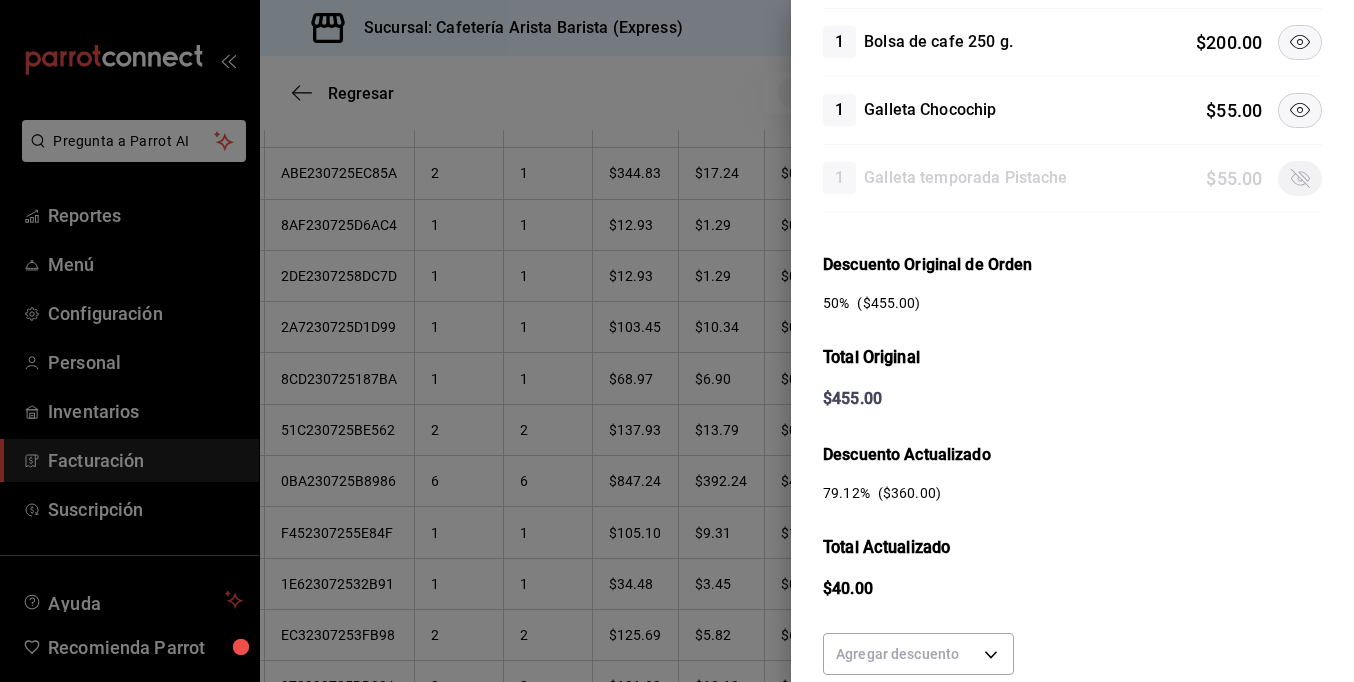 scroll, scrollTop: 529, scrollLeft: 0, axis: vertical 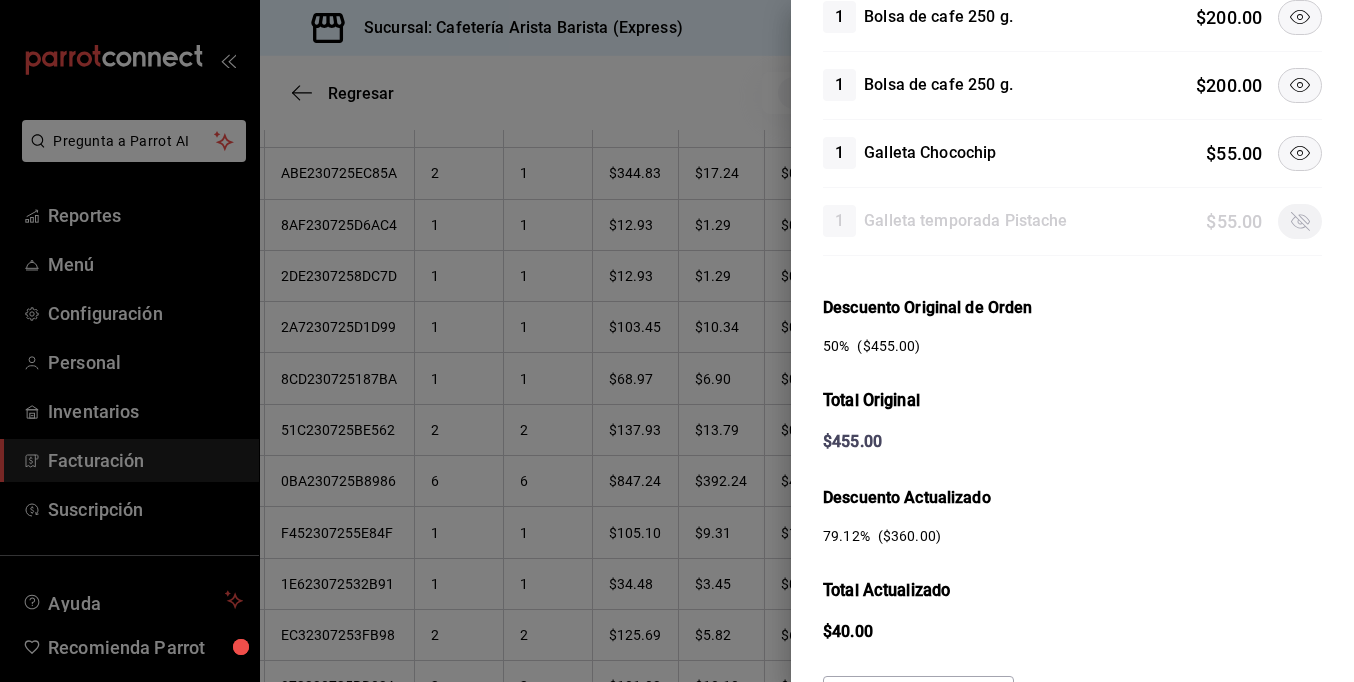 click at bounding box center (1300, 153) 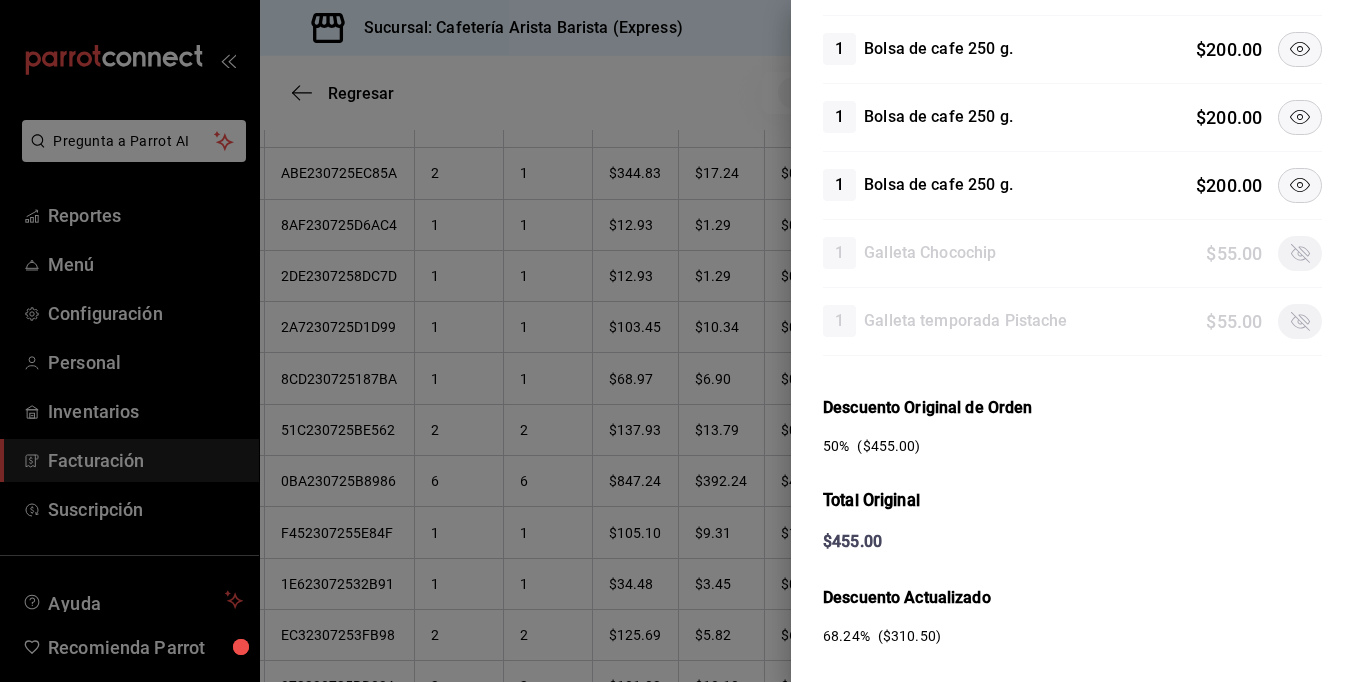 scroll, scrollTop: 529, scrollLeft: 0, axis: vertical 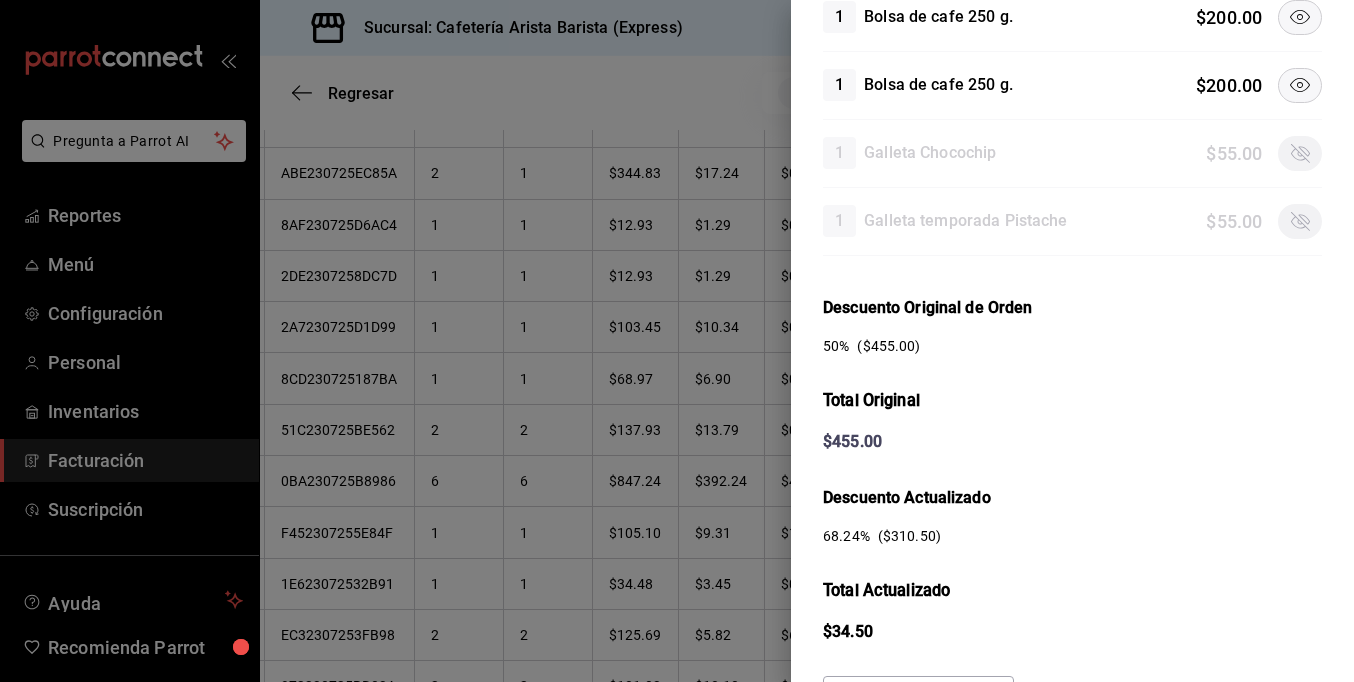 click 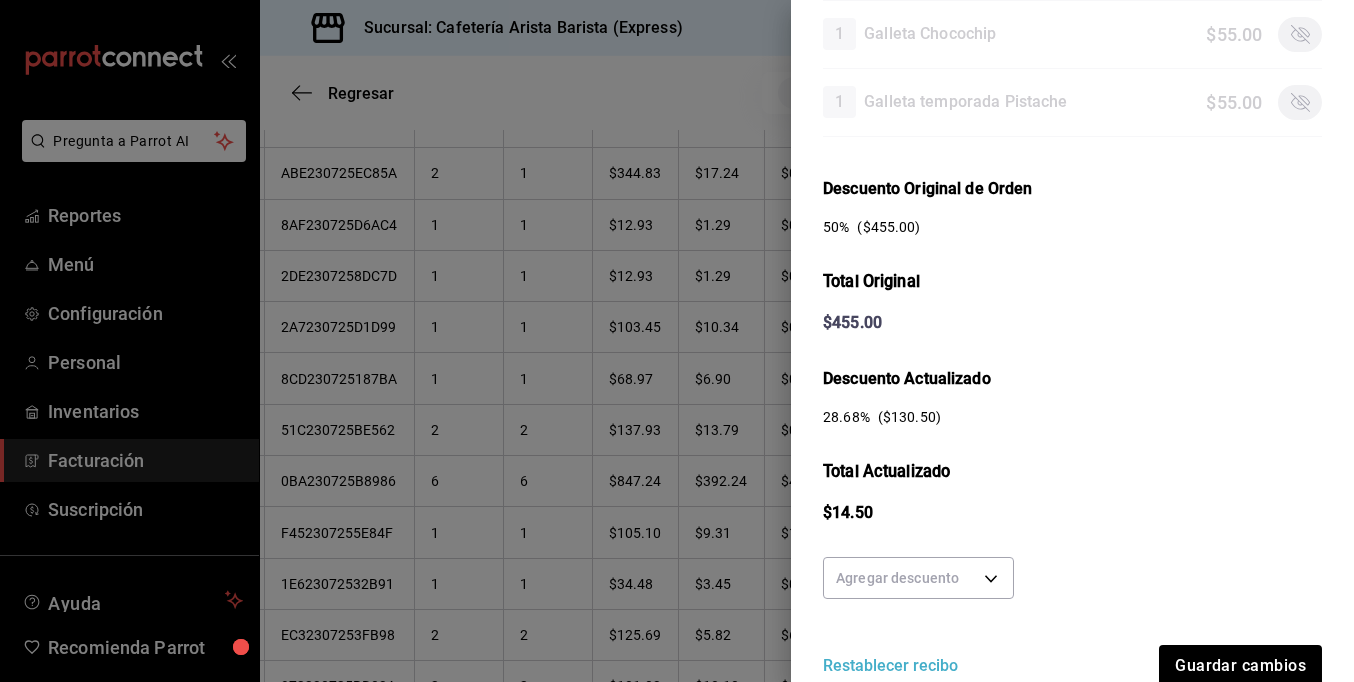 scroll, scrollTop: 729, scrollLeft: 0, axis: vertical 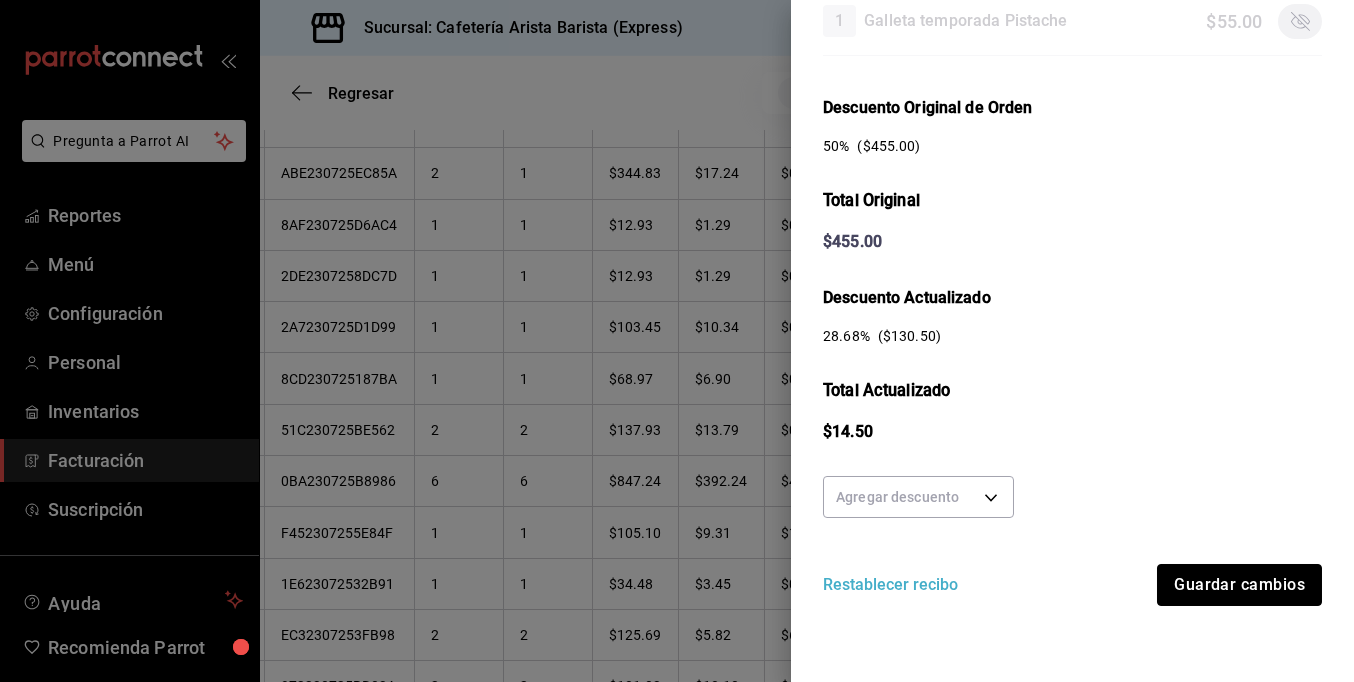 click on "Guardar cambios" at bounding box center (1239, 585) 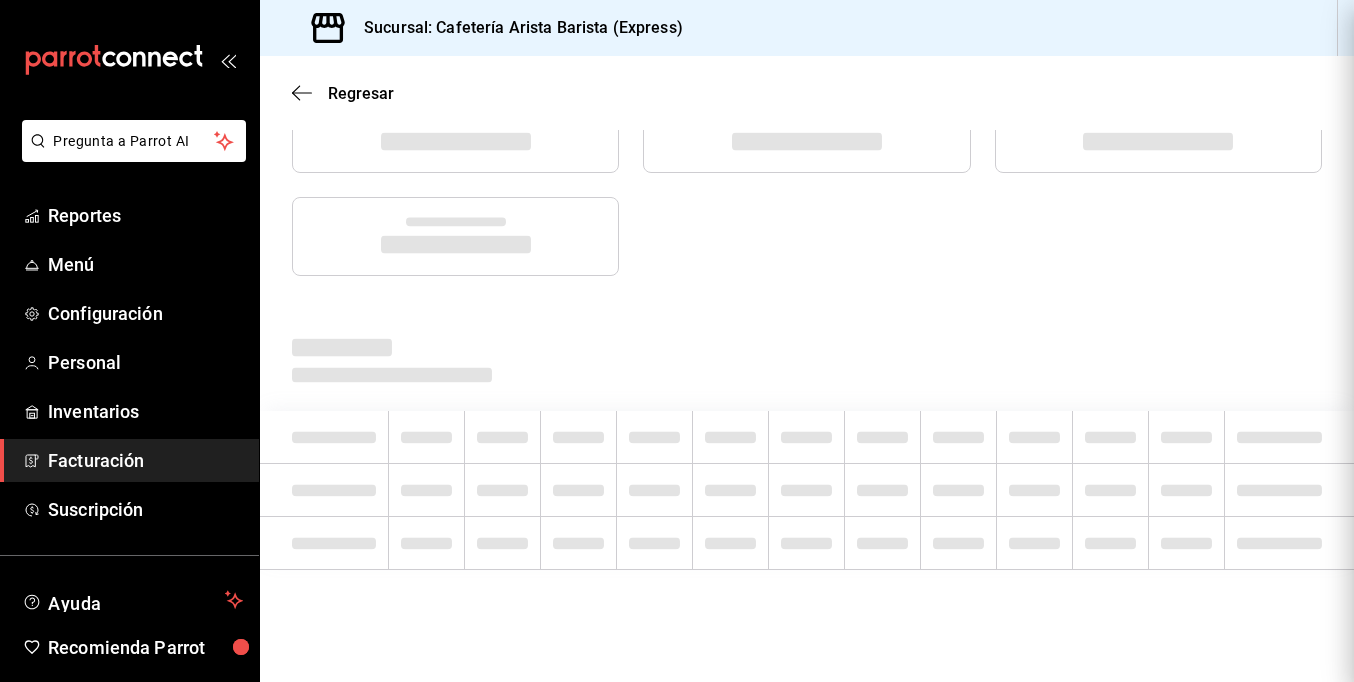 scroll, scrollTop: 0, scrollLeft: 0, axis: both 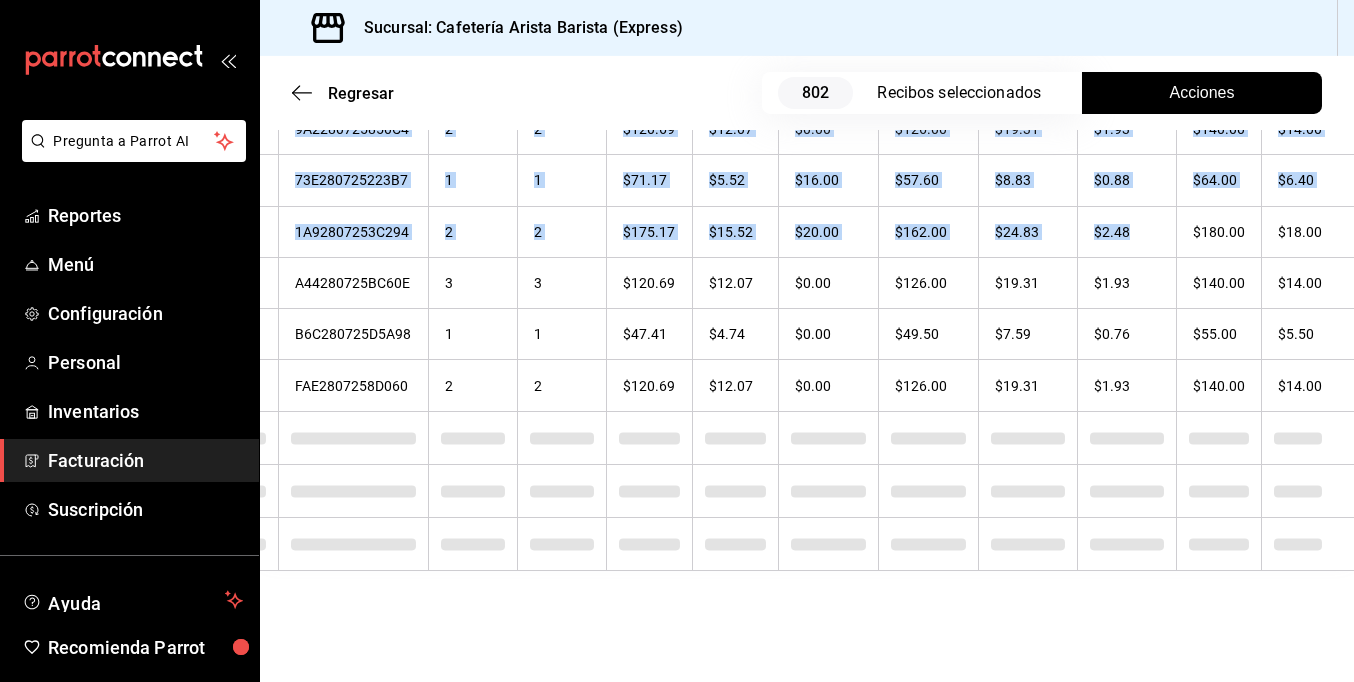 drag, startPoint x: 1255, startPoint y: 221, endPoint x: 1347, endPoint y: 218, distance: 92.0489 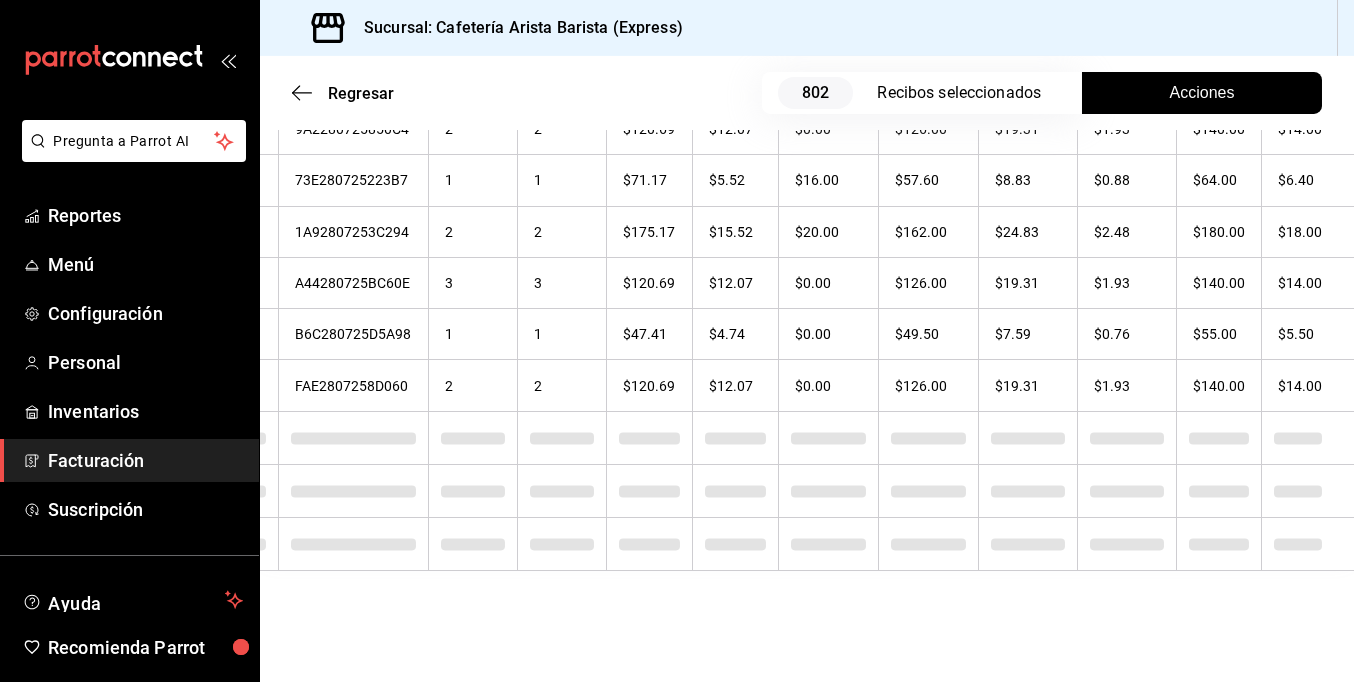 drag, startPoint x: 1347, startPoint y: 218, endPoint x: 1191, endPoint y: 28, distance: 245.83734 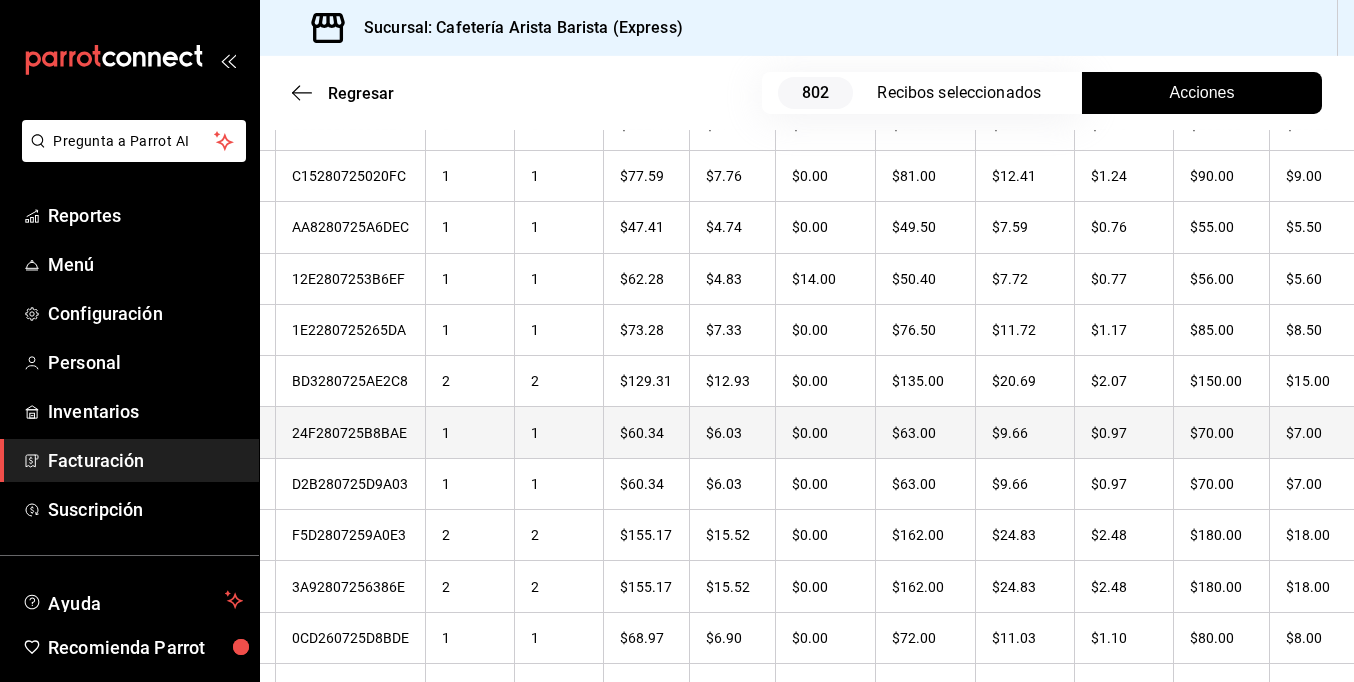 scroll, scrollTop: 6115, scrollLeft: 0, axis: vertical 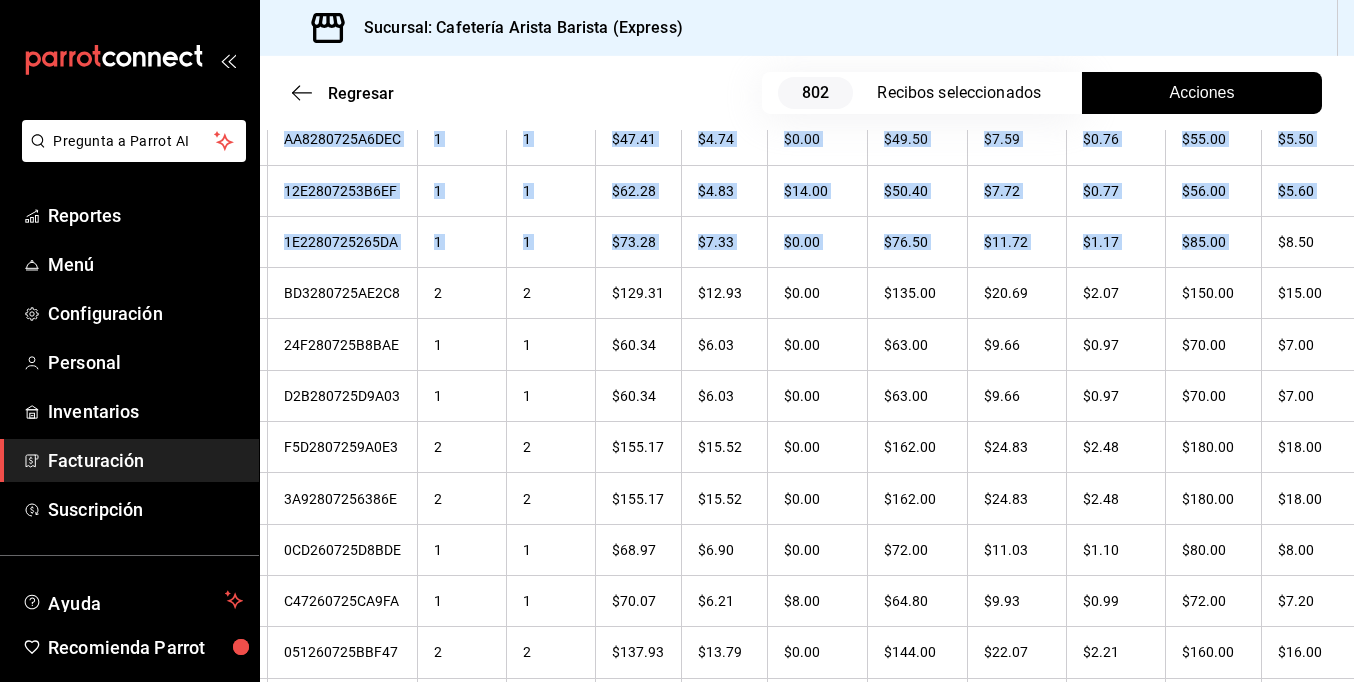 drag, startPoint x: 1263, startPoint y: 223, endPoint x: 1339, endPoint y: 222, distance: 76.00658 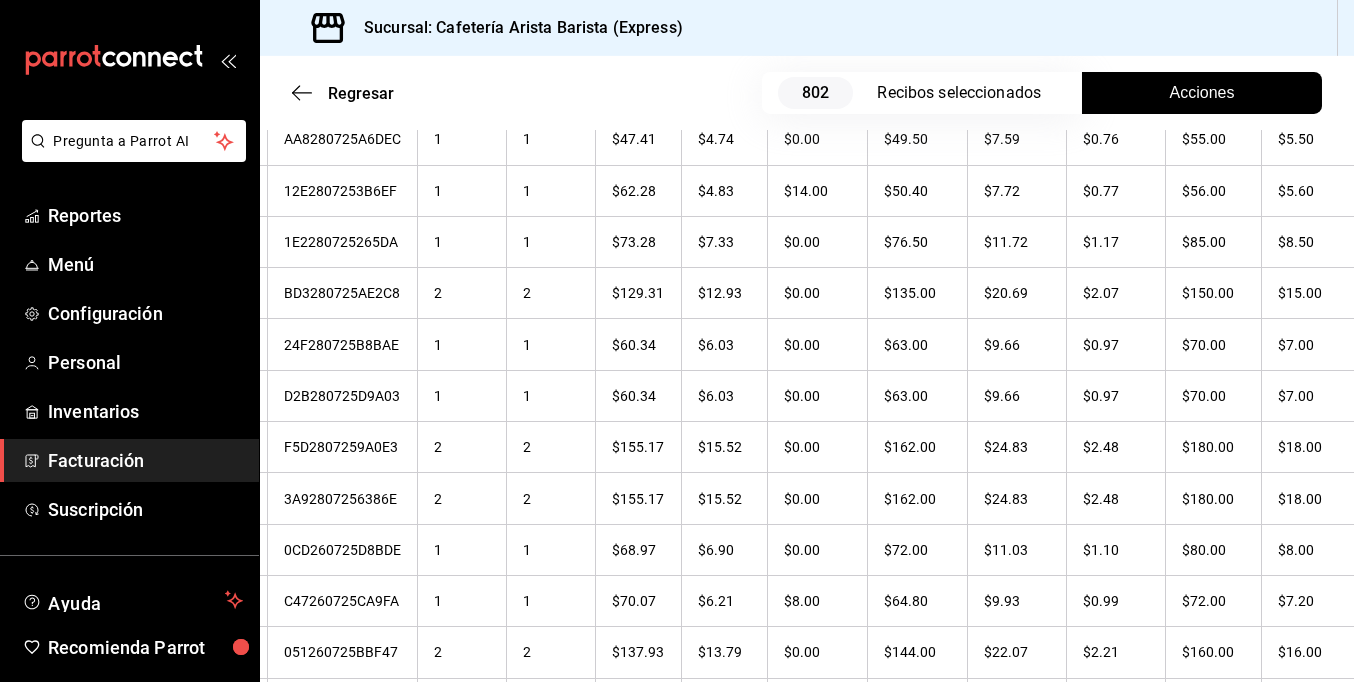 drag, startPoint x: 1339, startPoint y: 222, endPoint x: 1255, endPoint y: 34, distance: 205.9126 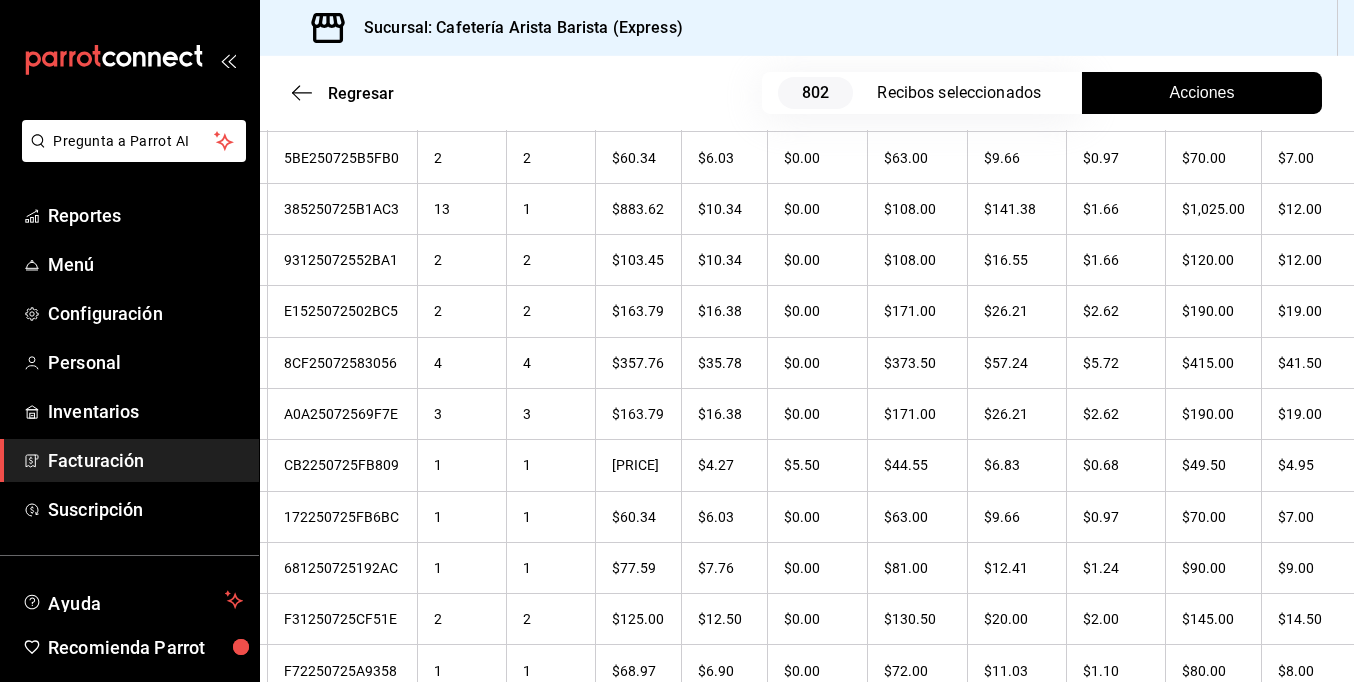 scroll, scrollTop: 8215, scrollLeft: 0, axis: vertical 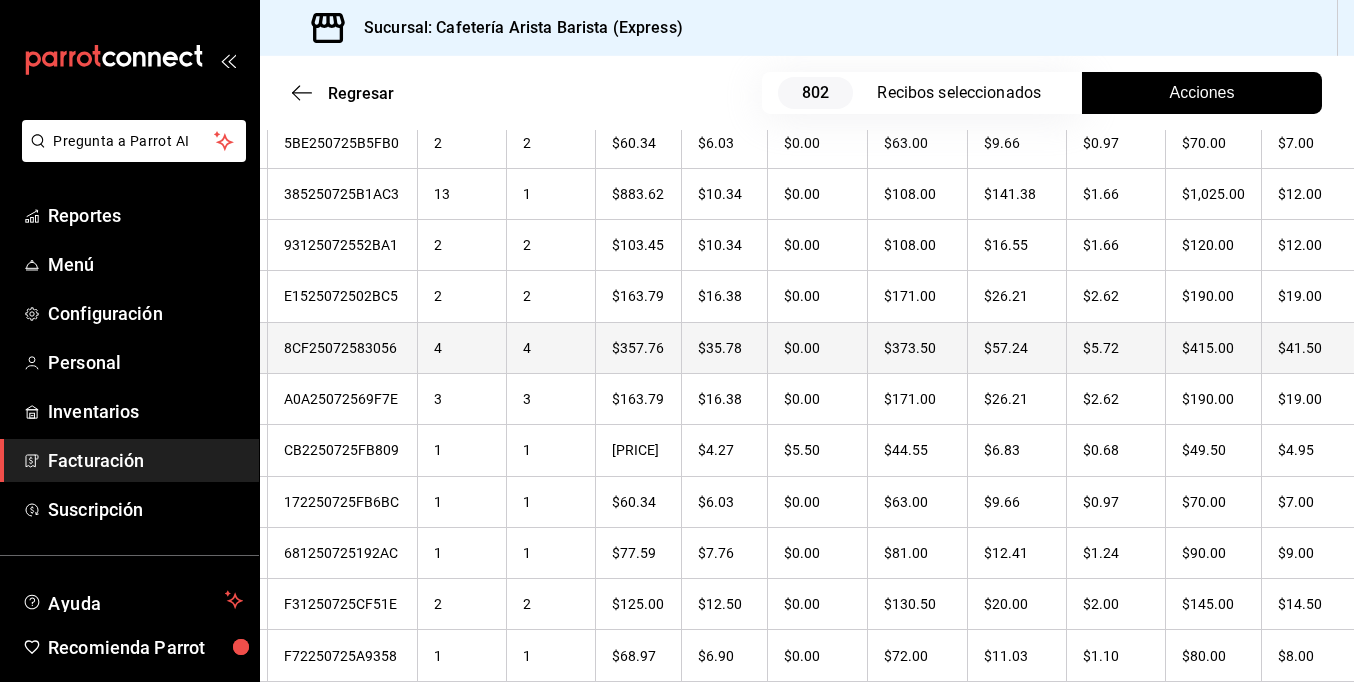 click on "$41.50" at bounding box center [1308, 347] 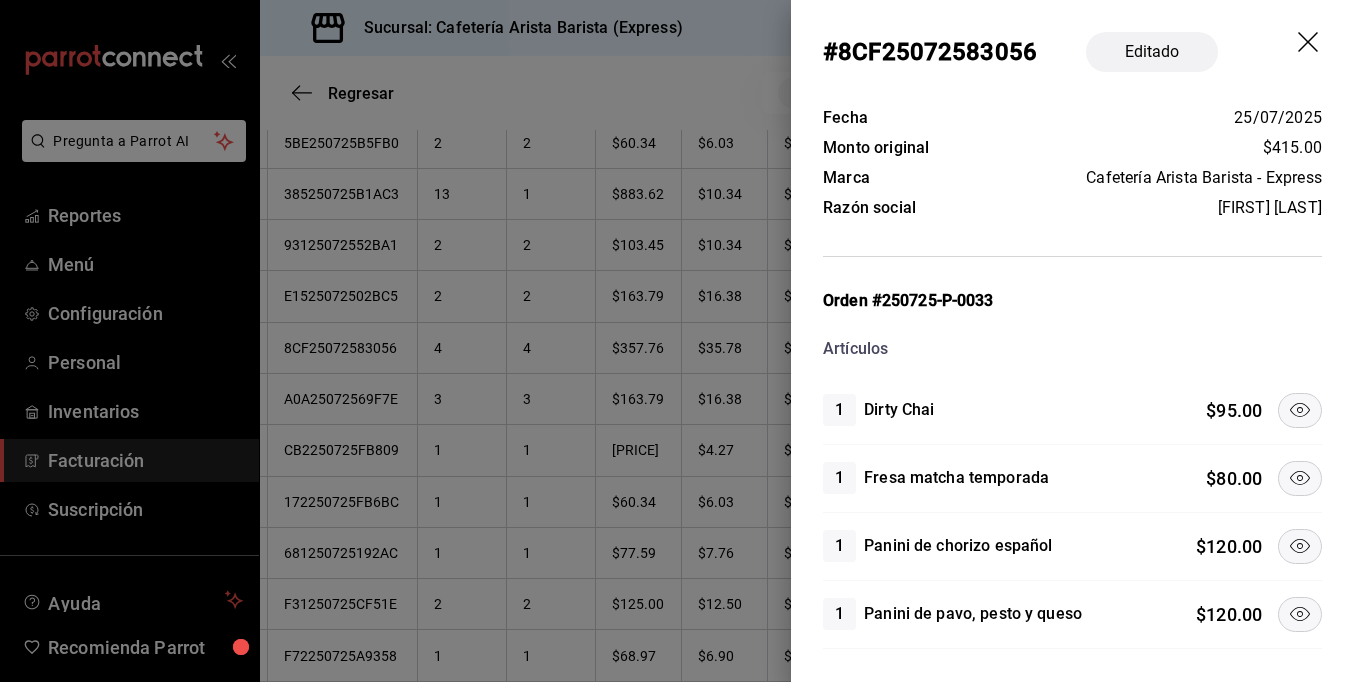 click at bounding box center (1300, 410) 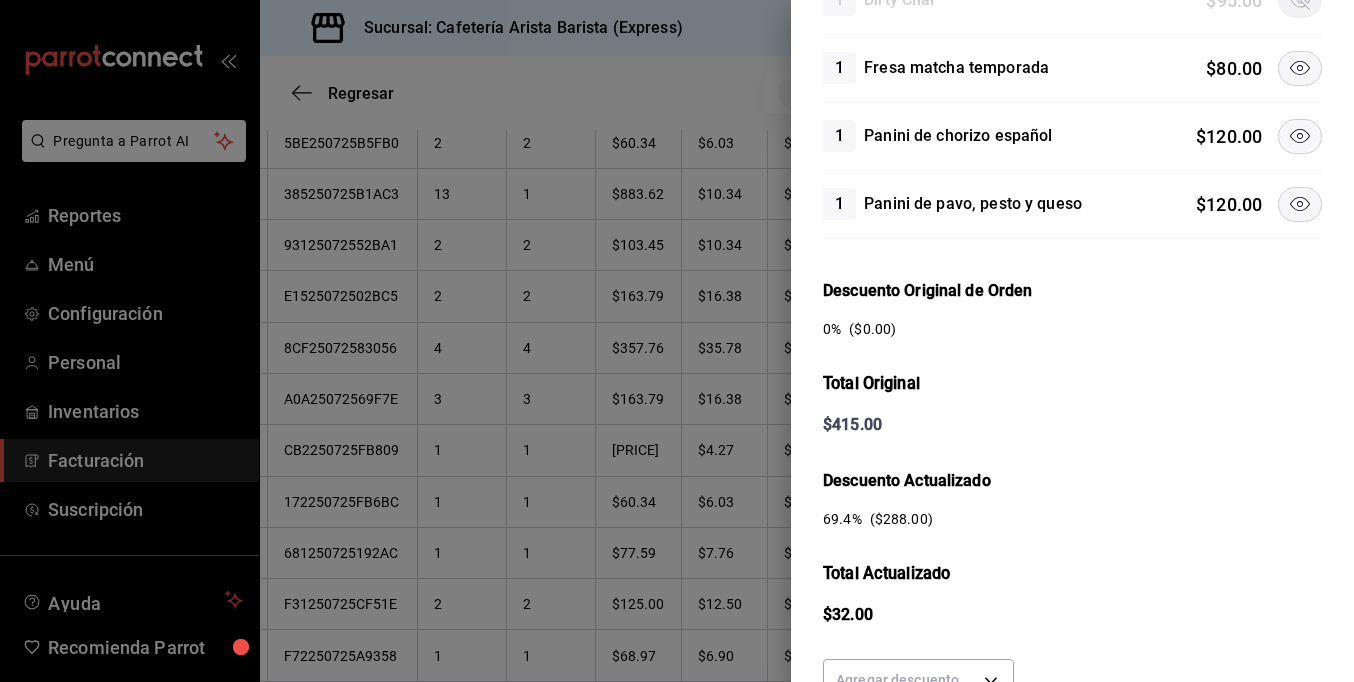 scroll, scrollTop: 300, scrollLeft: 0, axis: vertical 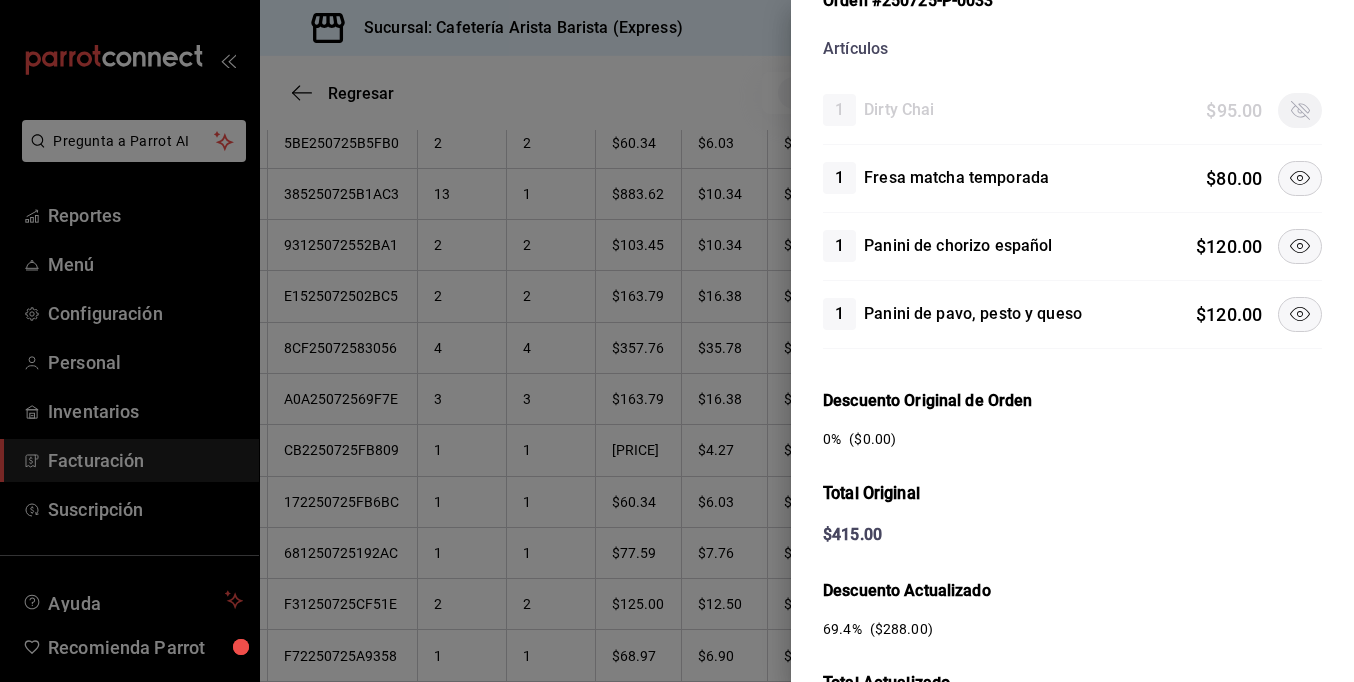 click 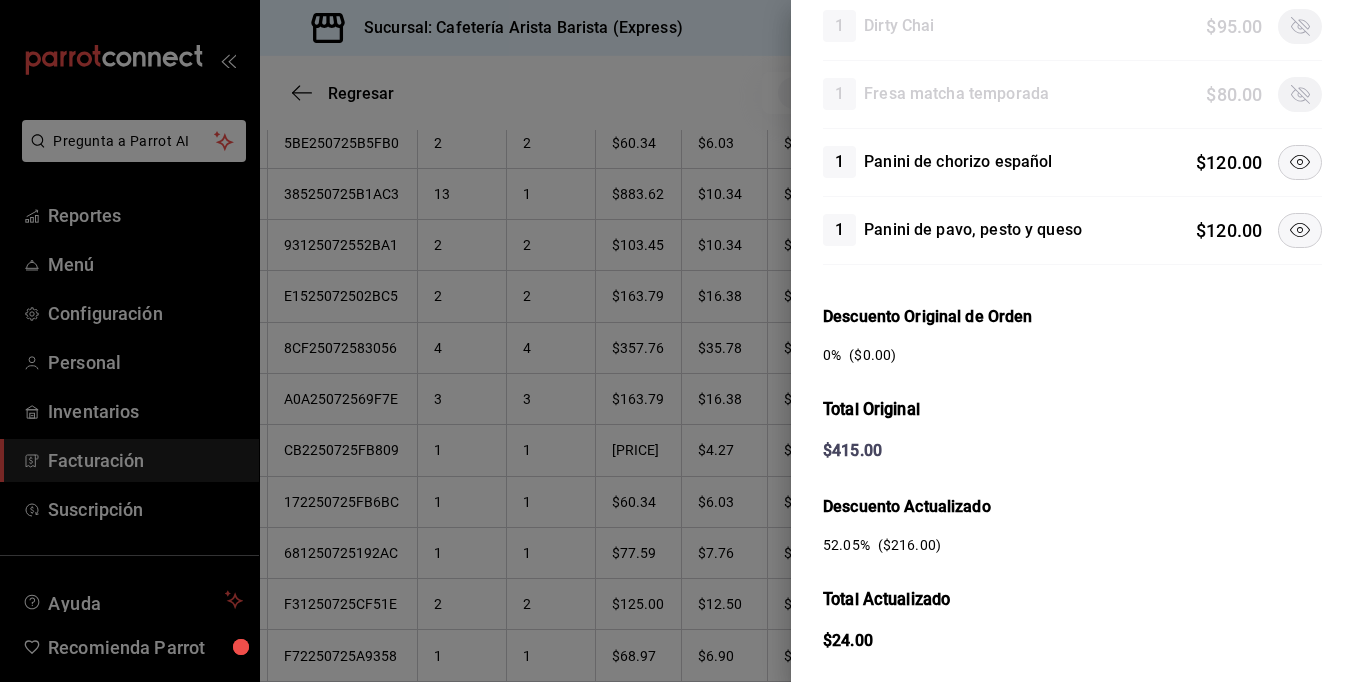 scroll, scrollTop: 500, scrollLeft: 0, axis: vertical 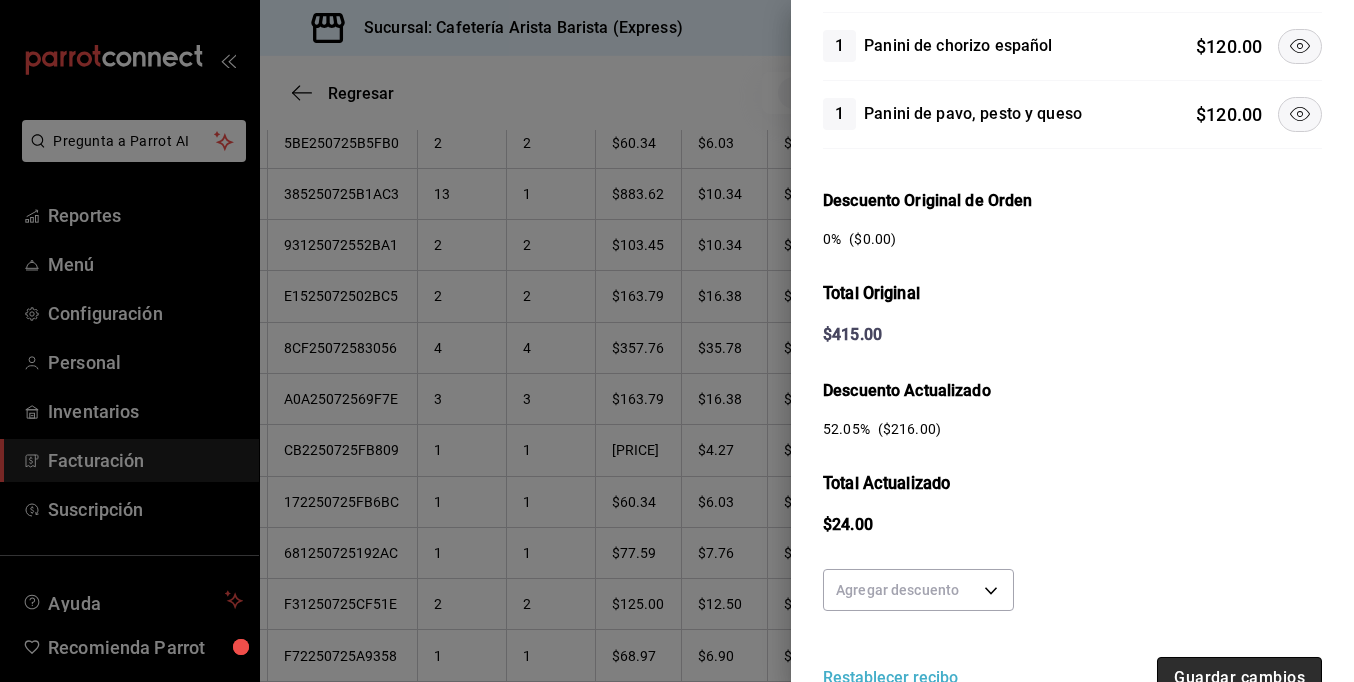 click on "Guardar cambios" at bounding box center [1239, 678] 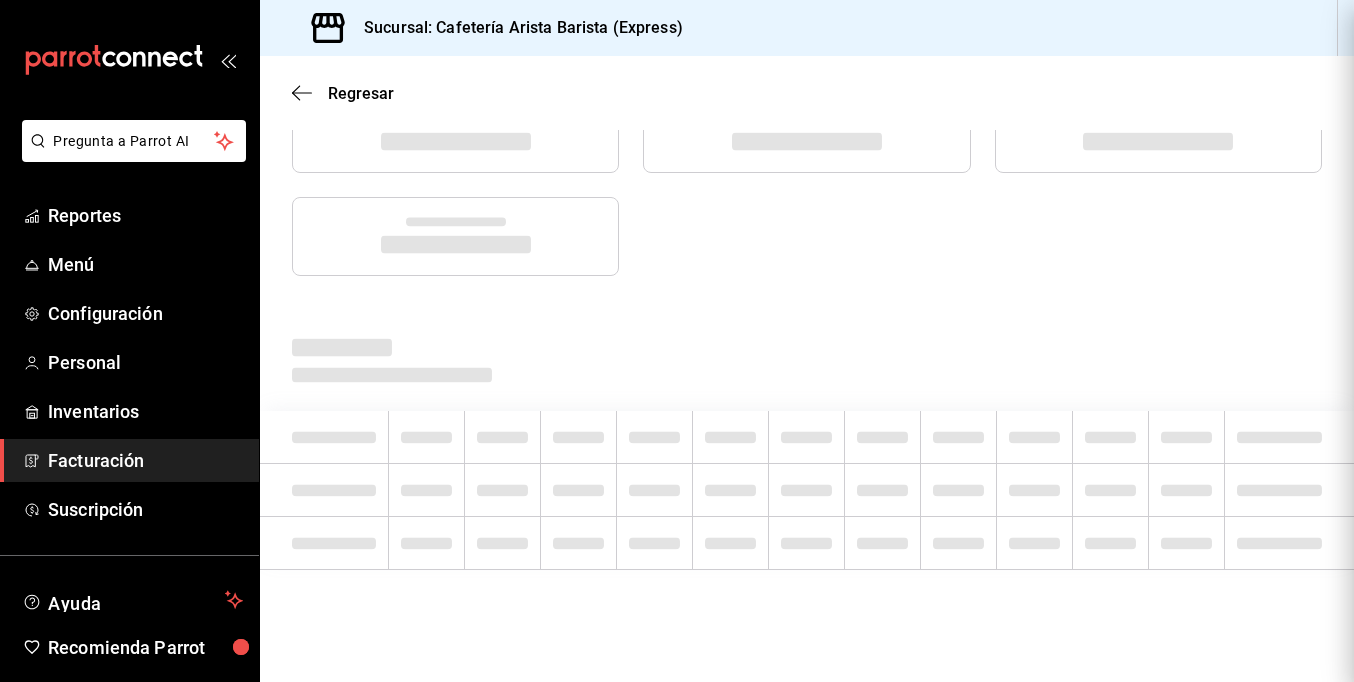 scroll, scrollTop: 0, scrollLeft: 0, axis: both 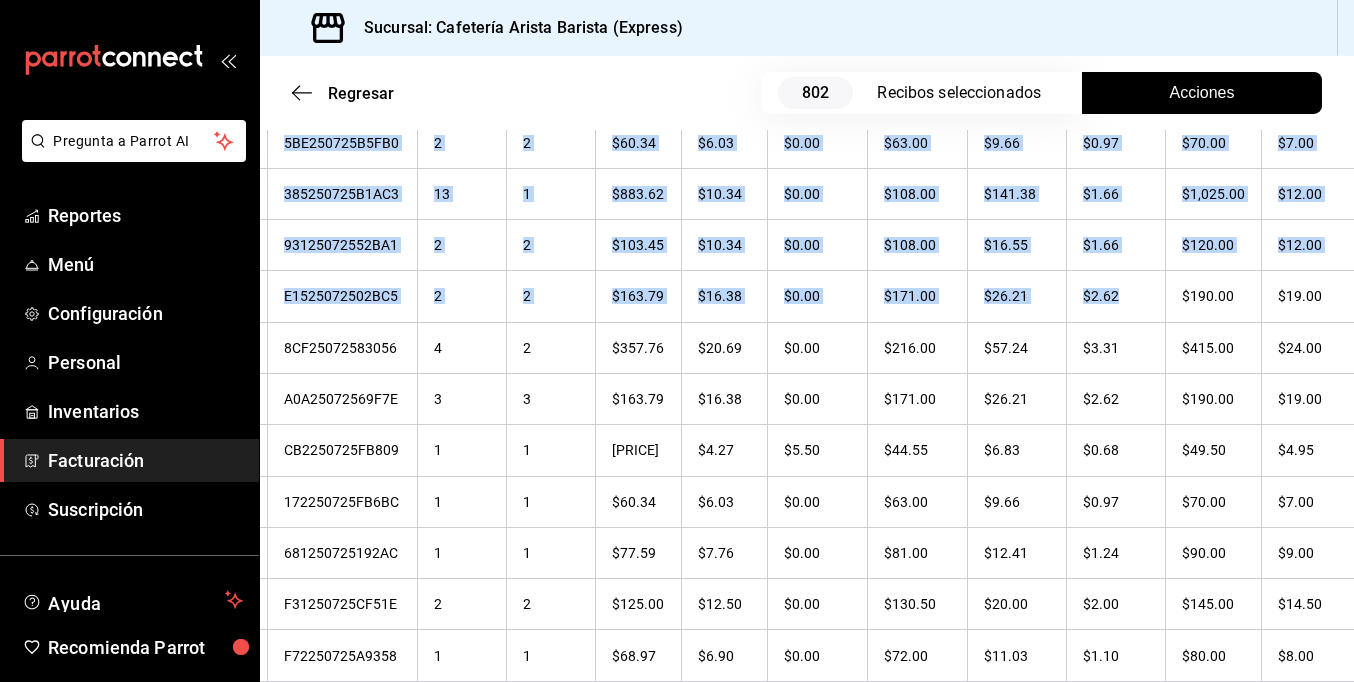 drag, startPoint x: 1283, startPoint y: 266, endPoint x: 1345, endPoint y: 256, distance: 62.801273 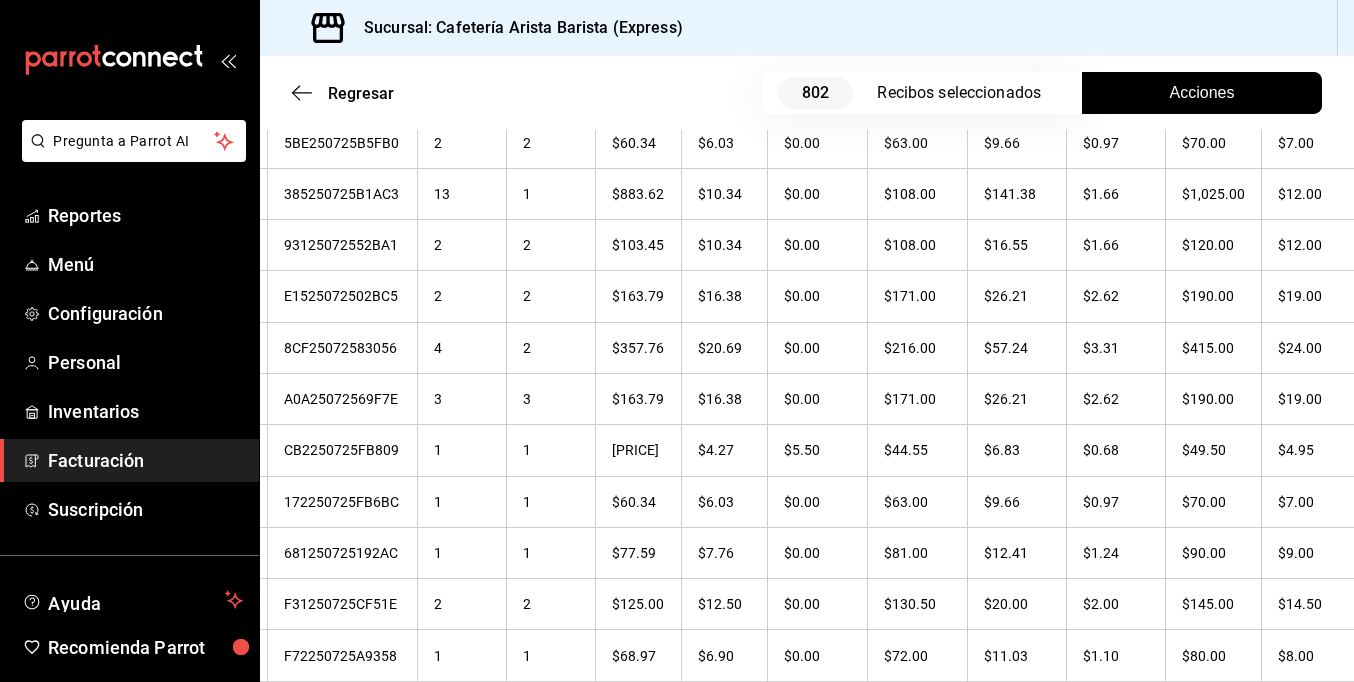 drag, startPoint x: 1345, startPoint y: 256, endPoint x: 1233, endPoint y: 39, distance: 244.19868 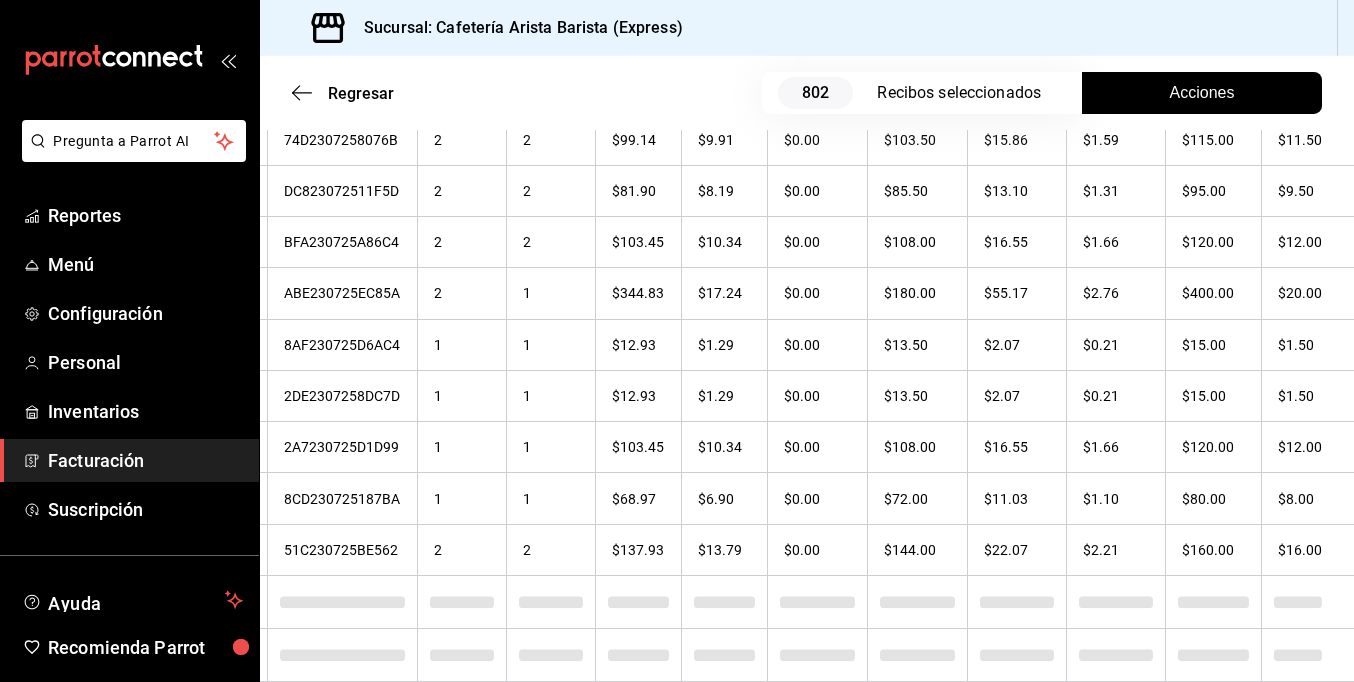 scroll, scrollTop: 10815, scrollLeft: 0, axis: vertical 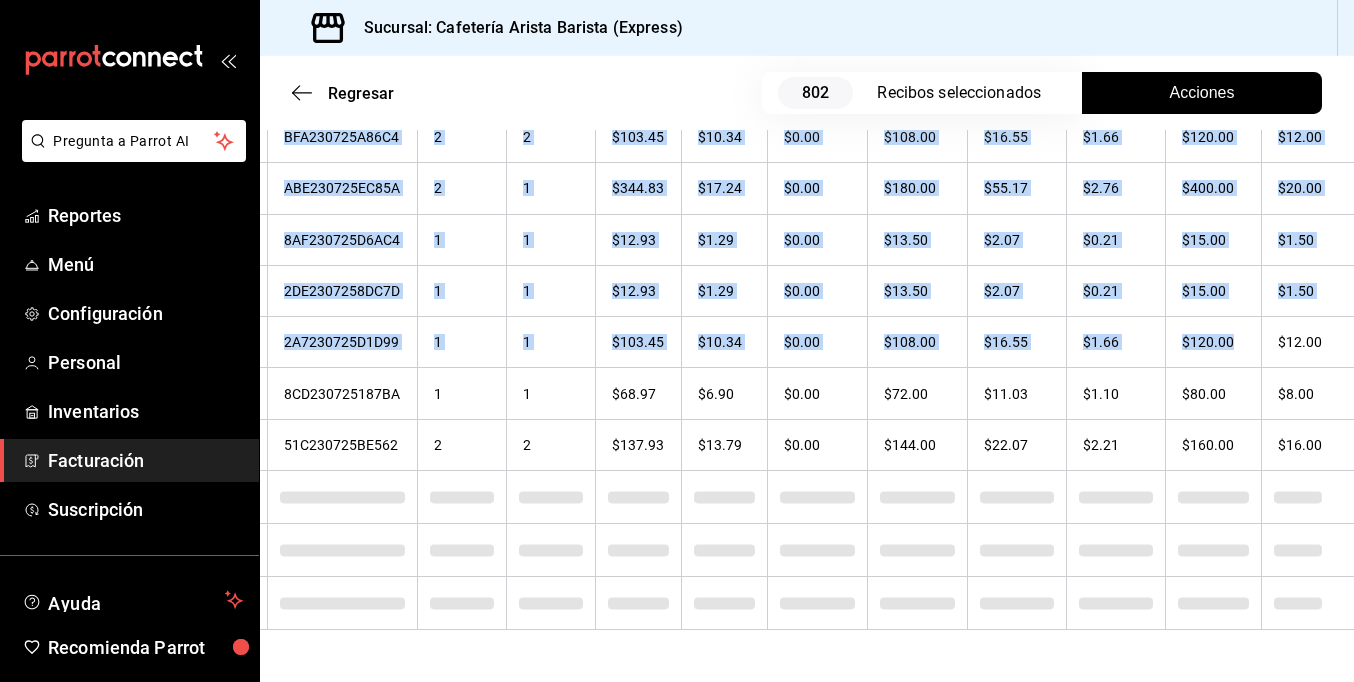 drag, startPoint x: 1245, startPoint y: 280, endPoint x: 1356, endPoint y: 278, distance: 111.01801 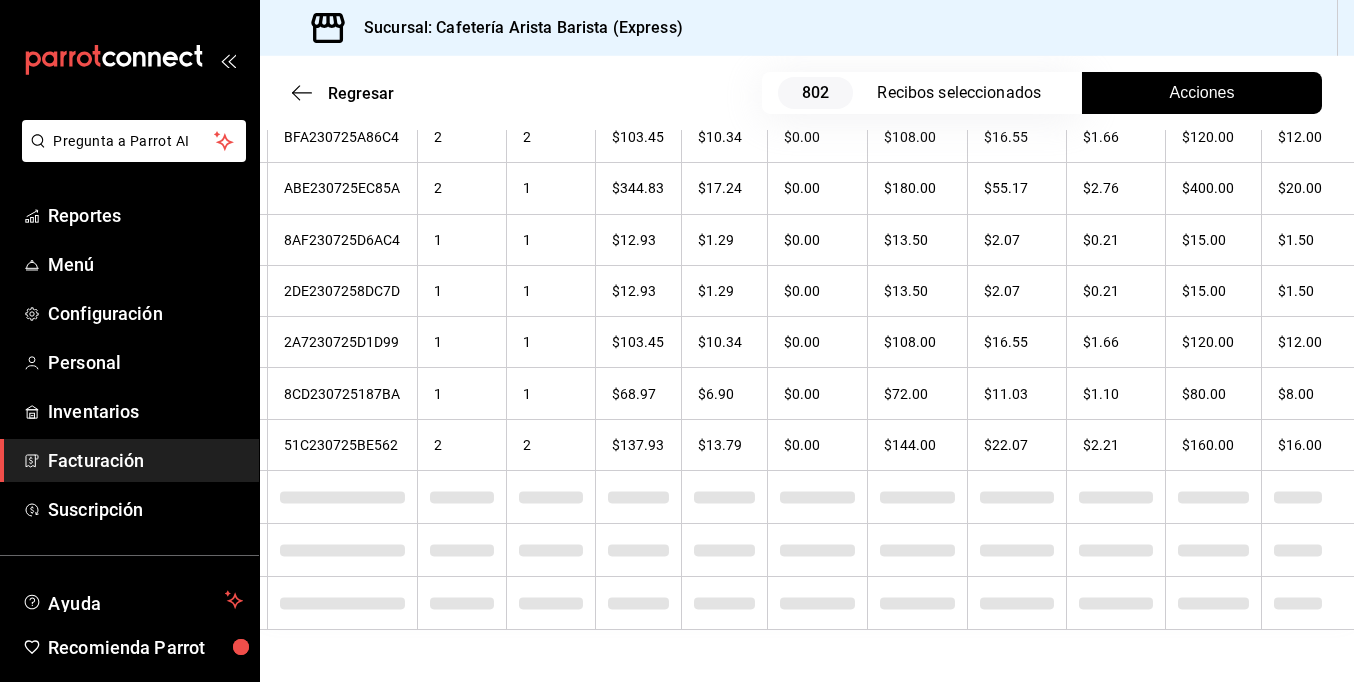 click on "Sucursal: Cafetería Arista Barista (Express)" at bounding box center [807, 28] 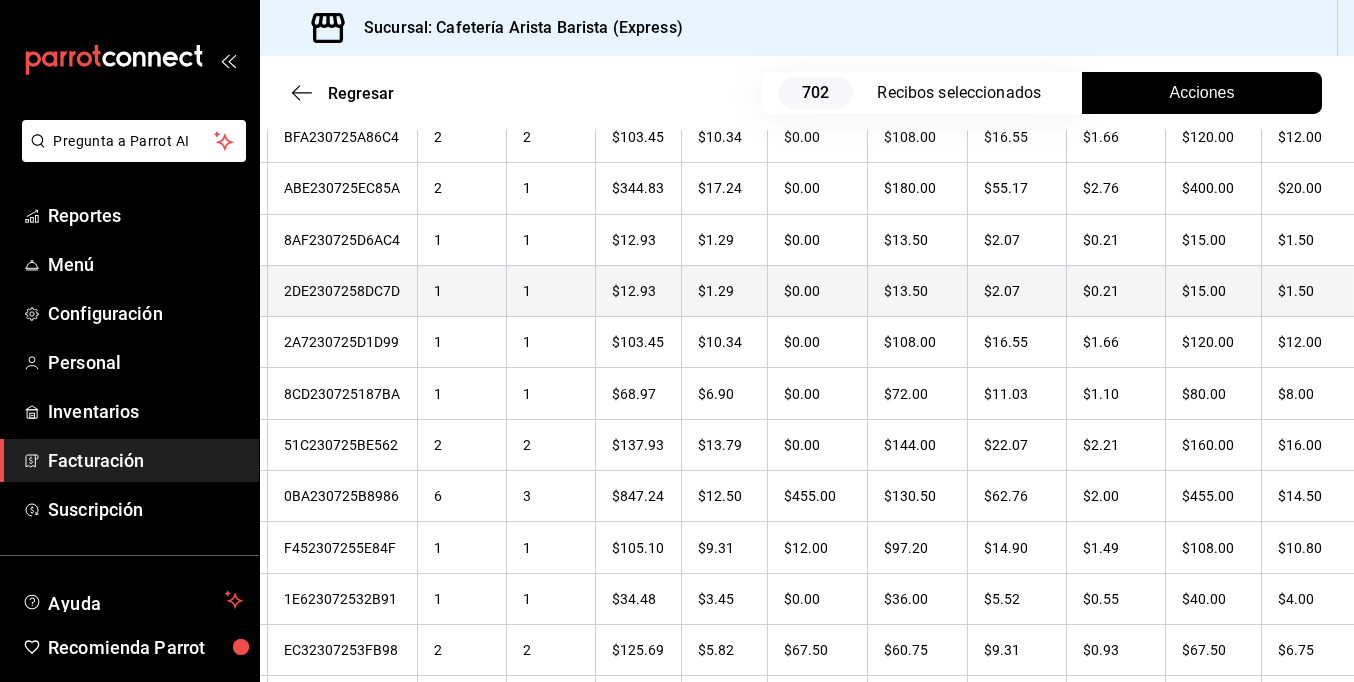 checkbox on "true" 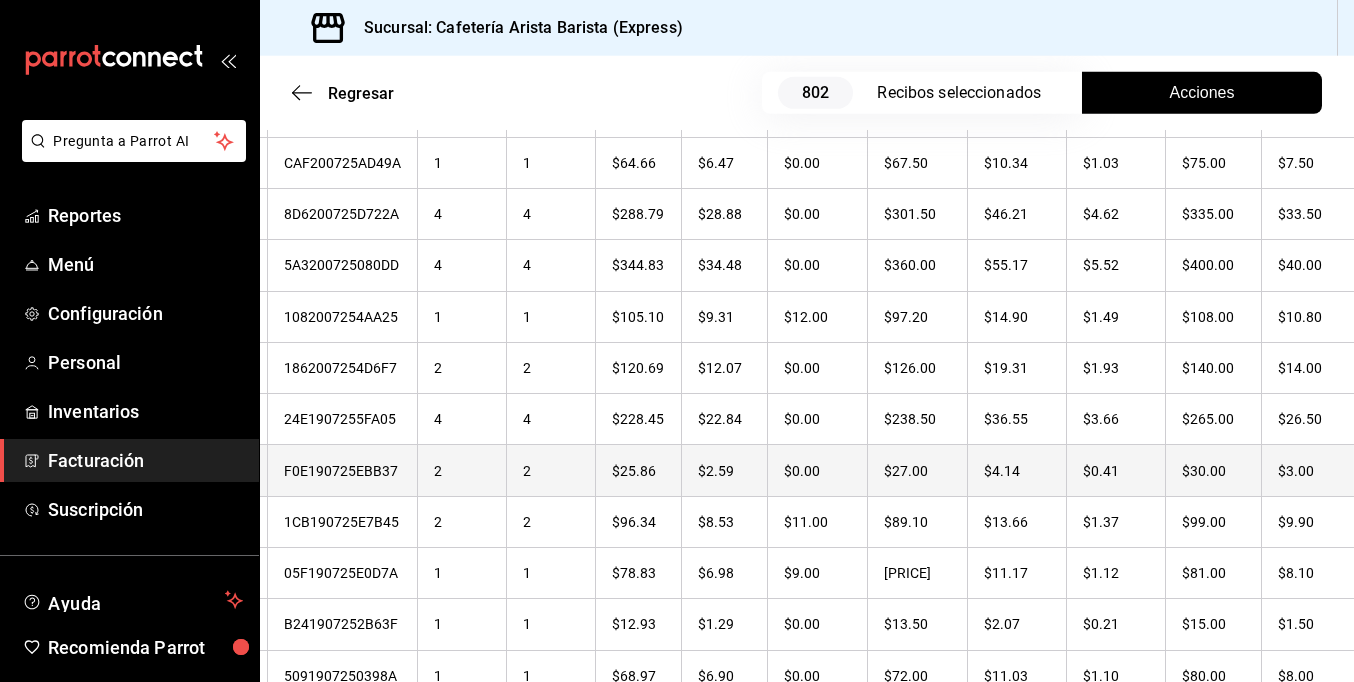 scroll, scrollTop: 15530, scrollLeft: 0, axis: vertical 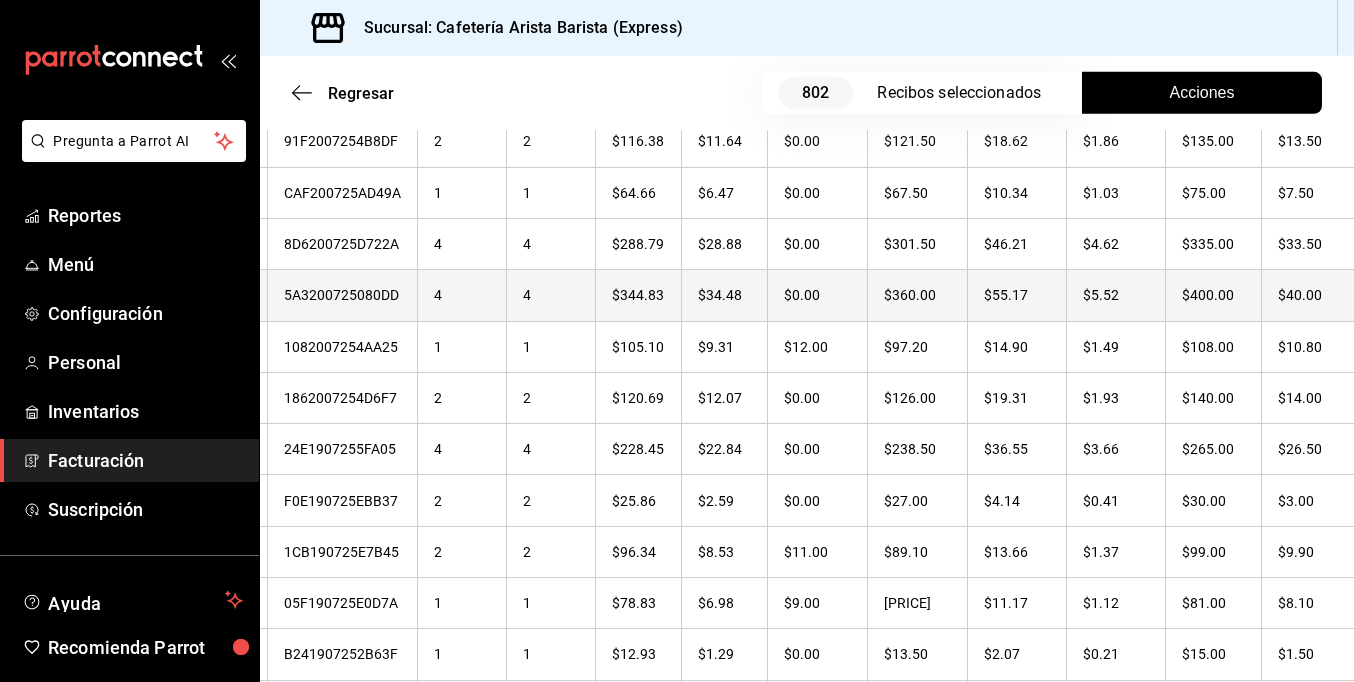 click on "$40.00" at bounding box center (1308, 295) 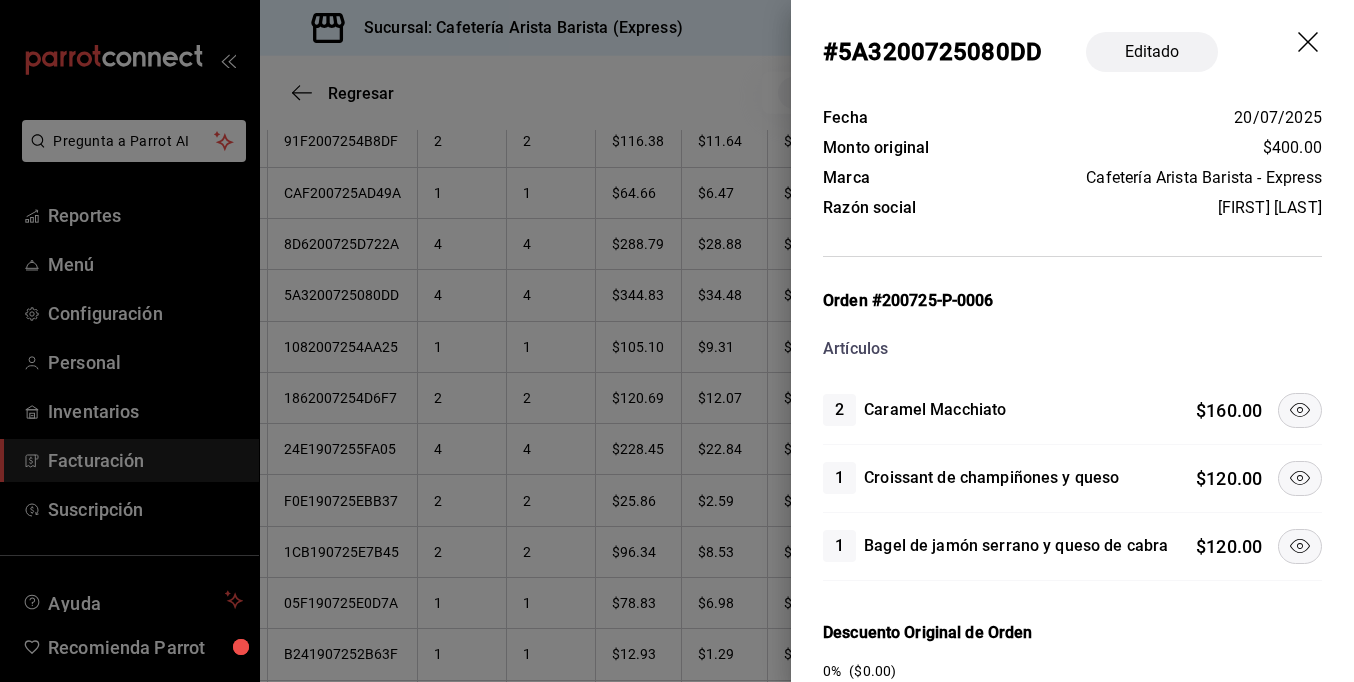 click 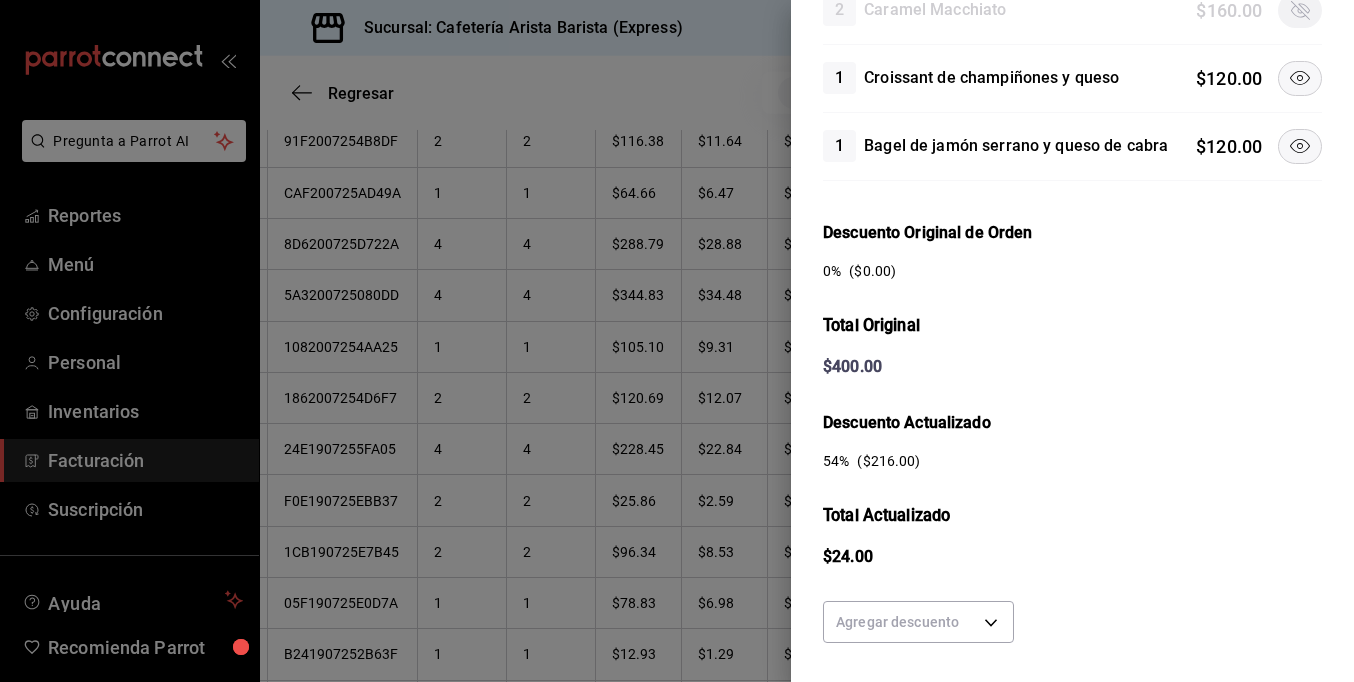 scroll, scrollTop: 526, scrollLeft: 0, axis: vertical 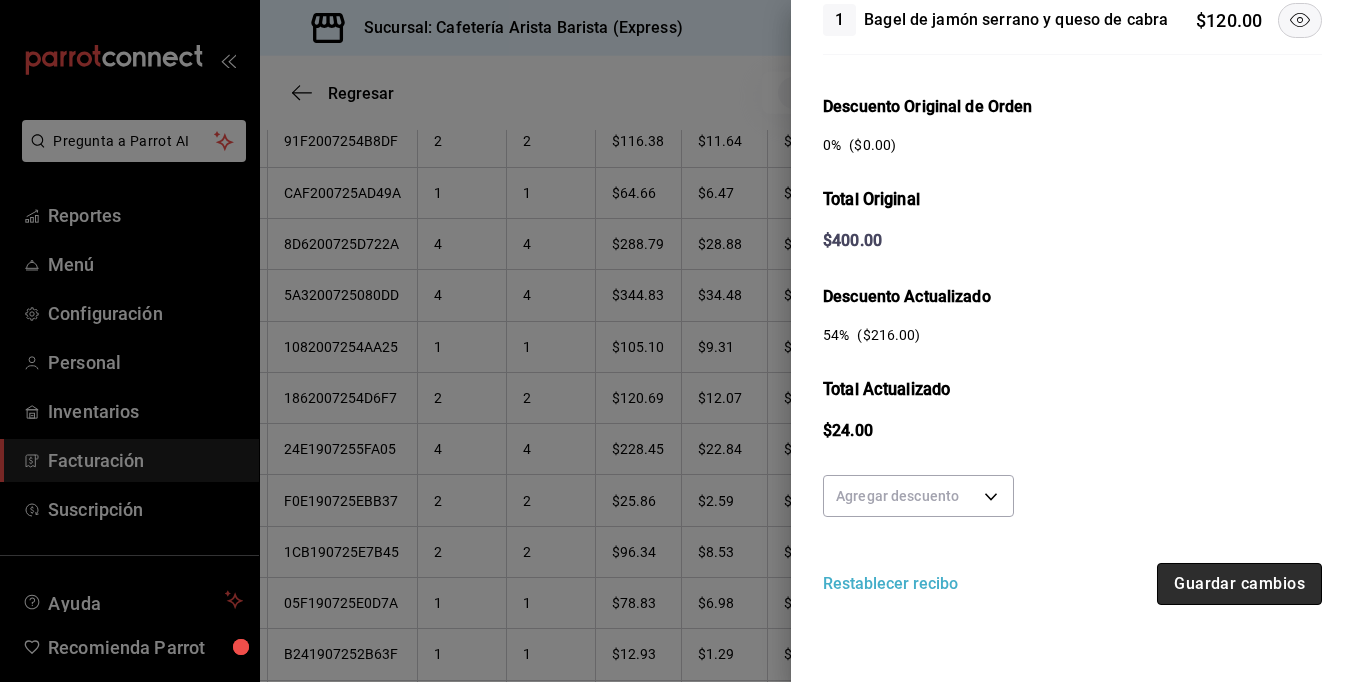 click on "Guardar cambios" at bounding box center [1239, 584] 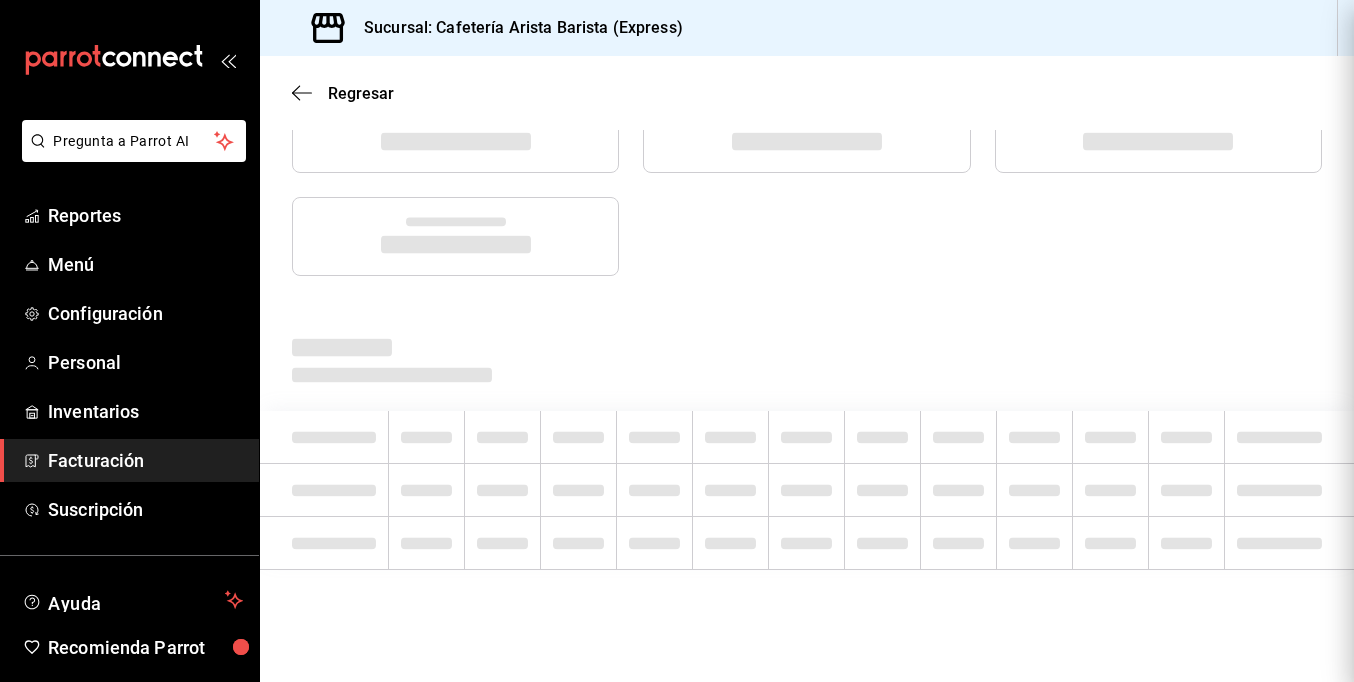 scroll, scrollTop: 0, scrollLeft: 0, axis: both 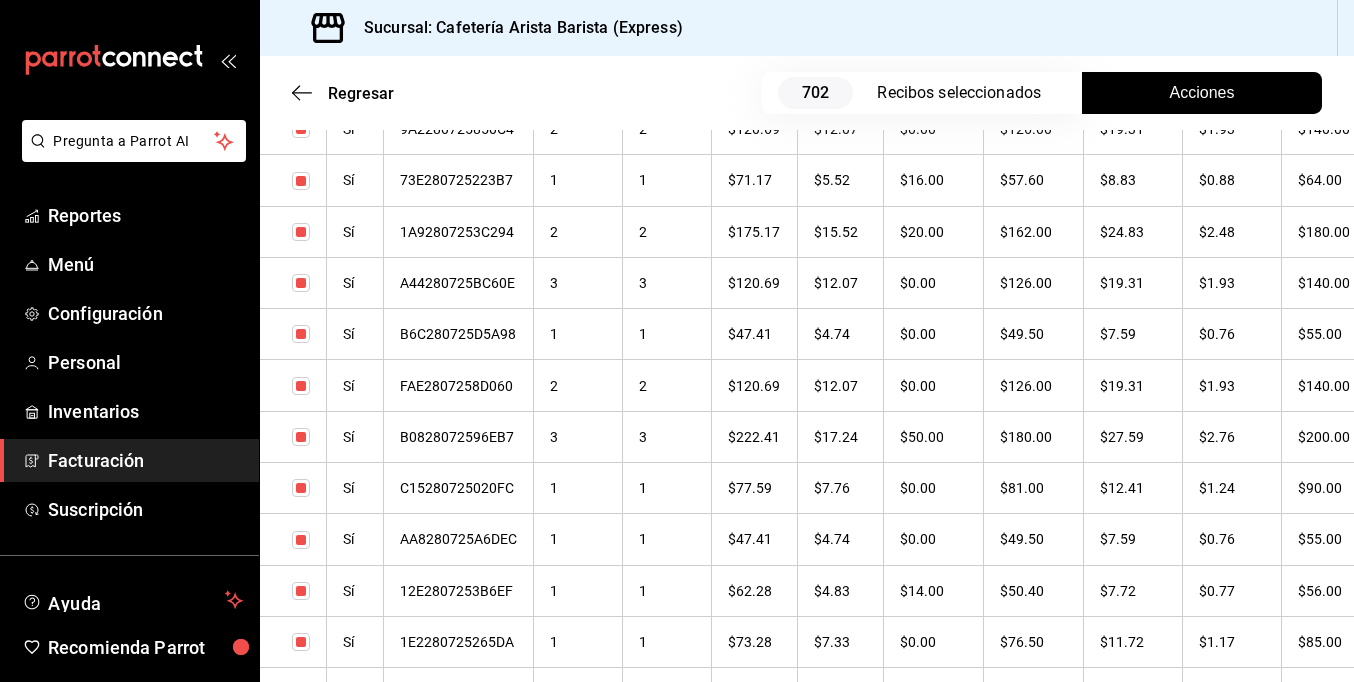 click on "Regresar 802 Recibos seleccionados Acciones Editar recibos Fecha 2025-07-01 1 / 7 / 2025 - 2025-07-31 31 / 7 / 2025 Hora inicio 00:00 Hora inicio Hora fin 23:59 Hora fin Razón social [FIRST] [LAST] 80a76763-f030-4f71-9538-49db91ca31f9 Formas de pago   Efectivo 386dc416-f97e-41f4-9feb-f82f63e89165 Marcas Ver todas 1aa7263e-2fd1-44cb-84e9-62954ac4e21b Ingresos totales $ 86,011.79 Descuentos totales $ 5,961.00 Impuestos $ NaN Total por facturar $ 92,859.00 Ingresos totales (Act.) $ 7,870.14 Descuentos totales (Act.) $ 82,164.59 Impuestos  (Act.) $ NaN Total por facturar (Act.) $ 9,129.41 Editar recibos Quita la selección a los recibos que no quieras editar. Act. # de recibo Artículos (Orig.) Artículos (Act.) Subtotal (Orig.) Subtotal (Act.) Descuento total (Orig.) Descuento total (Act.) Impuestos (Orig.) Impuestos (Act.) Total (Orig.) Total (Act.) Sí 8EE01082521A59 12 7 $618.31 $23.36 $139.00 $243.90 $76.69 $3.74 $556.00 $27.10 Sí DA6010825A8B35 1 1 $65.17 $3.02 $35.00 $31.50 $4.83 $0.48 $35.00 $3.50" at bounding box center [807, 369] 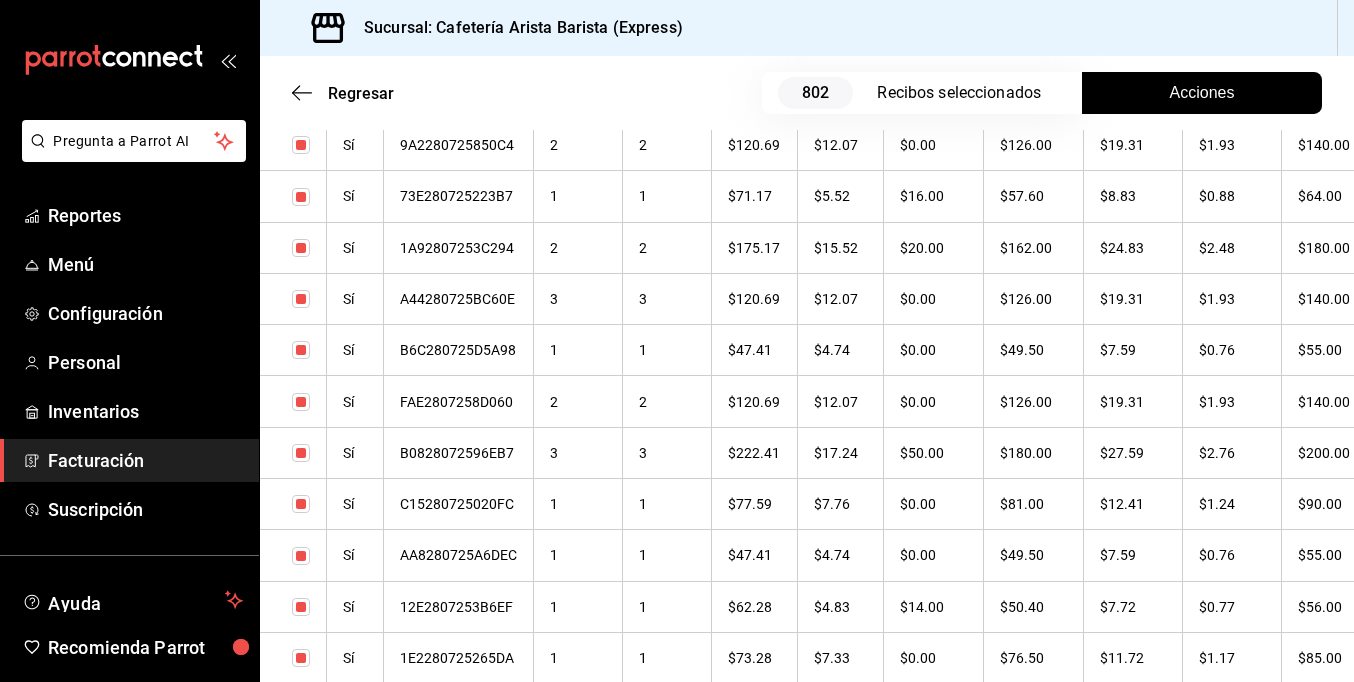 scroll, scrollTop: 10672, scrollLeft: 0, axis: vertical 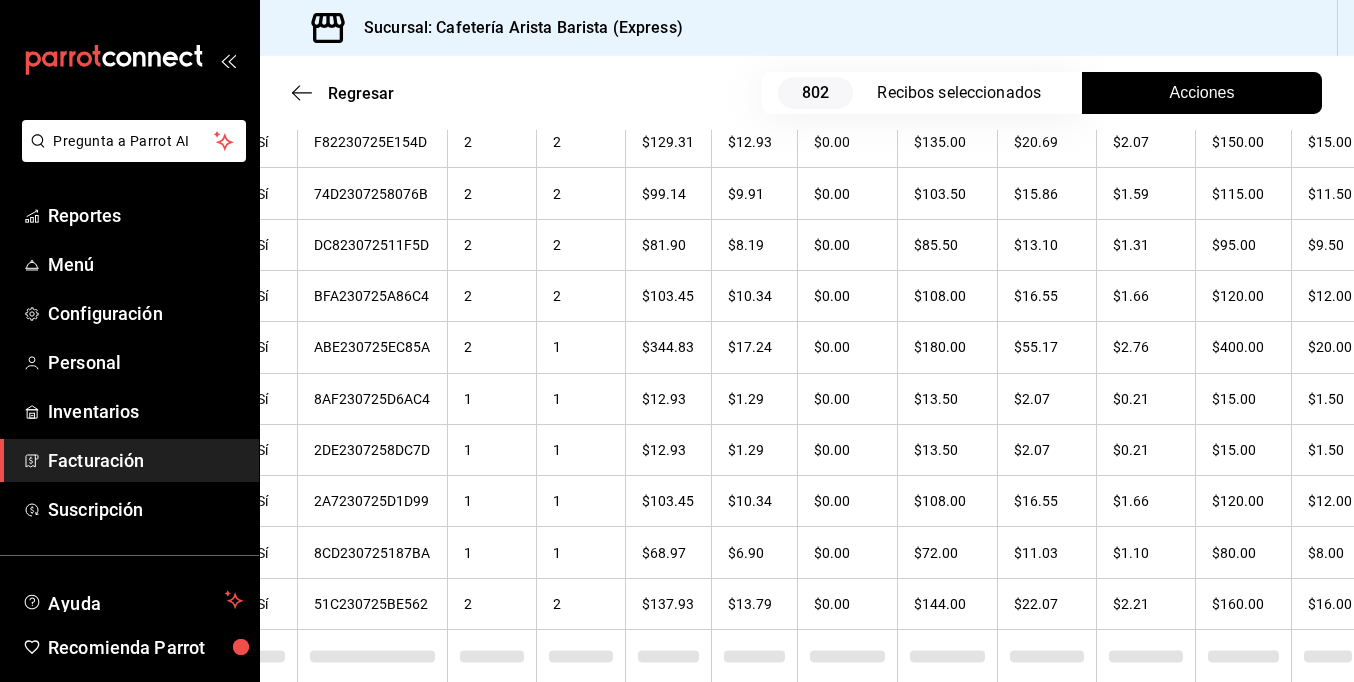 drag, startPoint x: 1335, startPoint y: 255, endPoint x: 1241, endPoint y: 39, distance: 235.5674 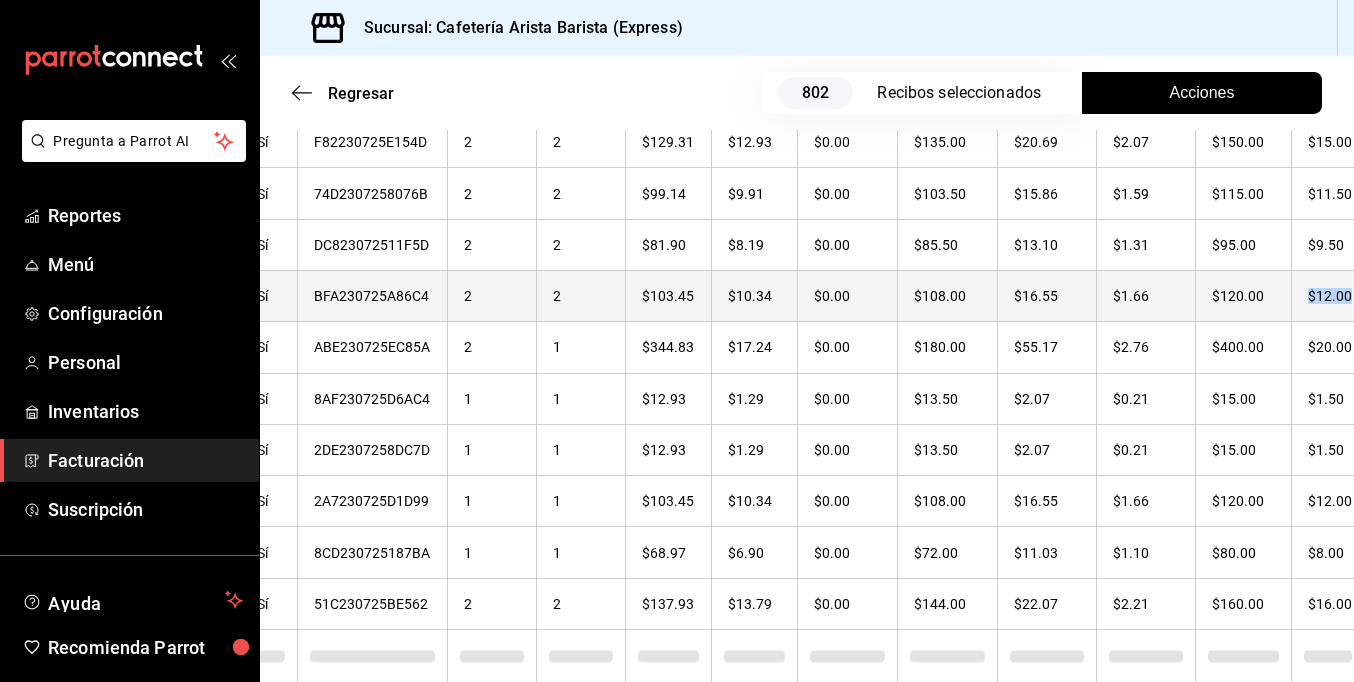 scroll, scrollTop: 0, scrollLeft: 119, axis: horizontal 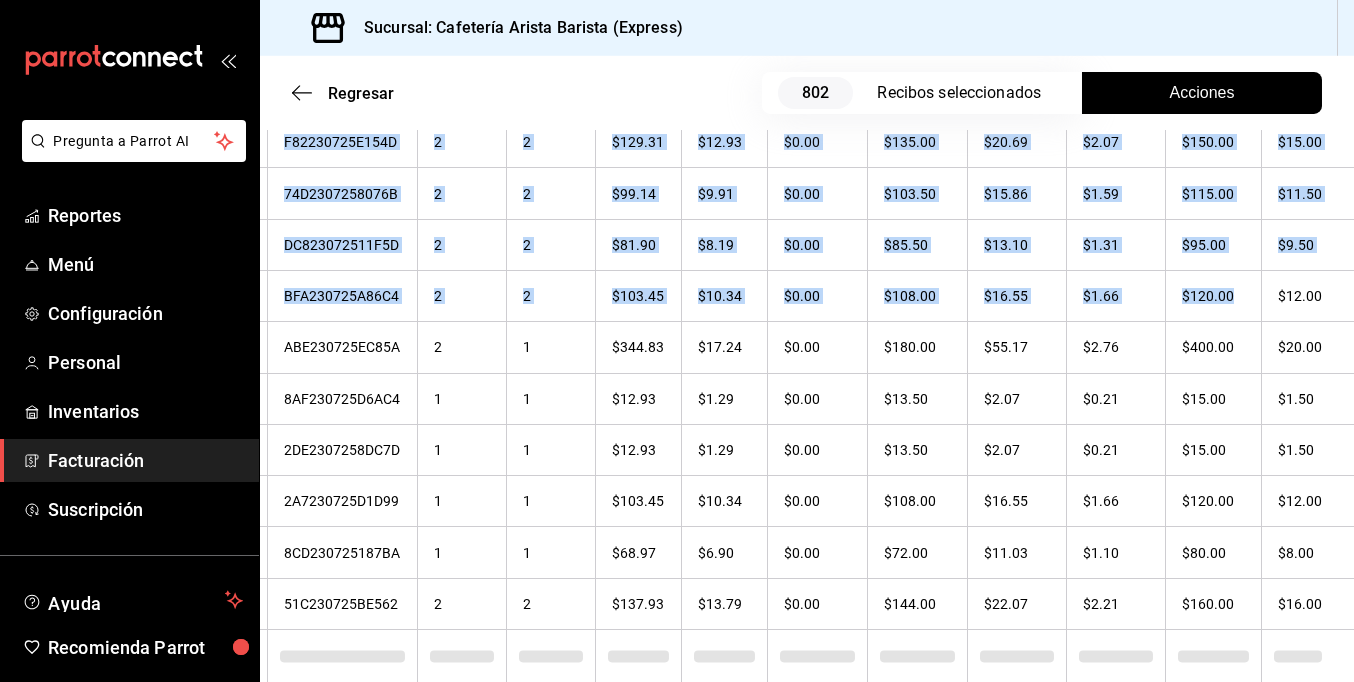 drag, startPoint x: 1271, startPoint y: 201, endPoint x: 1344, endPoint y: 205, distance: 73.109505 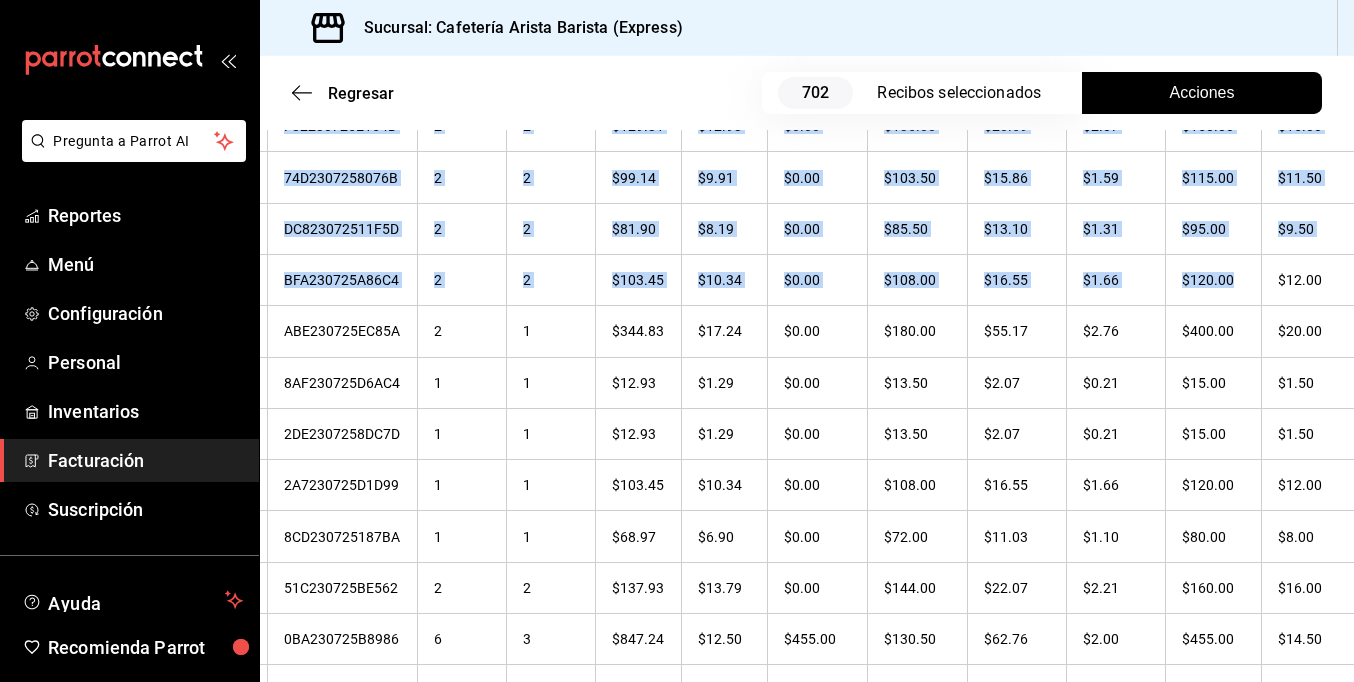 drag, startPoint x: 1344, startPoint y: 205, endPoint x: 1236, endPoint y: 11, distance: 222.03603 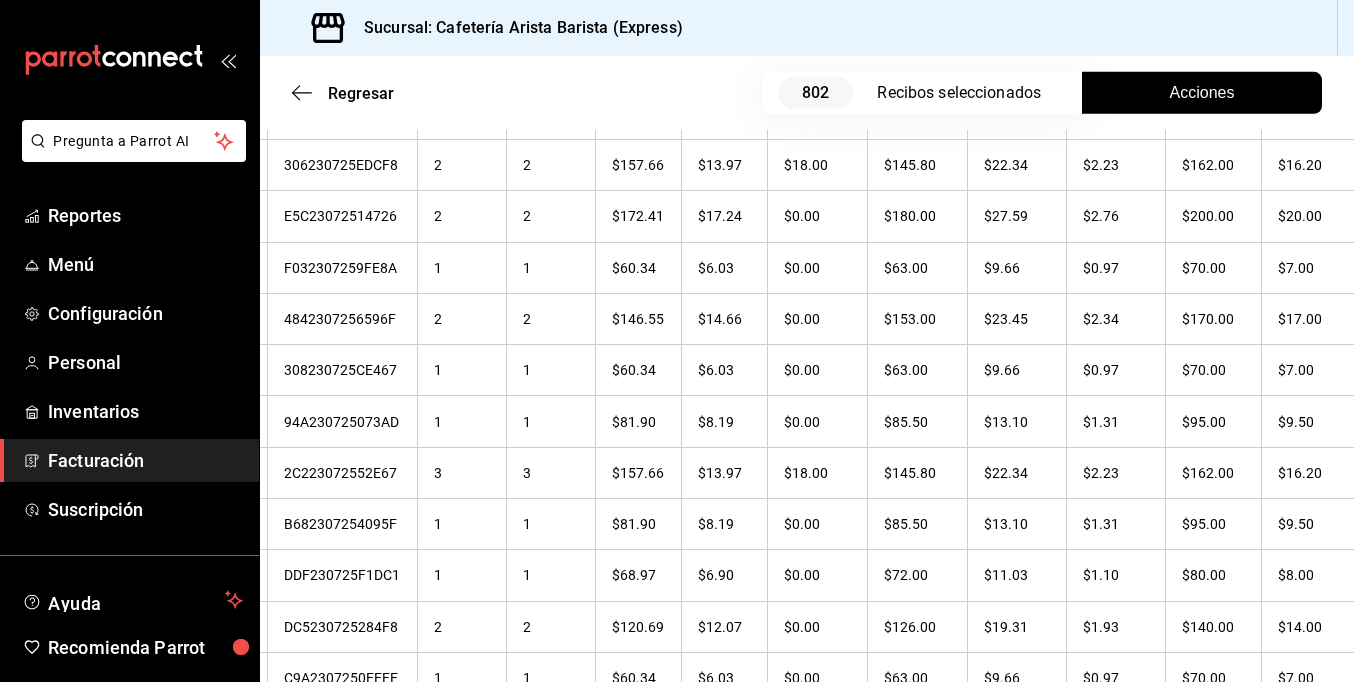 scroll, scrollTop: 11872, scrollLeft: 0, axis: vertical 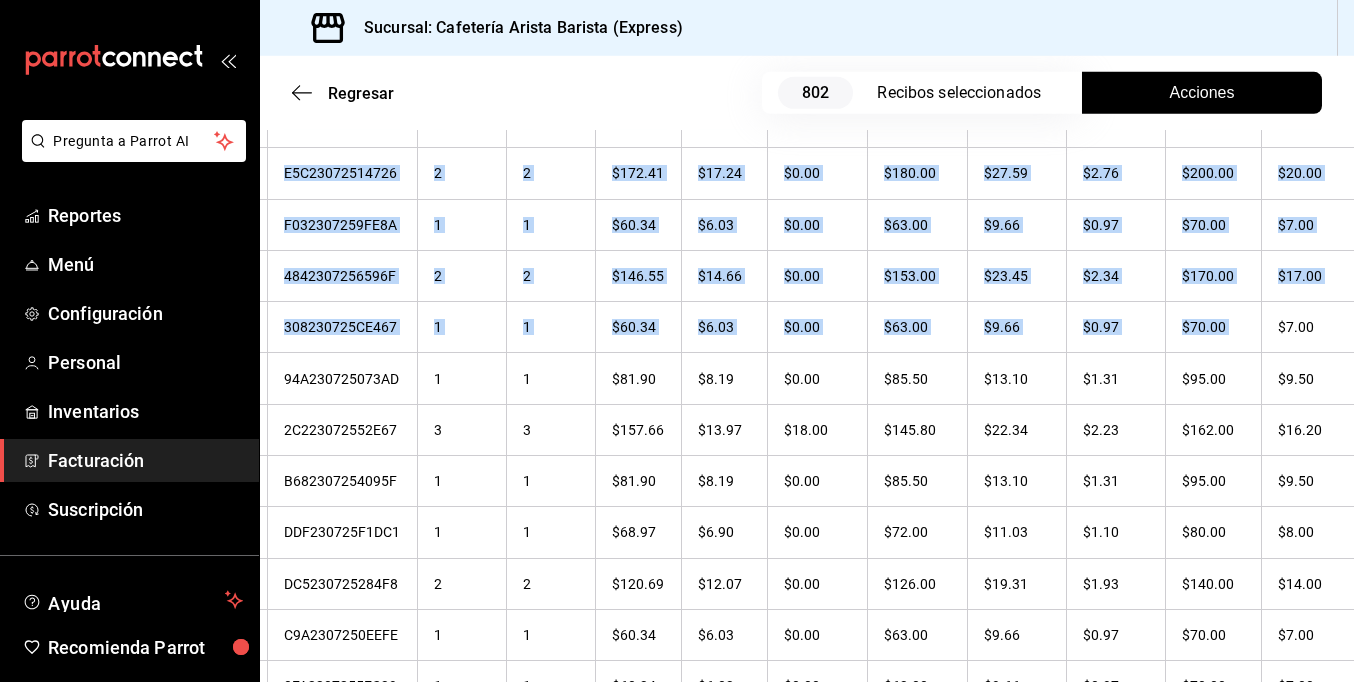 drag, startPoint x: 1251, startPoint y: 252, endPoint x: 1350, endPoint y: 245, distance: 99.24717 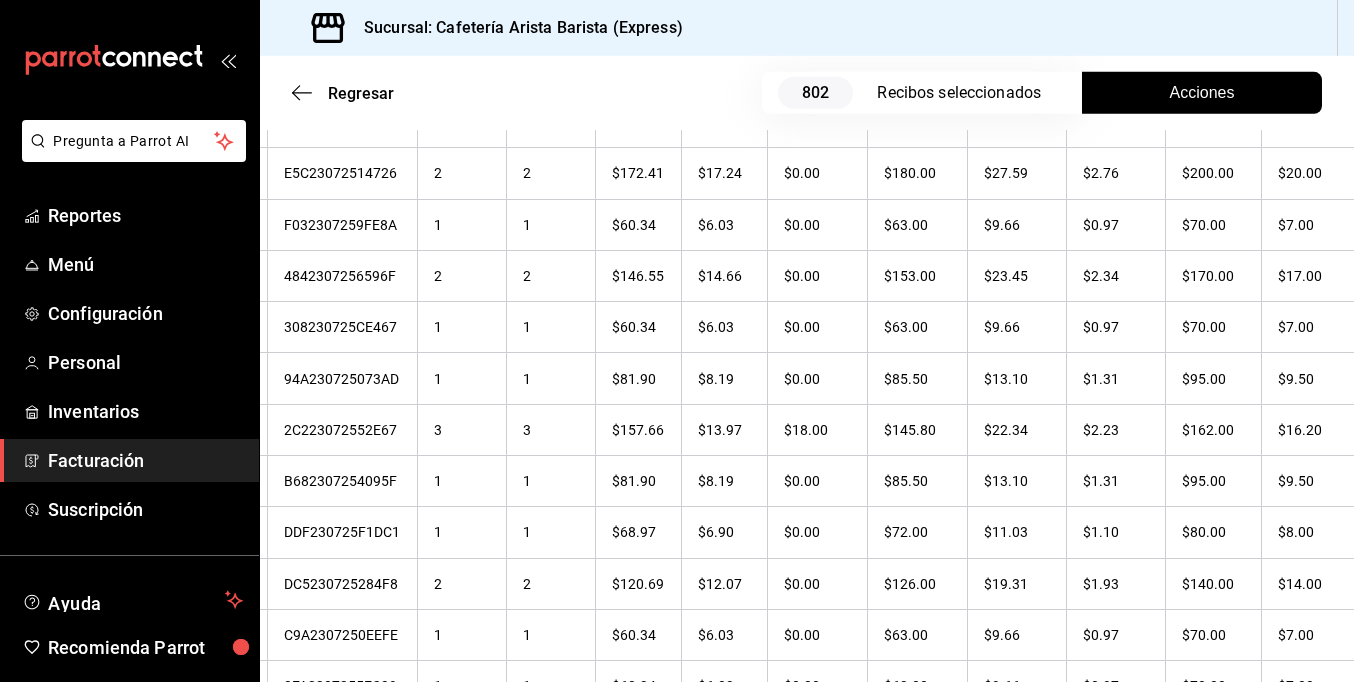 drag, startPoint x: 1350, startPoint y: 245, endPoint x: 1152, endPoint y: 33, distance: 290.08273 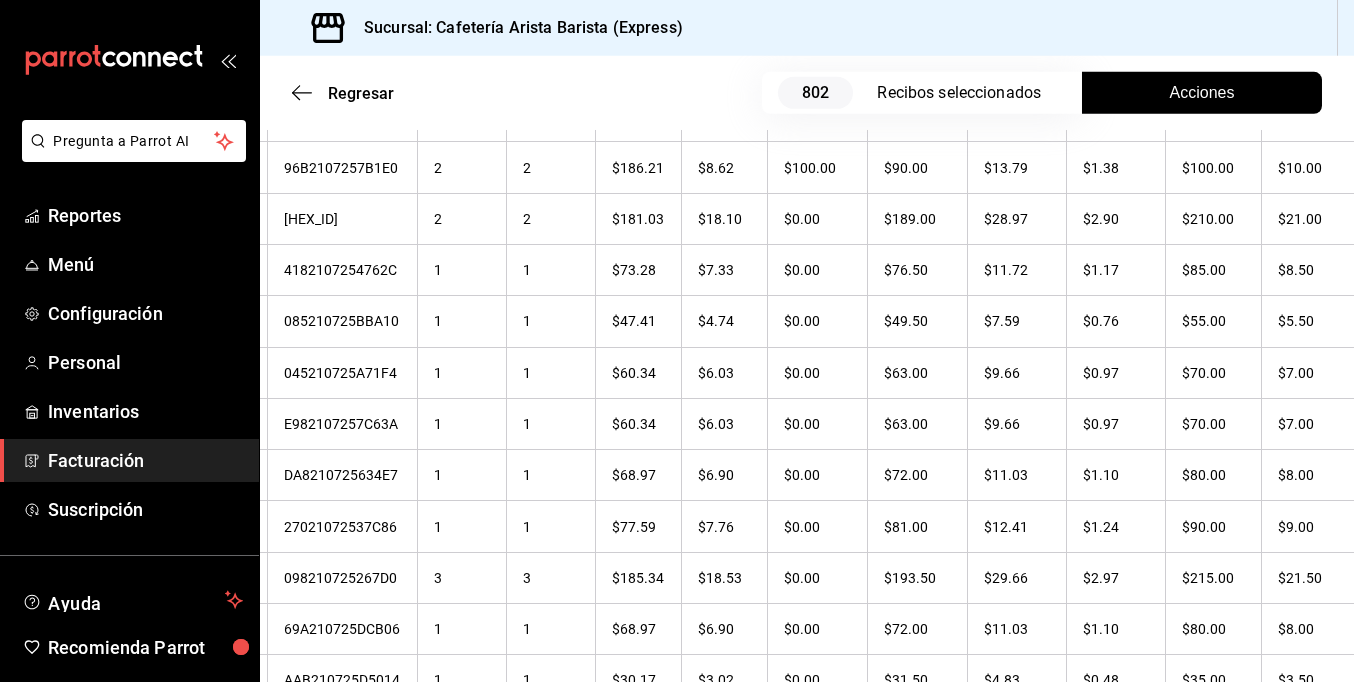 scroll, scrollTop: 14572, scrollLeft: 0, axis: vertical 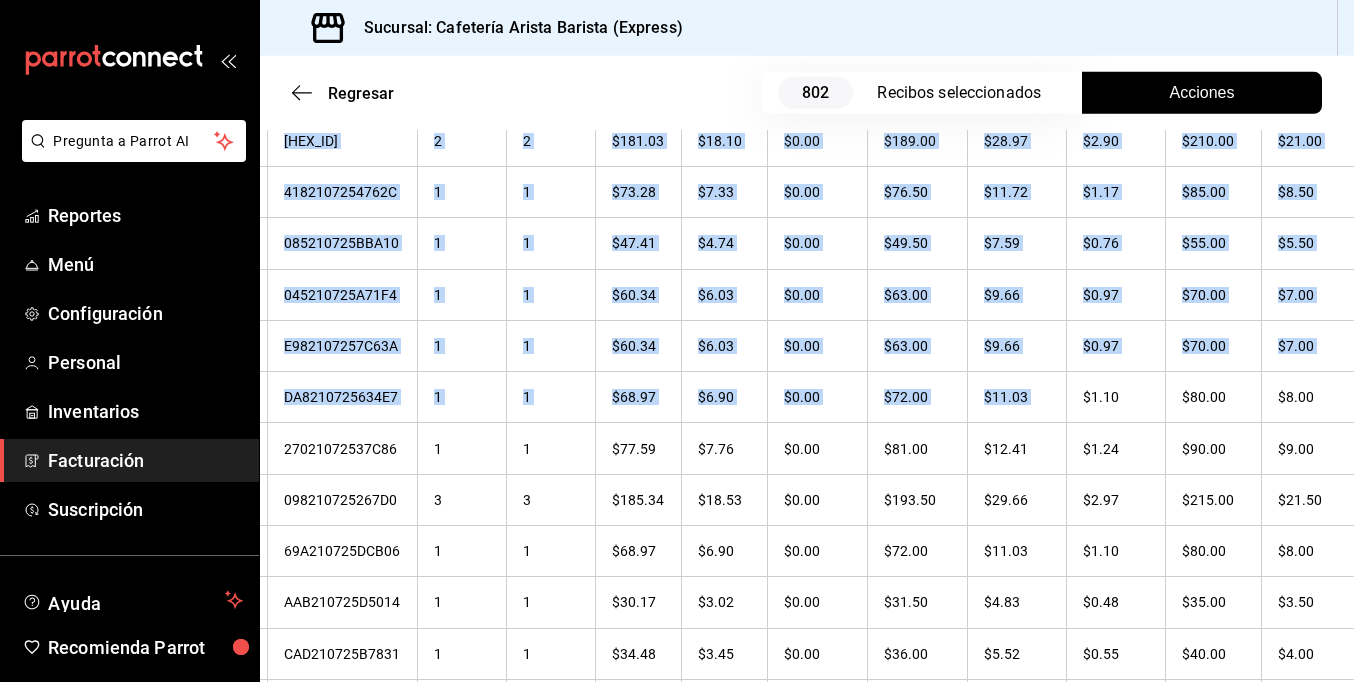 drag, startPoint x: 1096, startPoint y: 305, endPoint x: 1347, endPoint y: 298, distance: 251.0976 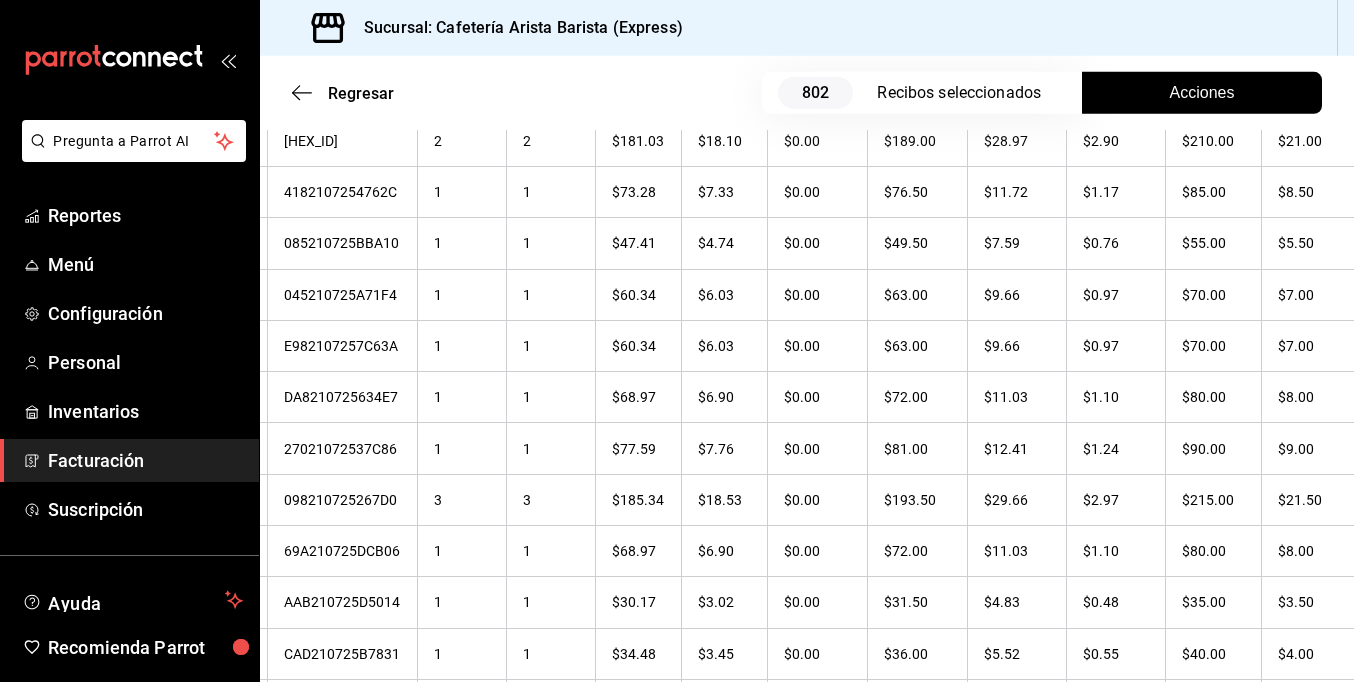 drag, startPoint x: 1347, startPoint y: 298, endPoint x: 1139, endPoint y: 31, distance: 338.4568 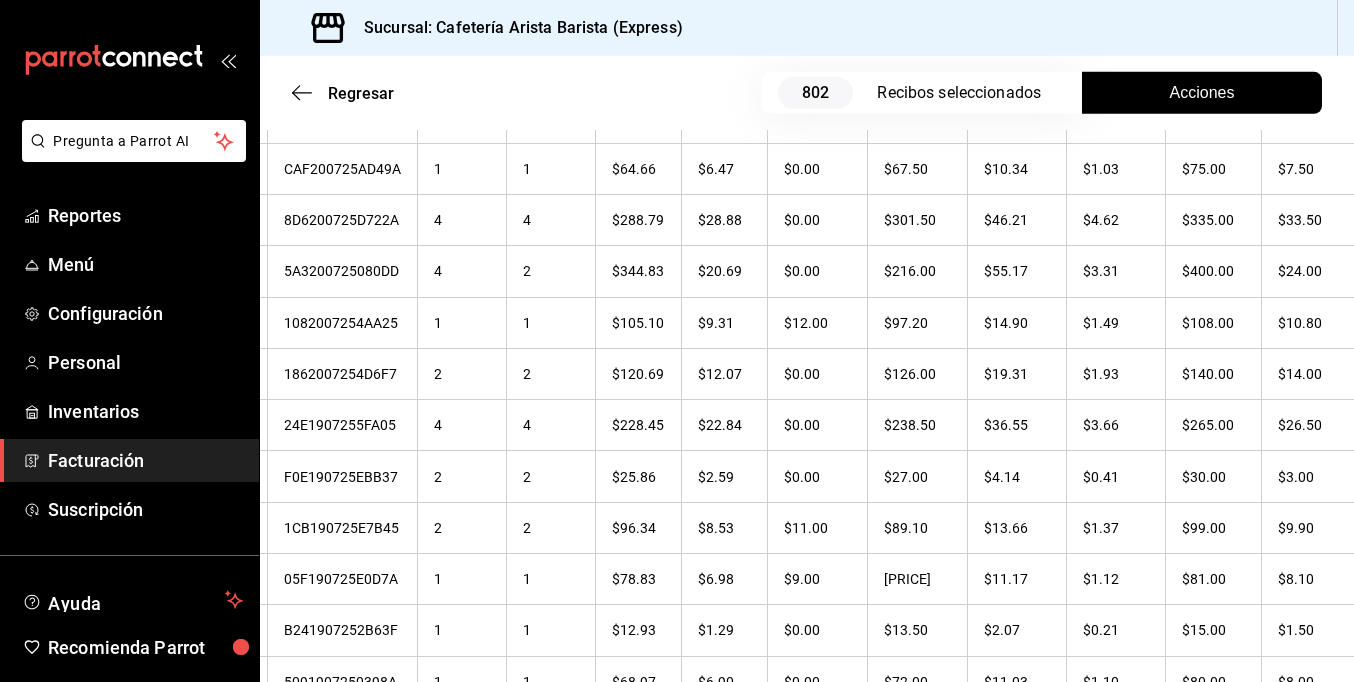 scroll, scrollTop: 15572, scrollLeft: 0, axis: vertical 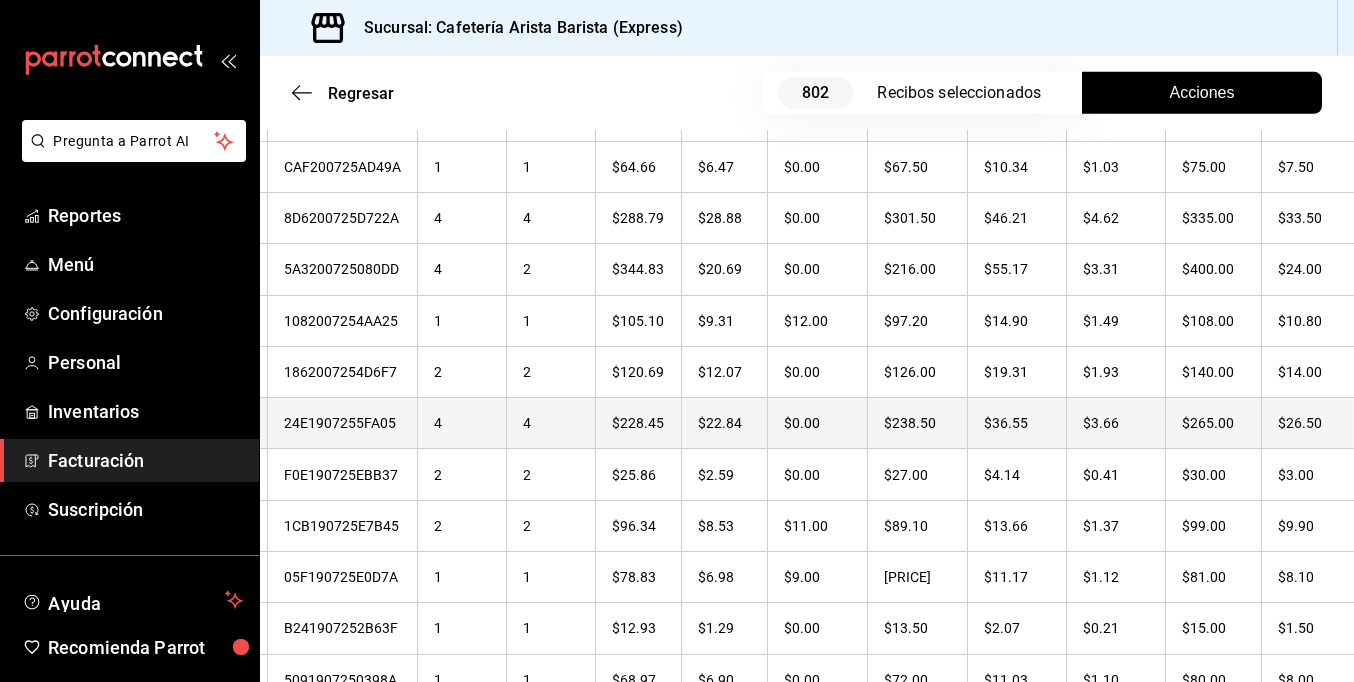 click on "$26.50" at bounding box center [1308, 423] 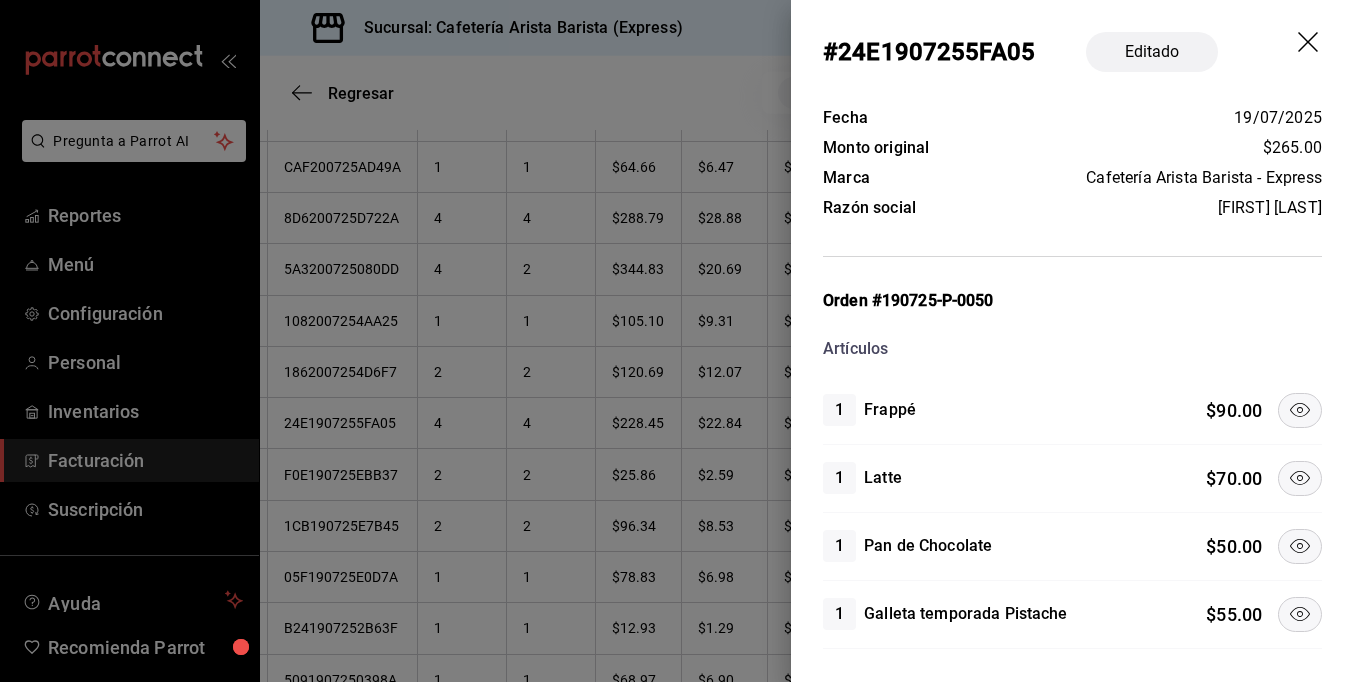 click 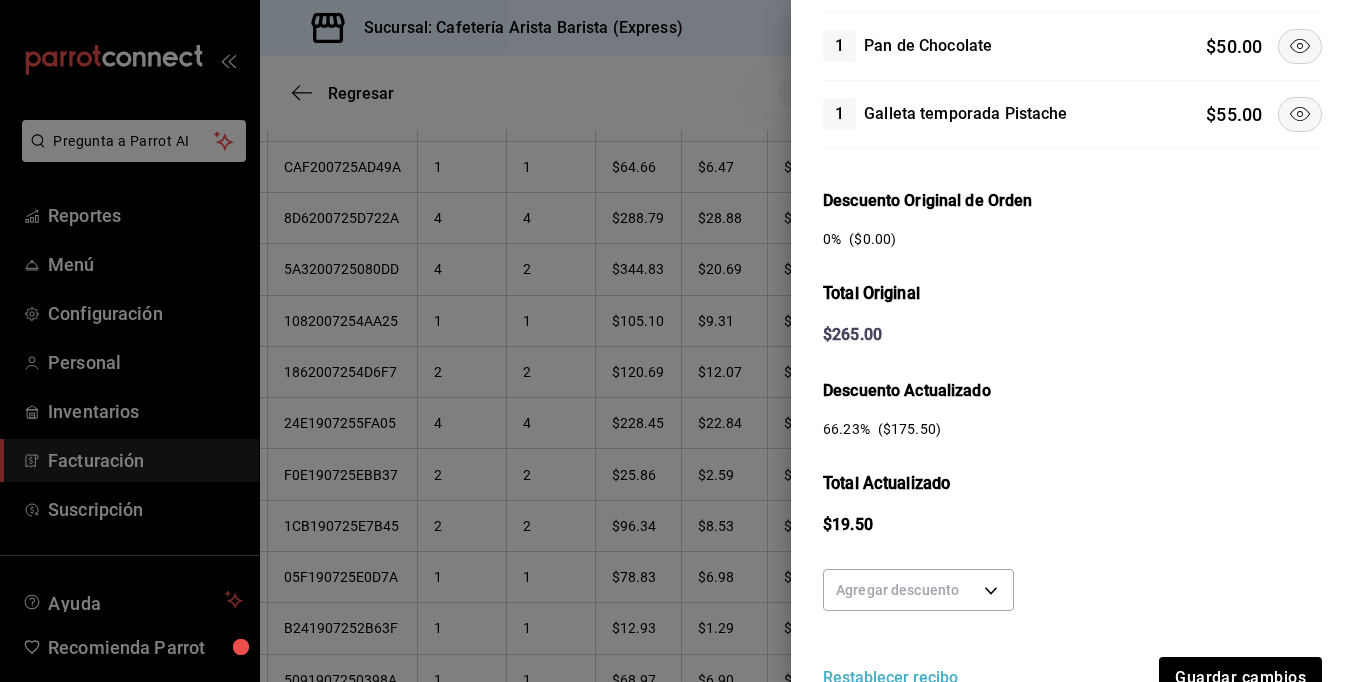 scroll, scrollTop: 394, scrollLeft: 0, axis: vertical 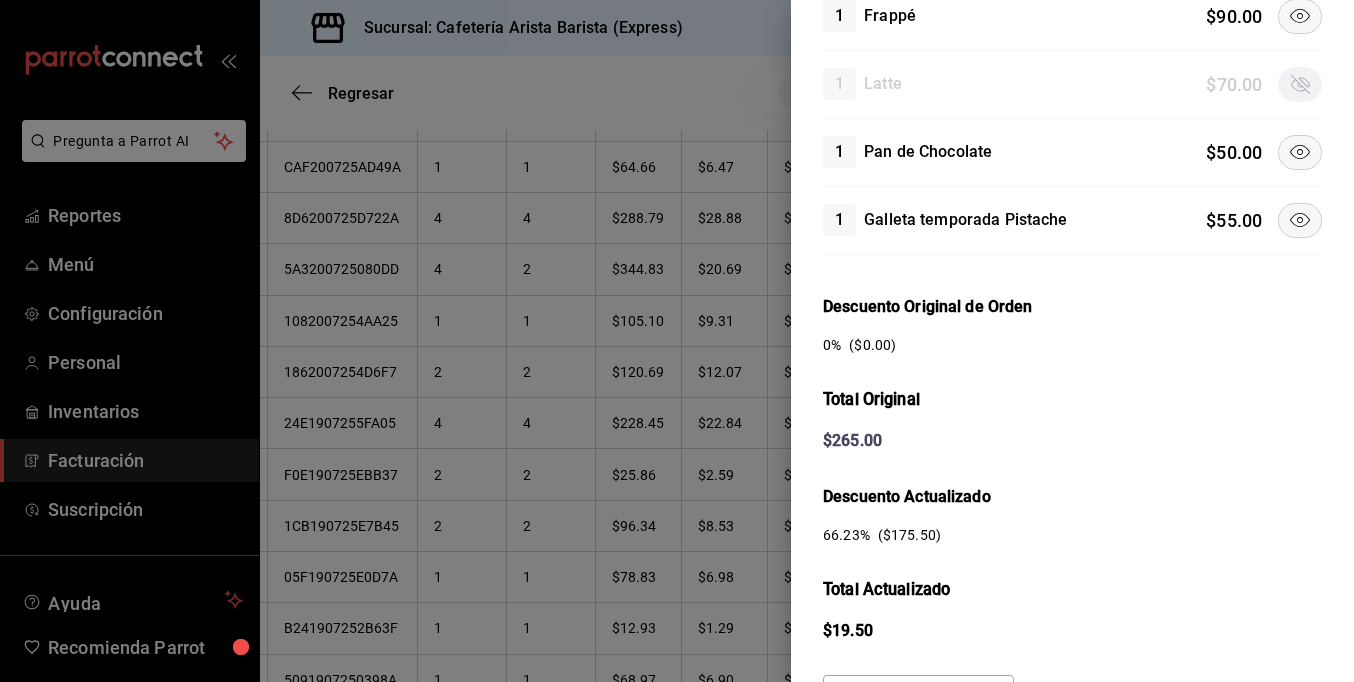 click 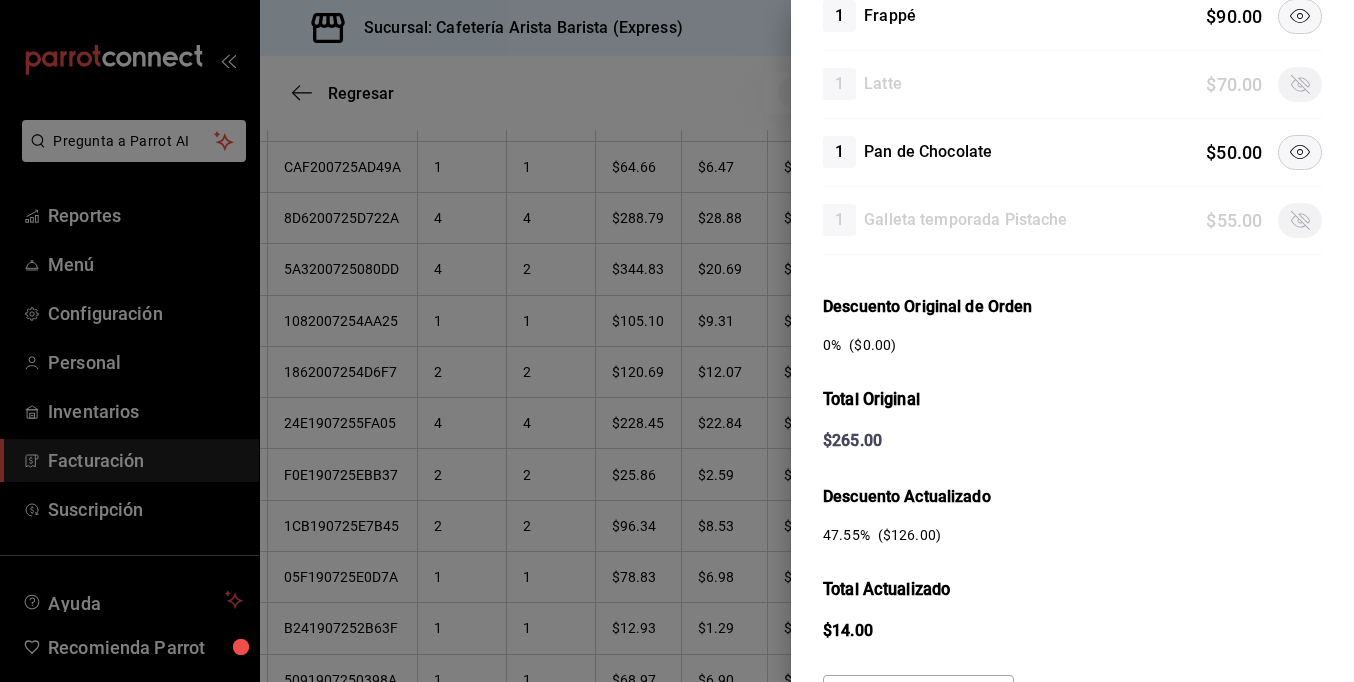 click 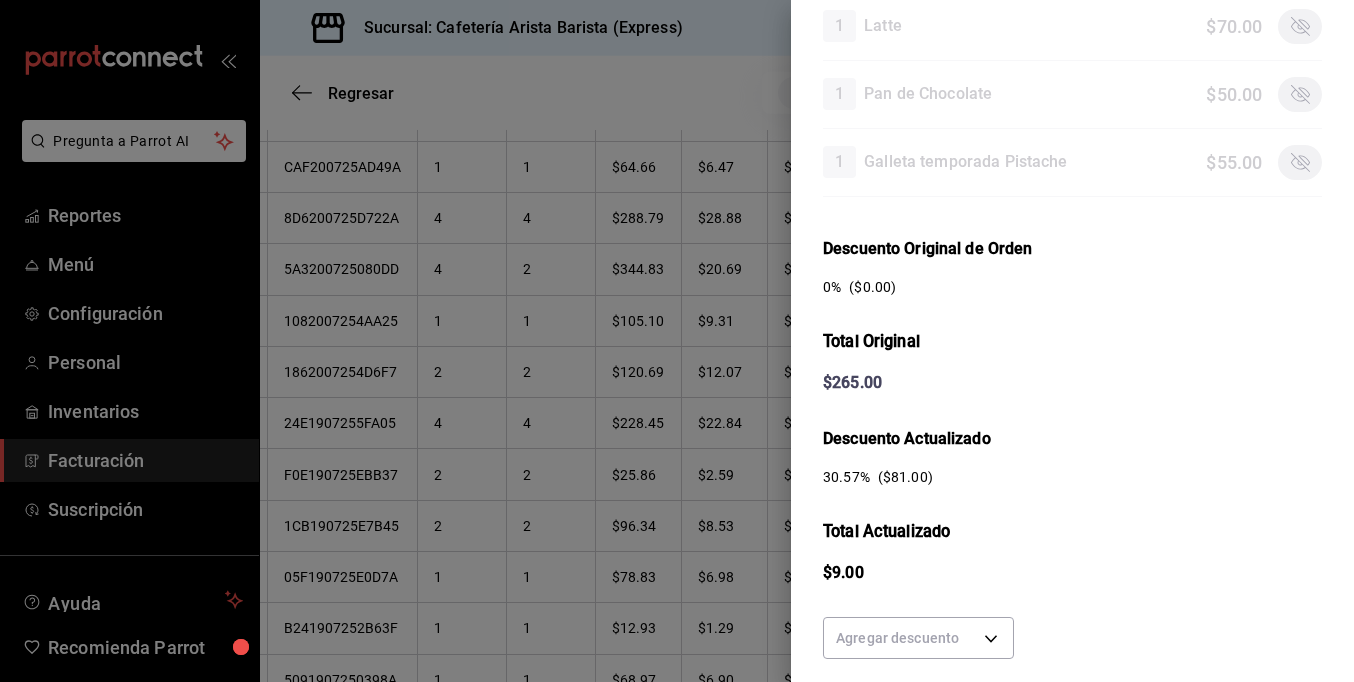 scroll, scrollTop: 594, scrollLeft: 0, axis: vertical 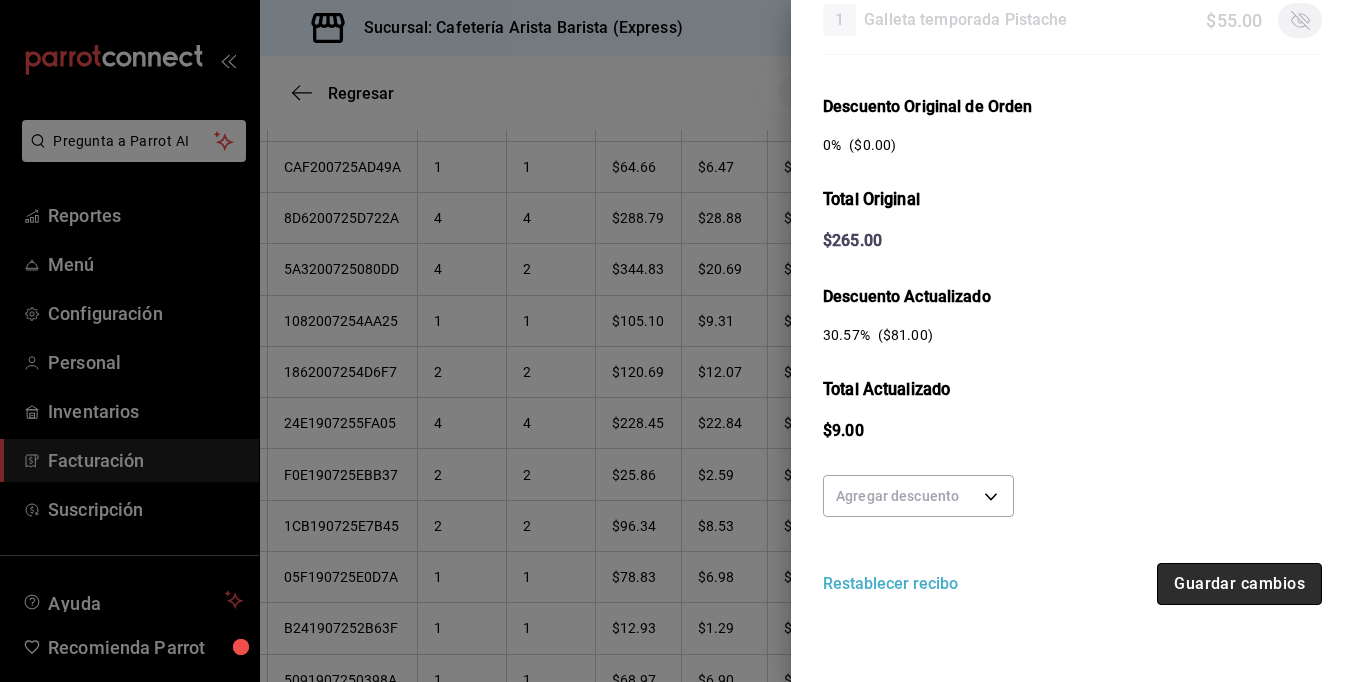click on "Guardar cambios" at bounding box center [1239, 584] 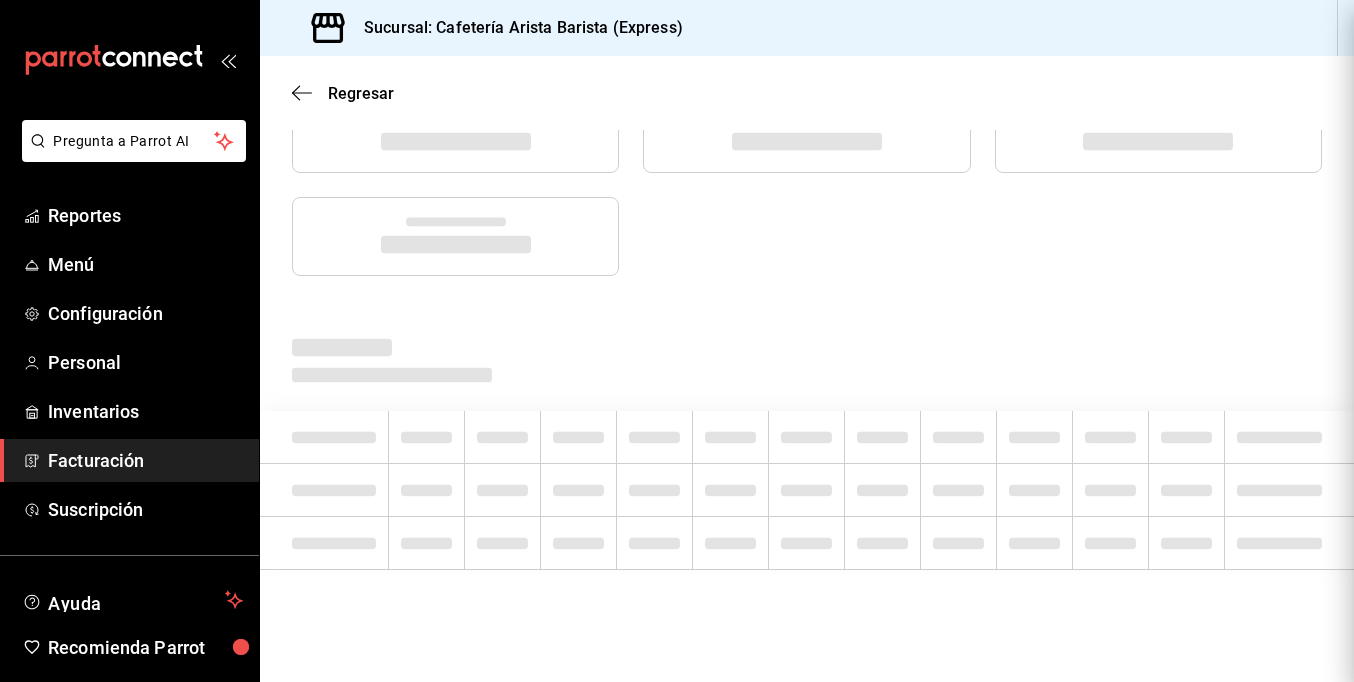 scroll, scrollTop: 0, scrollLeft: 0, axis: both 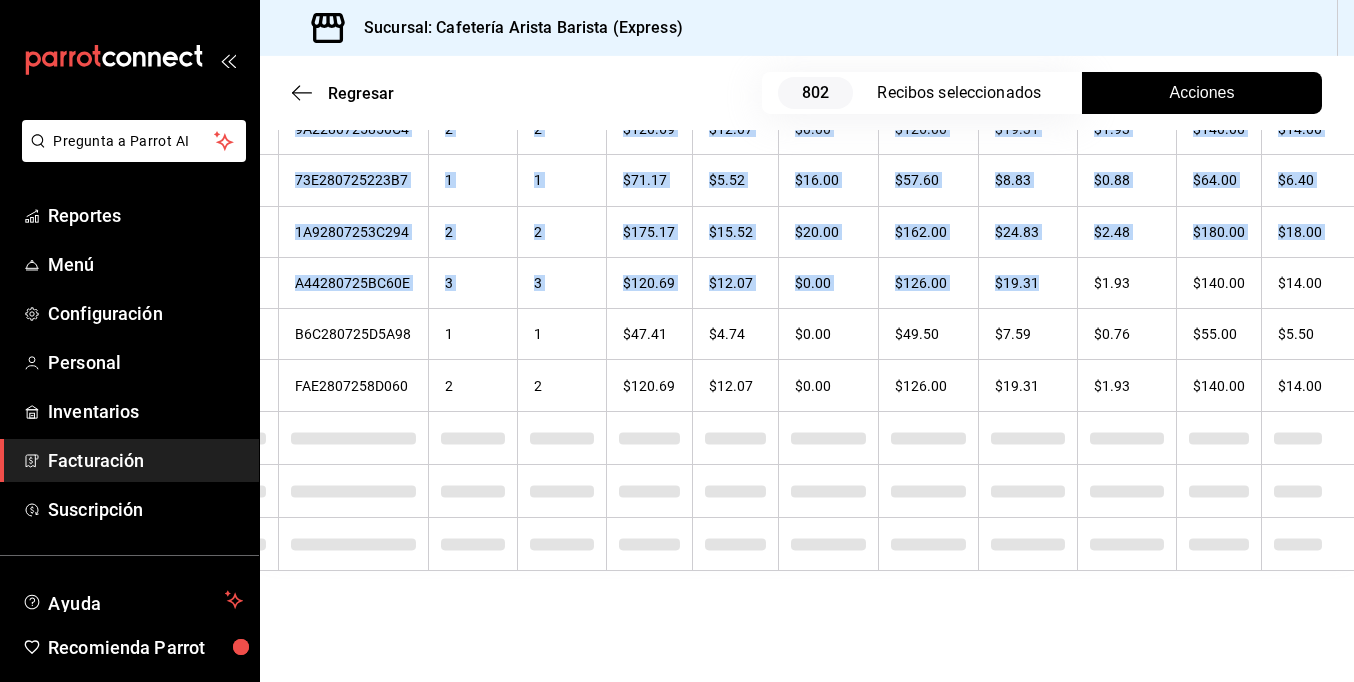 drag, startPoint x: 1146, startPoint y: 274, endPoint x: 1364, endPoint y: 263, distance: 218.27734 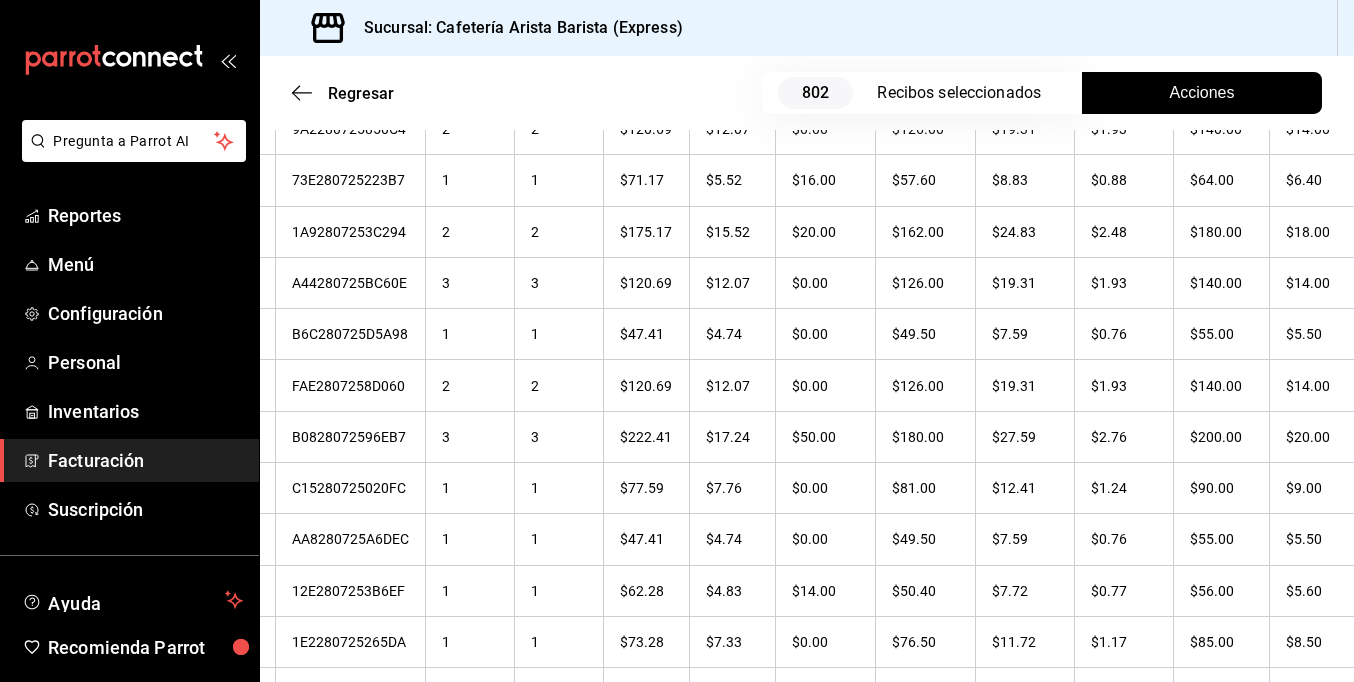 click on "Sucursal: Cafetería Arista Barista (Express)" at bounding box center [807, 28] 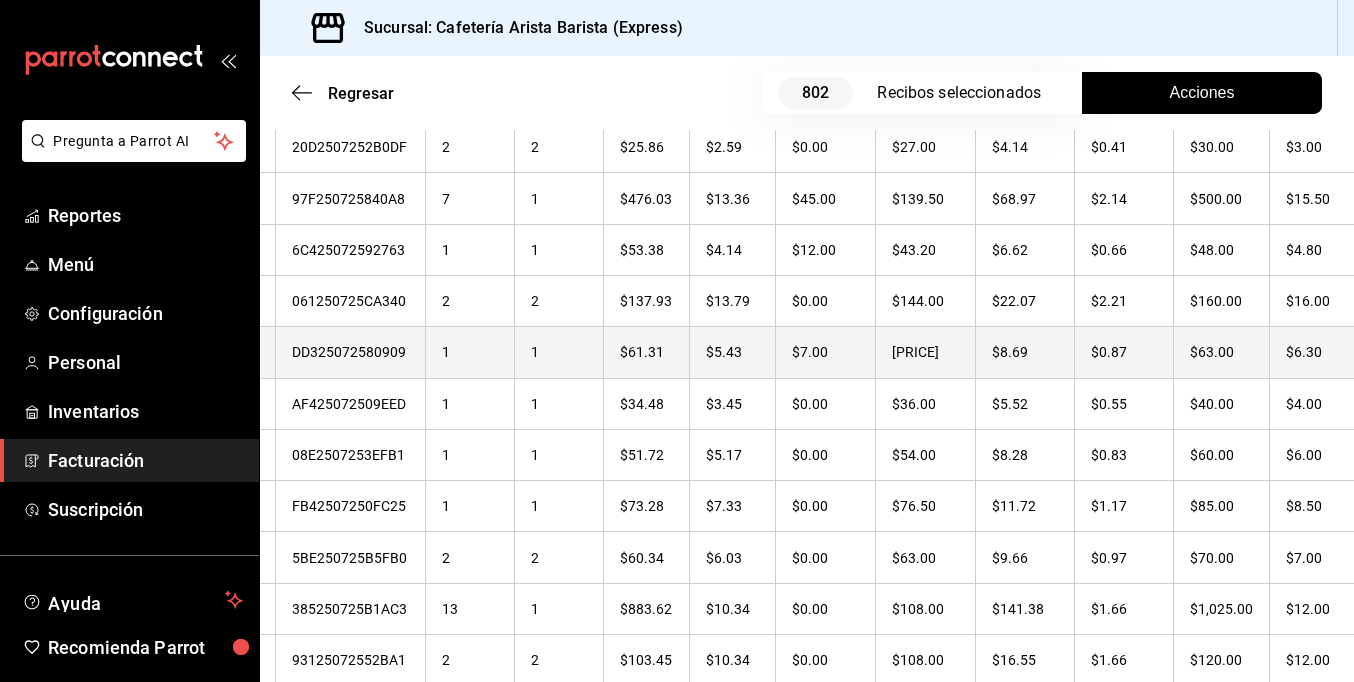 scroll, scrollTop: 7815, scrollLeft: 0, axis: vertical 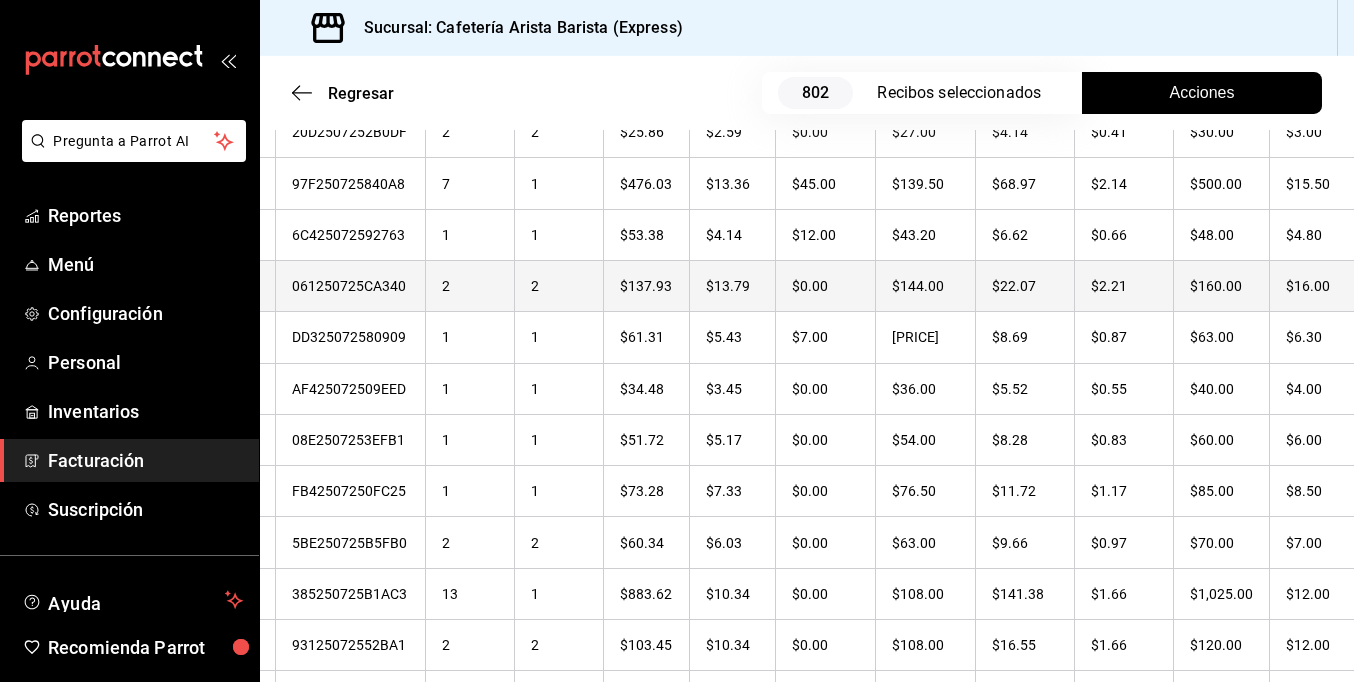 click on "$16.00" at bounding box center [1316, 285] 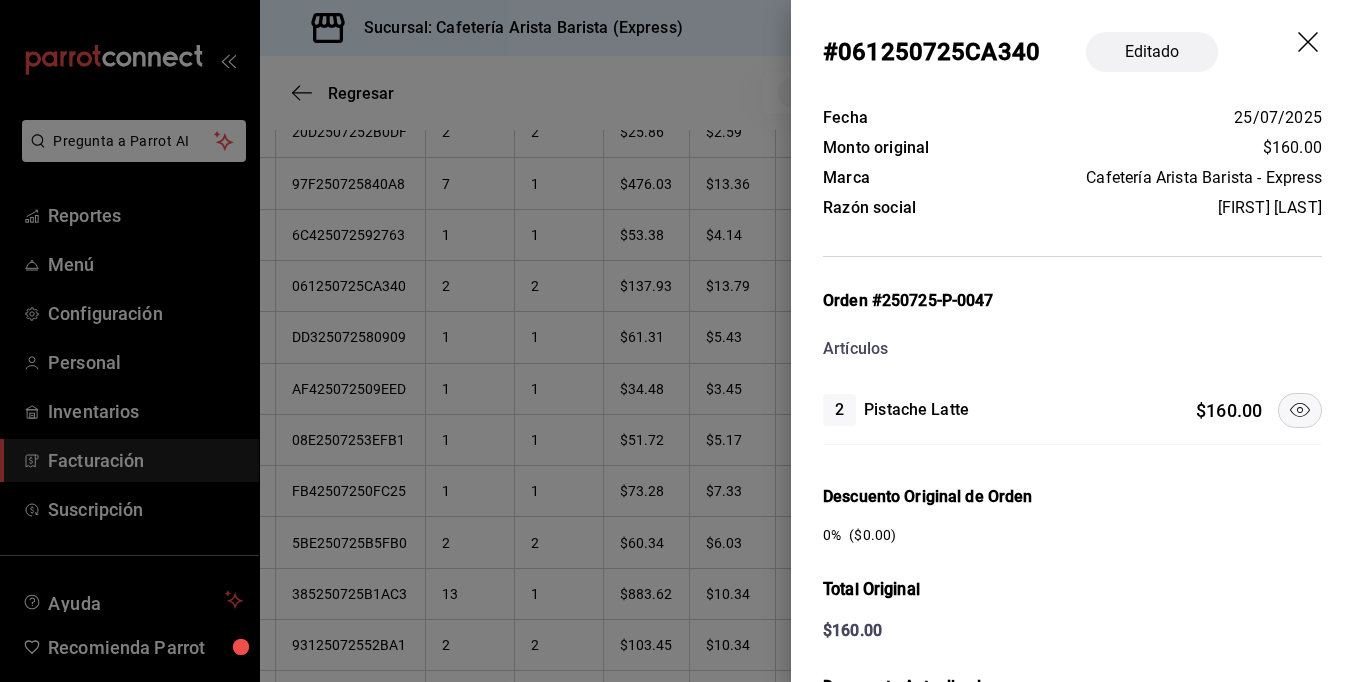 click 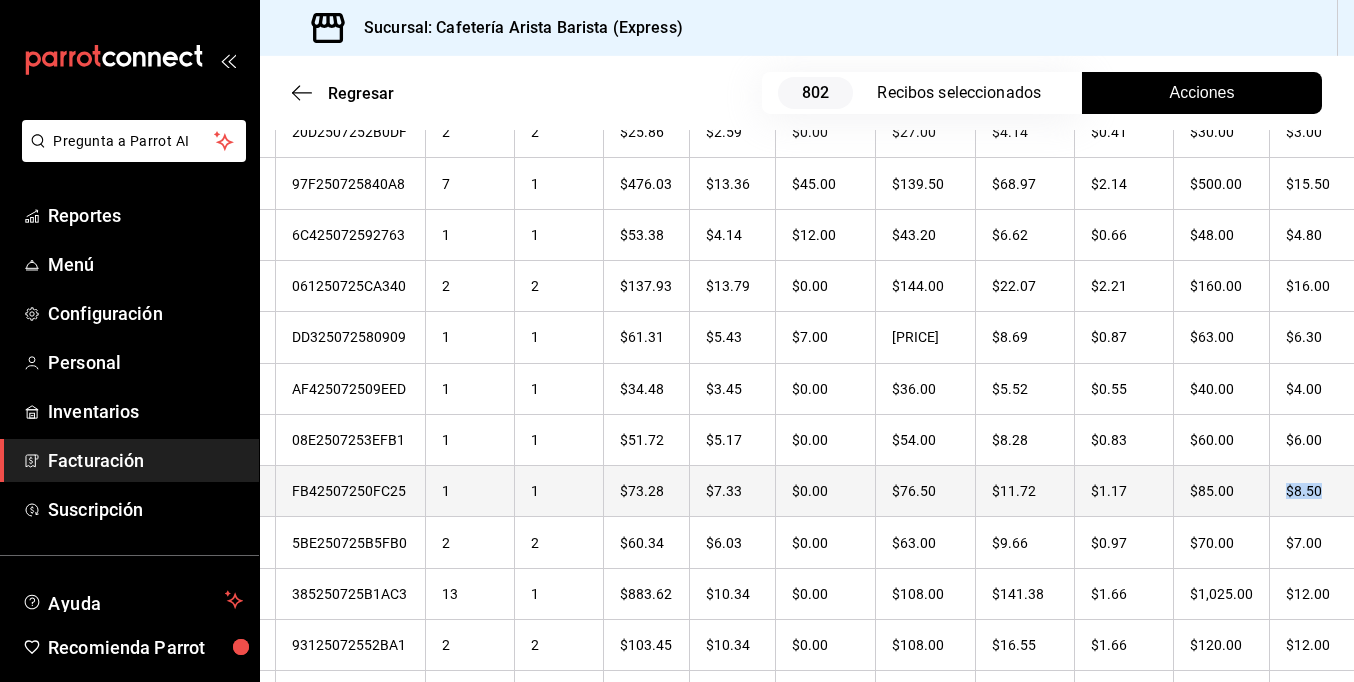 drag, startPoint x: 1274, startPoint y: 470, endPoint x: 1310, endPoint y: 469, distance: 36.013885 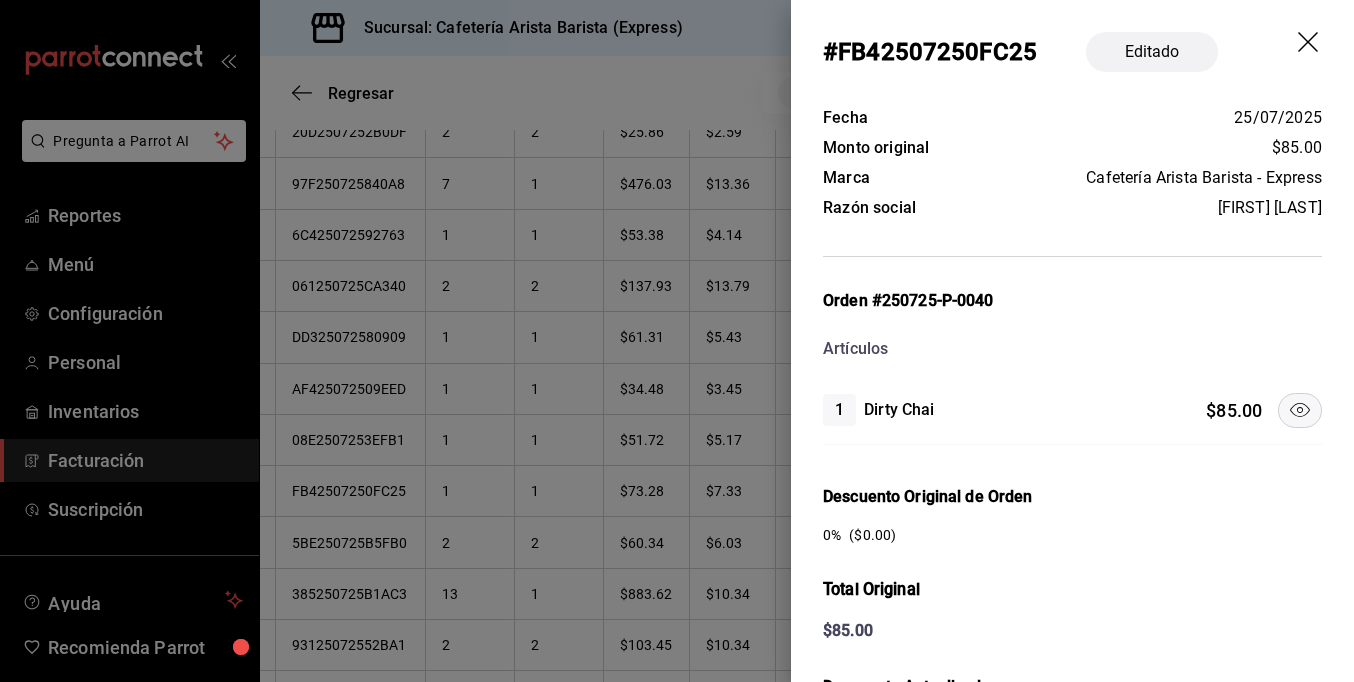 click 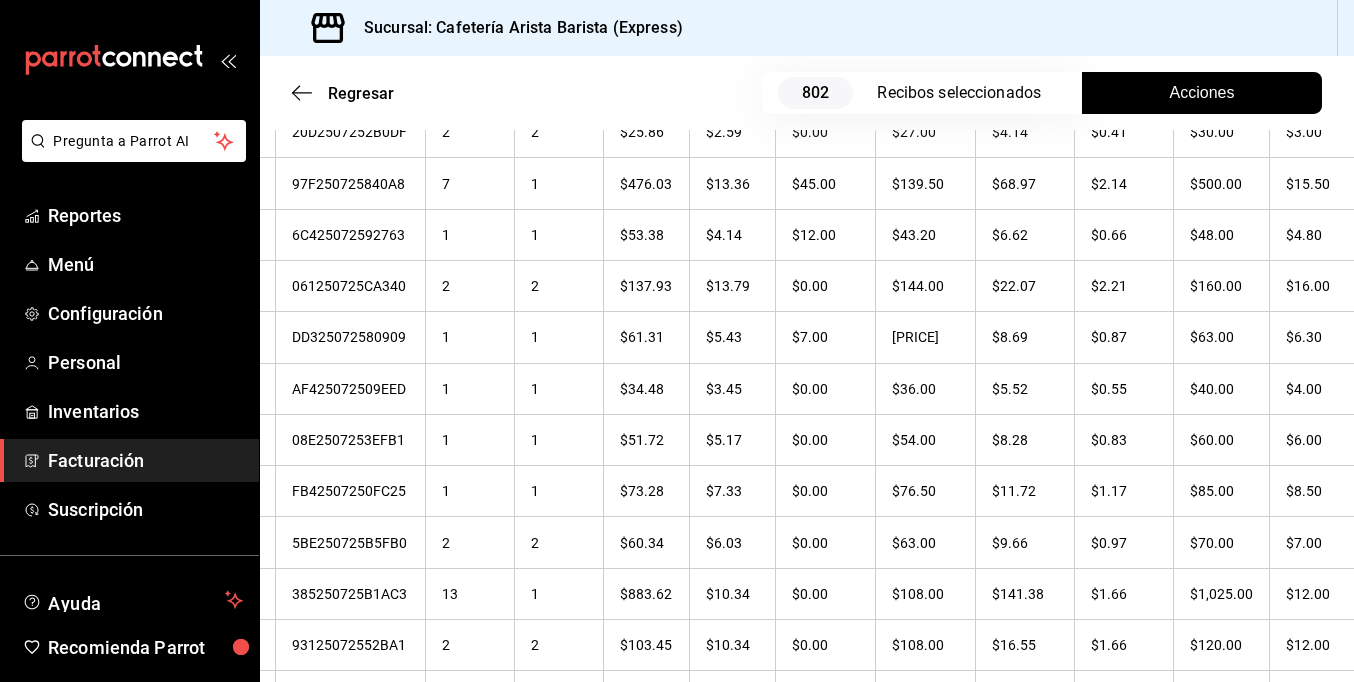 click on "Sucursal: Cafetería Arista Barista (Express)" at bounding box center (807, 28) 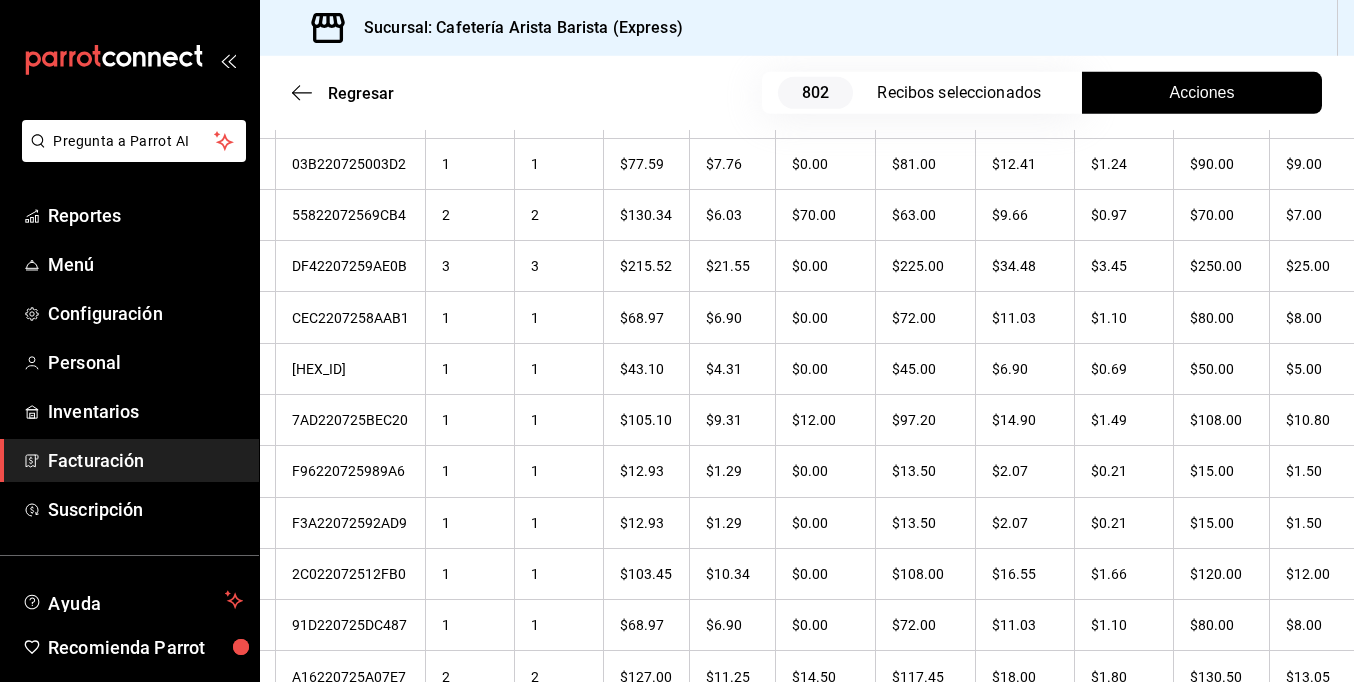 scroll, scrollTop: 12330, scrollLeft: 0, axis: vertical 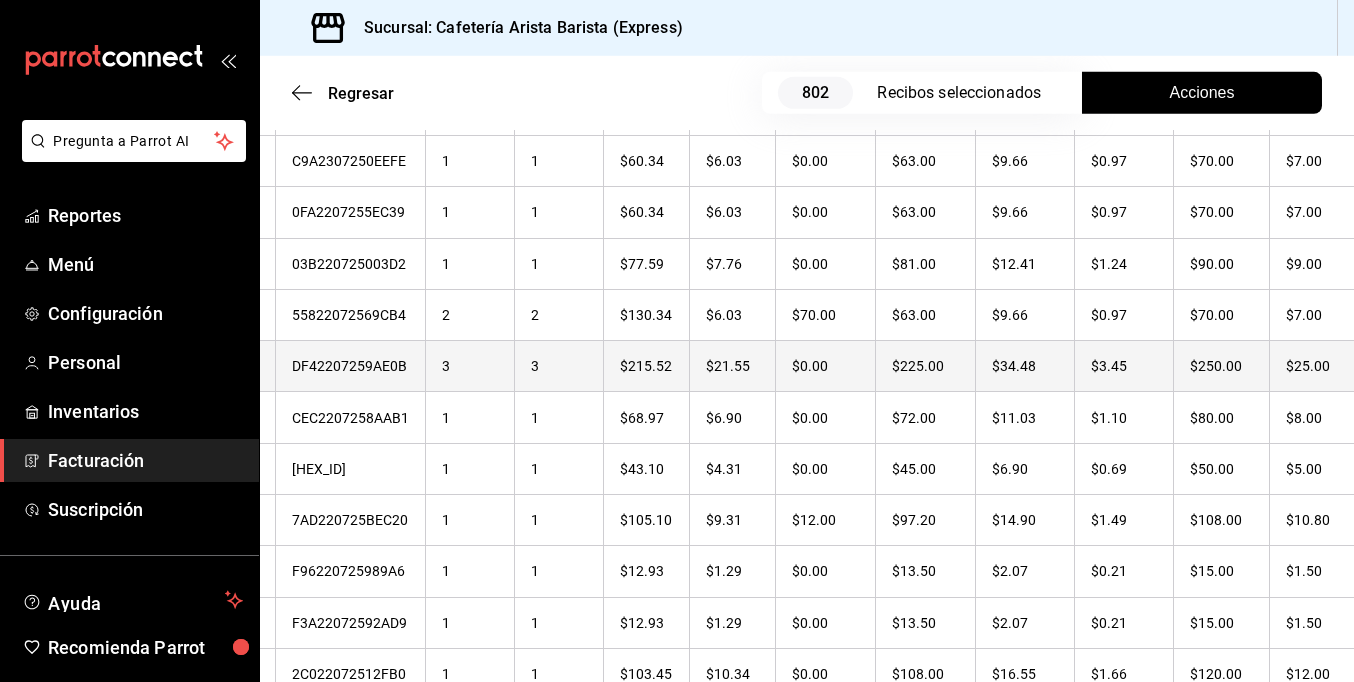click on "$25.00" at bounding box center [1316, 366] 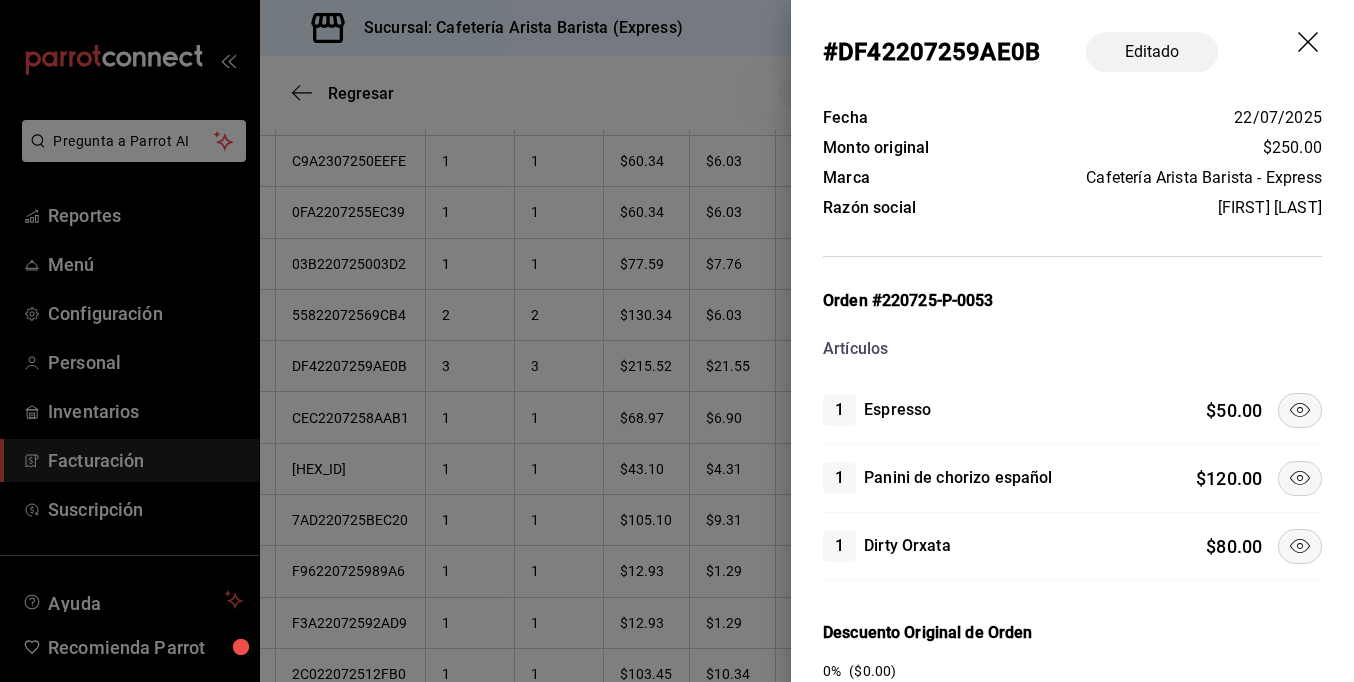 click 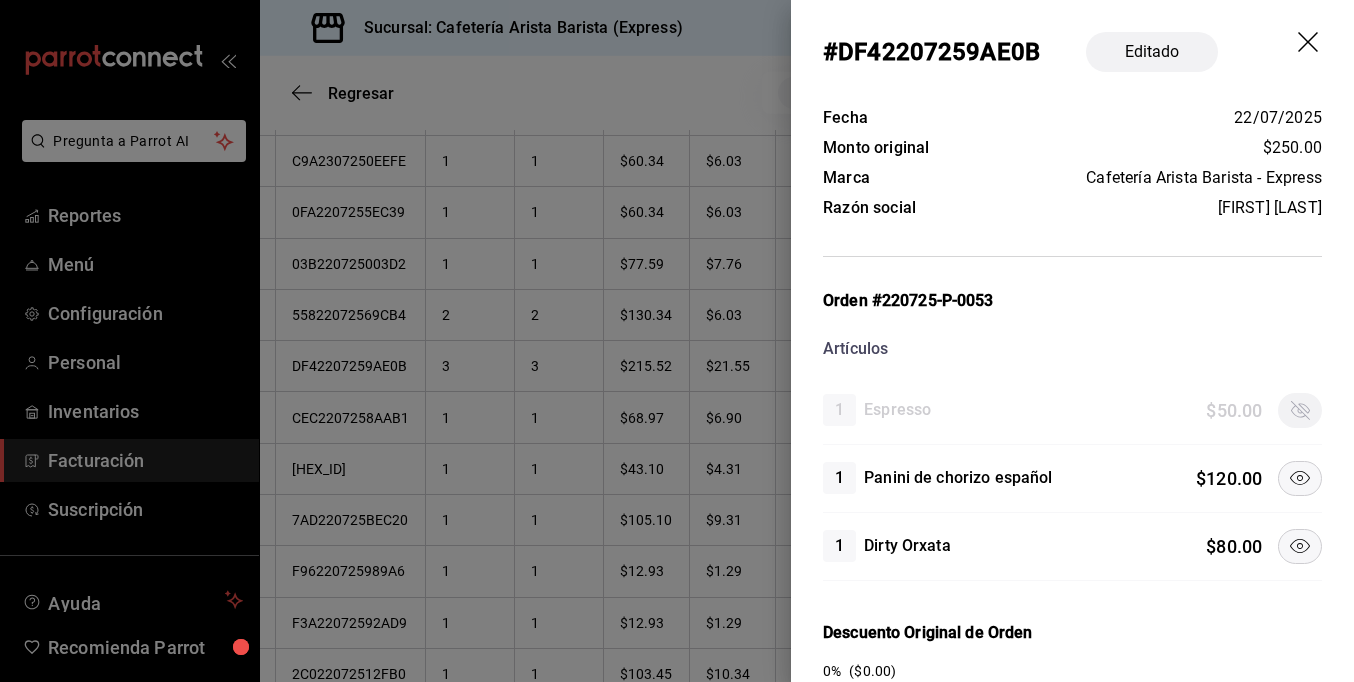click 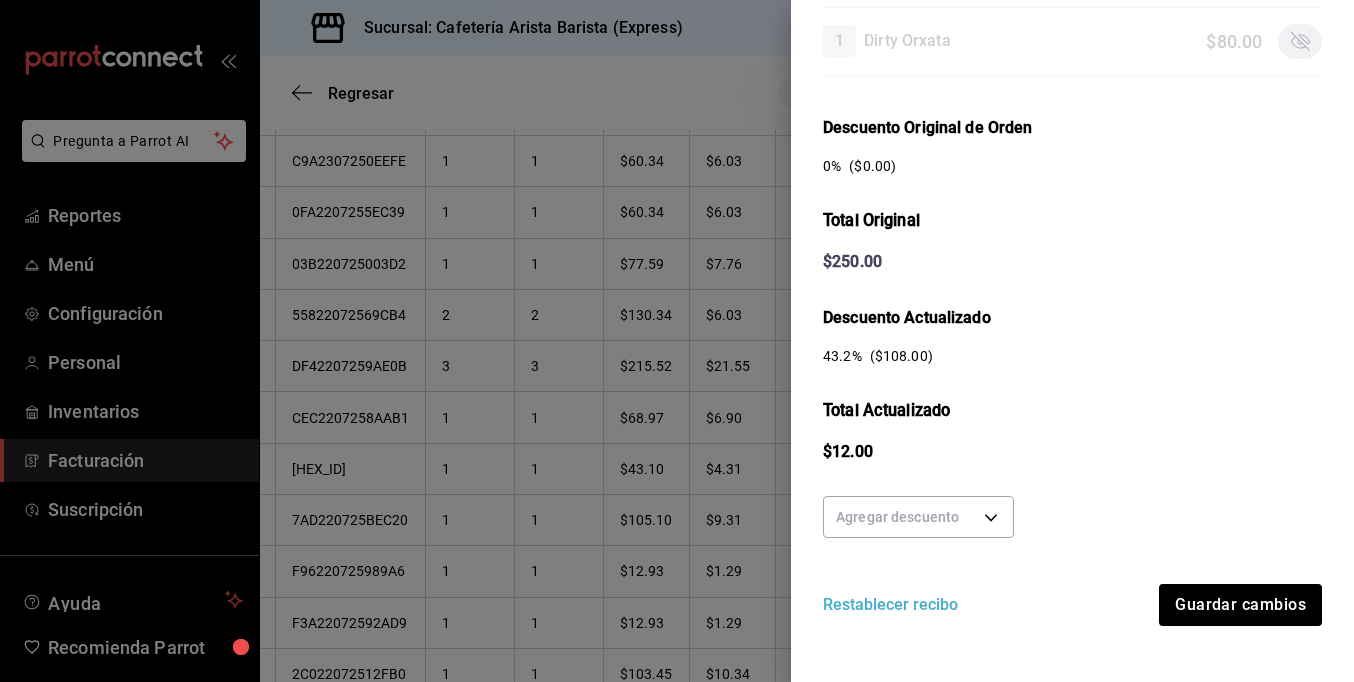 scroll, scrollTop: 526, scrollLeft: 0, axis: vertical 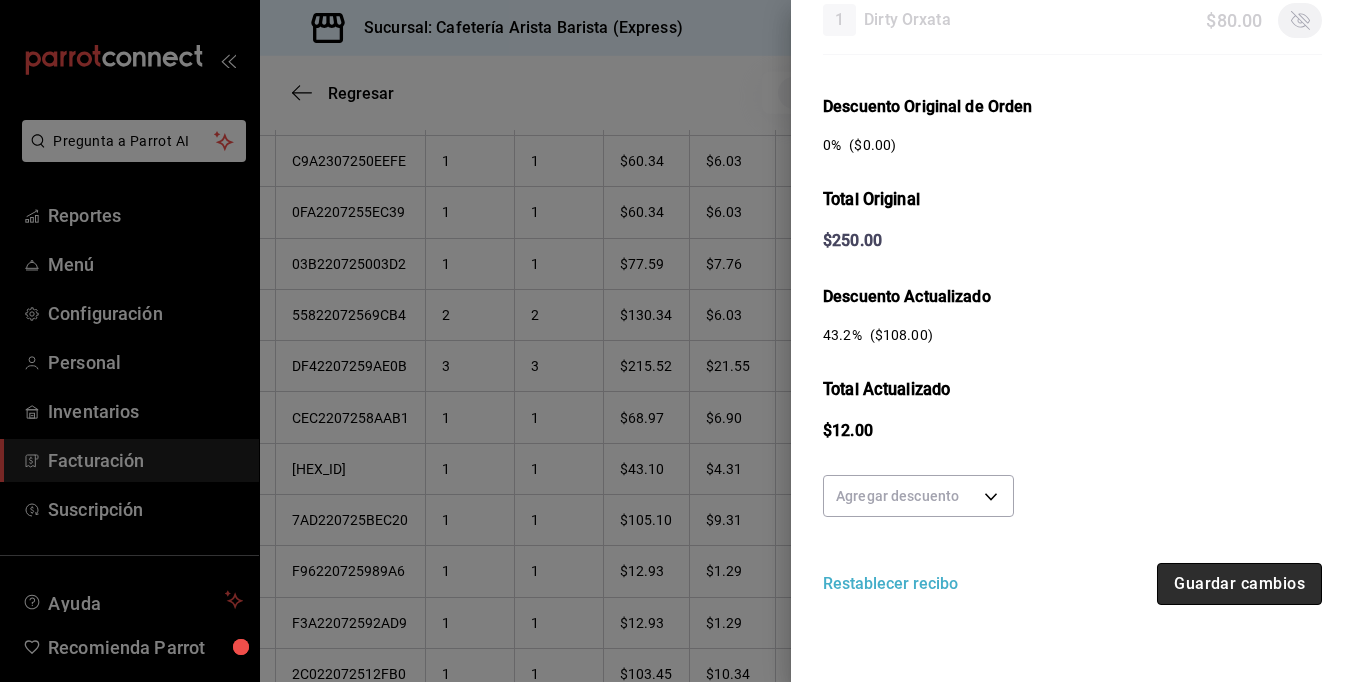 click on "Guardar cambios" at bounding box center (1239, 584) 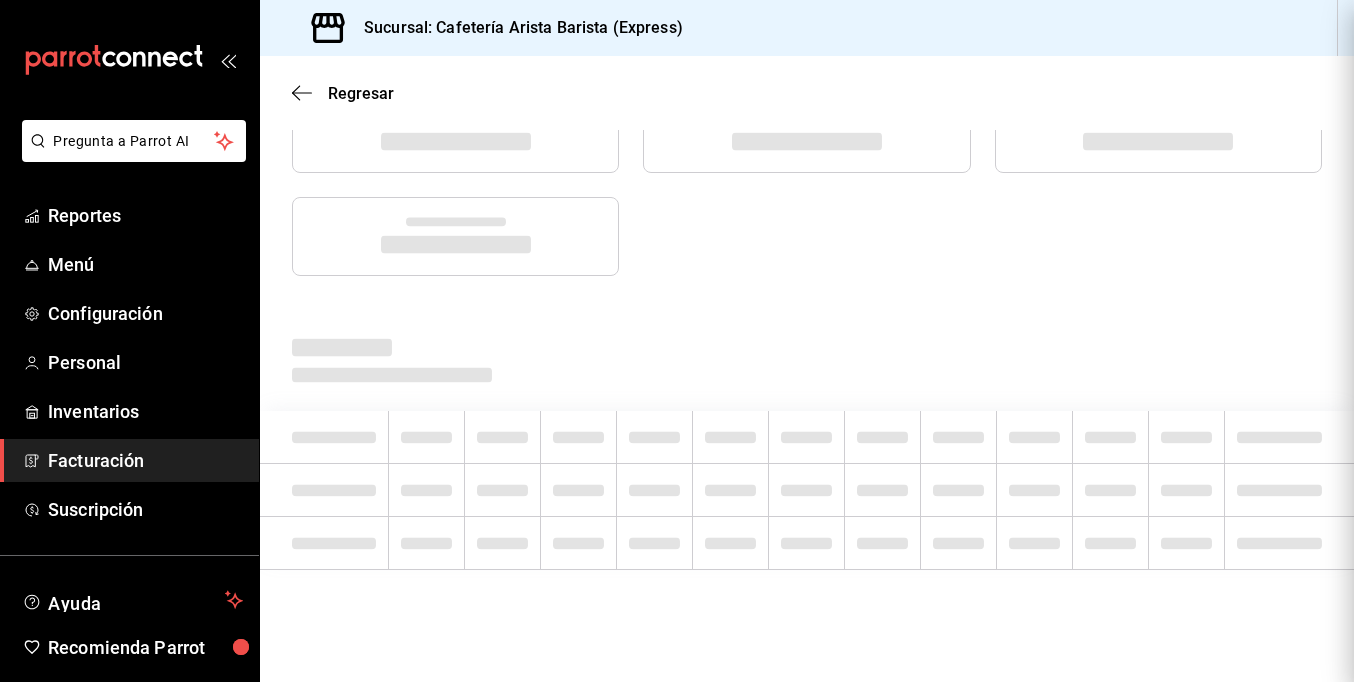 scroll, scrollTop: 0, scrollLeft: 0, axis: both 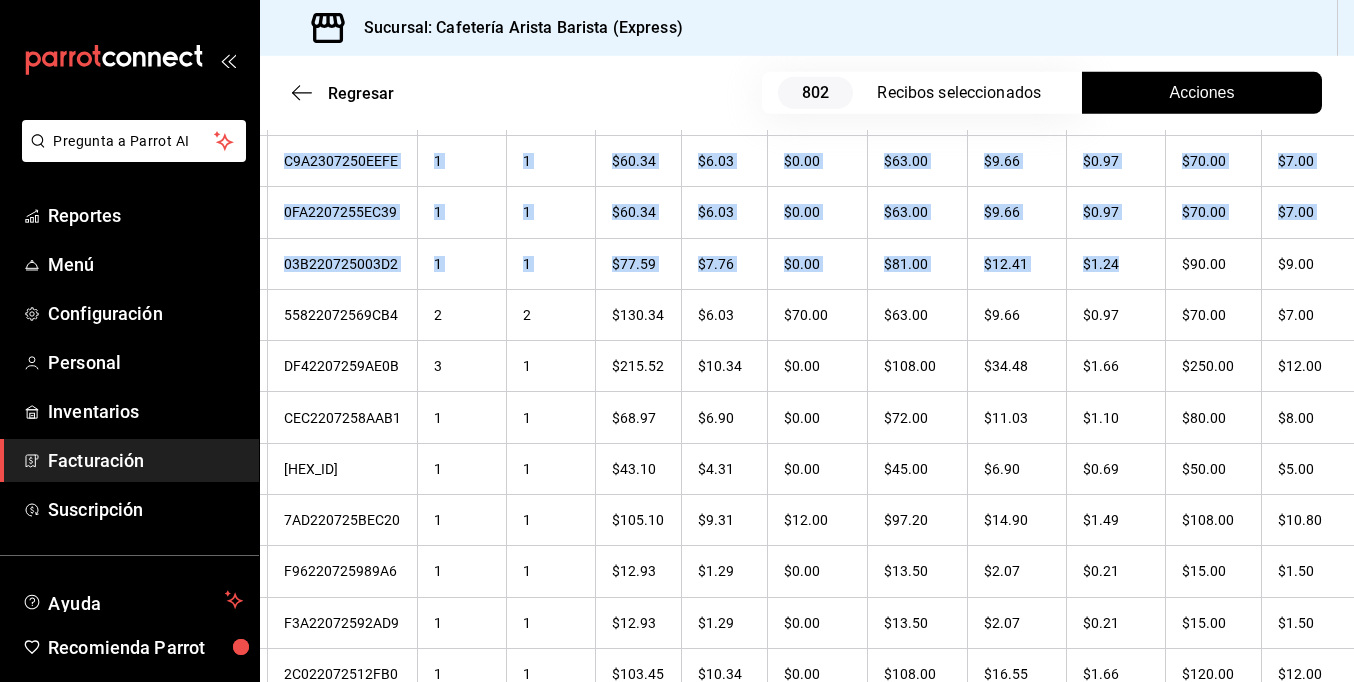 drag, startPoint x: 1260, startPoint y: 202, endPoint x: 1352, endPoint y: 198, distance: 92.086914 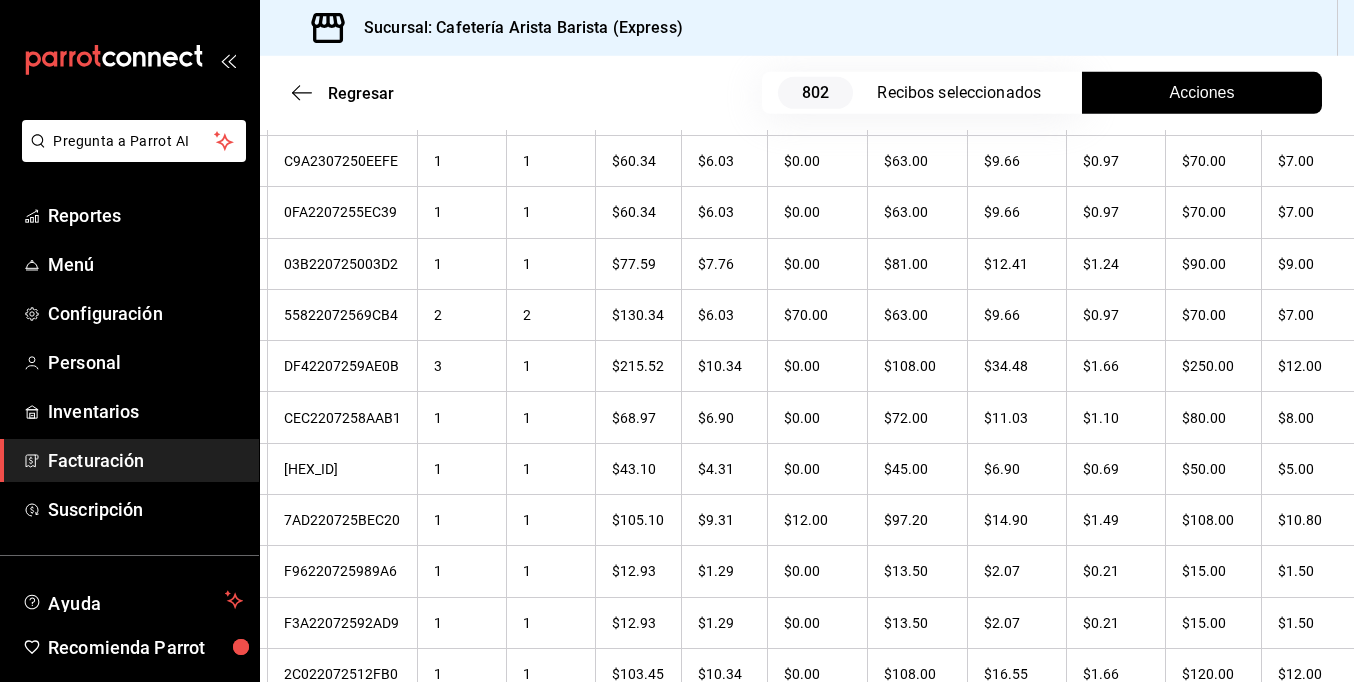 drag, startPoint x: 1352, startPoint y: 198, endPoint x: 1141, endPoint y: 25, distance: 272.8553 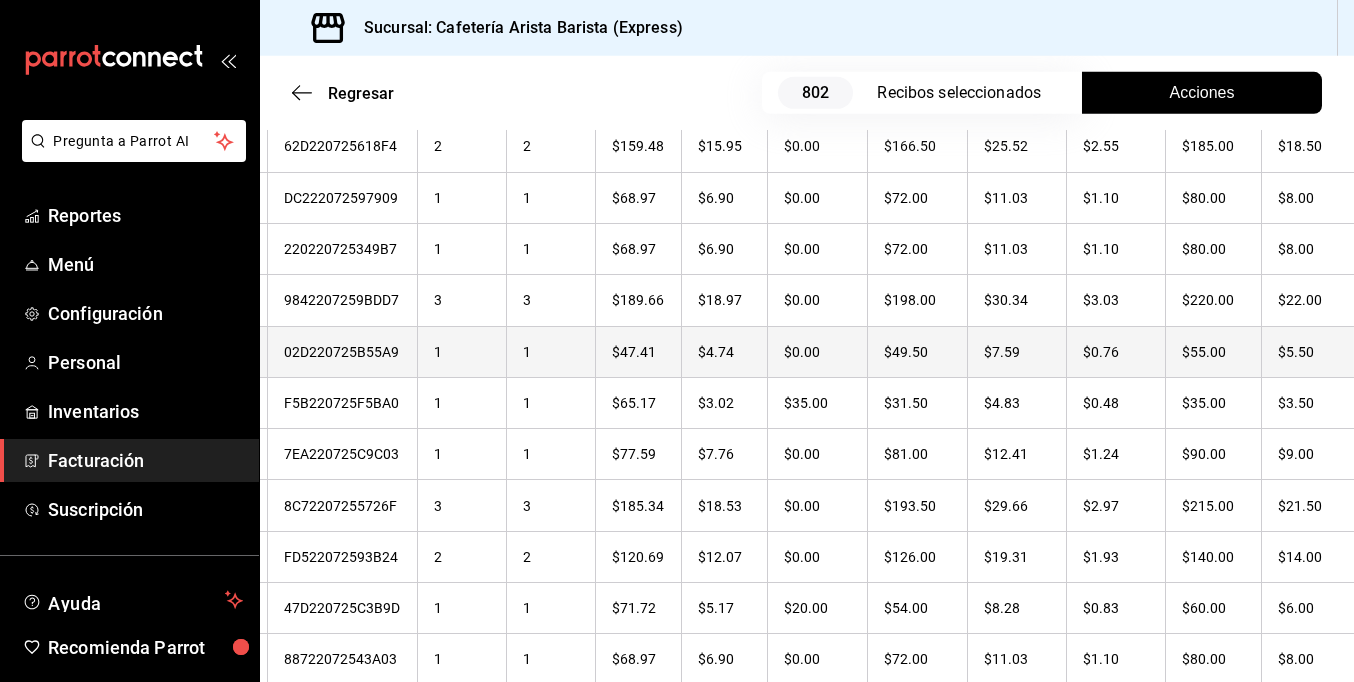 scroll, scrollTop: 13630, scrollLeft: 0, axis: vertical 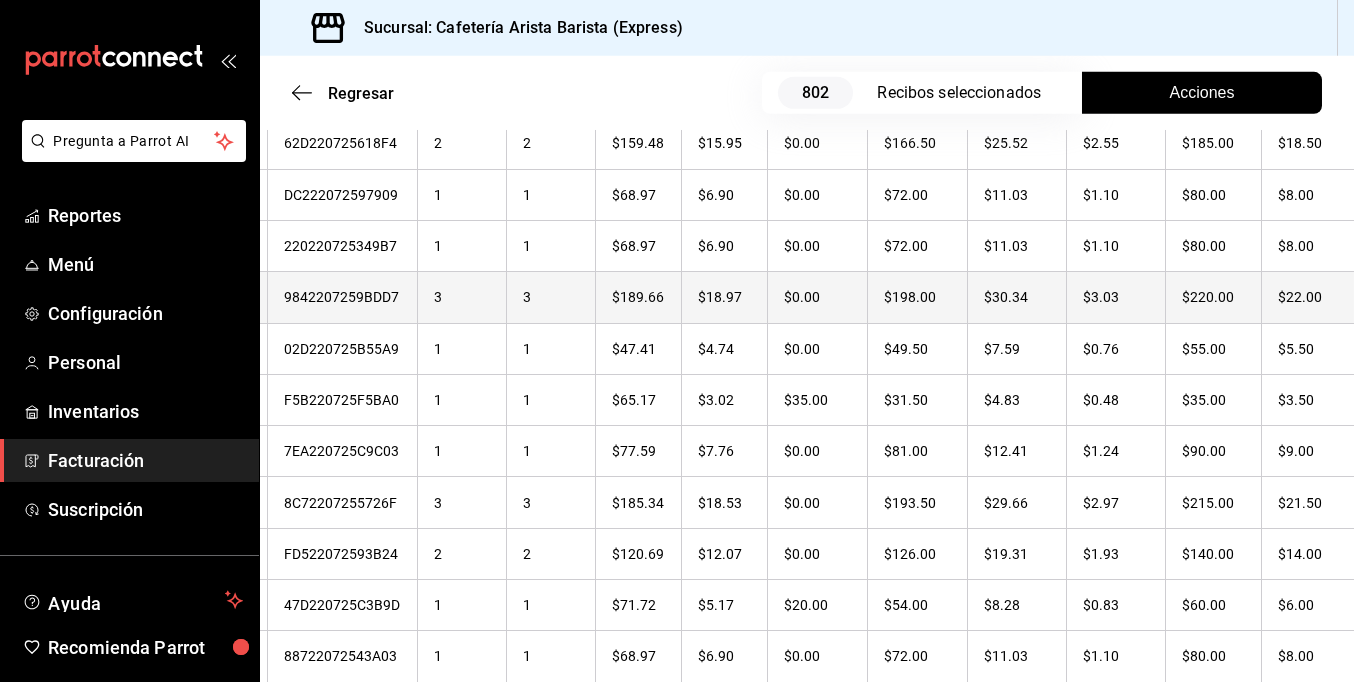 click on "$22.00" at bounding box center (1308, 297) 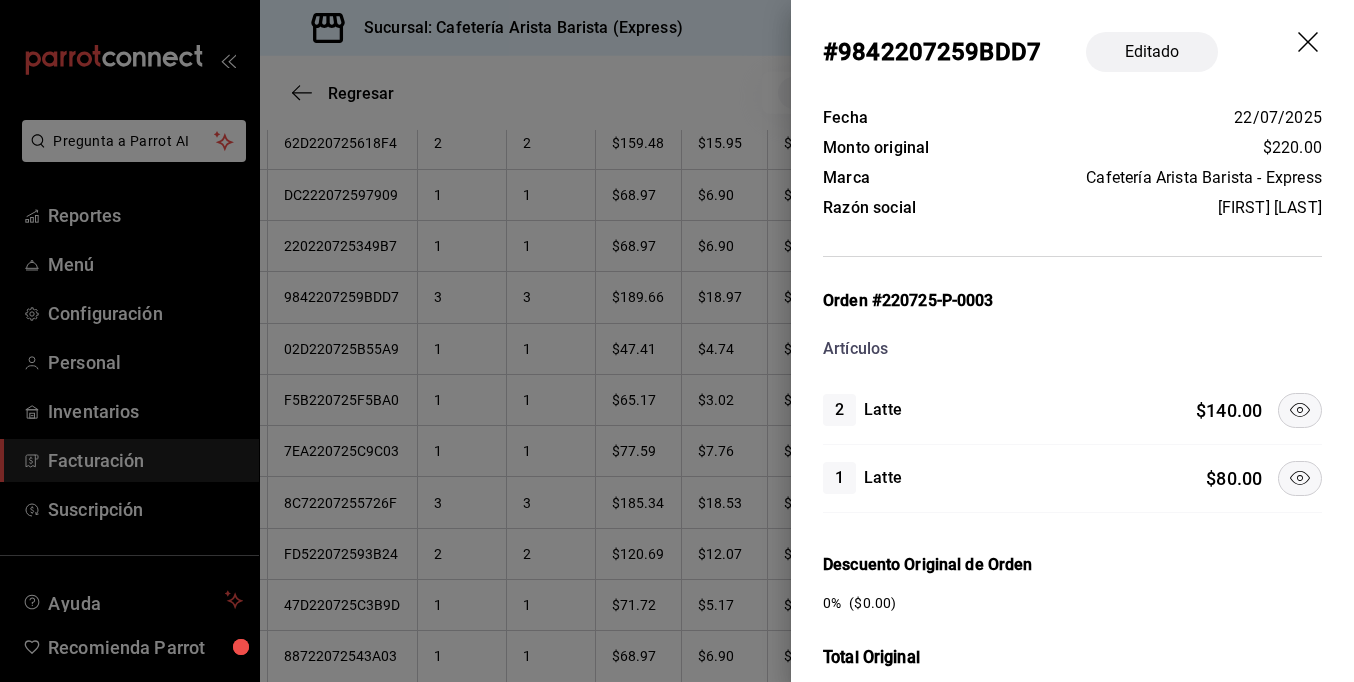 click 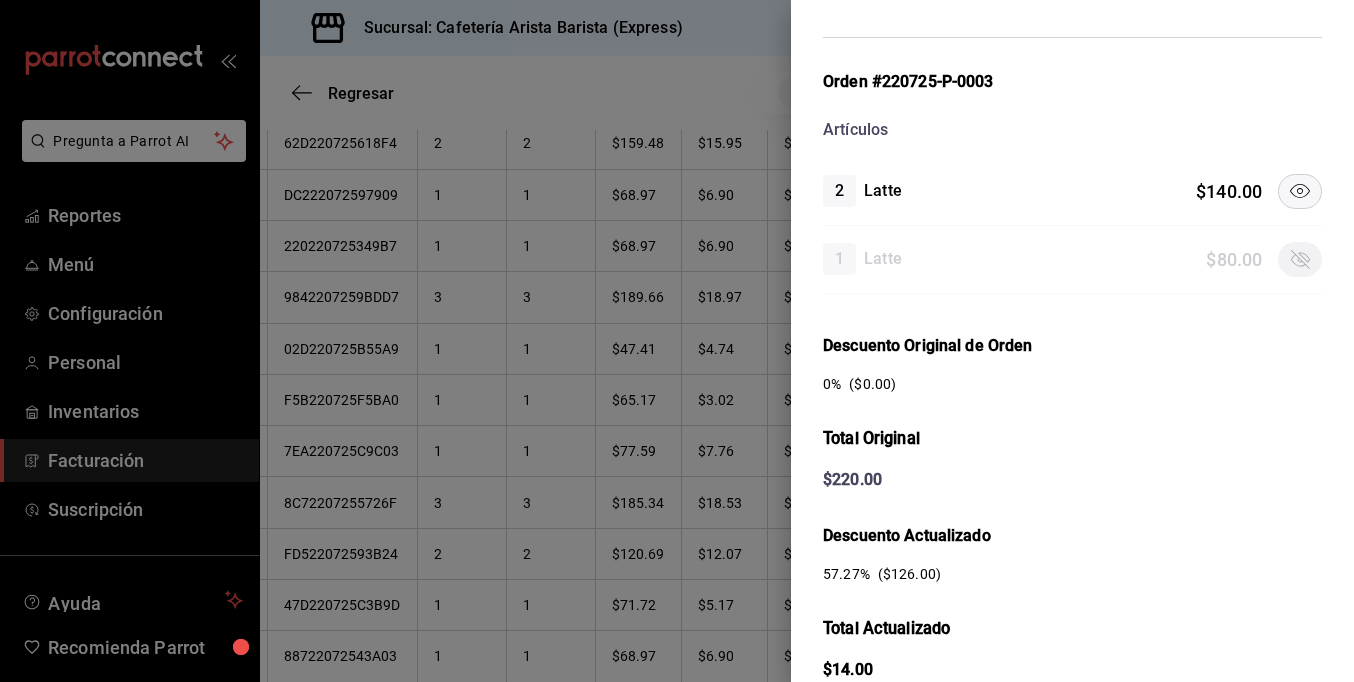 scroll, scrollTop: 458, scrollLeft: 0, axis: vertical 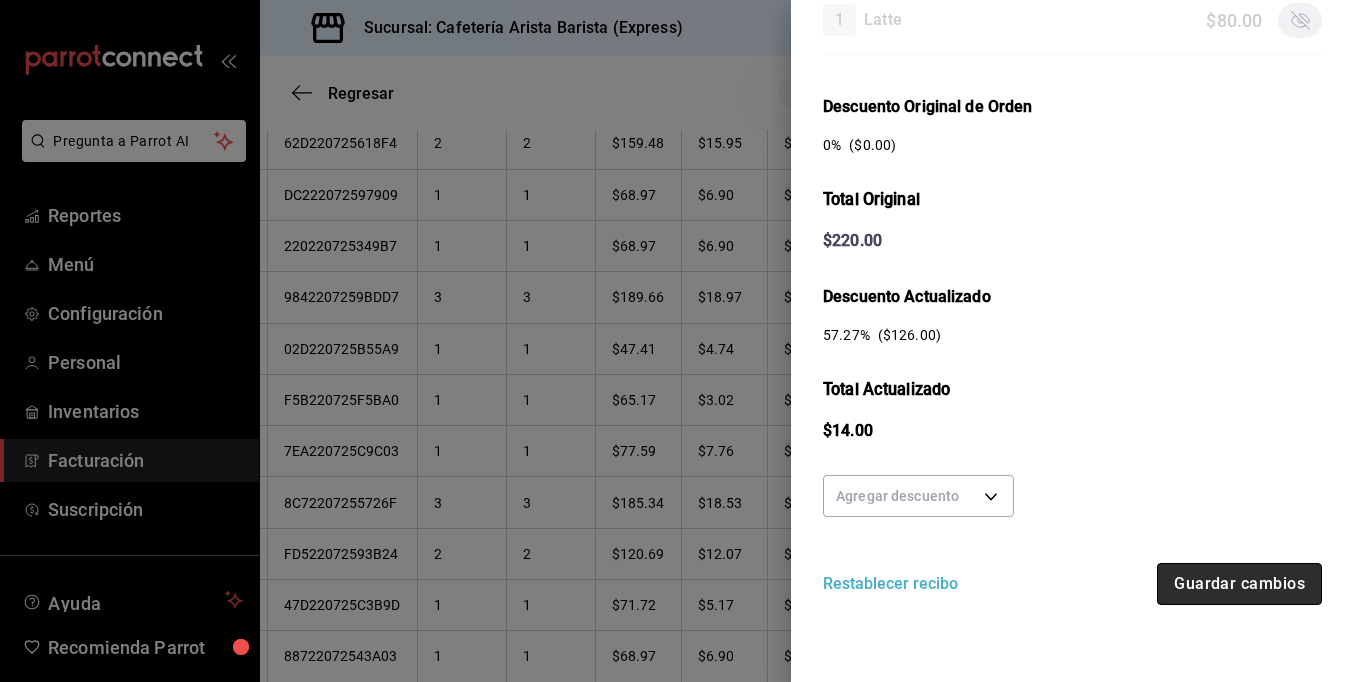 click on "Guardar cambios" at bounding box center (1239, 584) 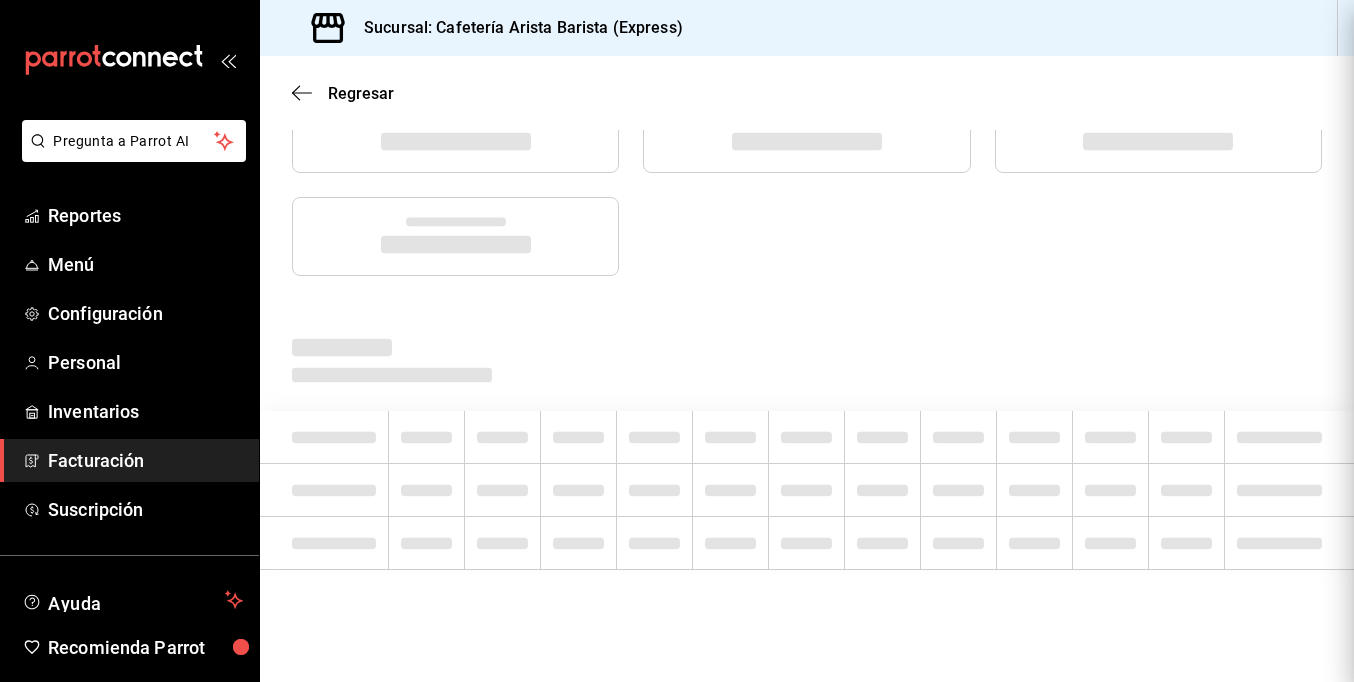 scroll, scrollTop: 0, scrollLeft: 0, axis: both 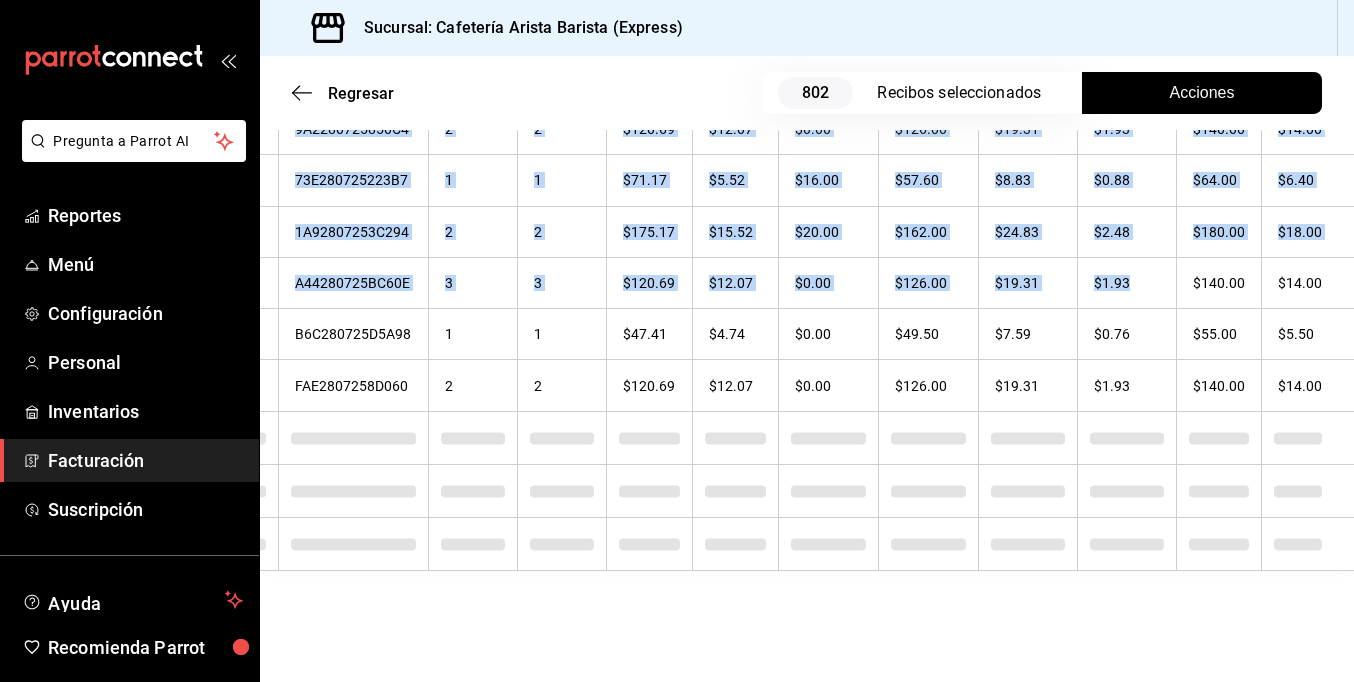 drag, startPoint x: 1237, startPoint y: 259, endPoint x: 1194, endPoint y: 85, distance: 179.23448 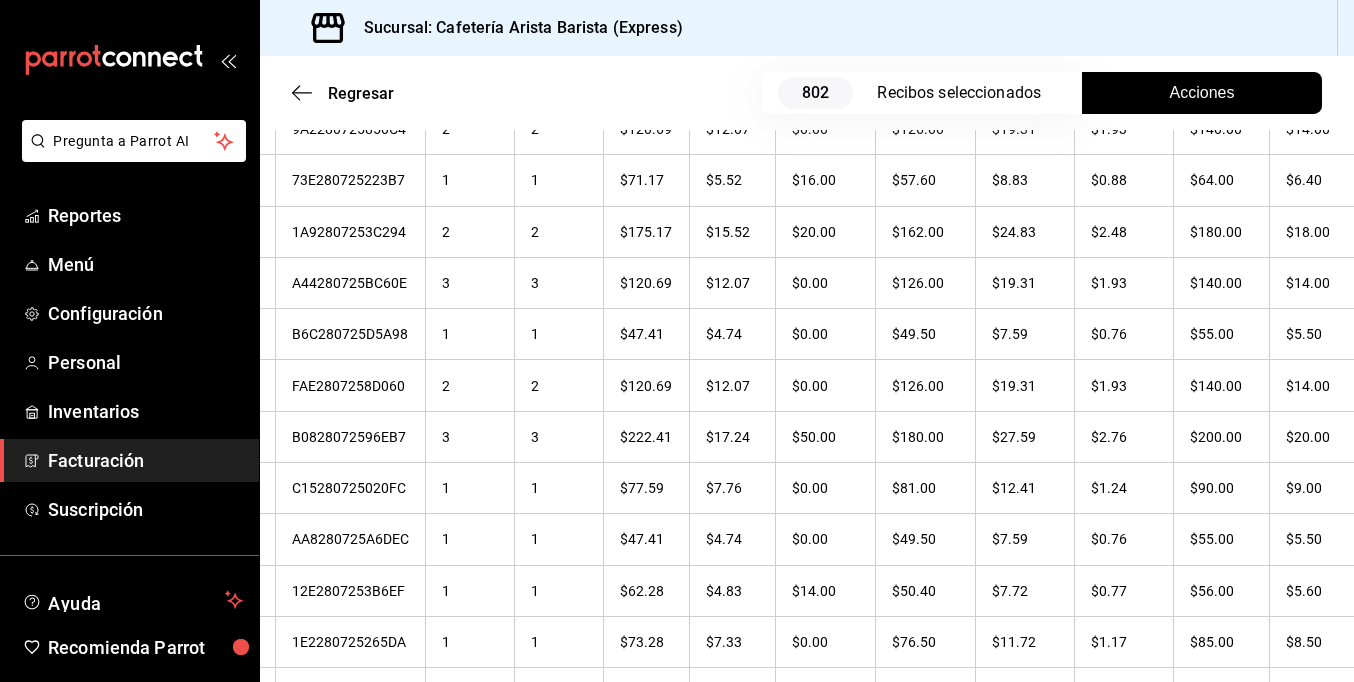 drag, startPoint x: 1194, startPoint y: 85, endPoint x: 1133, endPoint y: 27, distance: 84.17244 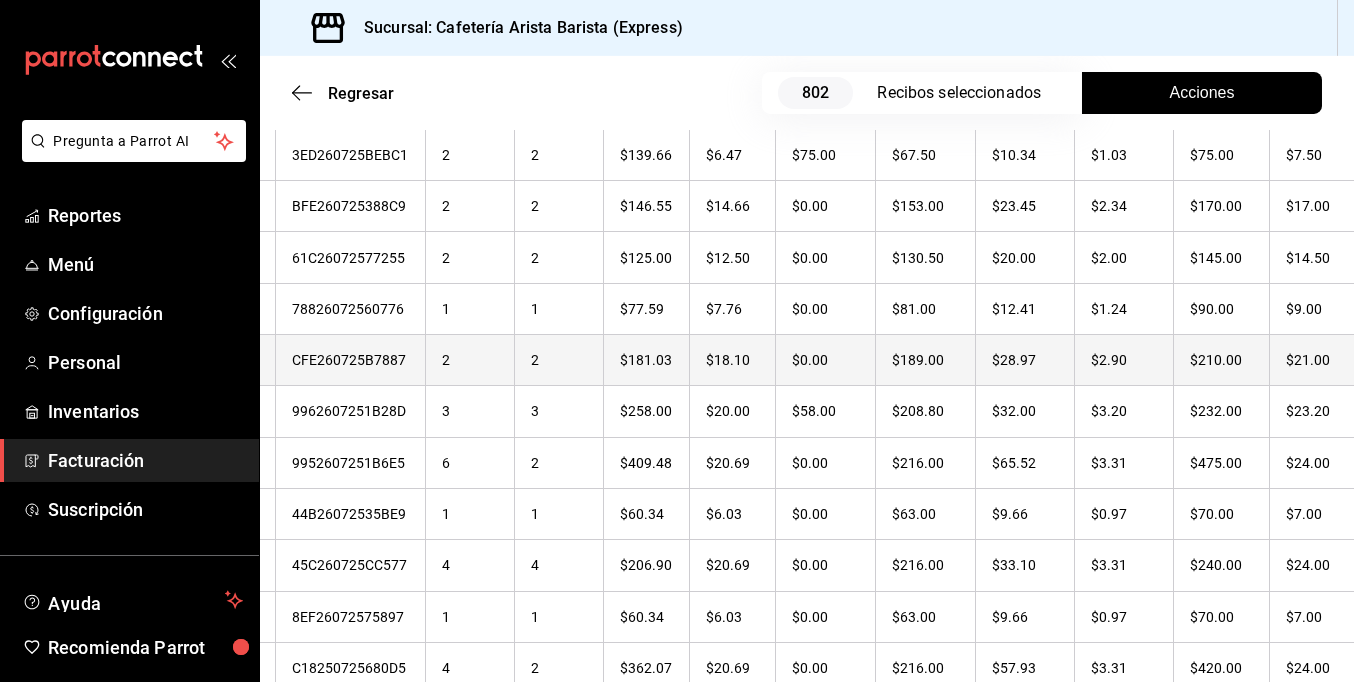 scroll, scrollTop: 6815, scrollLeft: 0, axis: vertical 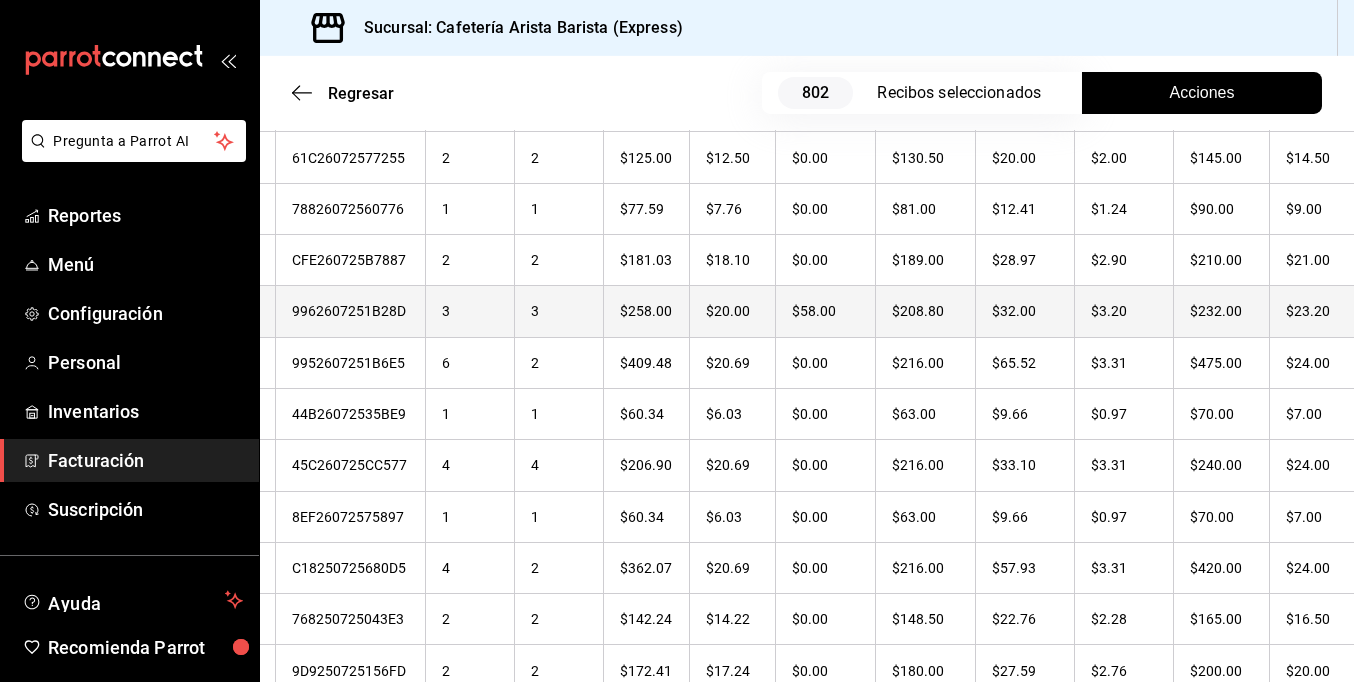 click on "$23.20" at bounding box center (1316, 311) 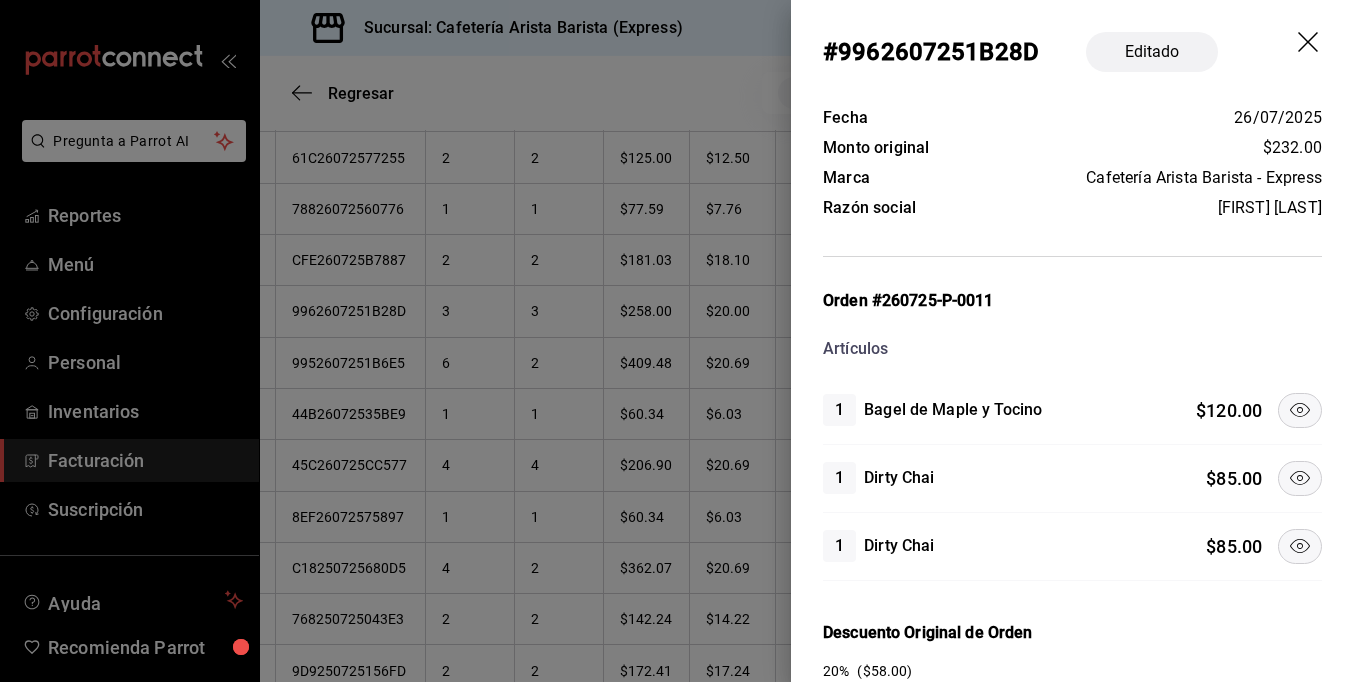 click 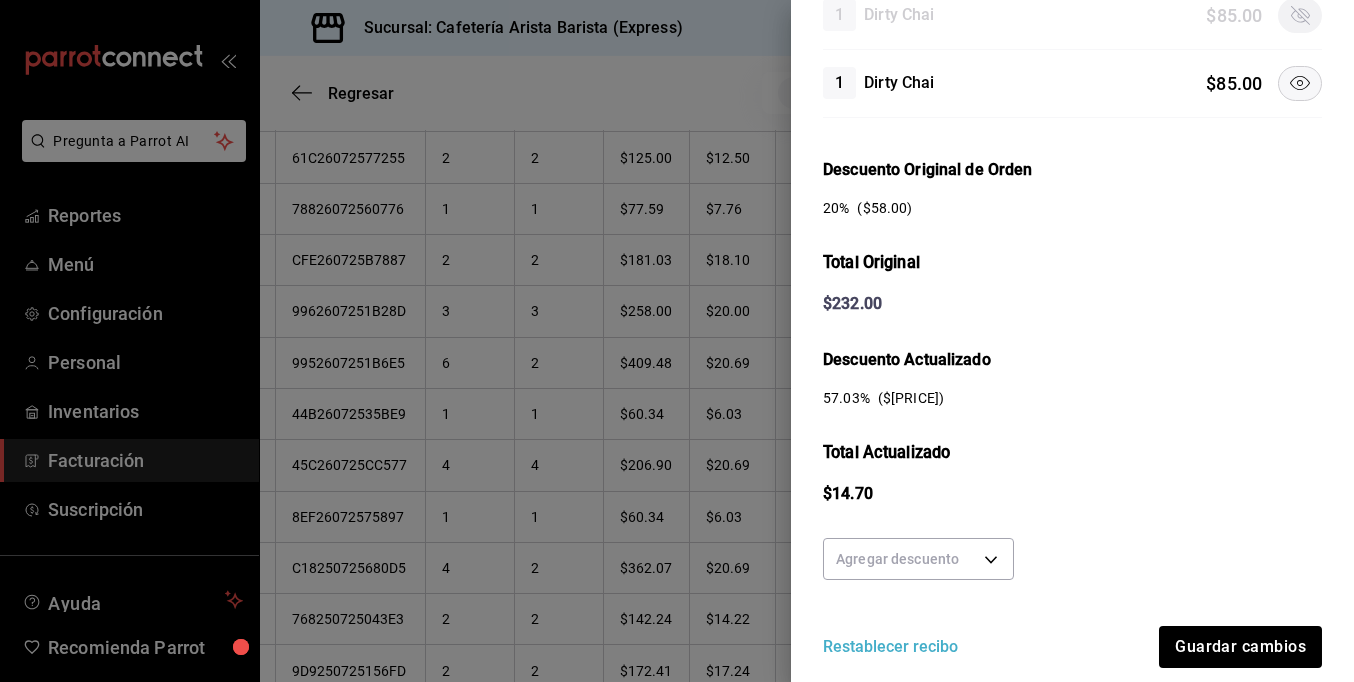 scroll, scrollTop: 526, scrollLeft: 0, axis: vertical 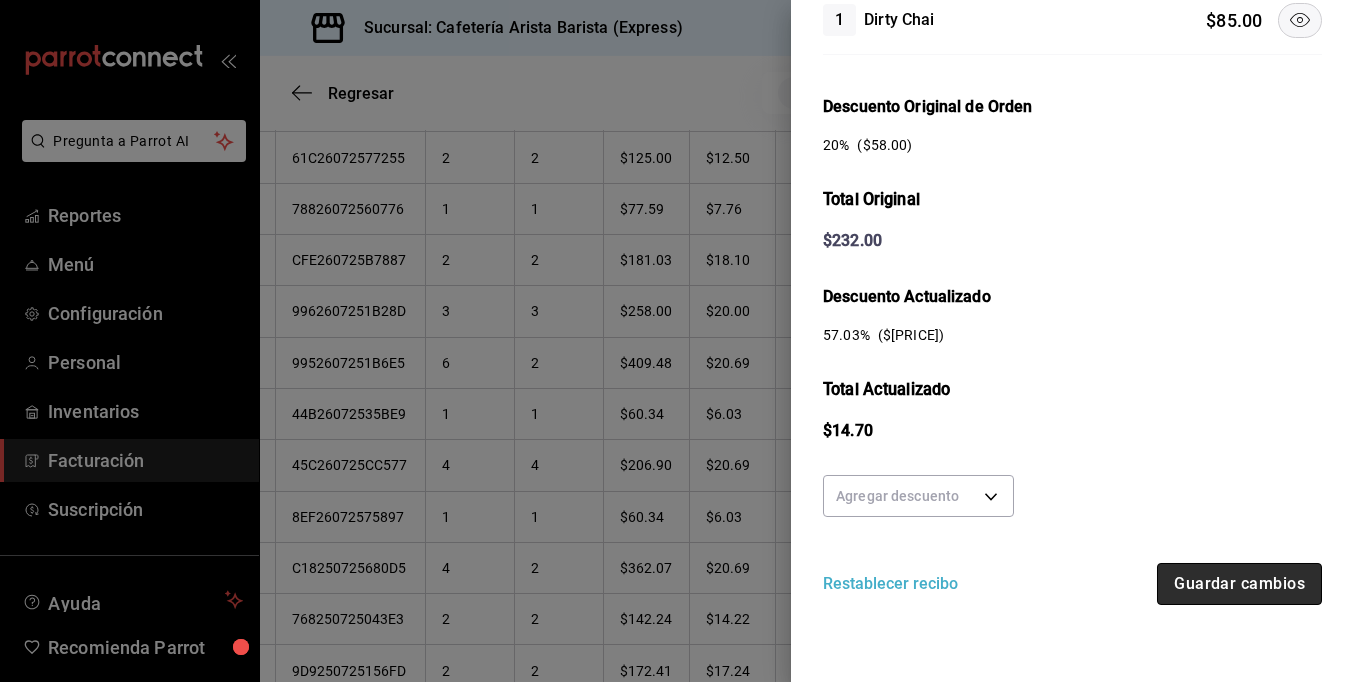 click on "Guardar cambios" at bounding box center [1239, 584] 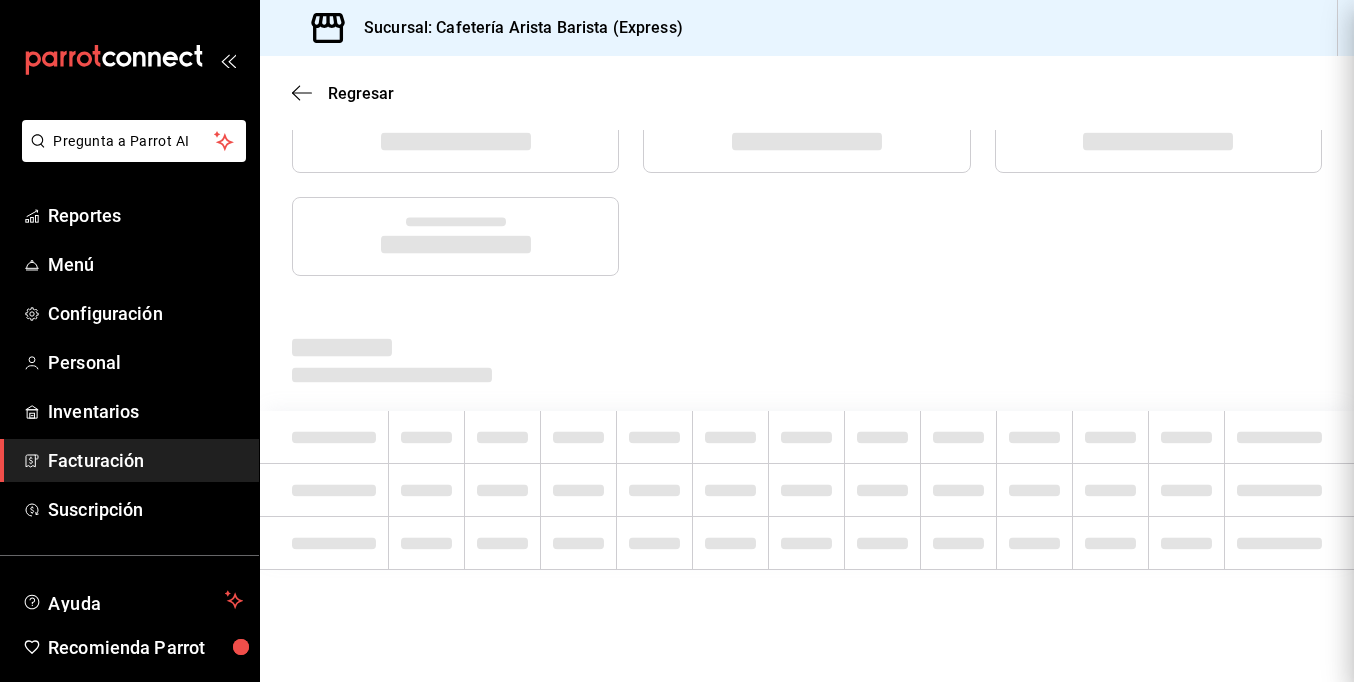 scroll, scrollTop: 0, scrollLeft: 0, axis: both 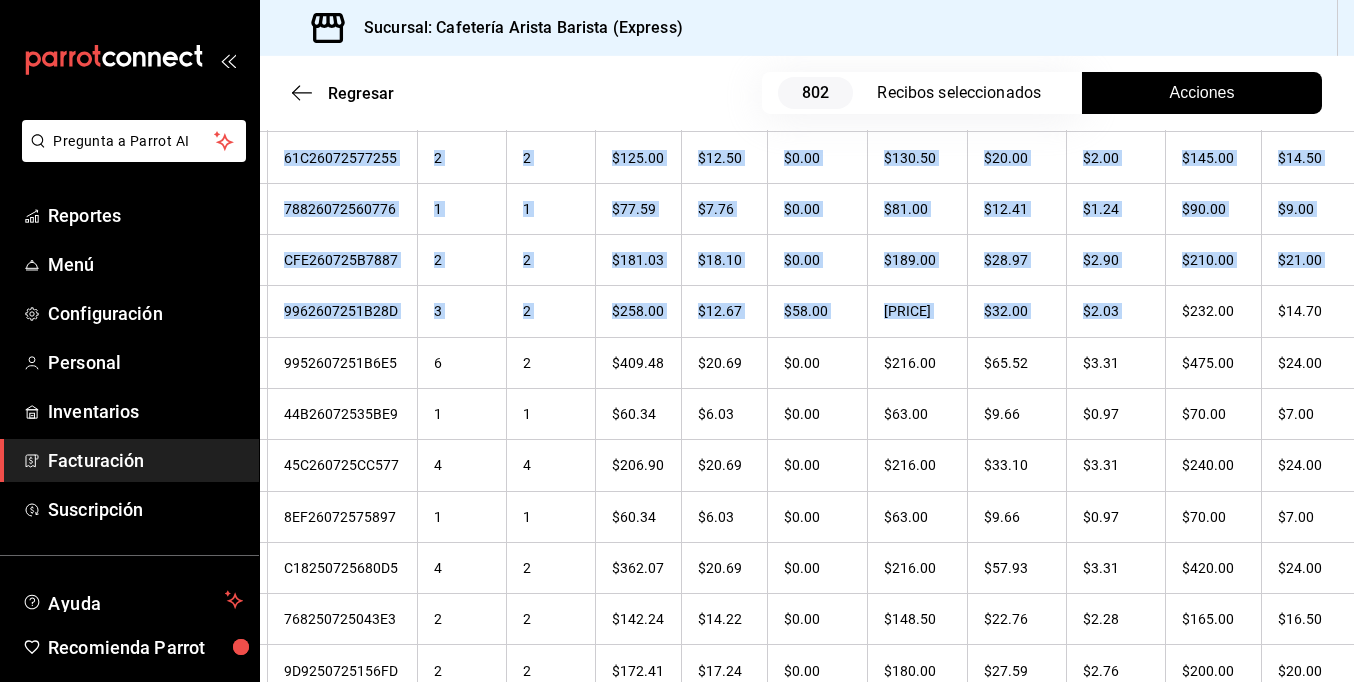 drag, startPoint x: 1272, startPoint y: 285, endPoint x: 1352, endPoint y: 284, distance: 80.00625 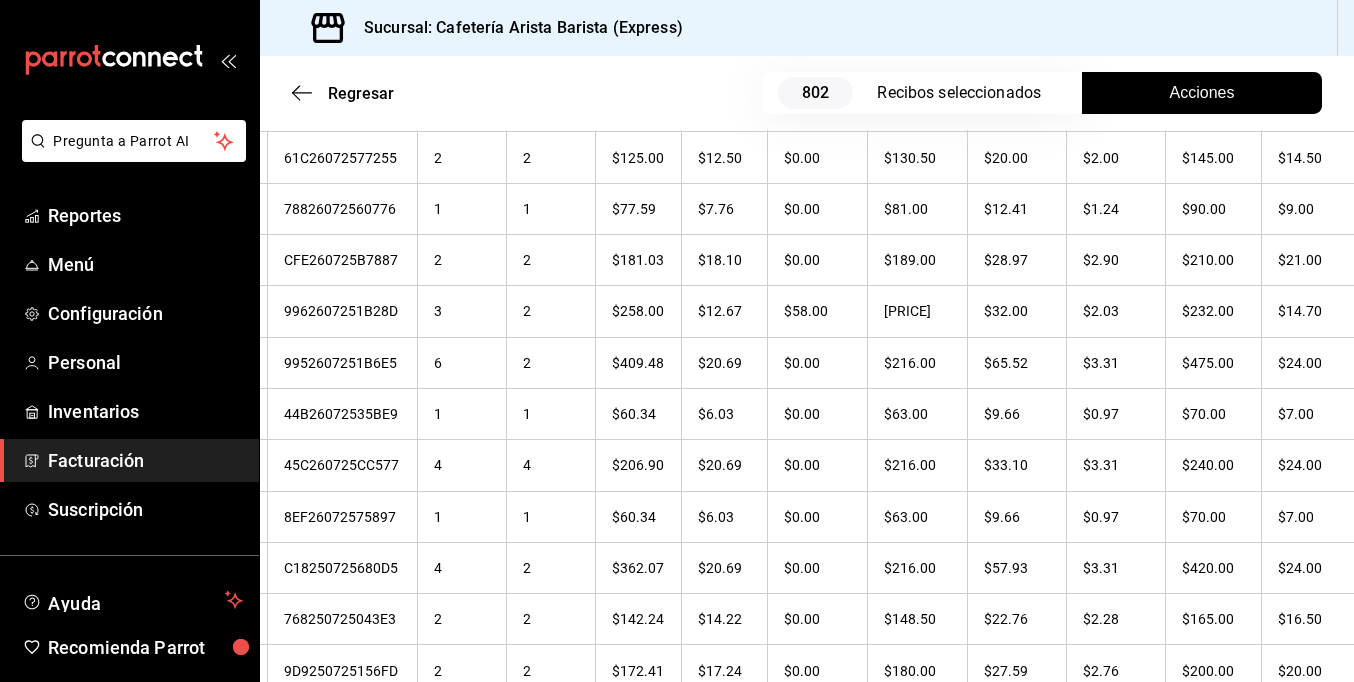 drag, startPoint x: 1352, startPoint y: 284, endPoint x: 1191, endPoint y: 30, distance: 300.72745 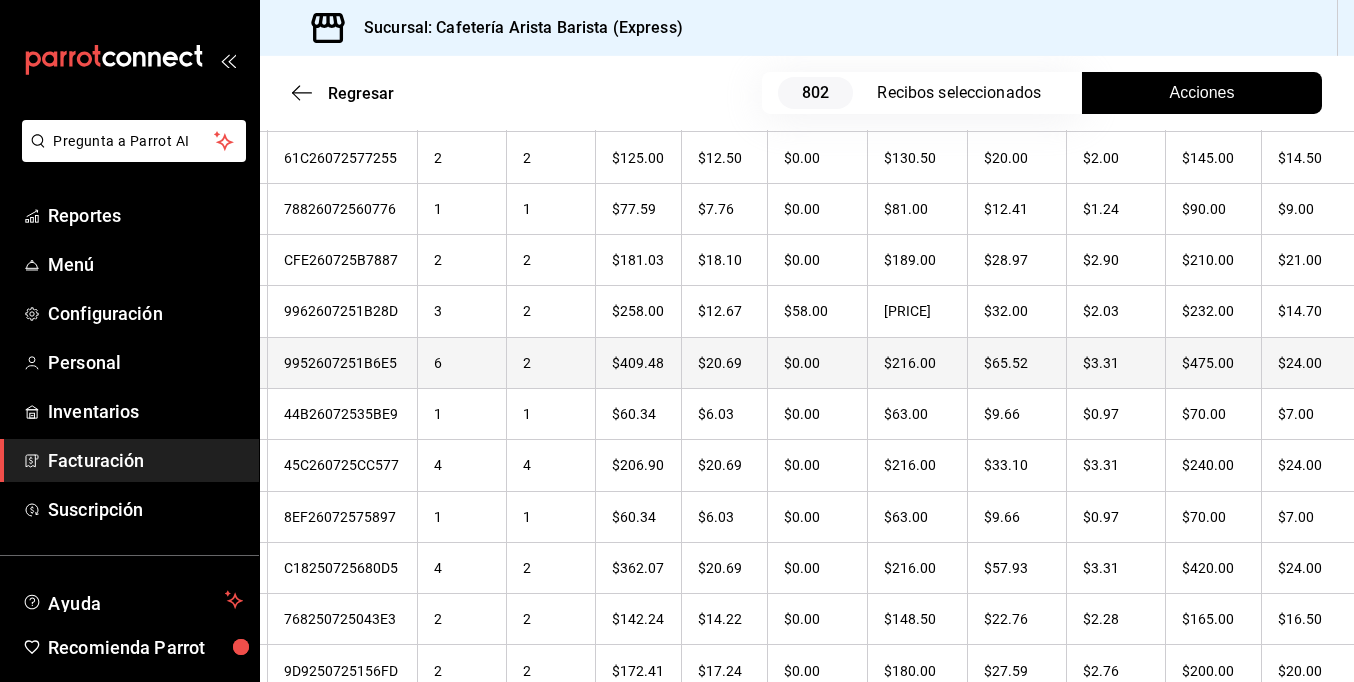 click on "$24.00" at bounding box center (1308, 362) 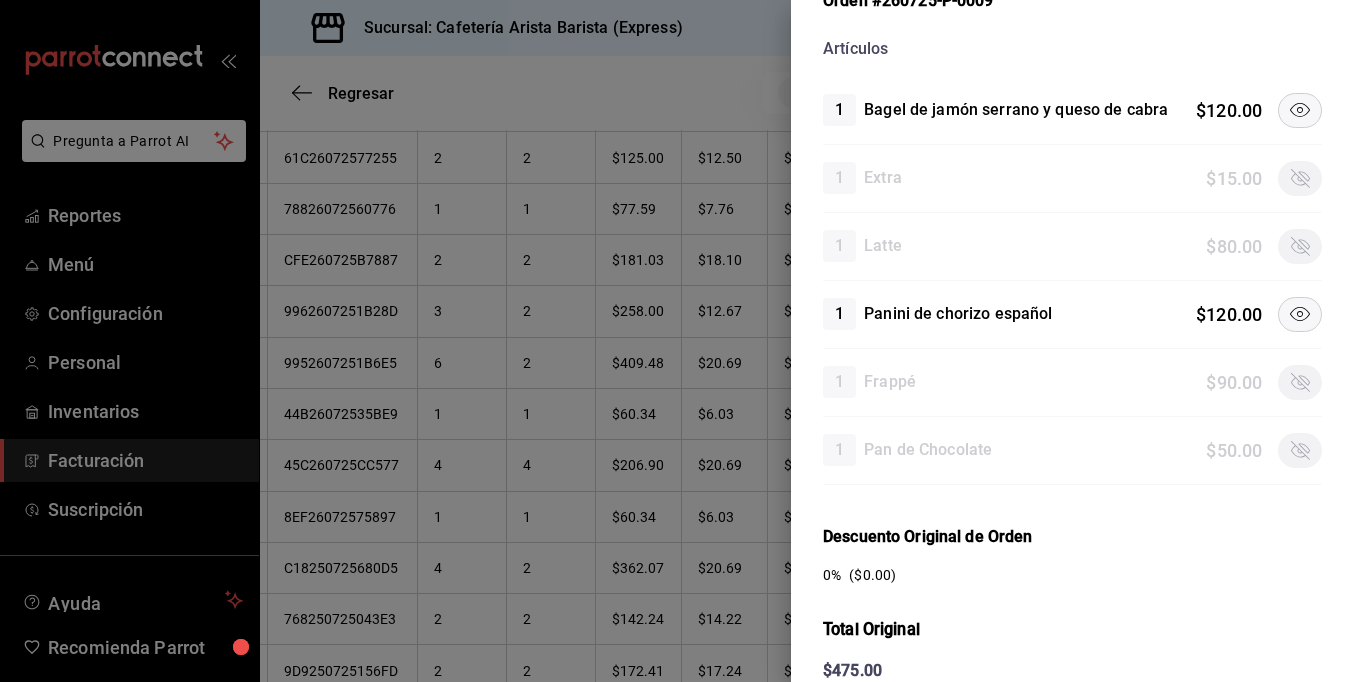 click 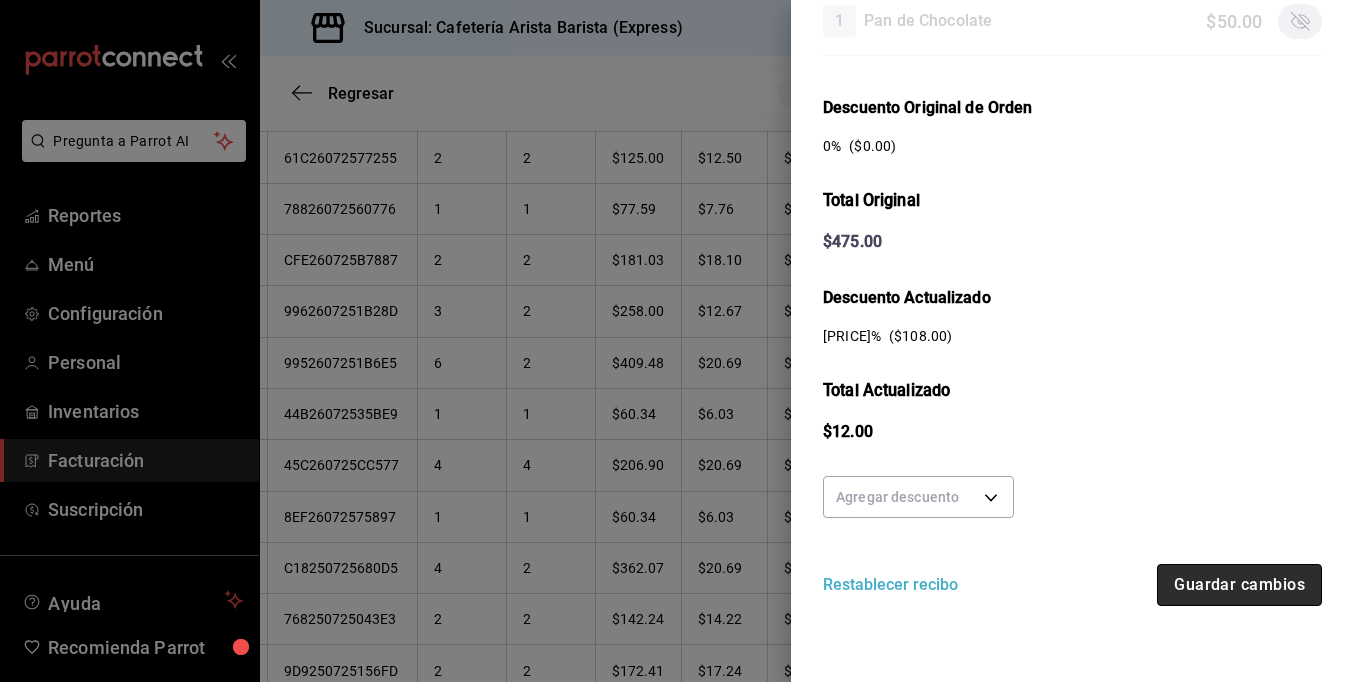 click on "Guardar cambios" at bounding box center (1239, 585) 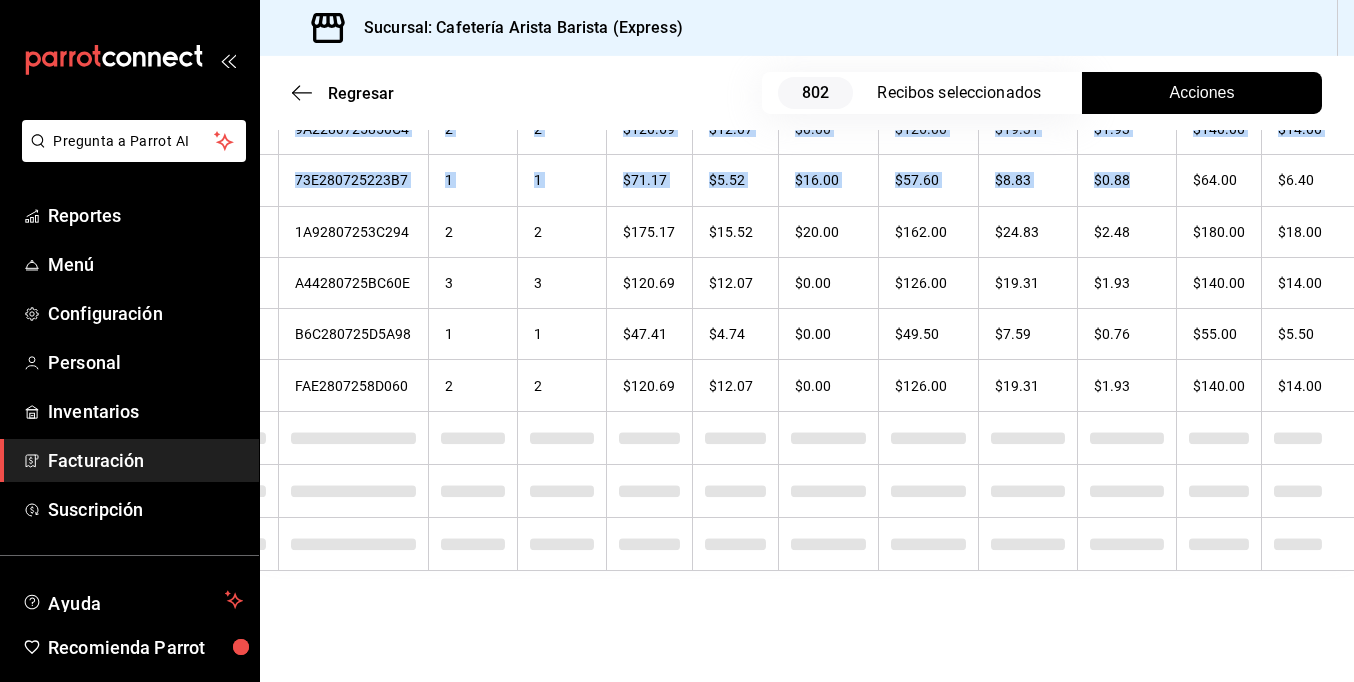 drag, startPoint x: 1252, startPoint y: 170, endPoint x: 1366, endPoint y: 167, distance: 114.03947 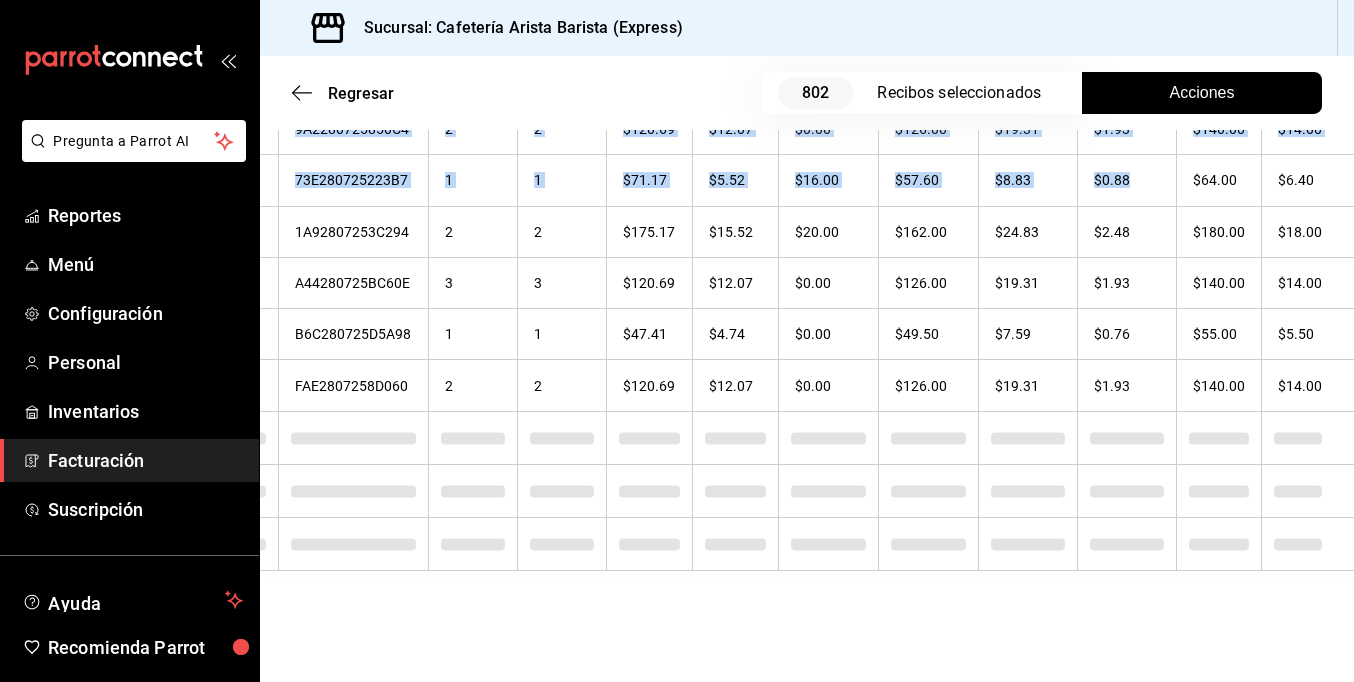 click on "Pregunta a Parrot AI Reportes   Menú   Configuración   Personal   Inventarios   Facturación   Suscripción   Ayuda Recomienda Parrot   [FULL_NAME]   Sugerir nueva función   Sucursal: Cafetería Arista Barista (Express) Regresar 802 Recibos seleccionados Acciones Editar recibos Fecha [DATE] 1 / 7 / 2025 - 2025-07-31 31 / 7 / 2025 Hora inicio 00:00 Hora inicio Hora fin 23:59 Hora fin Razón social [FULL_NAME] [UUID] Formas de pago   Efectivo [UUID] Marcas Ver todas [UUID] Ingresos totales $ [PRICE] Descuentos totales $ [PRICE] Impuestos $ [PRICE] Total por facturar $ [PRICE] Ingresos totales (Act.) $ [PRICE] Descuentos totales (Act.) $ [PRICE] Impuestos  (Act.) $ [PRICE] Total por facturar (Act.) $ [PRICE] Editar recibos Quita la selección a los recibos que no quieras editar. Act. # de recibo Artículos (Orig.) Artículos (Act.) Subtotal (Orig.) Subtotal (Act.) Descuento total (Orig.)" at bounding box center (677, 341) 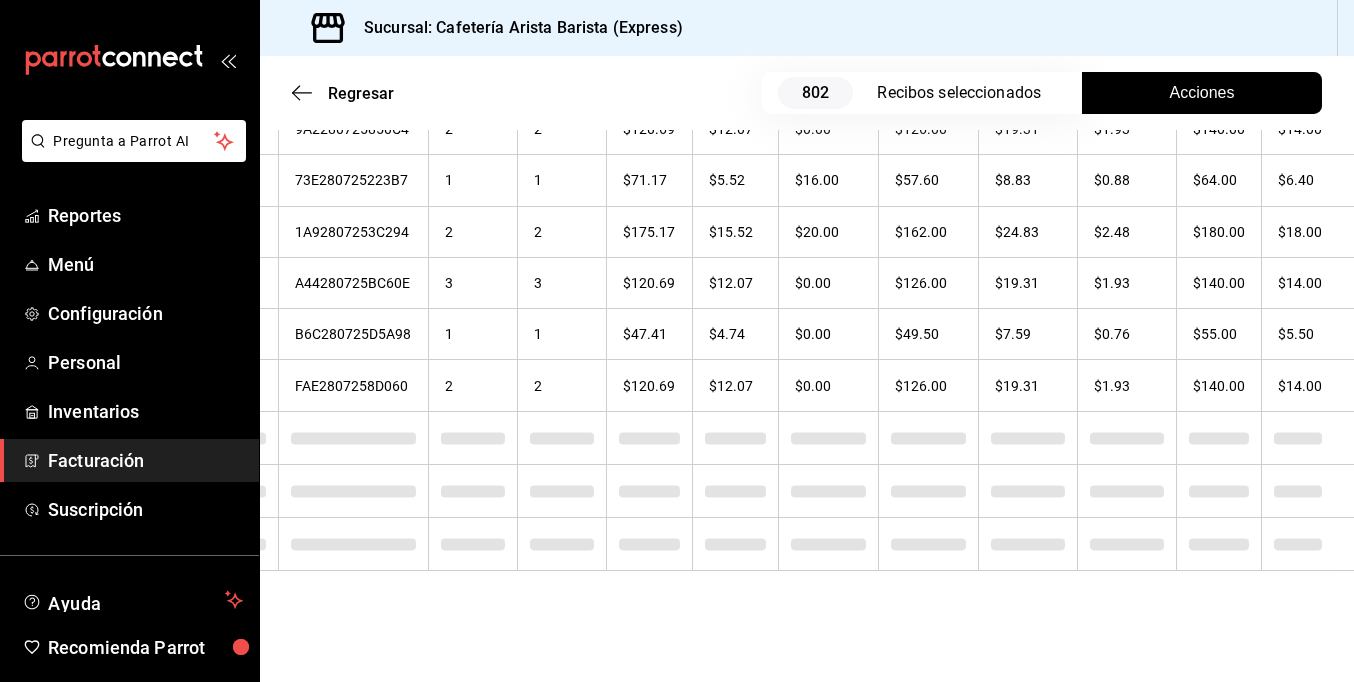 drag, startPoint x: 1366, startPoint y: 167, endPoint x: 1231, endPoint y: 29, distance: 193.0518 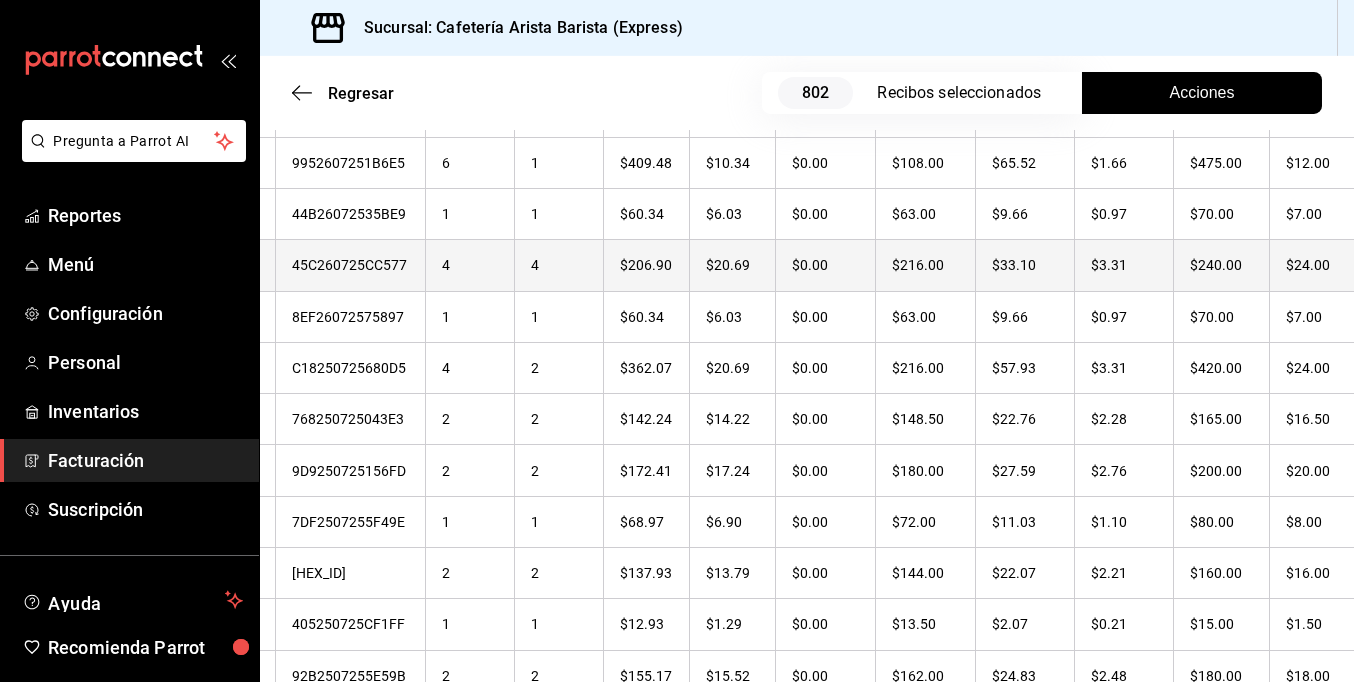 click on "$24.00" at bounding box center [1316, 265] 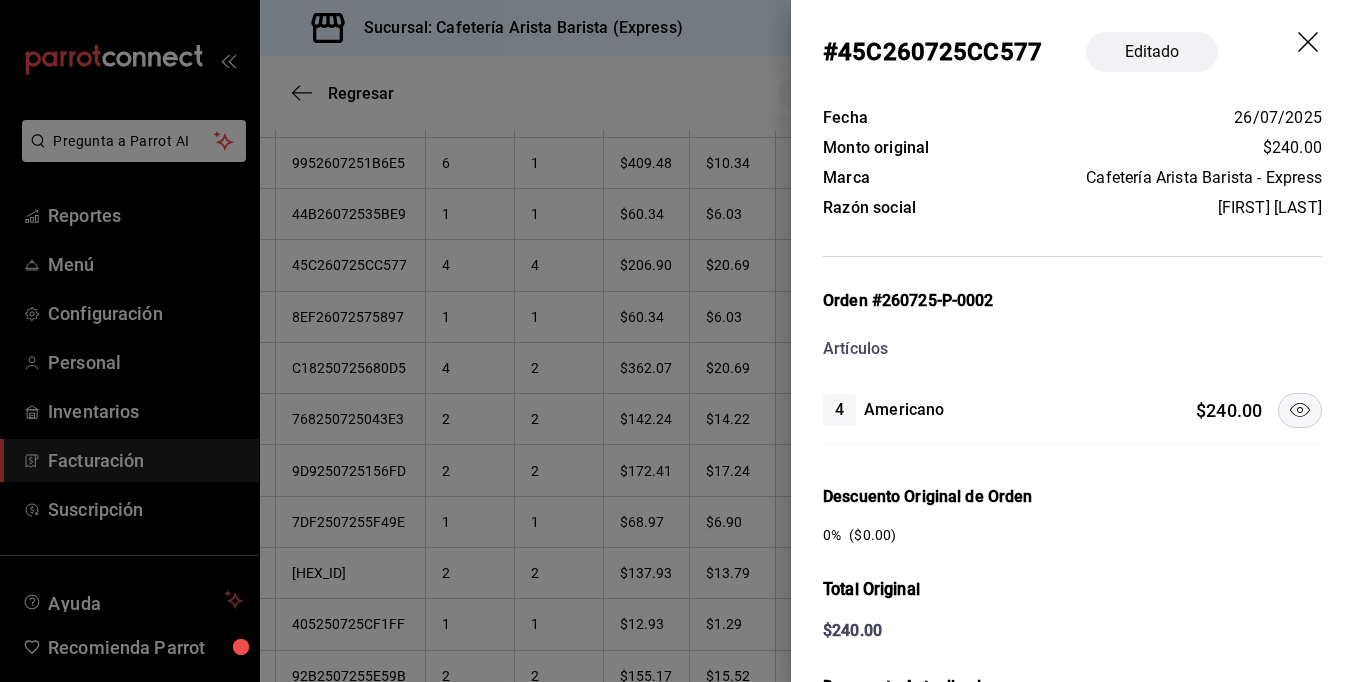 click 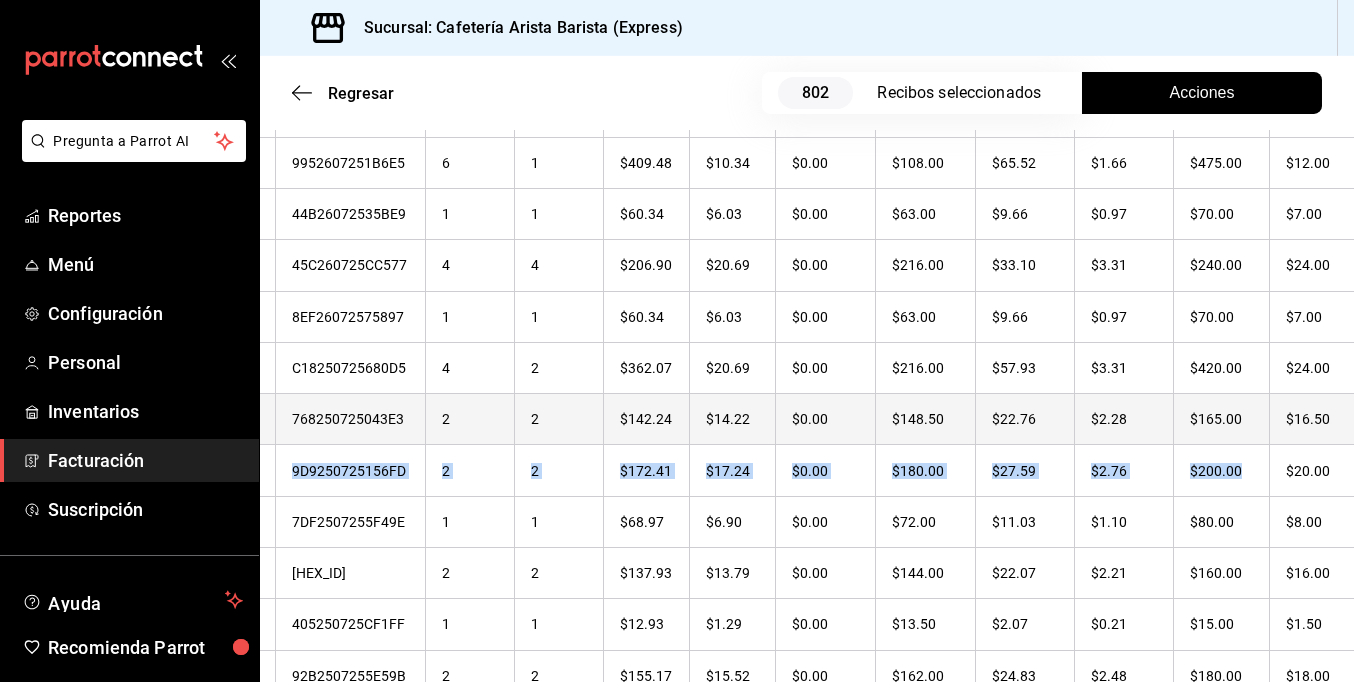 drag, startPoint x: 1254, startPoint y: 426, endPoint x: 1316, endPoint y: 426, distance: 62 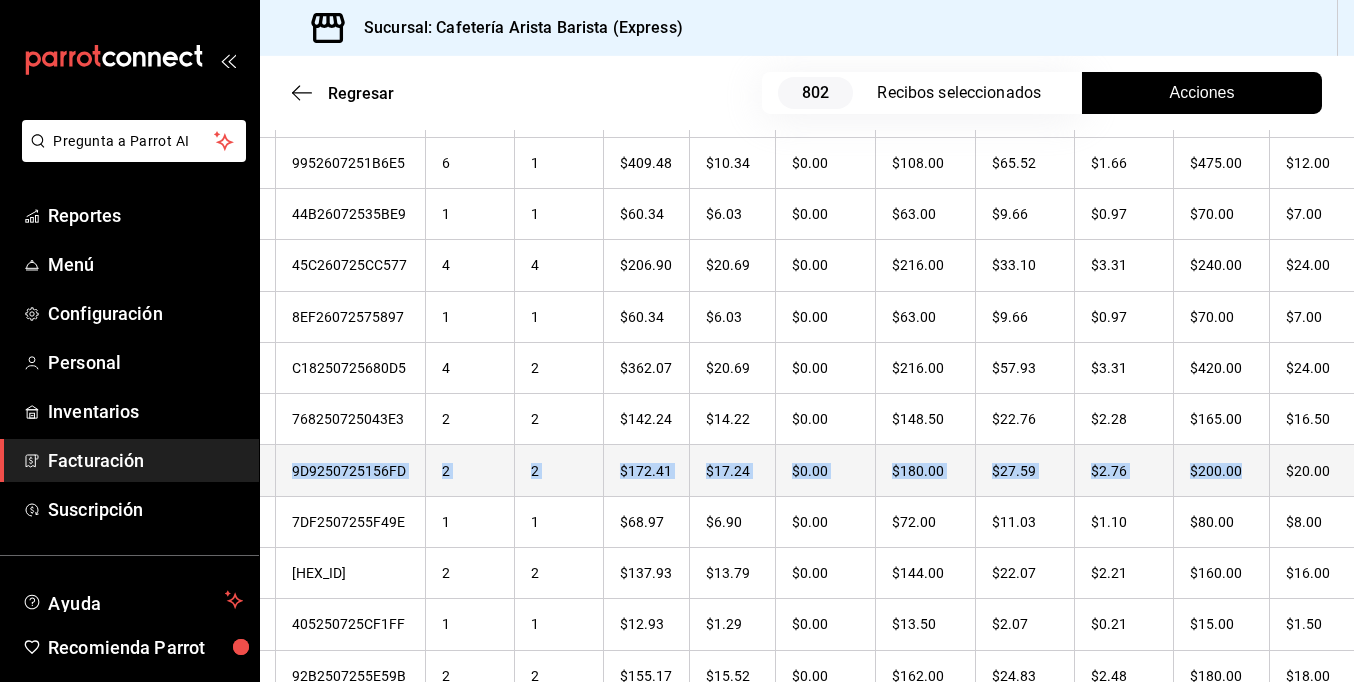 click on "Sí [ID] [NUMBER] [NUMBER] $[AMOUNT] $[AMOUNT] $[AMOUNT] $[AMOUNT] $[AMOUNT] $[AMOUNT] $[AMOUNT] $[AMOUNT]" at bounding box center (757, 470) 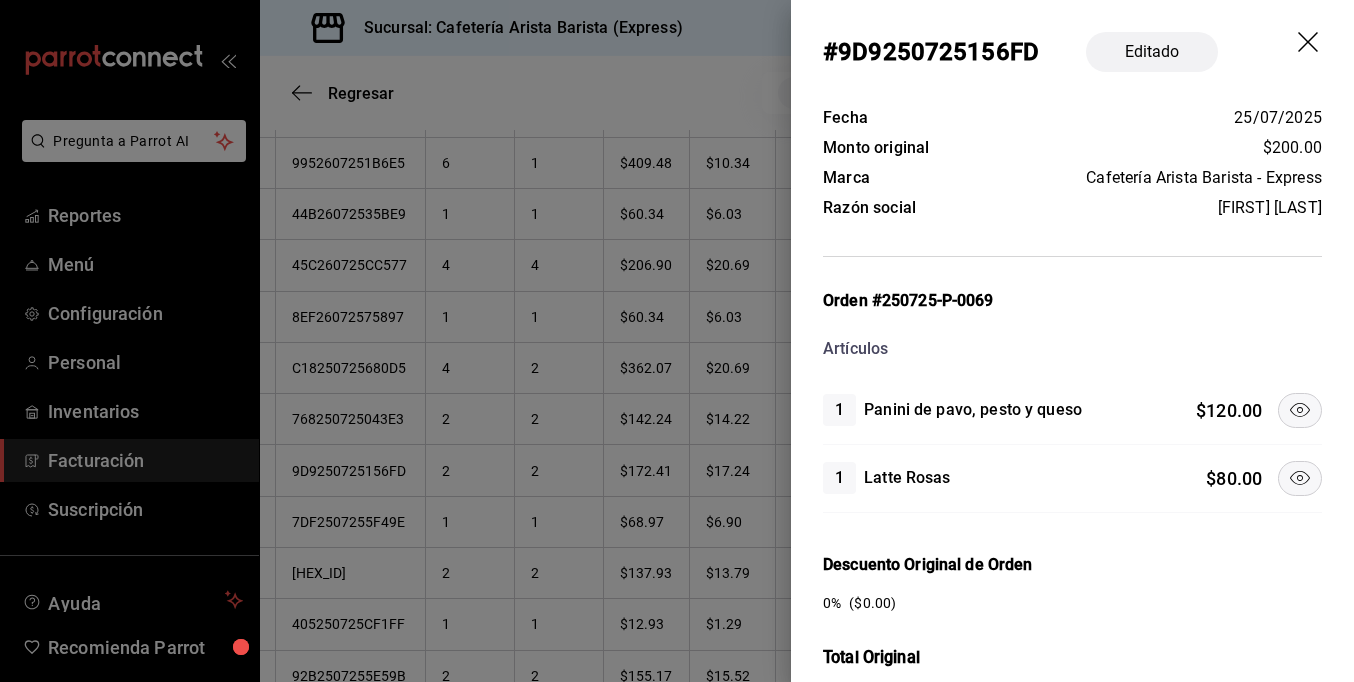 click 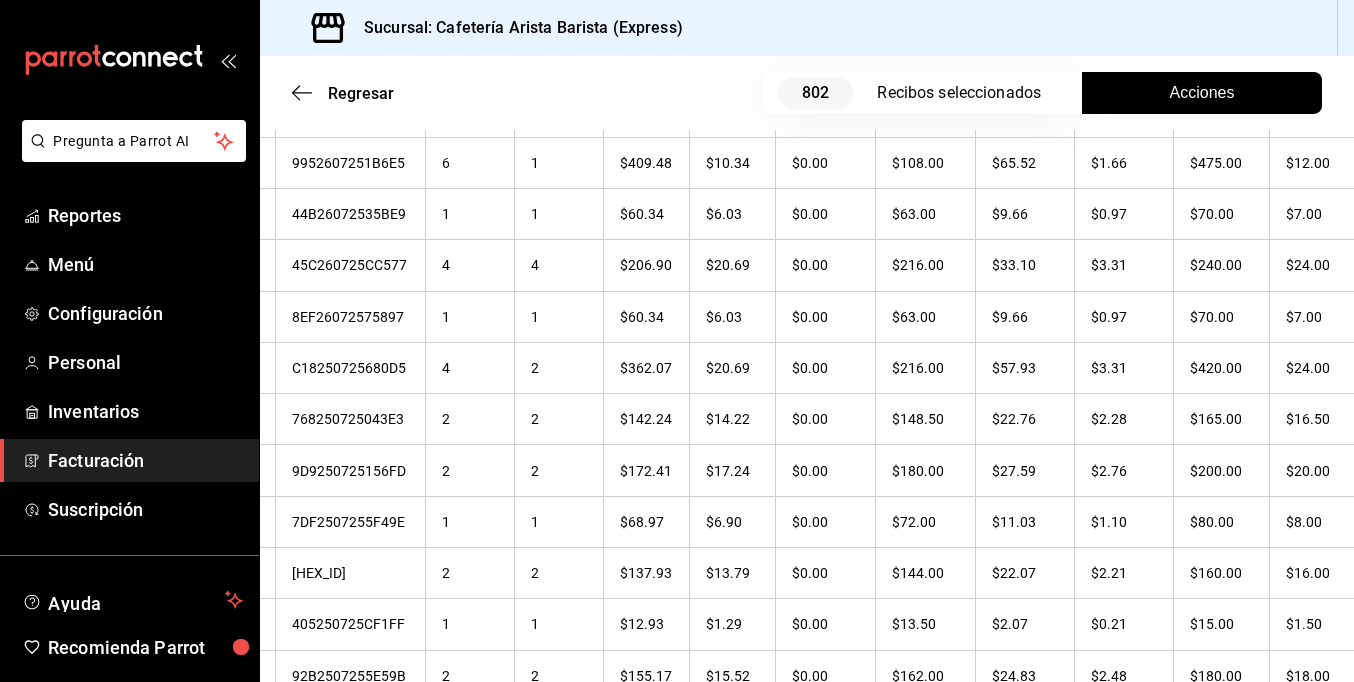 click on "Sucursal: Cafetería Arista Barista (Express)" at bounding box center (807, 28) 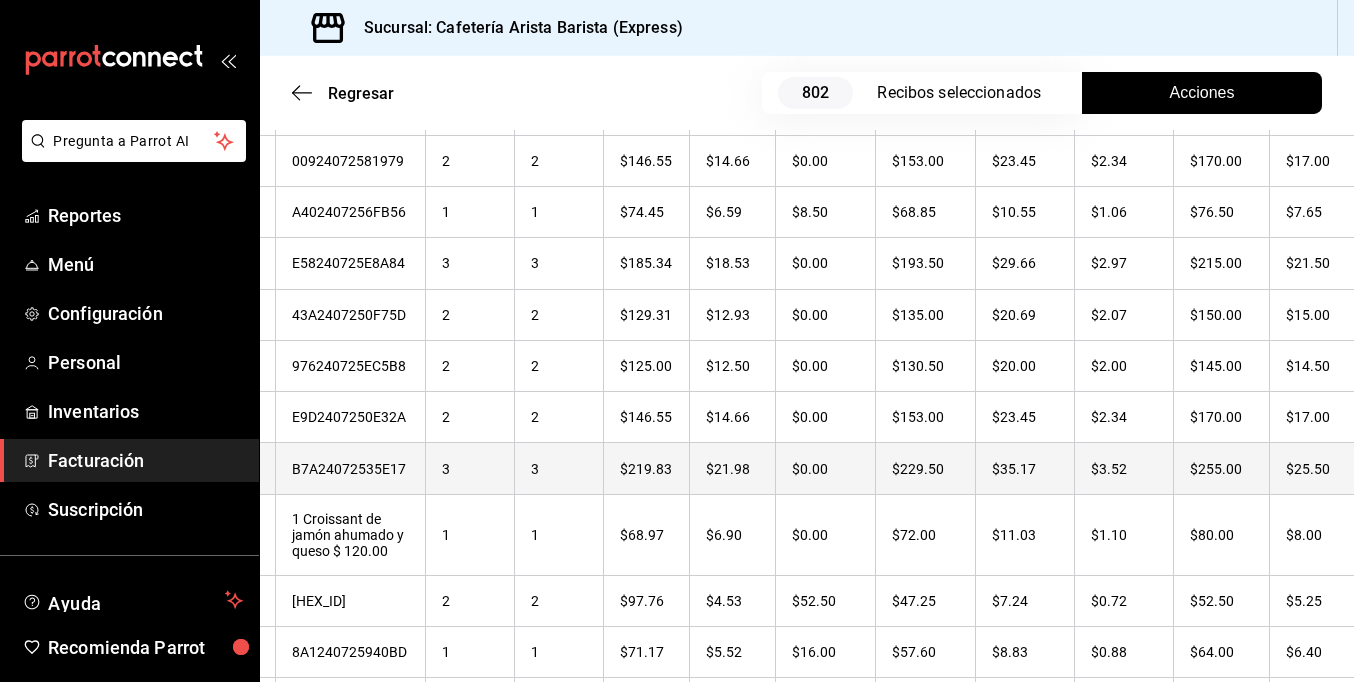 scroll, scrollTop: 9015, scrollLeft: 0, axis: vertical 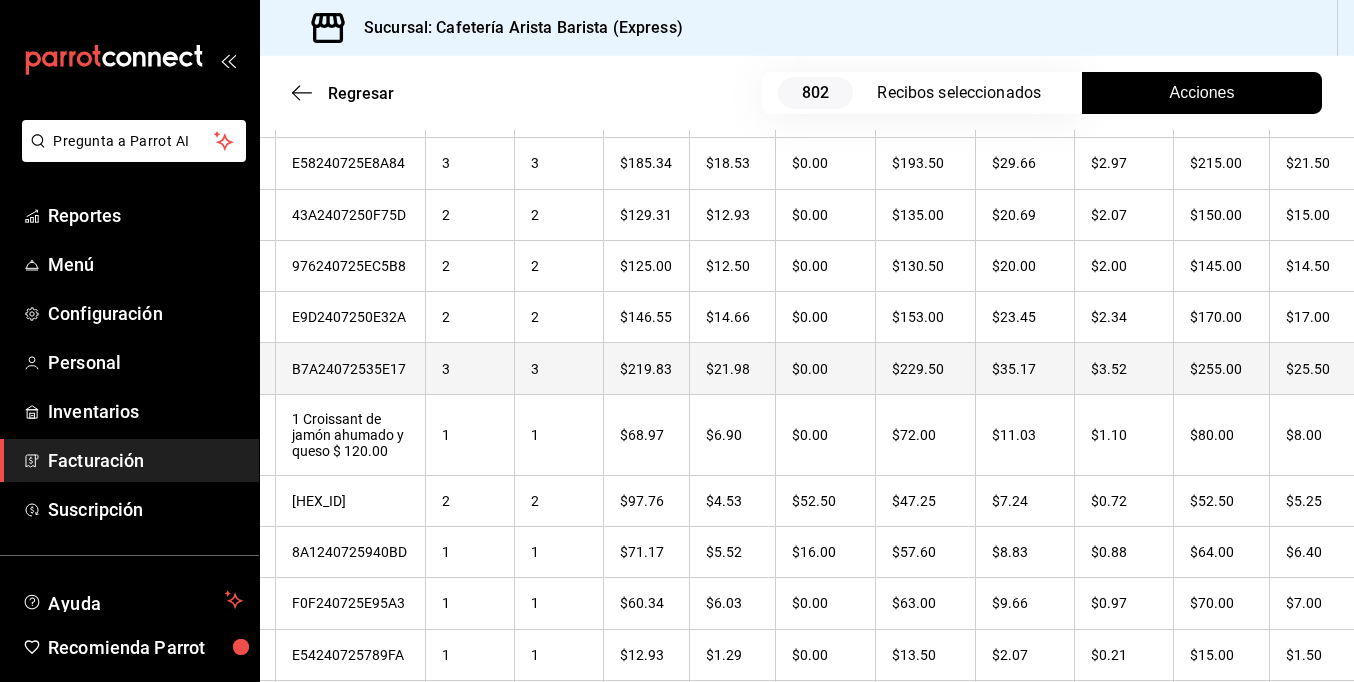 click on "$25.50" at bounding box center [1316, 368] 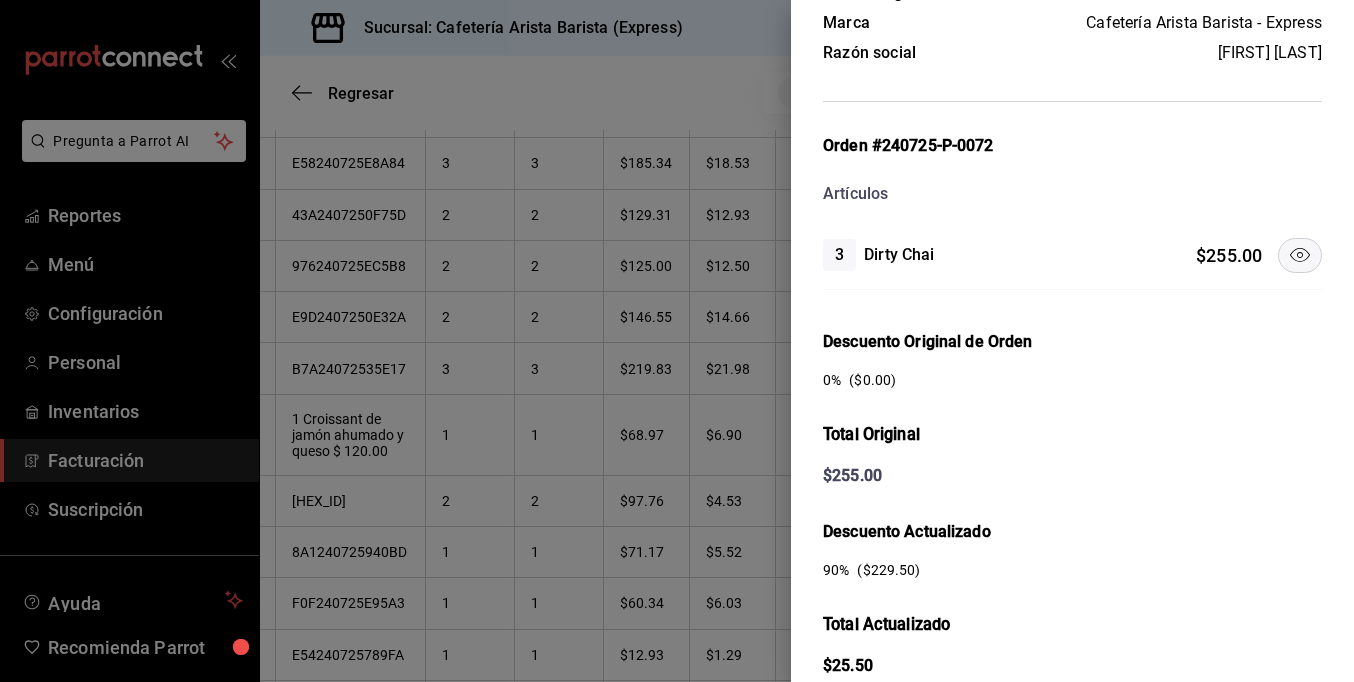 scroll, scrollTop: 0, scrollLeft: 0, axis: both 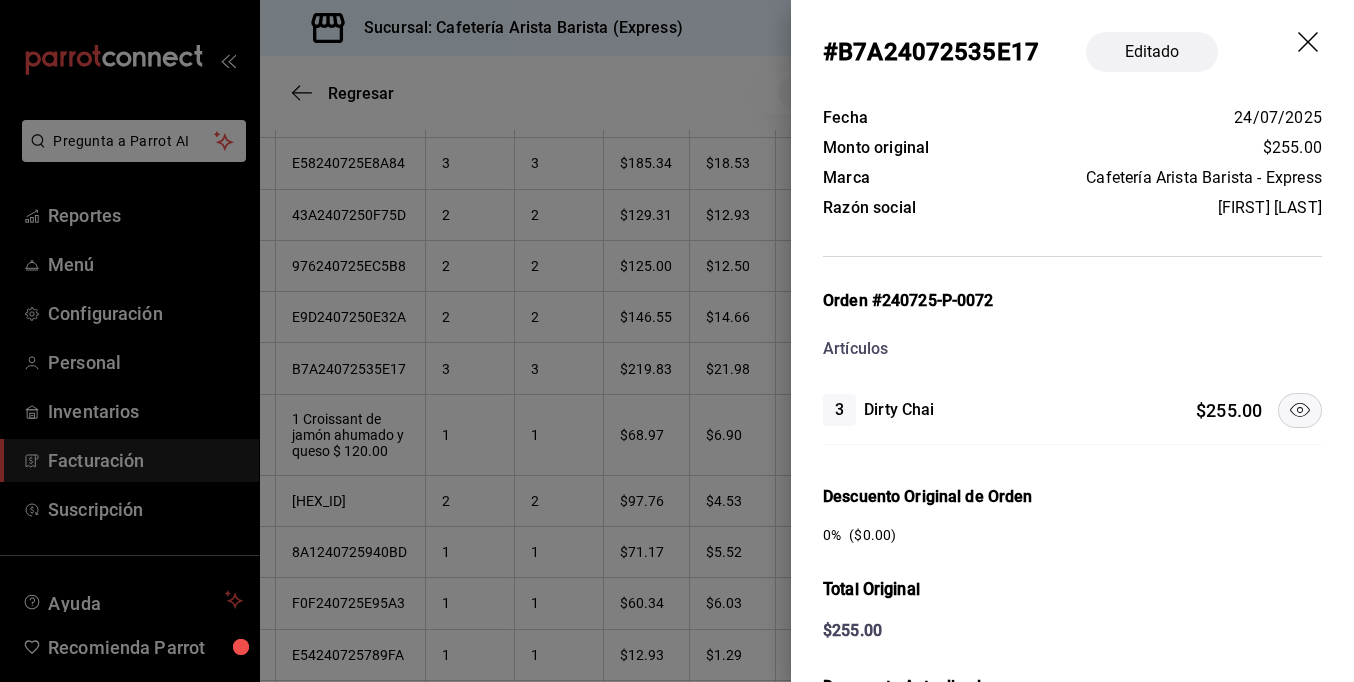 click 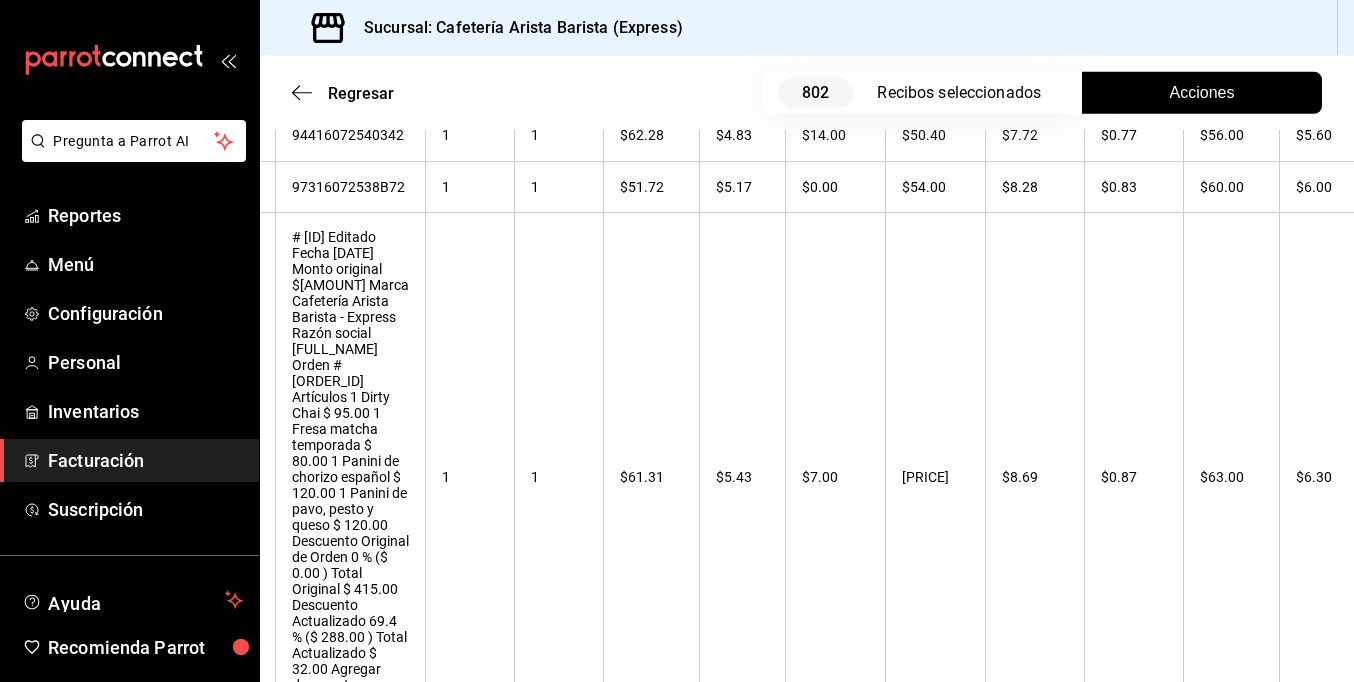 scroll, scrollTop: 22160, scrollLeft: 0, axis: vertical 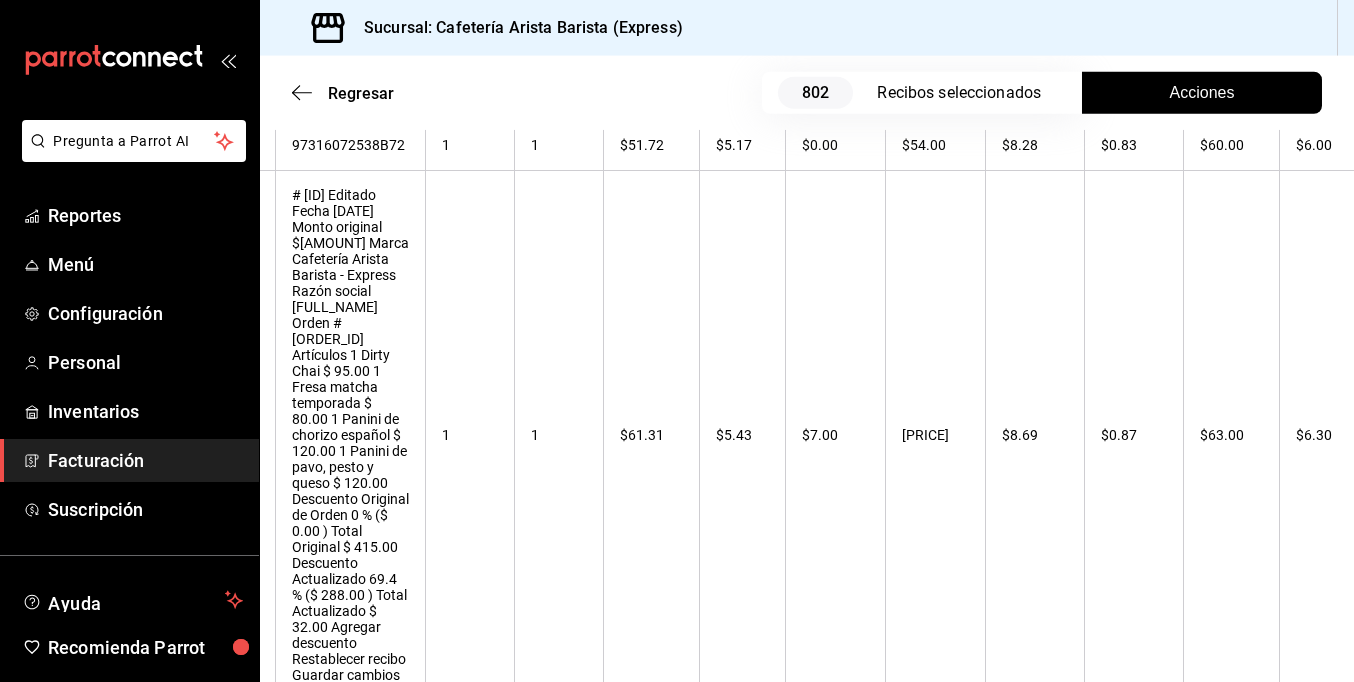 click on "[PRICE]" at bounding box center (1330, 1340) 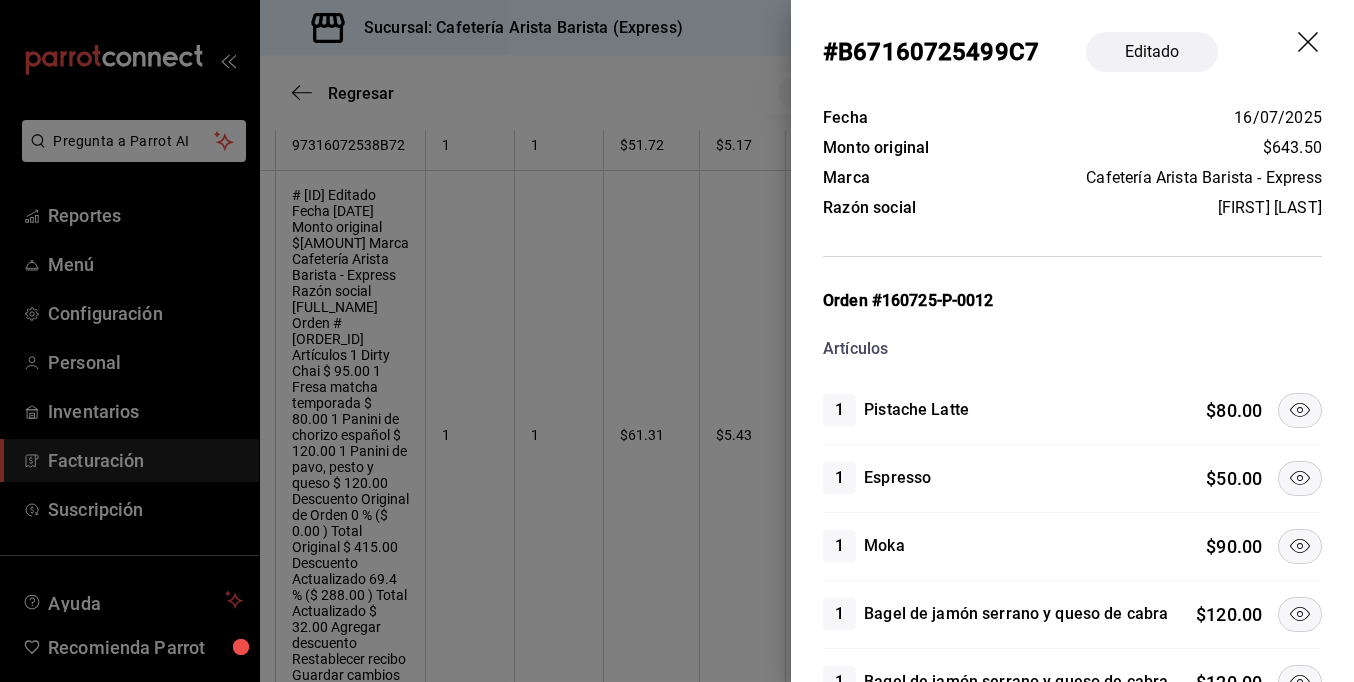 click 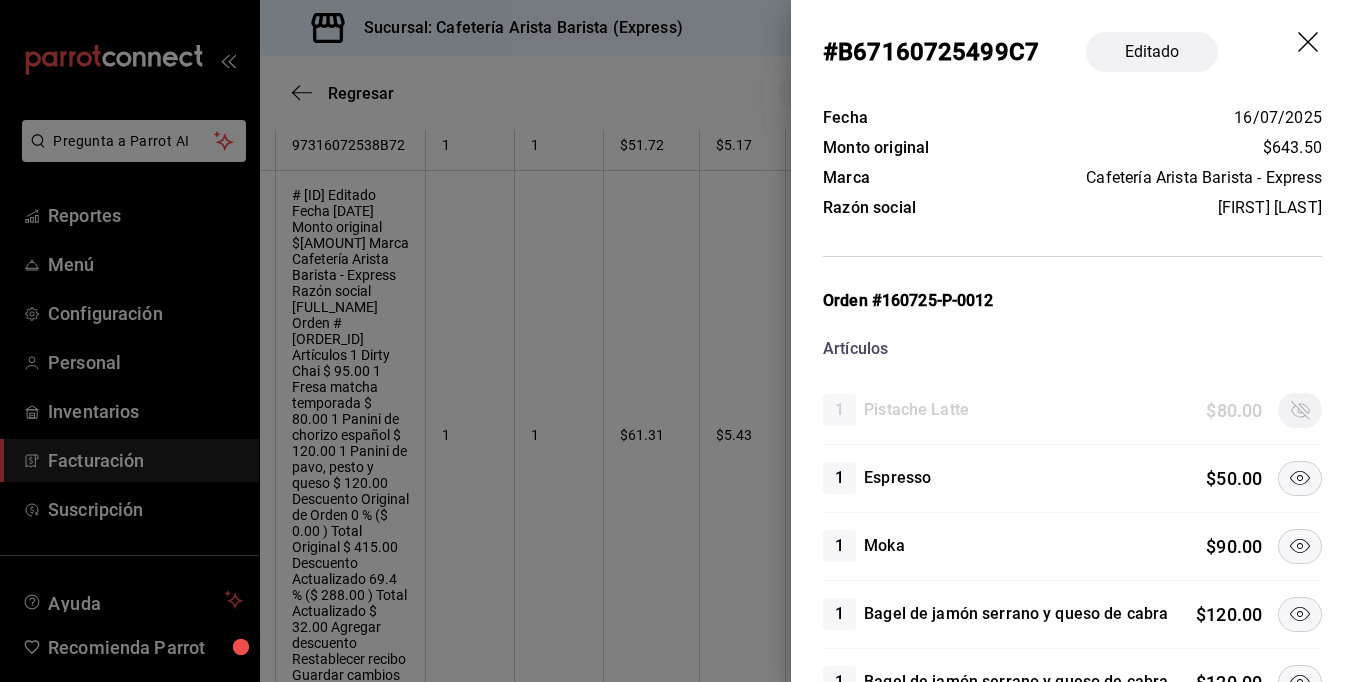 click 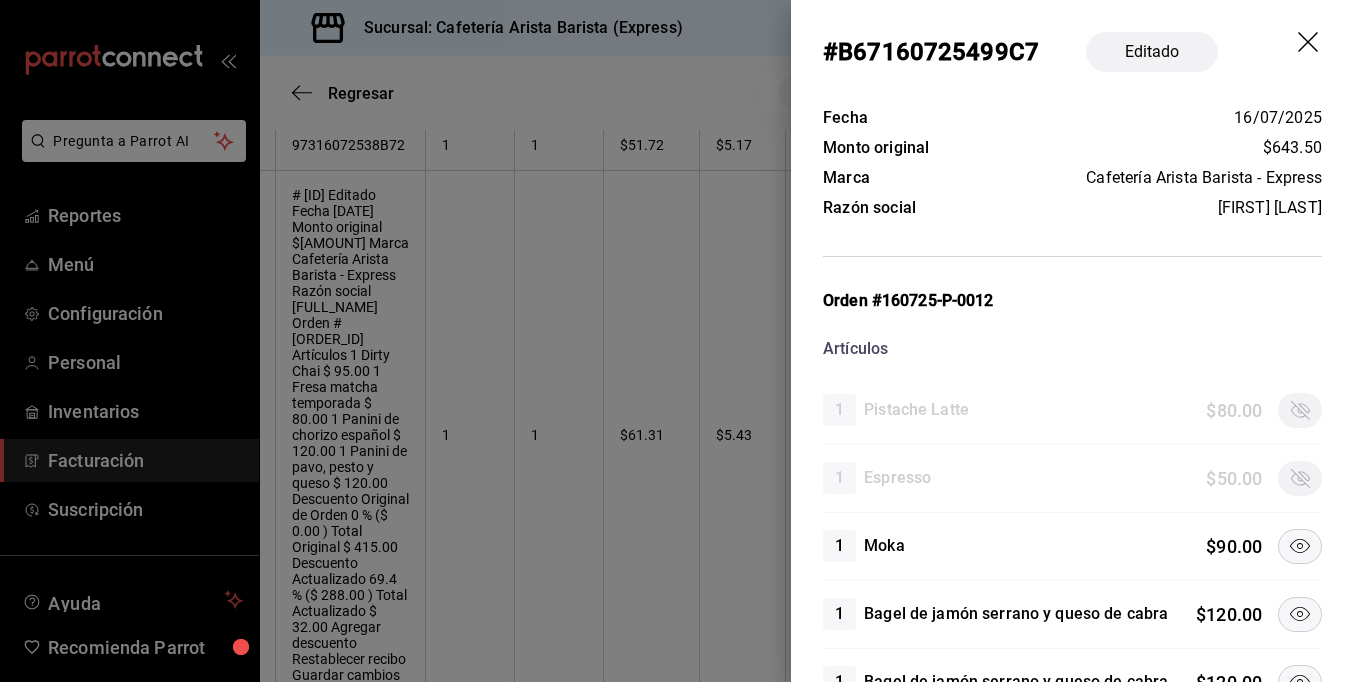 click 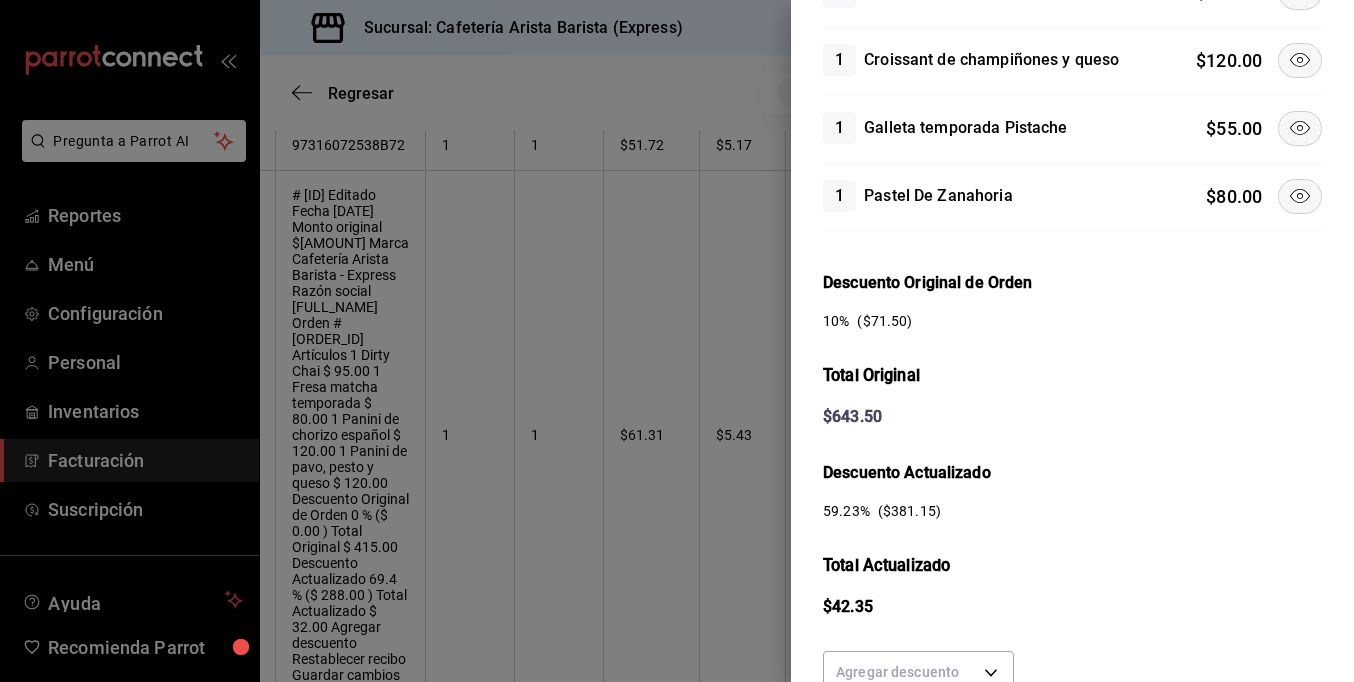 scroll, scrollTop: 700, scrollLeft: 0, axis: vertical 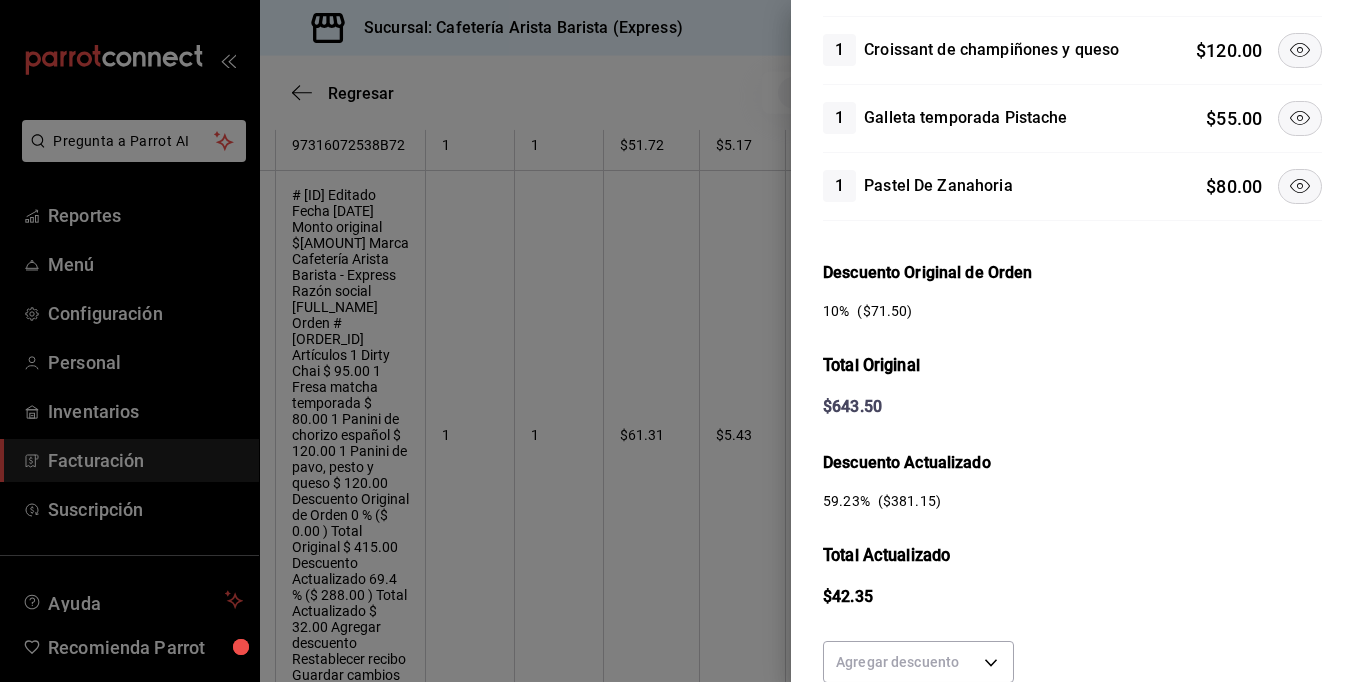 click 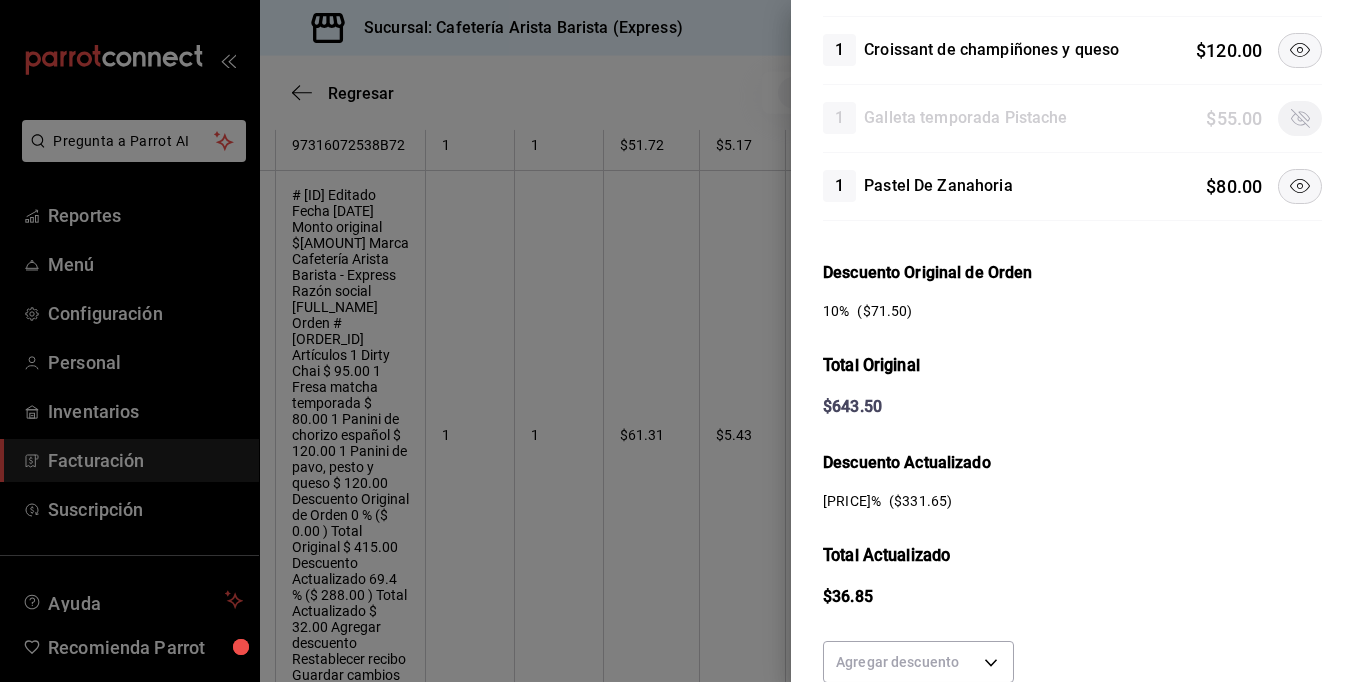 click 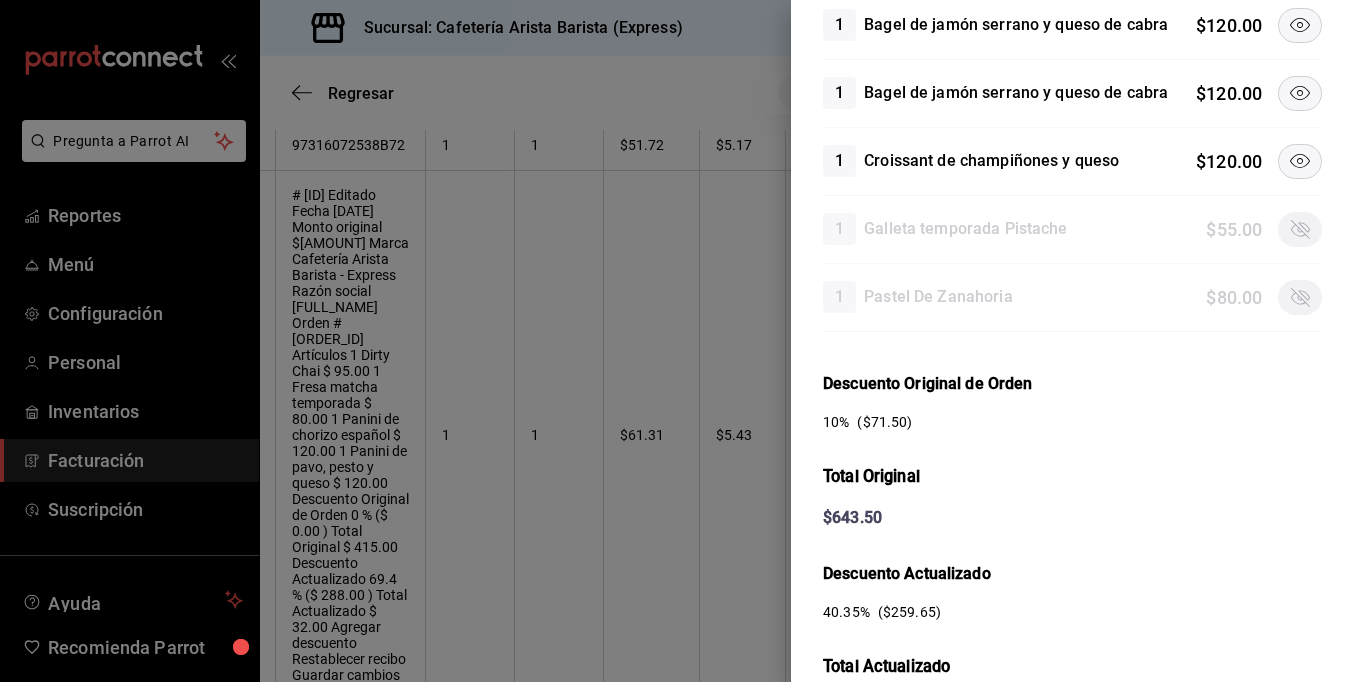 scroll, scrollTop: 400, scrollLeft: 0, axis: vertical 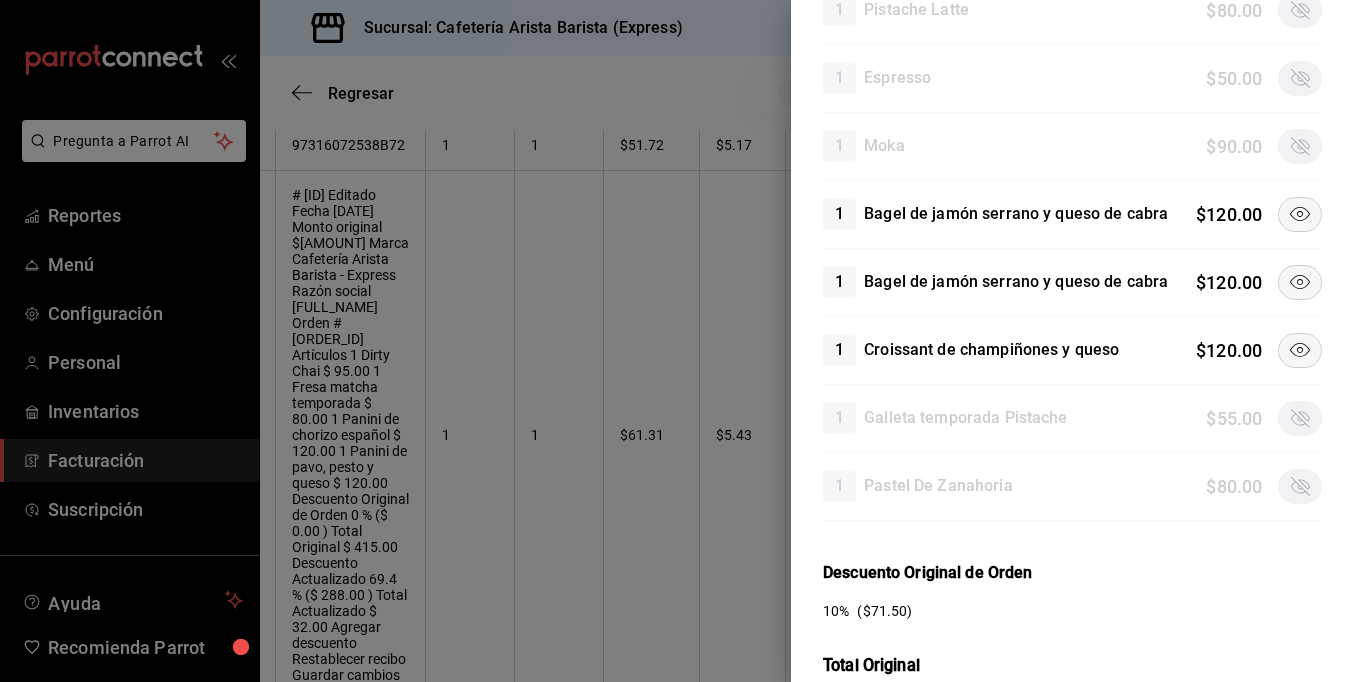 click 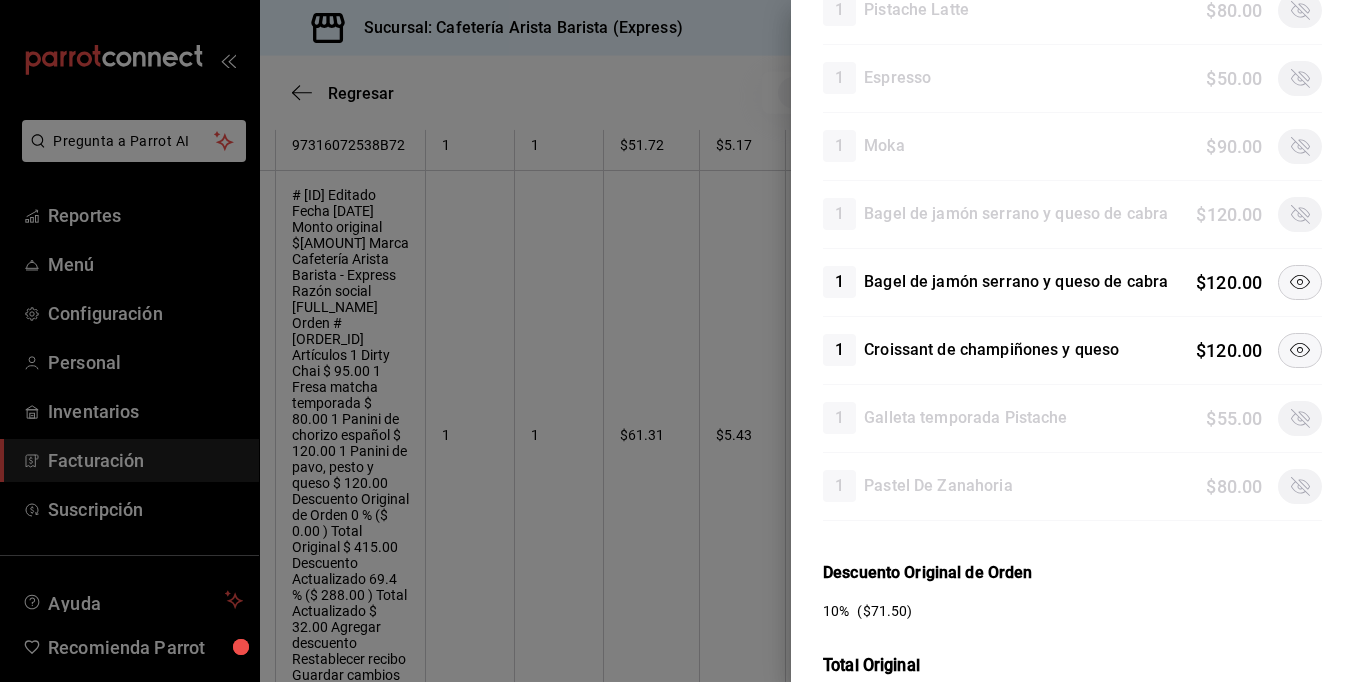 scroll, scrollTop: 800, scrollLeft: 0, axis: vertical 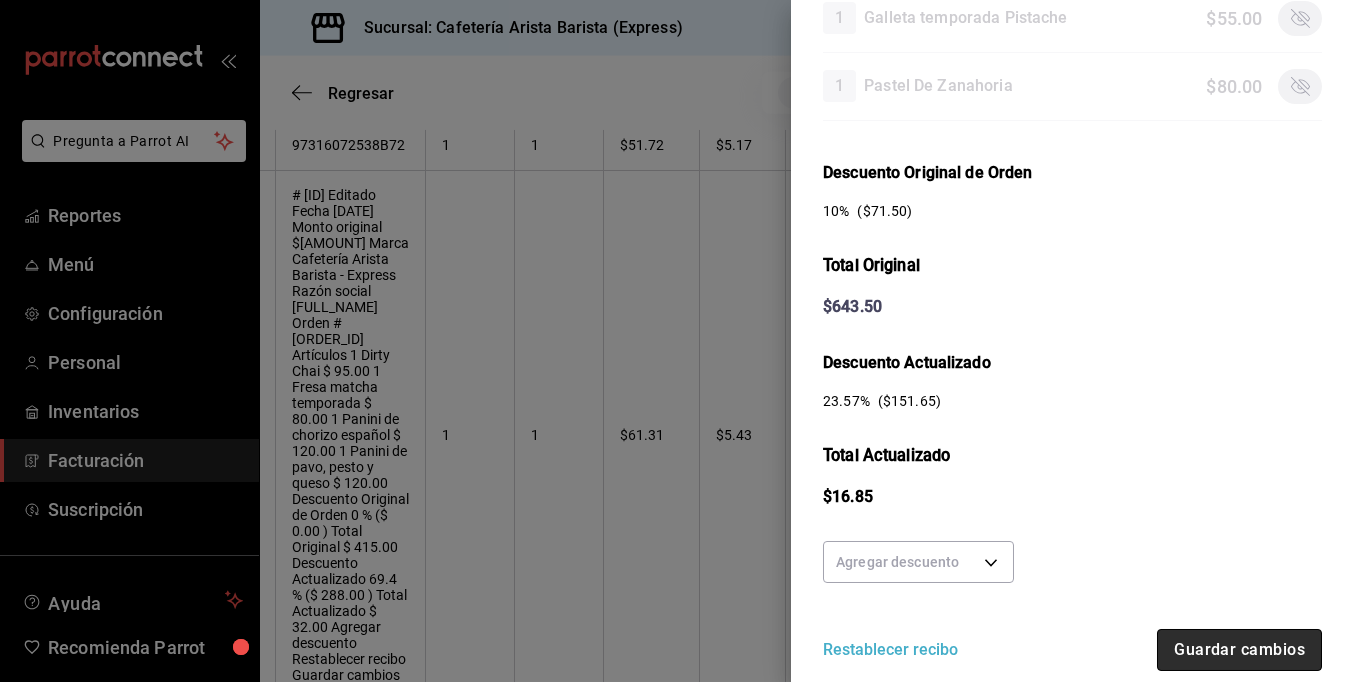 click on "Guardar cambios" at bounding box center (1239, 650) 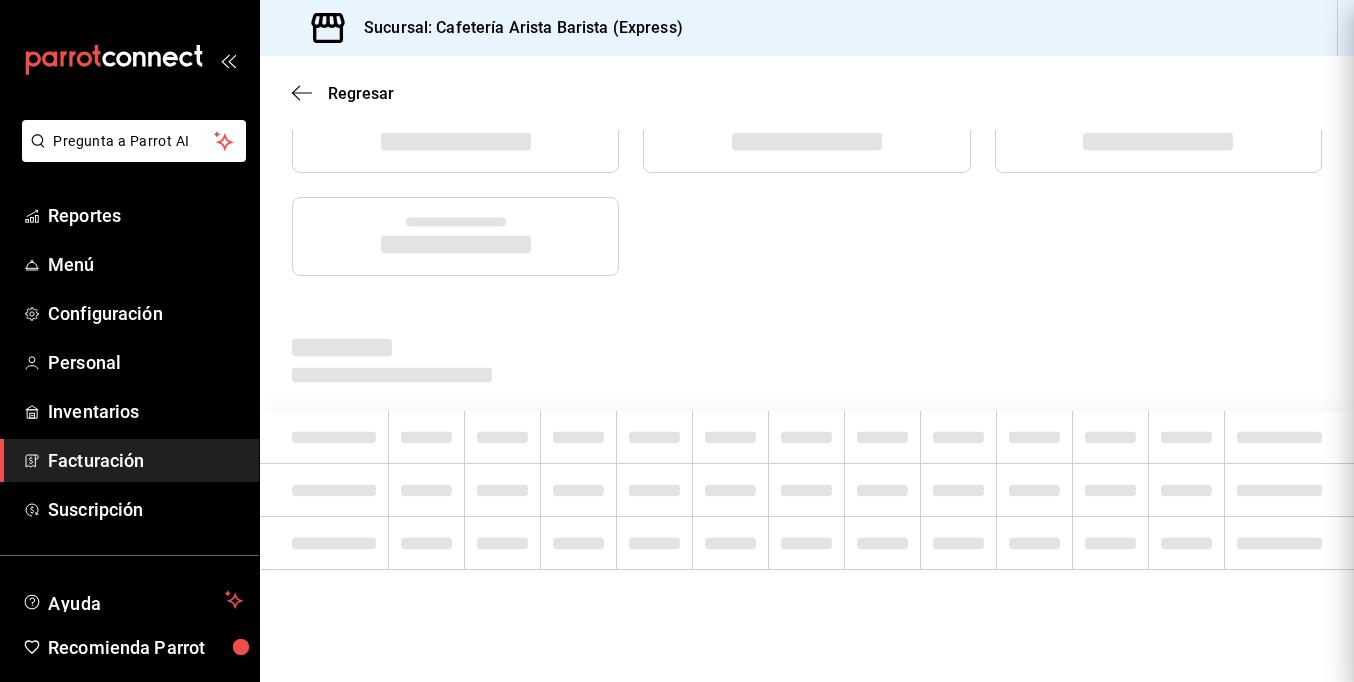 scroll, scrollTop: 0, scrollLeft: 0, axis: both 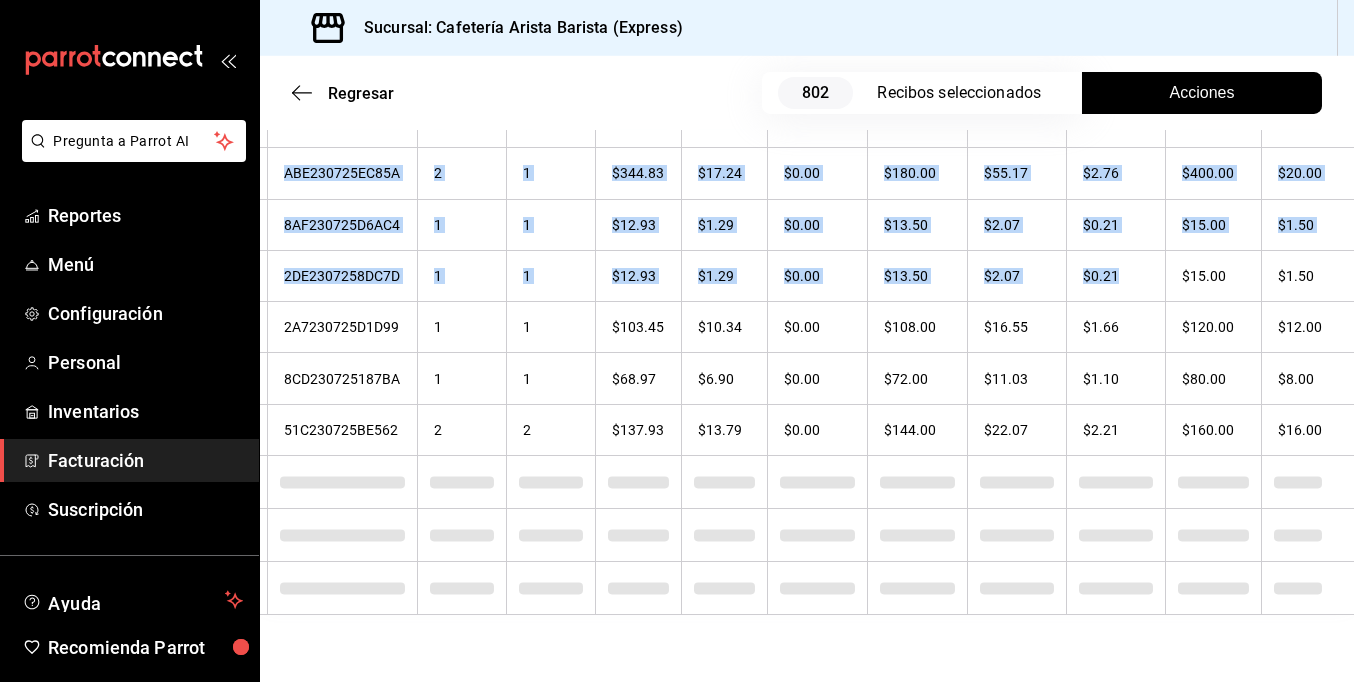 drag, startPoint x: 1263, startPoint y: 215, endPoint x: 1352, endPoint y: 209, distance: 89.20202 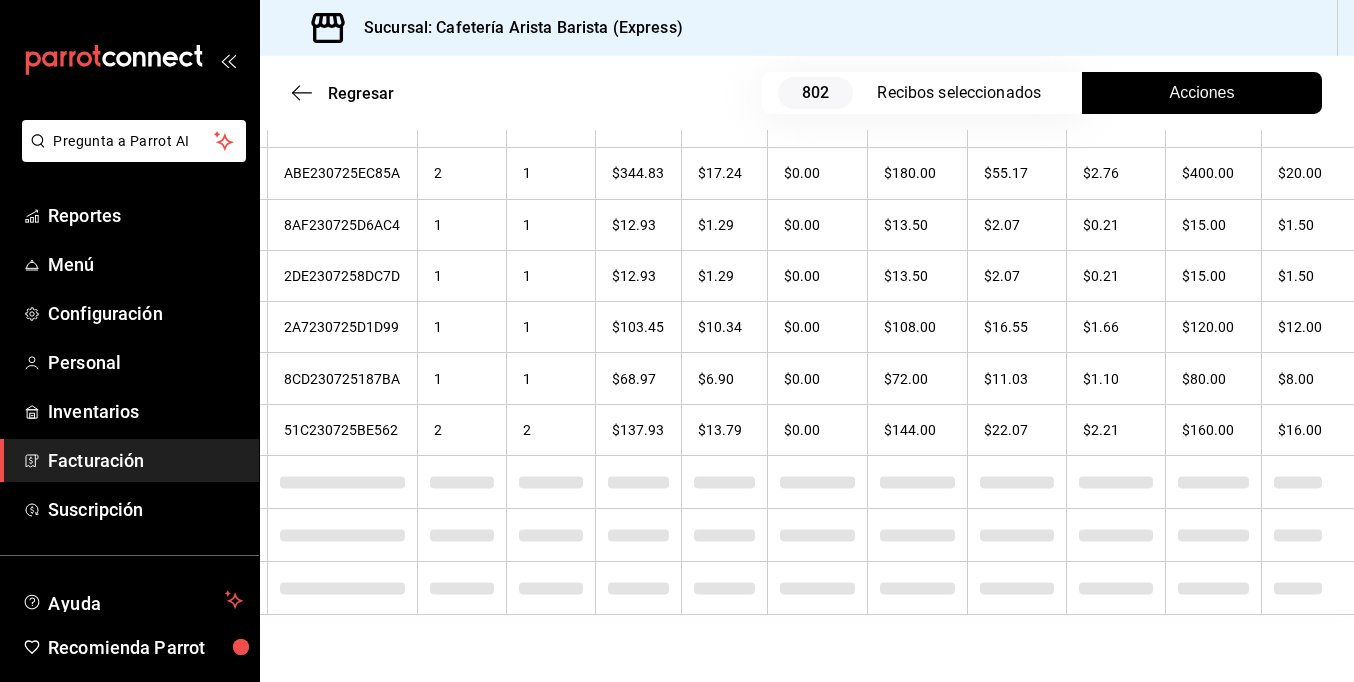drag, startPoint x: 1352, startPoint y: 209, endPoint x: 1190, endPoint y: 35, distance: 237.73935 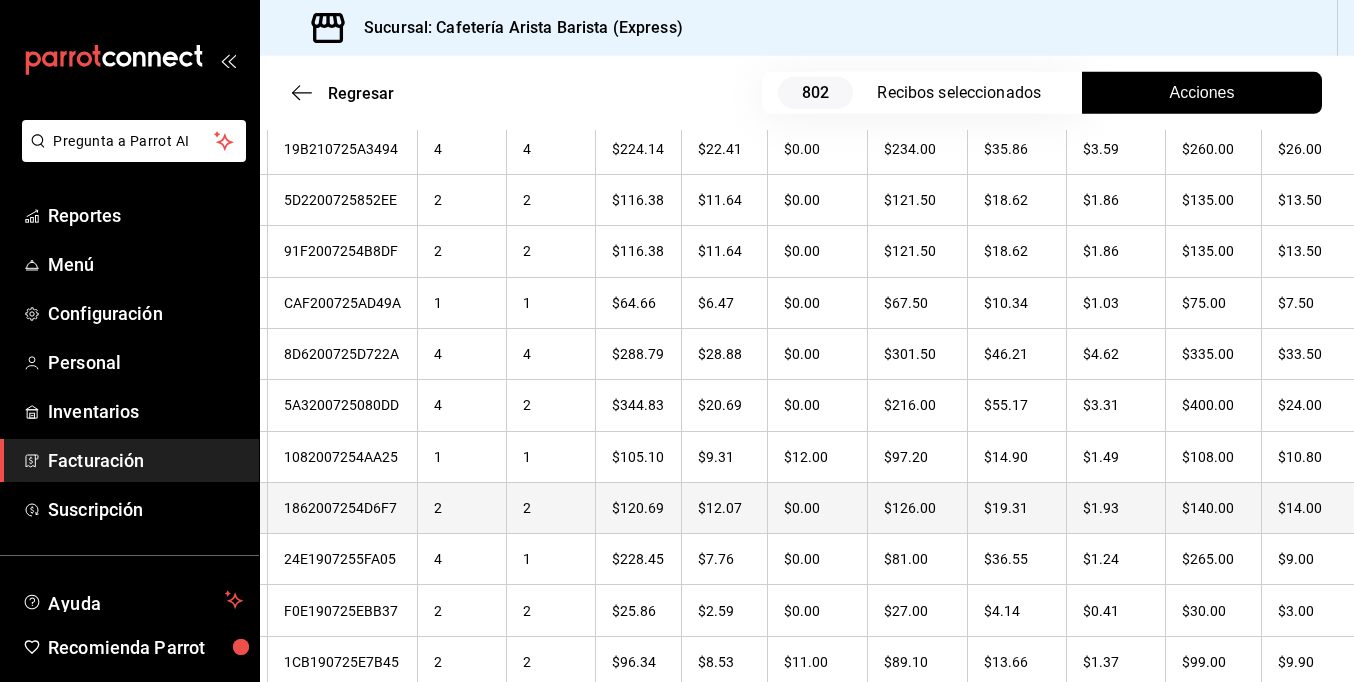 scroll, scrollTop: 15430, scrollLeft: 0, axis: vertical 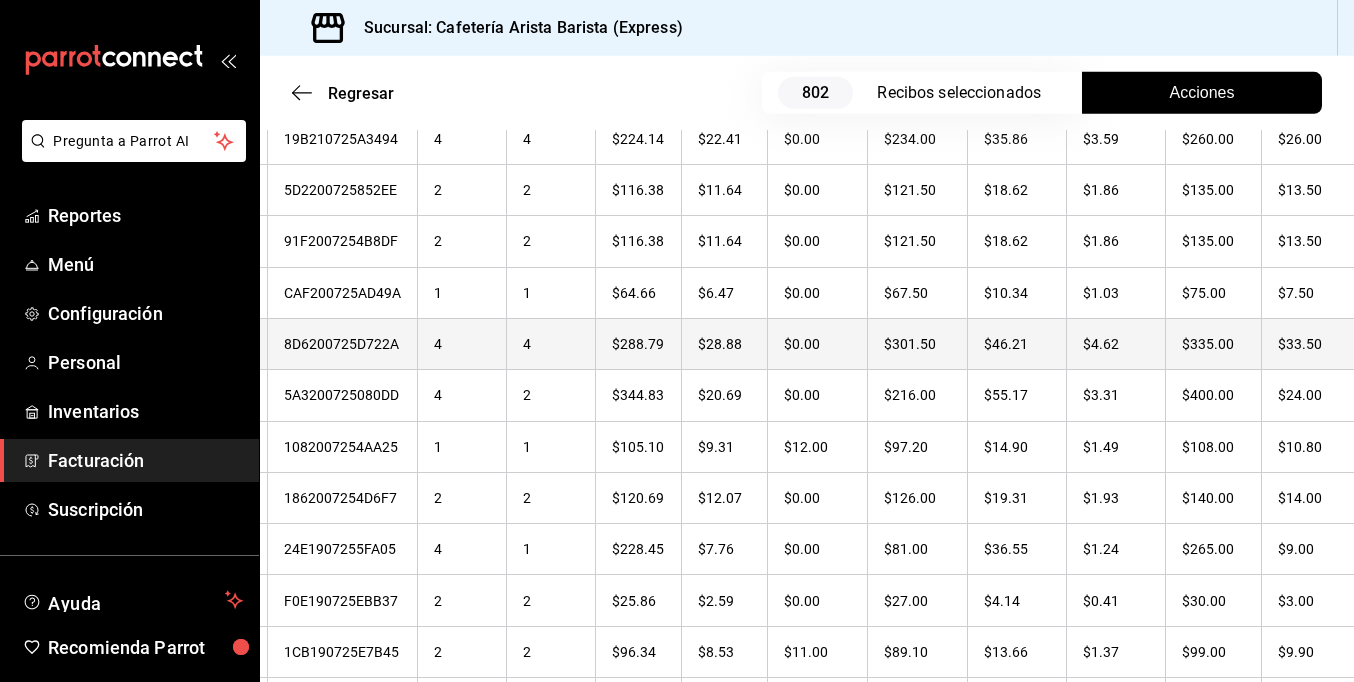 click on "$33.50" at bounding box center [1308, 343] 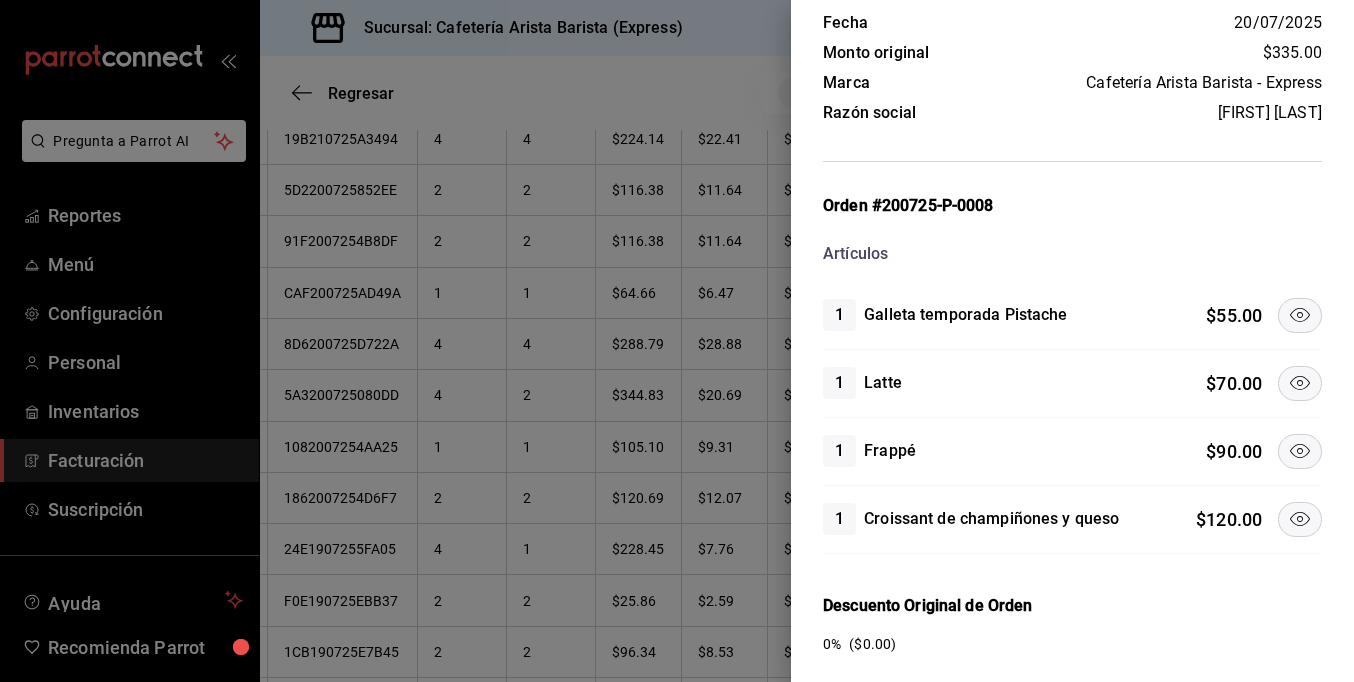 scroll, scrollTop: 200, scrollLeft: 0, axis: vertical 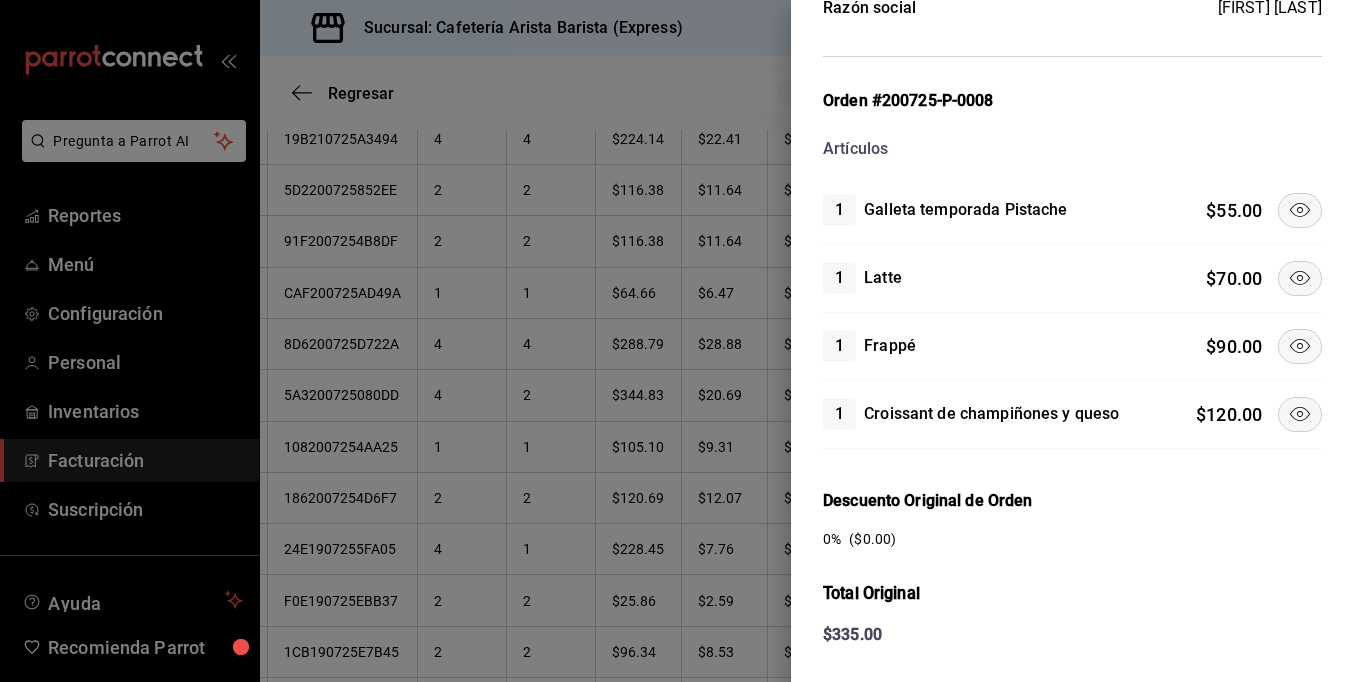 click 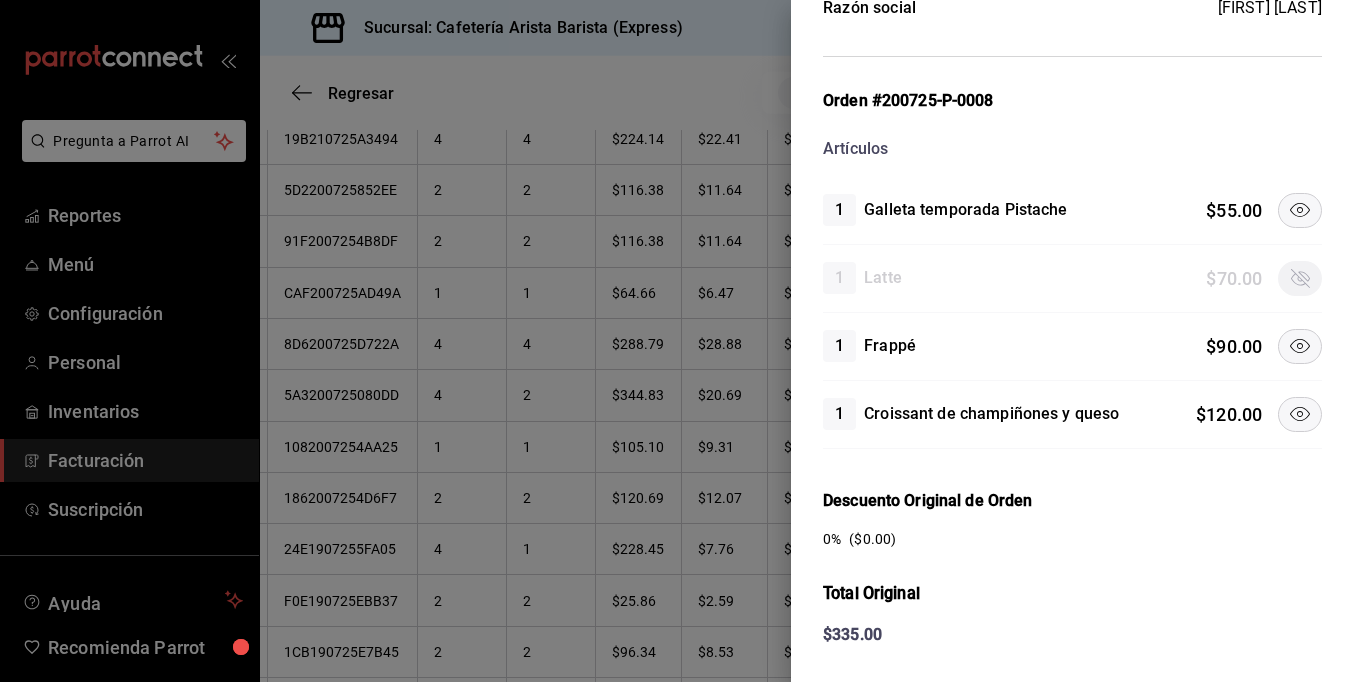 click 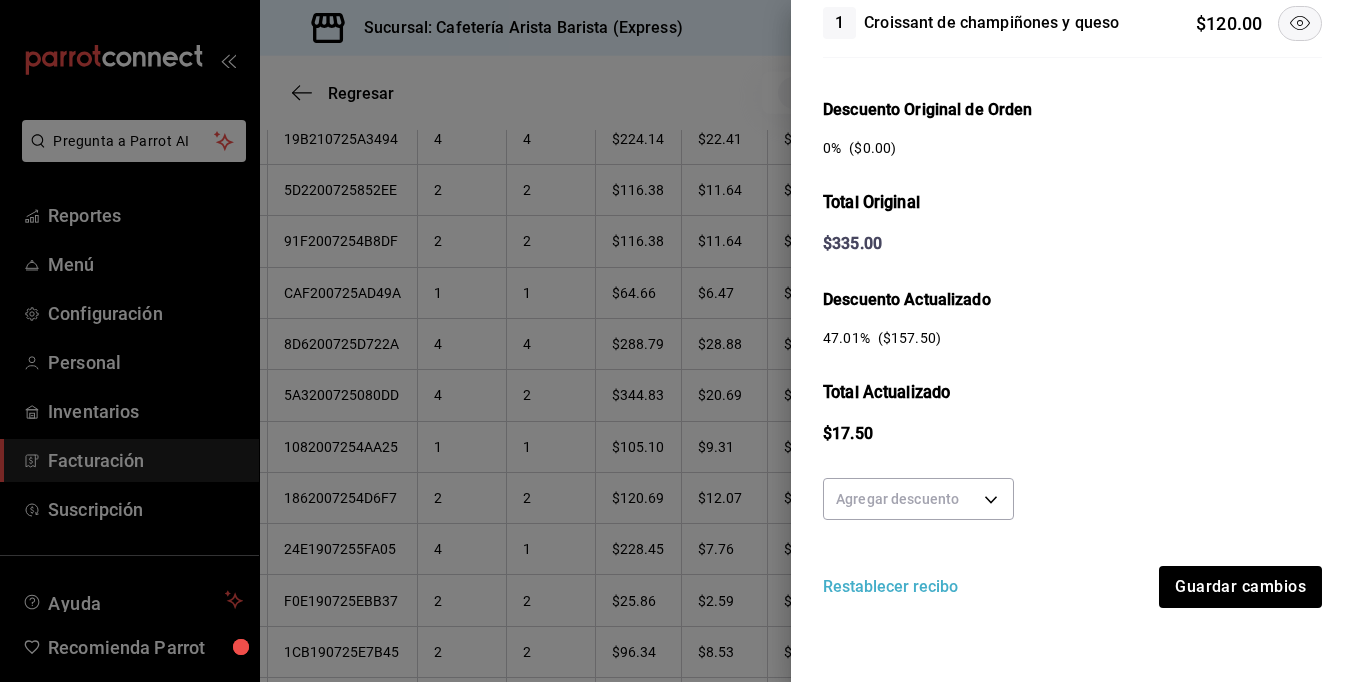 scroll, scrollTop: 594, scrollLeft: 0, axis: vertical 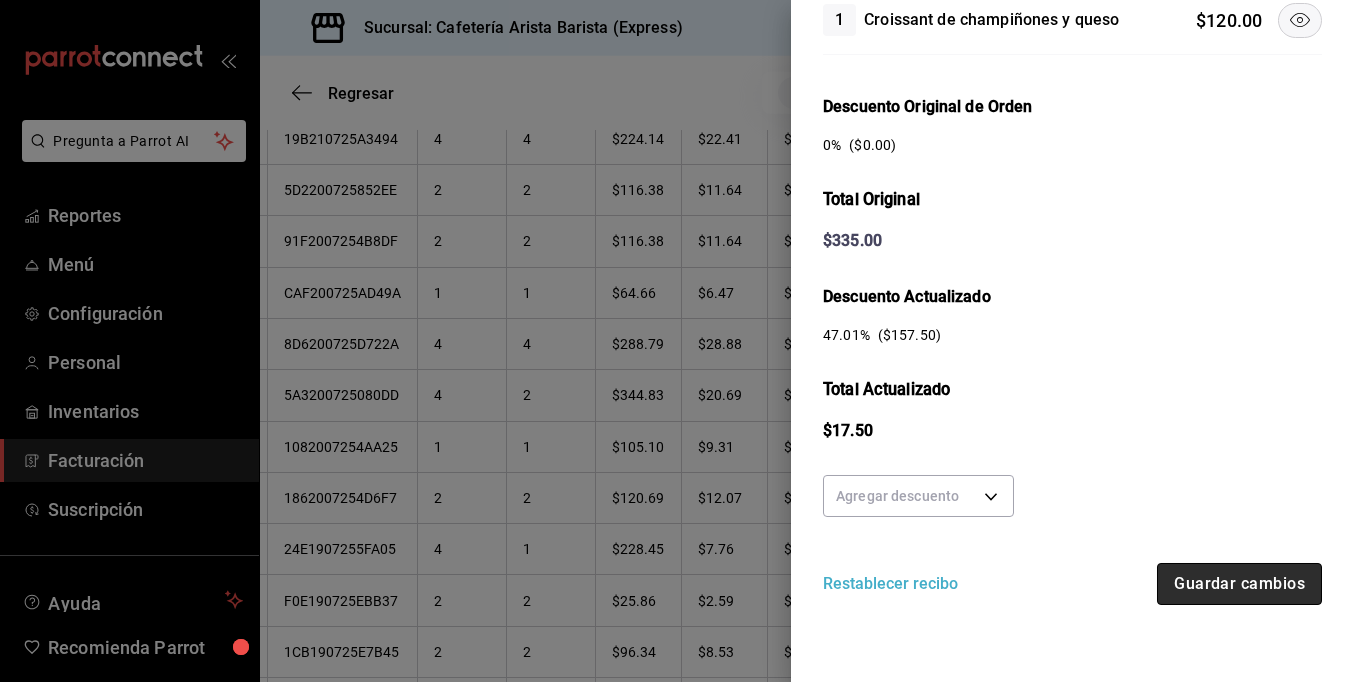 click on "Guardar cambios" at bounding box center (1239, 584) 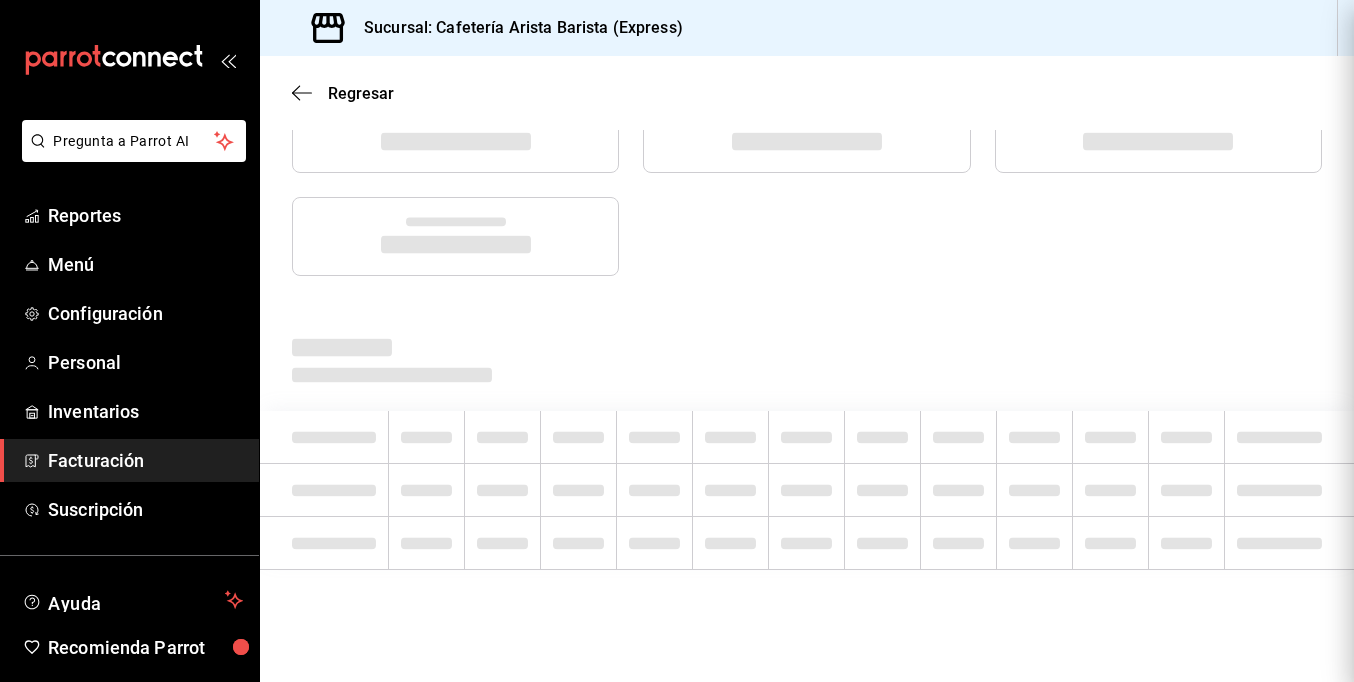 scroll, scrollTop: 0, scrollLeft: 0, axis: both 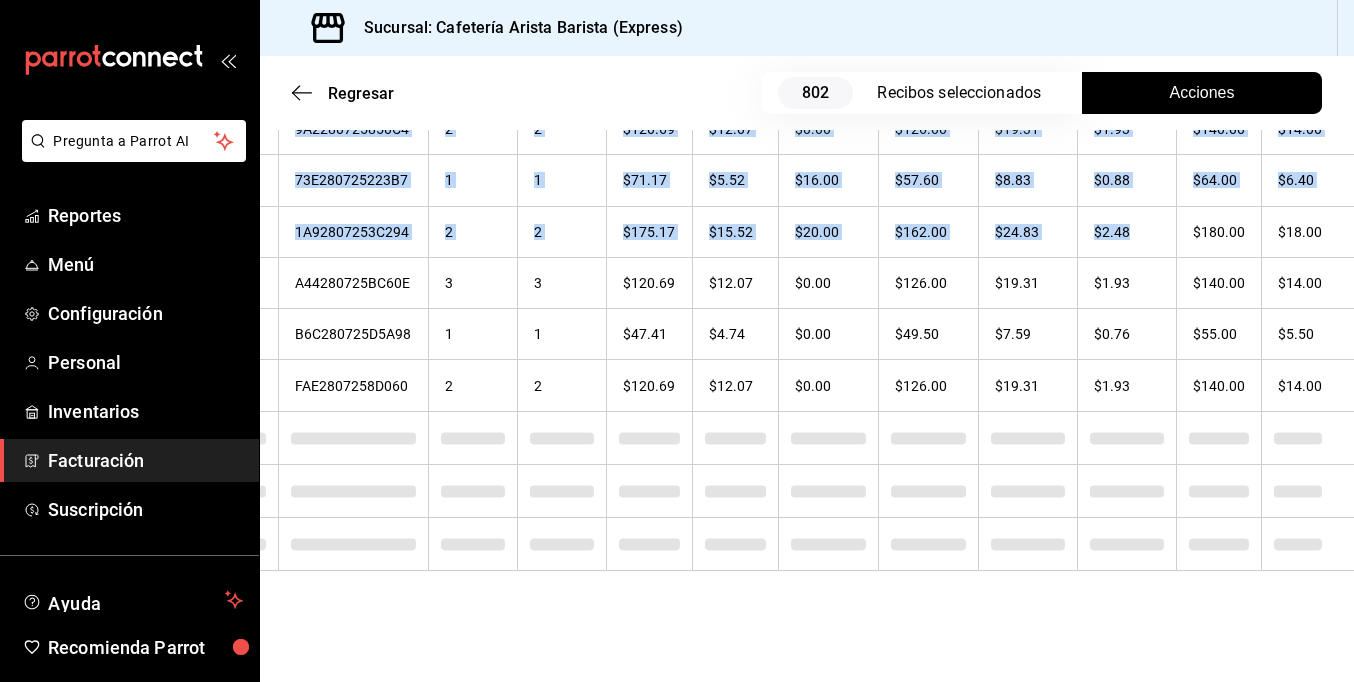 drag, startPoint x: 1227, startPoint y: 203, endPoint x: 1340, endPoint y: 207, distance: 113.07078 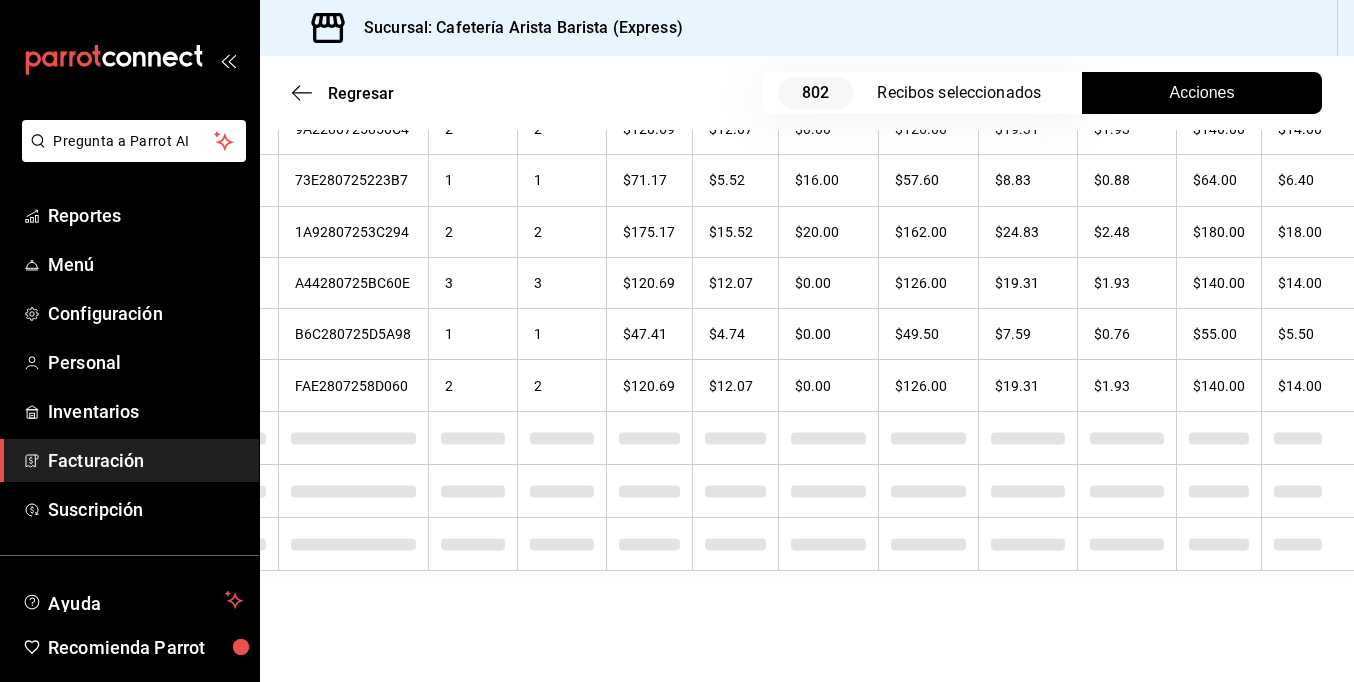 drag, startPoint x: 1340, startPoint y: 207, endPoint x: 1201, endPoint y: 34, distance: 221.92342 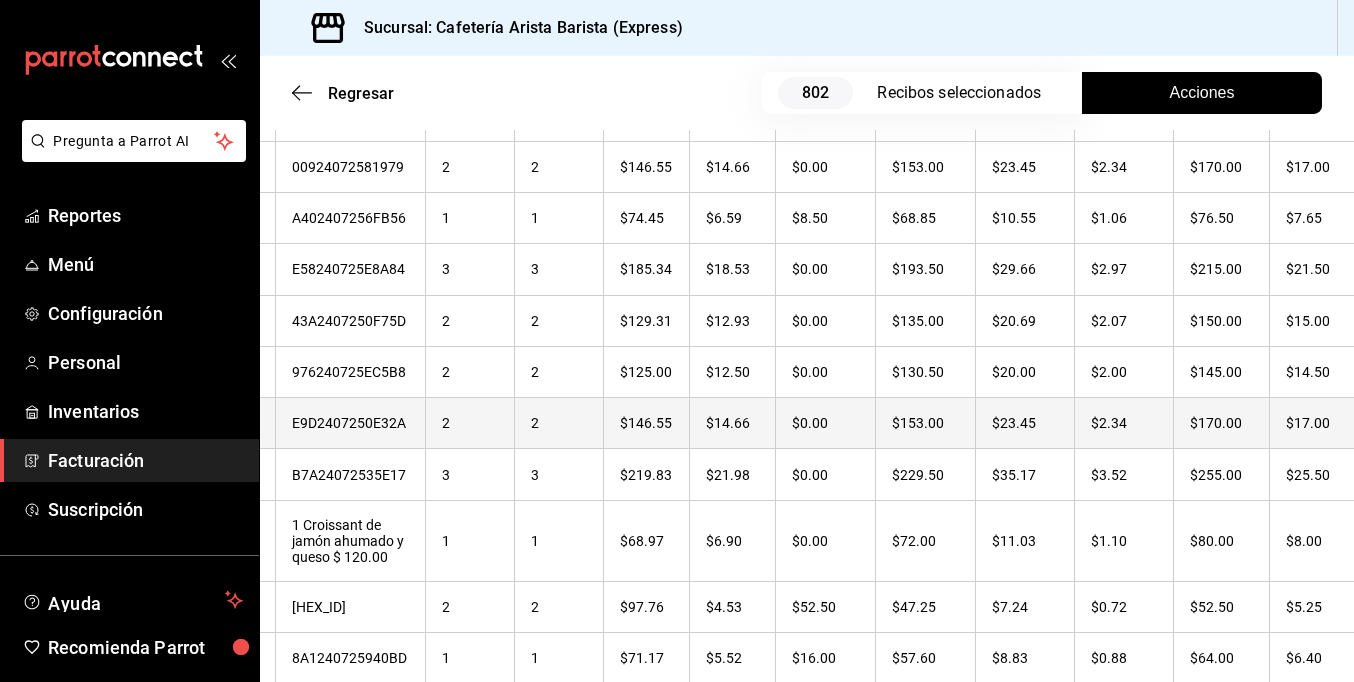 scroll, scrollTop: 8915, scrollLeft: 0, axis: vertical 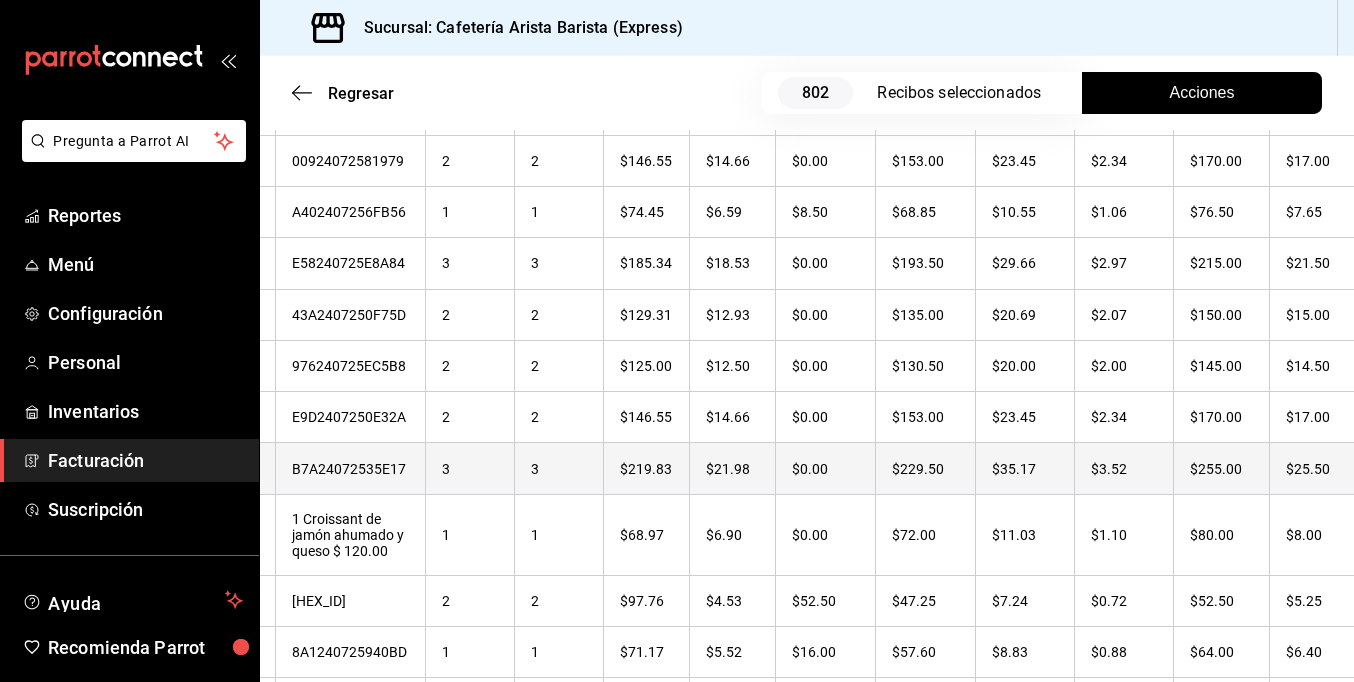 click on "$25.50" at bounding box center (1316, 468) 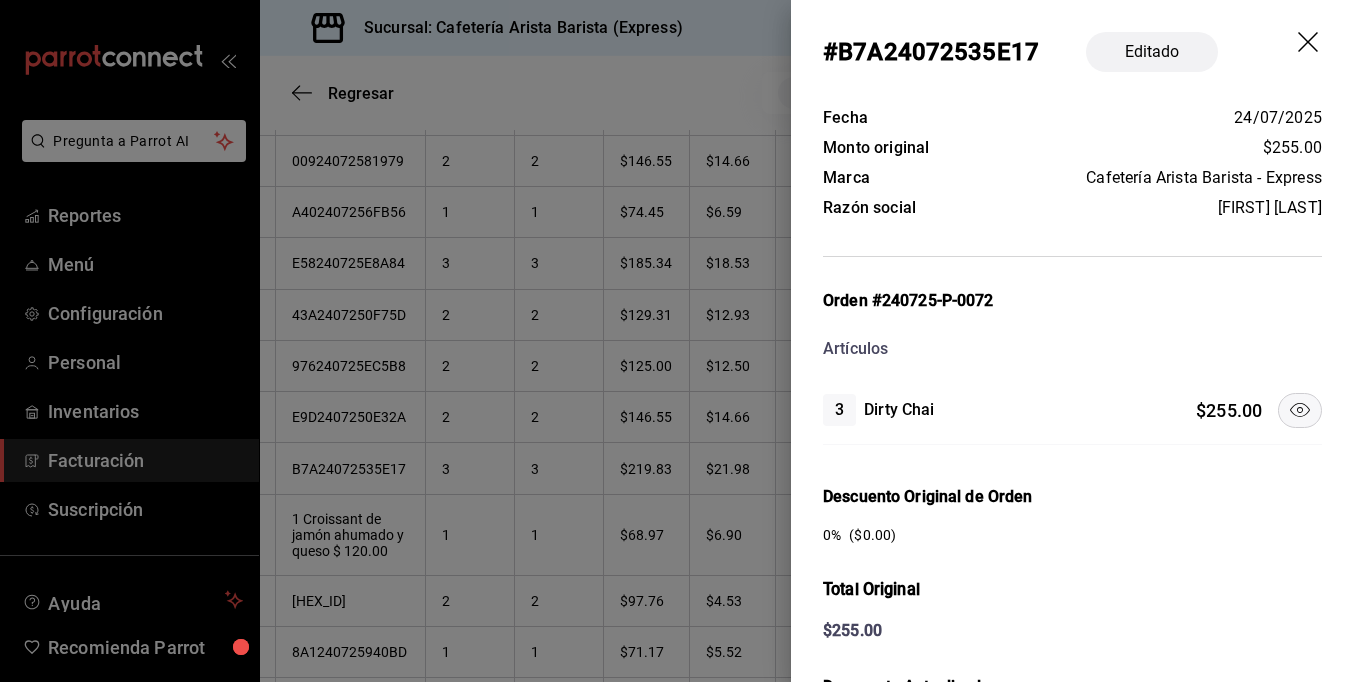 click 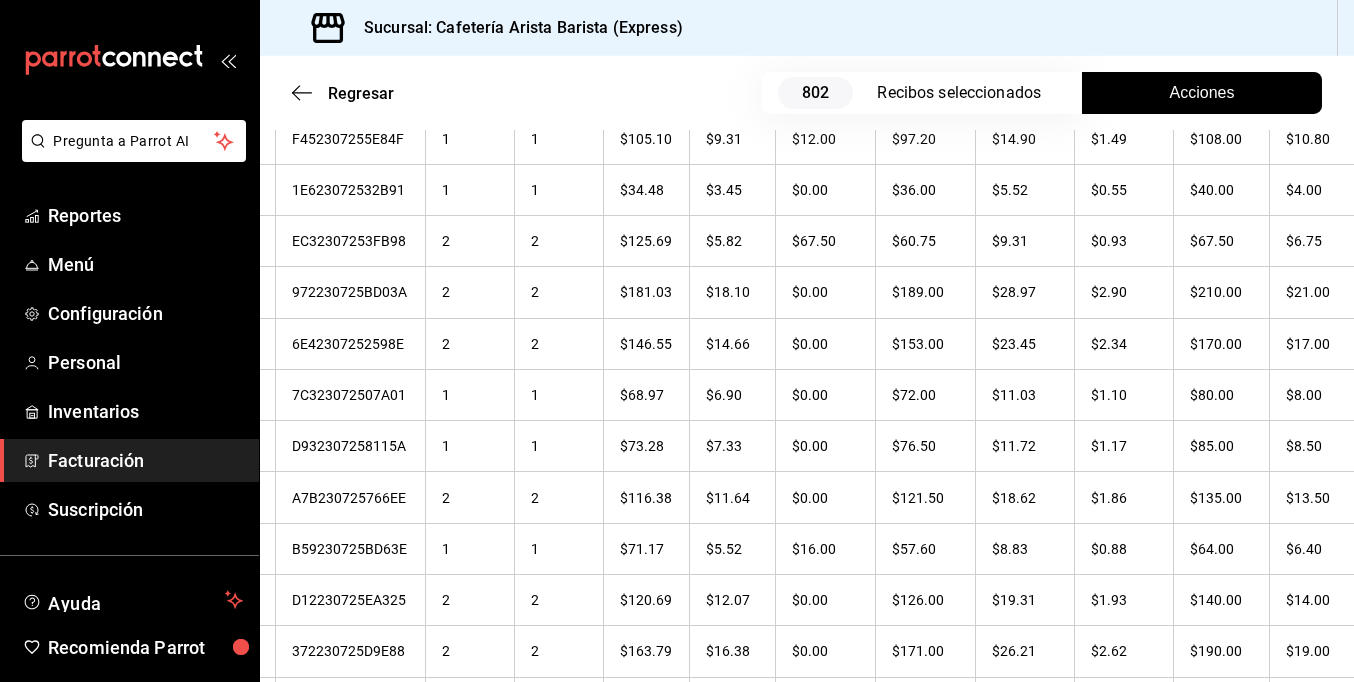 scroll, scrollTop: 11230, scrollLeft: 0, axis: vertical 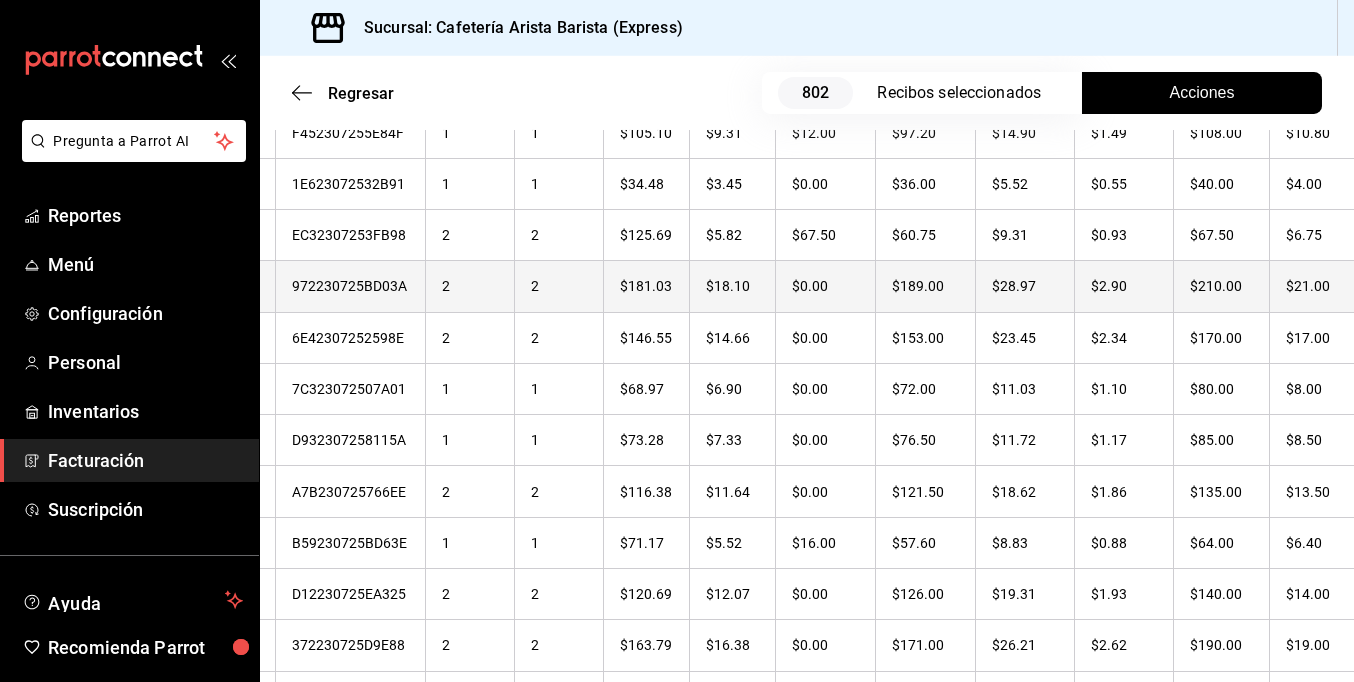 click on "$21.00" at bounding box center (1316, 286) 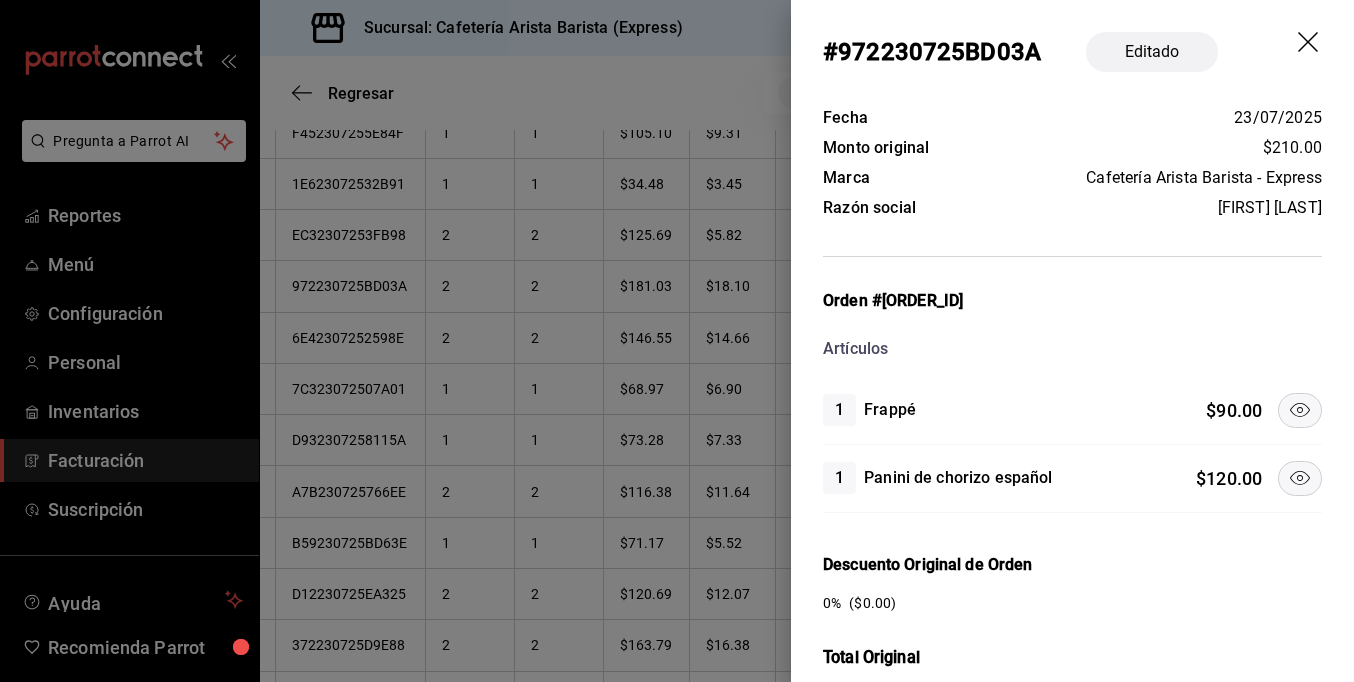 click 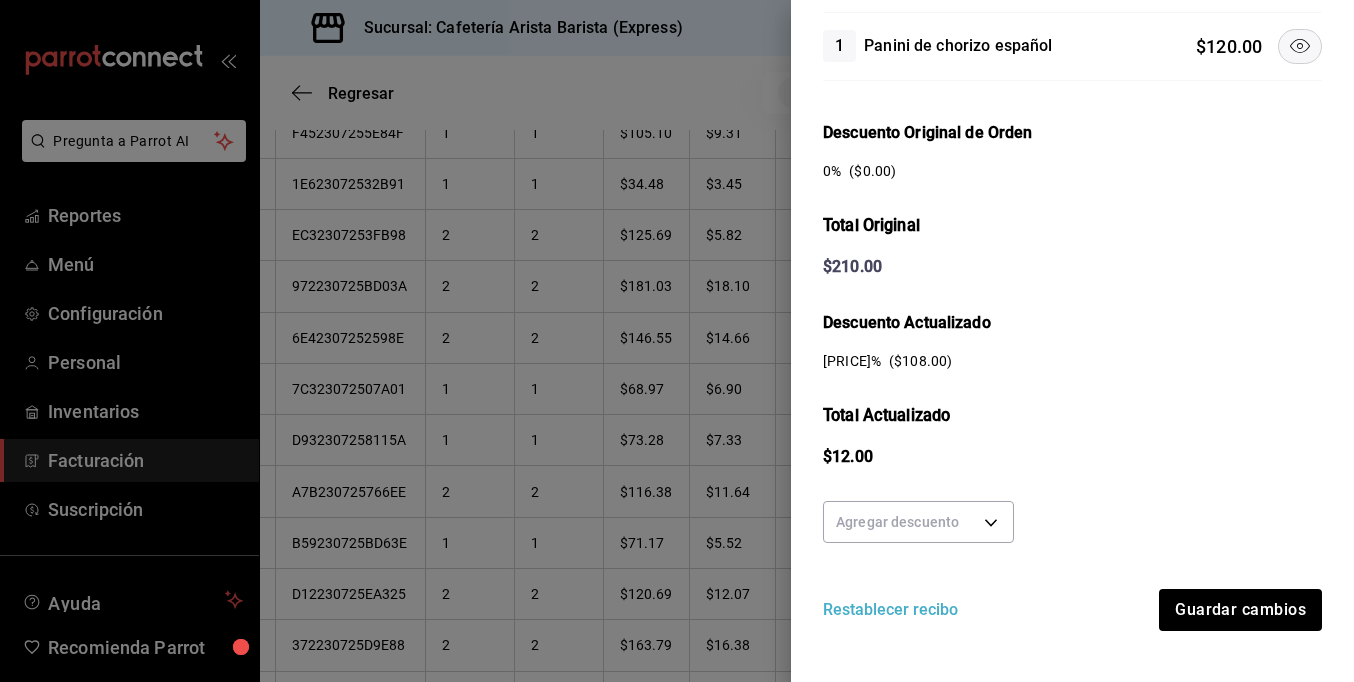 scroll, scrollTop: 458, scrollLeft: 0, axis: vertical 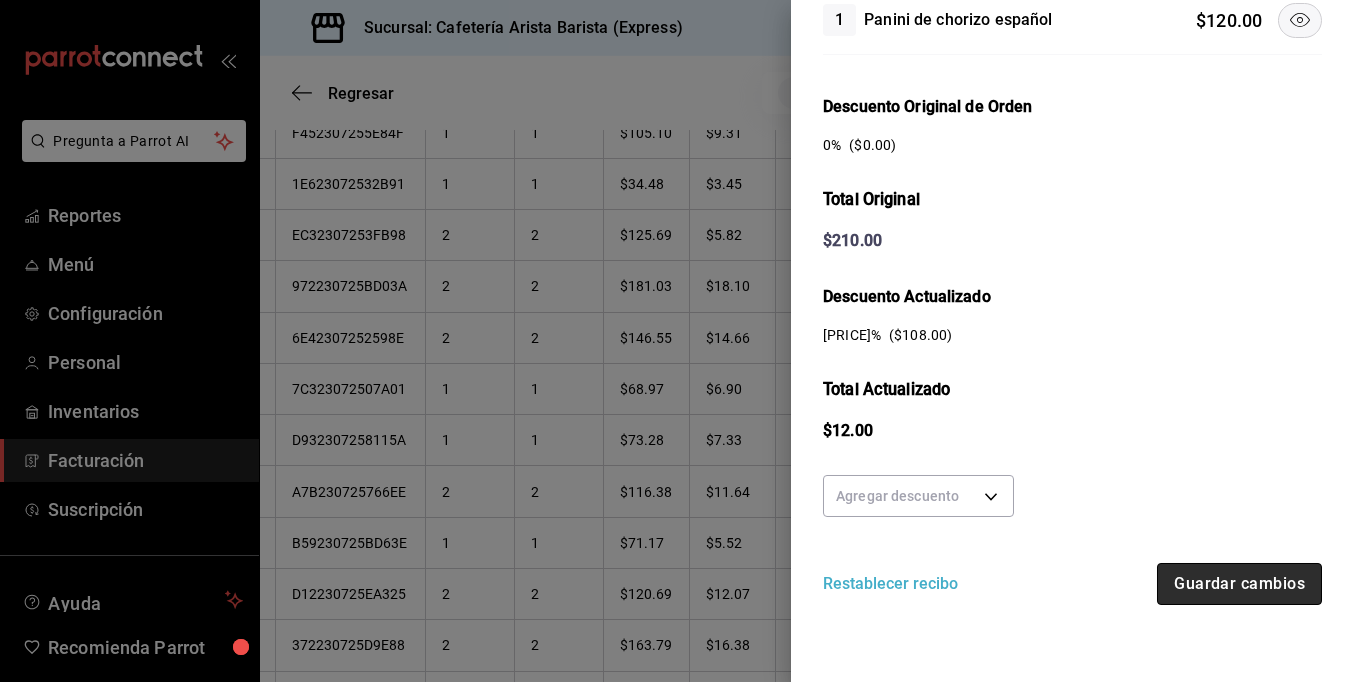 click on "Guardar cambios" at bounding box center [1239, 584] 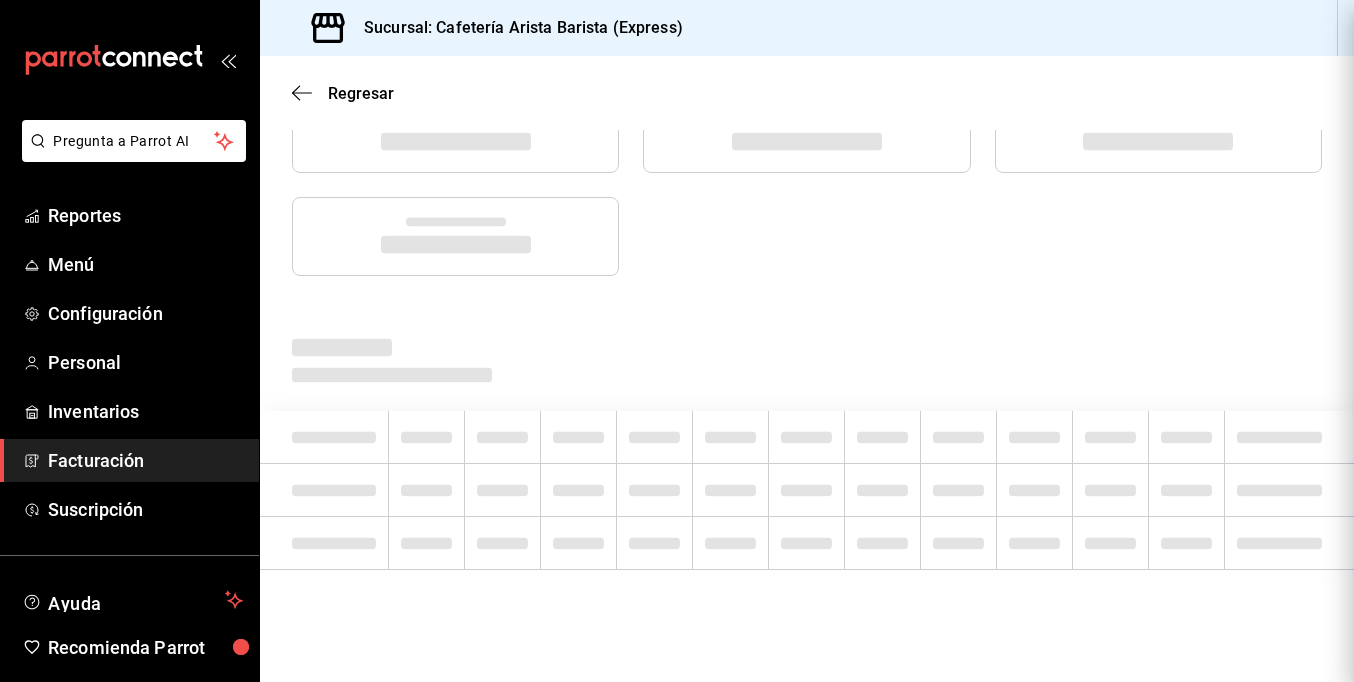 scroll, scrollTop: 0, scrollLeft: 0, axis: both 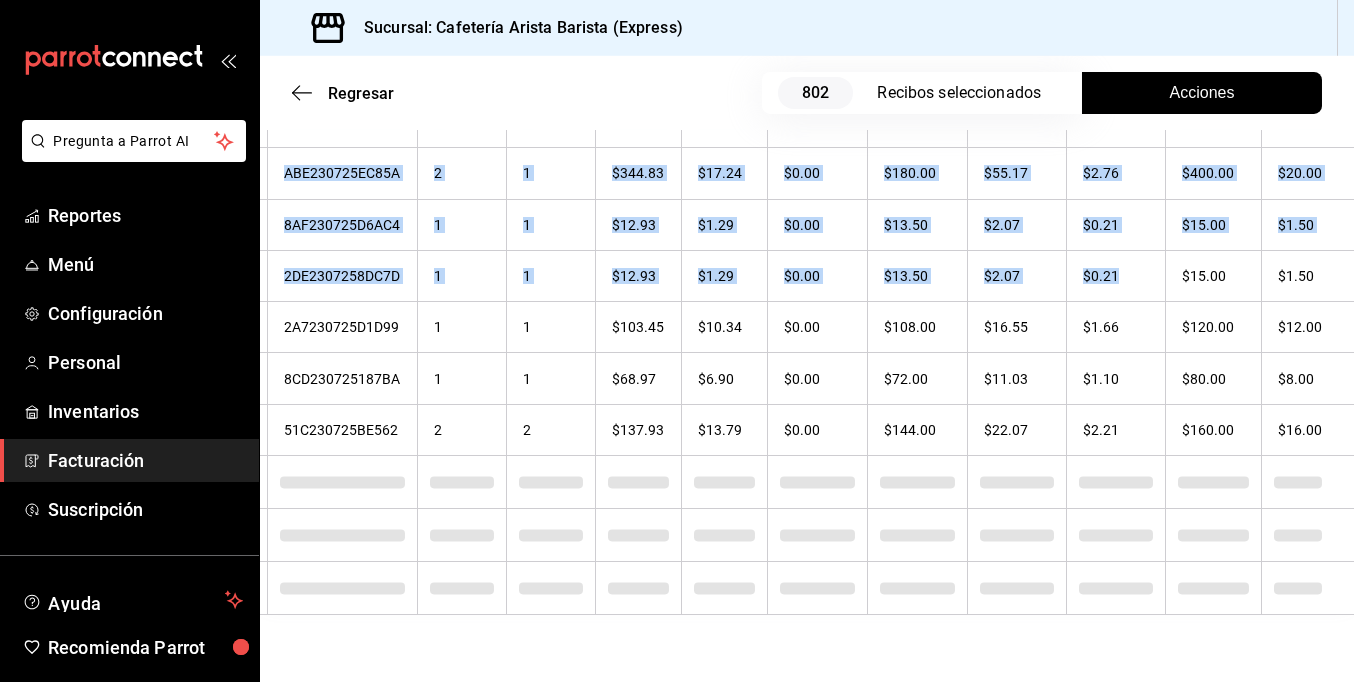 drag, startPoint x: 1246, startPoint y: 214, endPoint x: 1344, endPoint y: 204, distance: 98.50888 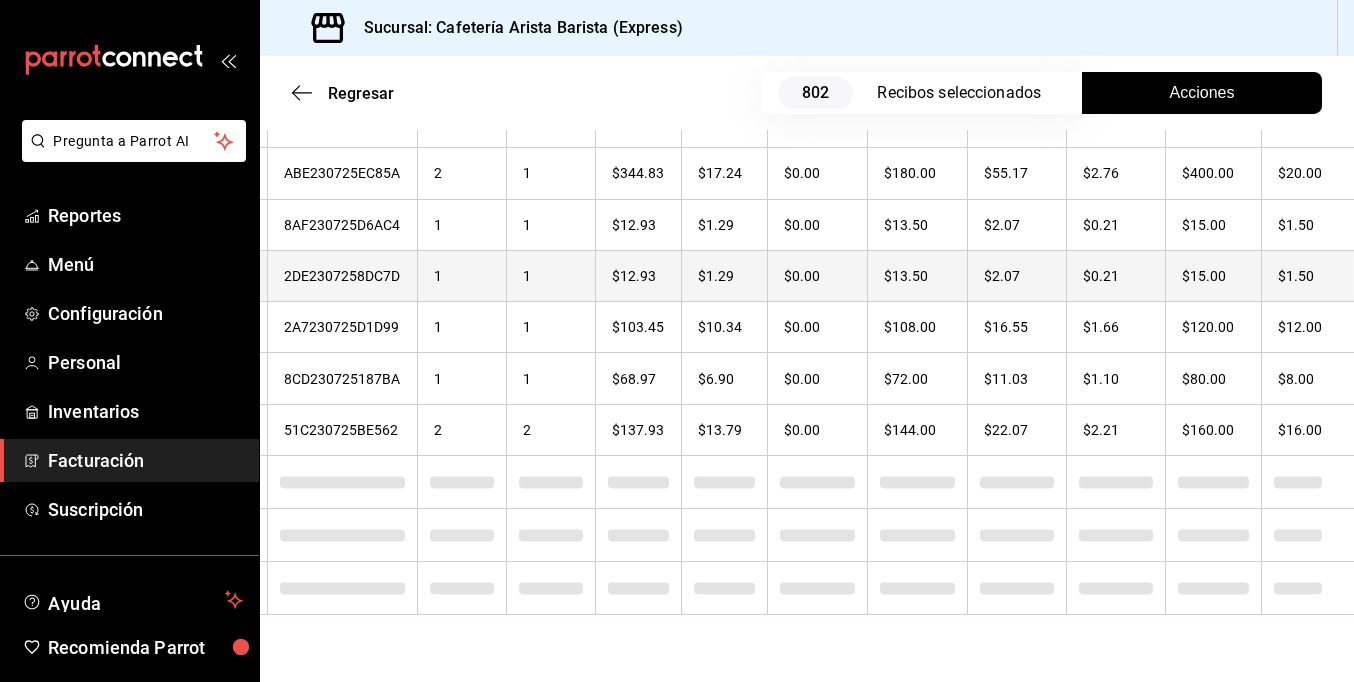 drag, startPoint x: 1344, startPoint y: 204, endPoint x: 1280, endPoint y: 201, distance: 64.070274 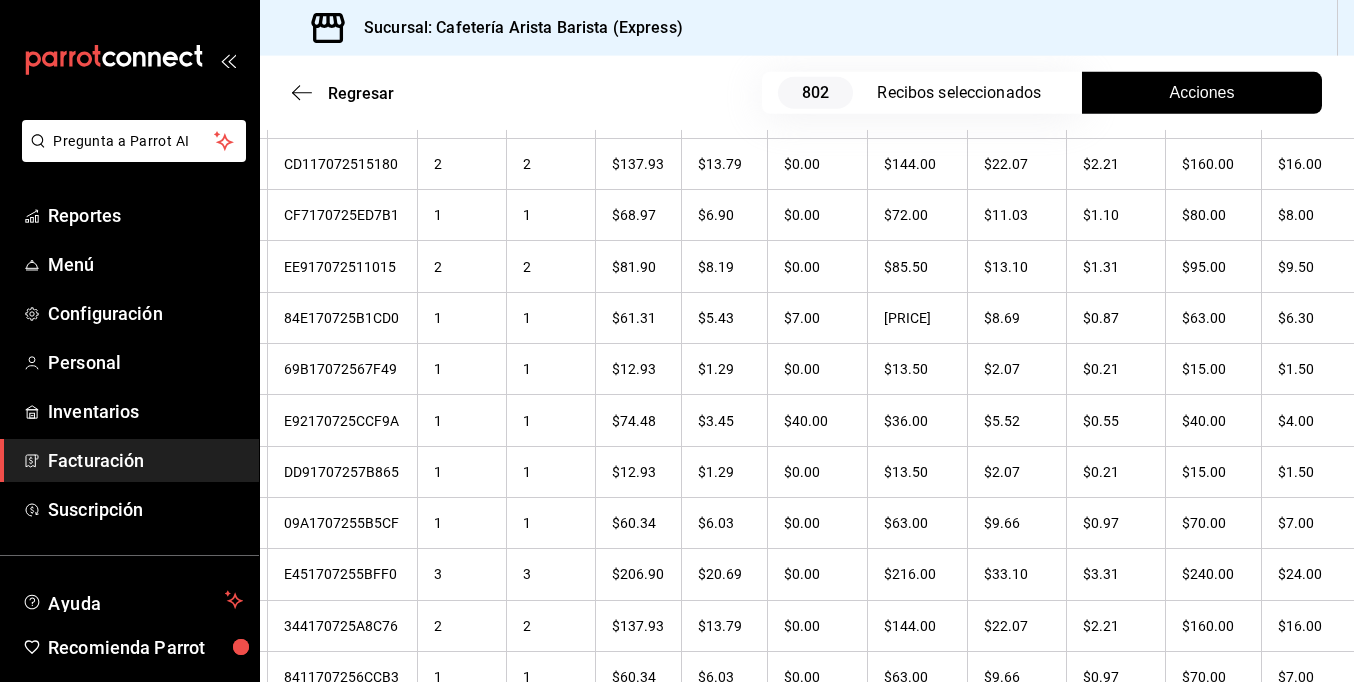 scroll, scrollTop: 19945, scrollLeft: 0, axis: vertical 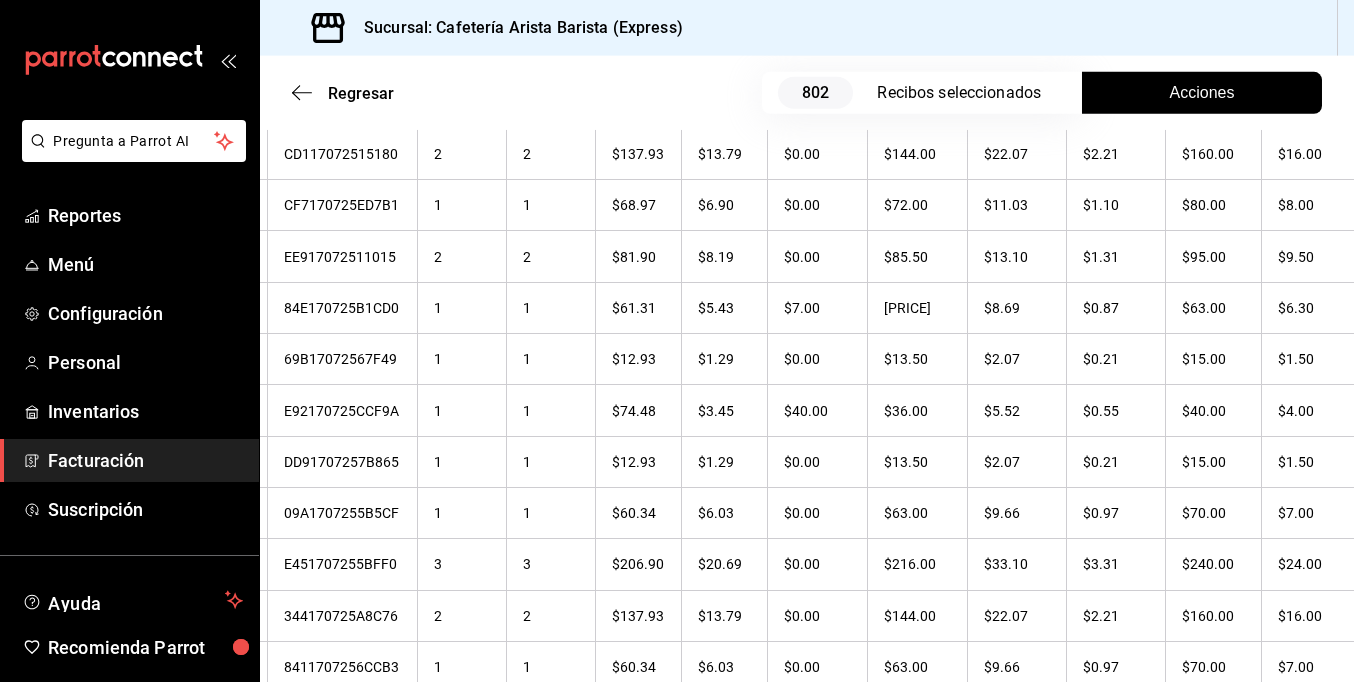 click on "$29.50" at bounding box center (1308, 923) 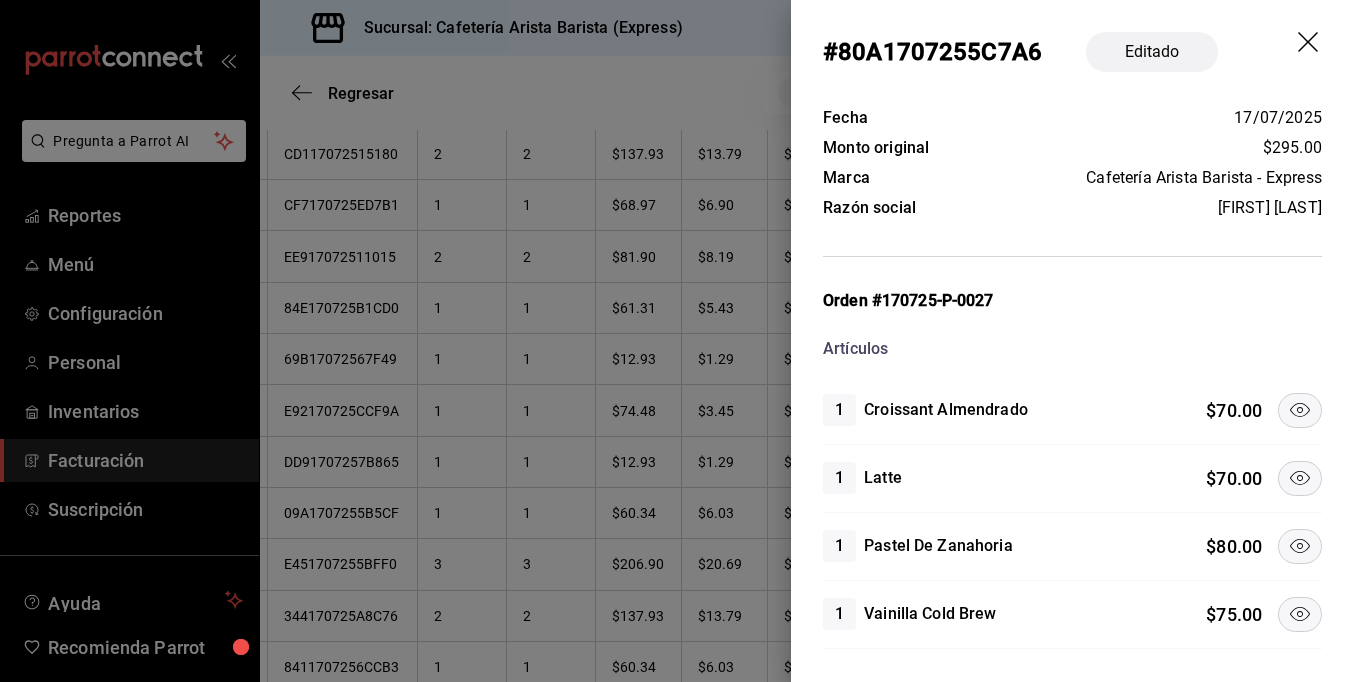 click 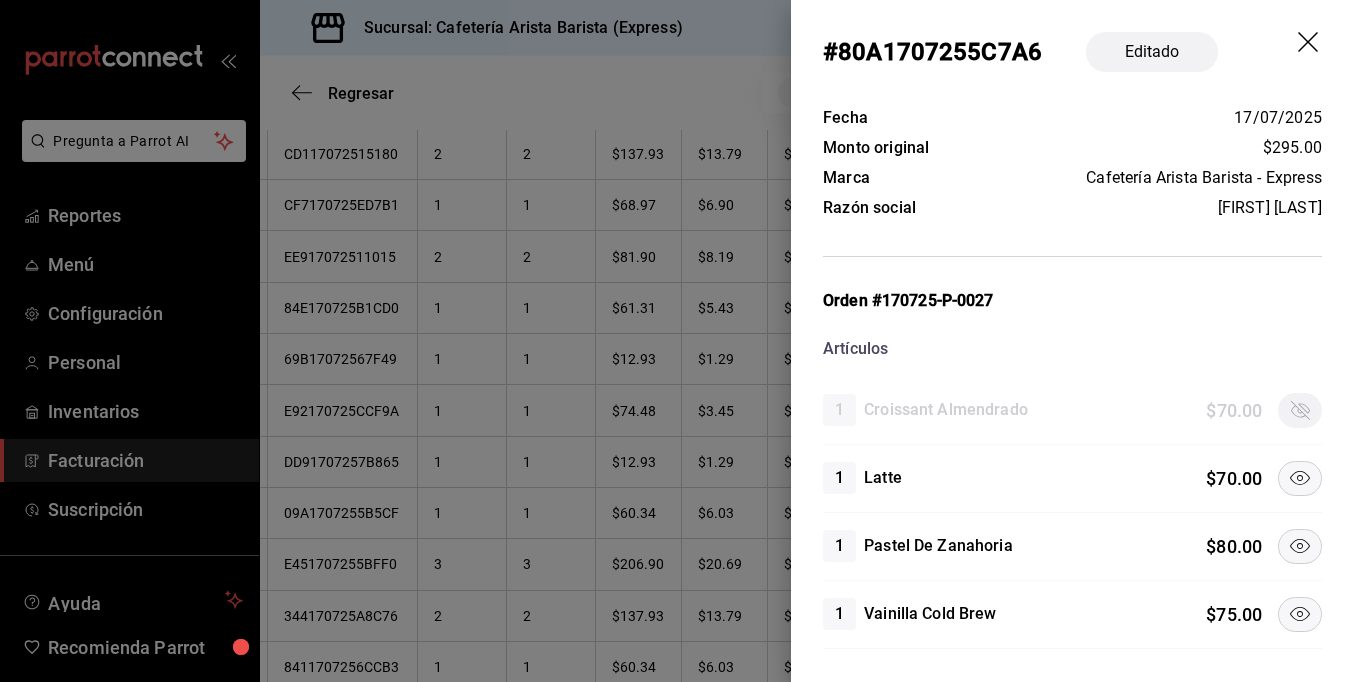 click 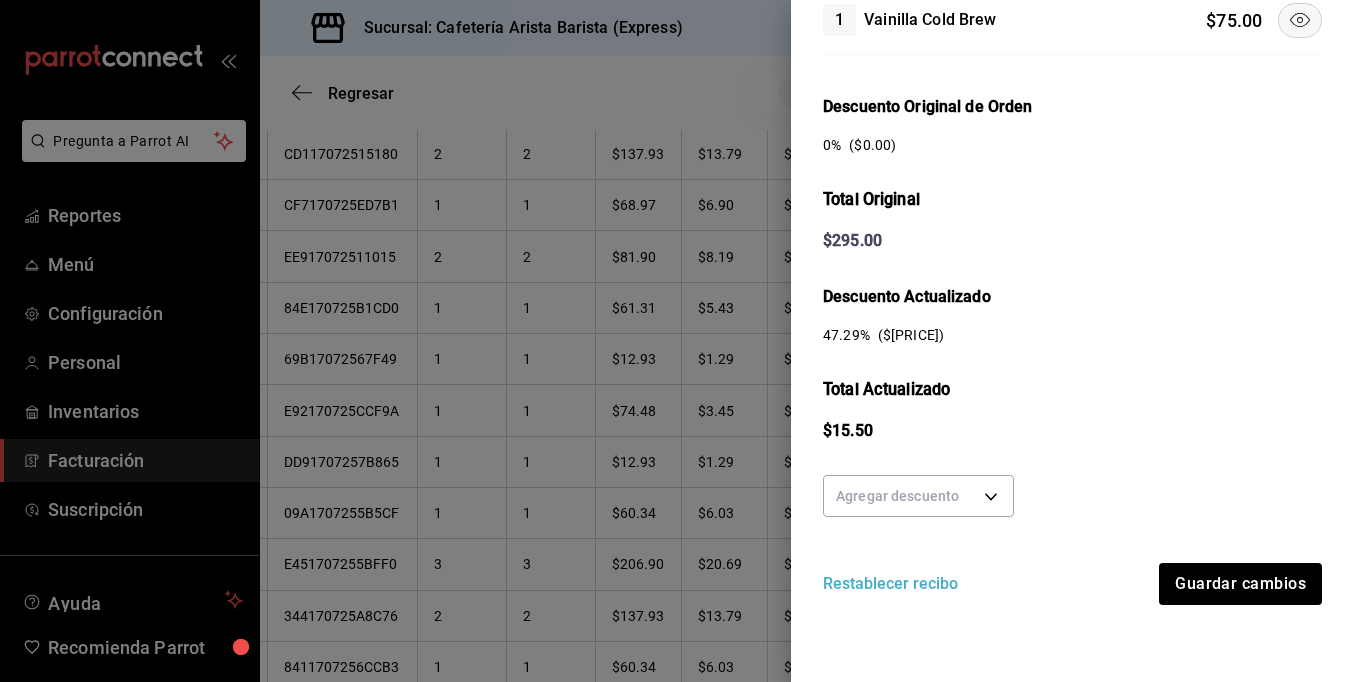 scroll, scrollTop: 494, scrollLeft: 0, axis: vertical 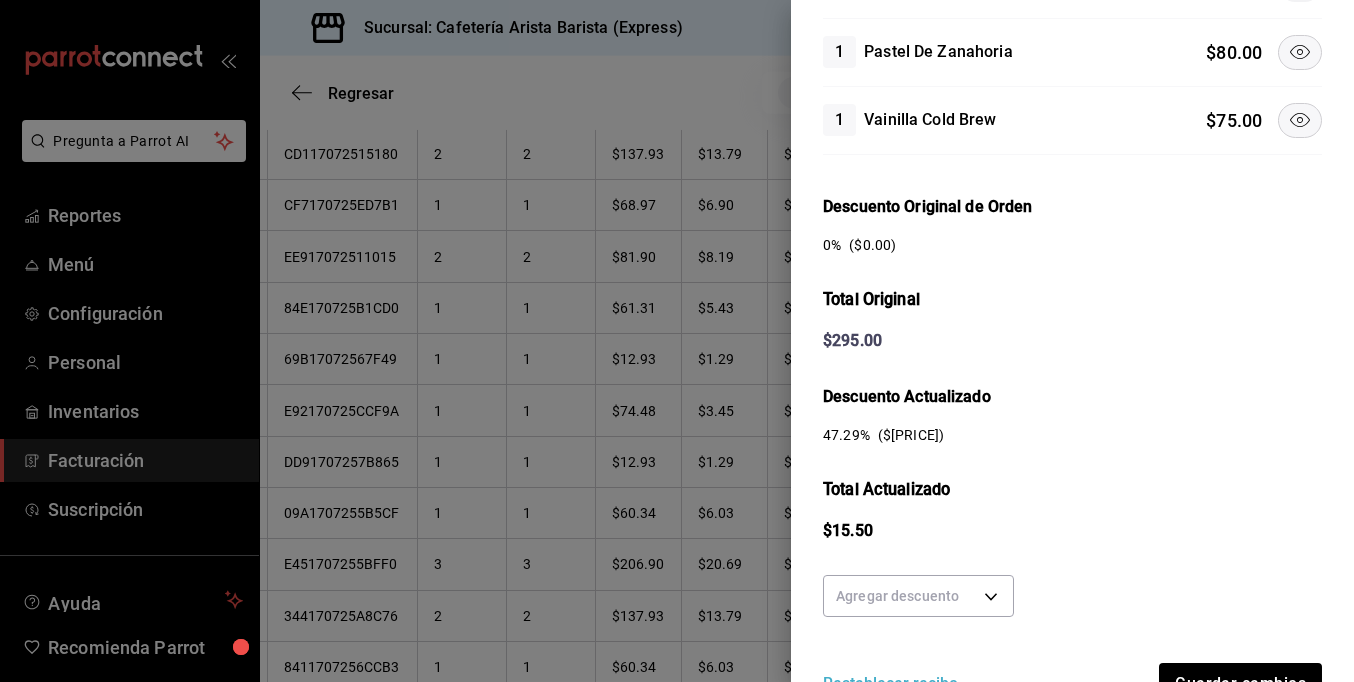 click at bounding box center (1300, 120) 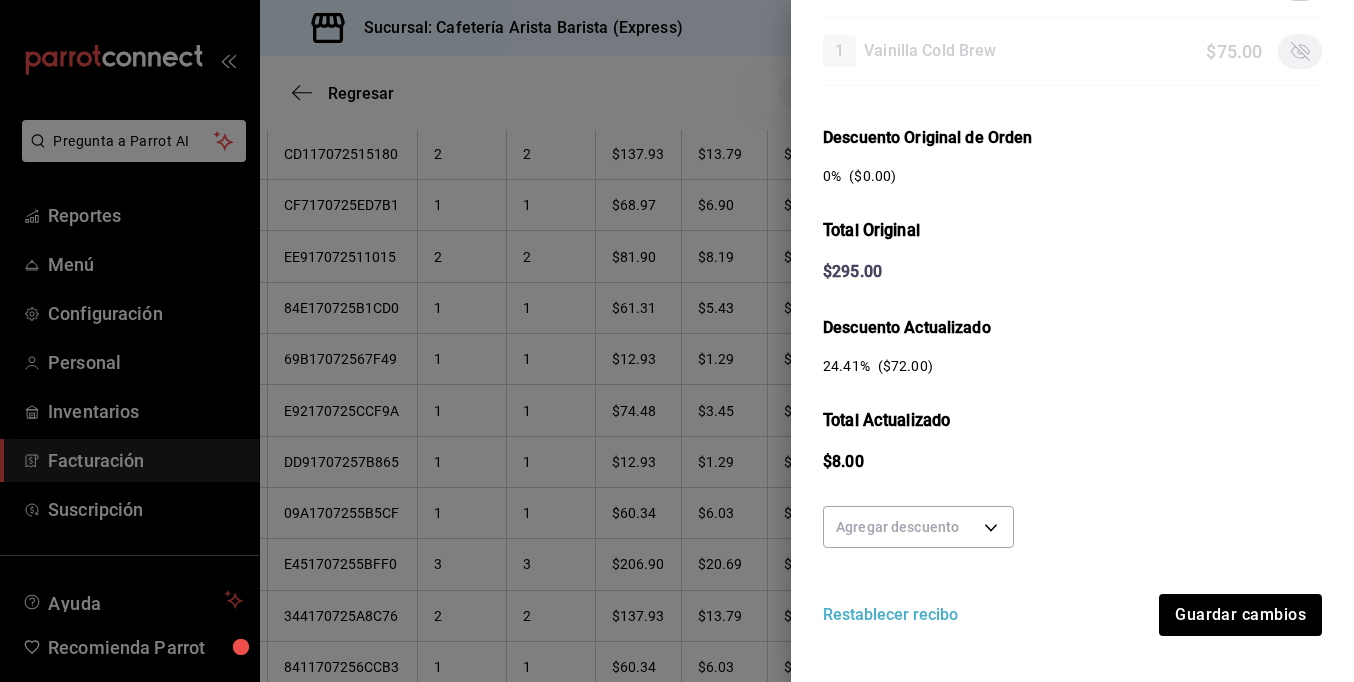 scroll, scrollTop: 594, scrollLeft: 0, axis: vertical 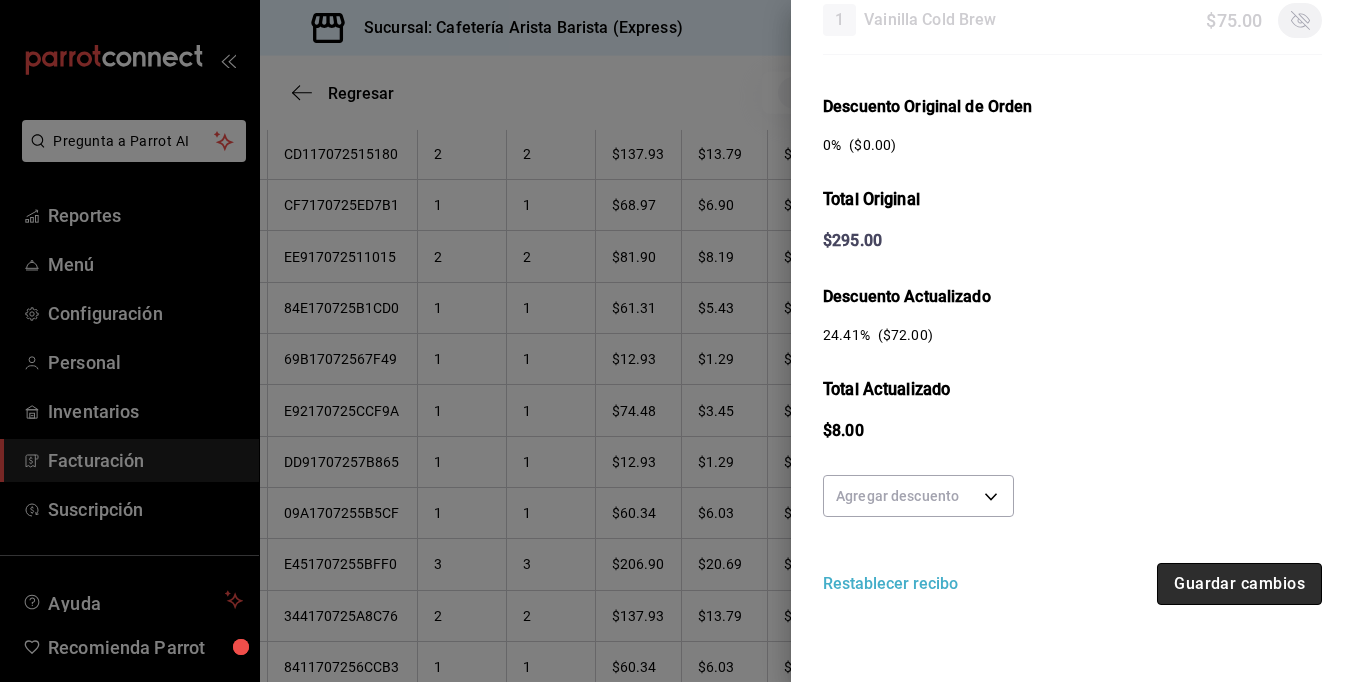 click on "Guardar cambios" at bounding box center [1239, 584] 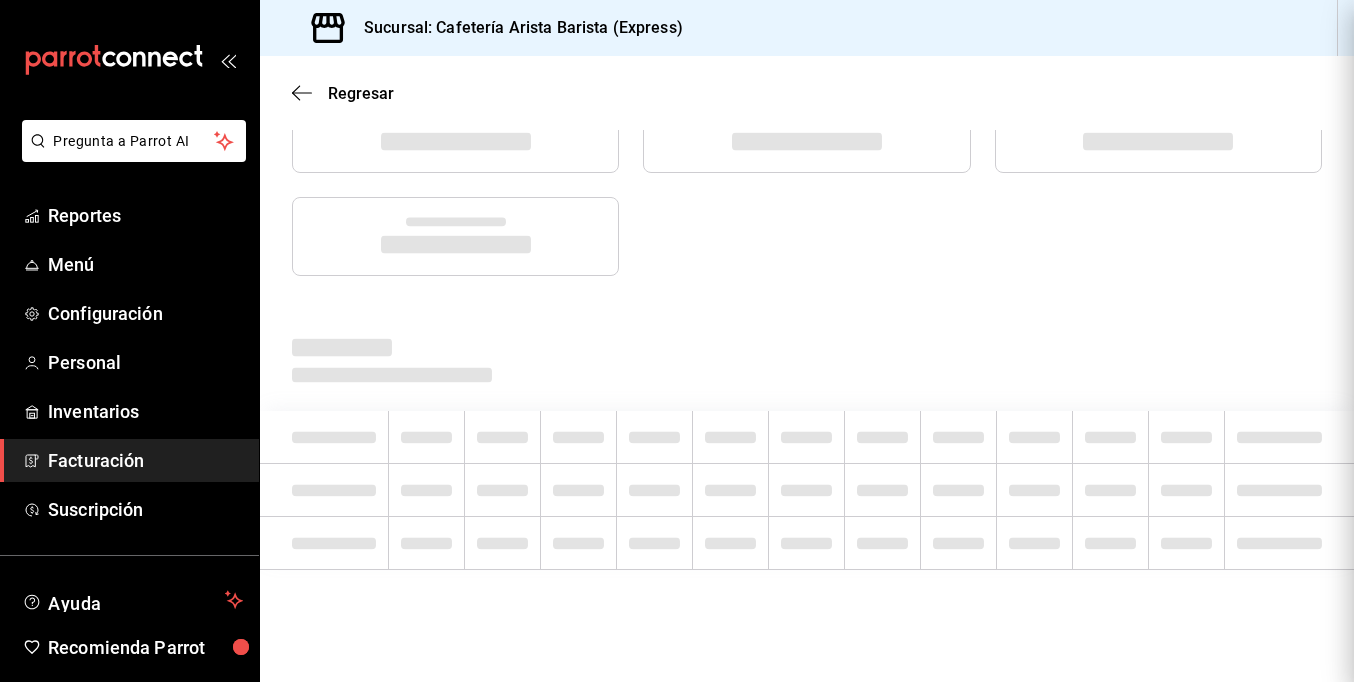 scroll, scrollTop: 0, scrollLeft: 0, axis: both 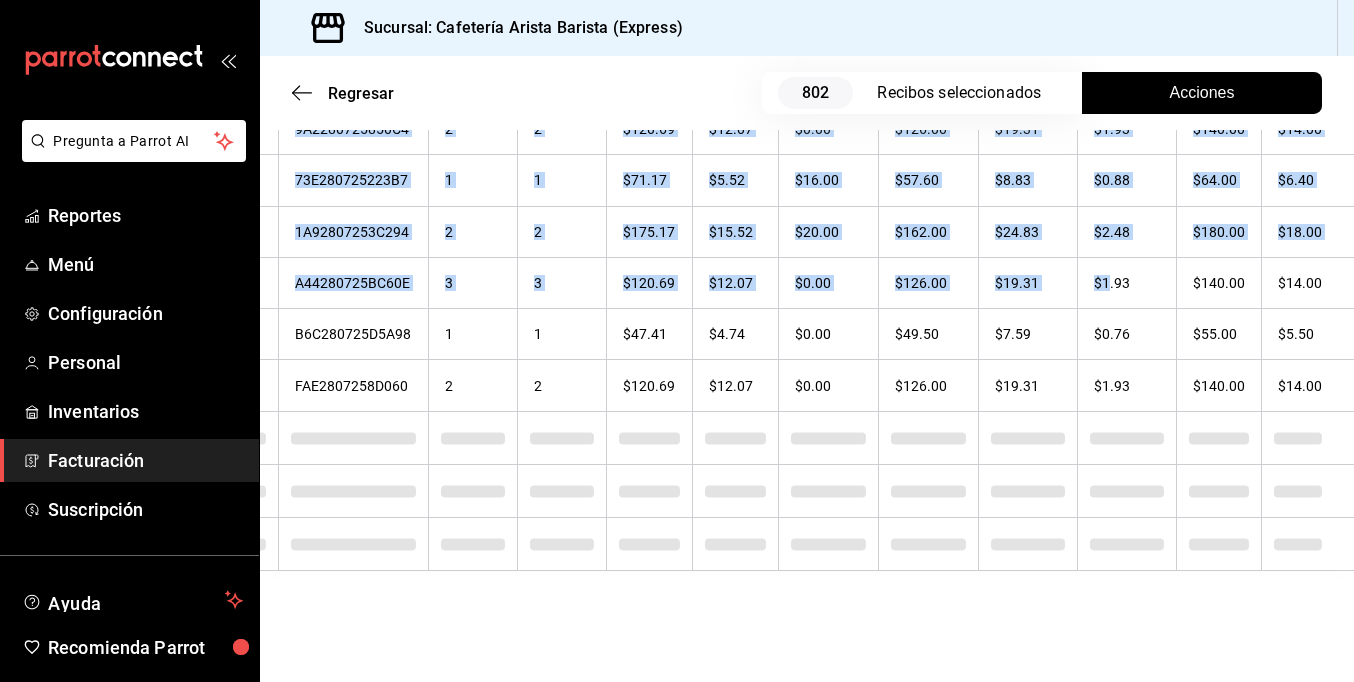 drag, startPoint x: 1206, startPoint y: 271, endPoint x: 1347, endPoint y: 260, distance: 141.42842 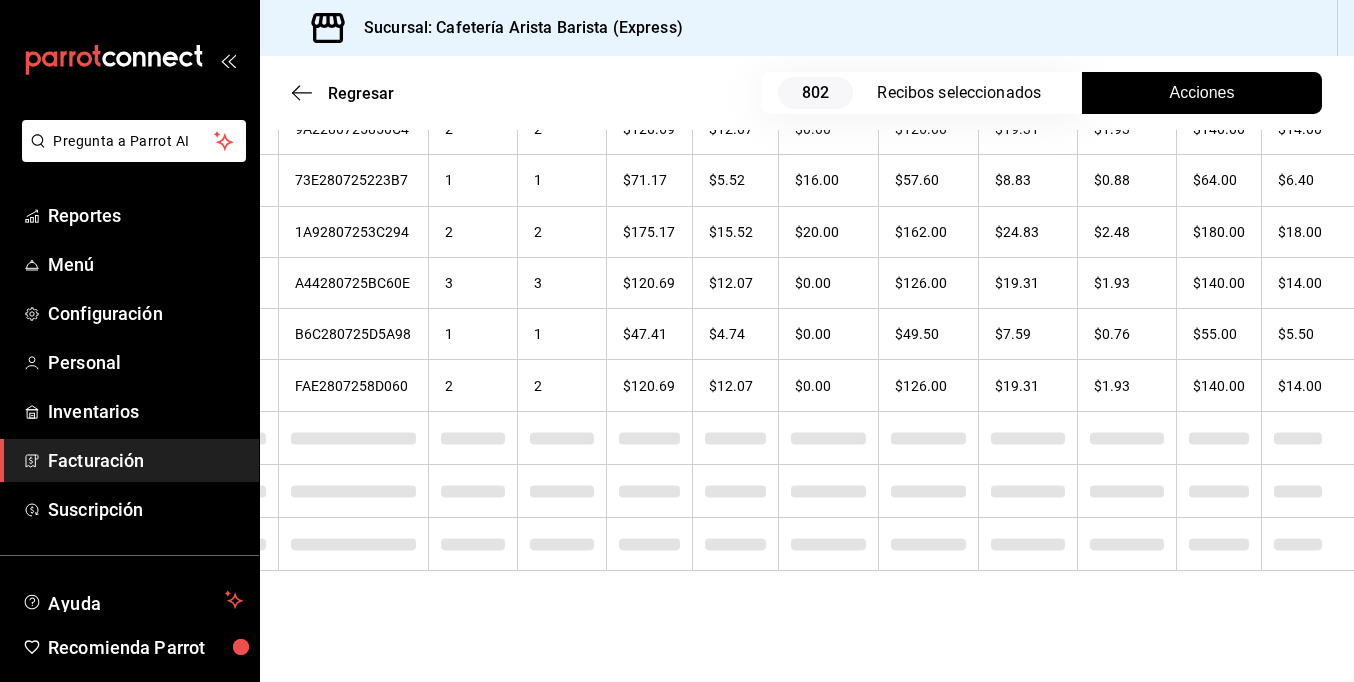drag, startPoint x: 1347, startPoint y: 260, endPoint x: 1159, endPoint y: 42, distance: 287.868 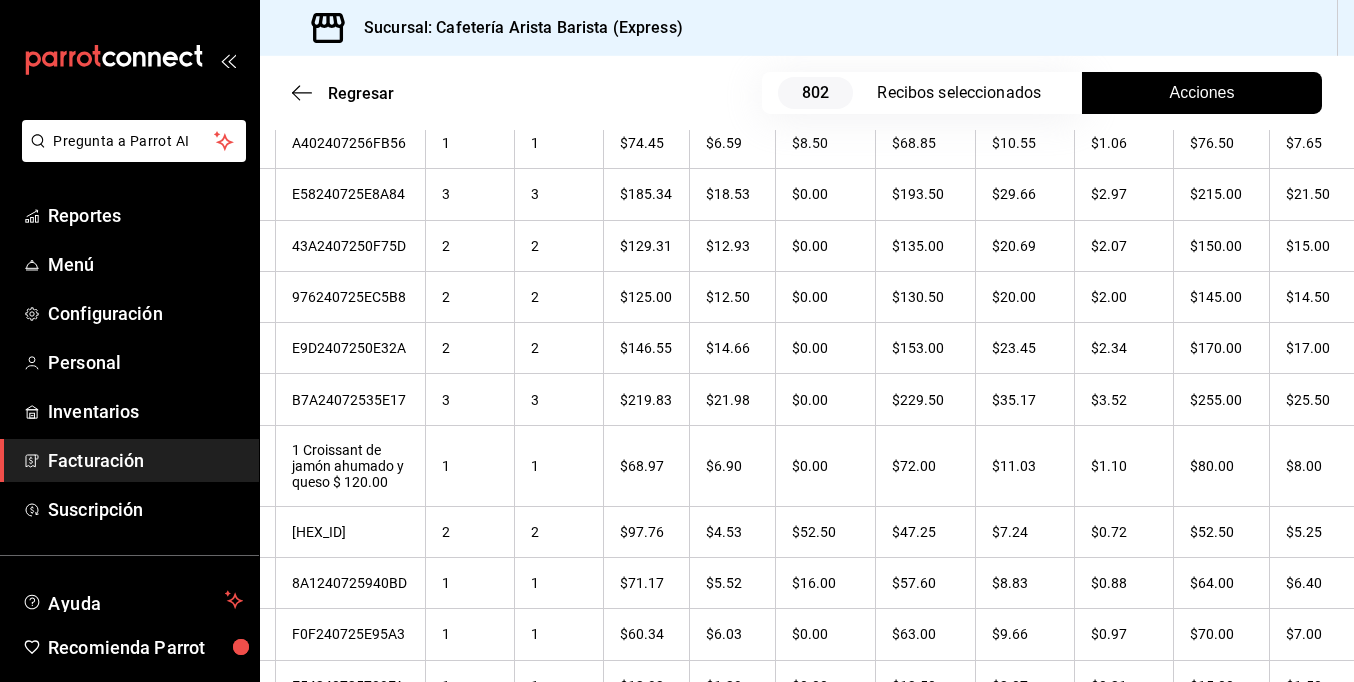 scroll, scrollTop: 9015, scrollLeft: 0, axis: vertical 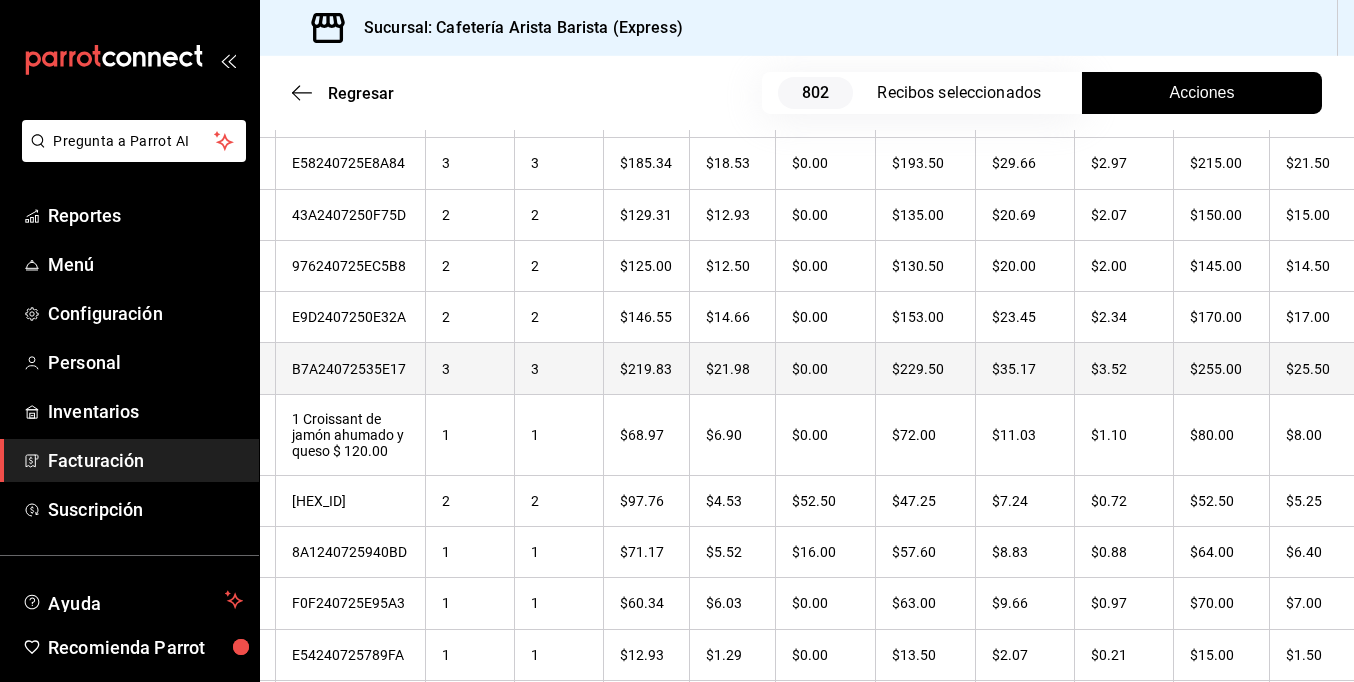 click on "$25.50" at bounding box center [1316, 368] 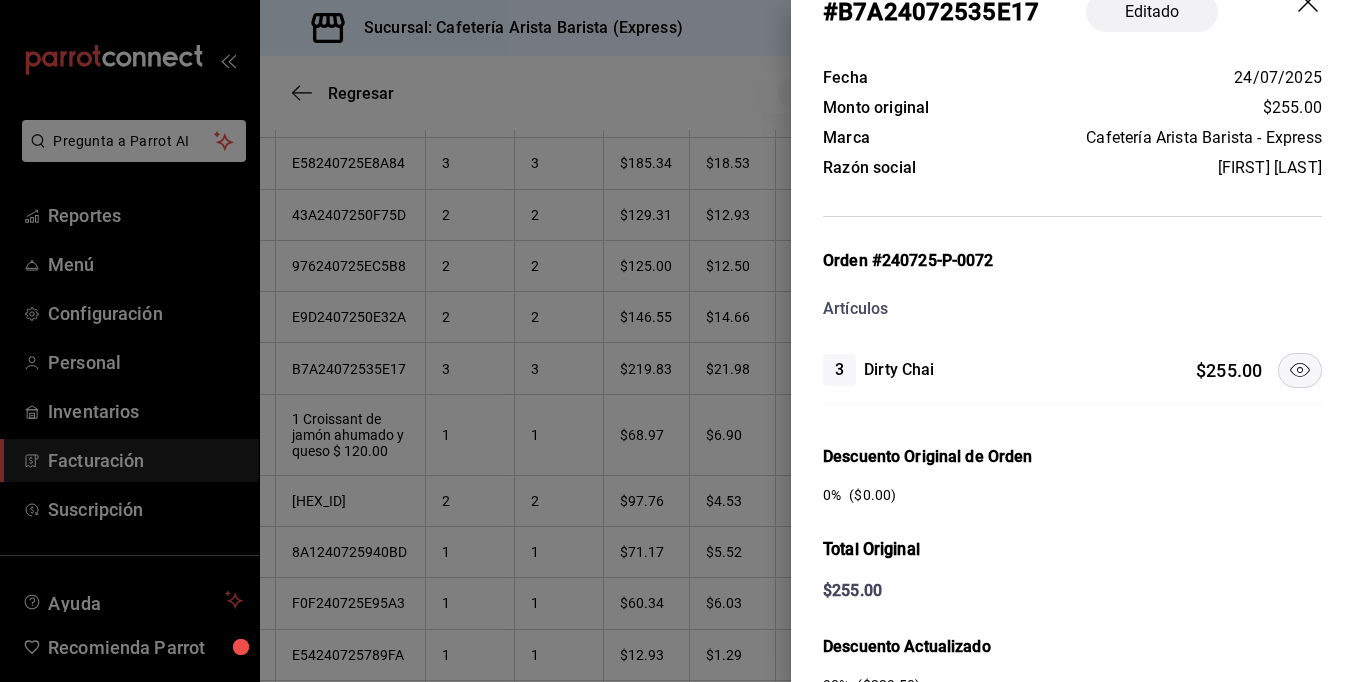 scroll, scrollTop: 0, scrollLeft: 0, axis: both 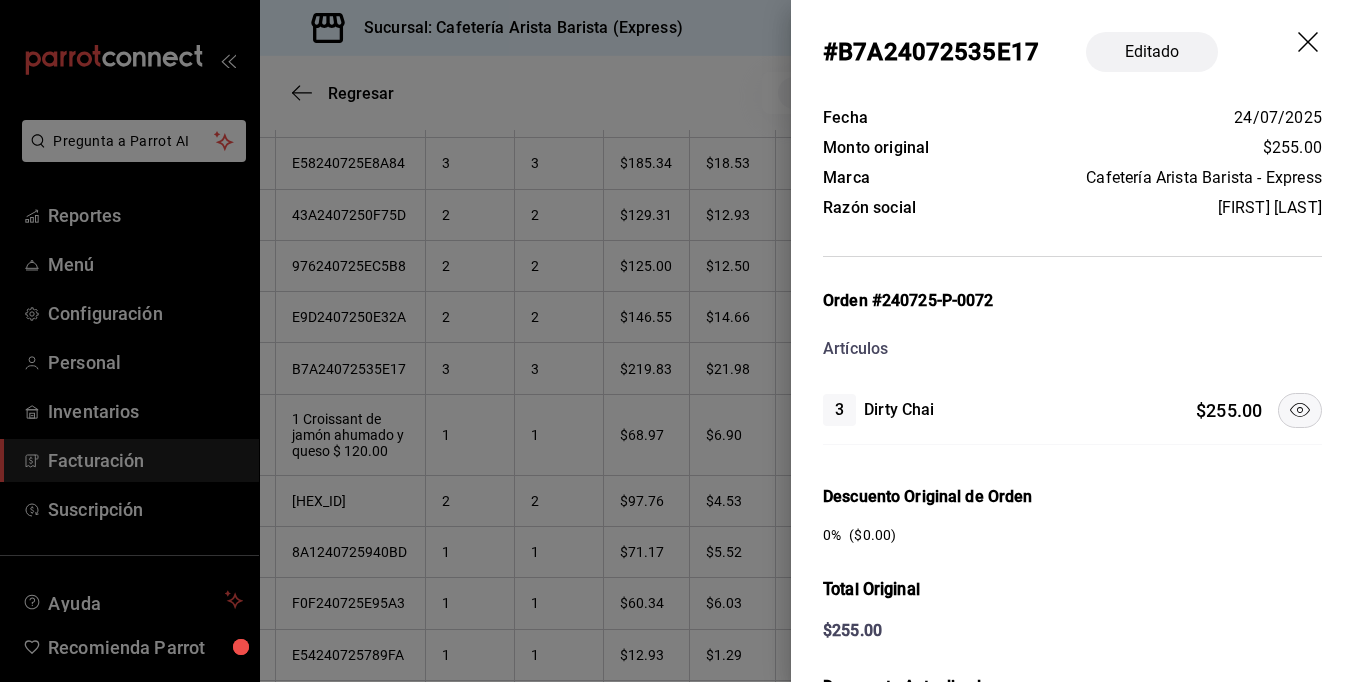 click 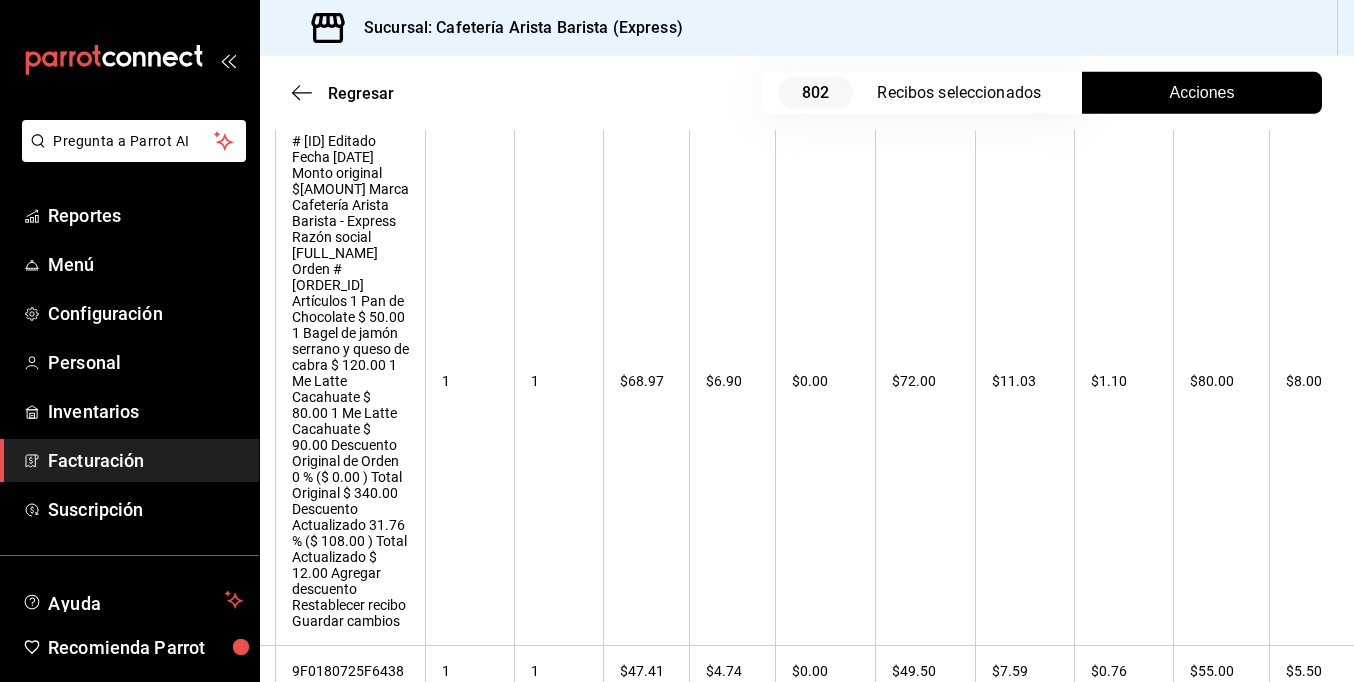 scroll, scrollTop: 18345, scrollLeft: 0, axis: vertical 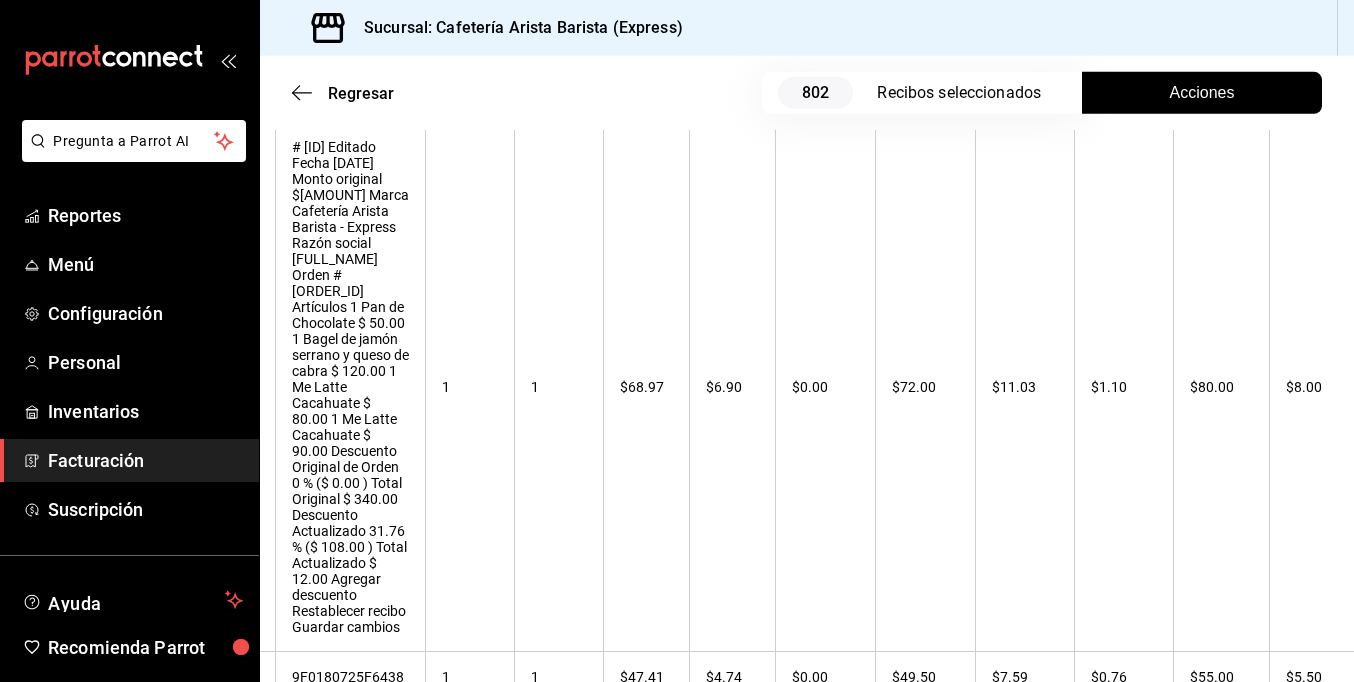 click on "$34.00" at bounding box center (1316, 933) 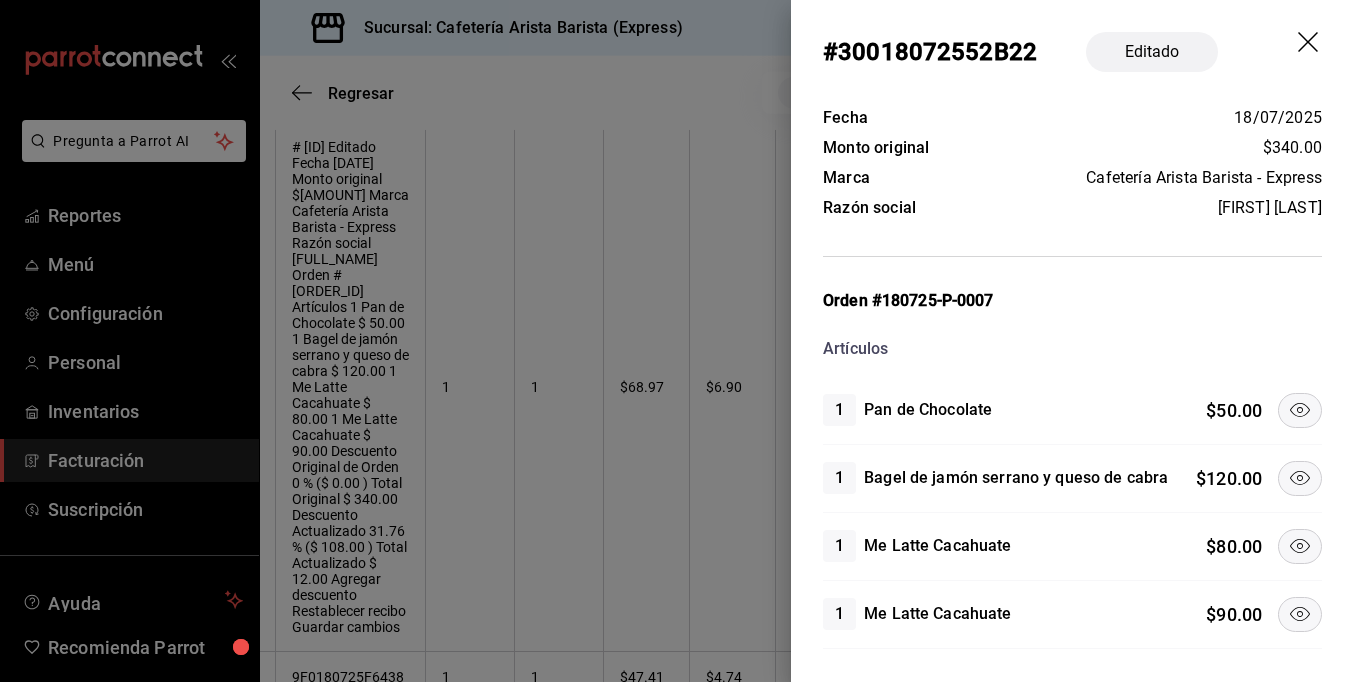 click 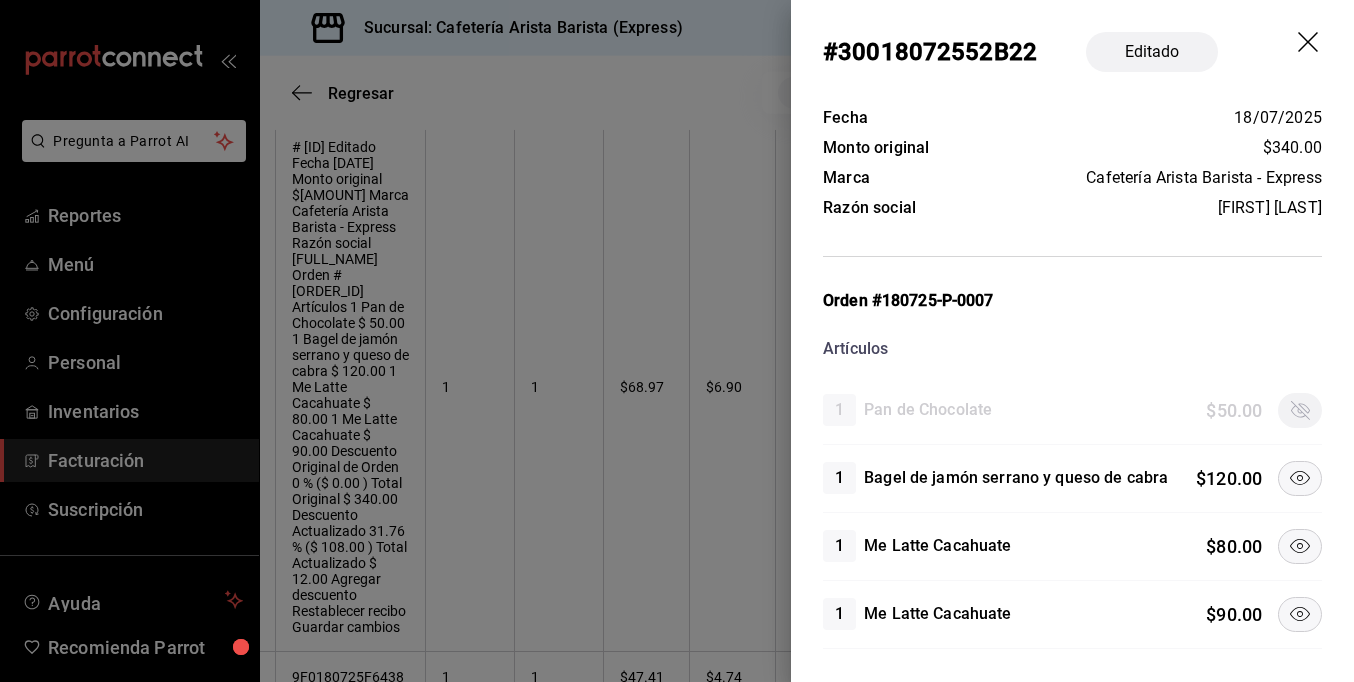 click 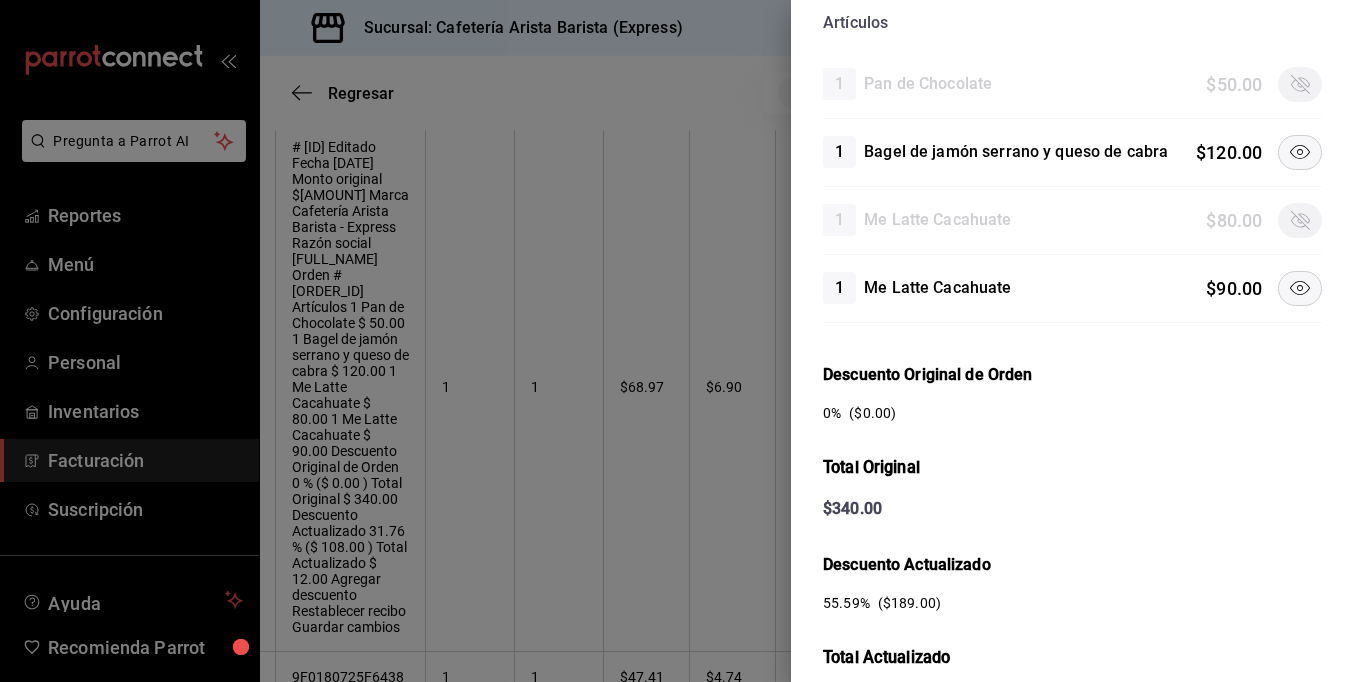 scroll, scrollTop: 294, scrollLeft: 0, axis: vertical 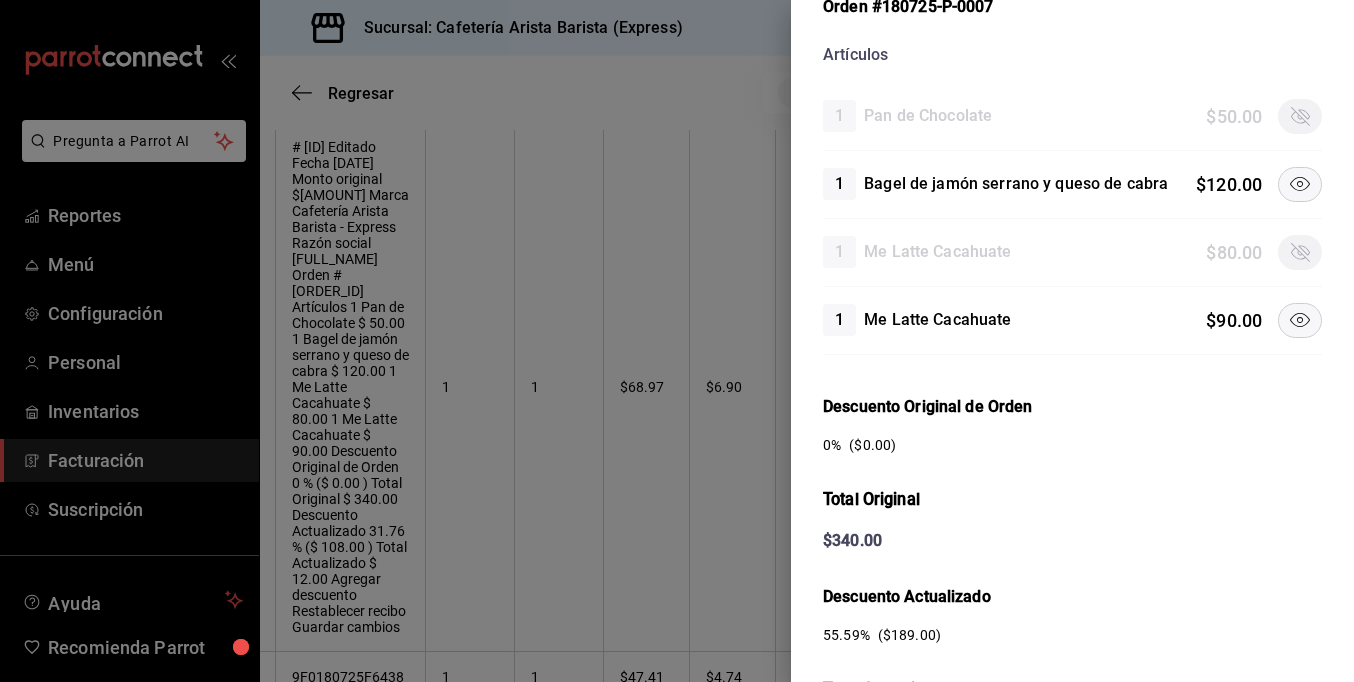 click 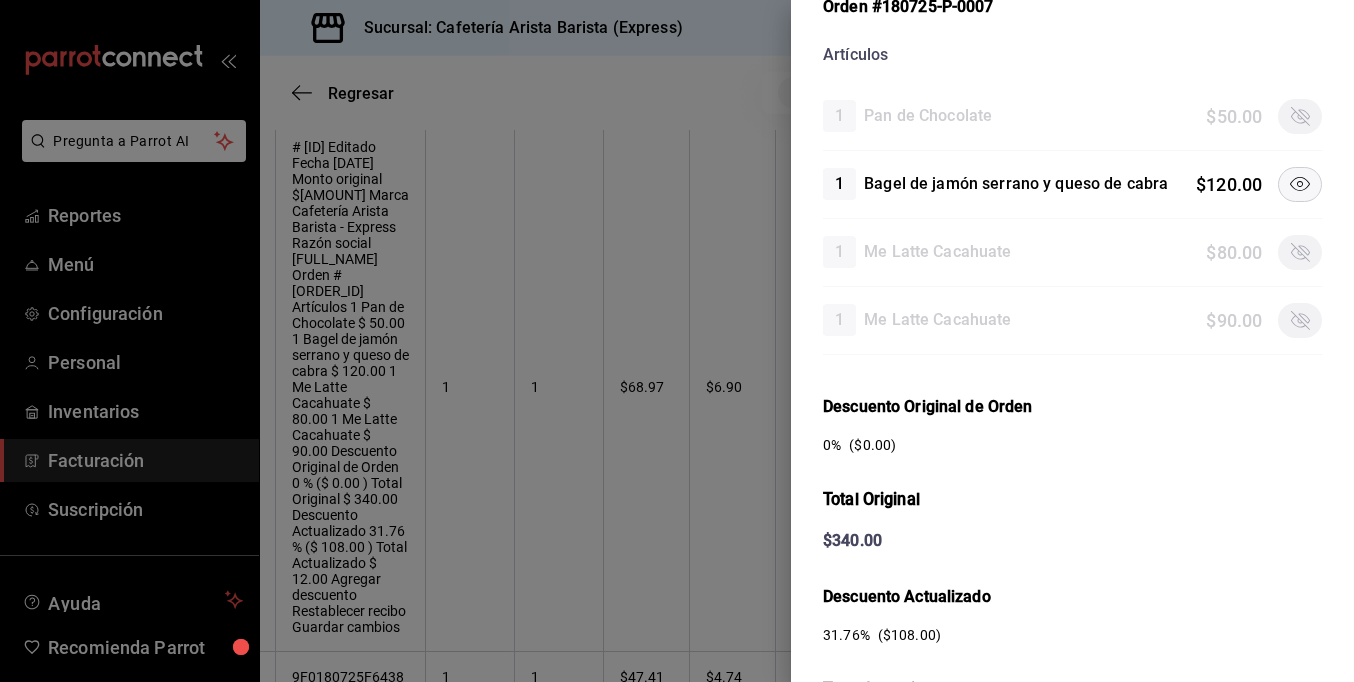 scroll, scrollTop: 594, scrollLeft: 0, axis: vertical 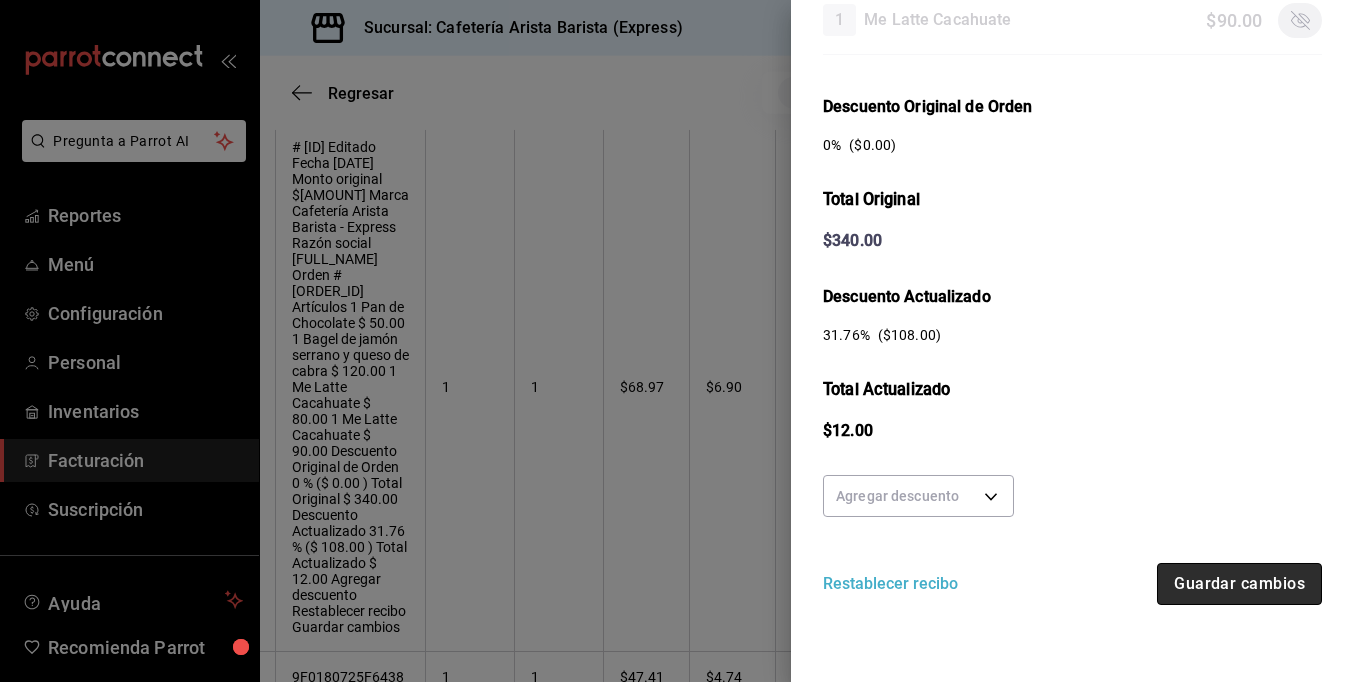 click on "Guardar cambios" at bounding box center (1239, 584) 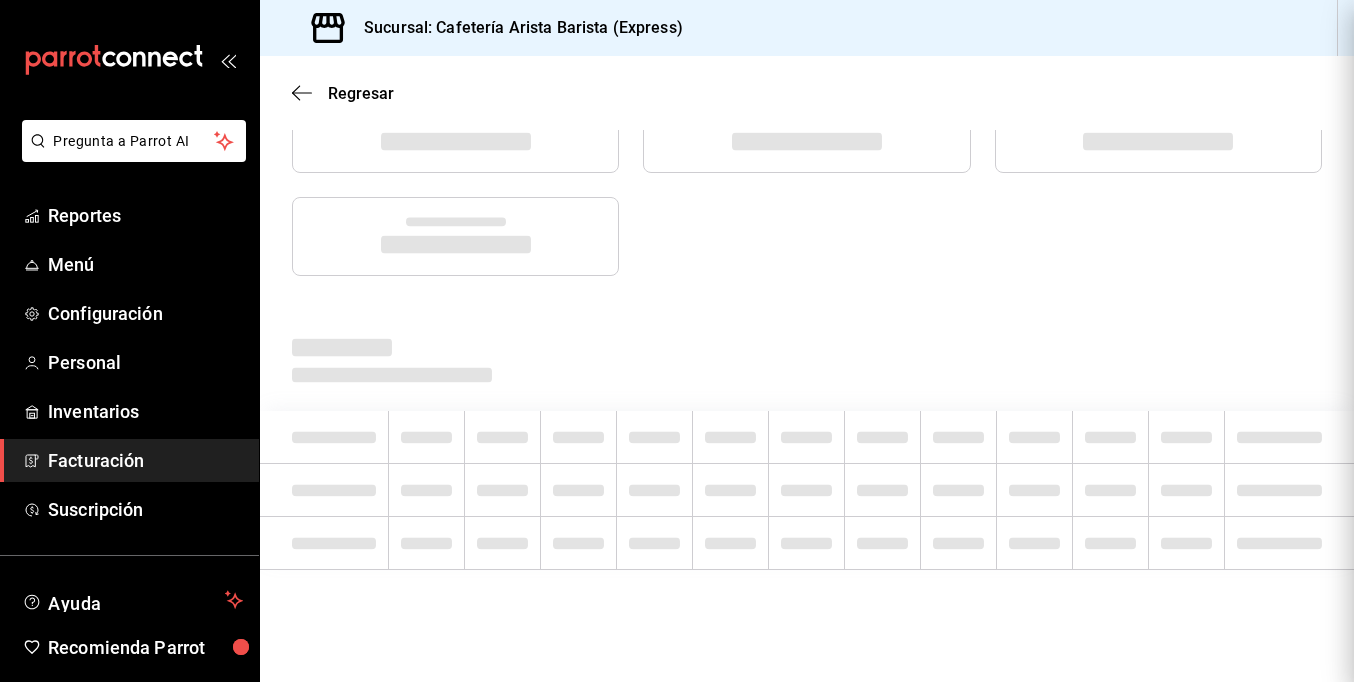 scroll, scrollTop: 0, scrollLeft: 0, axis: both 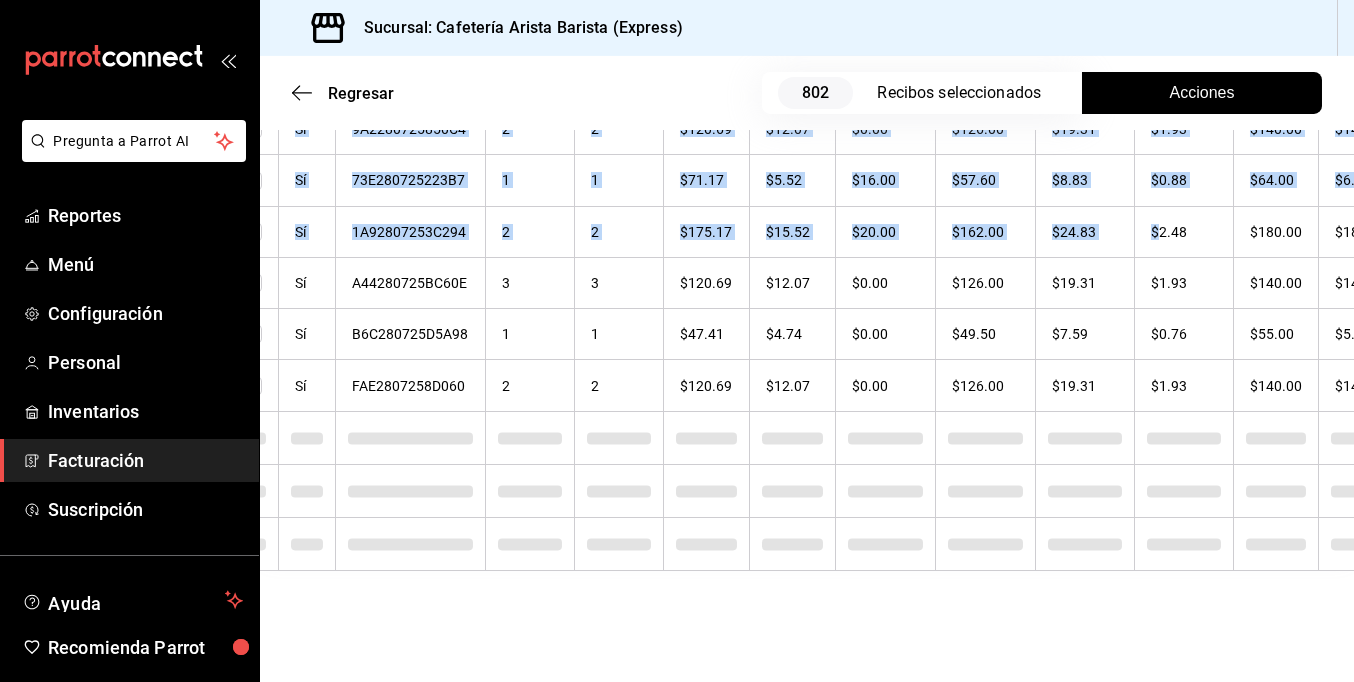 drag, startPoint x: 1197, startPoint y: 216, endPoint x: 1319, endPoint y: 198, distance: 123.32072 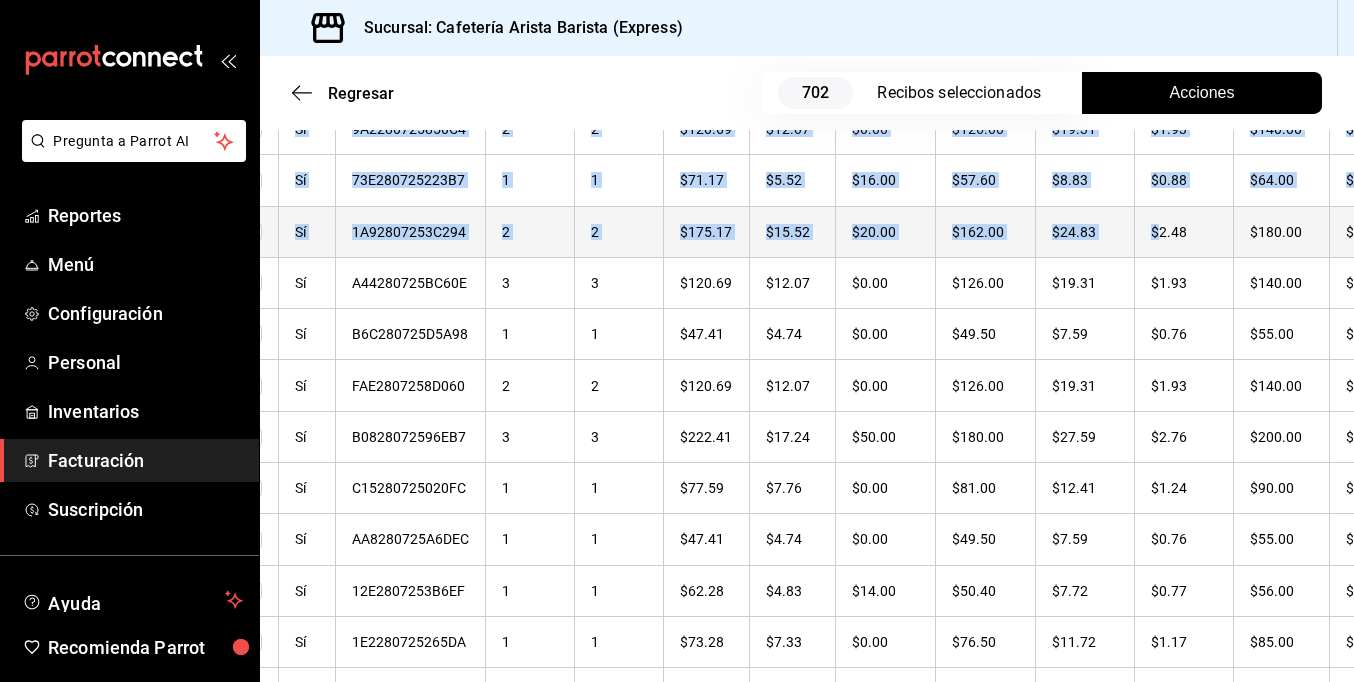 scroll, scrollTop: 0, scrollLeft: 108, axis: horizontal 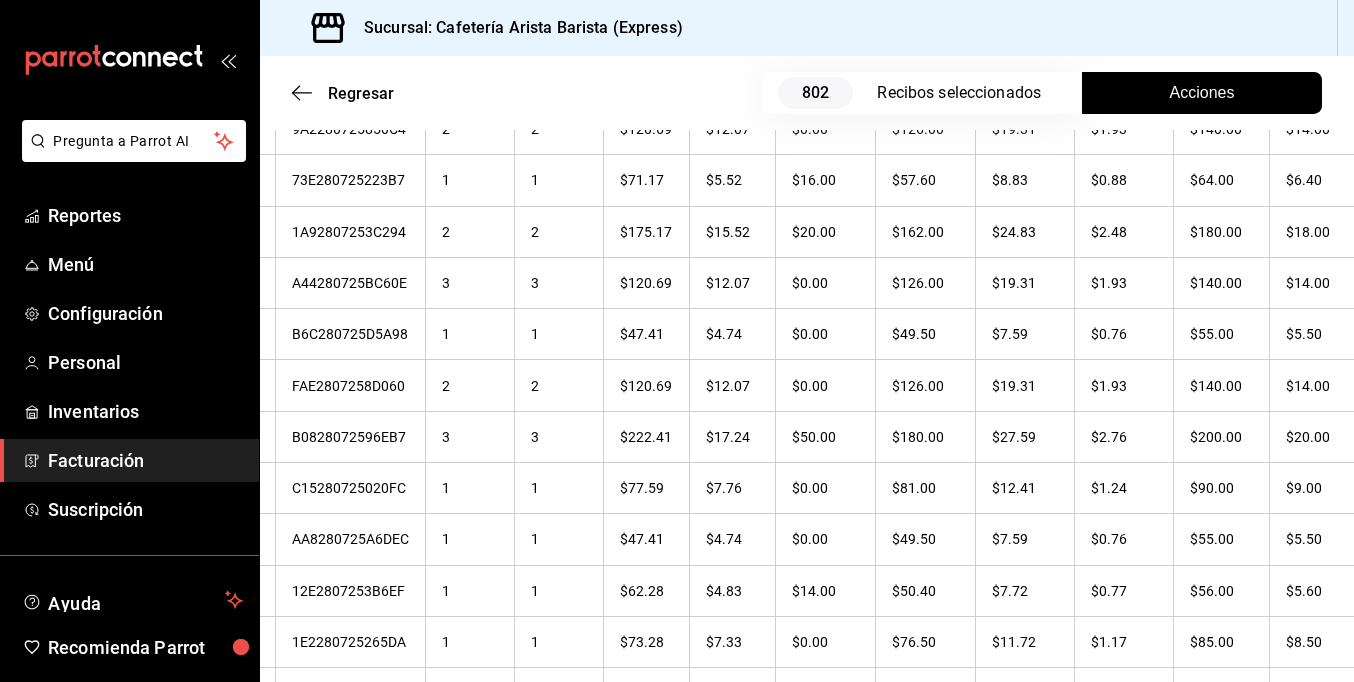 drag, startPoint x: 1319, startPoint y: 198, endPoint x: 1152, endPoint y: 34, distance: 234.06195 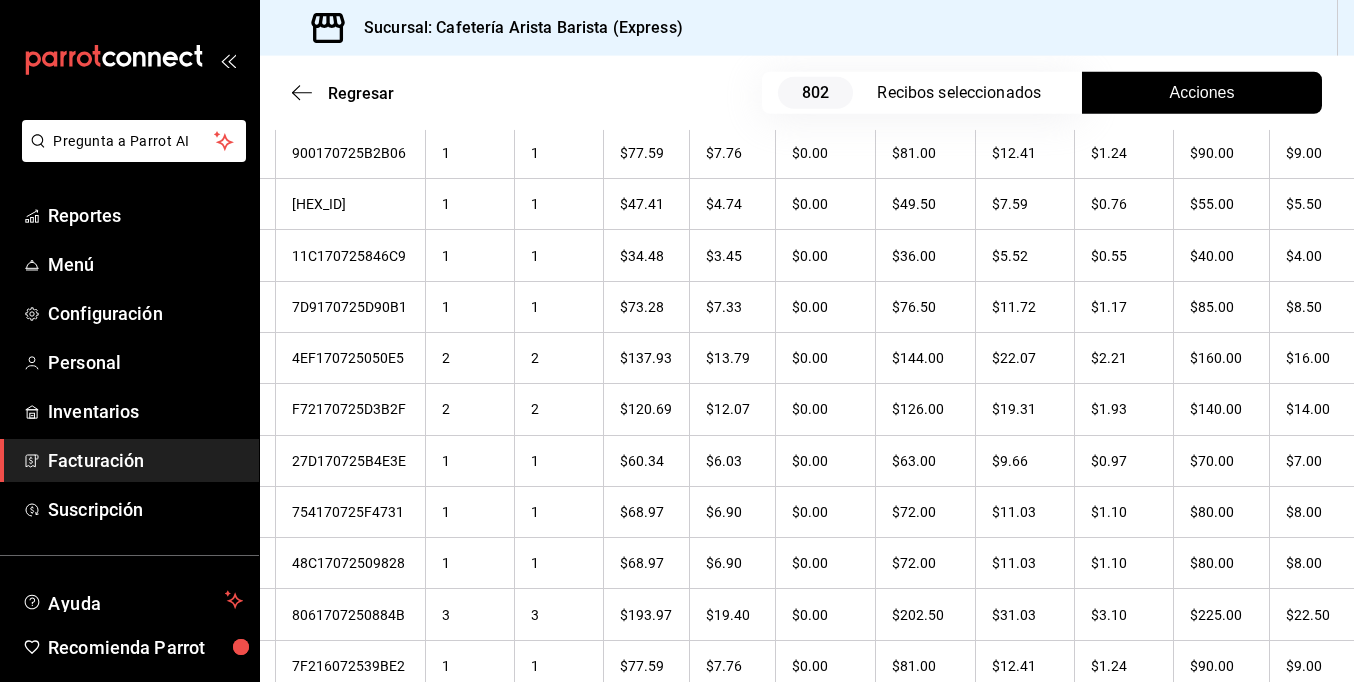 scroll, scrollTop: 21060, scrollLeft: 0, axis: vertical 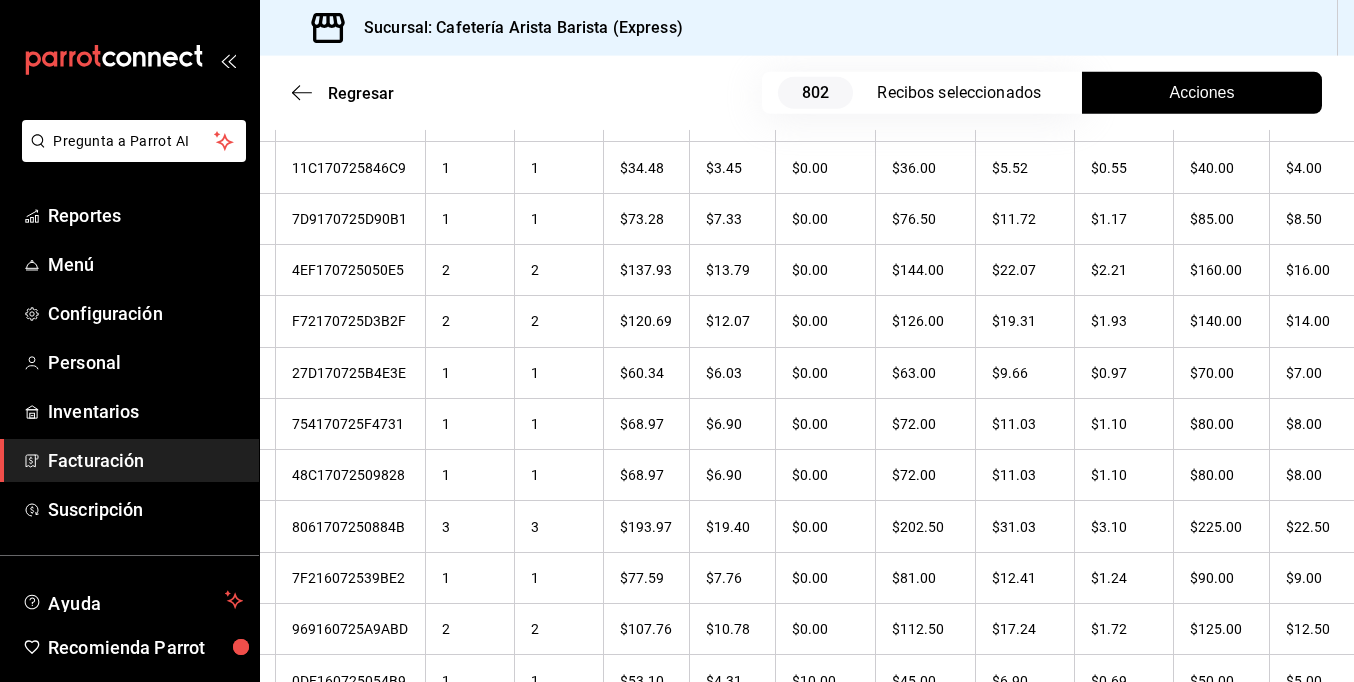 click on "$29.50" at bounding box center [1316, 782] 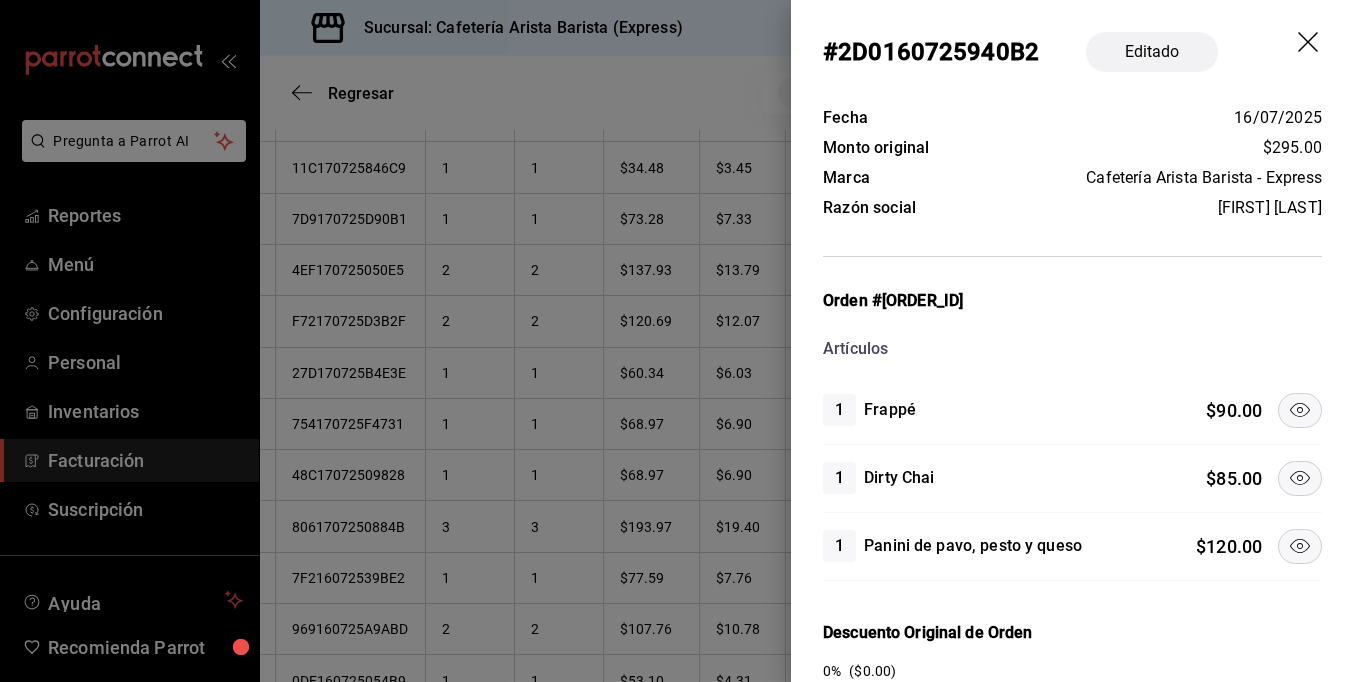 click 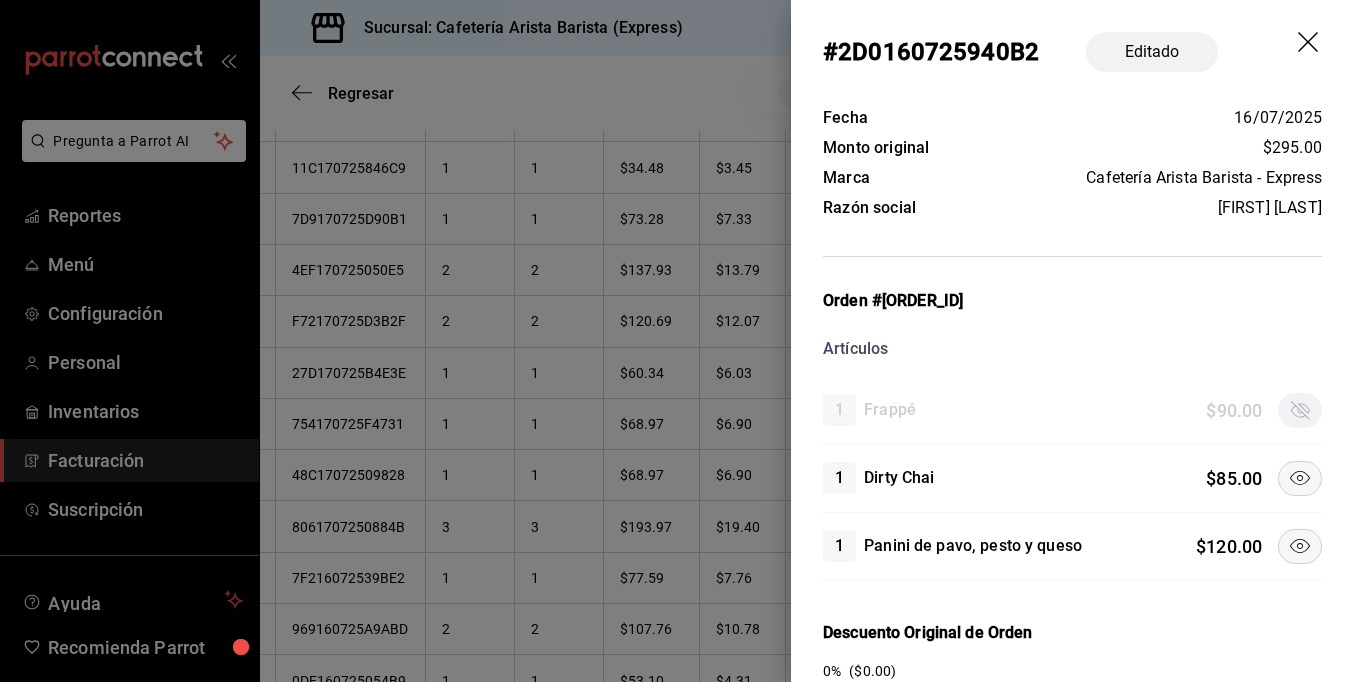 click 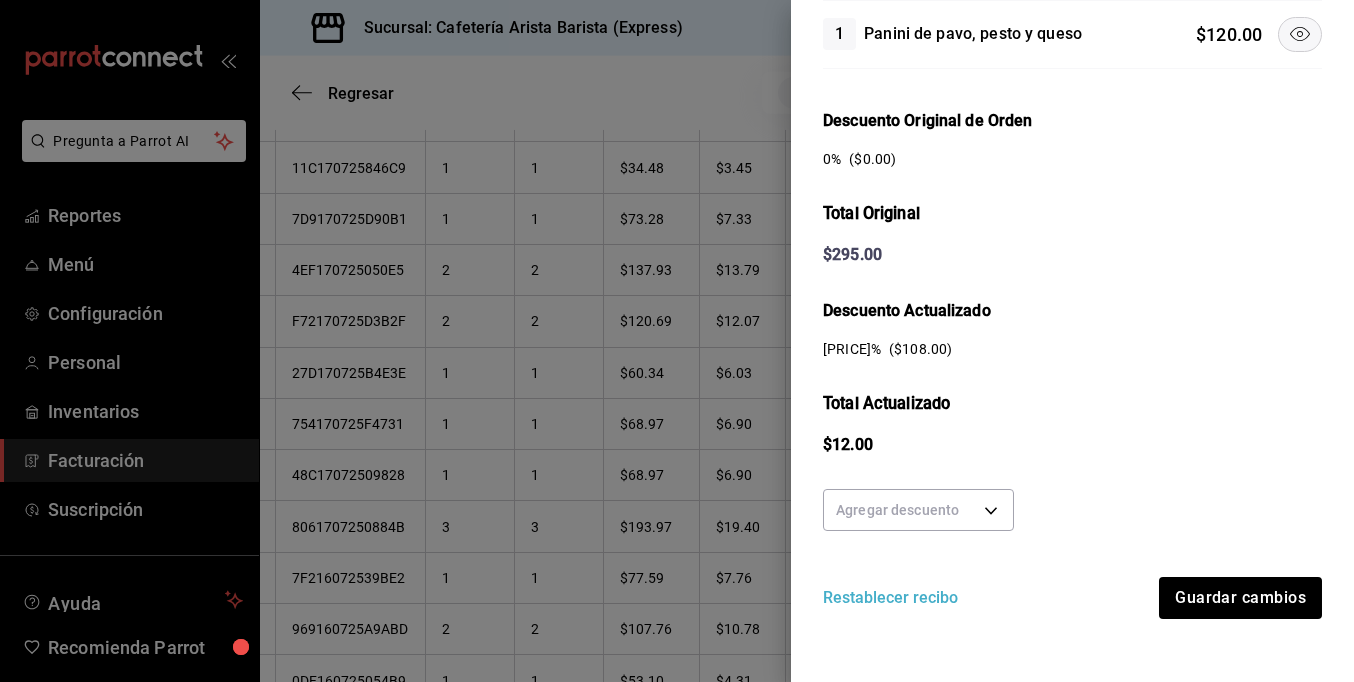 scroll, scrollTop: 526, scrollLeft: 0, axis: vertical 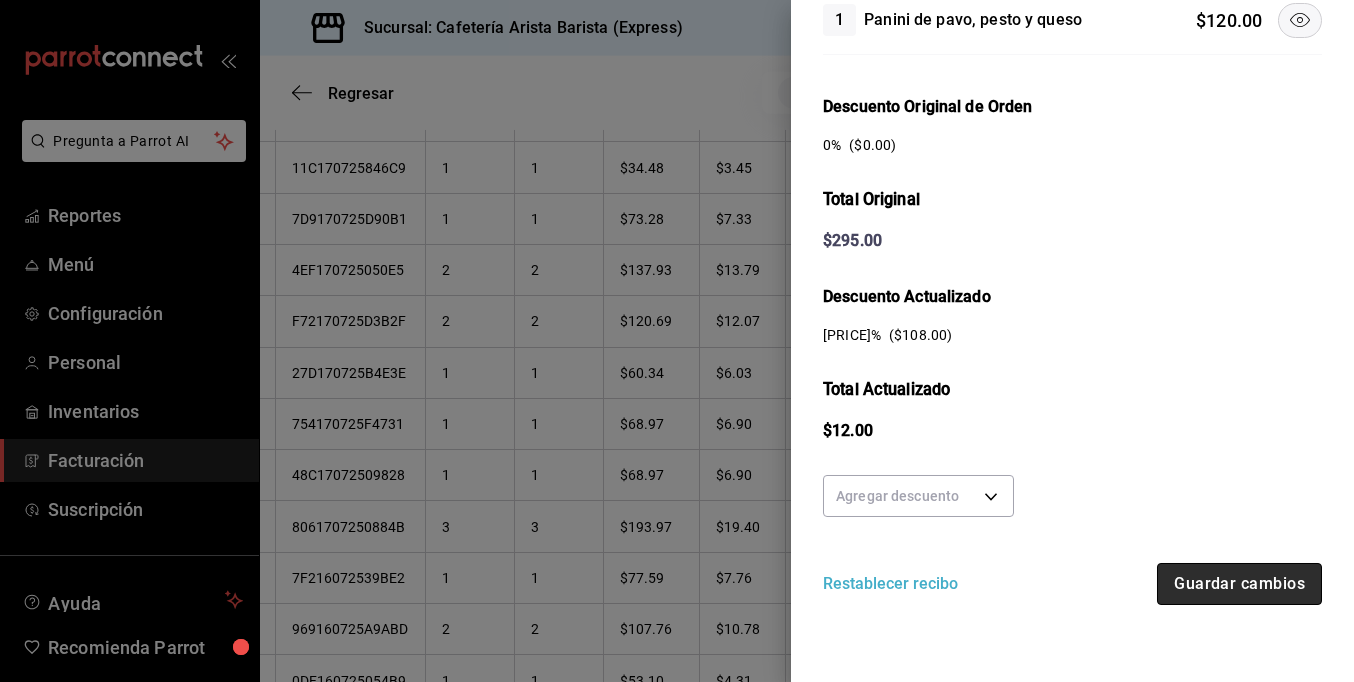 click on "Guardar cambios" at bounding box center (1239, 584) 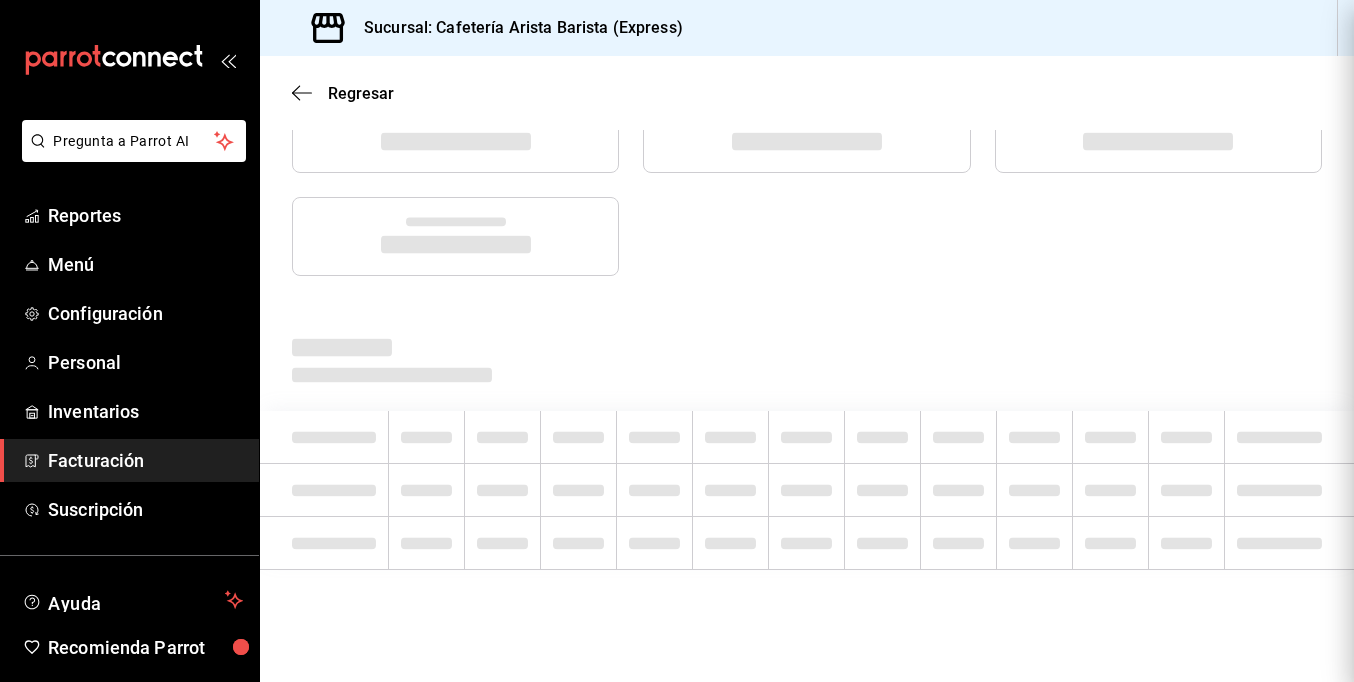 scroll, scrollTop: 0, scrollLeft: 0, axis: both 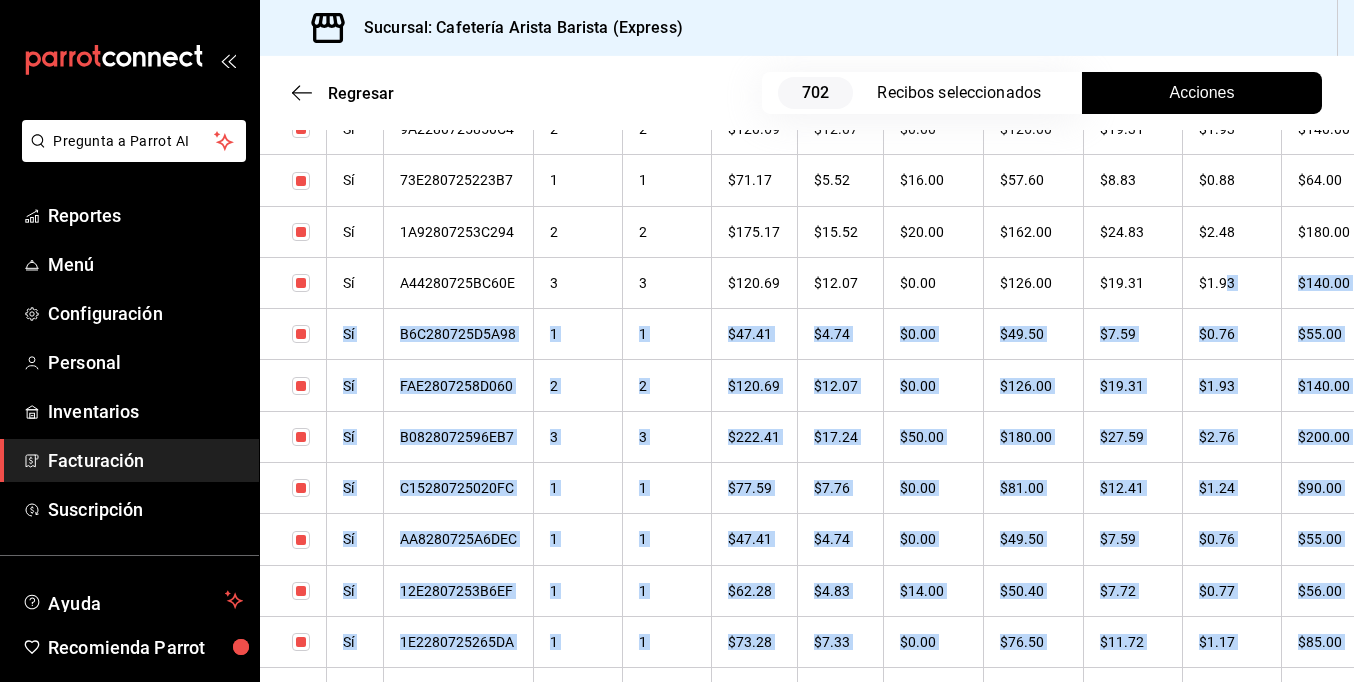 drag, startPoint x: 1219, startPoint y: 263, endPoint x: 1338, endPoint y: 258, distance: 119.104996 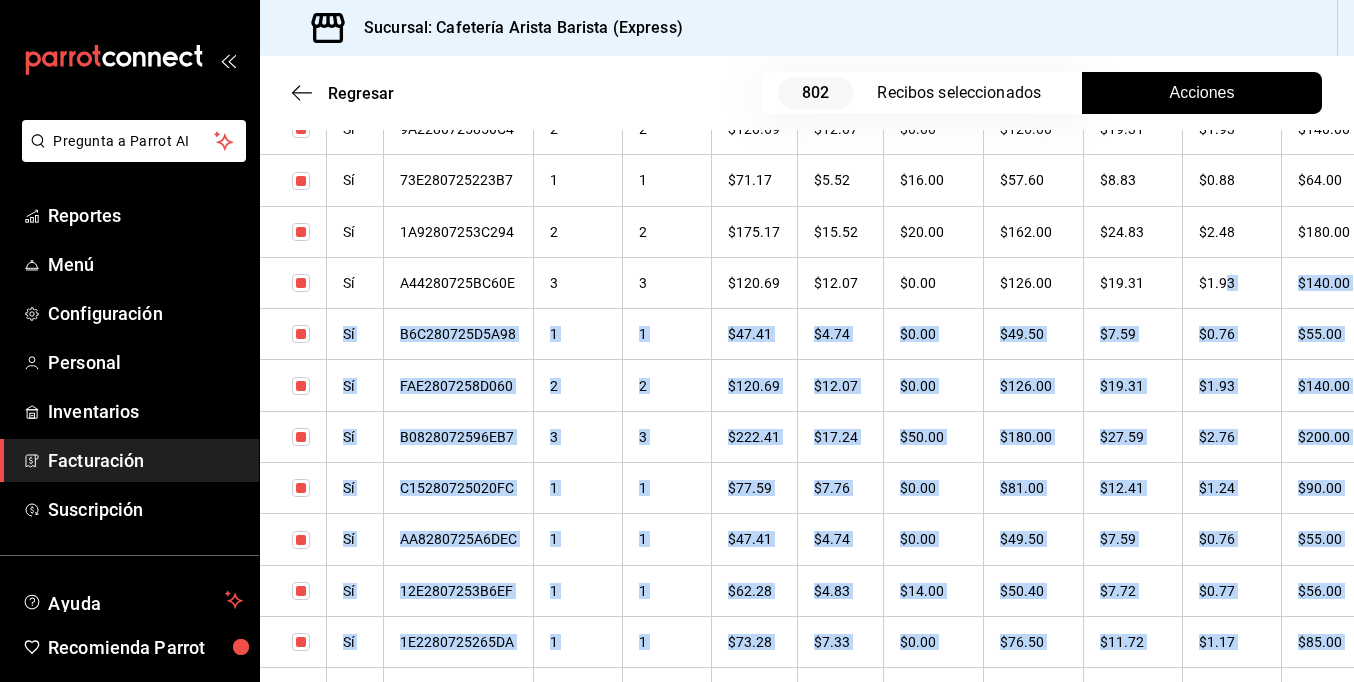 scroll, scrollTop: 10672, scrollLeft: 0, axis: vertical 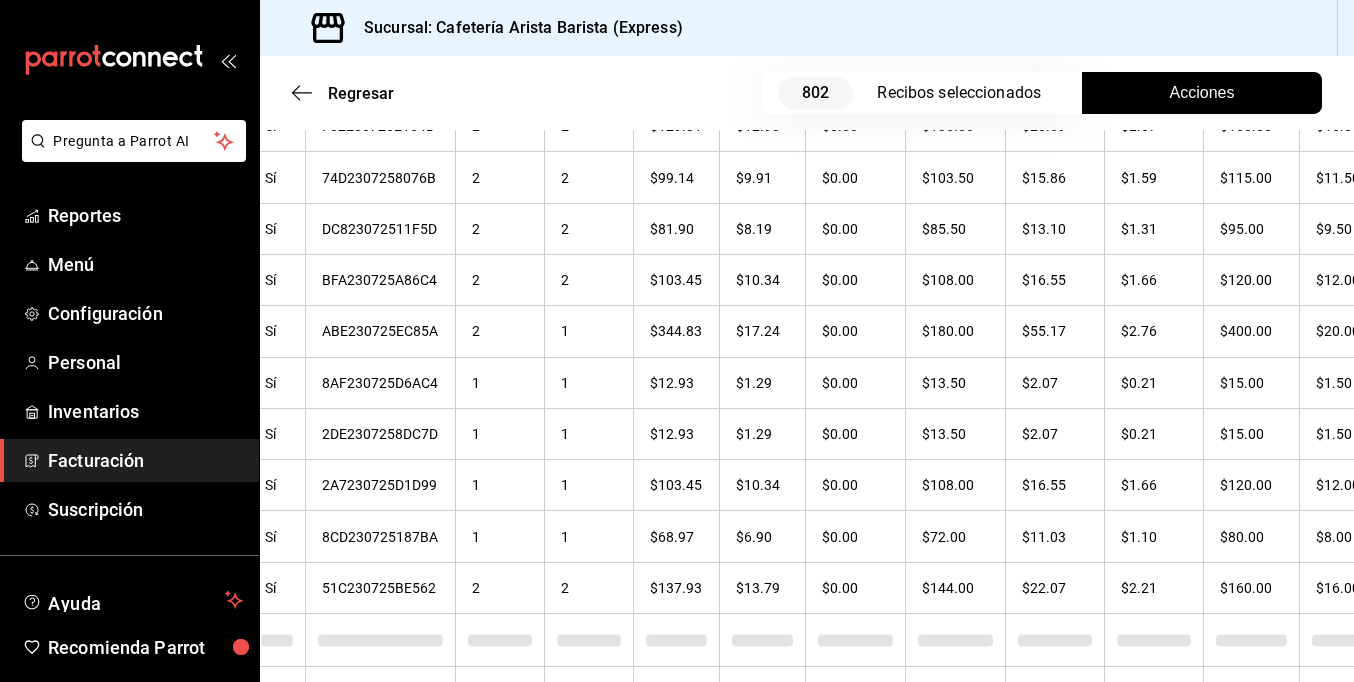 drag, startPoint x: 1338, startPoint y: 258, endPoint x: 1168, endPoint y: 24, distance: 289.23346 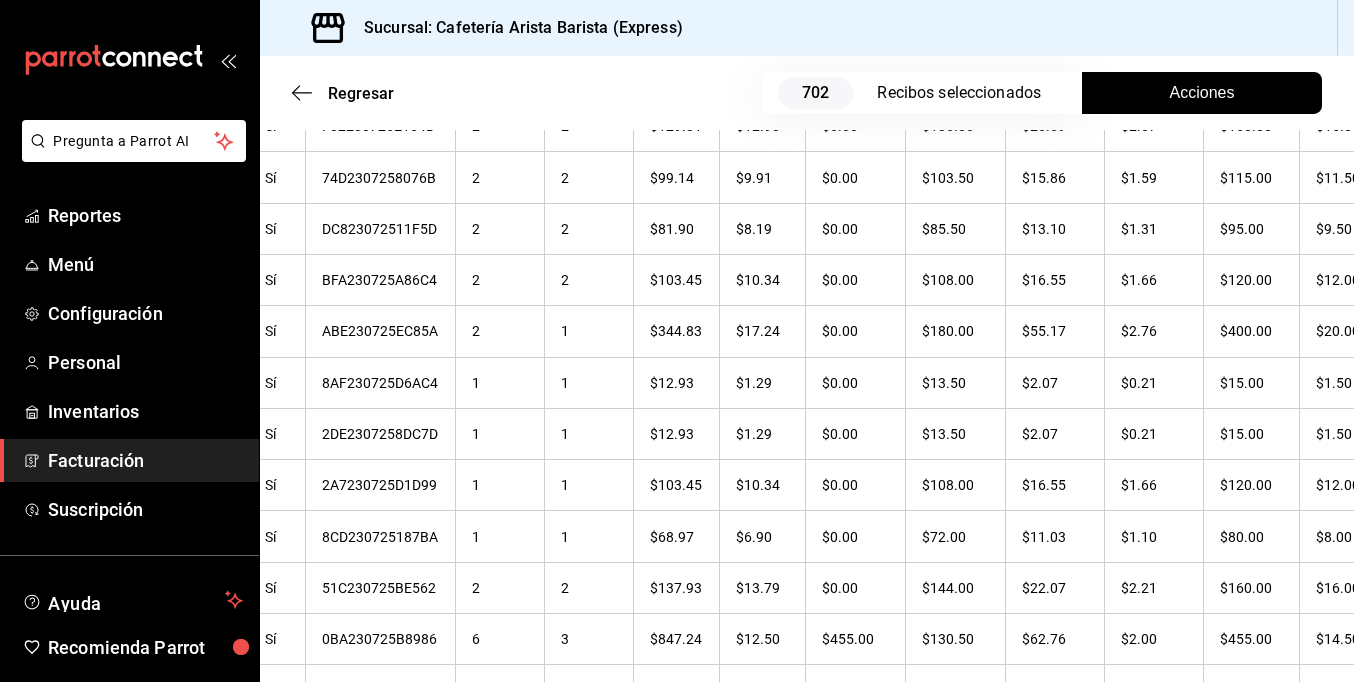 drag, startPoint x: 1210, startPoint y: 279, endPoint x: 1355, endPoint y: 276, distance: 145.03104 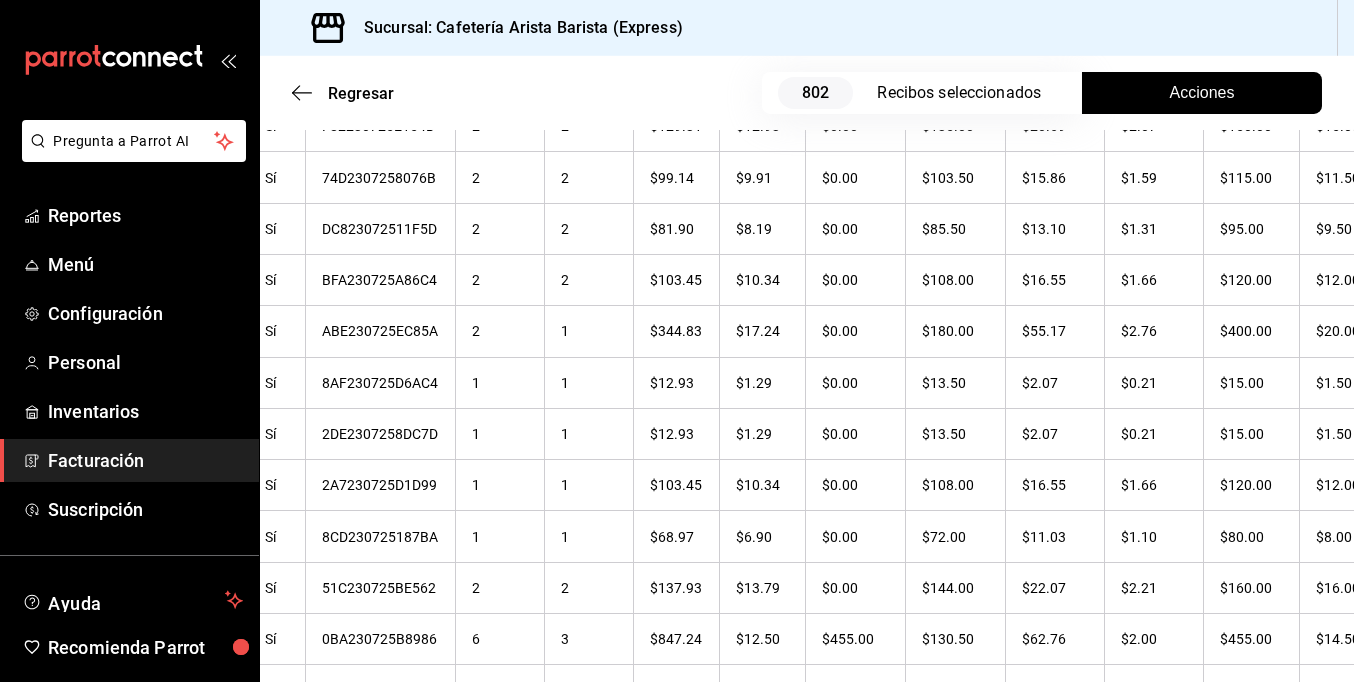 drag, startPoint x: 1355, startPoint y: 276, endPoint x: 1144, endPoint y: 21, distance: 330.97733 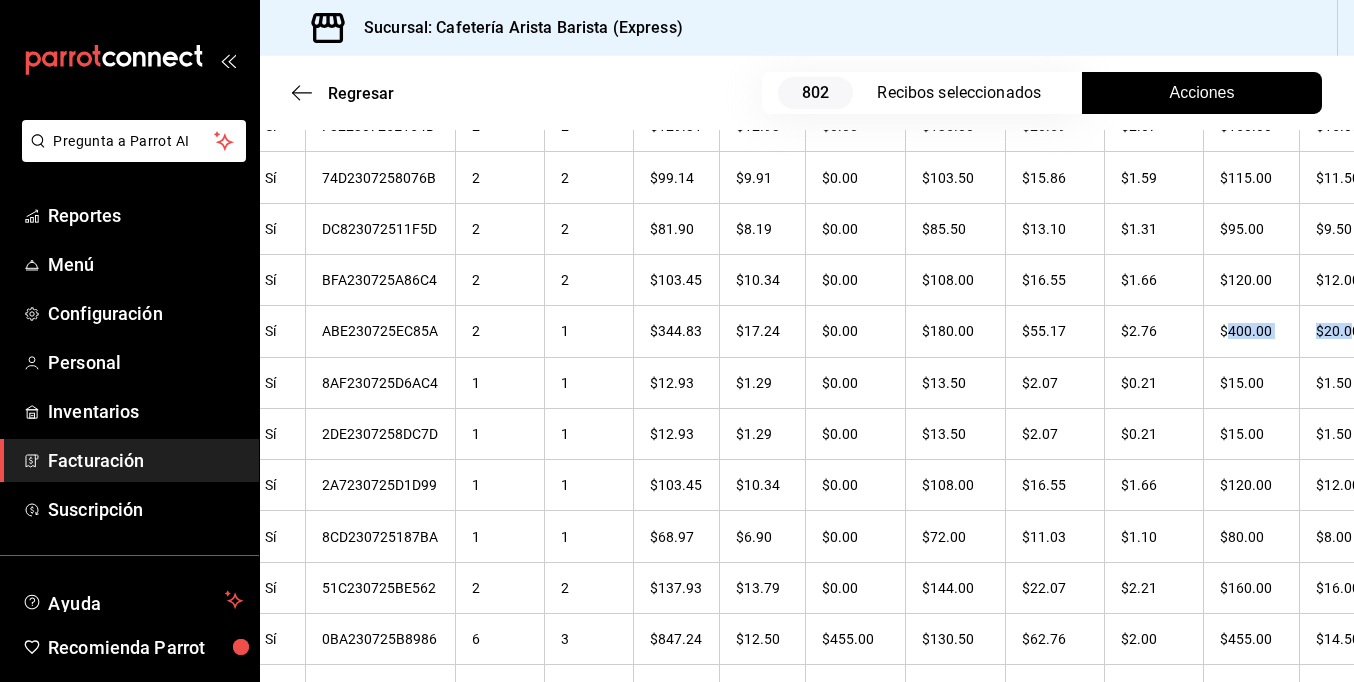 scroll, scrollTop: 0, scrollLeft: 119, axis: horizontal 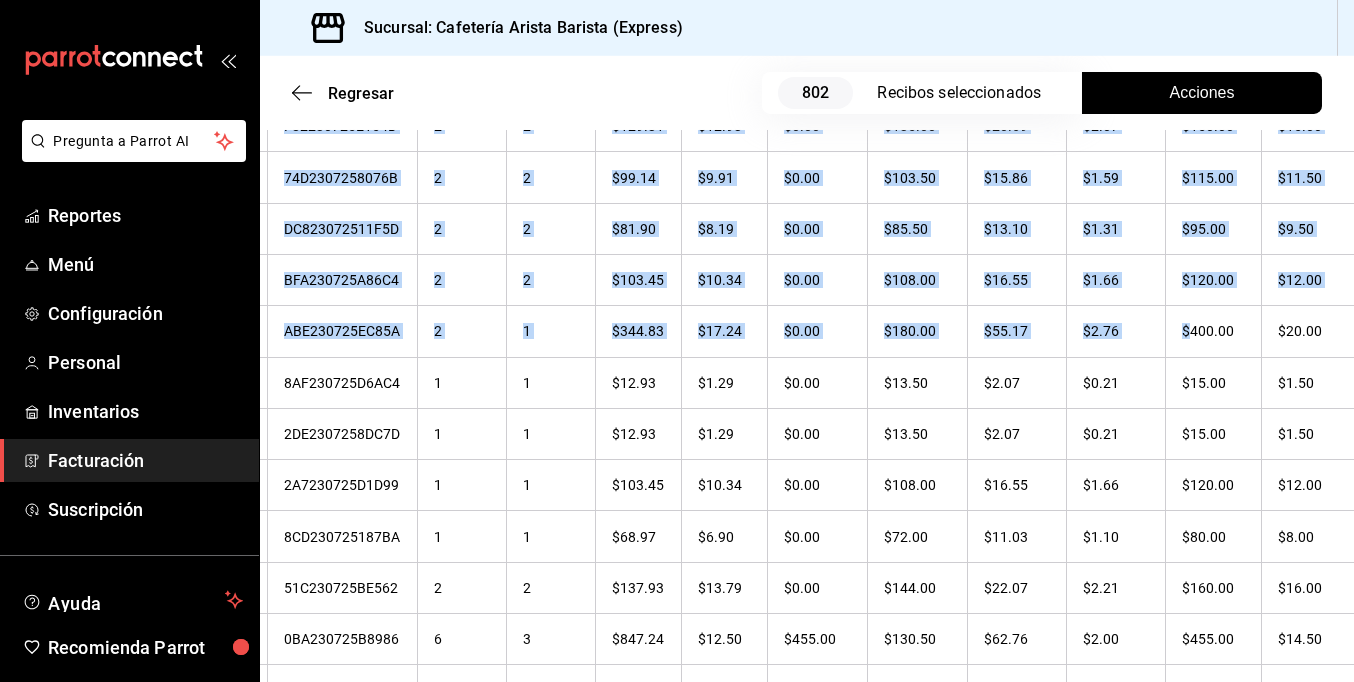 drag, startPoint x: 1220, startPoint y: 287, endPoint x: 1360, endPoint y: 268, distance: 141.2834 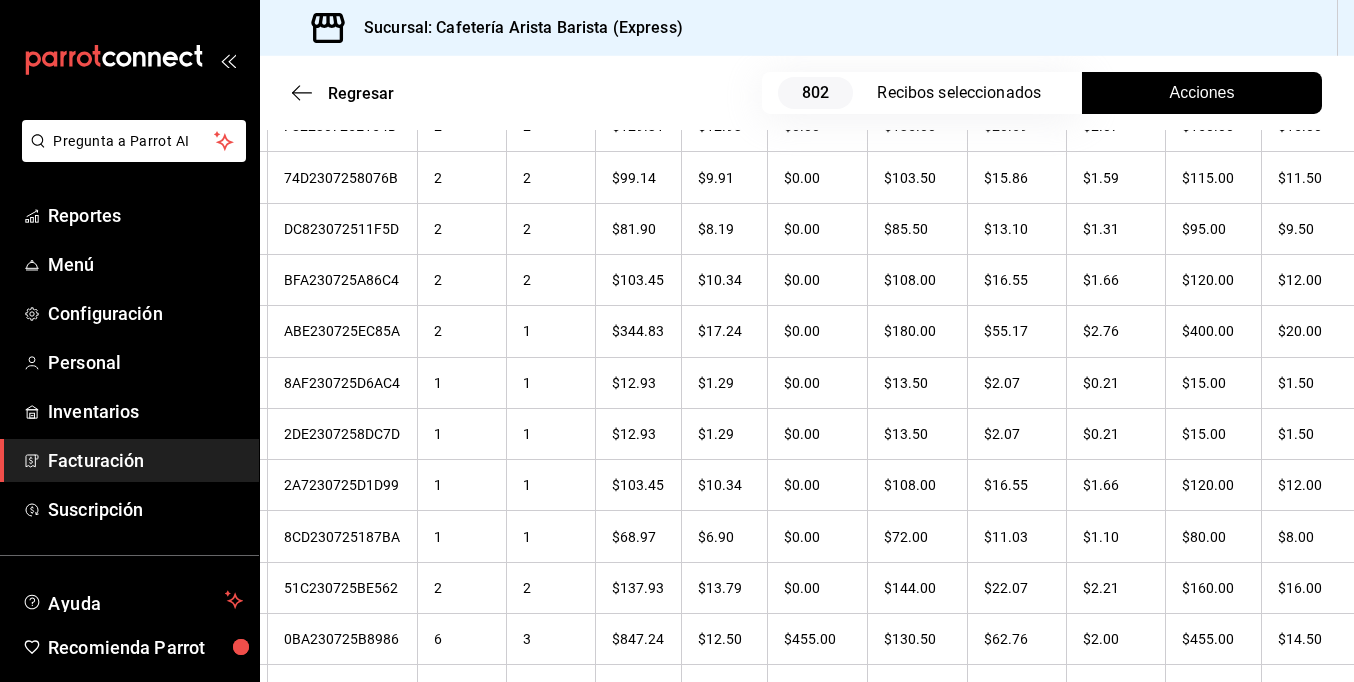 drag, startPoint x: 1360, startPoint y: 268, endPoint x: 1156, endPoint y: 30, distance: 313.4645 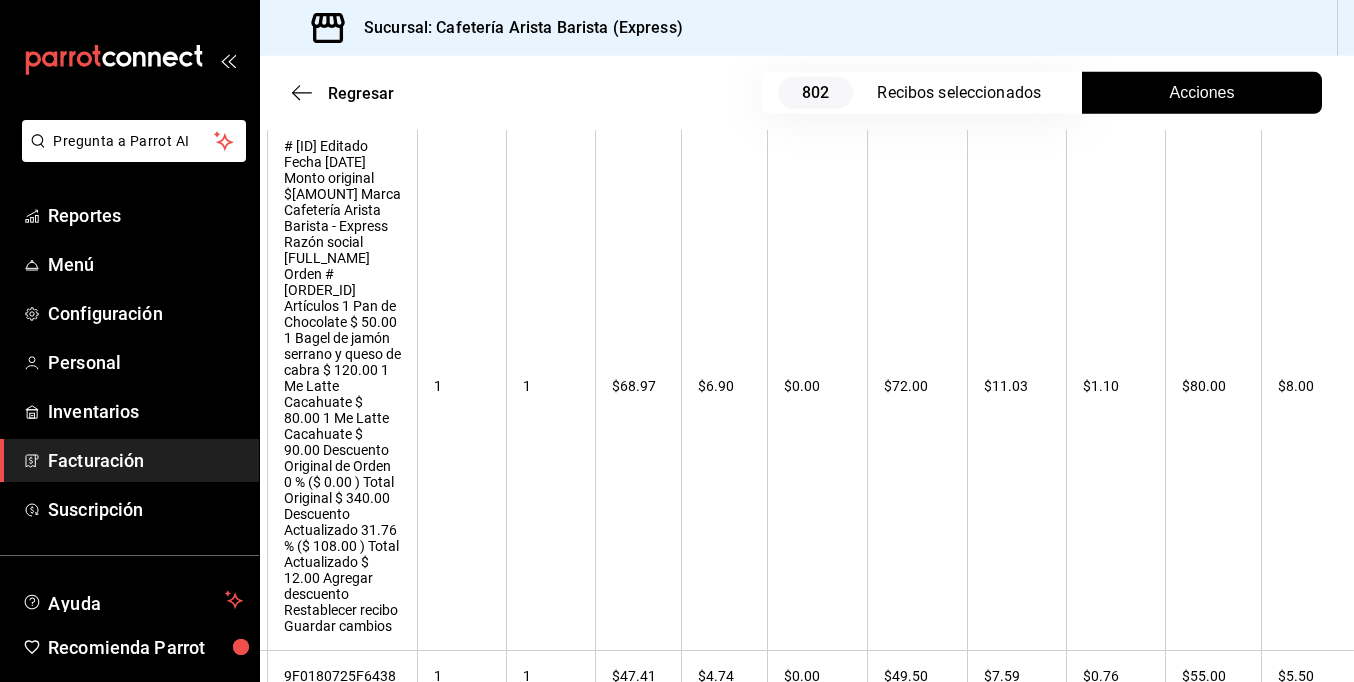 scroll, scrollTop: 18245, scrollLeft: 0, axis: vertical 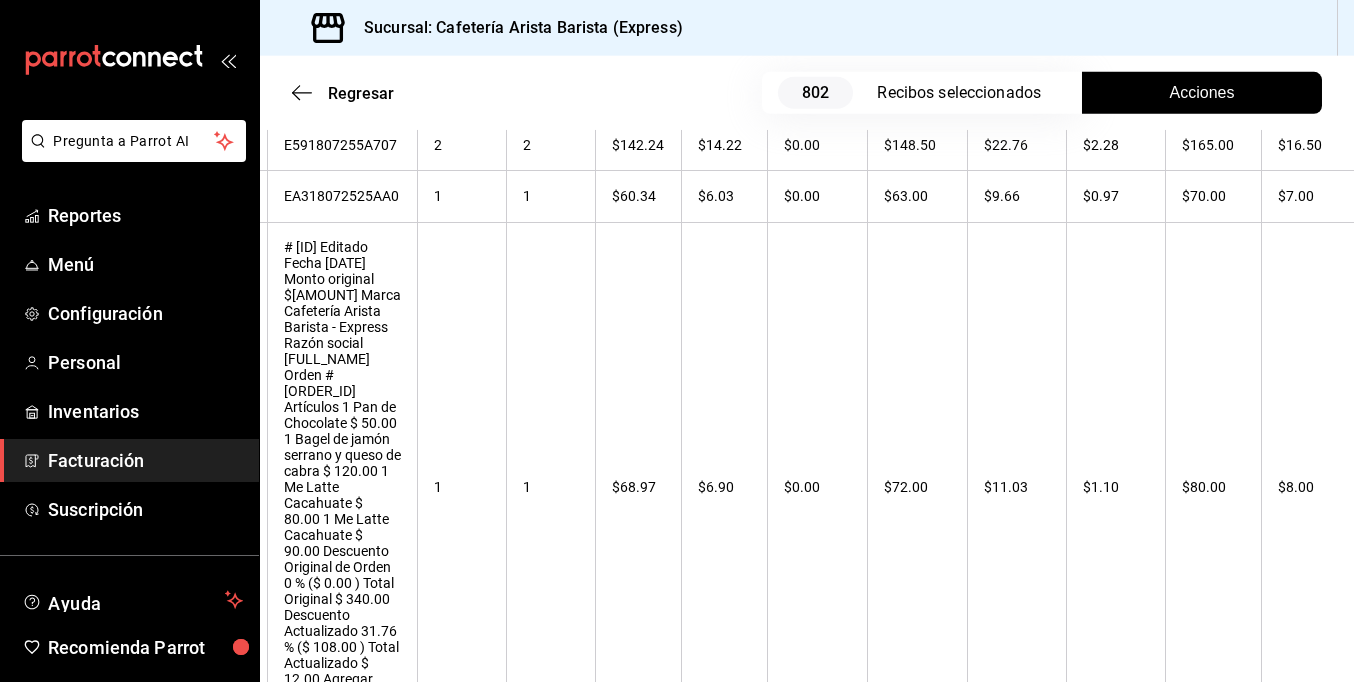 click on "$32.00" at bounding box center [1308, 827] 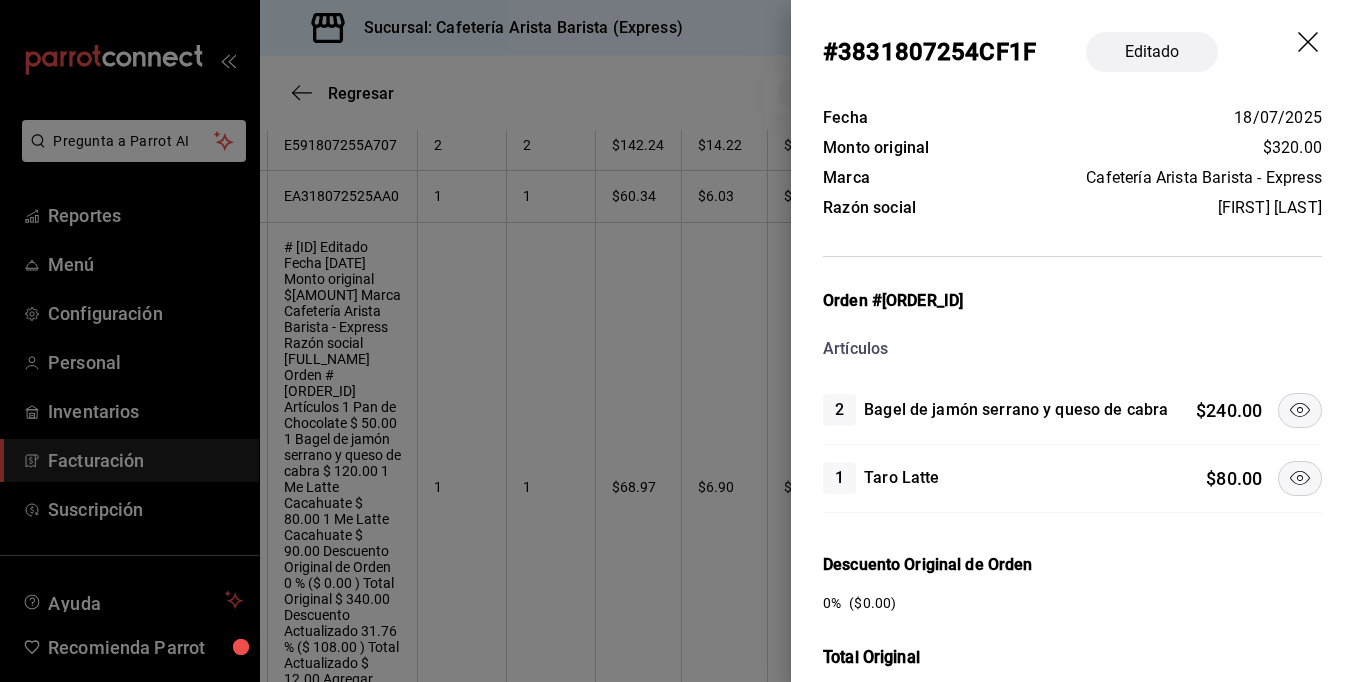 click 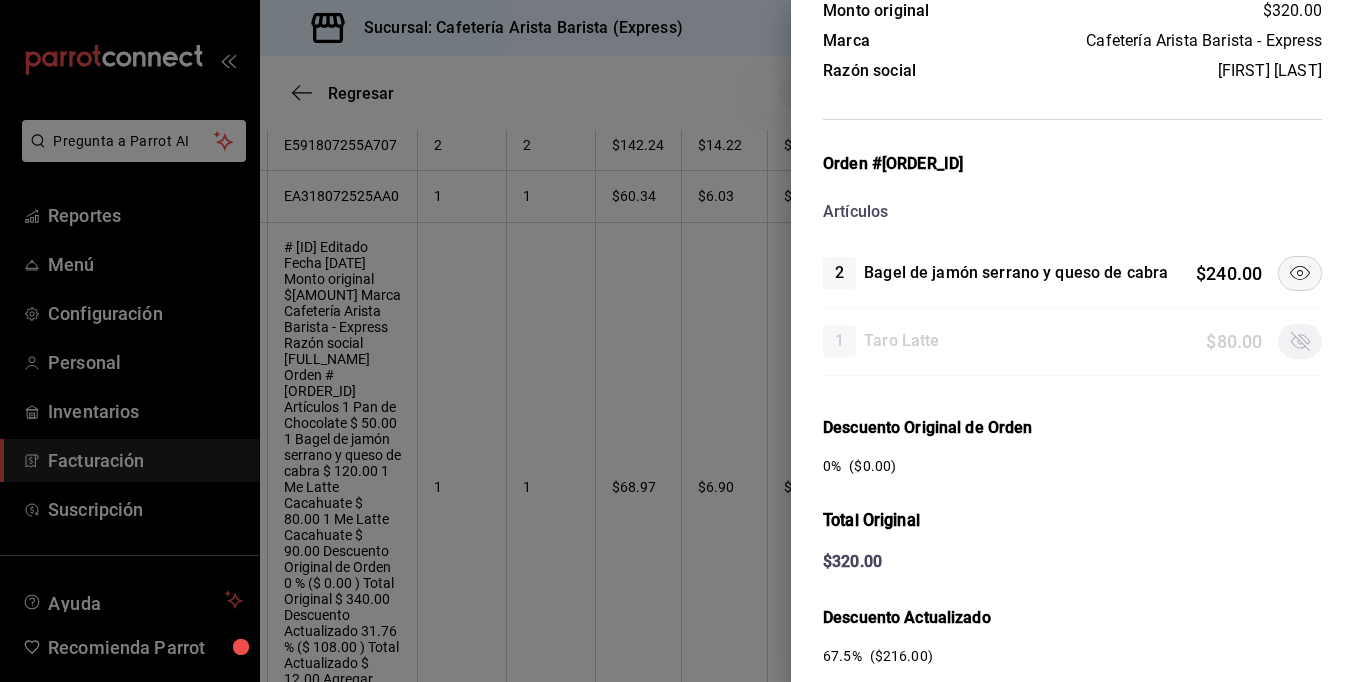 scroll, scrollTop: 400, scrollLeft: 0, axis: vertical 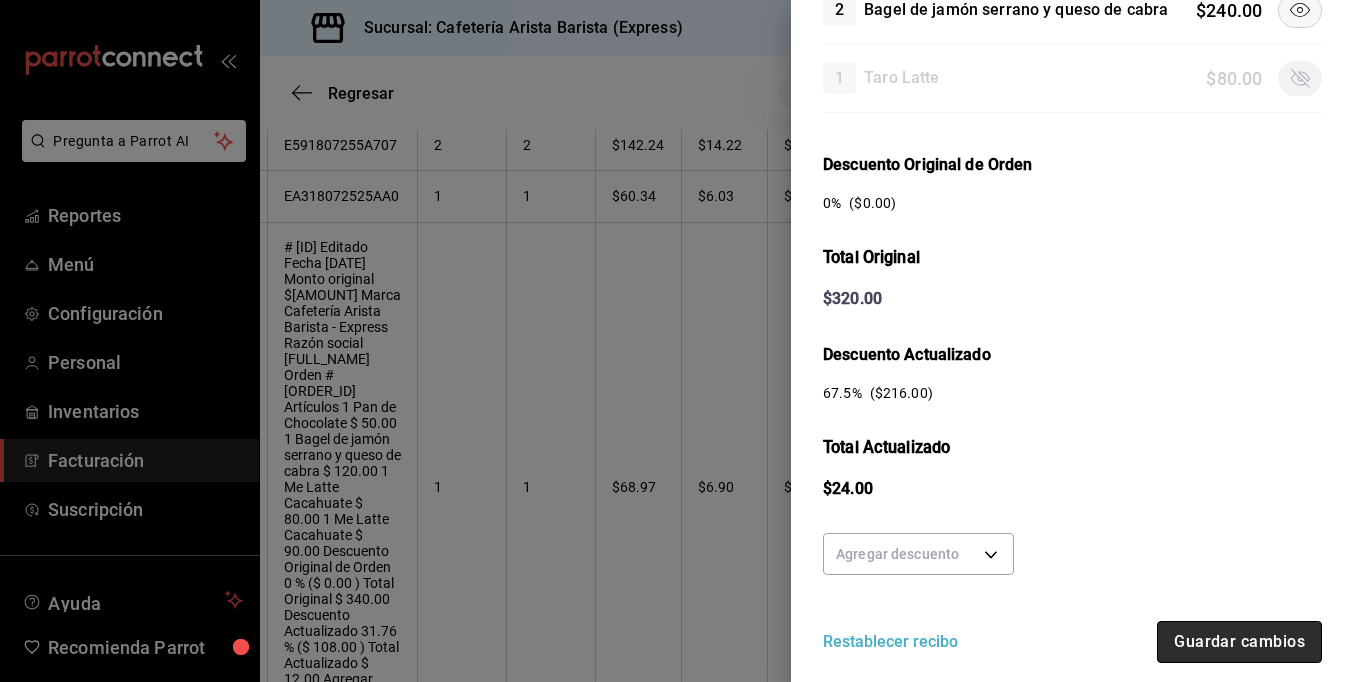 click on "Guardar cambios" at bounding box center [1239, 642] 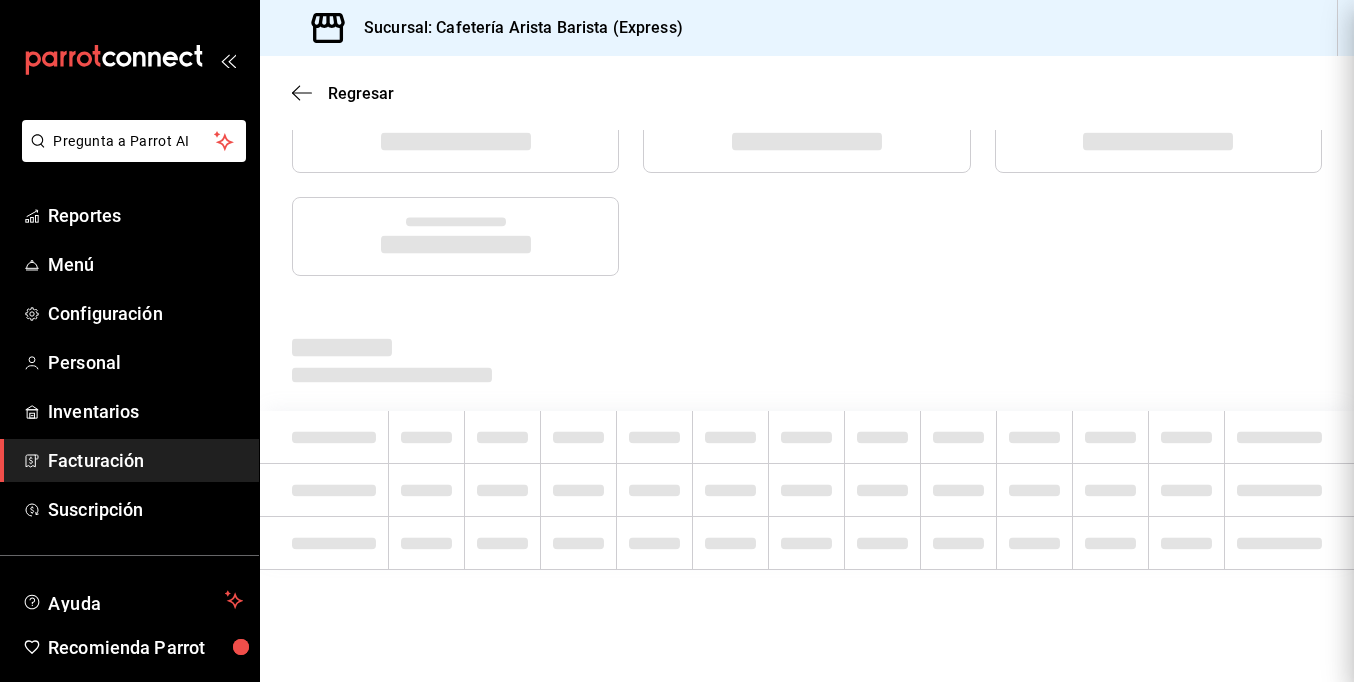 scroll, scrollTop: 0, scrollLeft: 0, axis: both 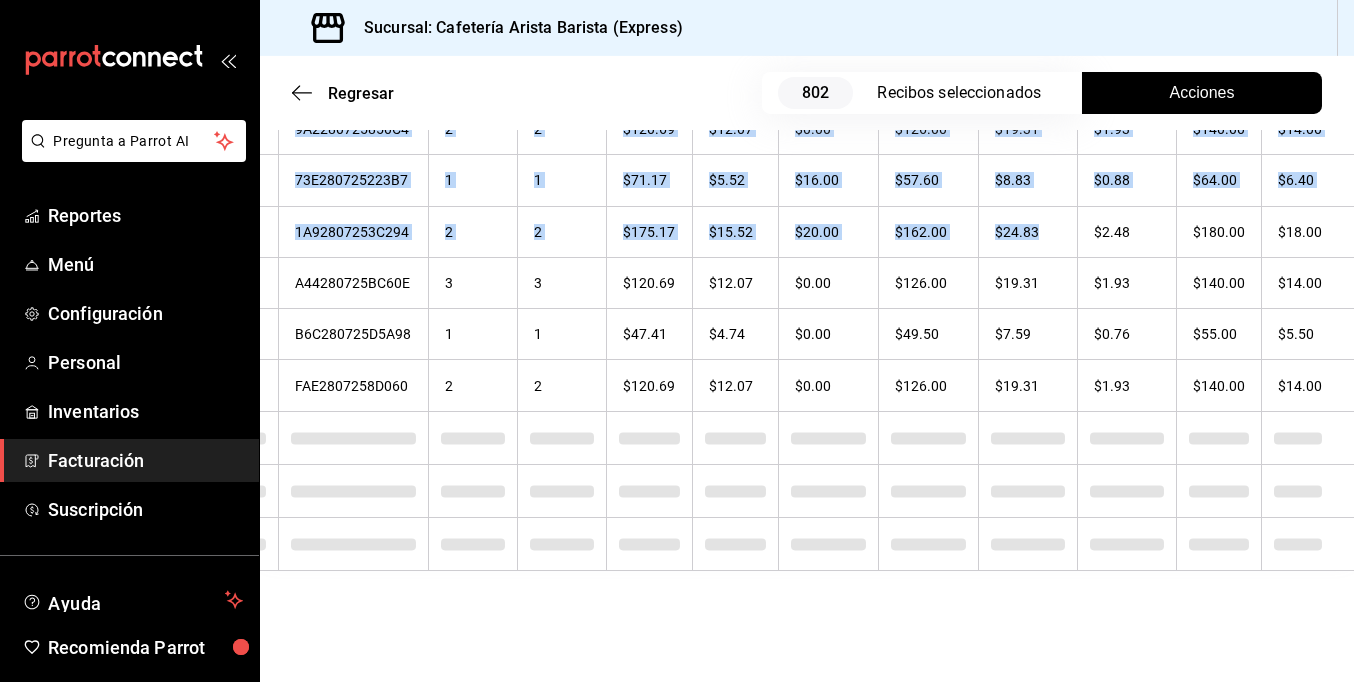 drag, startPoint x: 1165, startPoint y: 220, endPoint x: 1360, endPoint y: 209, distance: 195.31001 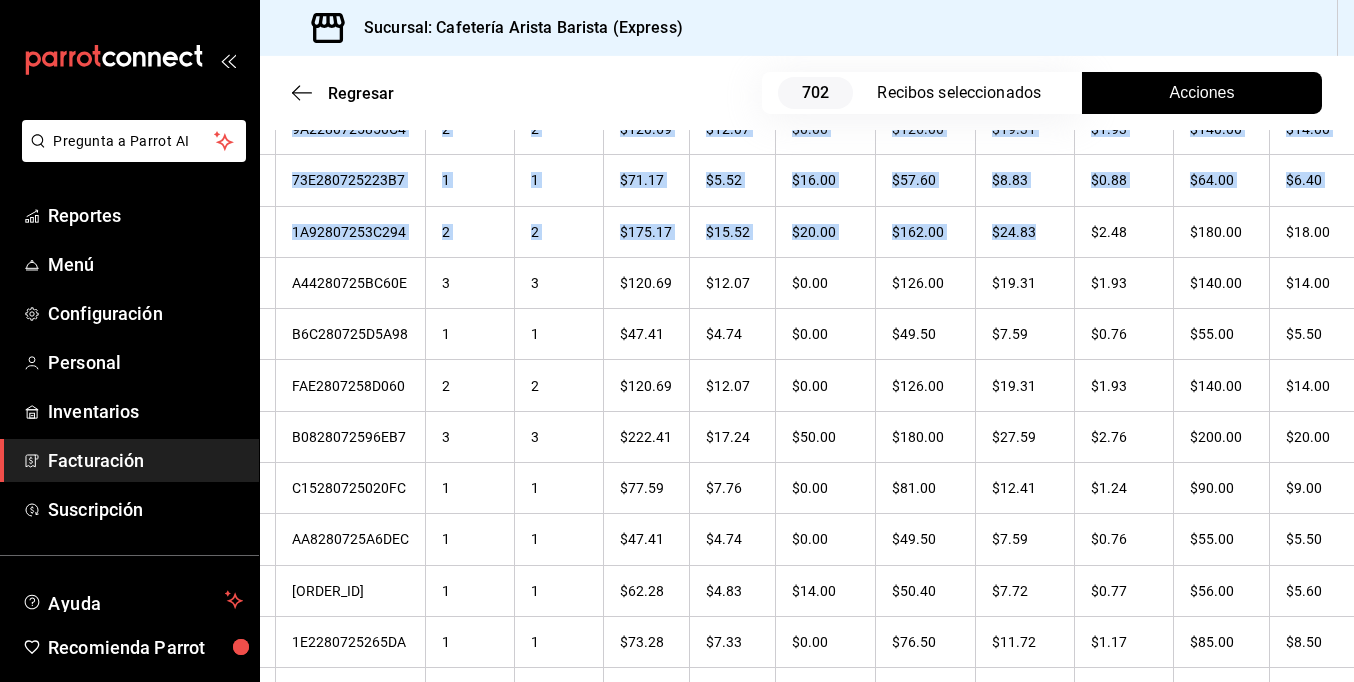 click on "Sucursal: Cafetería Arista Barista (Express)" at bounding box center [807, 28] 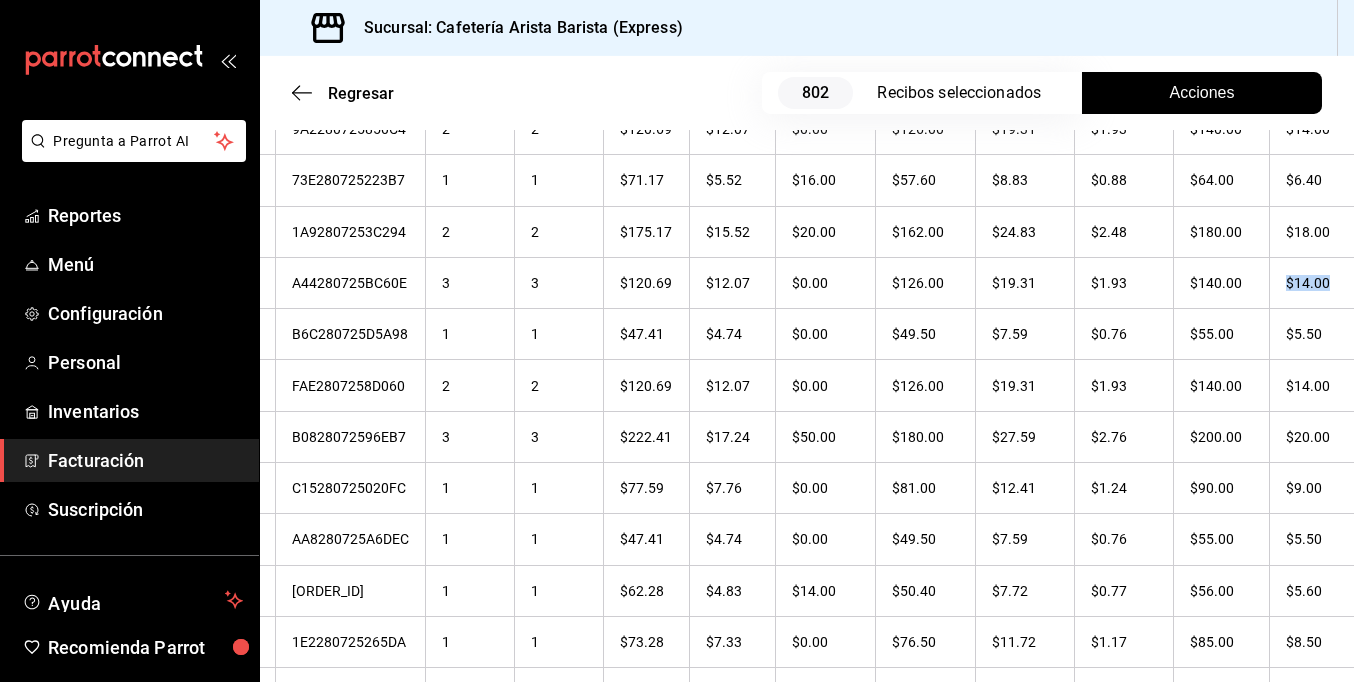 scroll, scrollTop: 0, scrollLeft: 119, axis: horizontal 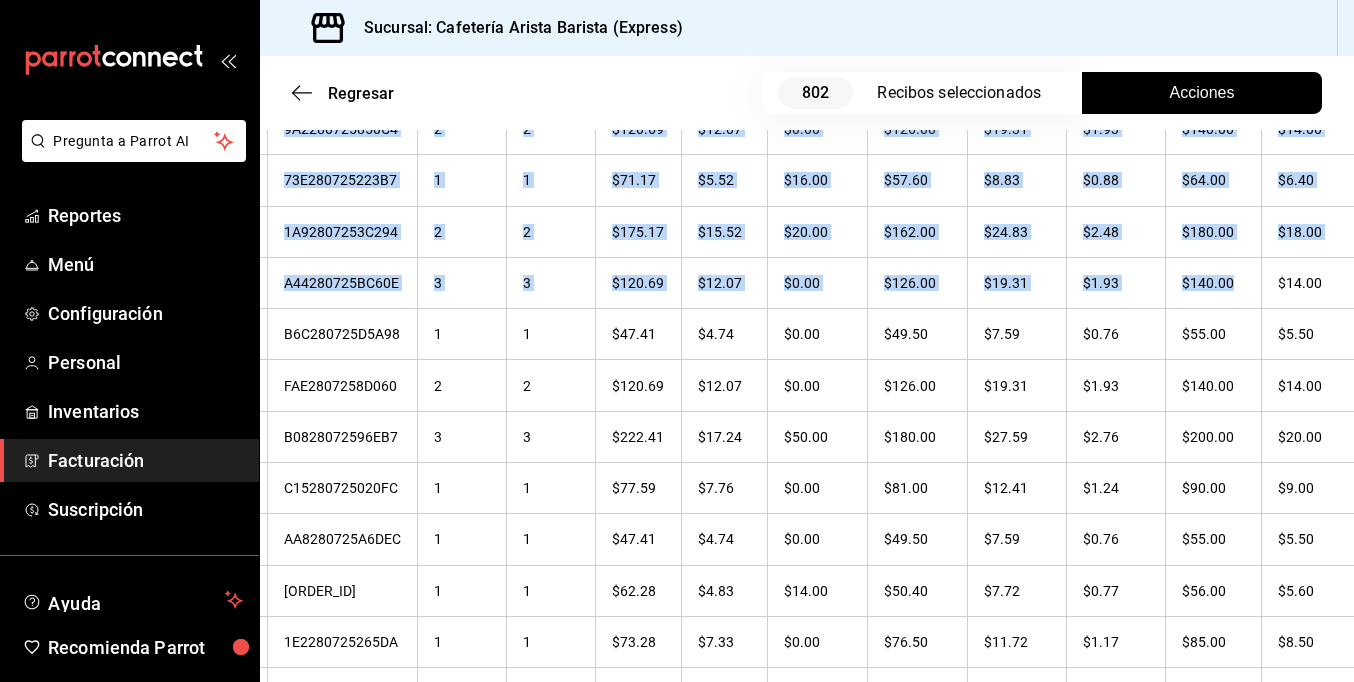 drag, startPoint x: 1252, startPoint y: 262, endPoint x: 1346, endPoint y: 266, distance: 94.08507 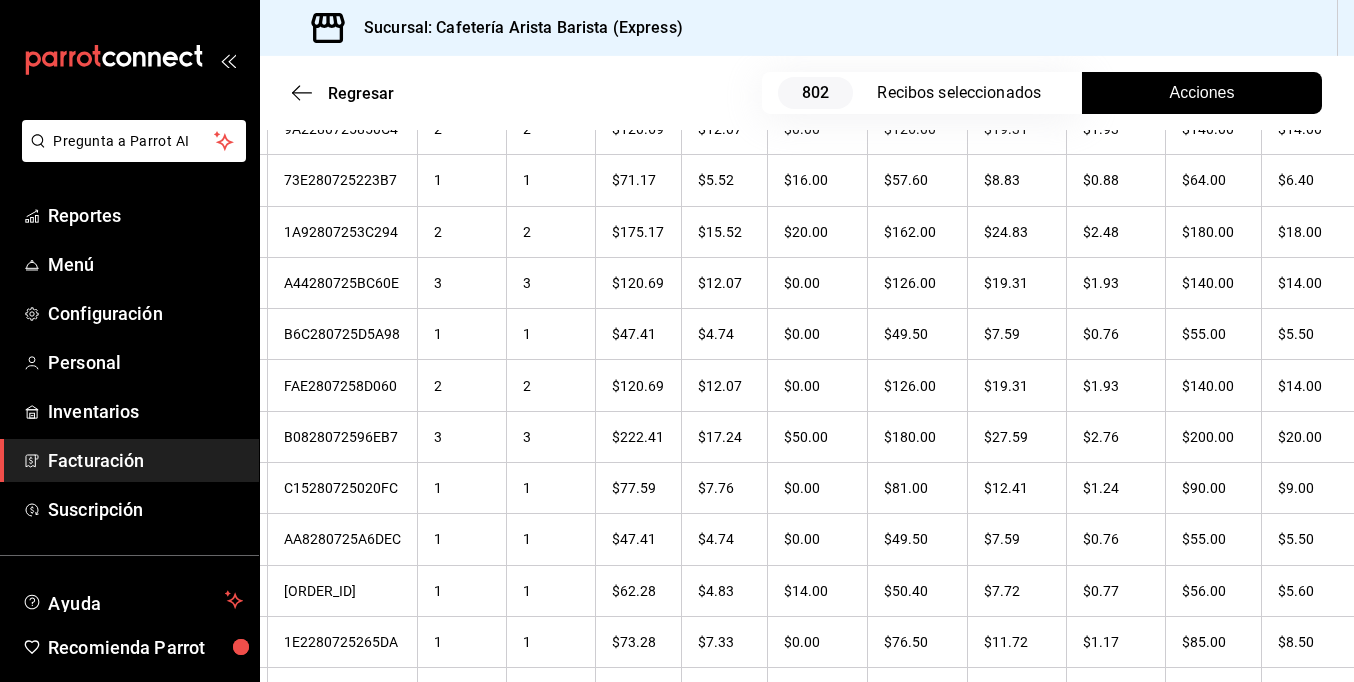 drag, startPoint x: 1346, startPoint y: 266, endPoint x: 1198, endPoint y: 26, distance: 281.96454 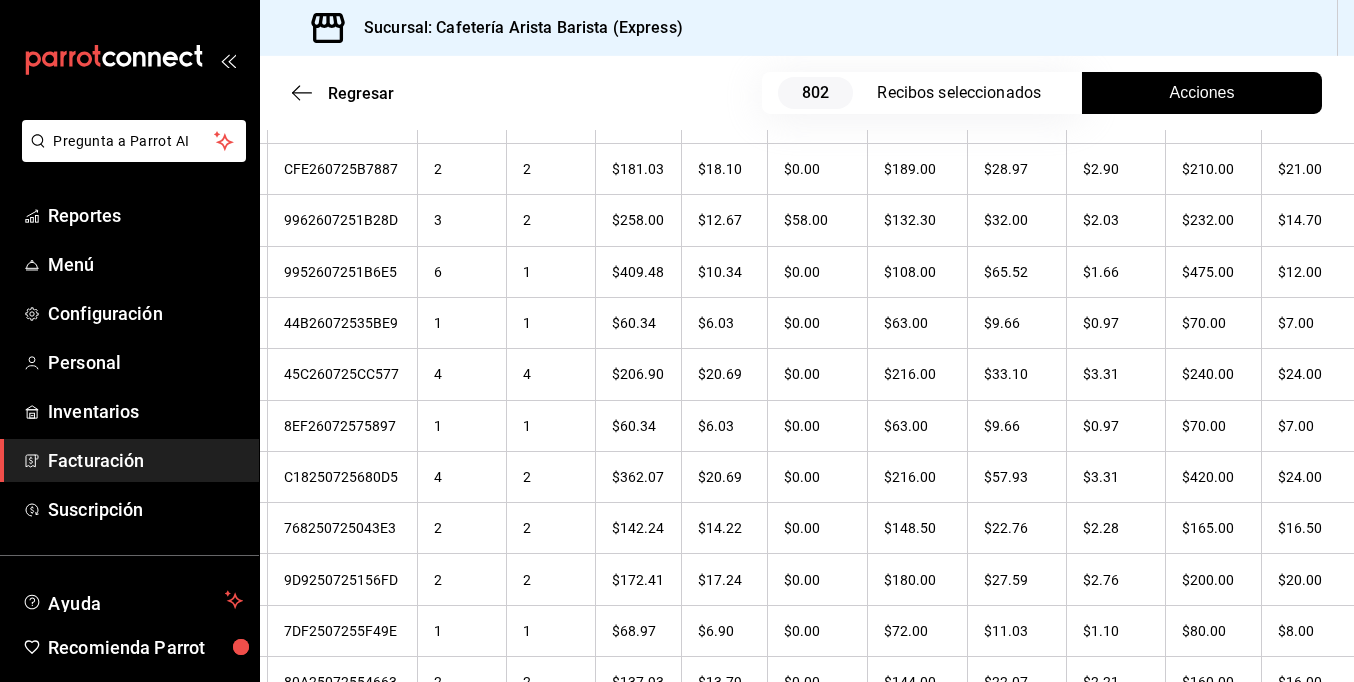 scroll, scrollTop: 7015, scrollLeft: 0, axis: vertical 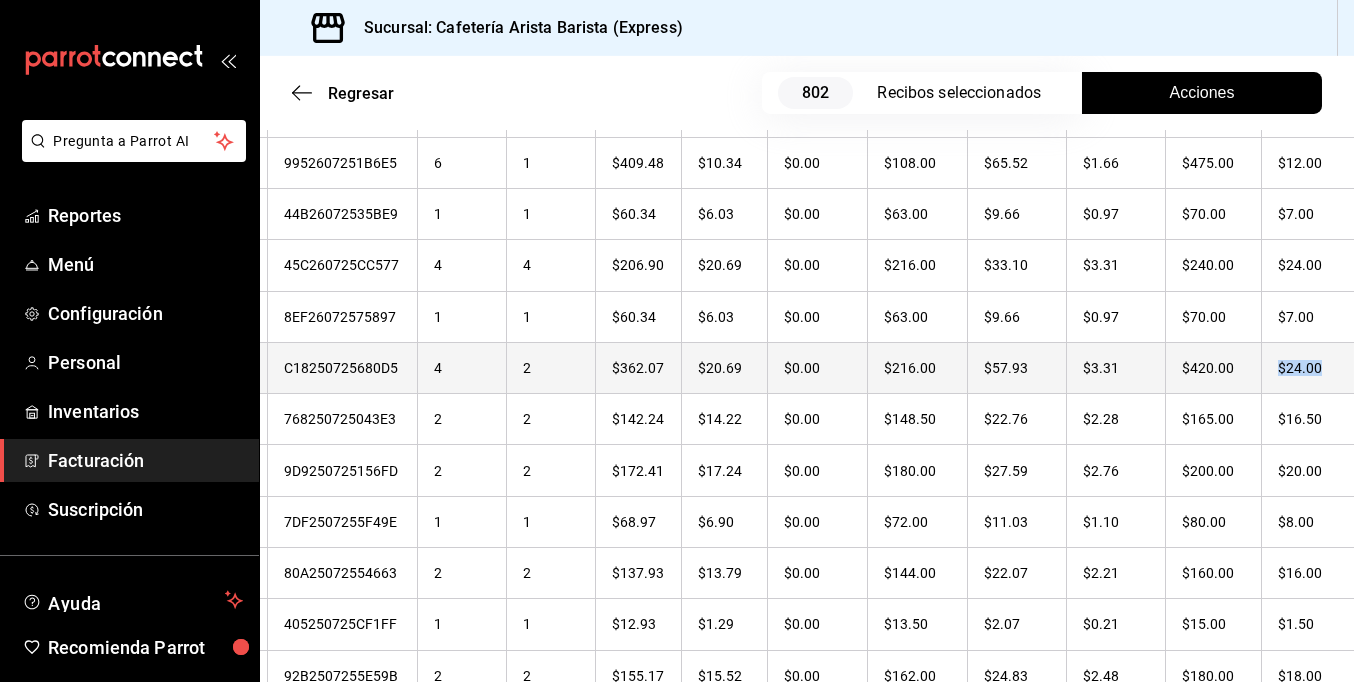 drag, startPoint x: 1232, startPoint y: 340, endPoint x: 1314, endPoint y: 341, distance: 82.006096 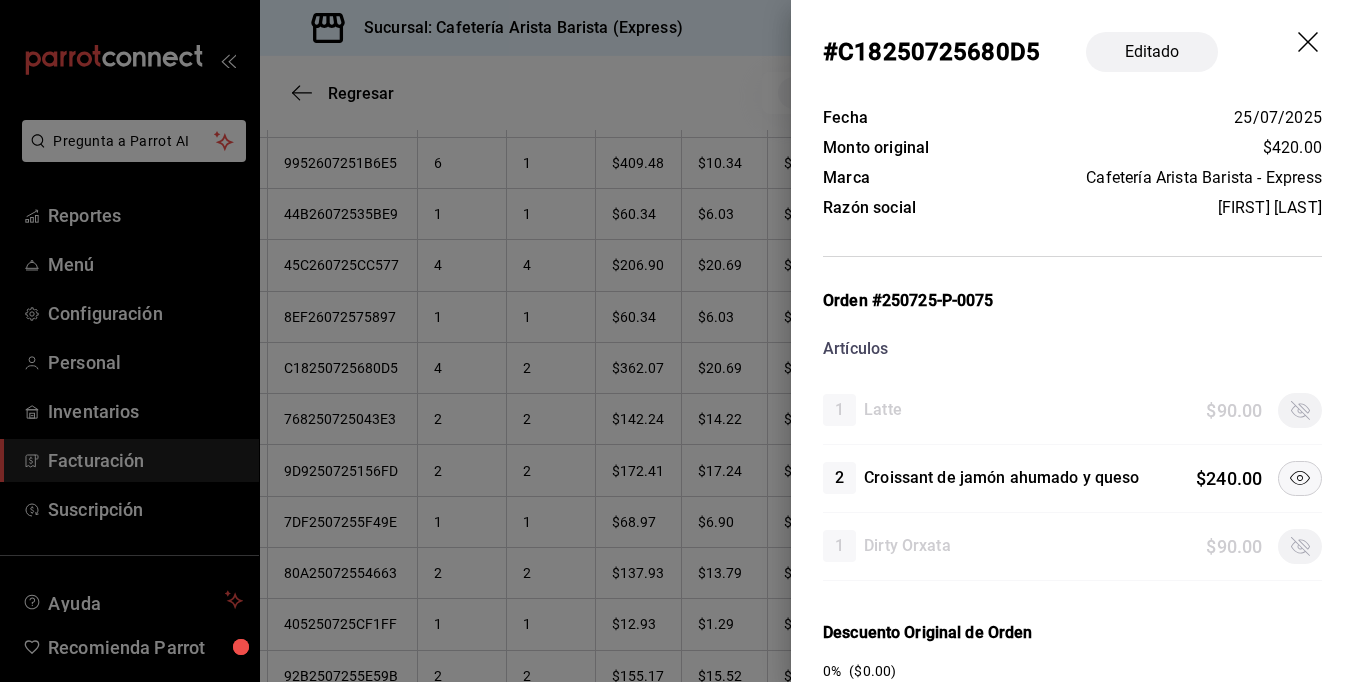 drag, startPoint x: 1314, startPoint y: 341, endPoint x: 1295, endPoint y: 33, distance: 308.58548 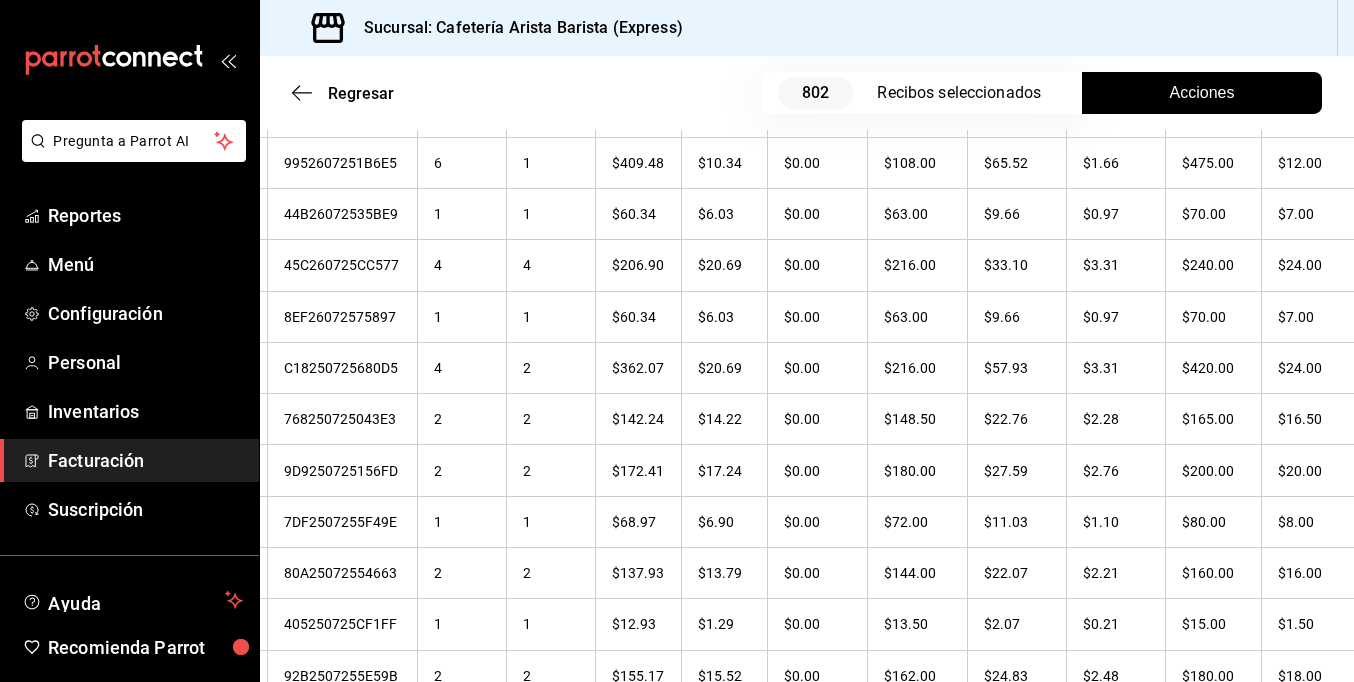 click on "Sucursal: Cafetería Arista Barista (Express)" at bounding box center (807, 28) 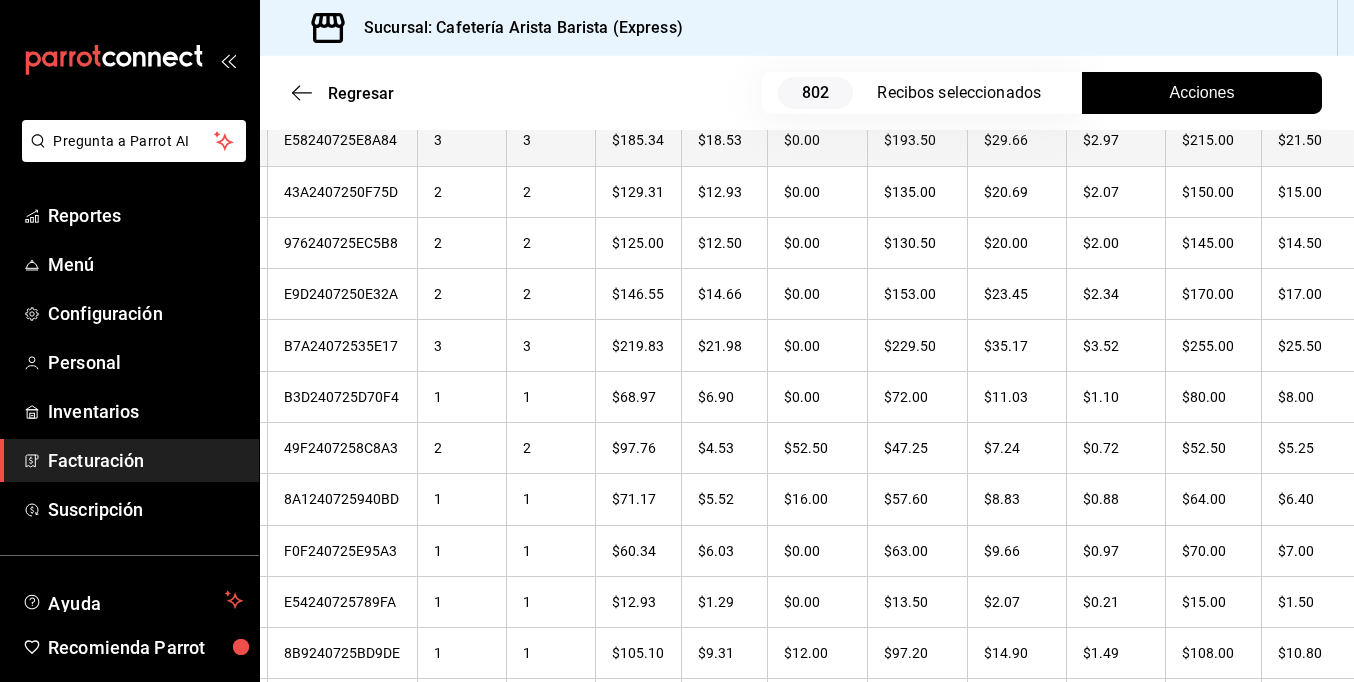 scroll, scrollTop: 9115, scrollLeft: 0, axis: vertical 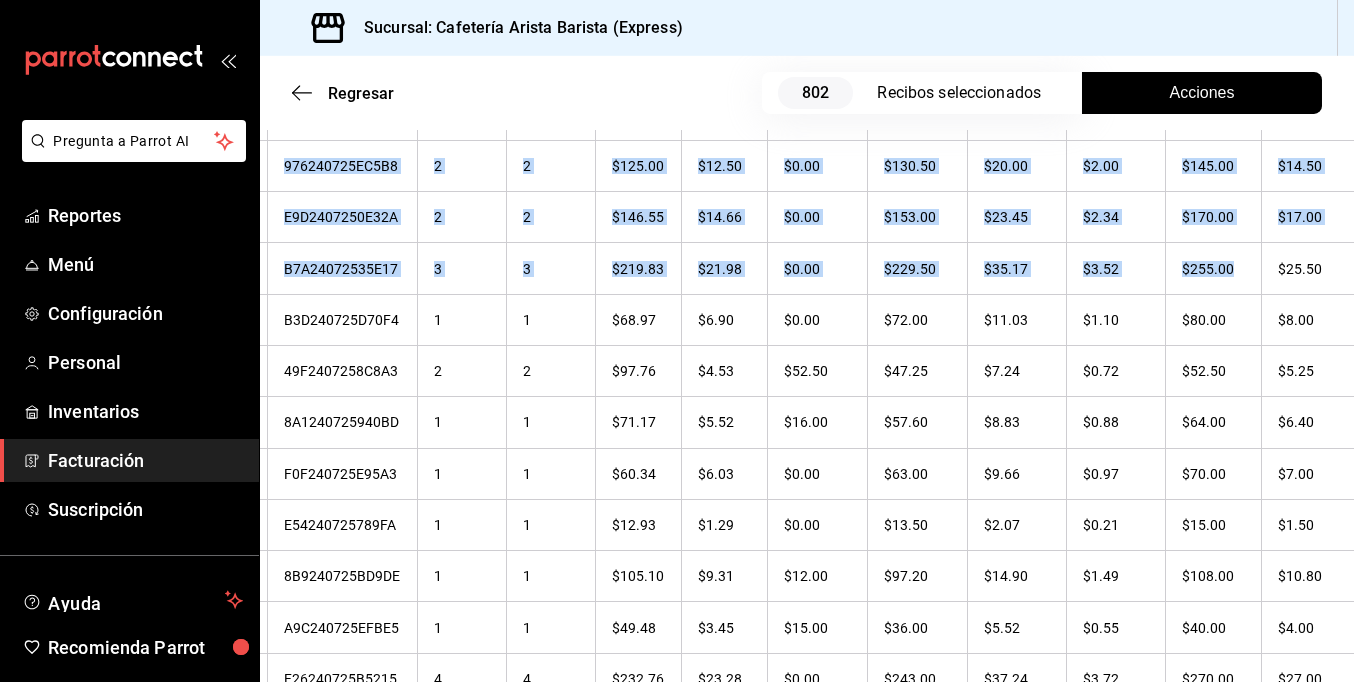drag, startPoint x: 1265, startPoint y: 241, endPoint x: 1345, endPoint y: 238, distance: 80.05623 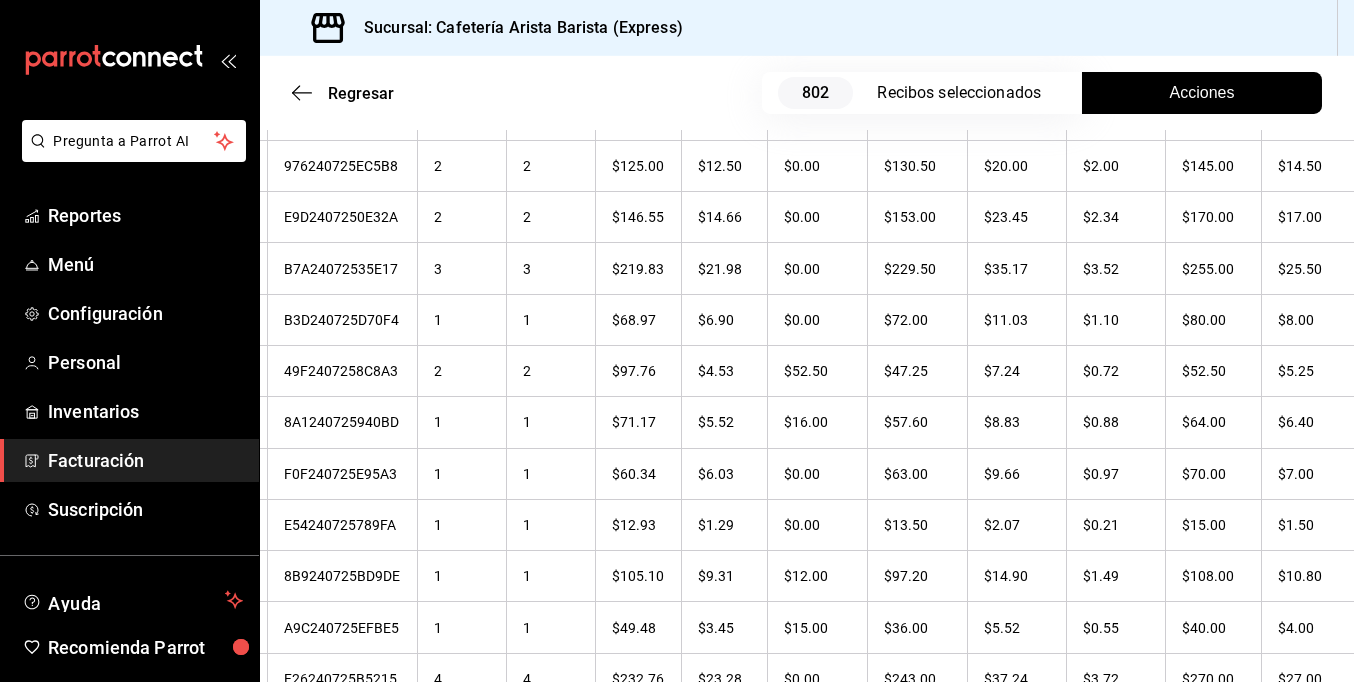 drag, startPoint x: 1345, startPoint y: 238, endPoint x: 1201, endPoint y: 24, distance: 257.938 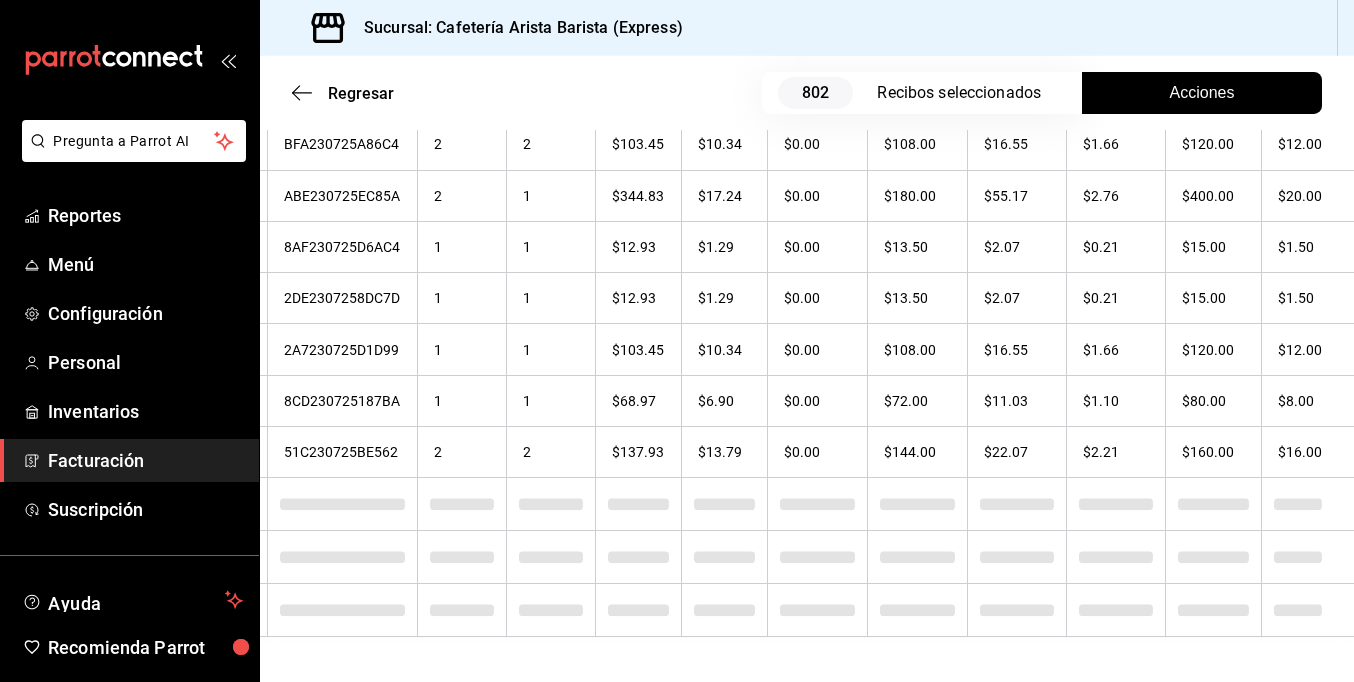 scroll, scrollTop: 10830, scrollLeft: 0, axis: vertical 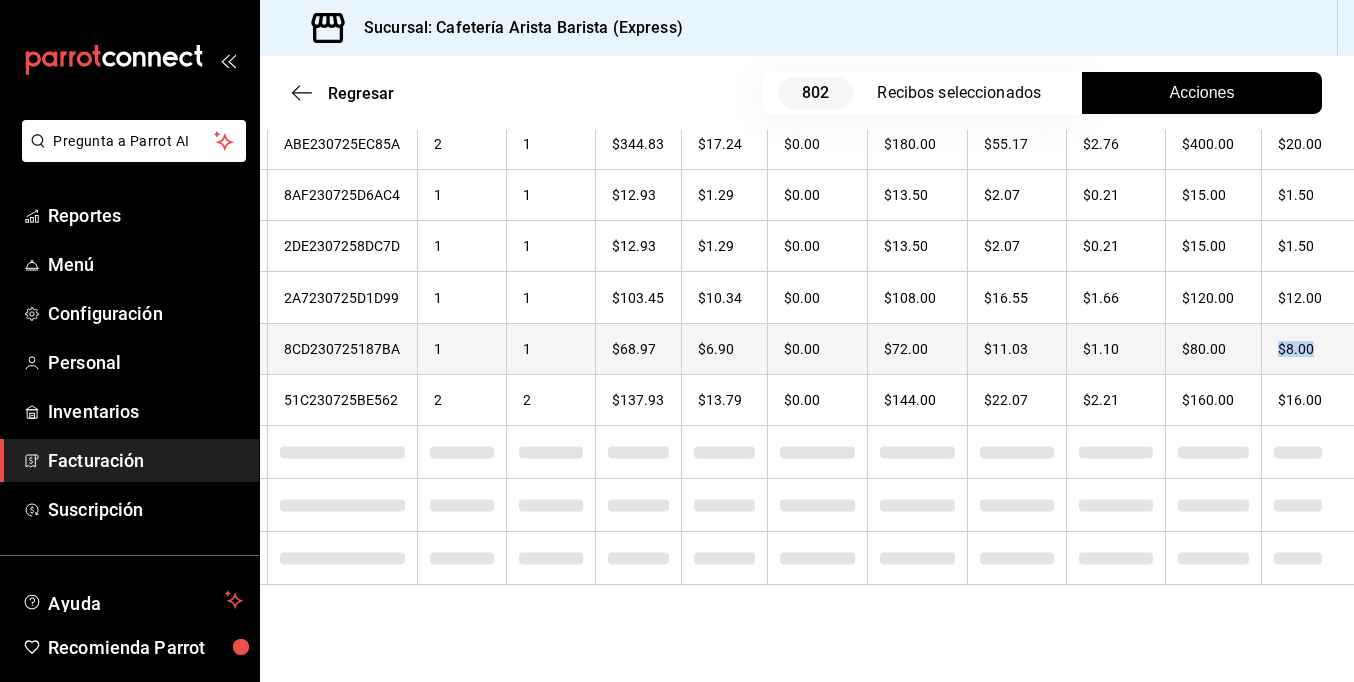 drag, startPoint x: 1263, startPoint y: 303, endPoint x: 1329, endPoint y: 306, distance: 66.068146 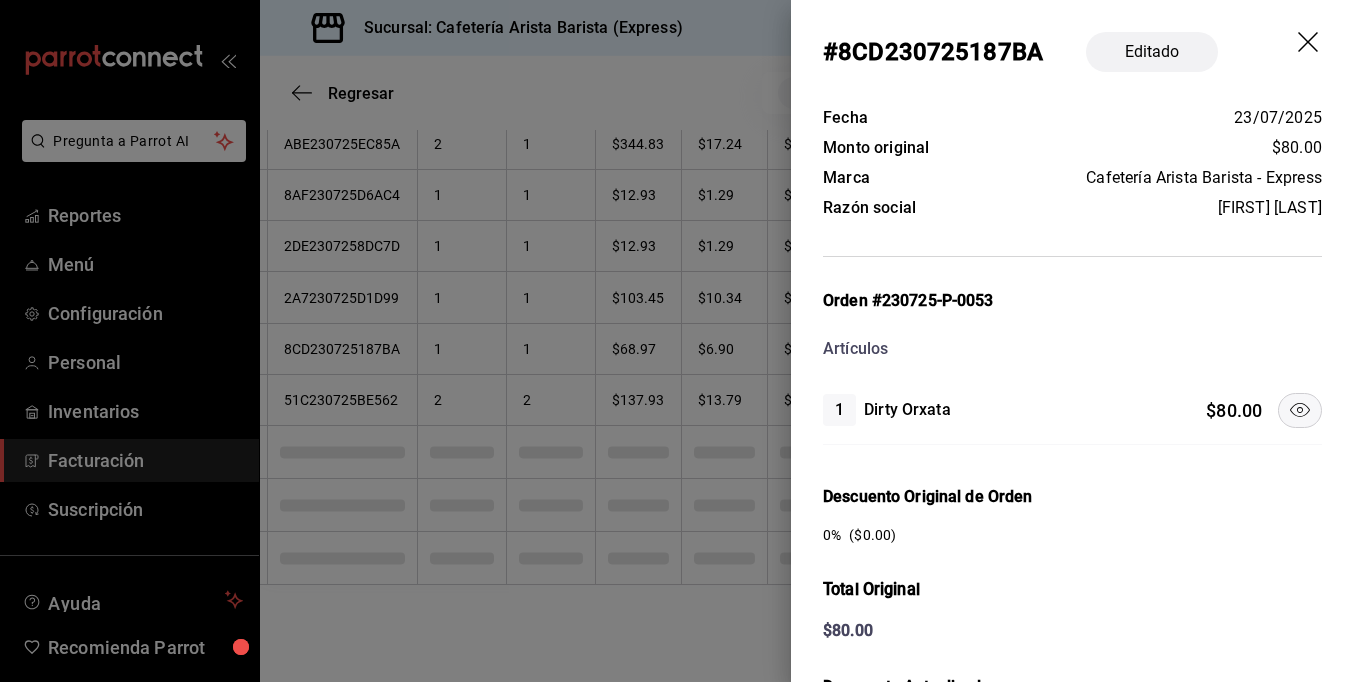 click 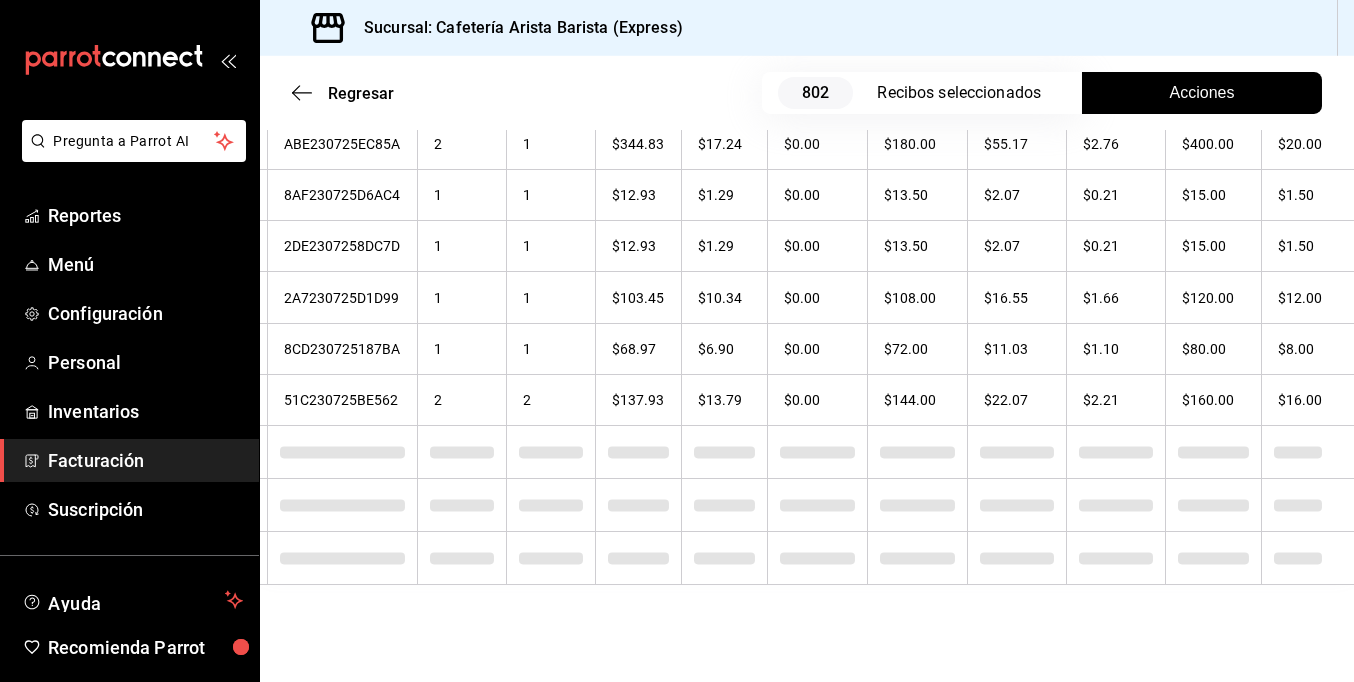 click on "Sucursal: Cafetería Arista Barista (Express)" at bounding box center (807, 28) 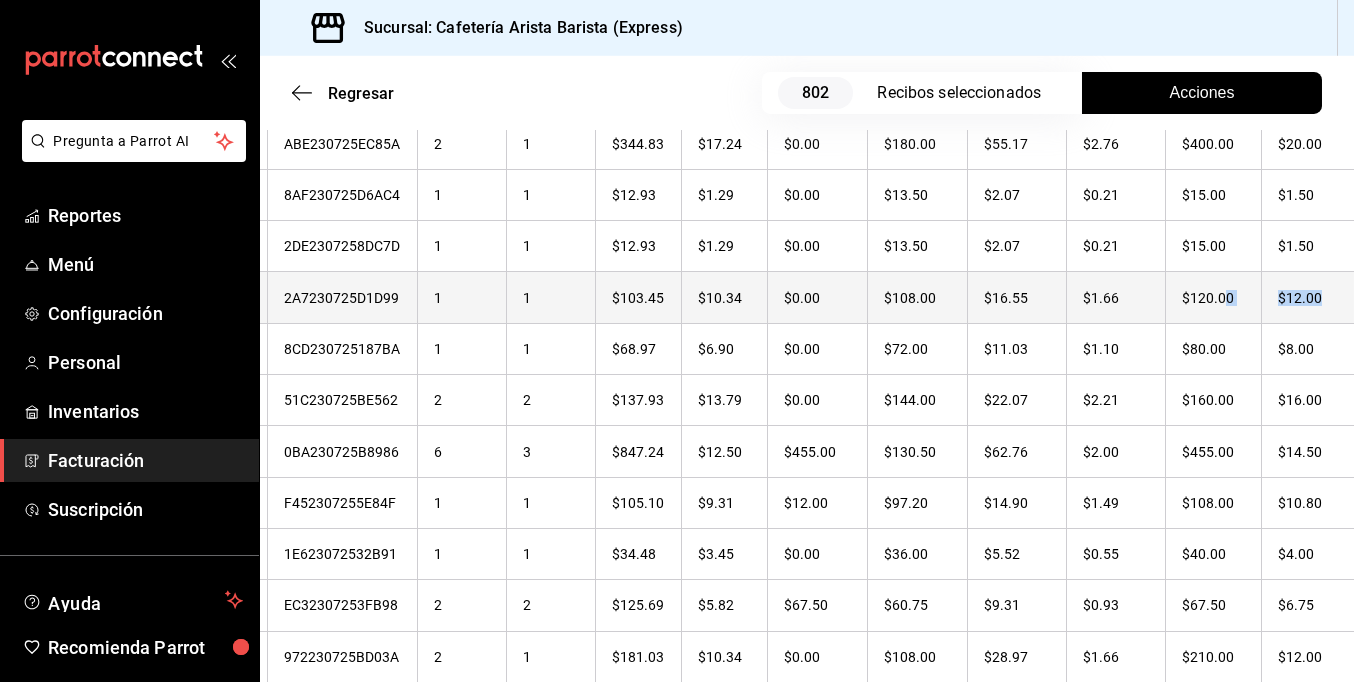 drag, startPoint x: 1266, startPoint y: 260, endPoint x: 1314, endPoint y: 255, distance: 48.259712 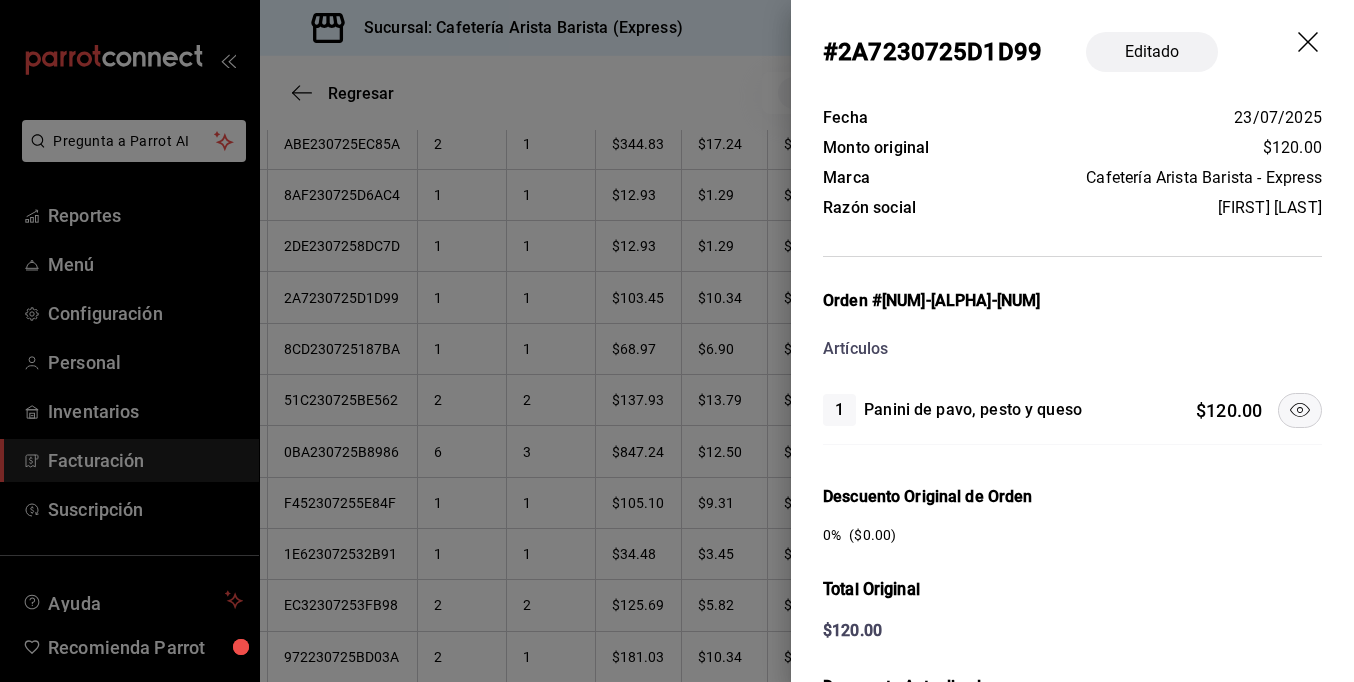 drag, startPoint x: 1314, startPoint y: 255, endPoint x: 1152, endPoint y: 28, distance: 278.8781 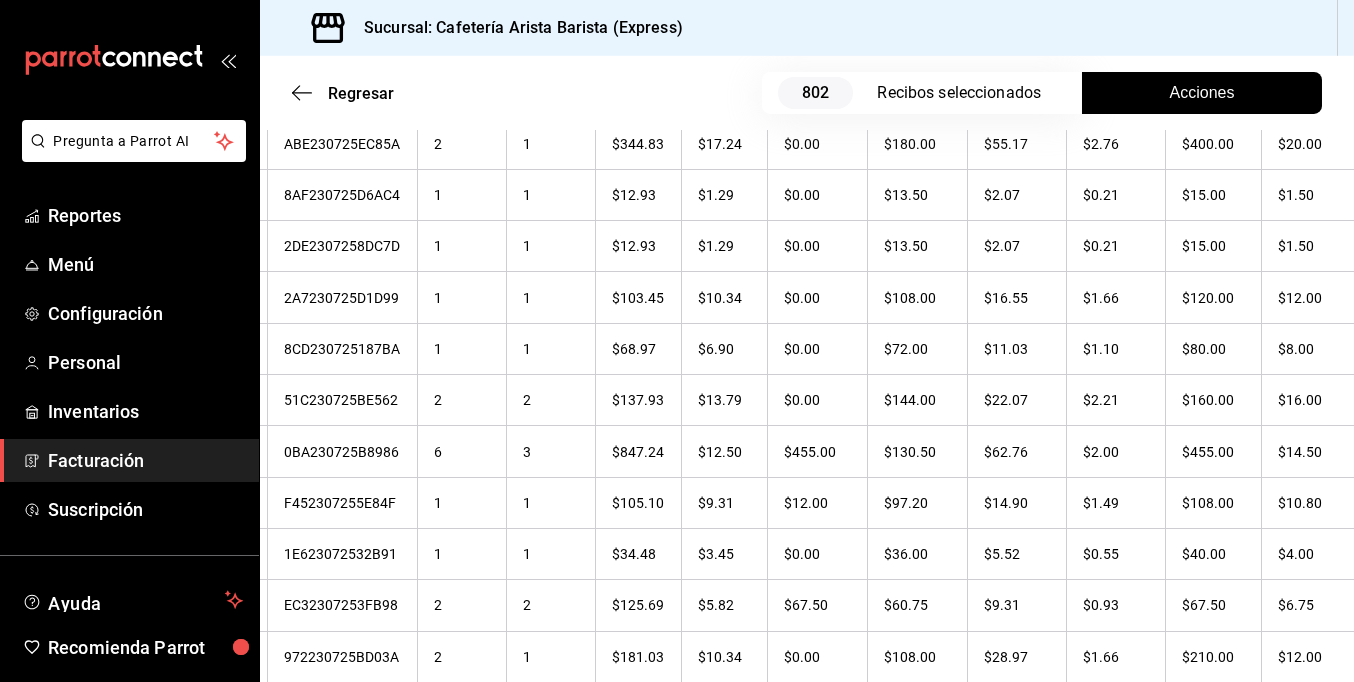 click on "Sucursal: Cafetería Arista Barista (Express)" at bounding box center [807, 28] 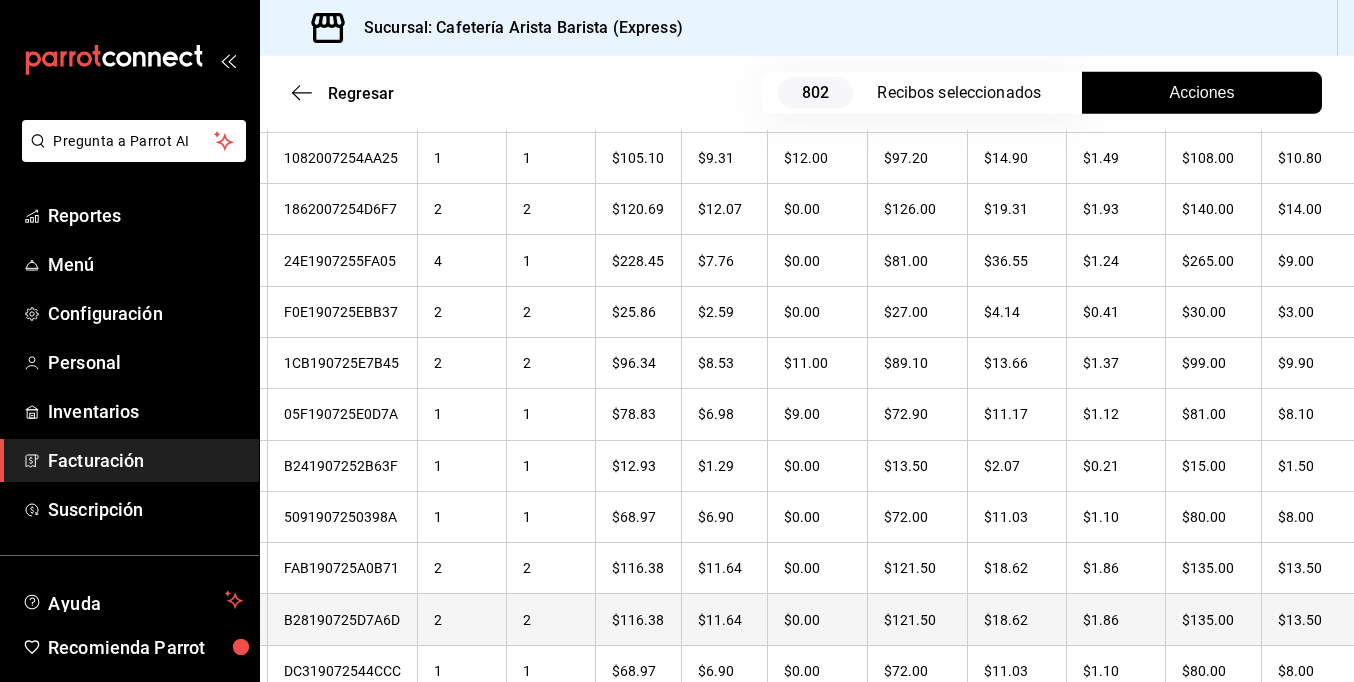 scroll, scrollTop: 15787, scrollLeft: 0, axis: vertical 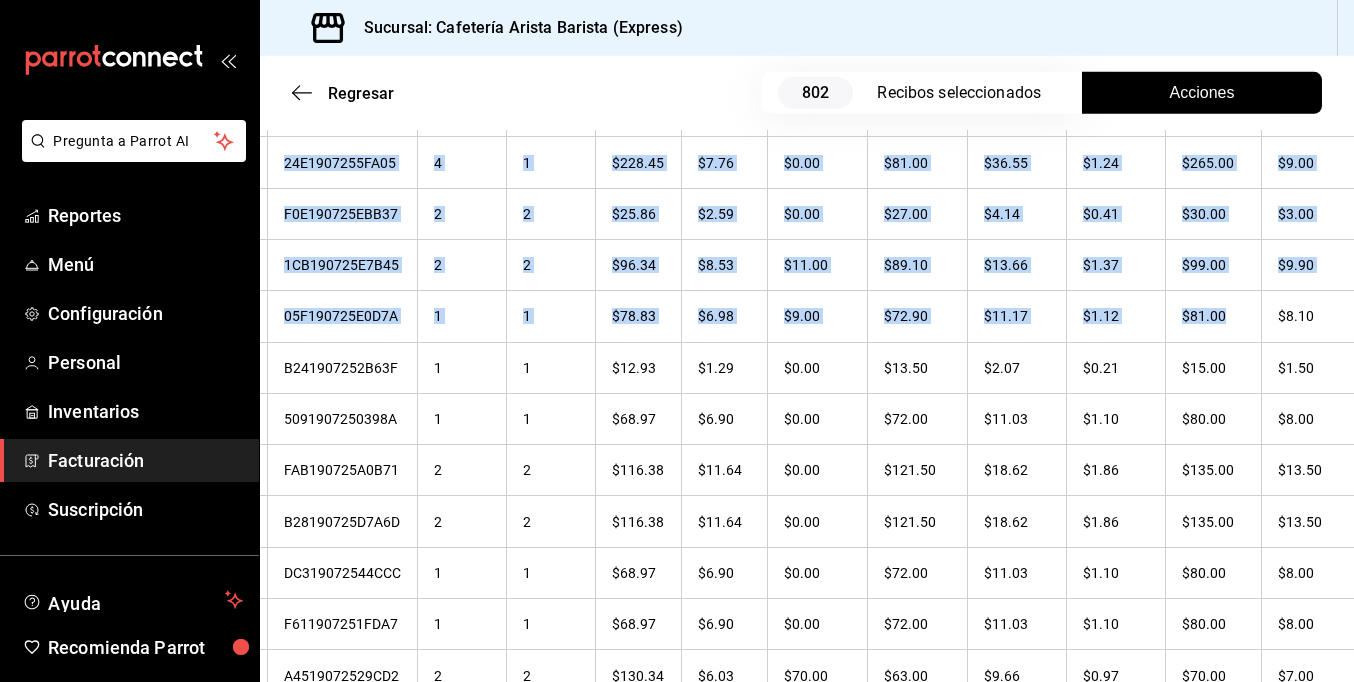 drag, startPoint x: 1231, startPoint y: 288, endPoint x: 1341, endPoint y: 267, distance: 111.9866 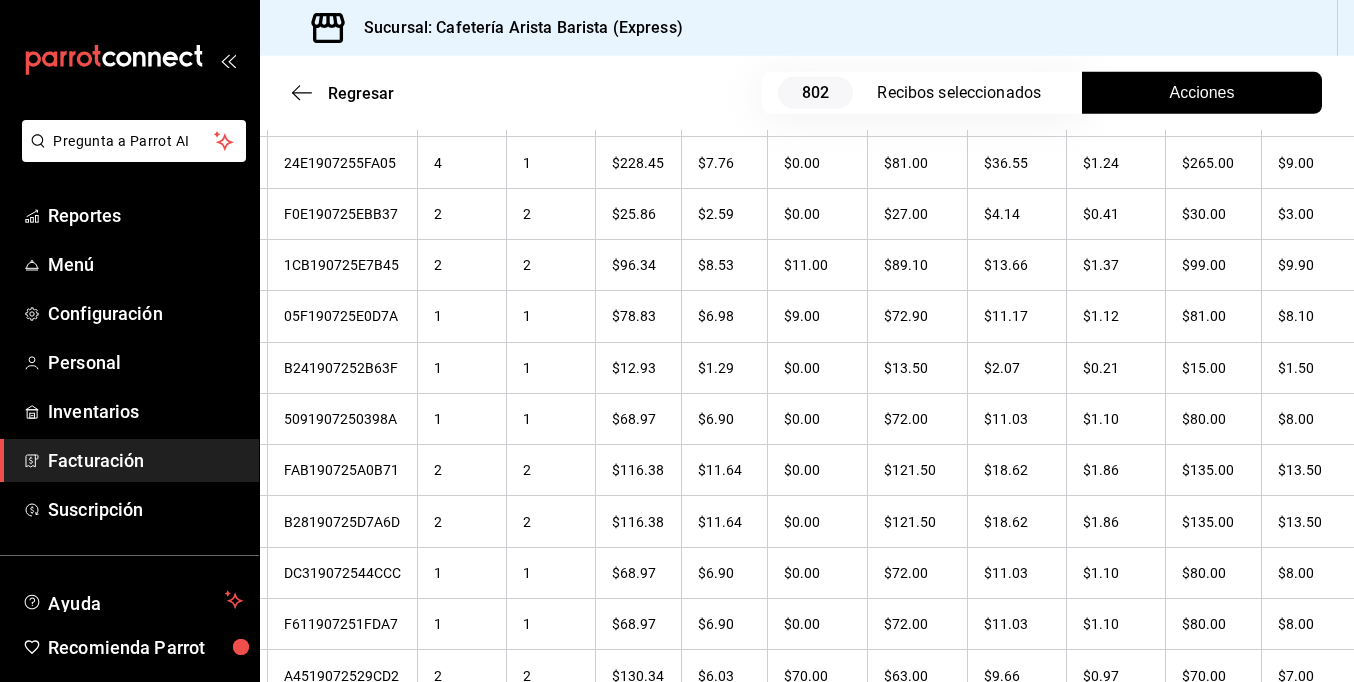 drag, startPoint x: 1341, startPoint y: 267, endPoint x: 1220, endPoint y: 45, distance: 252.83394 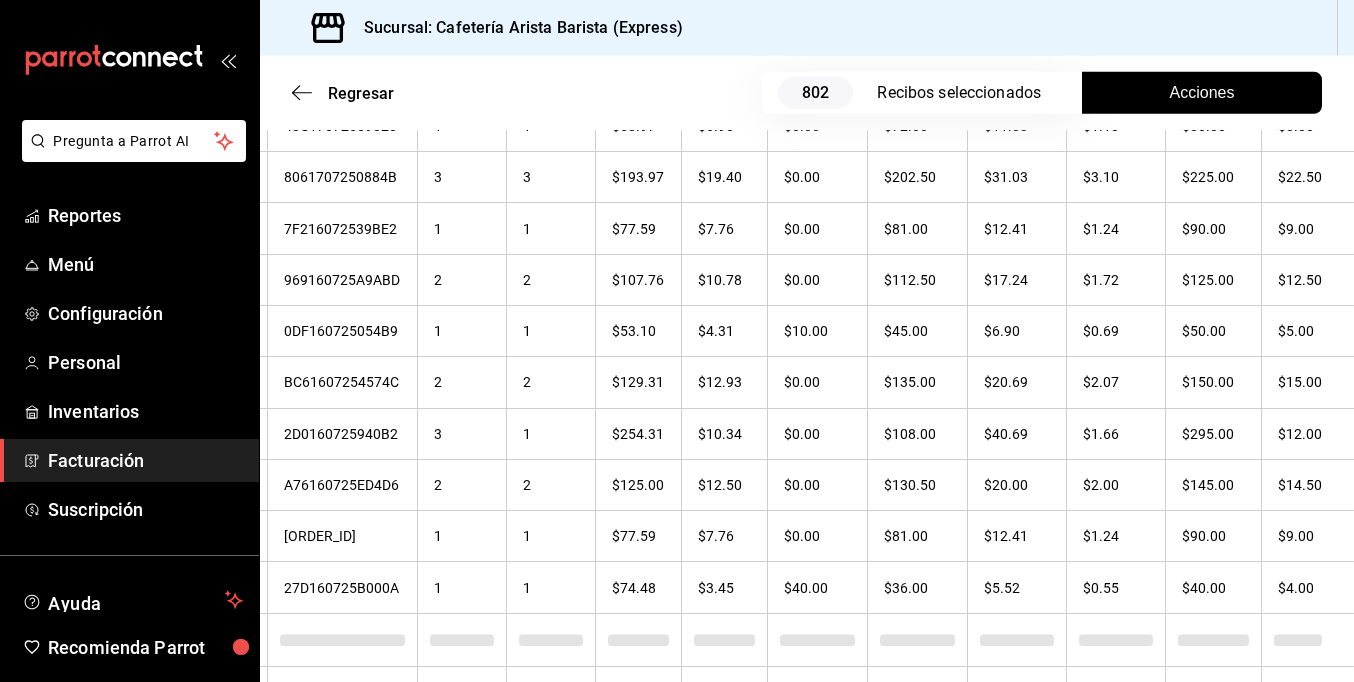 scroll, scrollTop: 21060, scrollLeft: 0, axis: vertical 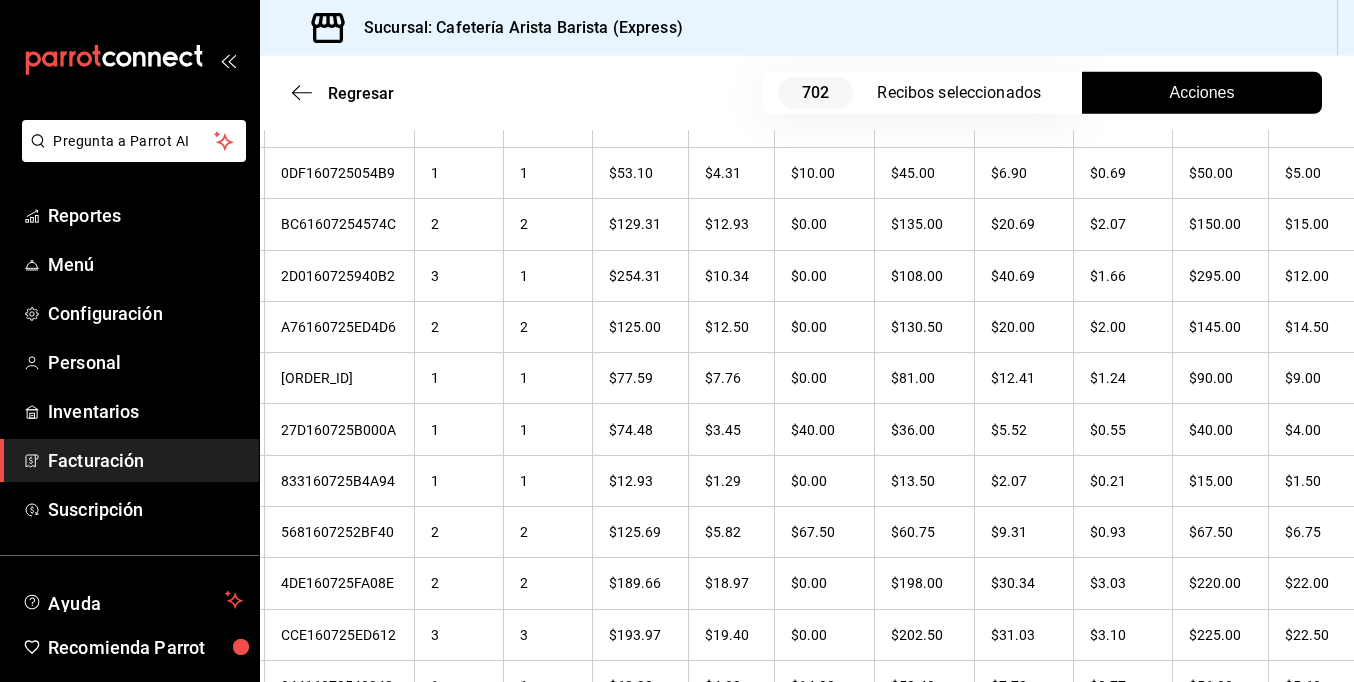 checkbox on "true" 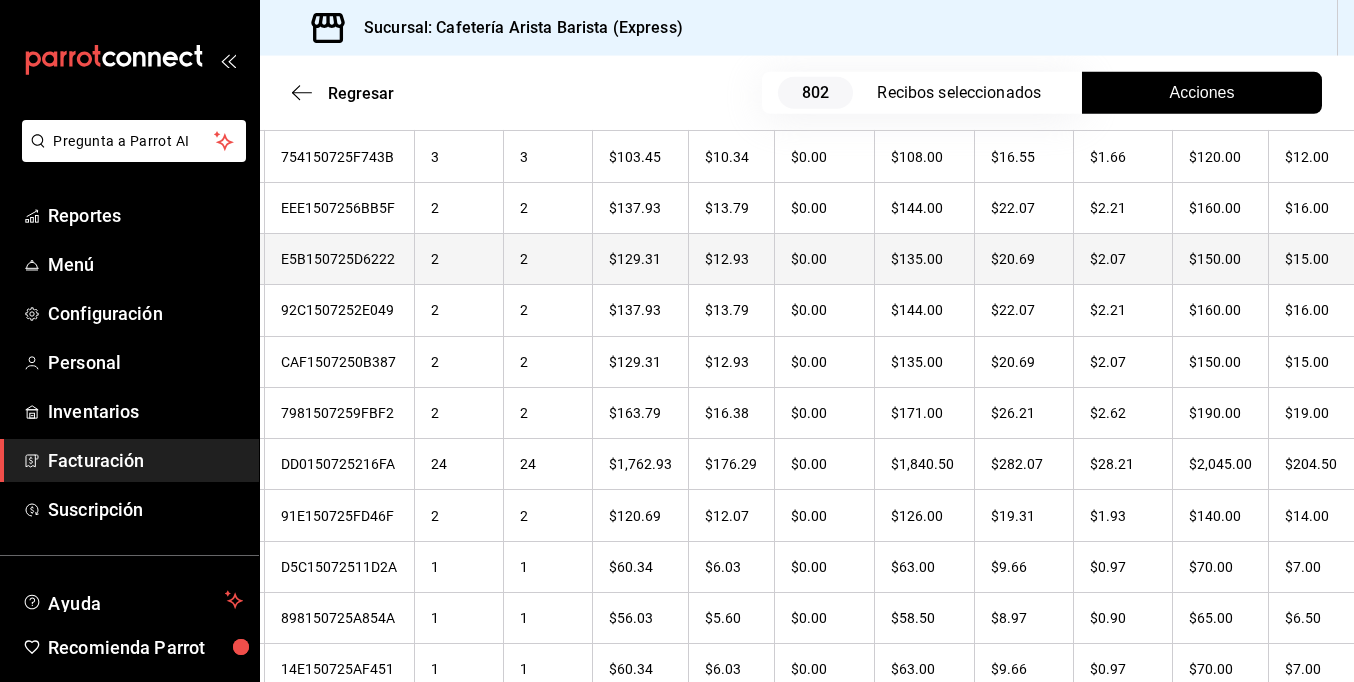 scroll, scrollTop: 24260, scrollLeft: 0, axis: vertical 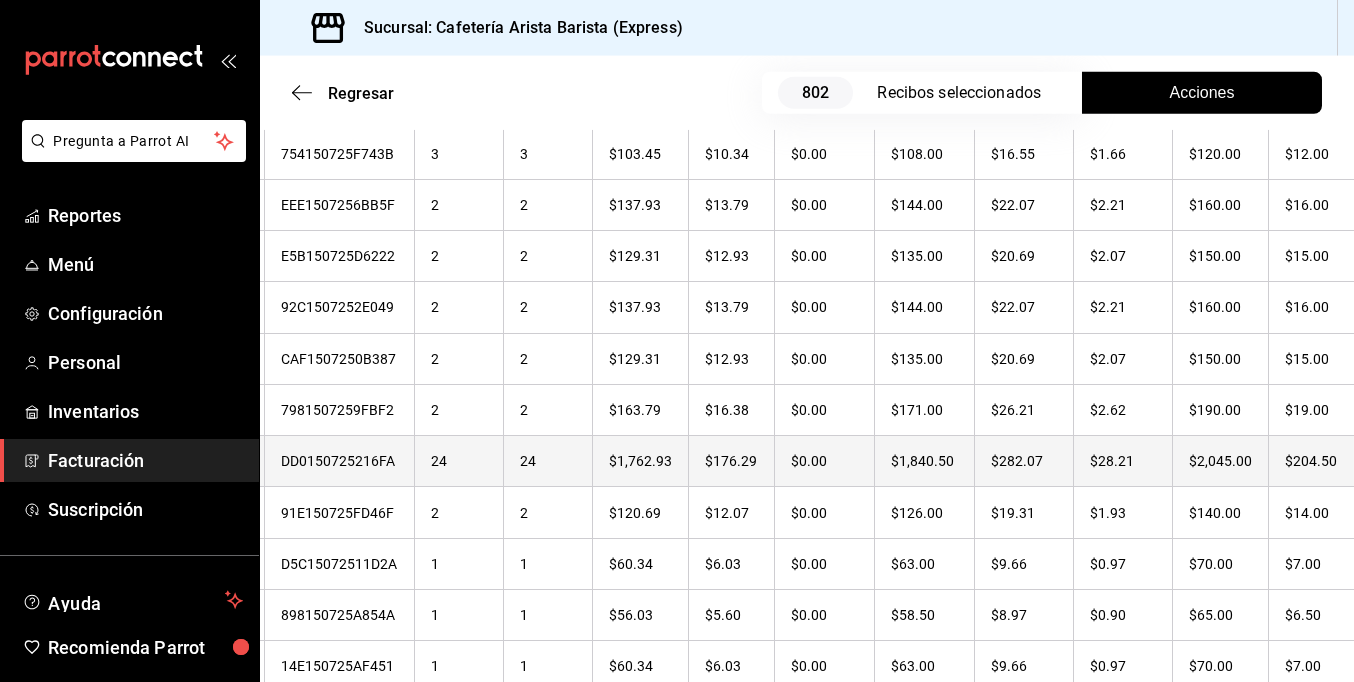 click on "$204.50" at bounding box center [1319, 461] 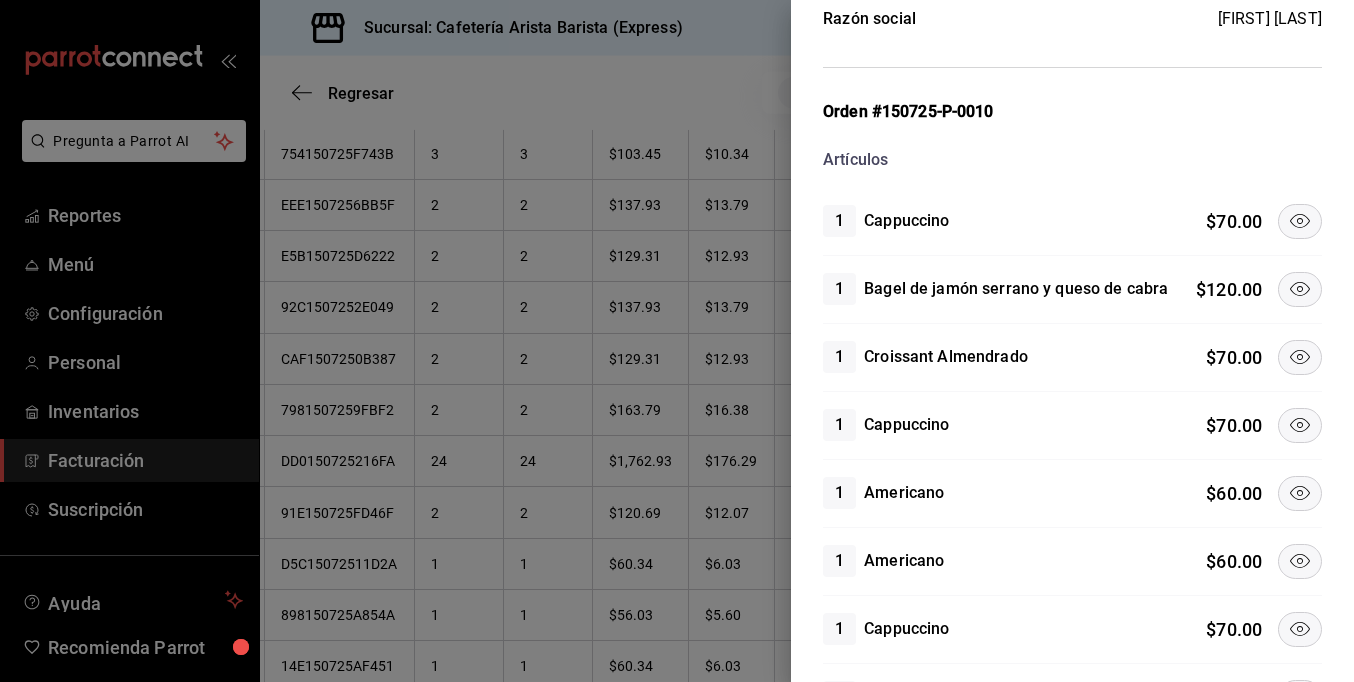 scroll, scrollTop: 200, scrollLeft: 0, axis: vertical 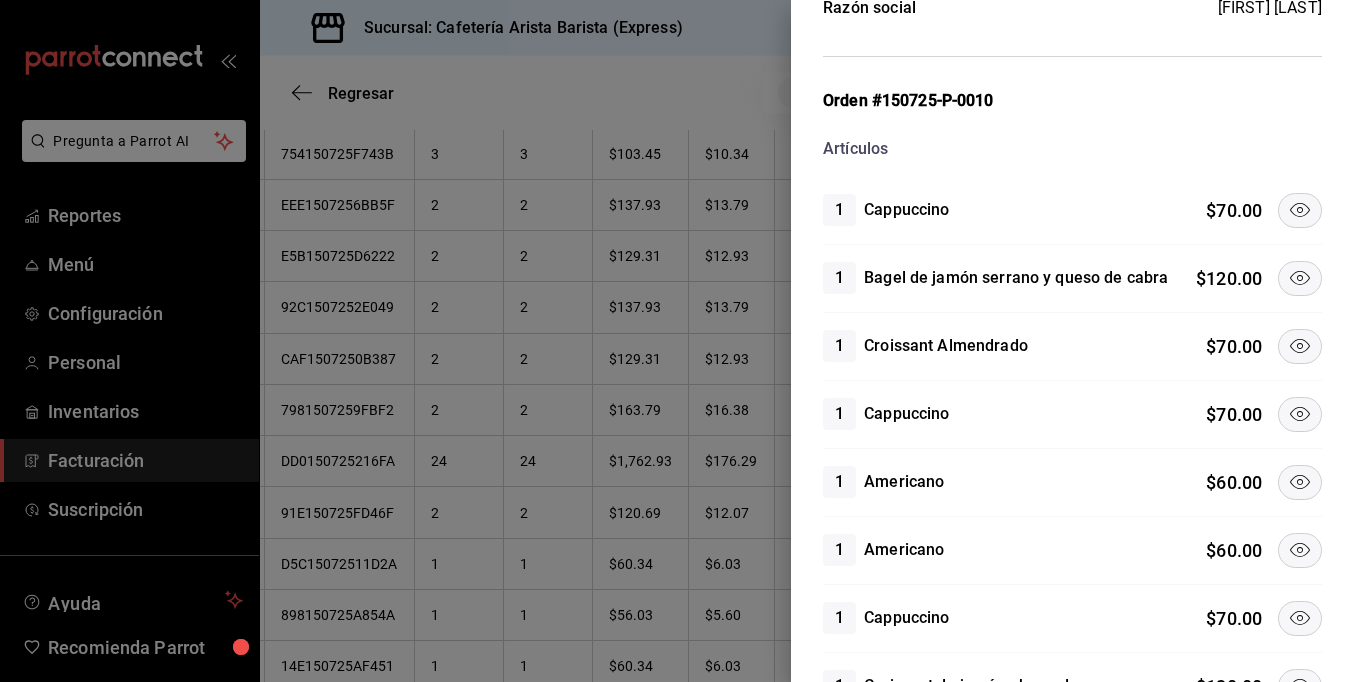 click at bounding box center (1300, 210) 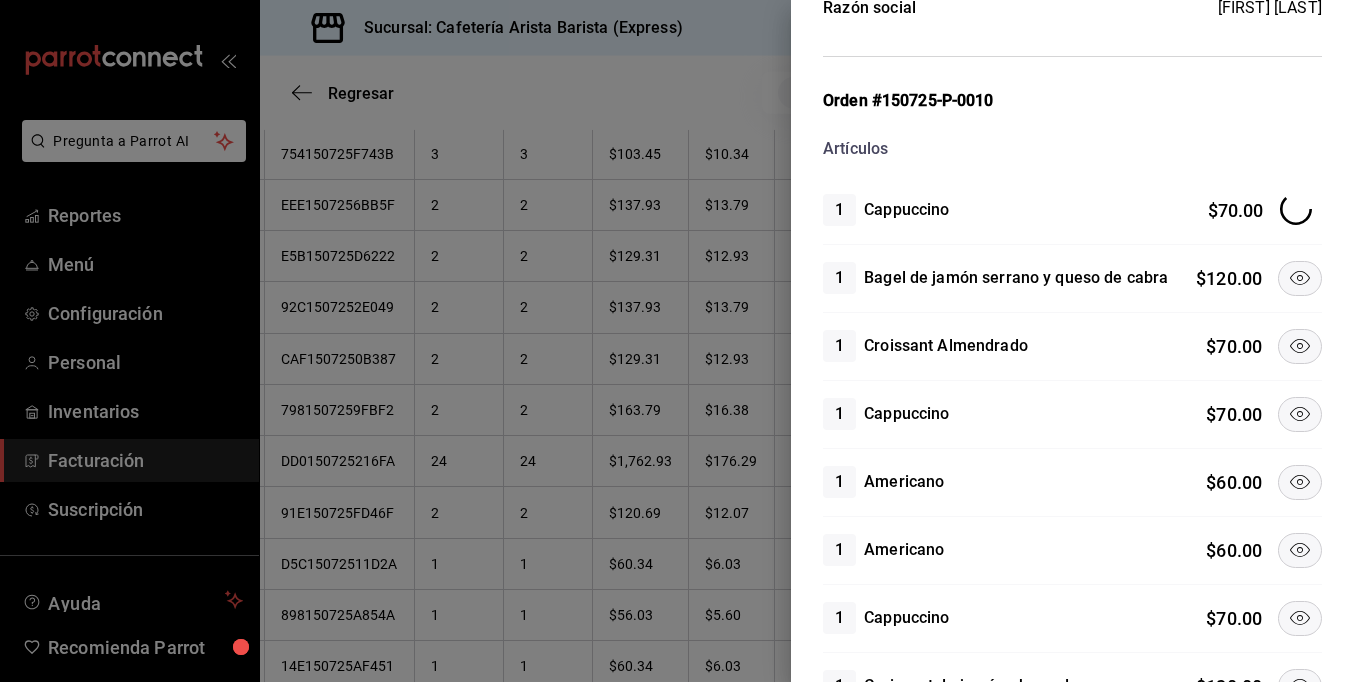 click 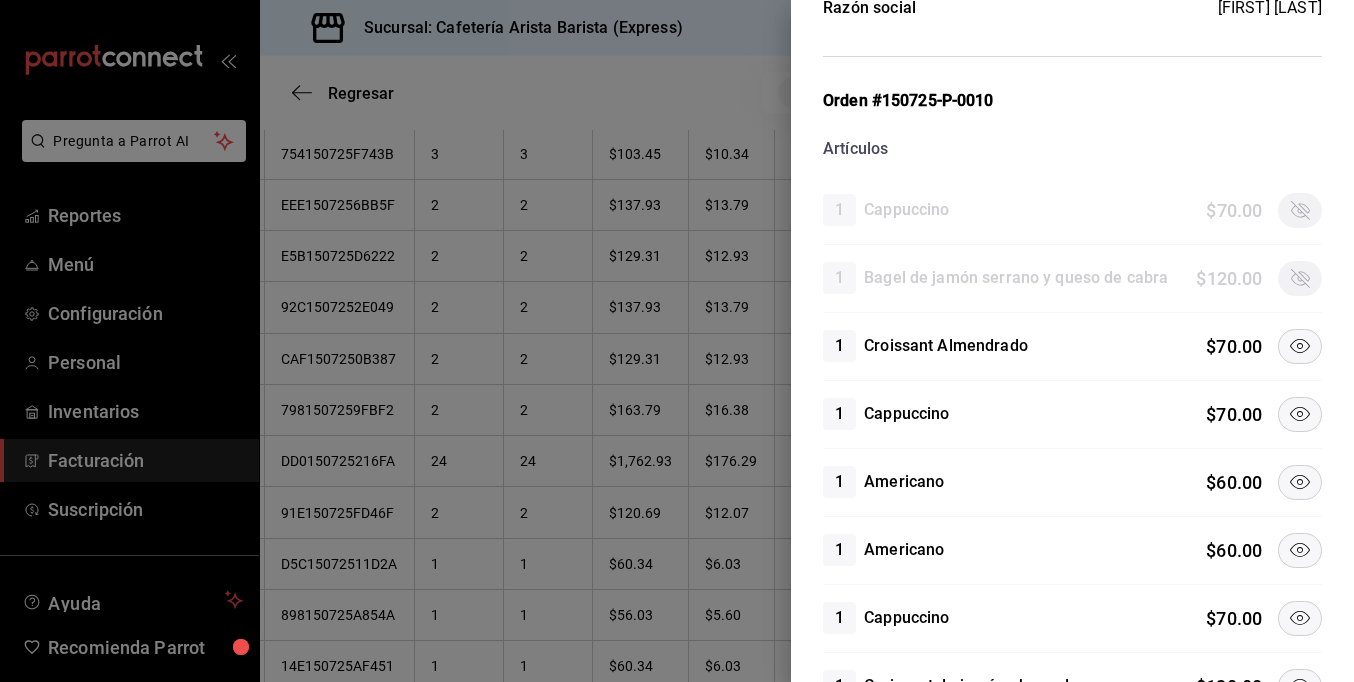 click 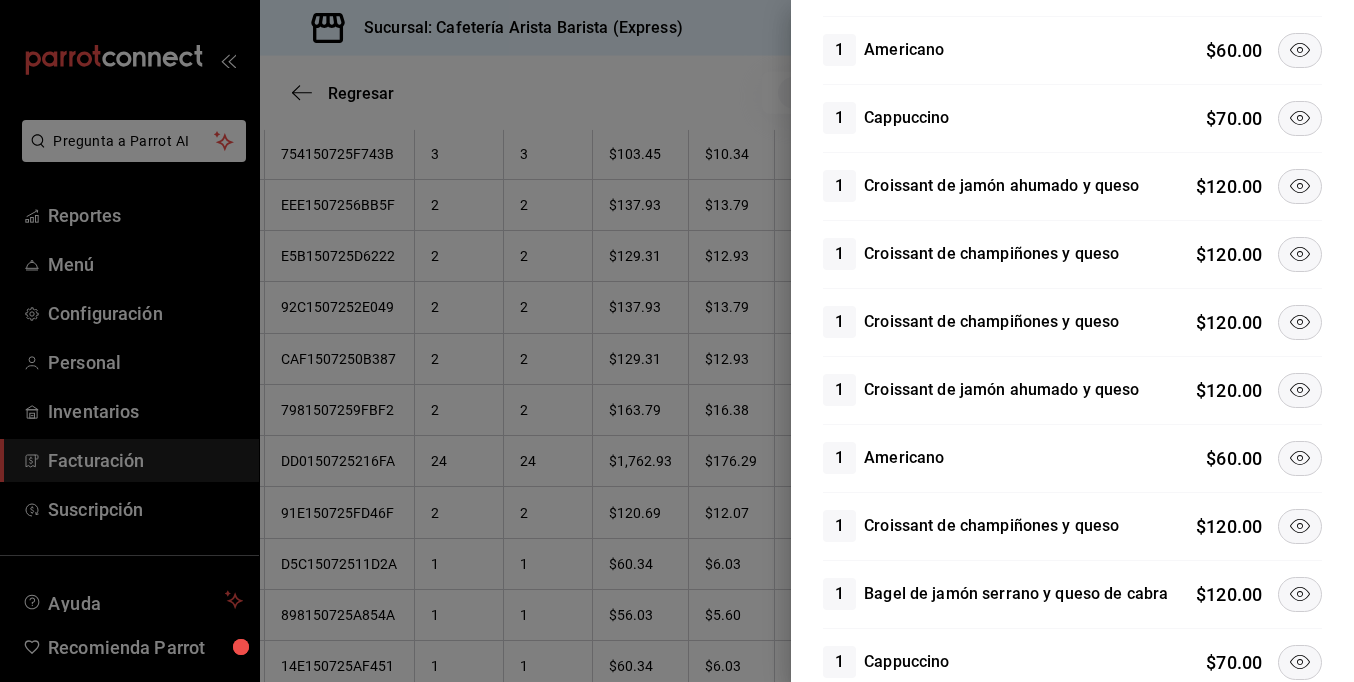 scroll, scrollTop: 800, scrollLeft: 0, axis: vertical 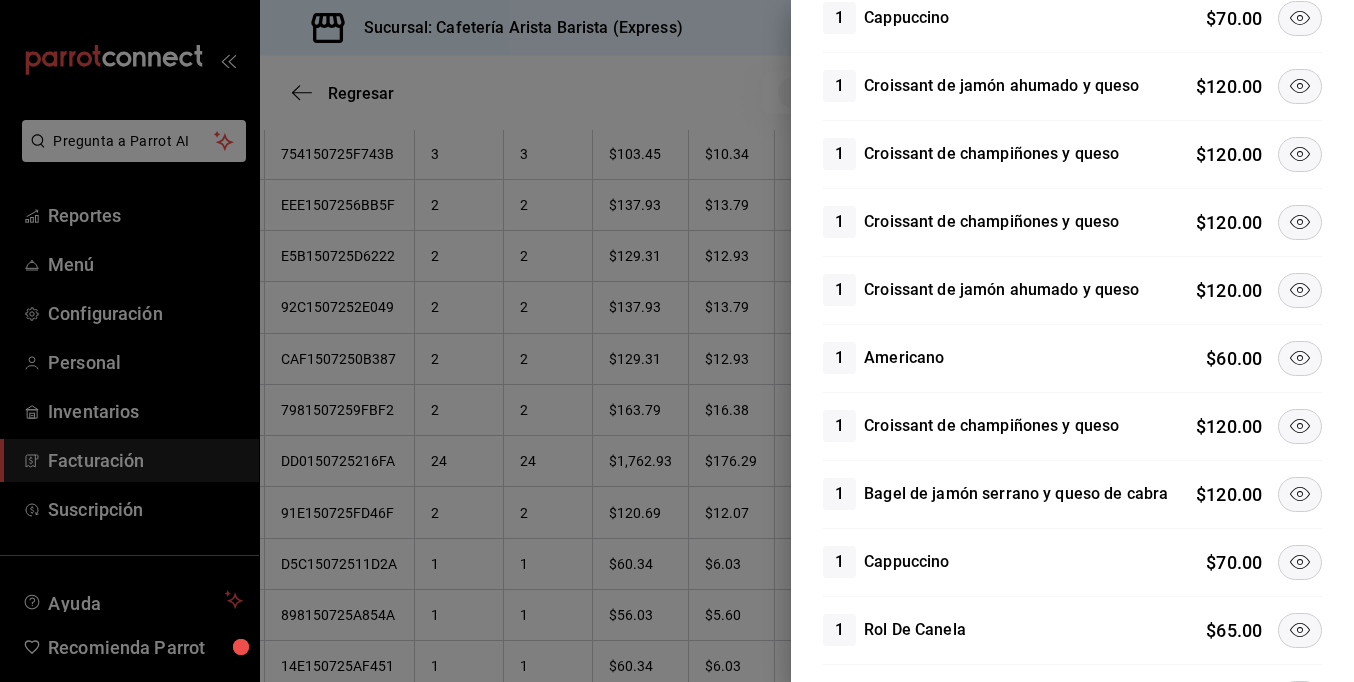 click at bounding box center [1300, 222] 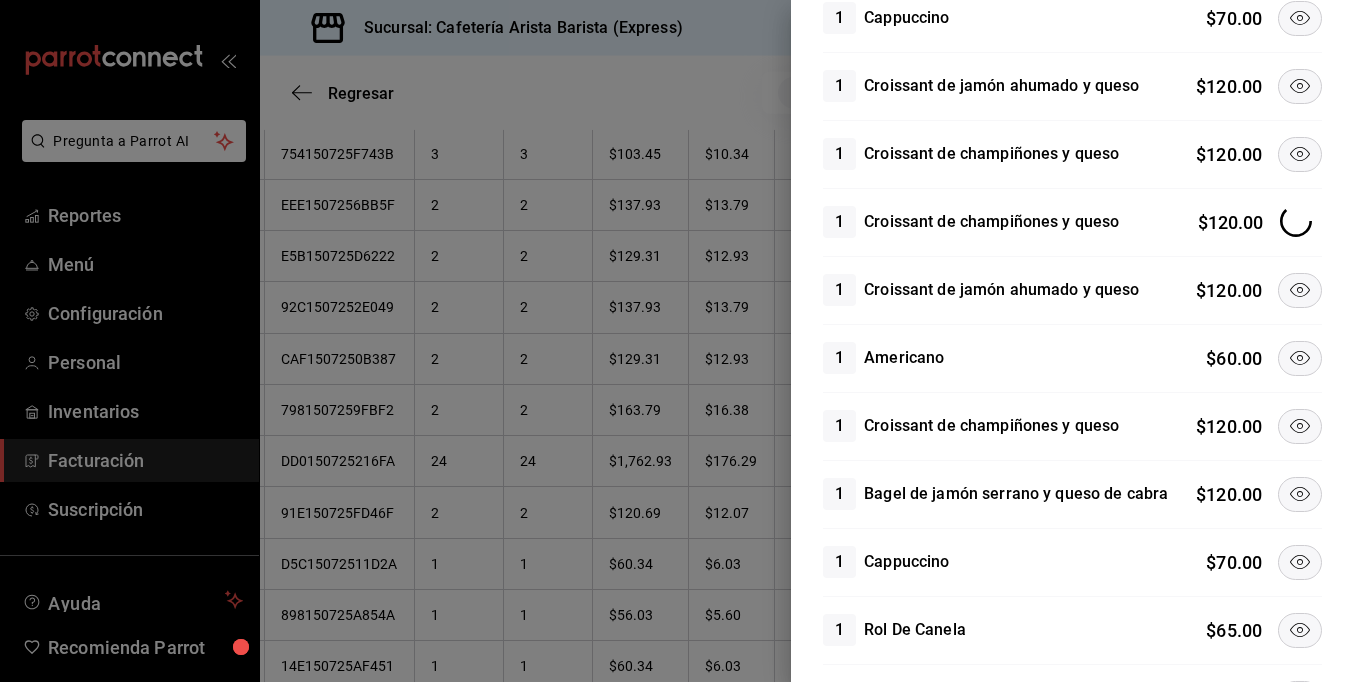 click 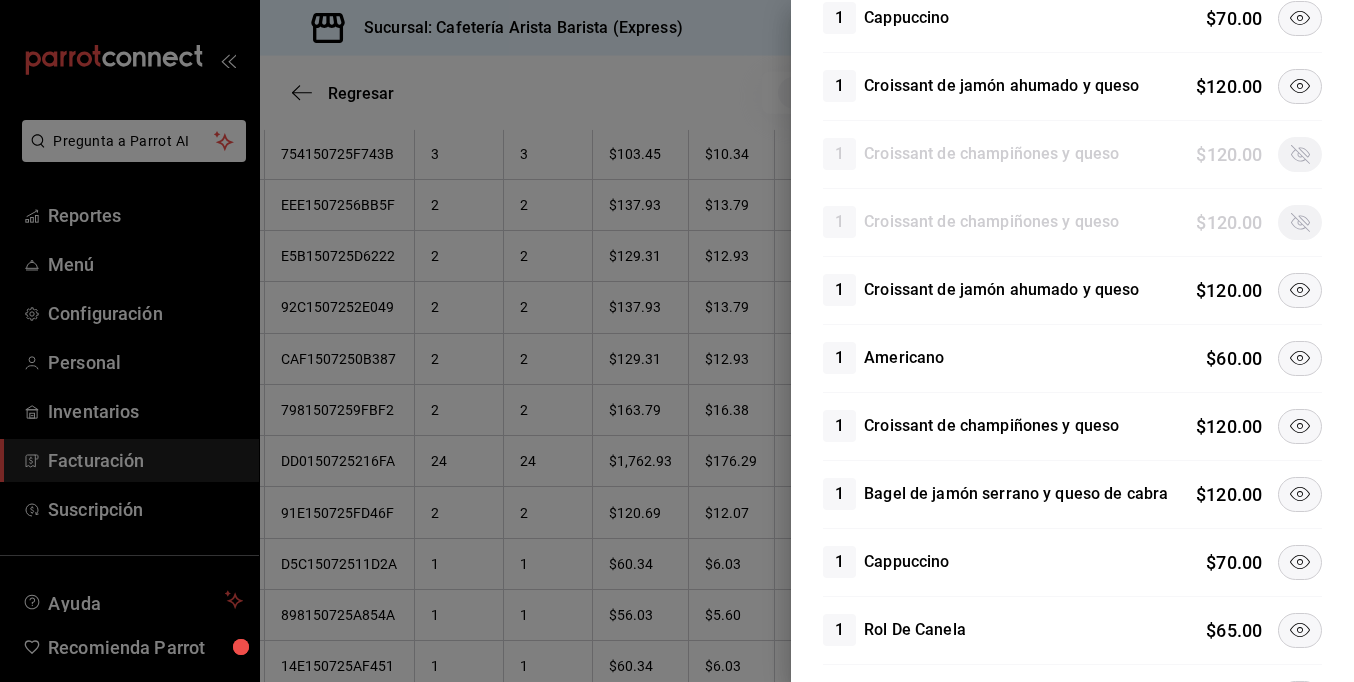 click 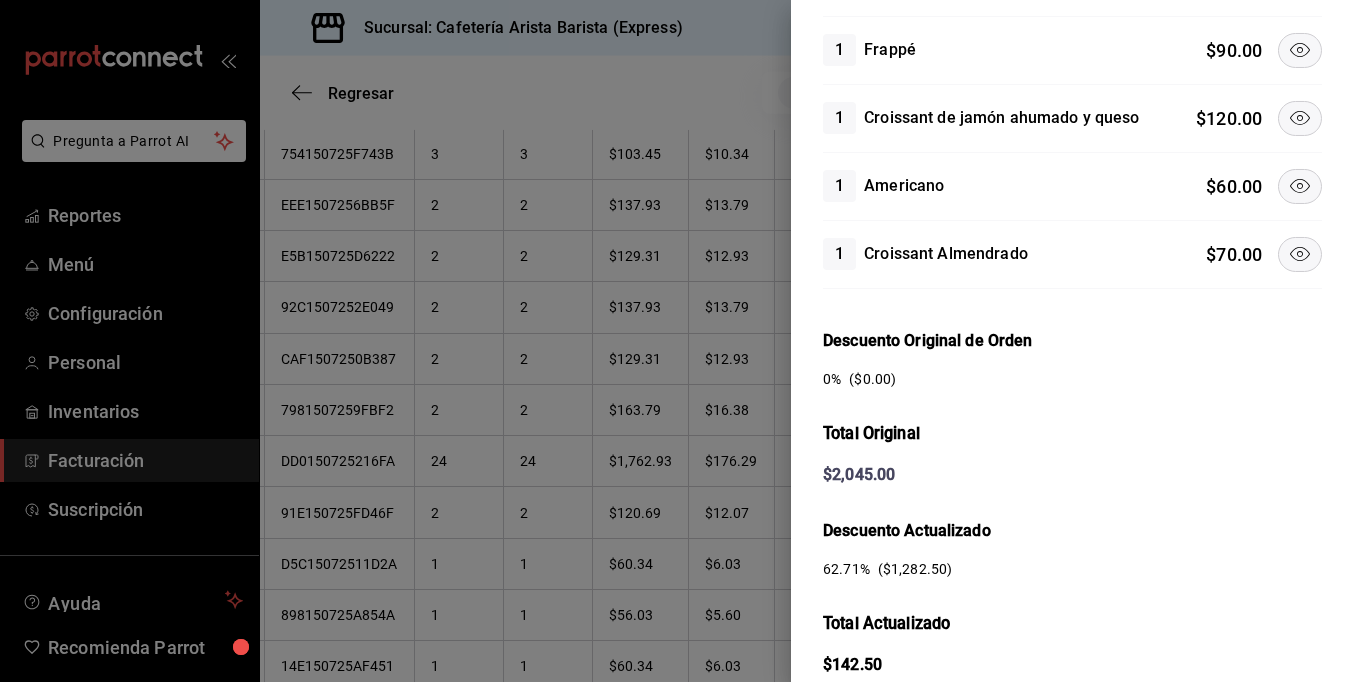 scroll, scrollTop: 1800, scrollLeft: 0, axis: vertical 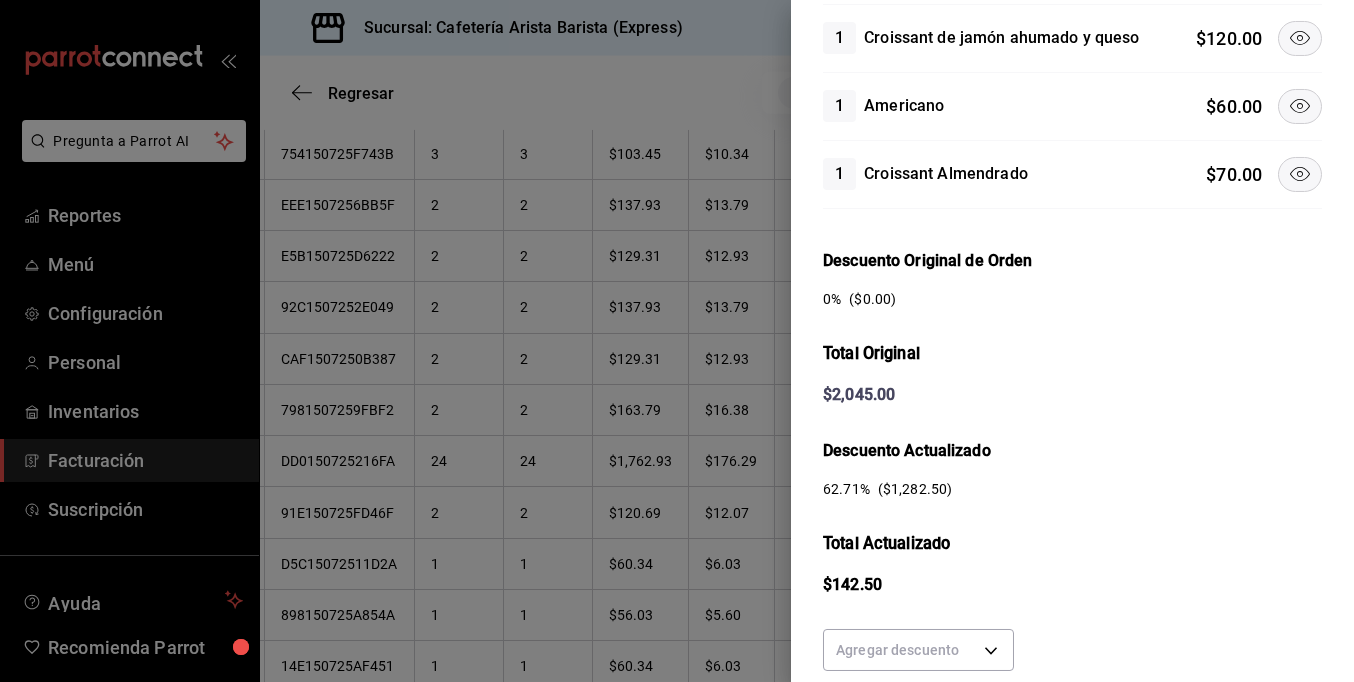 click 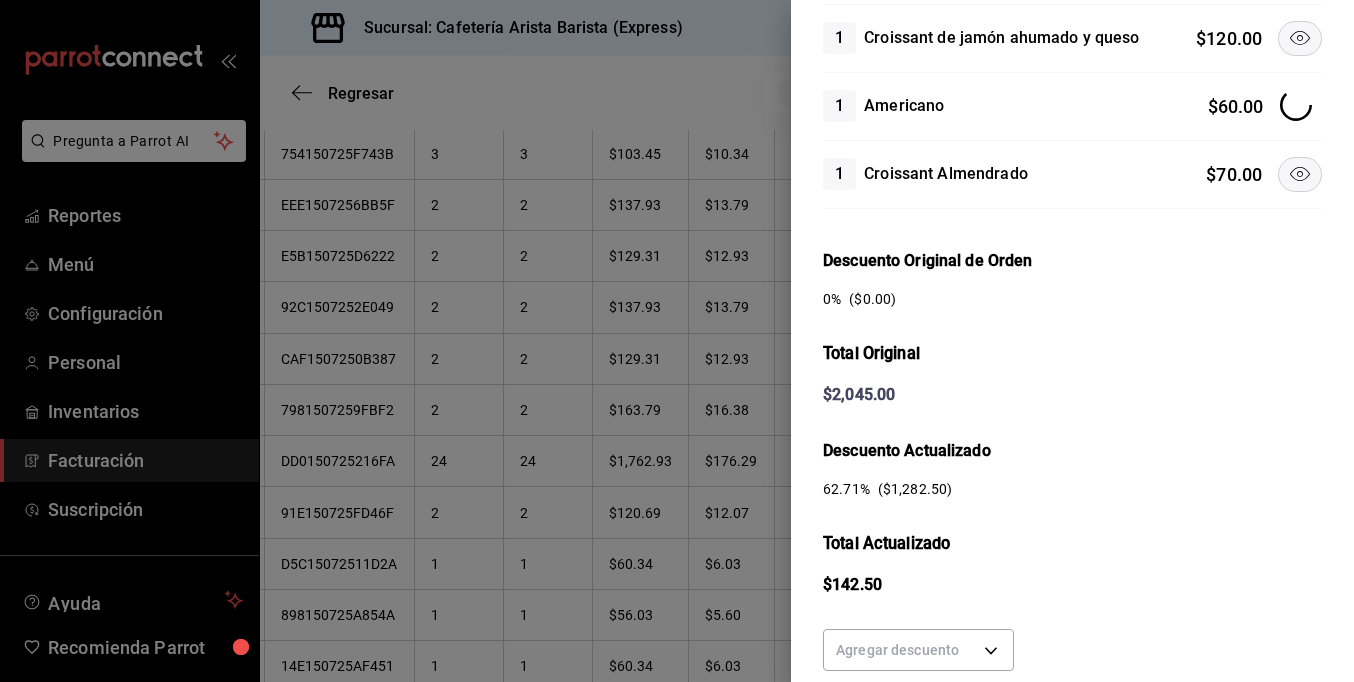 click 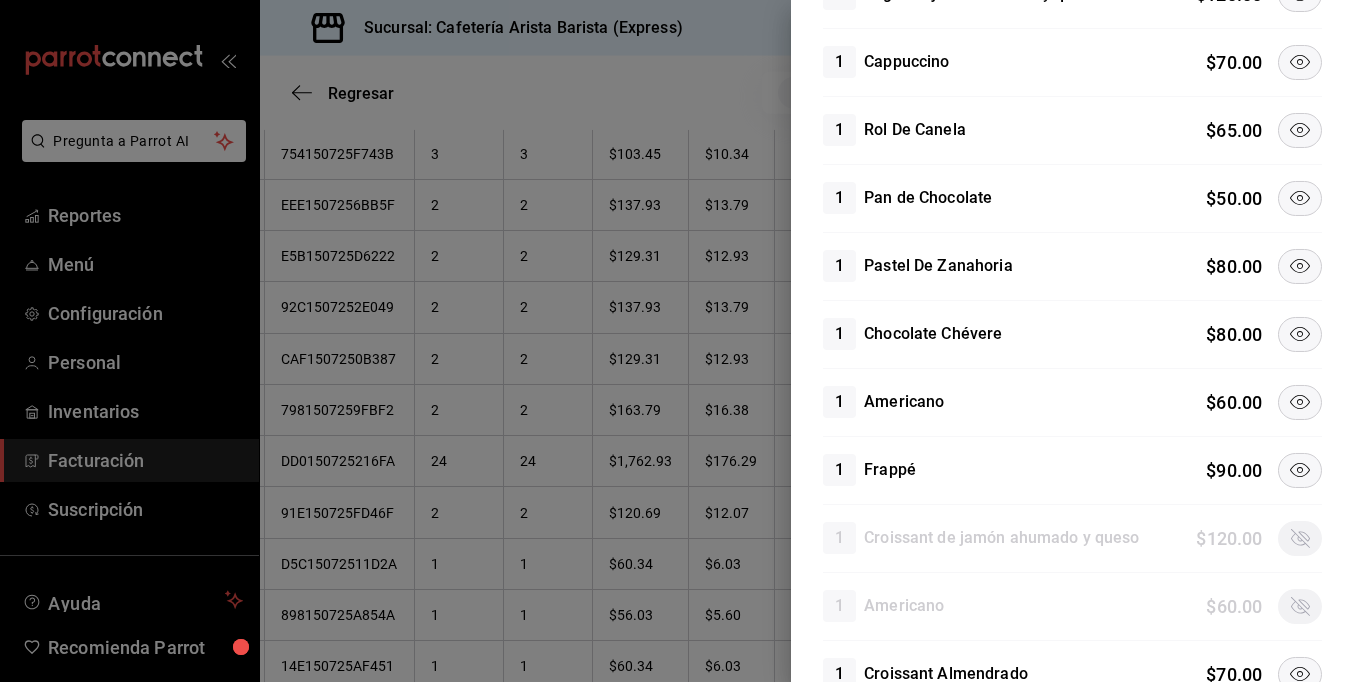 scroll, scrollTop: 1200, scrollLeft: 0, axis: vertical 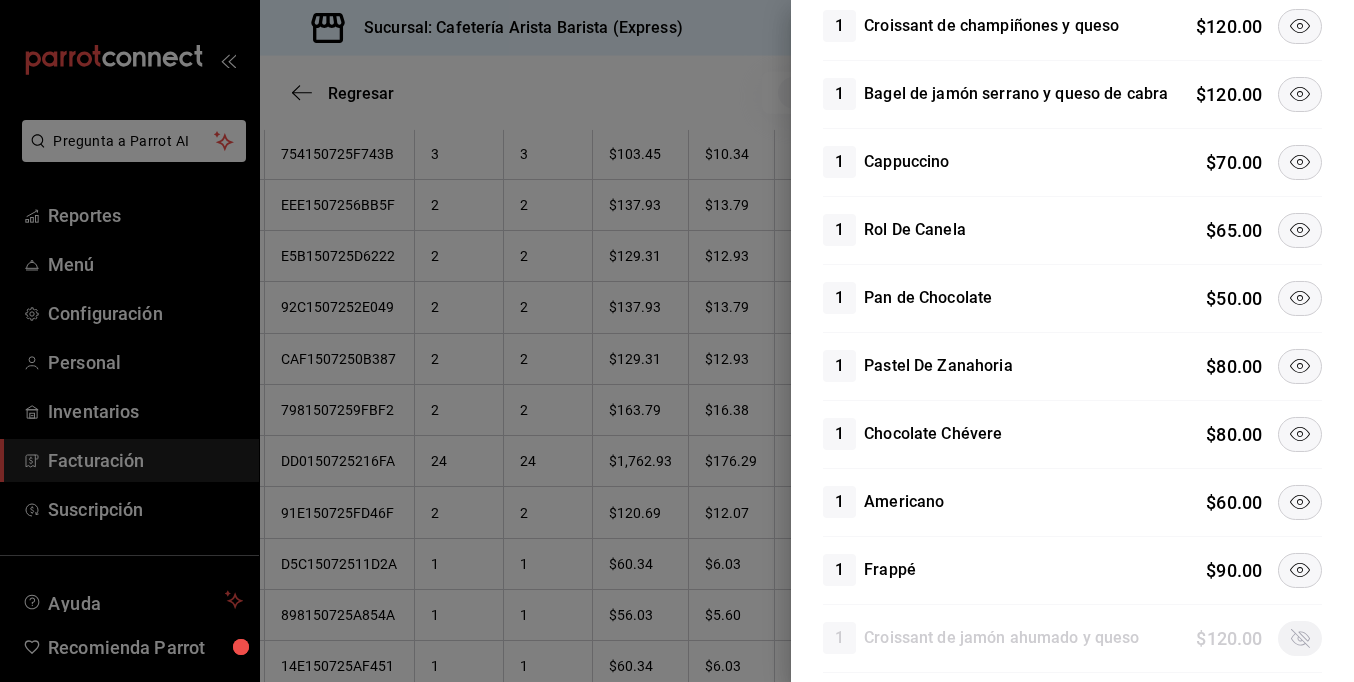 click on "1 Bagel de jamón serrano y queso de cabra $ 120.00" at bounding box center [1072, 94] 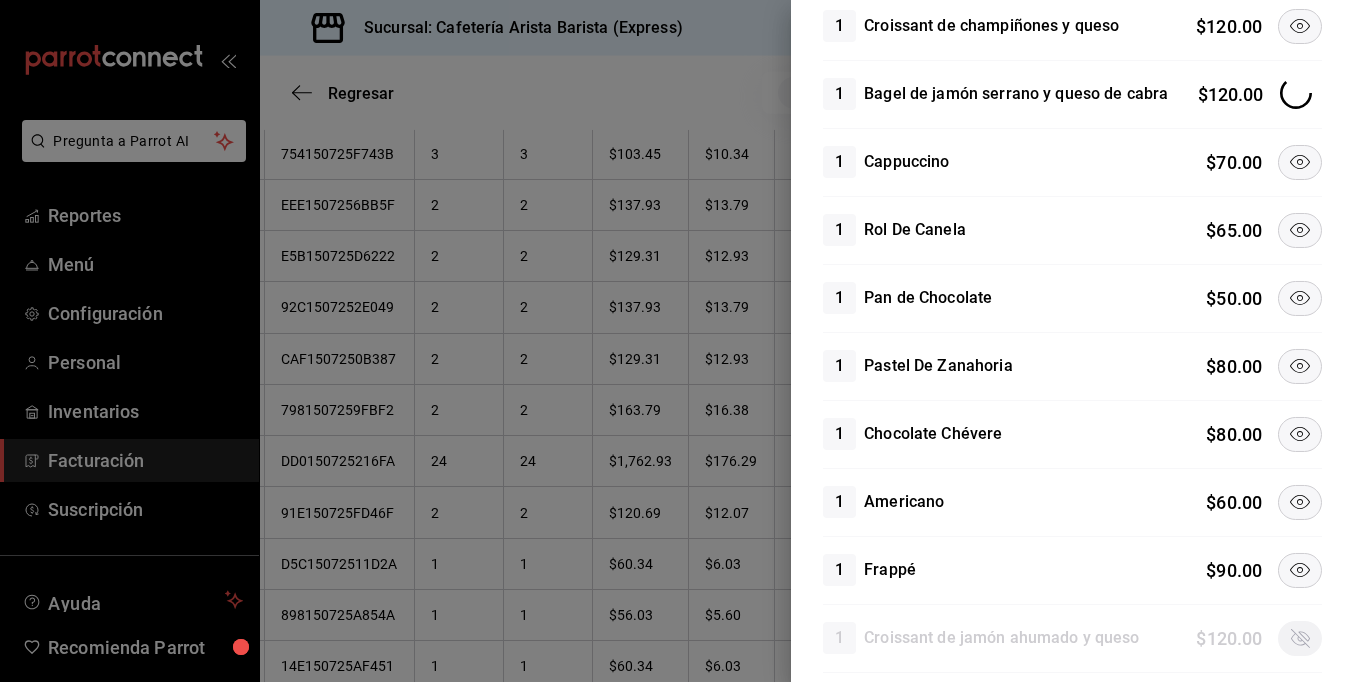 click 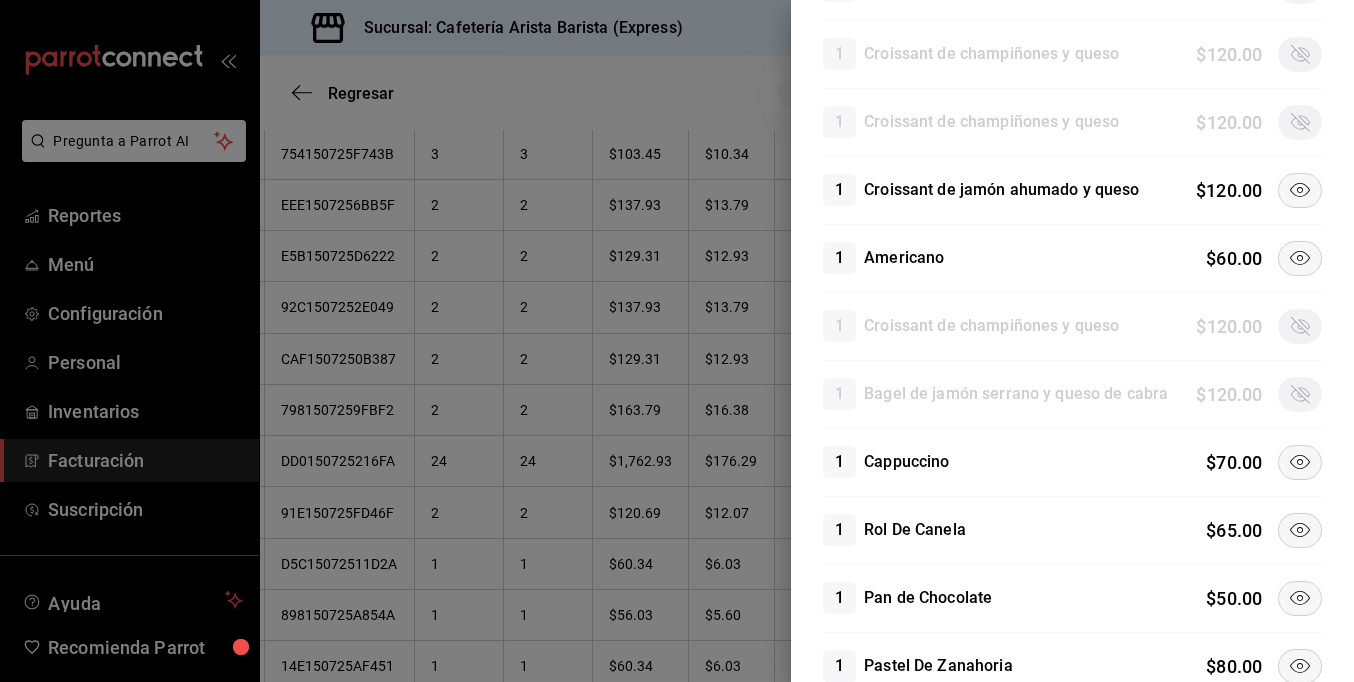 scroll, scrollTop: 800, scrollLeft: 0, axis: vertical 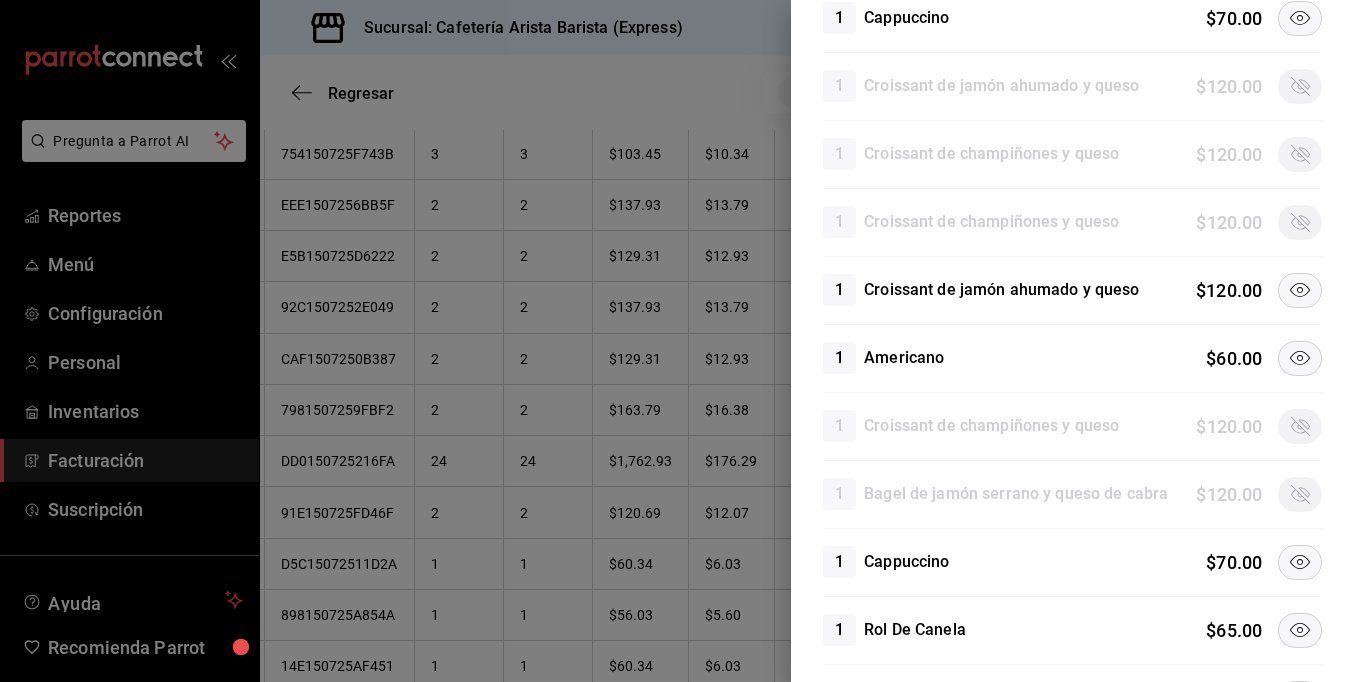 click 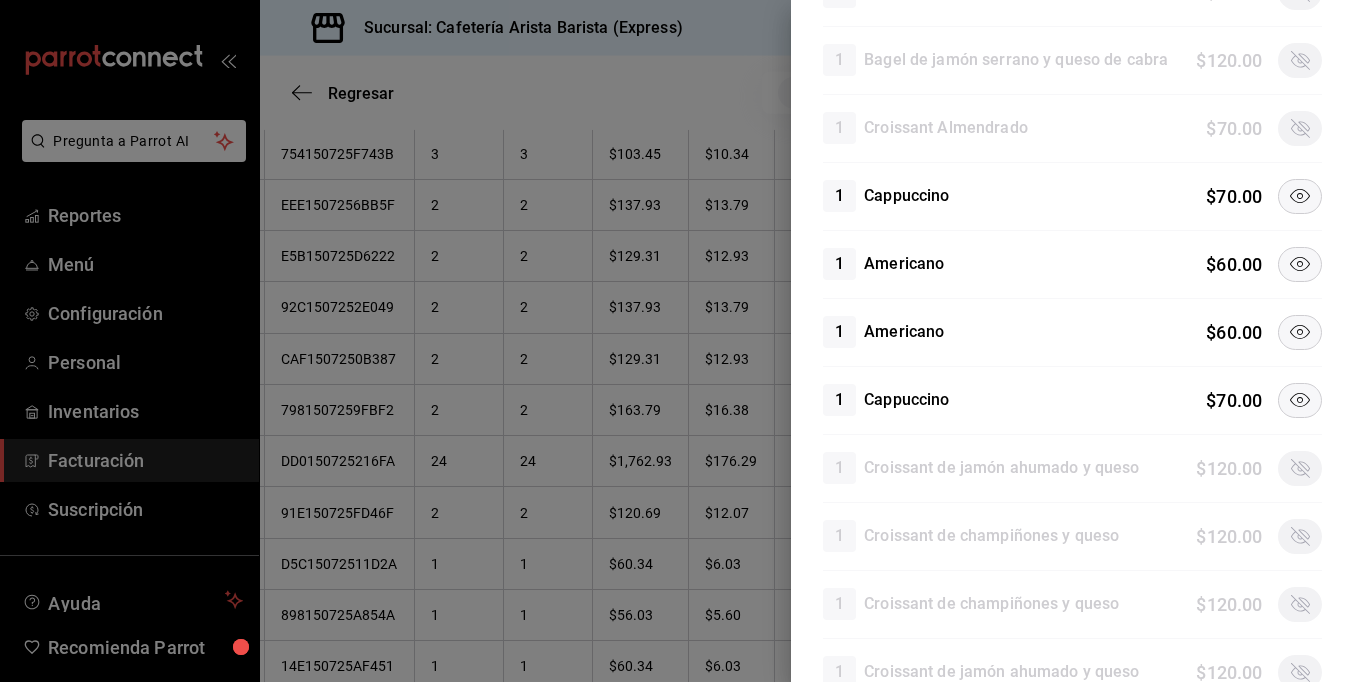 scroll, scrollTop: 300, scrollLeft: 0, axis: vertical 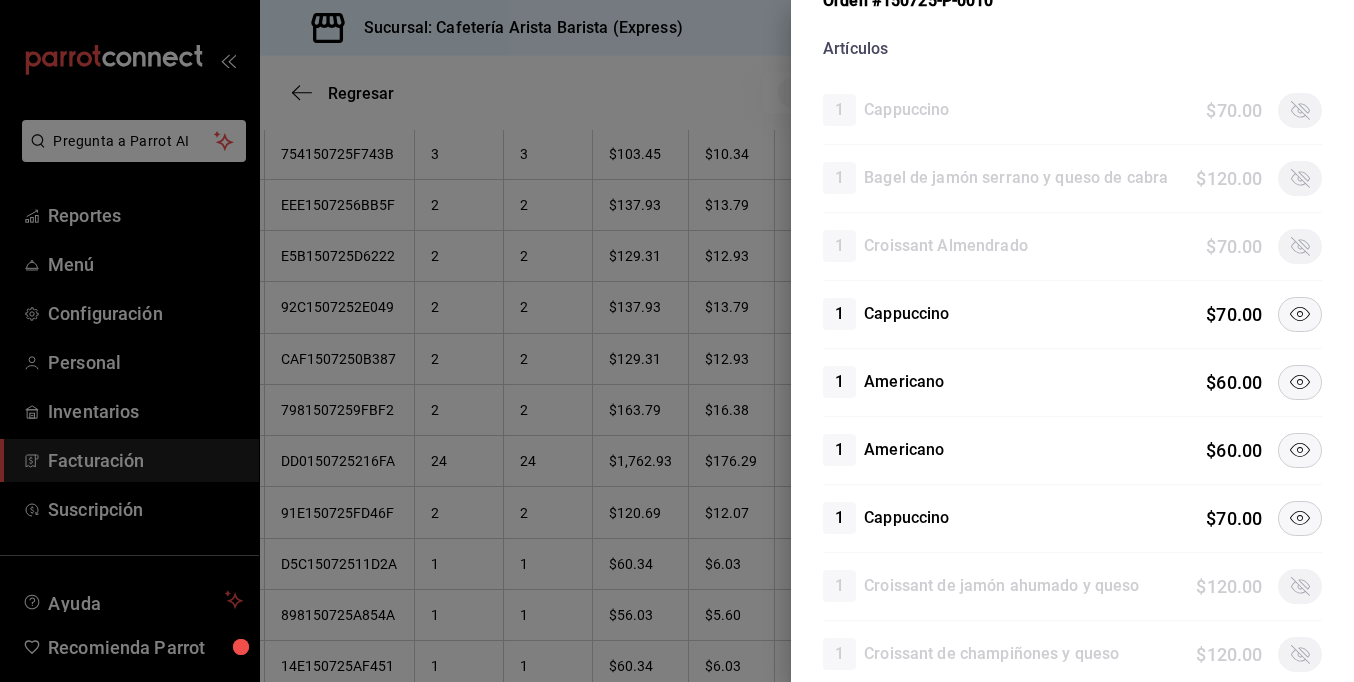 click 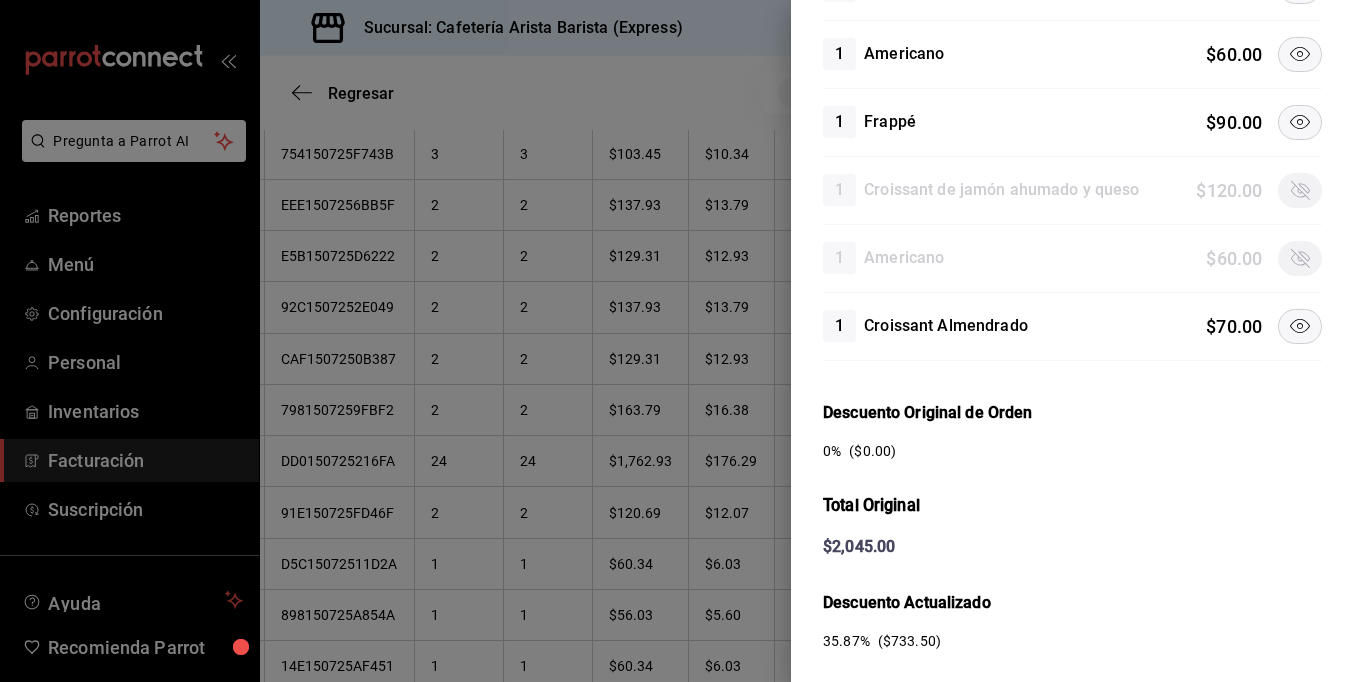 scroll, scrollTop: 1648, scrollLeft: 0, axis: vertical 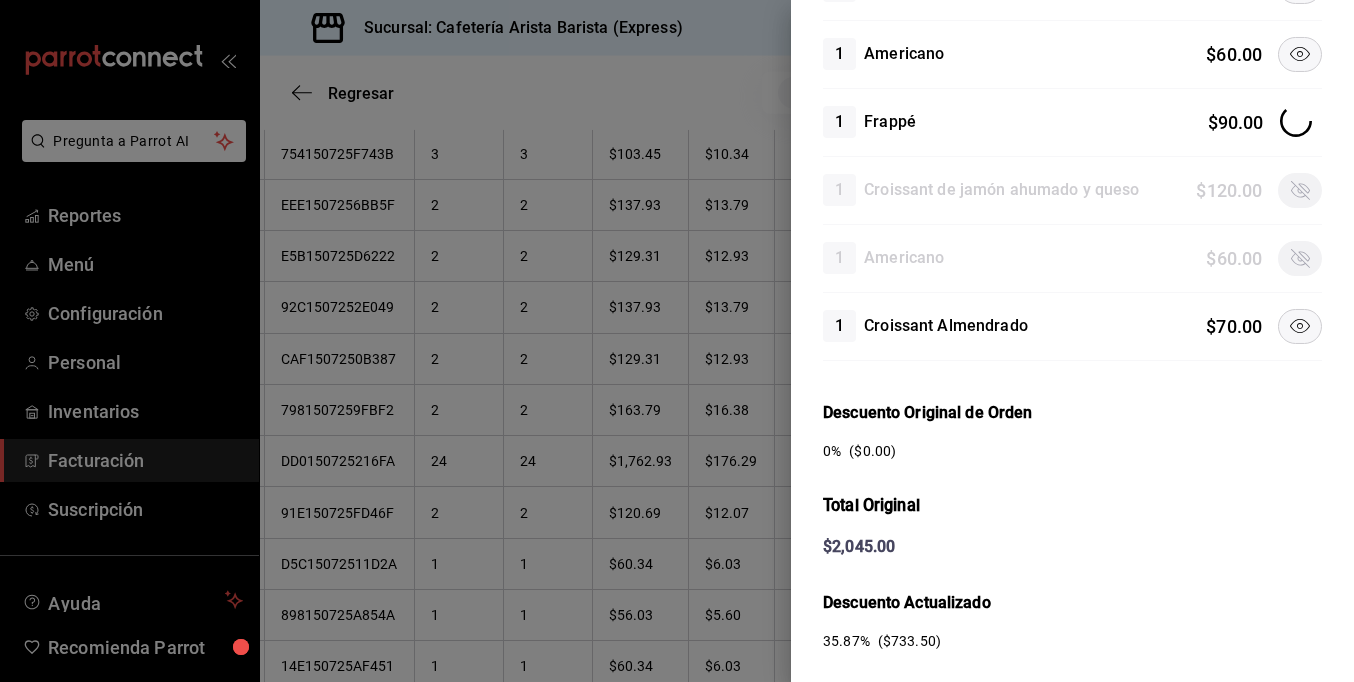 click 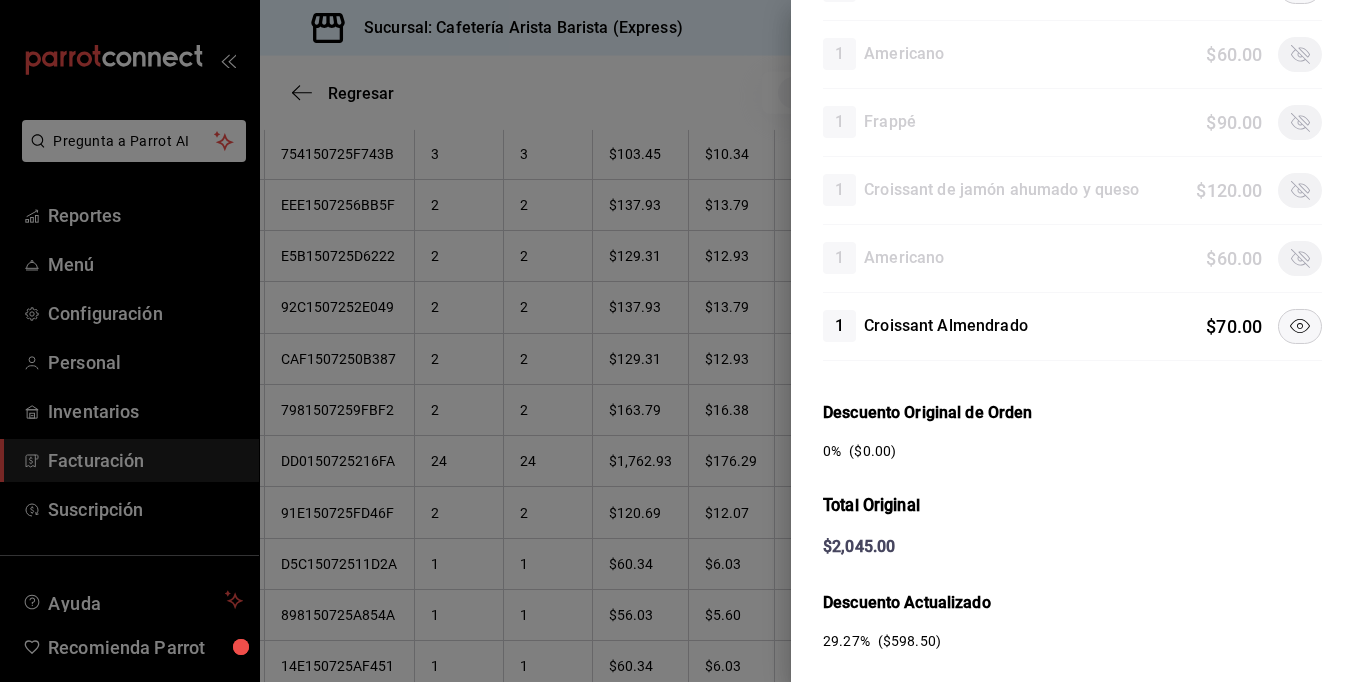 click 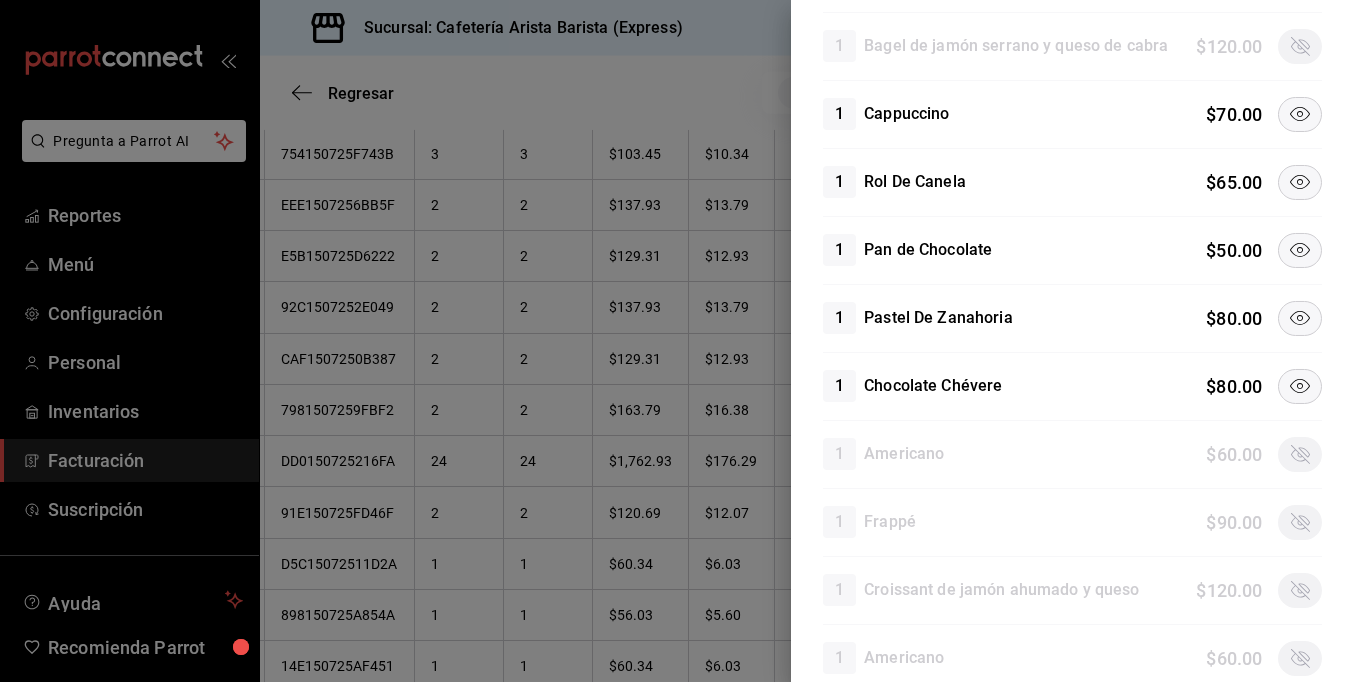 scroll, scrollTop: 1248, scrollLeft: 0, axis: vertical 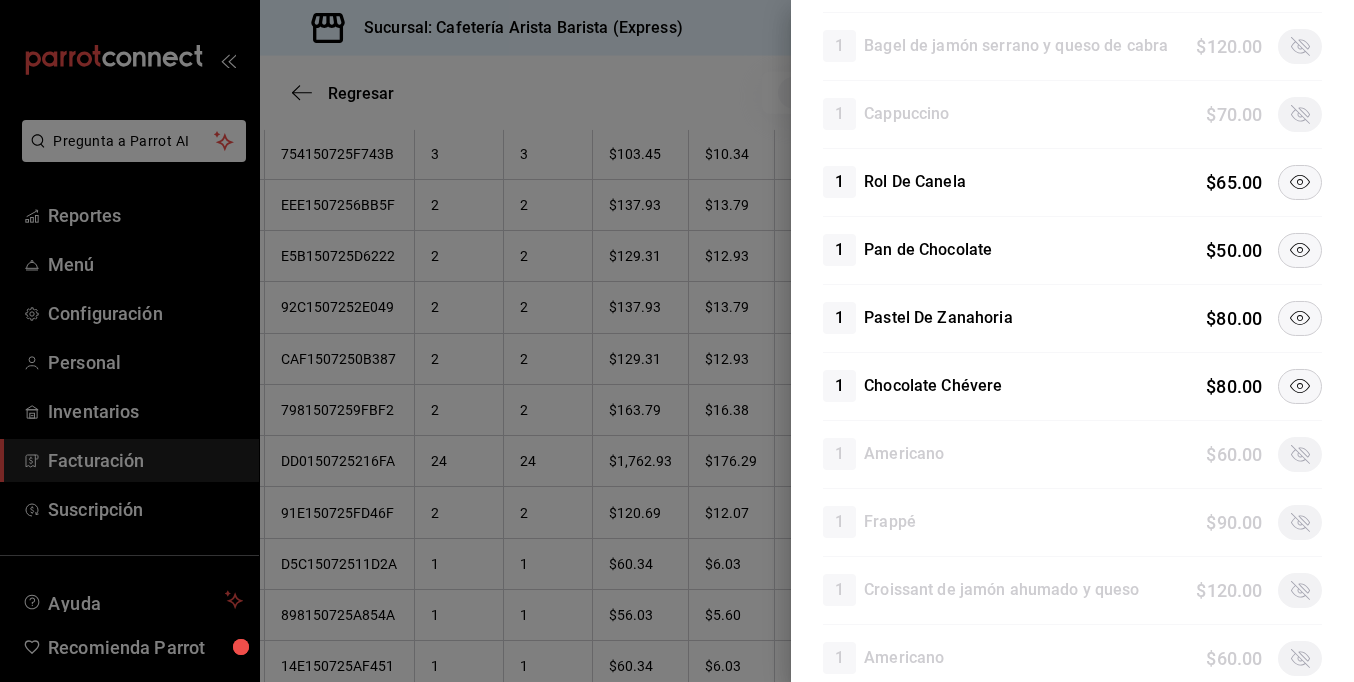 click on "1 Rol De Canela $ 65.00" at bounding box center [1072, 182] 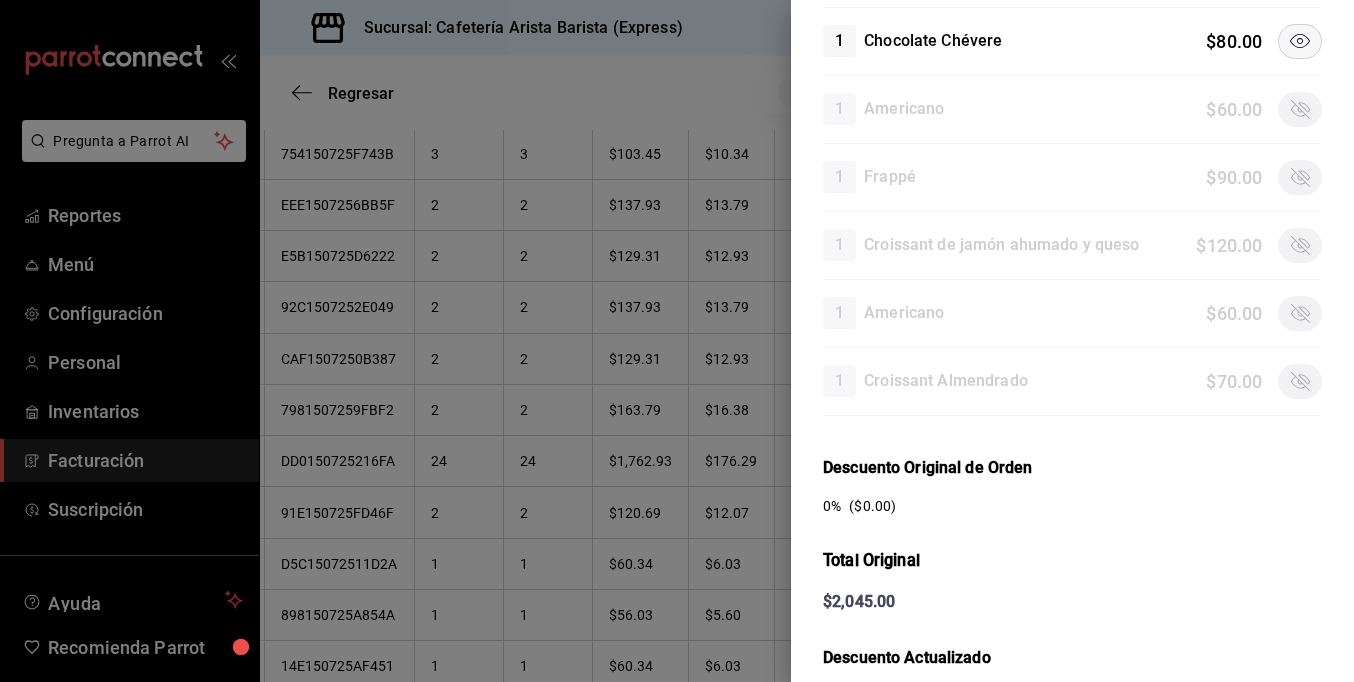 scroll, scrollTop: 1448, scrollLeft: 0, axis: vertical 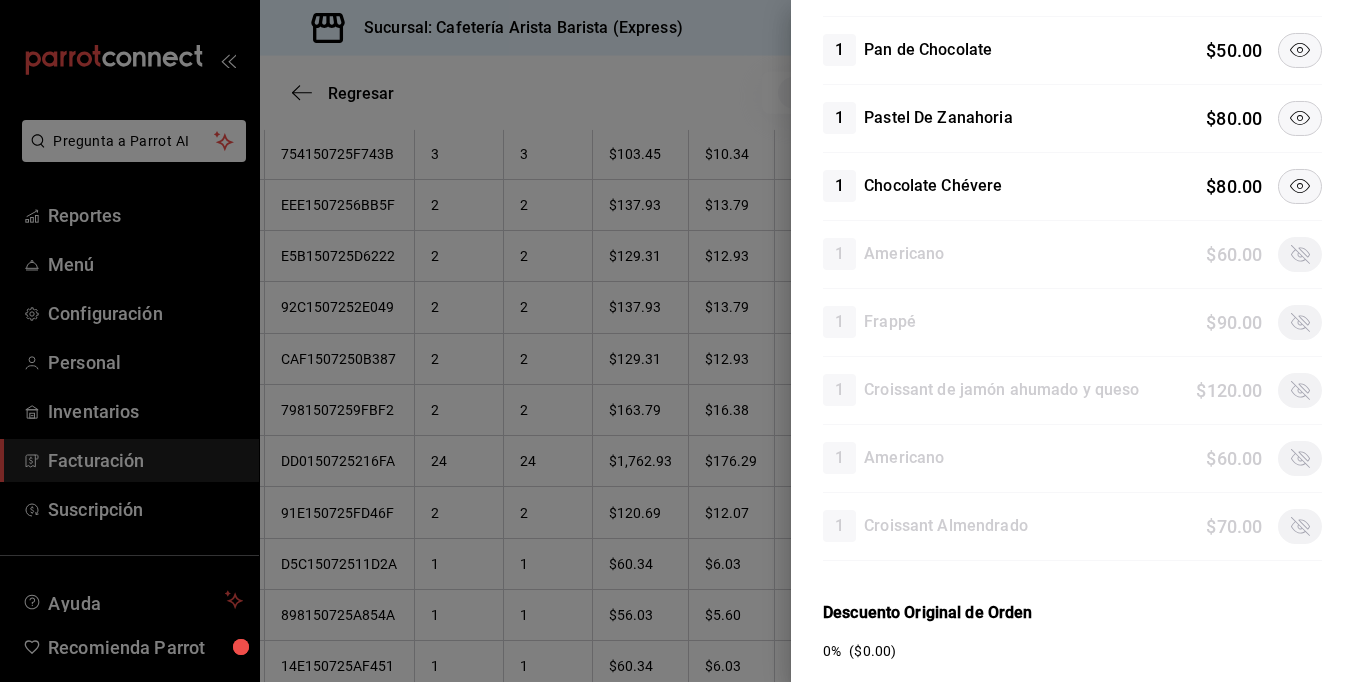 click 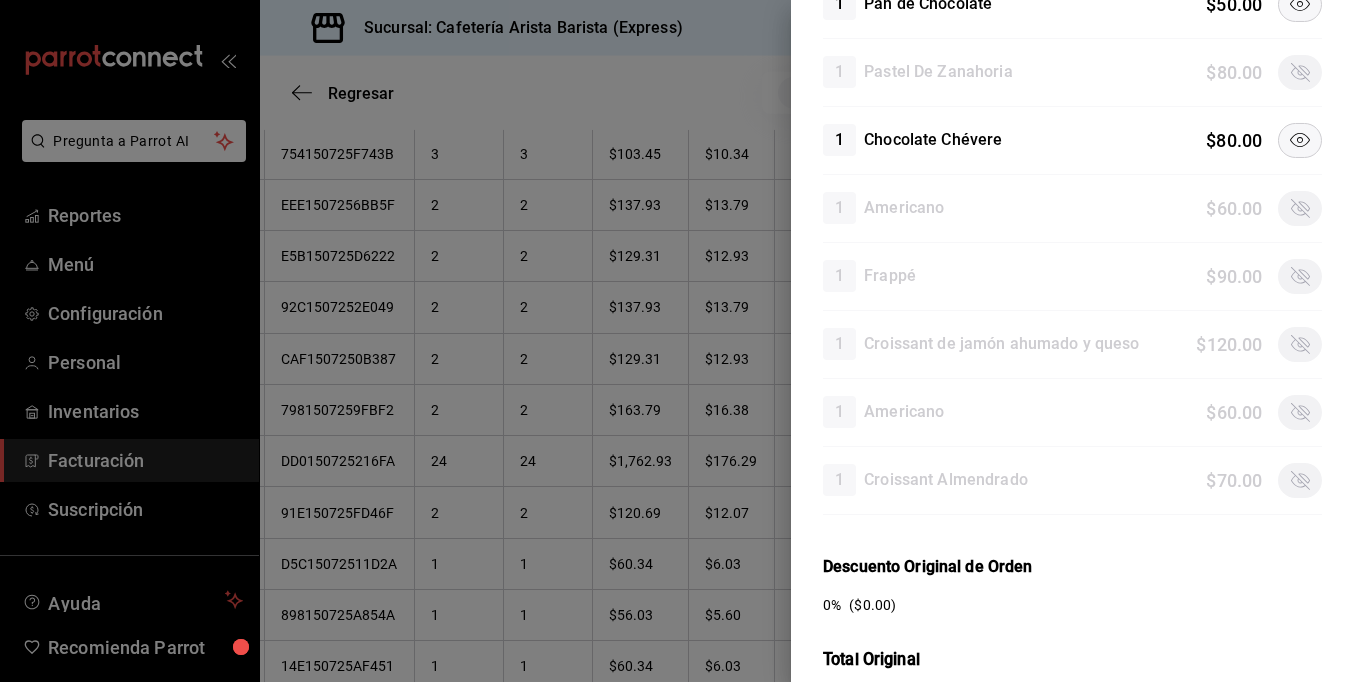 scroll, scrollTop: 1348, scrollLeft: 0, axis: vertical 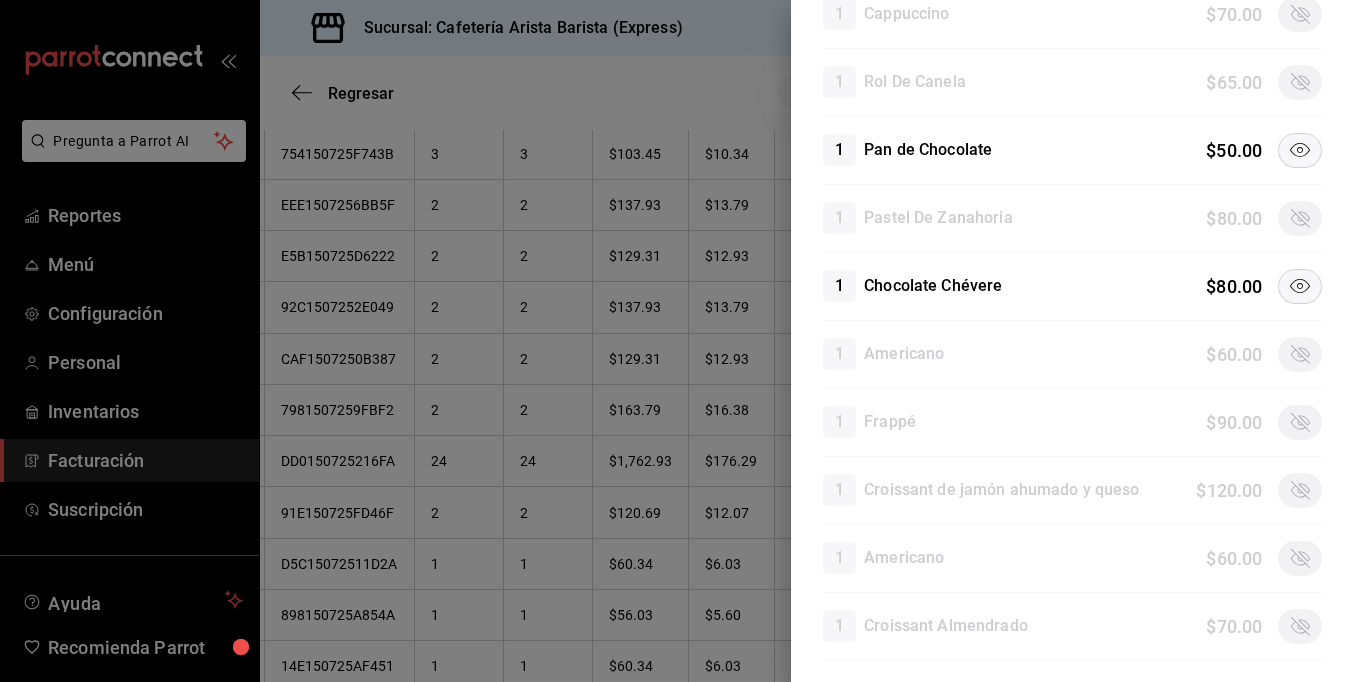 click at bounding box center (1300, 150) 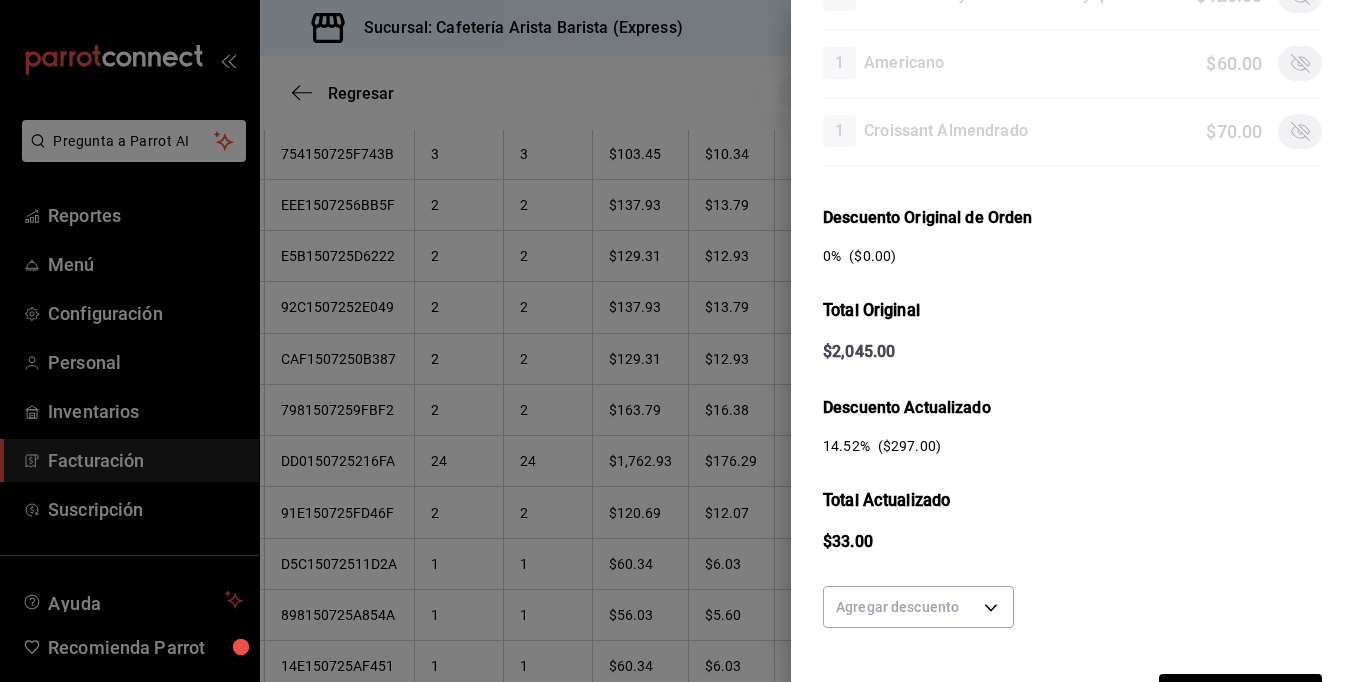 scroll, scrollTop: 1948, scrollLeft: 0, axis: vertical 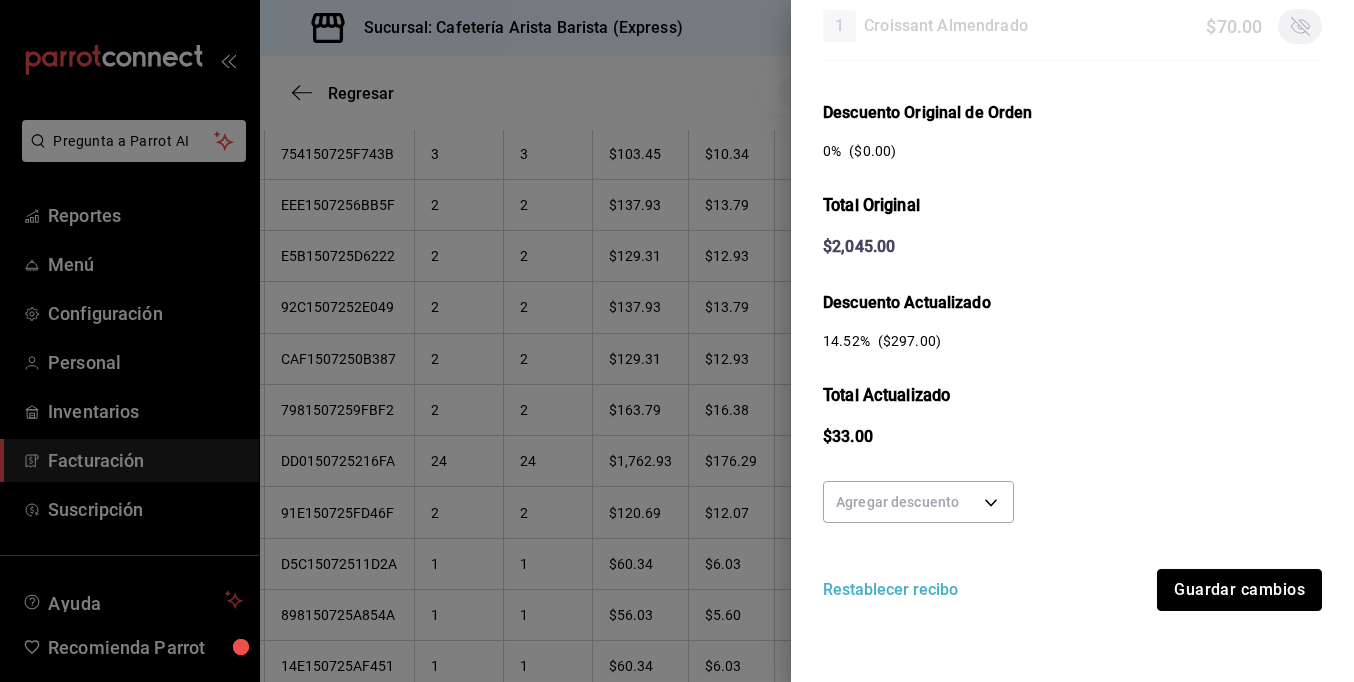 click on "Guardar cambios" at bounding box center [1239, 590] 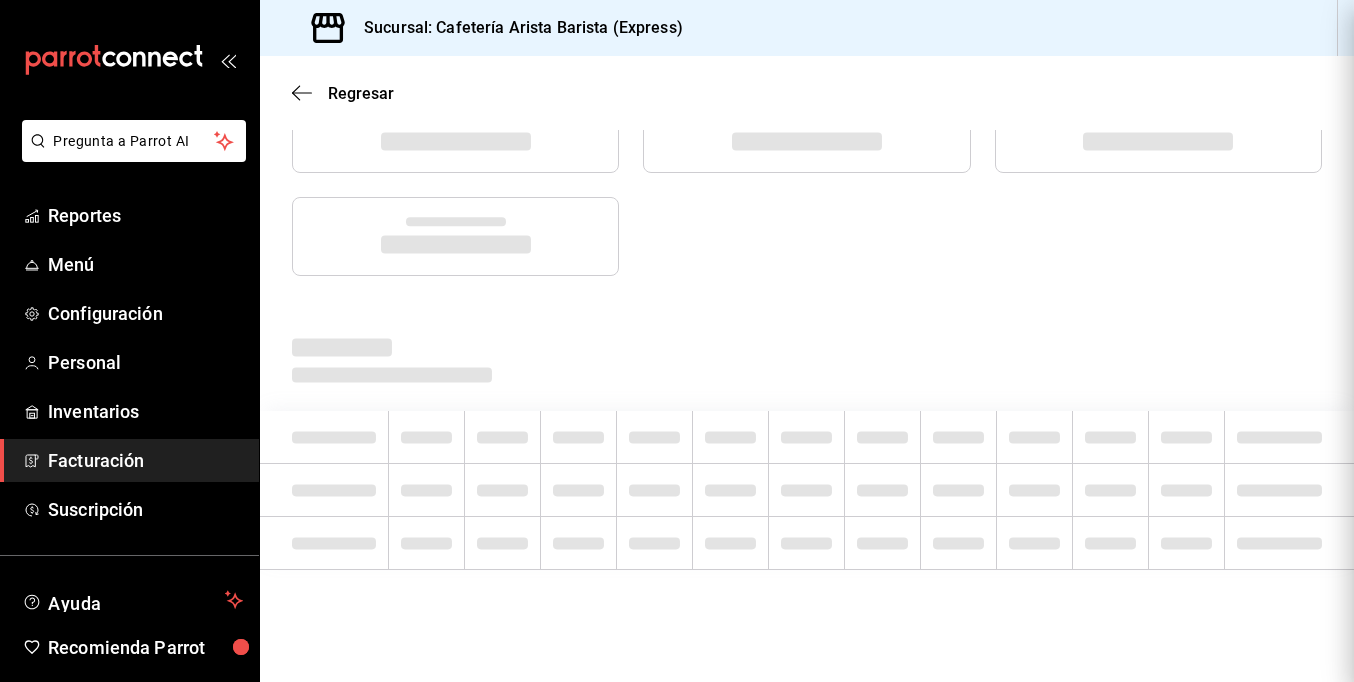 scroll, scrollTop: 0, scrollLeft: 0, axis: both 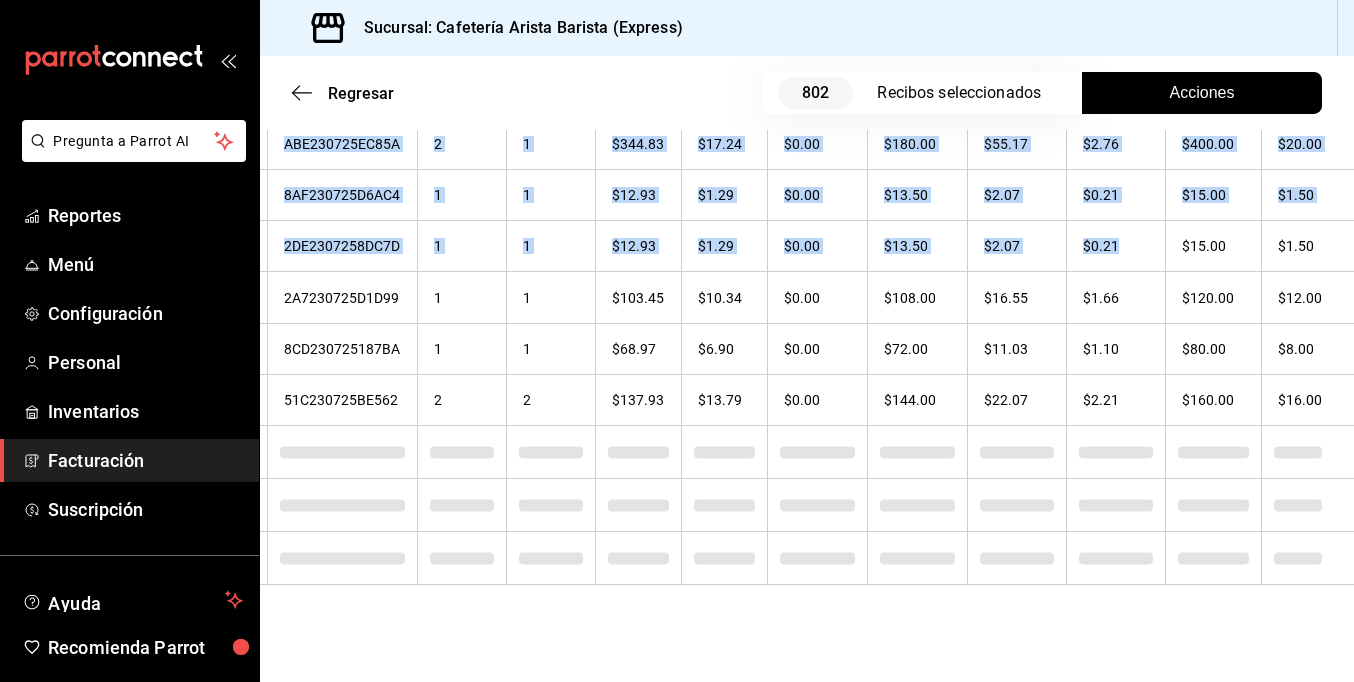 drag, startPoint x: 1234, startPoint y: 217, endPoint x: 1355, endPoint y: 216, distance: 121.004135 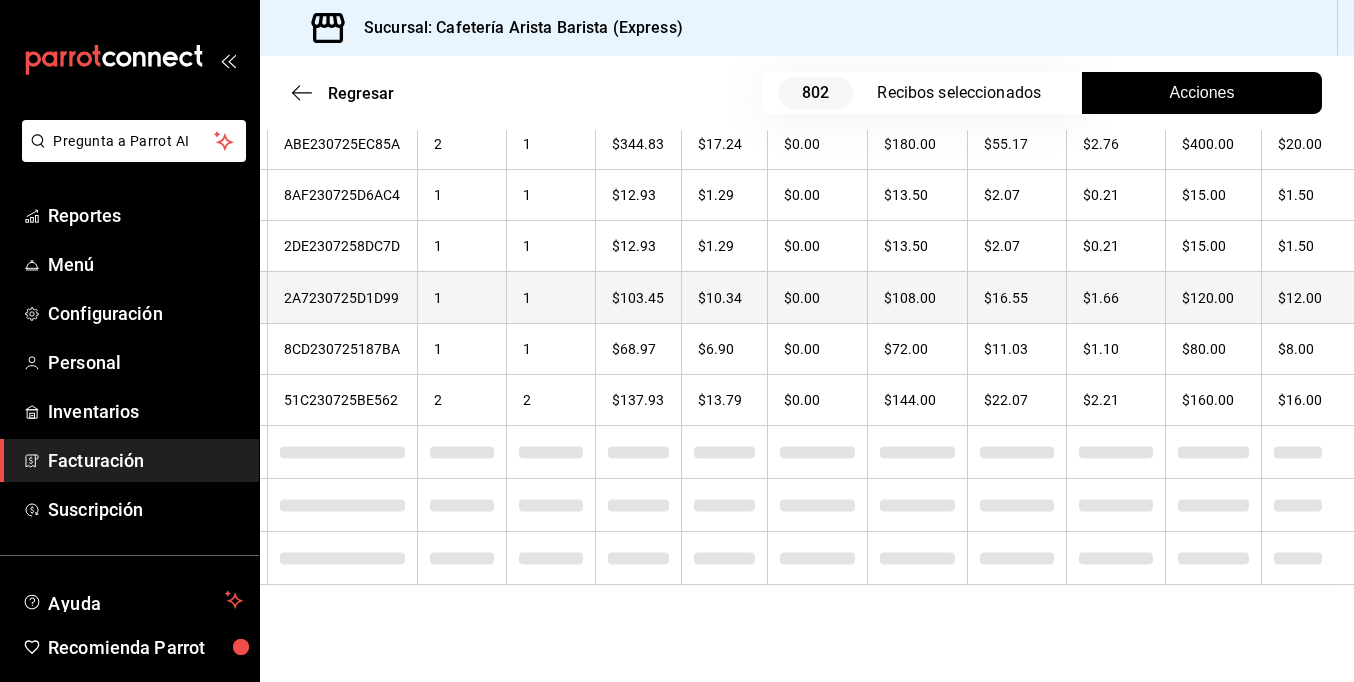 drag, startPoint x: 1355, startPoint y: 216, endPoint x: 1268, endPoint y: 271, distance: 102.92716 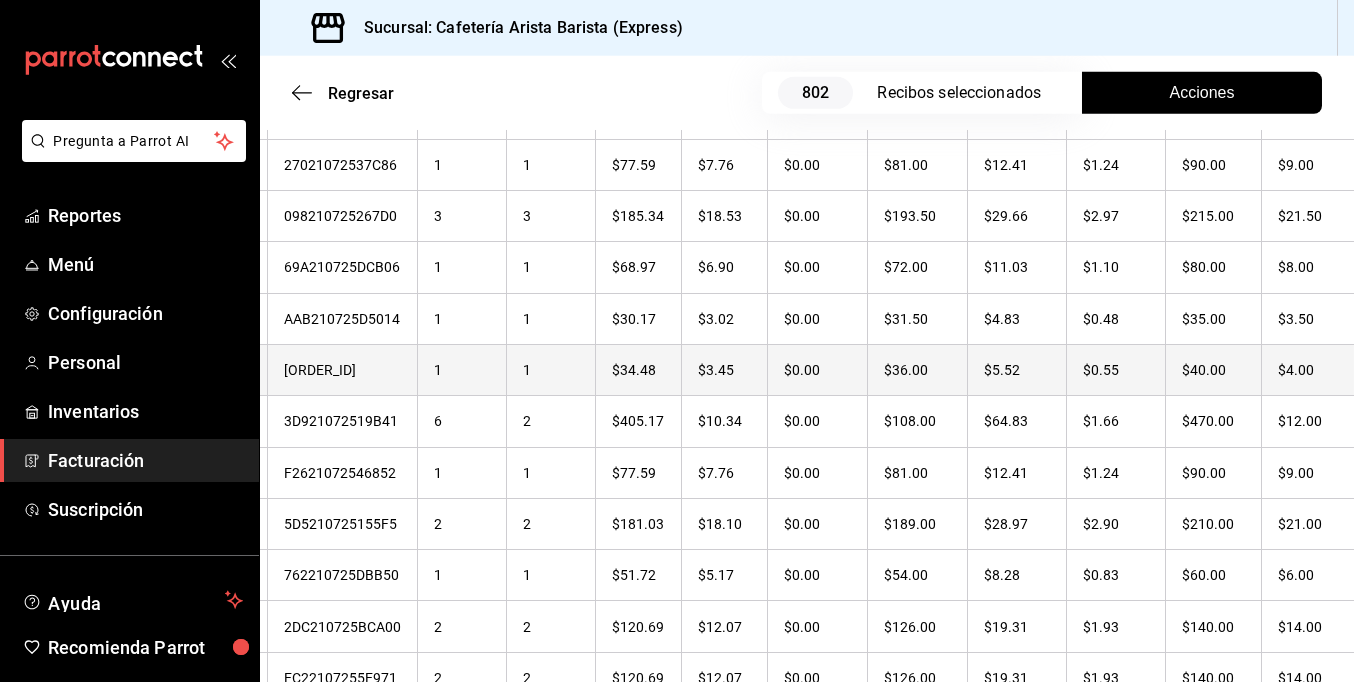 scroll, scrollTop: 14930, scrollLeft: 0, axis: vertical 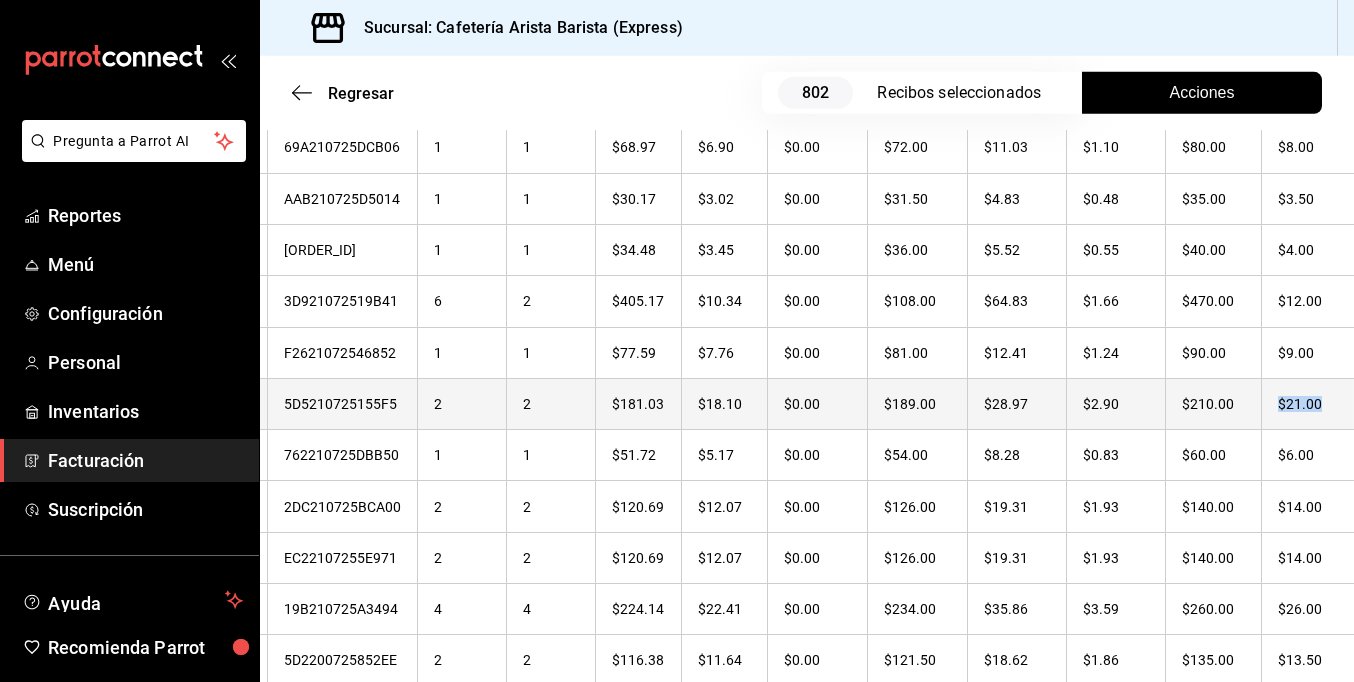 drag, startPoint x: 1254, startPoint y: 355, endPoint x: 1323, endPoint y: 353, distance: 69.02898 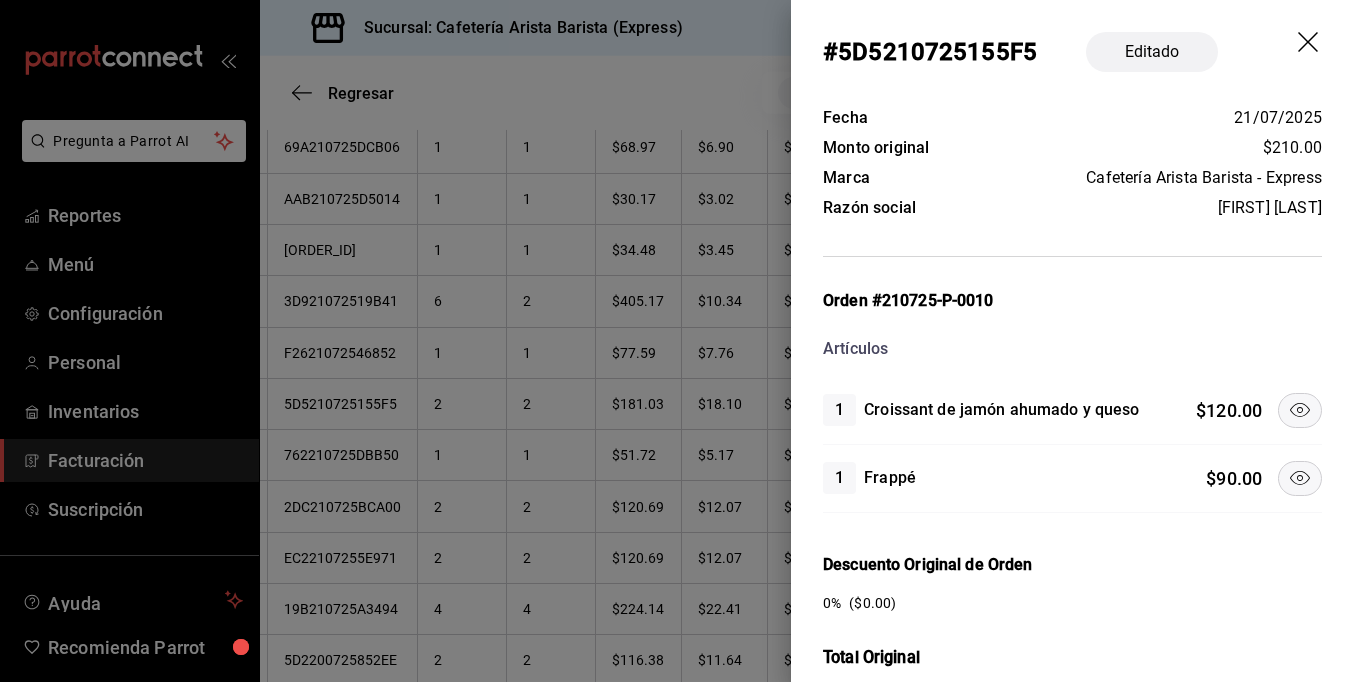 drag, startPoint x: 1323, startPoint y: 353, endPoint x: 1289, endPoint y: 39, distance: 315.8354 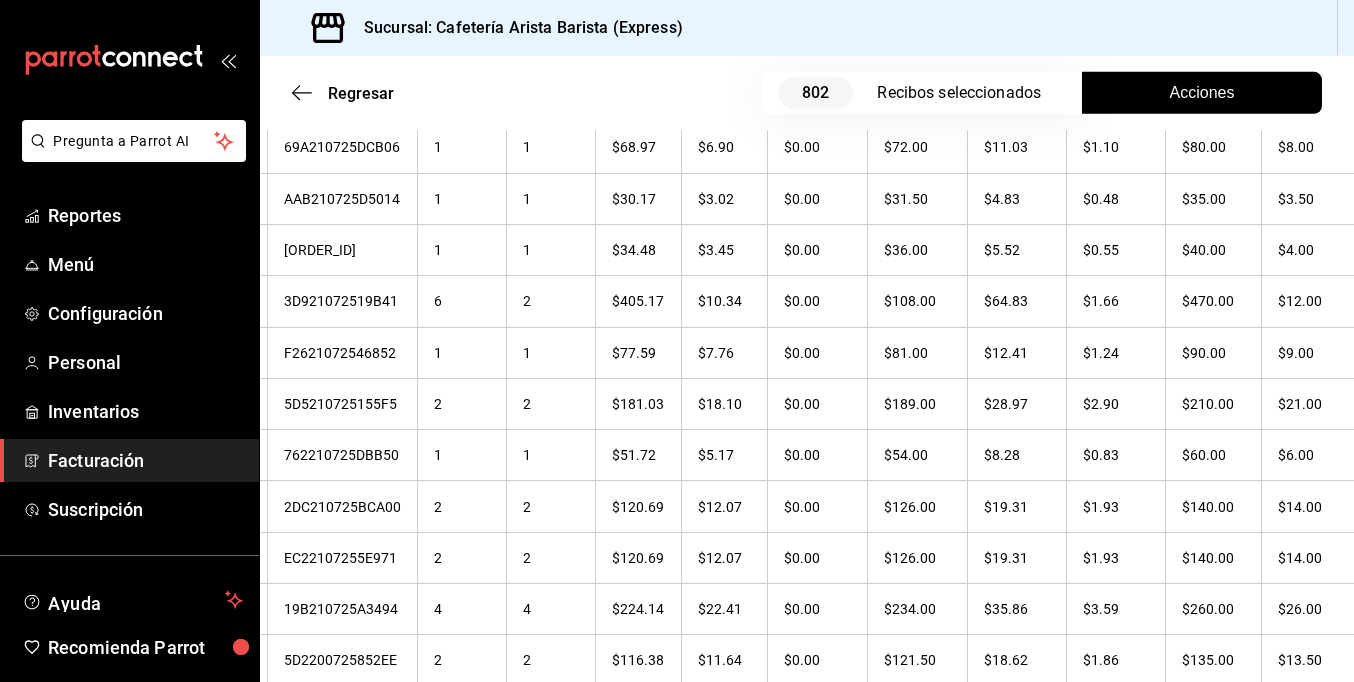 click on "Sucursal: Cafetería Arista Barista (Express)" at bounding box center [807, 28] 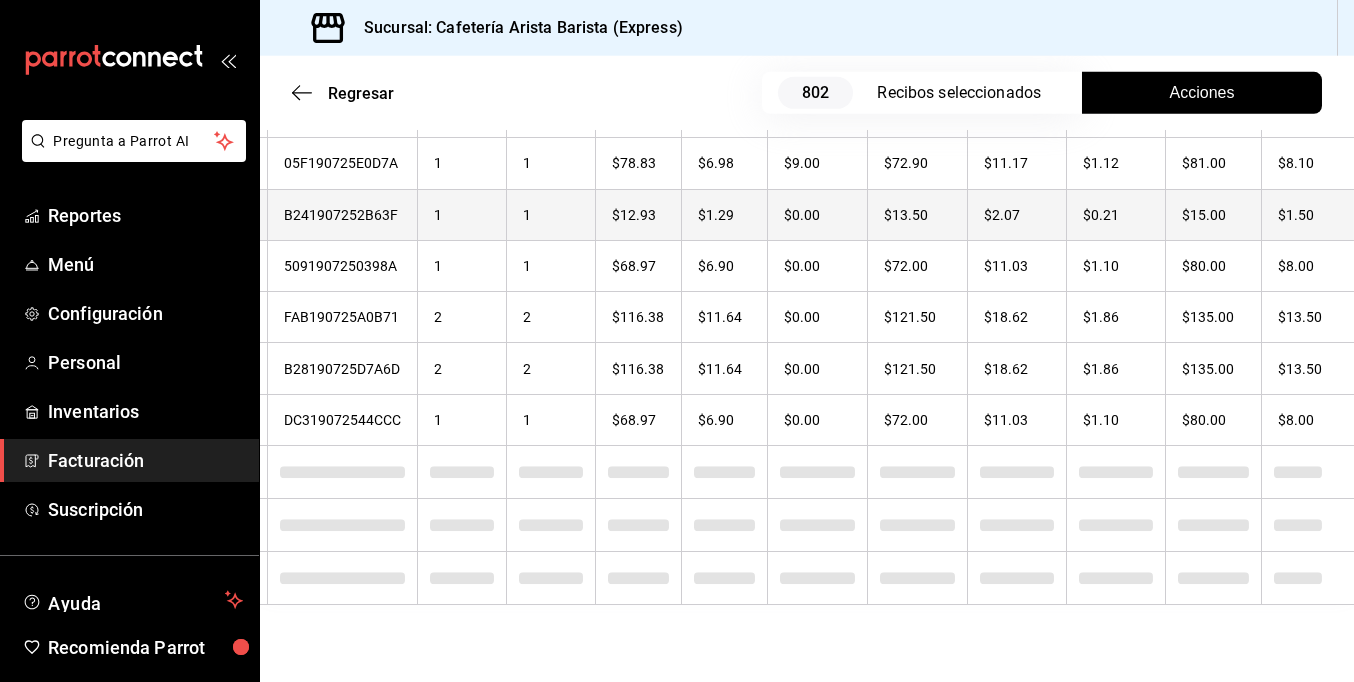 scroll, scrollTop: 15945, scrollLeft: 0, axis: vertical 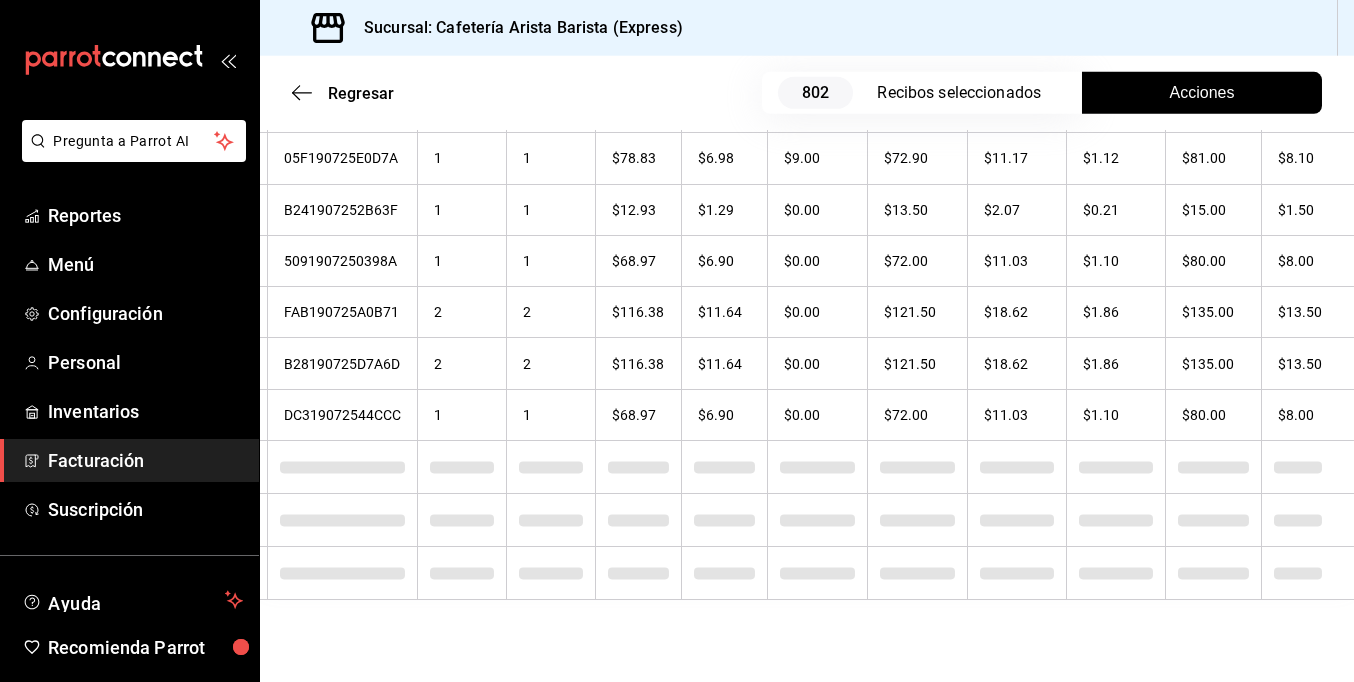 checkbox on "true" 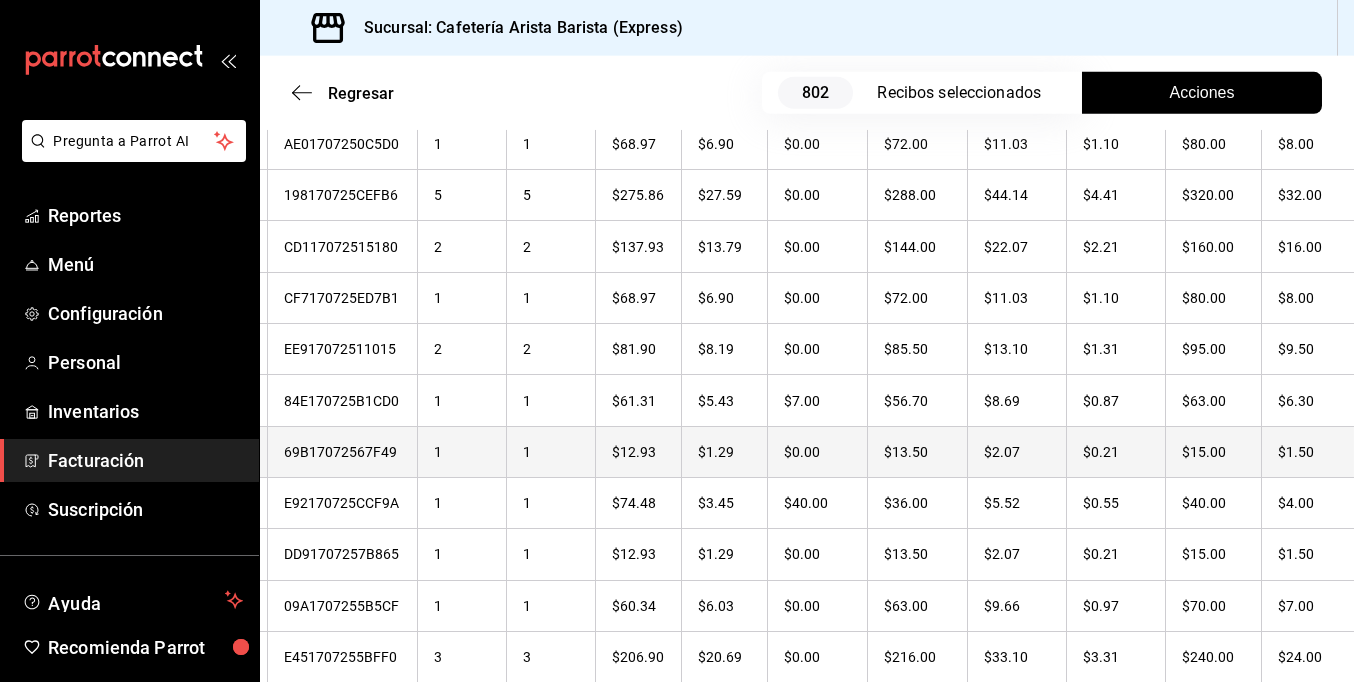 scroll, scrollTop: 19245, scrollLeft: 0, axis: vertical 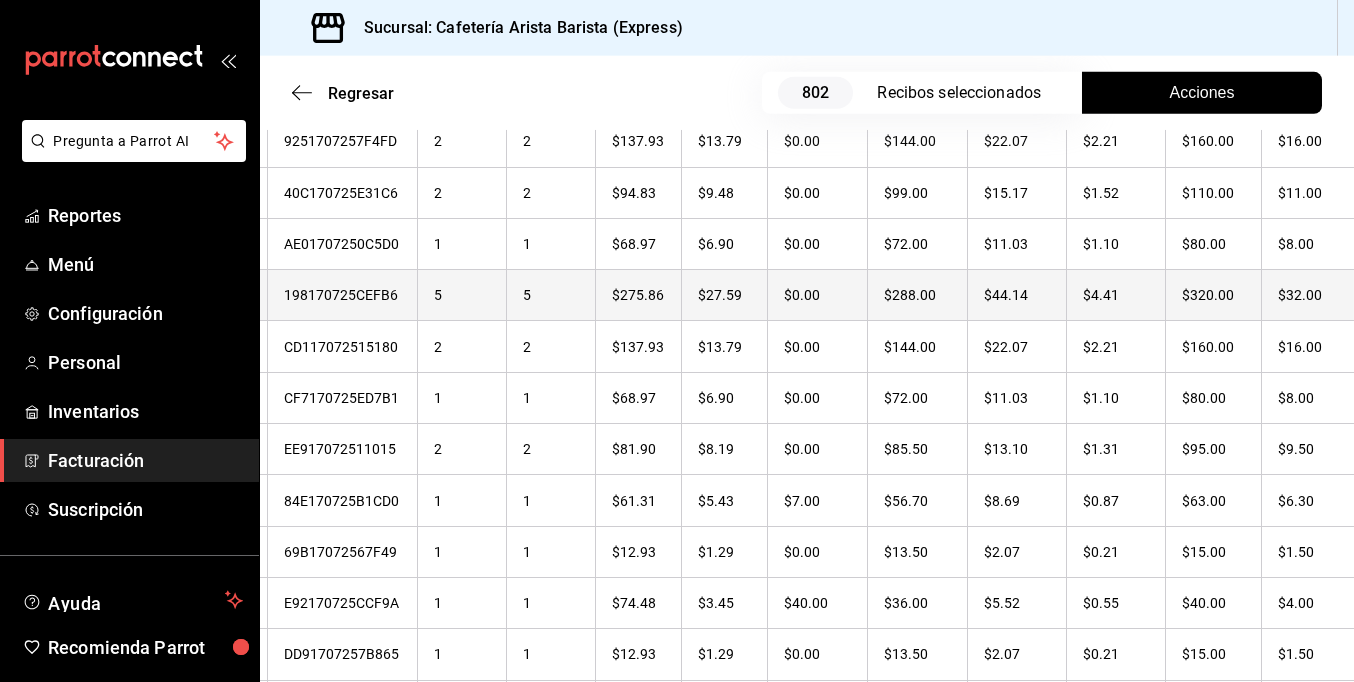 click on "$32.00" at bounding box center [1308, 295] 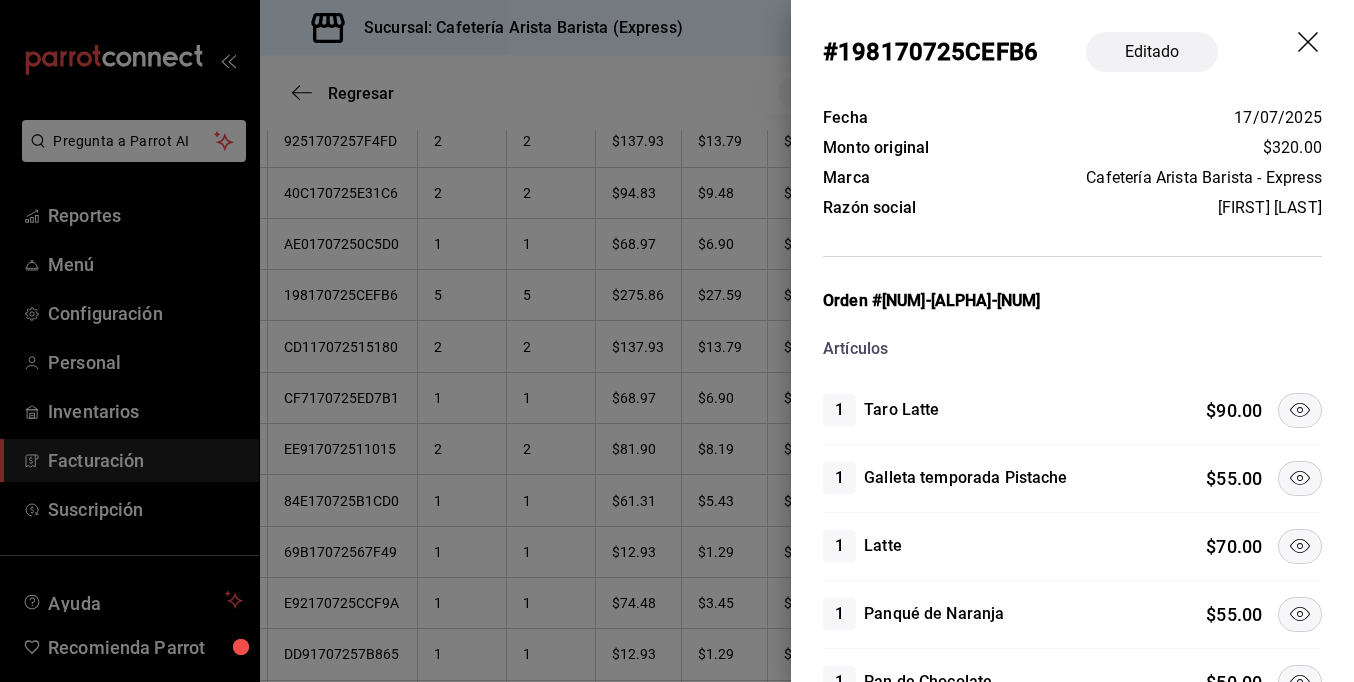 click 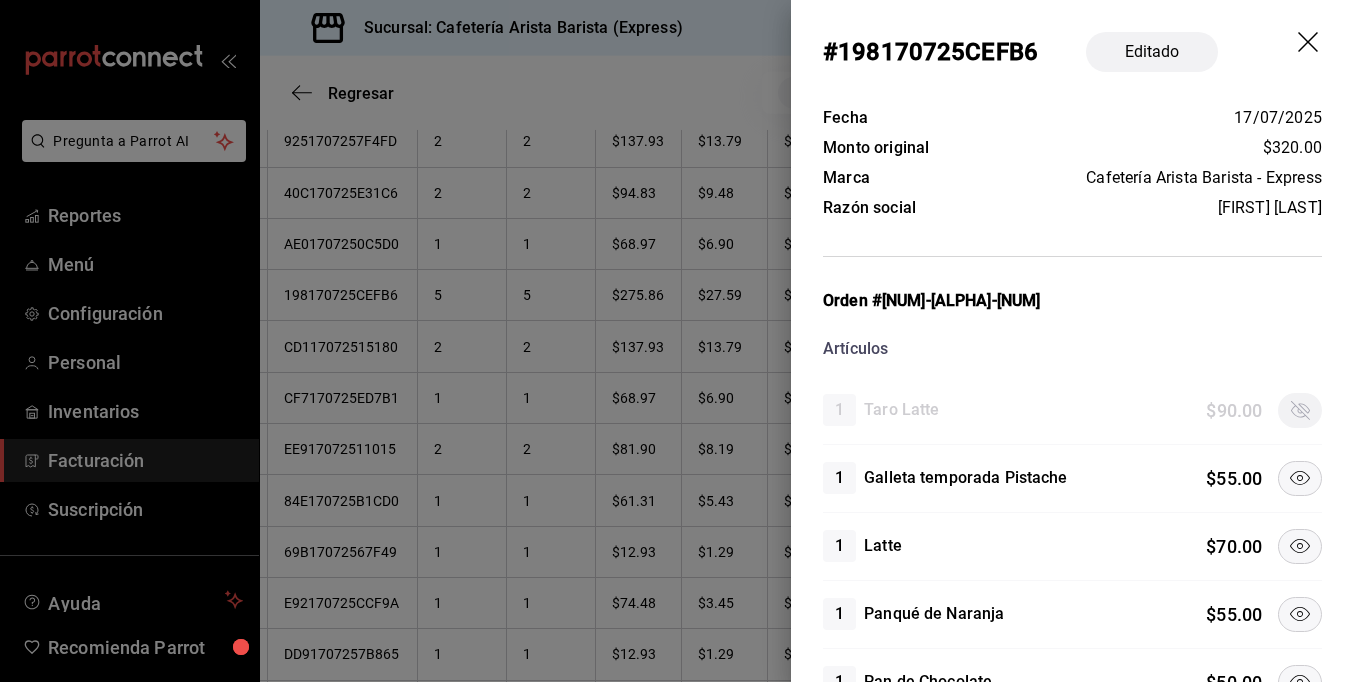 click 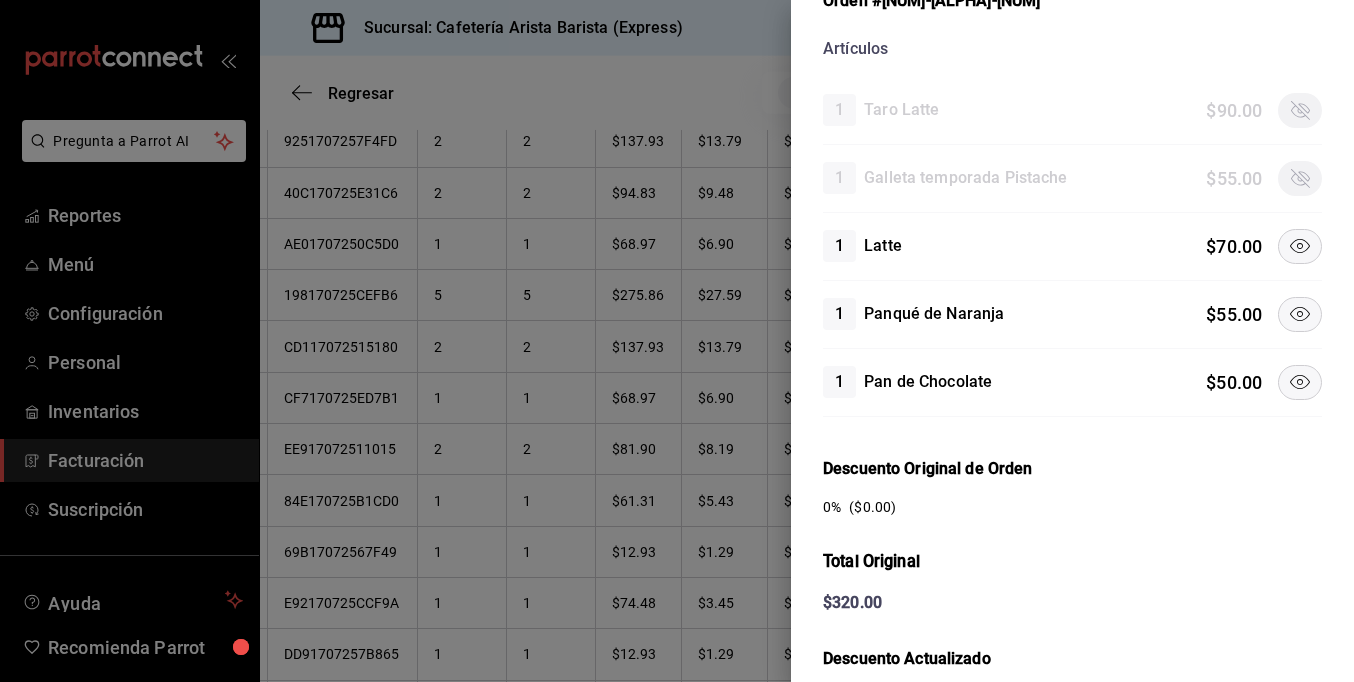 scroll, scrollTop: 500, scrollLeft: 0, axis: vertical 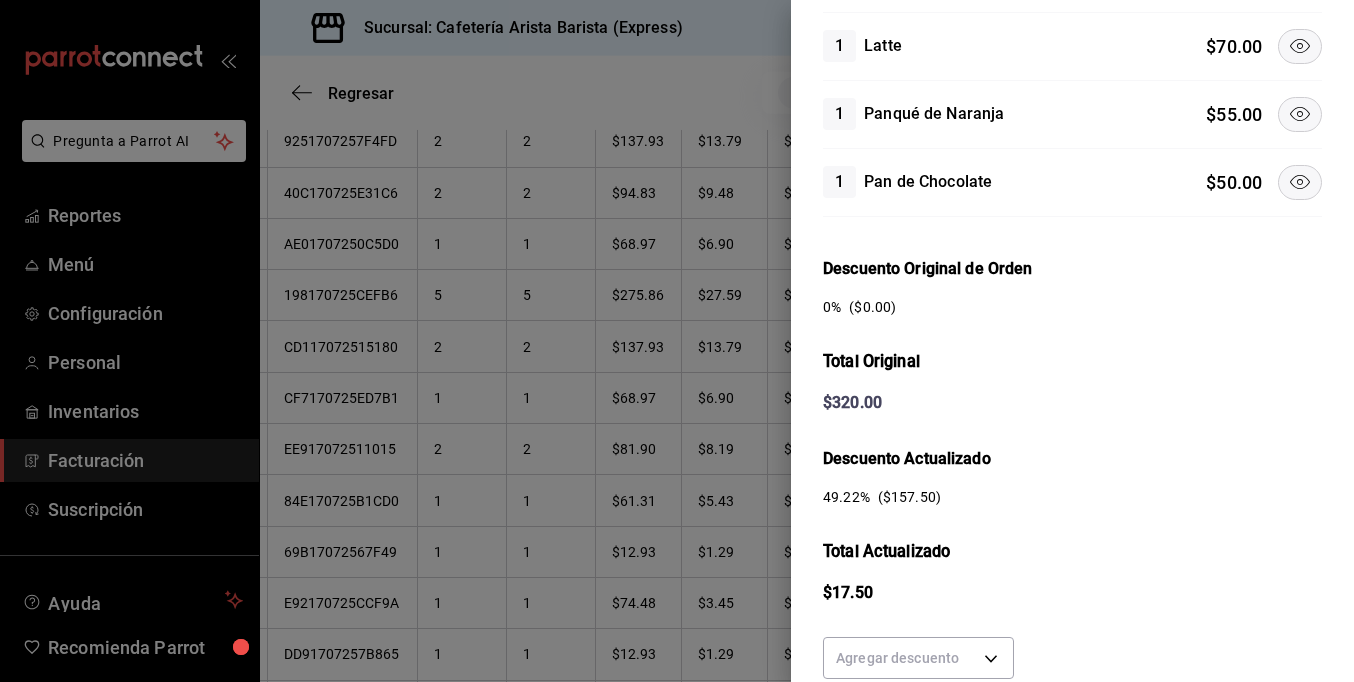click 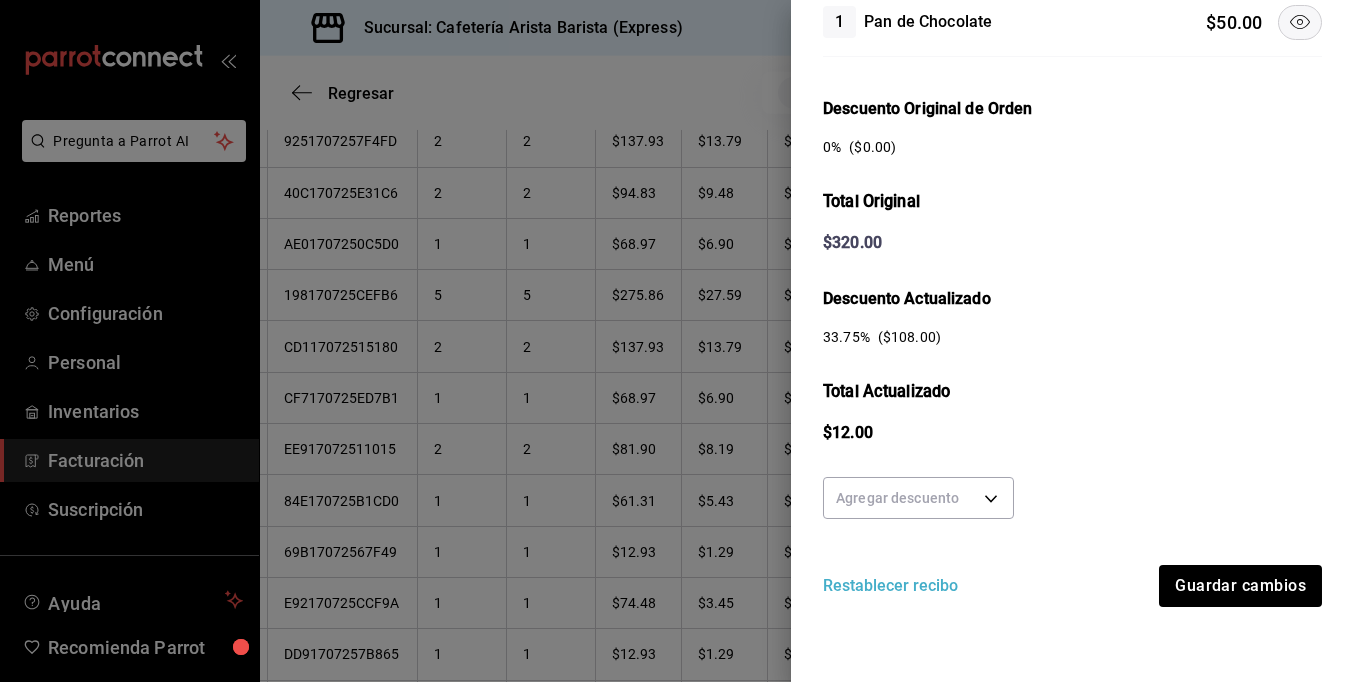 scroll, scrollTop: 661, scrollLeft: 0, axis: vertical 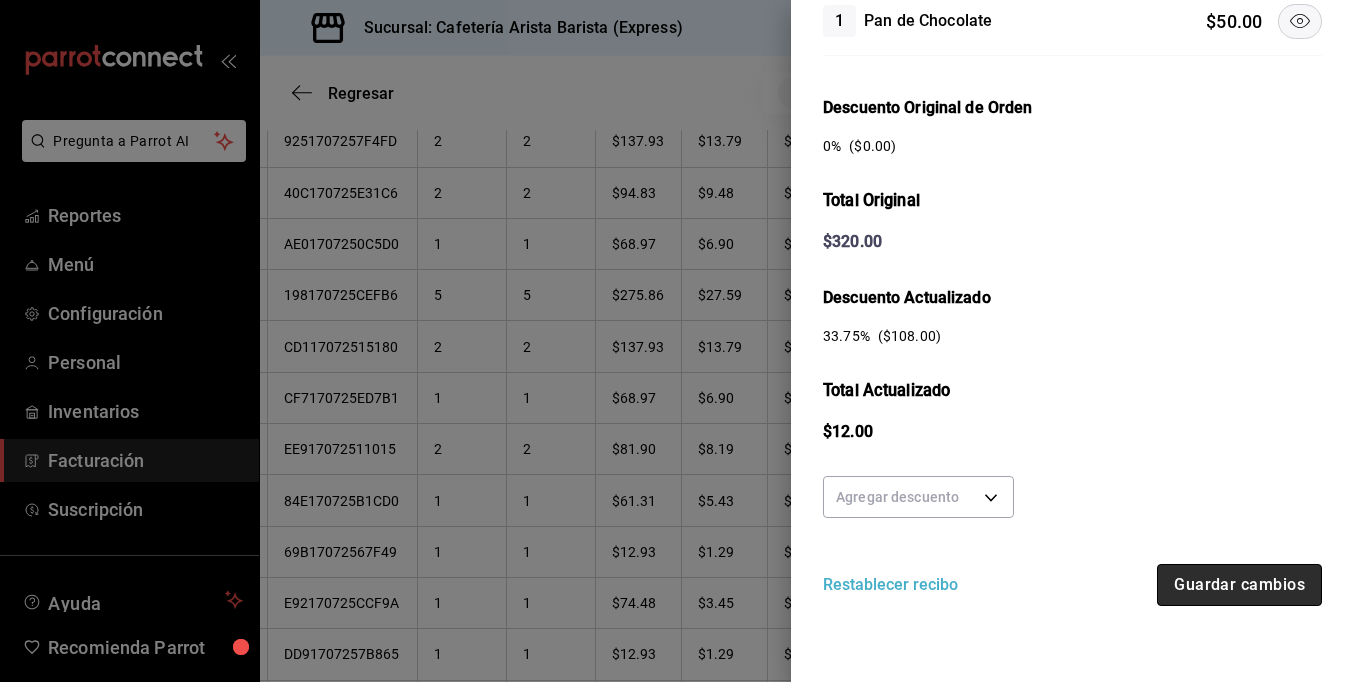 click on "Guardar cambios" at bounding box center (1239, 585) 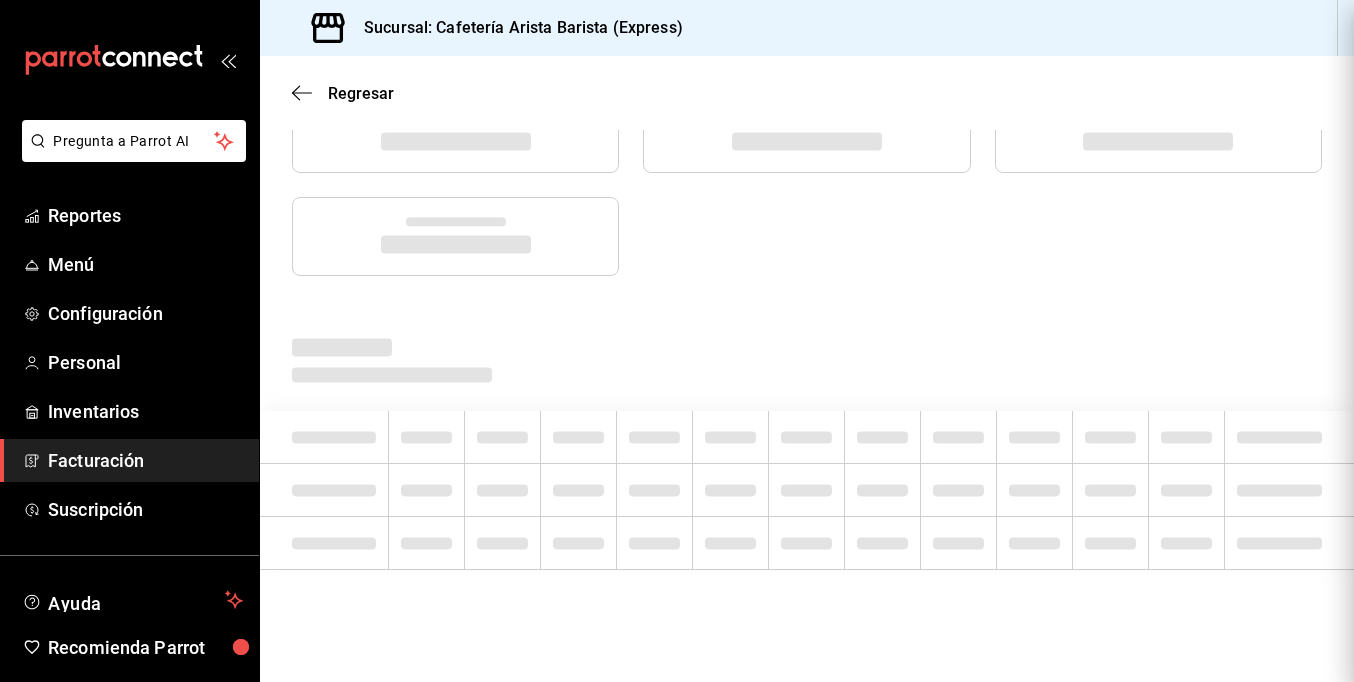 scroll, scrollTop: 0, scrollLeft: 0, axis: both 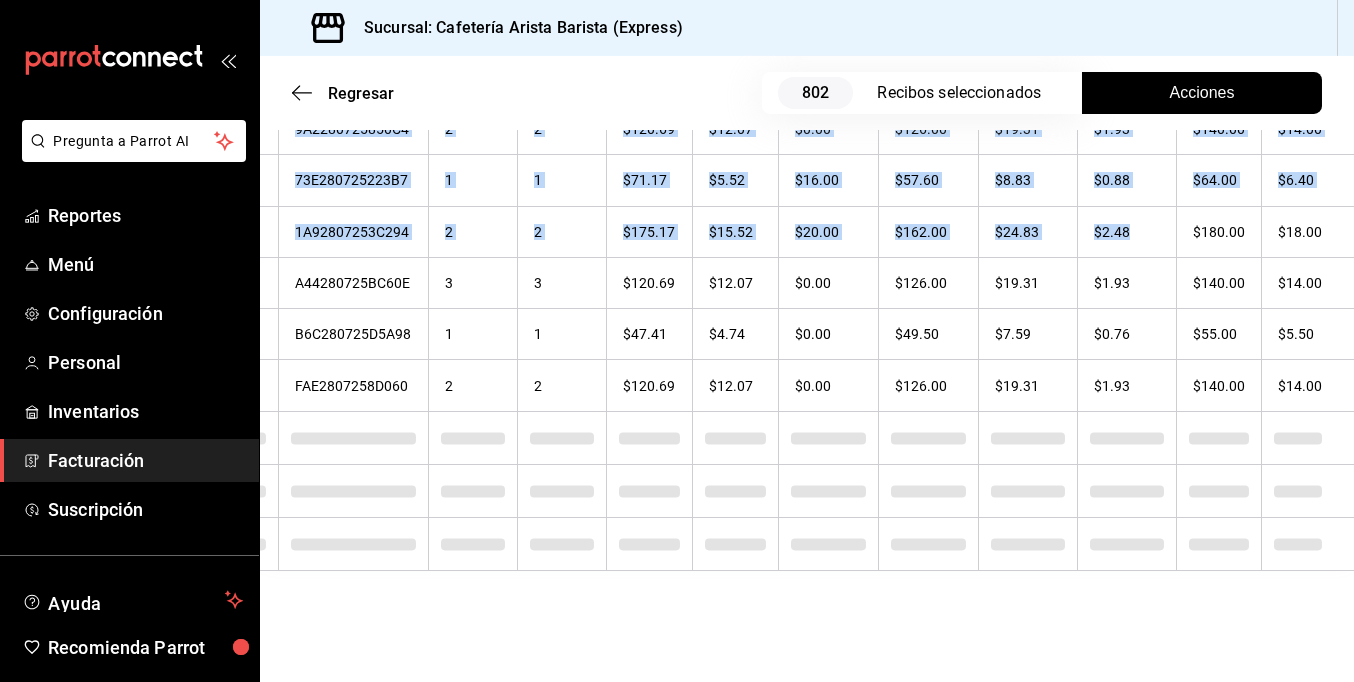 drag, startPoint x: 1238, startPoint y: 204, endPoint x: 1373, endPoint y: 211, distance: 135.18137 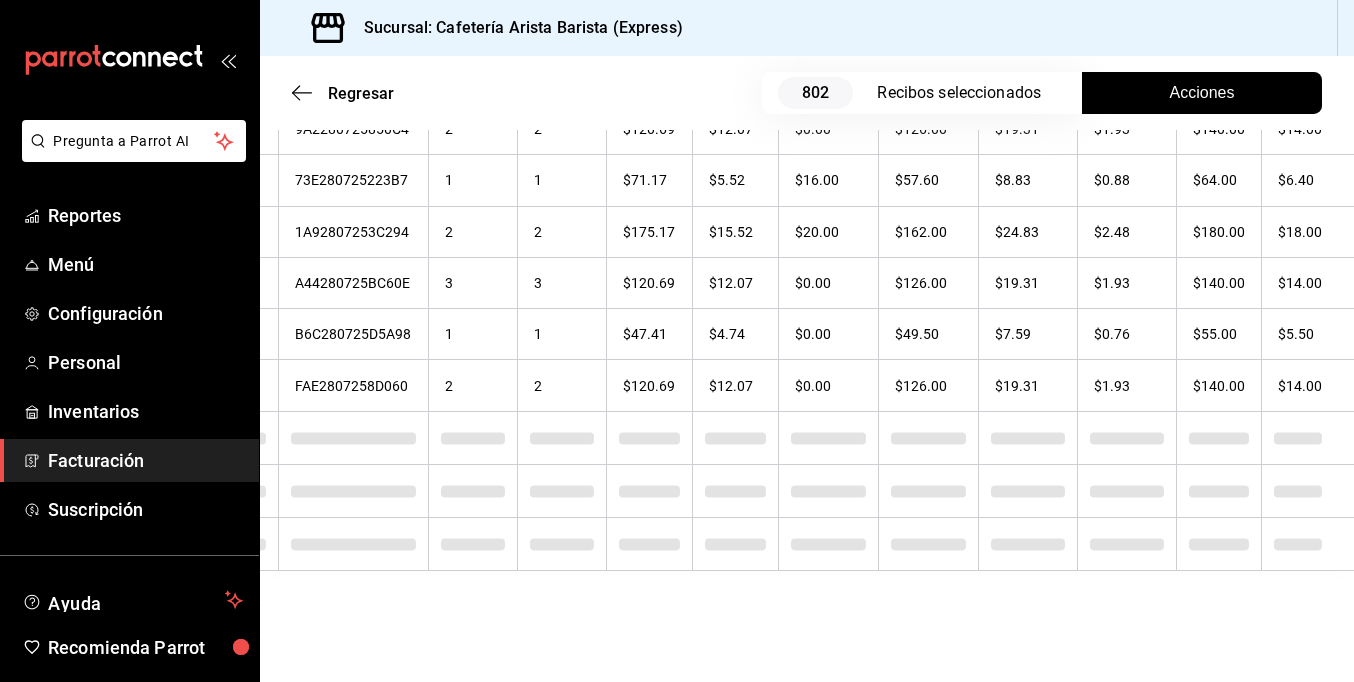 drag, startPoint x: 1373, startPoint y: 211, endPoint x: 1133, endPoint y: 11, distance: 312.40997 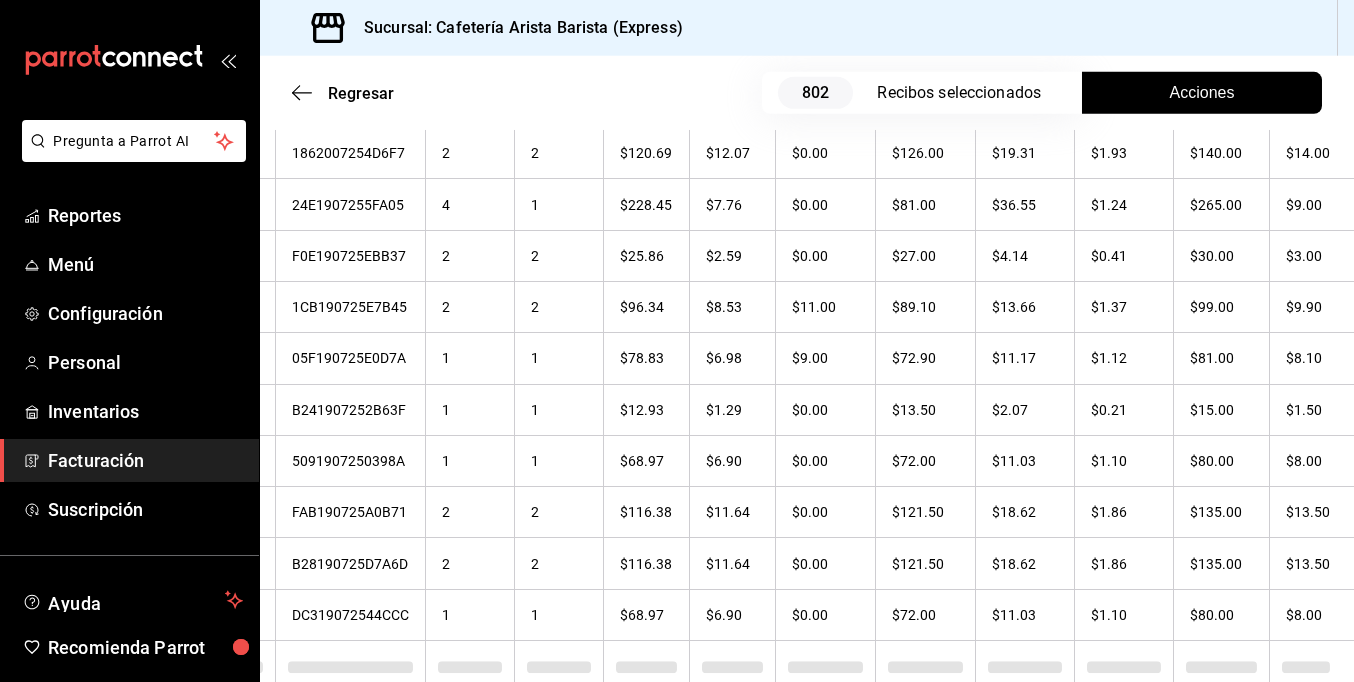 scroll, scrollTop: 15945, scrollLeft: 0, axis: vertical 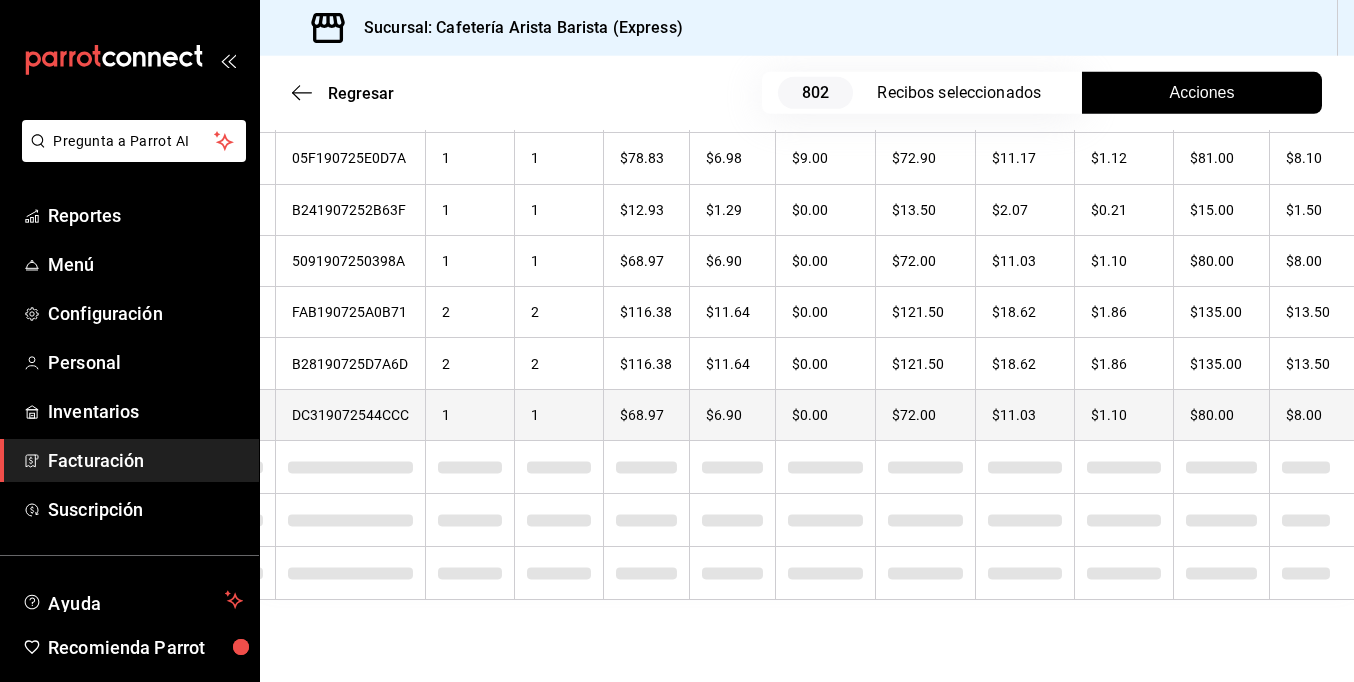 checkbox on "true" 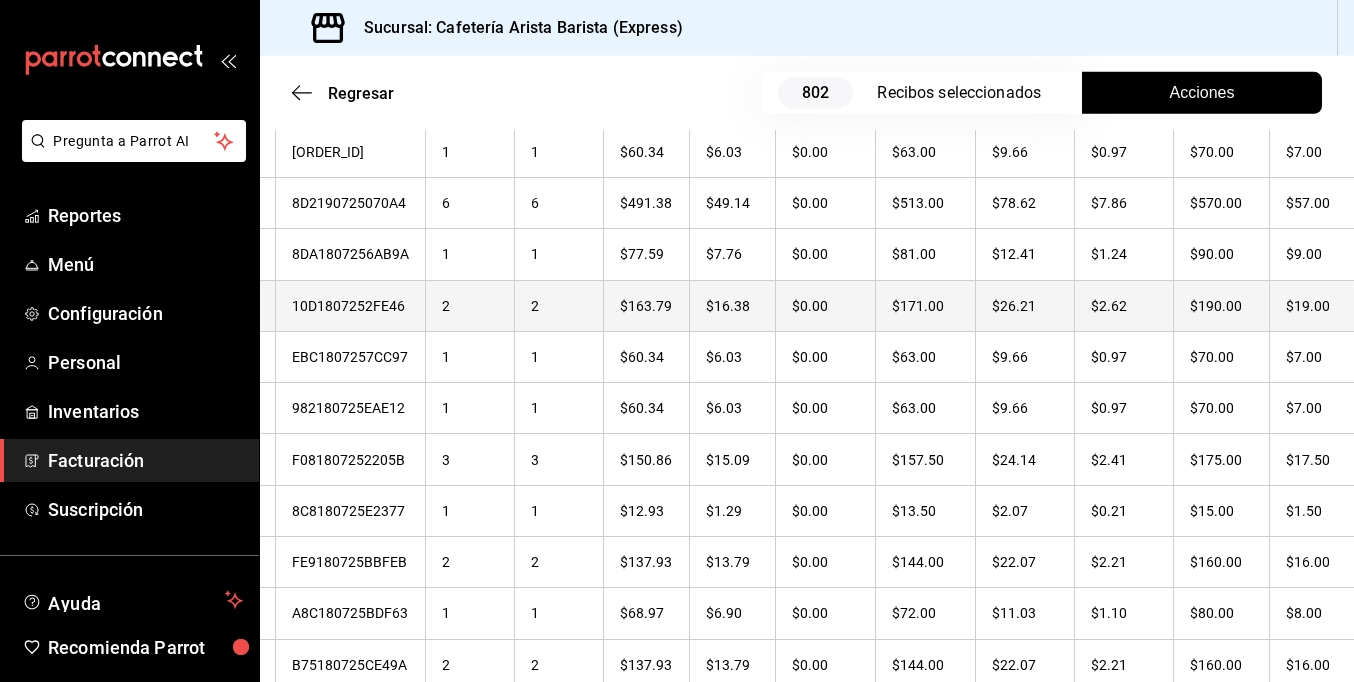 scroll, scrollTop: 16845, scrollLeft: 0, axis: vertical 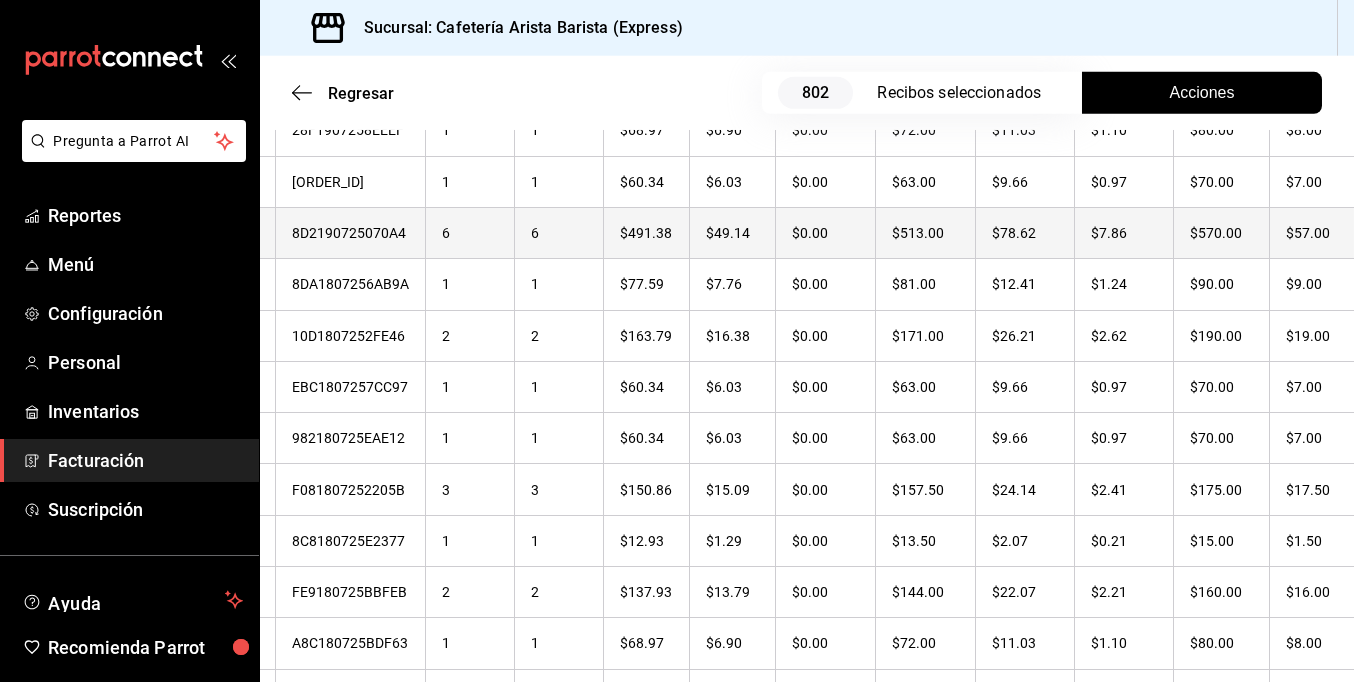 click on "$57.00" at bounding box center [1316, 232] 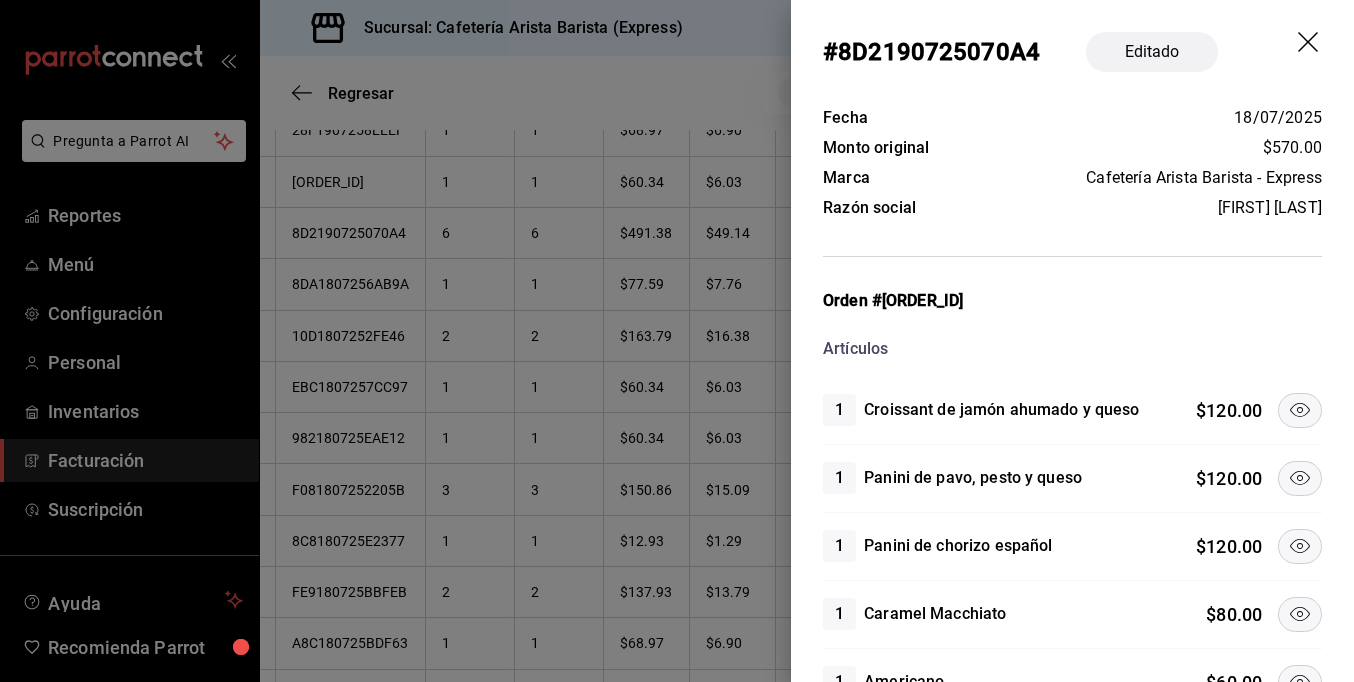 click 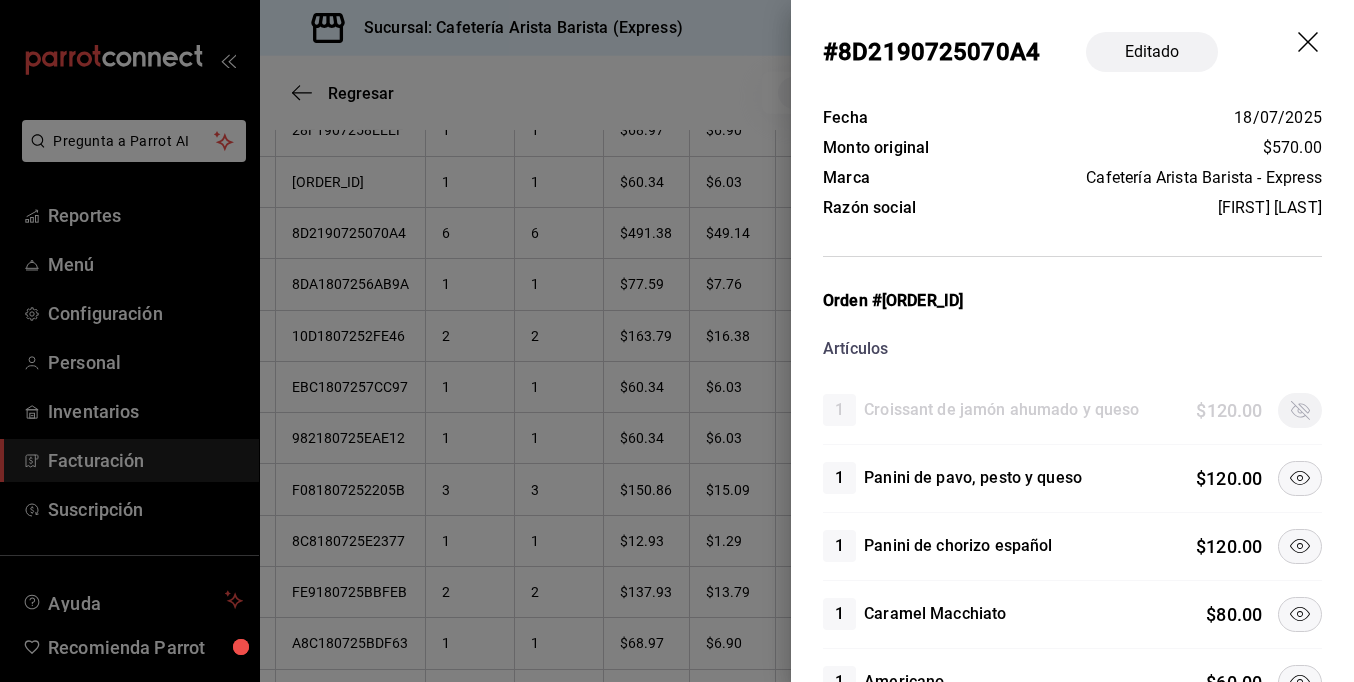 click 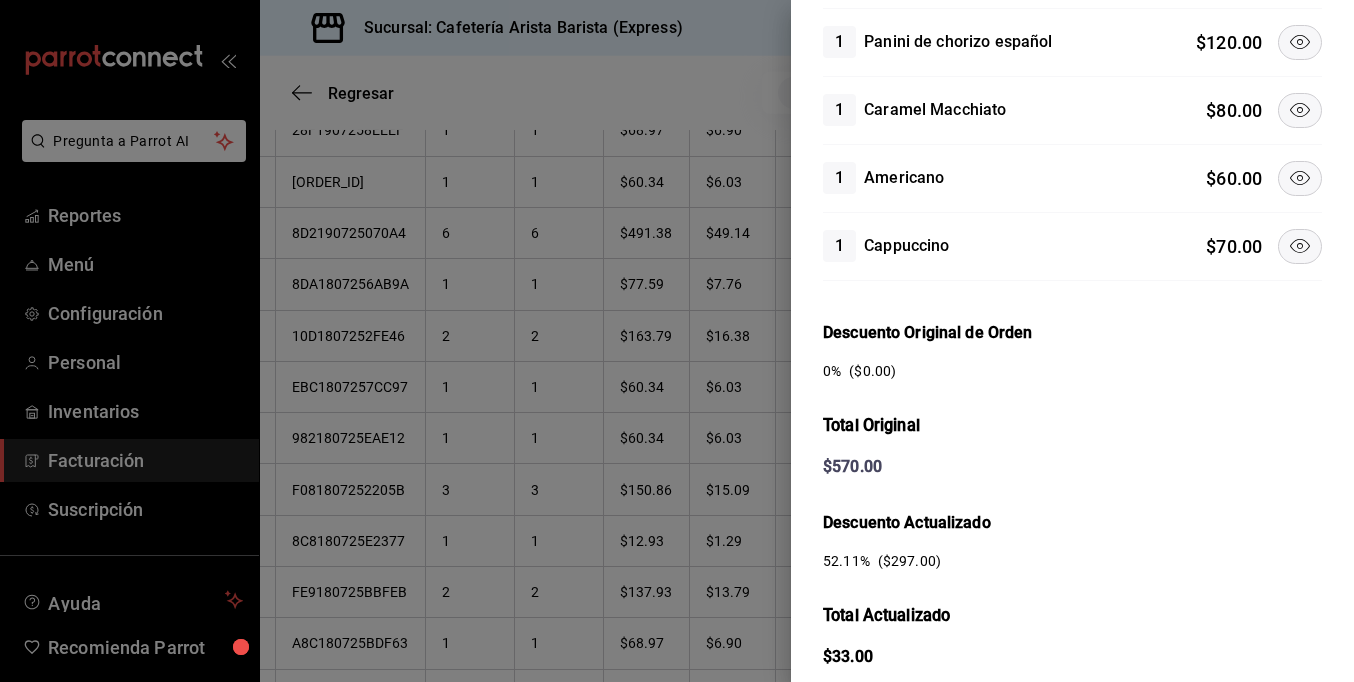 scroll, scrollTop: 400, scrollLeft: 0, axis: vertical 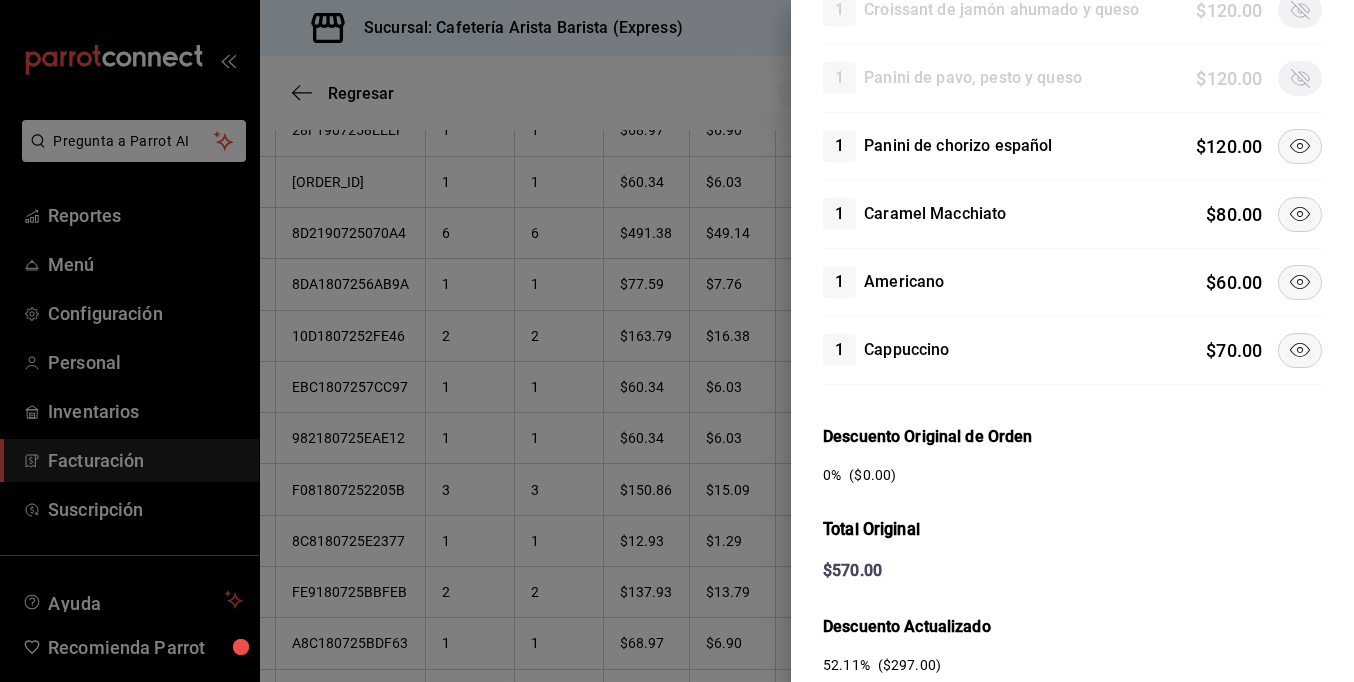 click 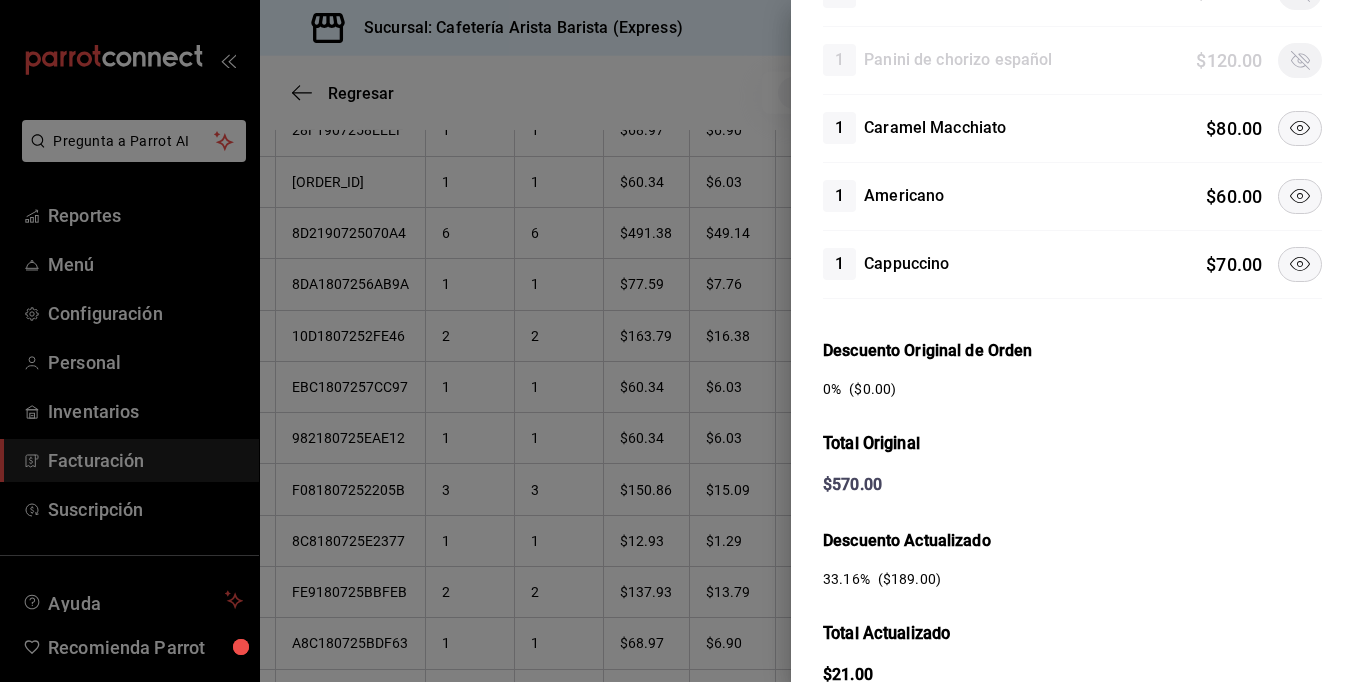 scroll, scrollTop: 600, scrollLeft: 0, axis: vertical 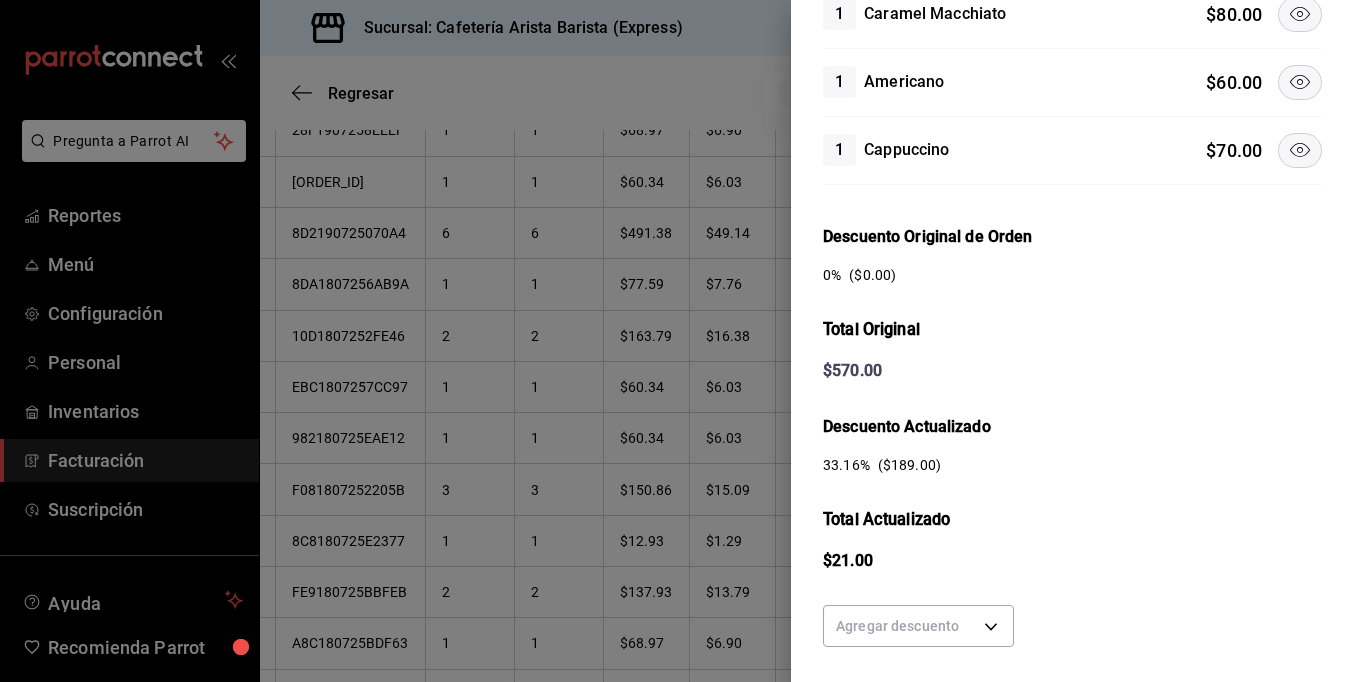 click 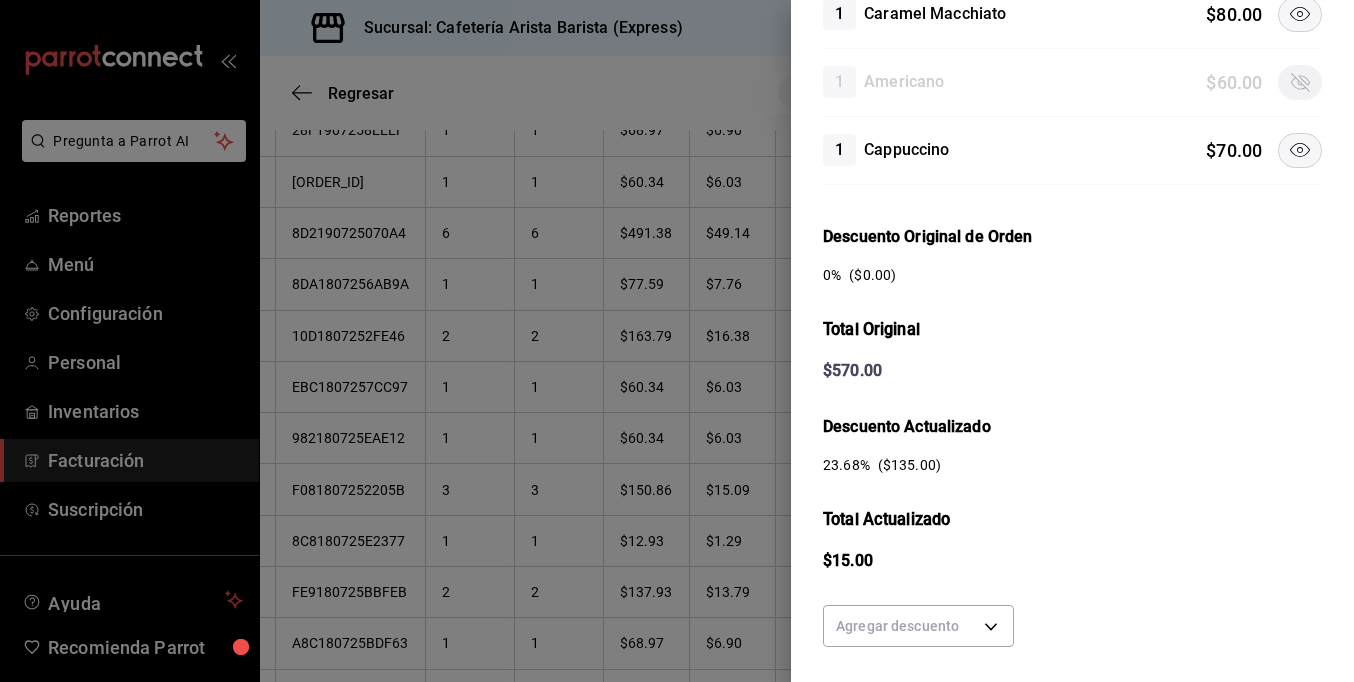 click 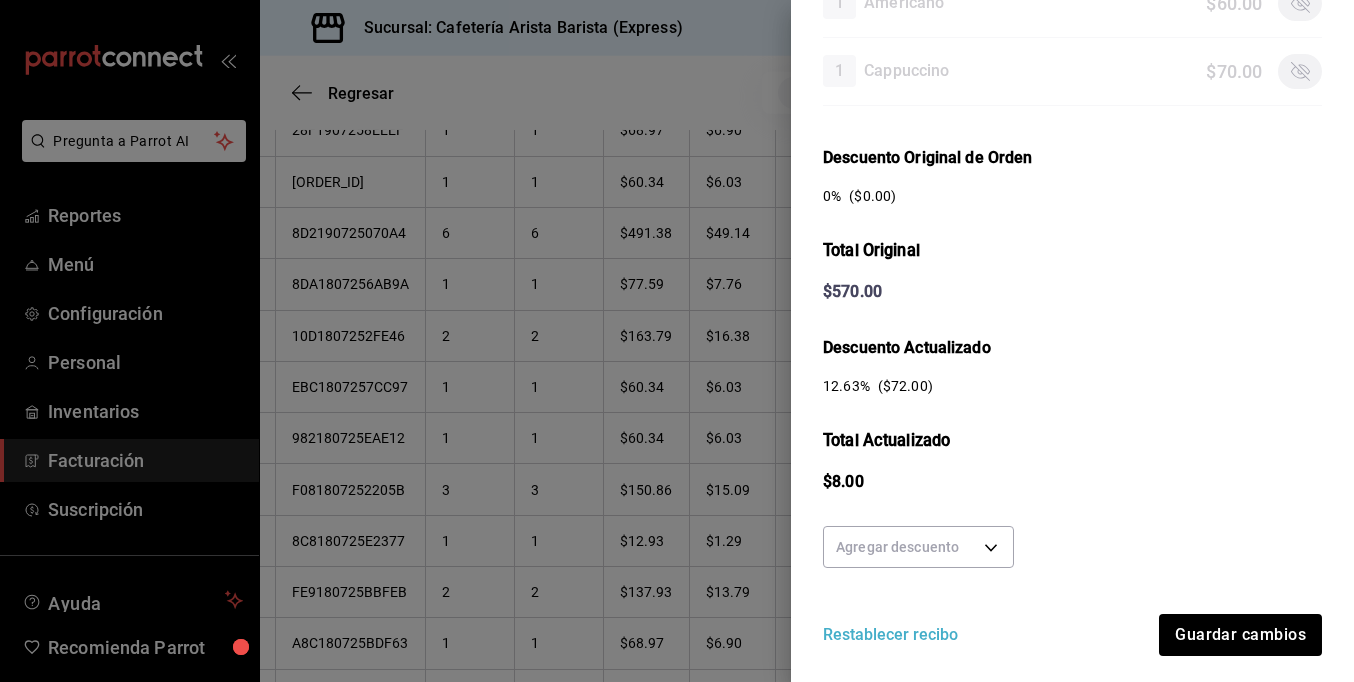 scroll, scrollTop: 729, scrollLeft: 0, axis: vertical 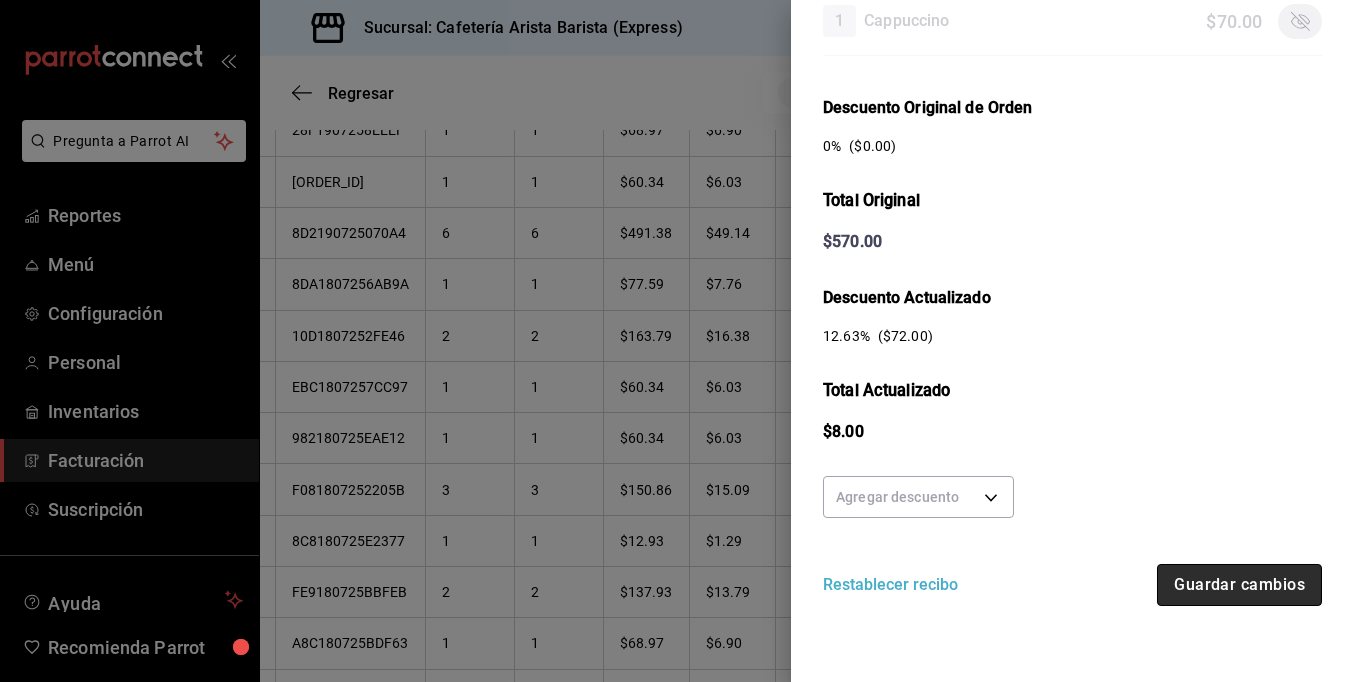 click on "Guardar cambios" at bounding box center (1239, 585) 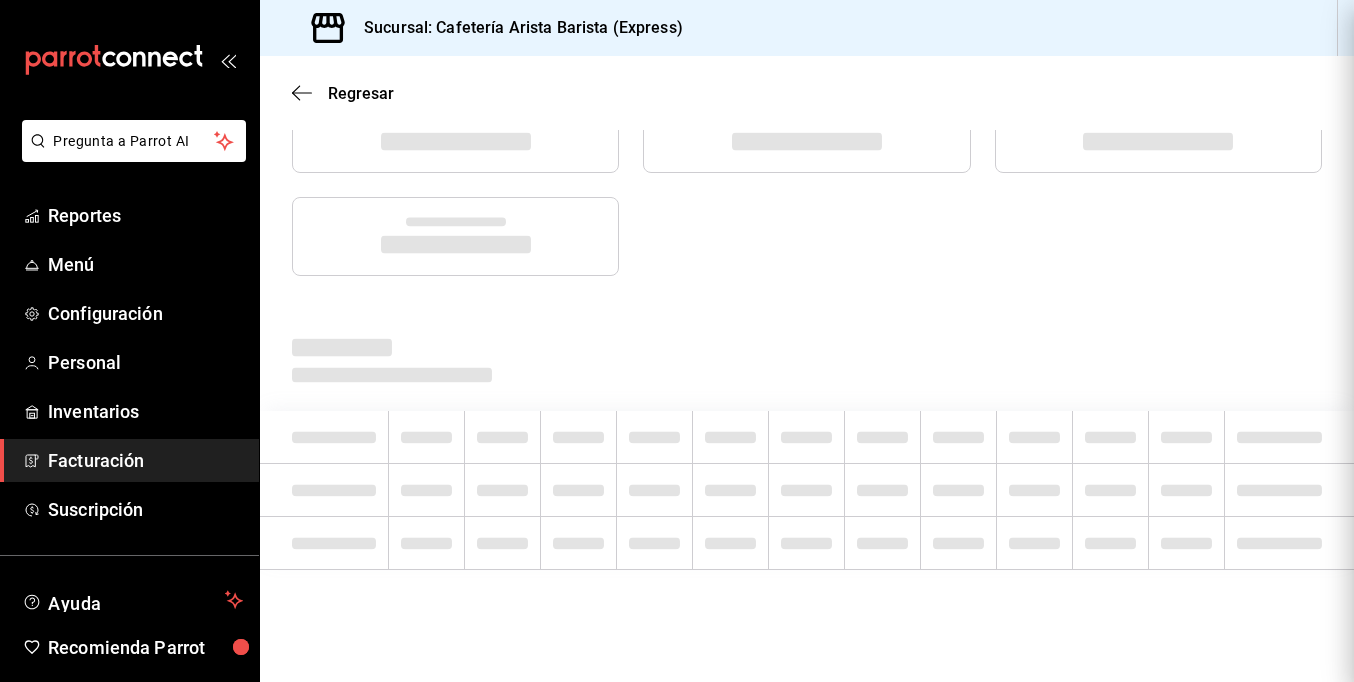 scroll, scrollTop: 0, scrollLeft: 0, axis: both 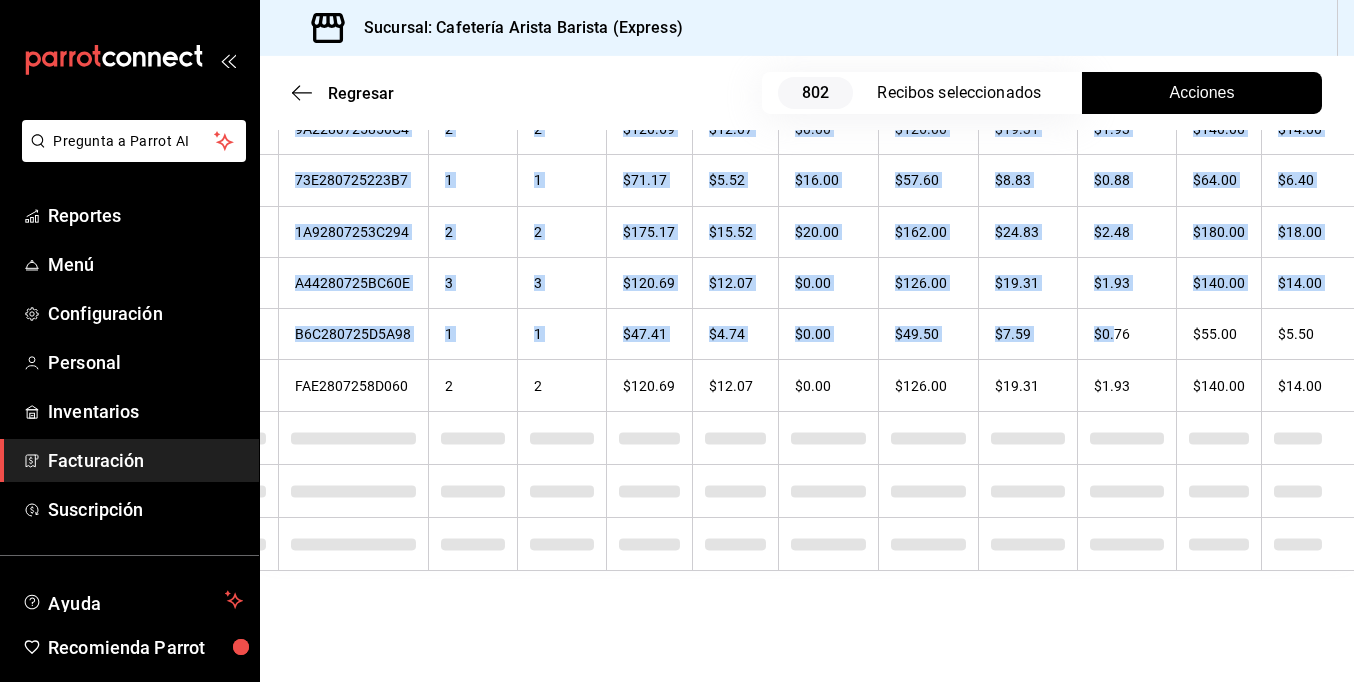 drag, startPoint x: 1210, startPoint y: 303, endPoint x: 1352, endPoint y: 314, distance: 142.42542 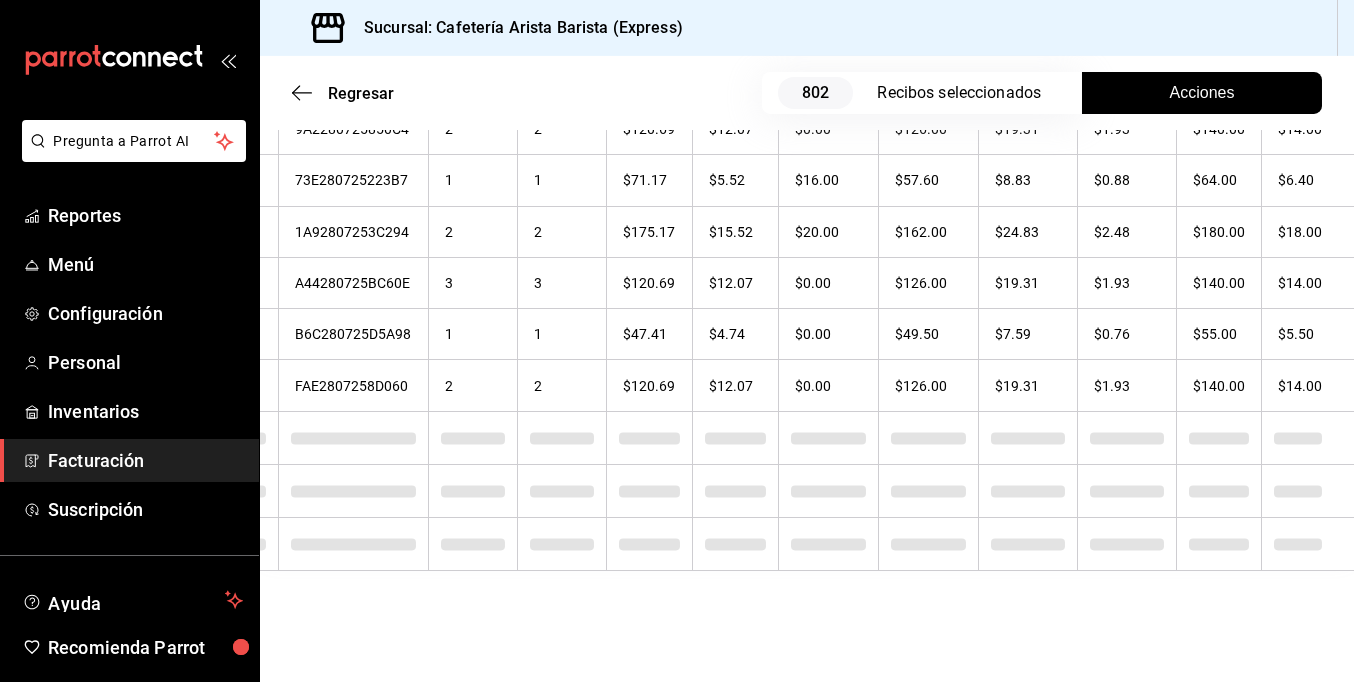 drag, startPoint x: 1352, startPoint y: 314, endPoint x: 1175, endPoint y: 15, distance: 347.46222 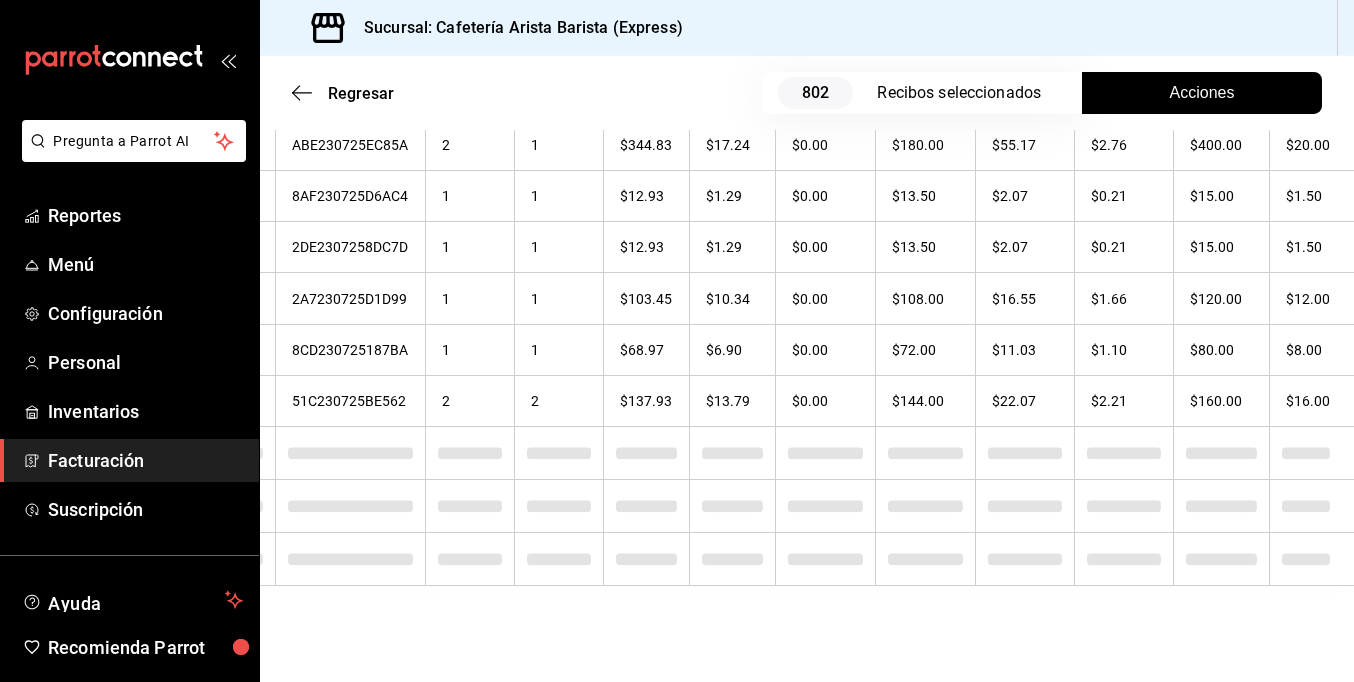 scroll, scrollTop: 10830, scrollLeft: 0, axis: vertical 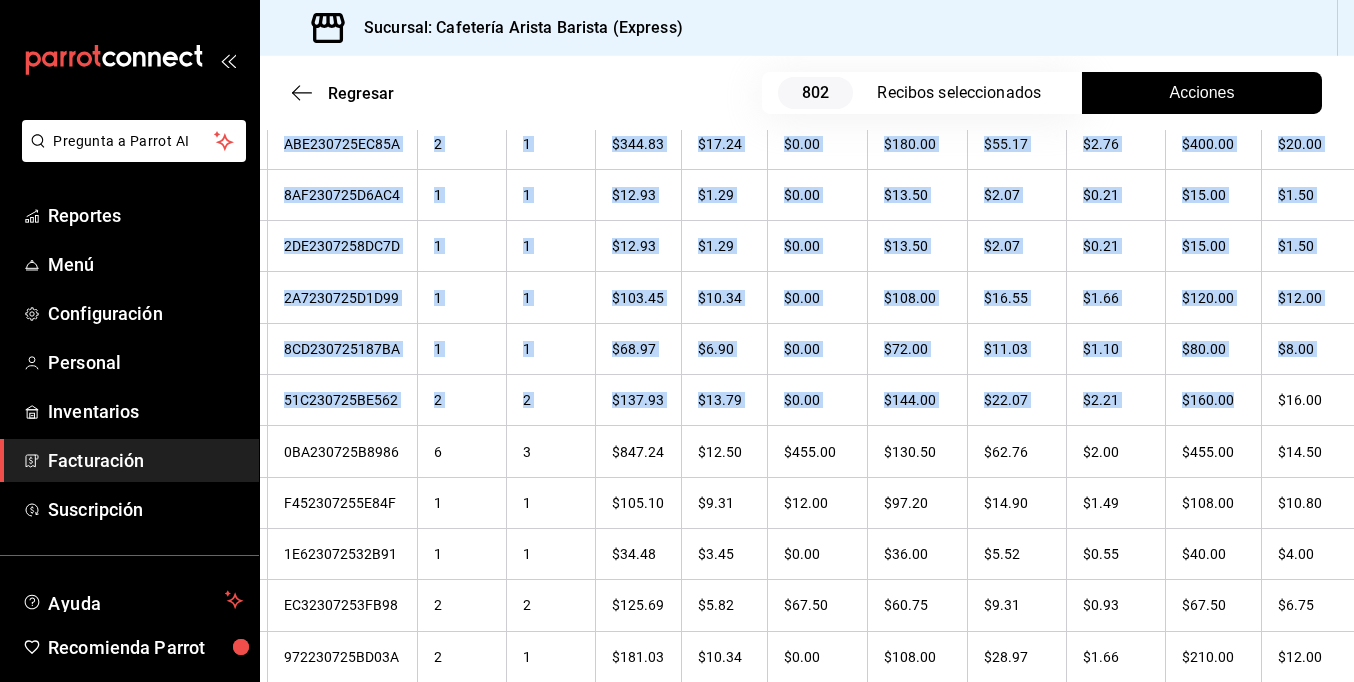 drag, startPoint x: 1239, startPoint y: 395, endPoint x: 1343, endPoint y: 401, distance: 104.172935 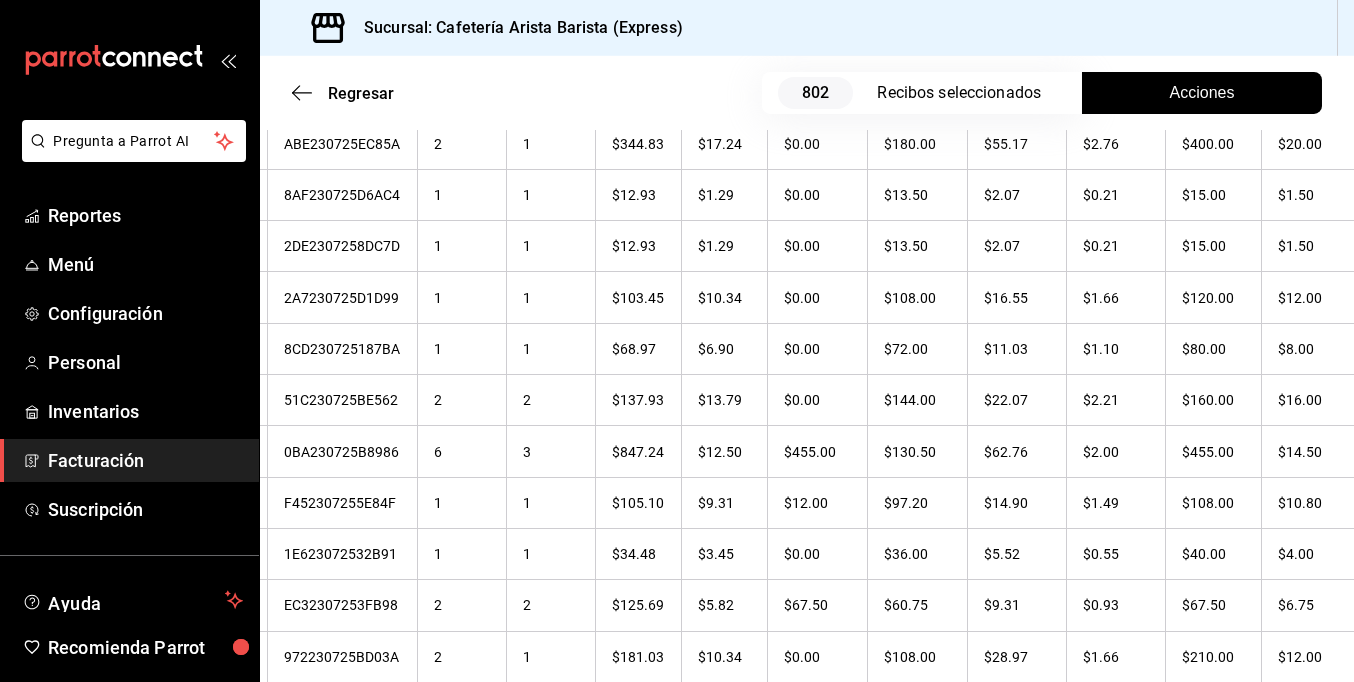 click on "Sucursal: Cafetería Arista Barista (Express)" at bounding box center [807, 28] 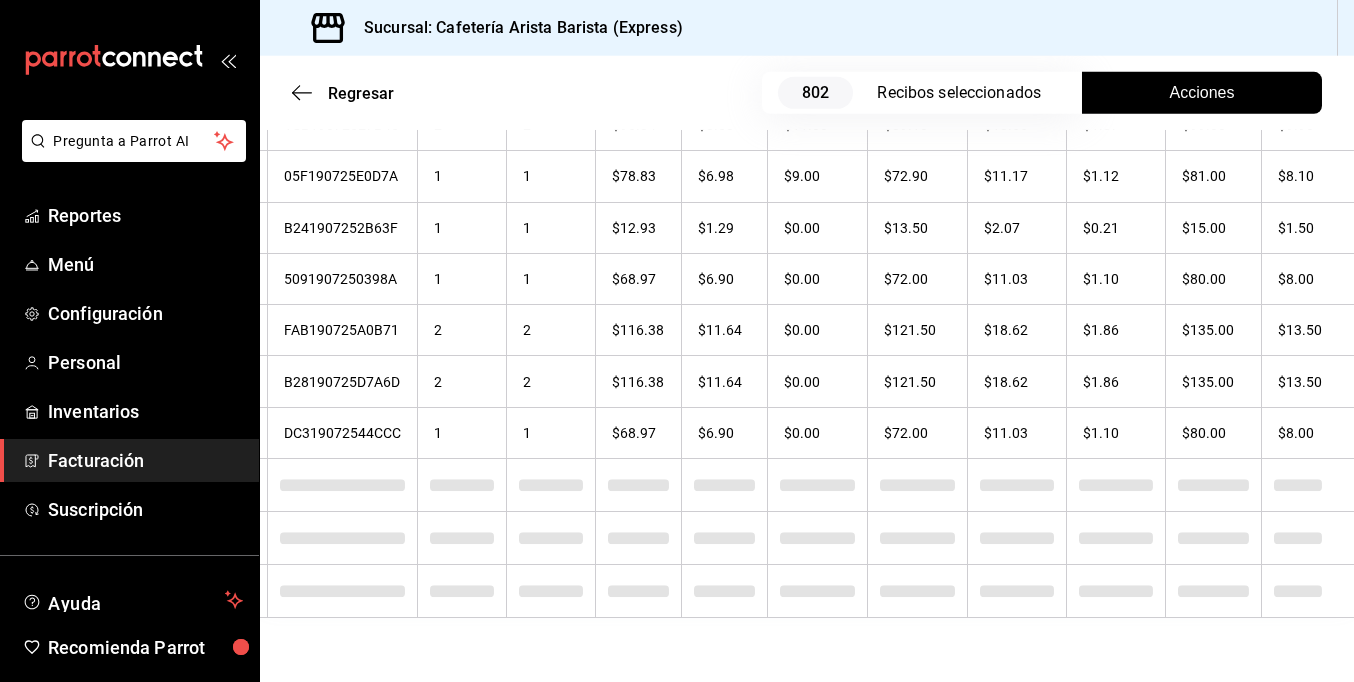 scroll, scrollTop: 15945, scrollLeft: 0, axis: vertical 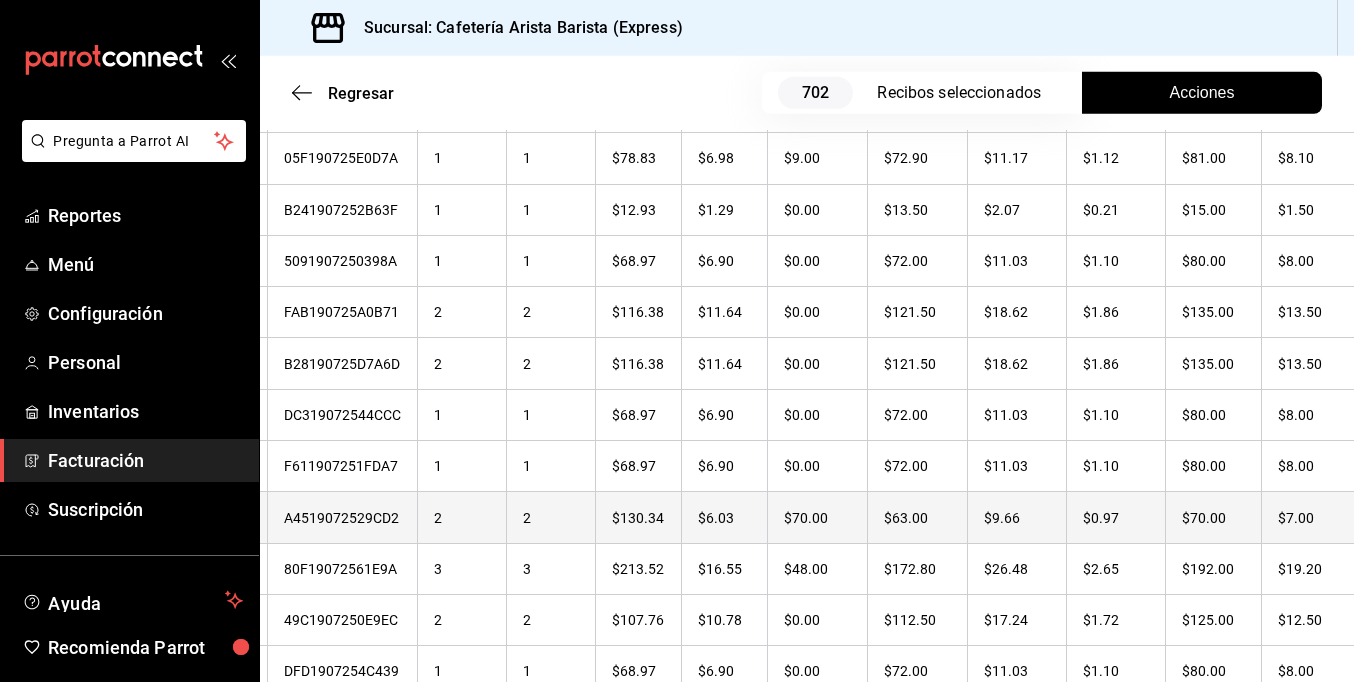 checkbox on "true" 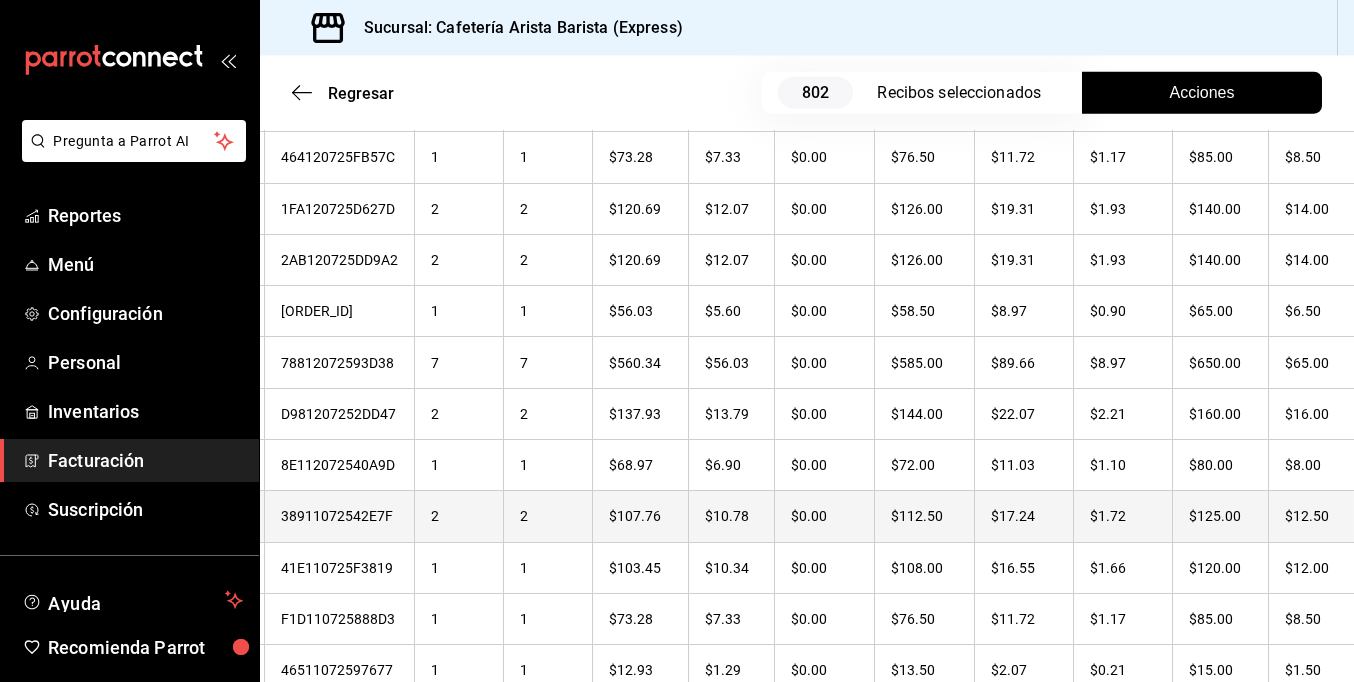 scroll, scrollTop: 28675, scrollLeft: 0, axis: vertical 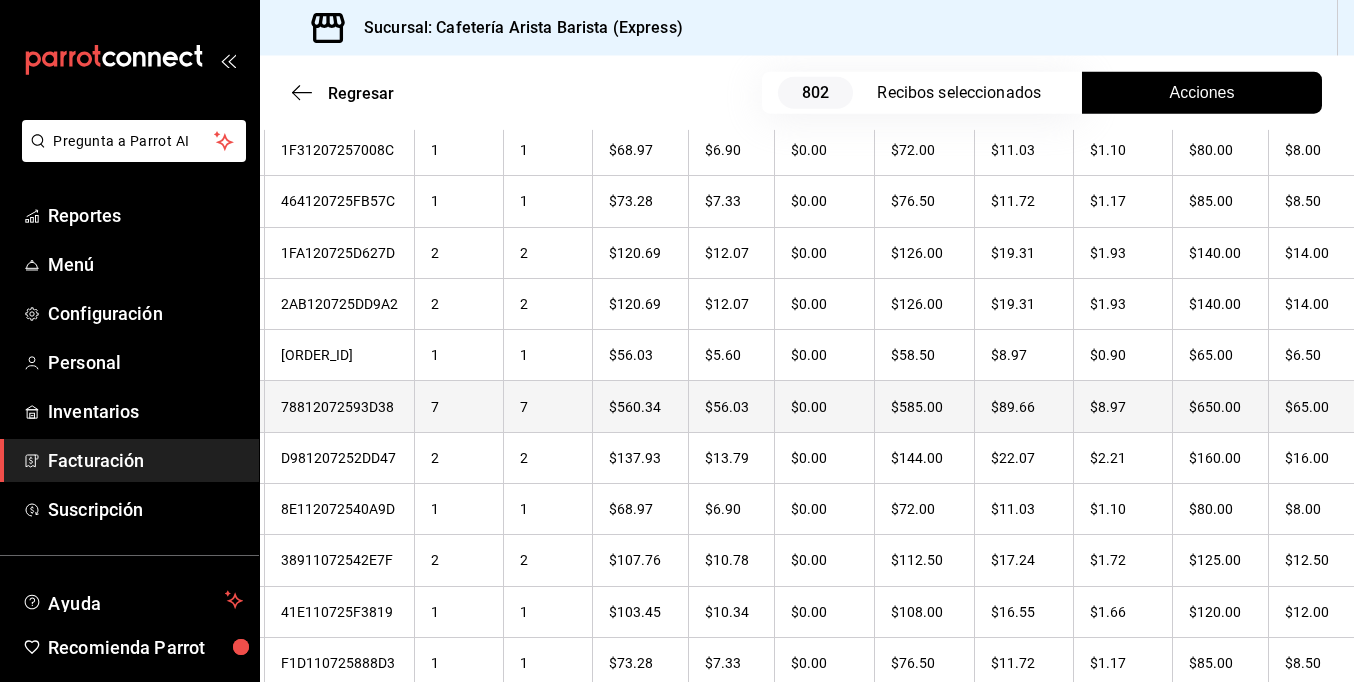 click on "$65.00" at bounding box center (1315, 406) 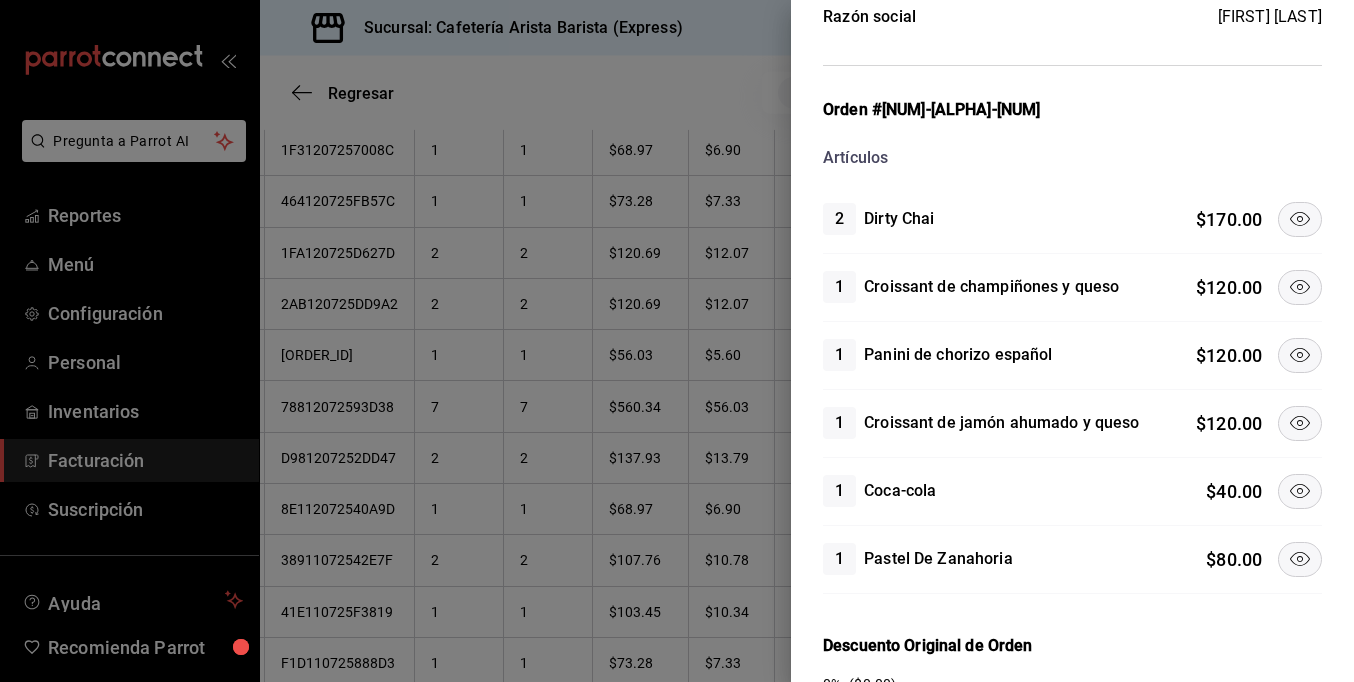 scroll, scrollTop: 200, scrollLeft: 0, axis: vertical 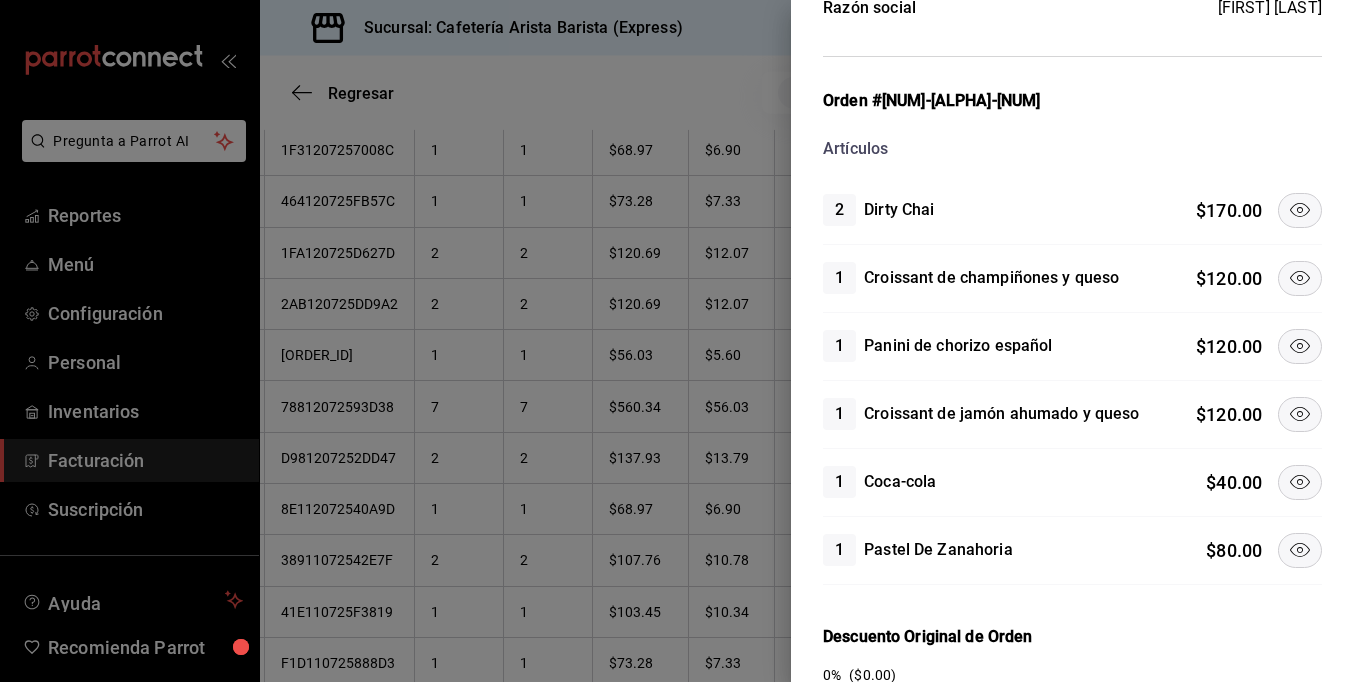 click 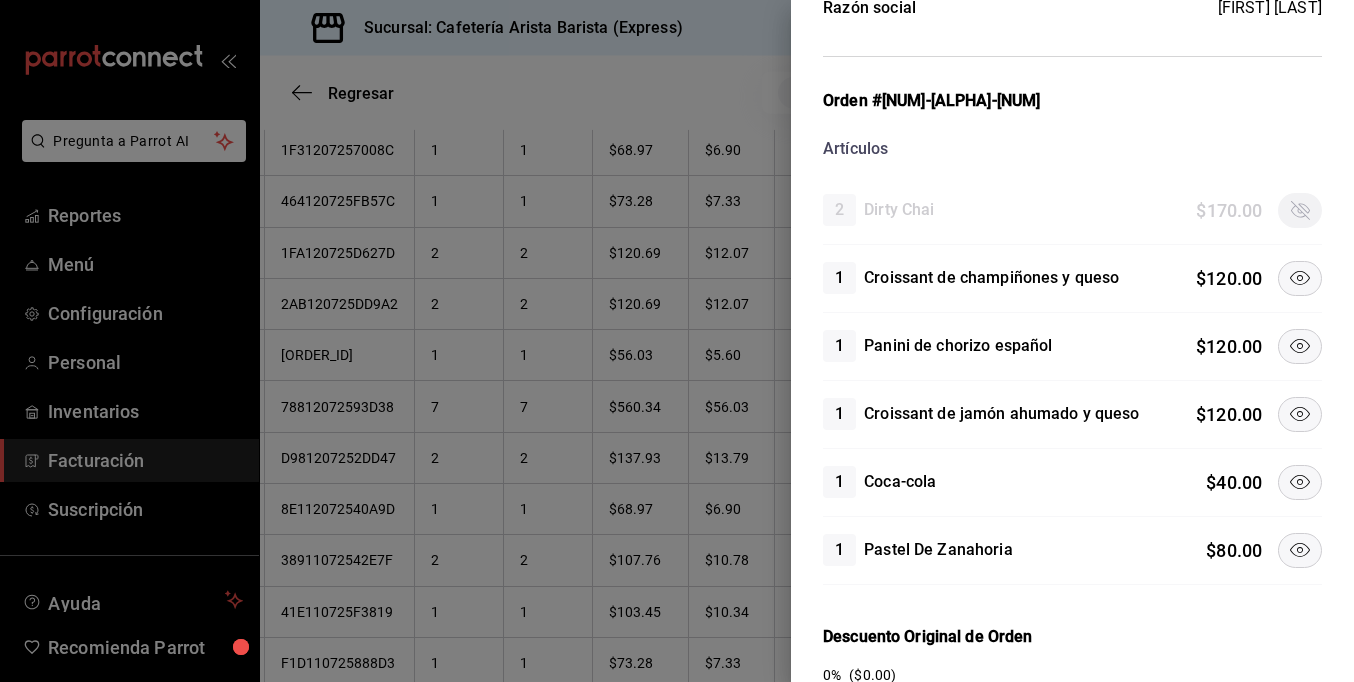 click 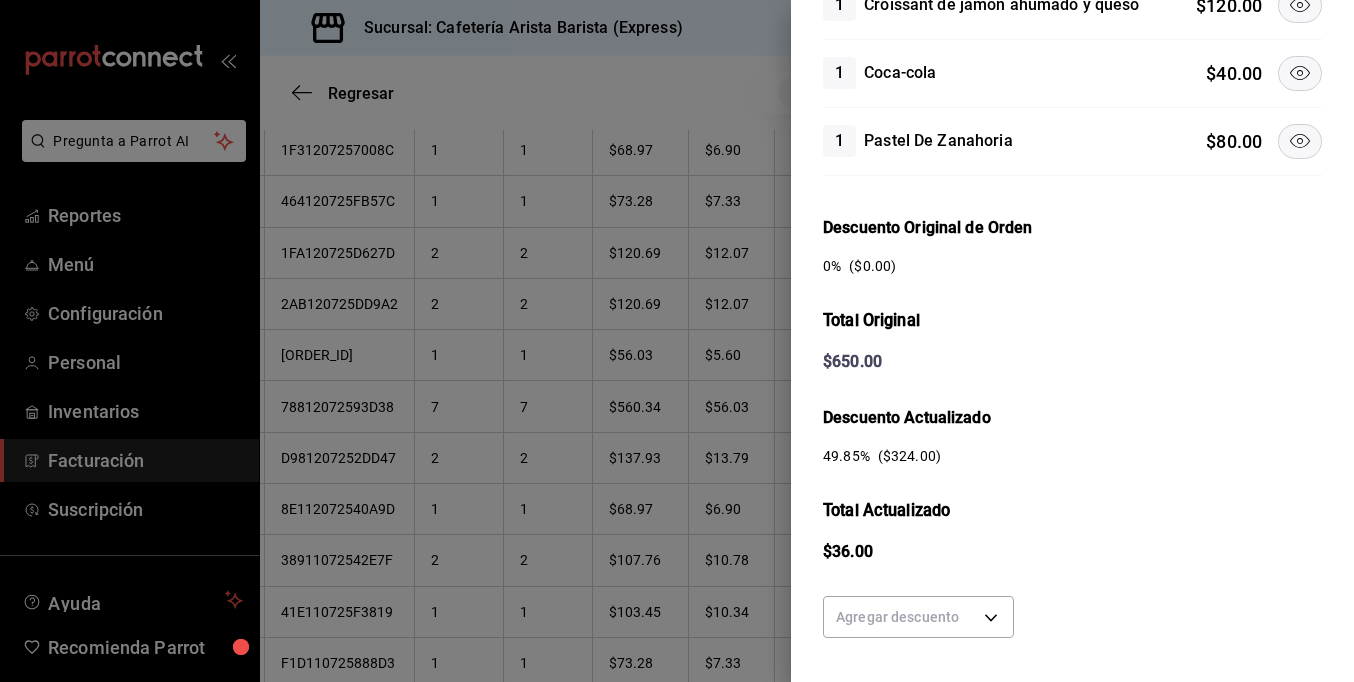 scroll, scrollTop: 529, scrollLeft: 0, axis: vertical 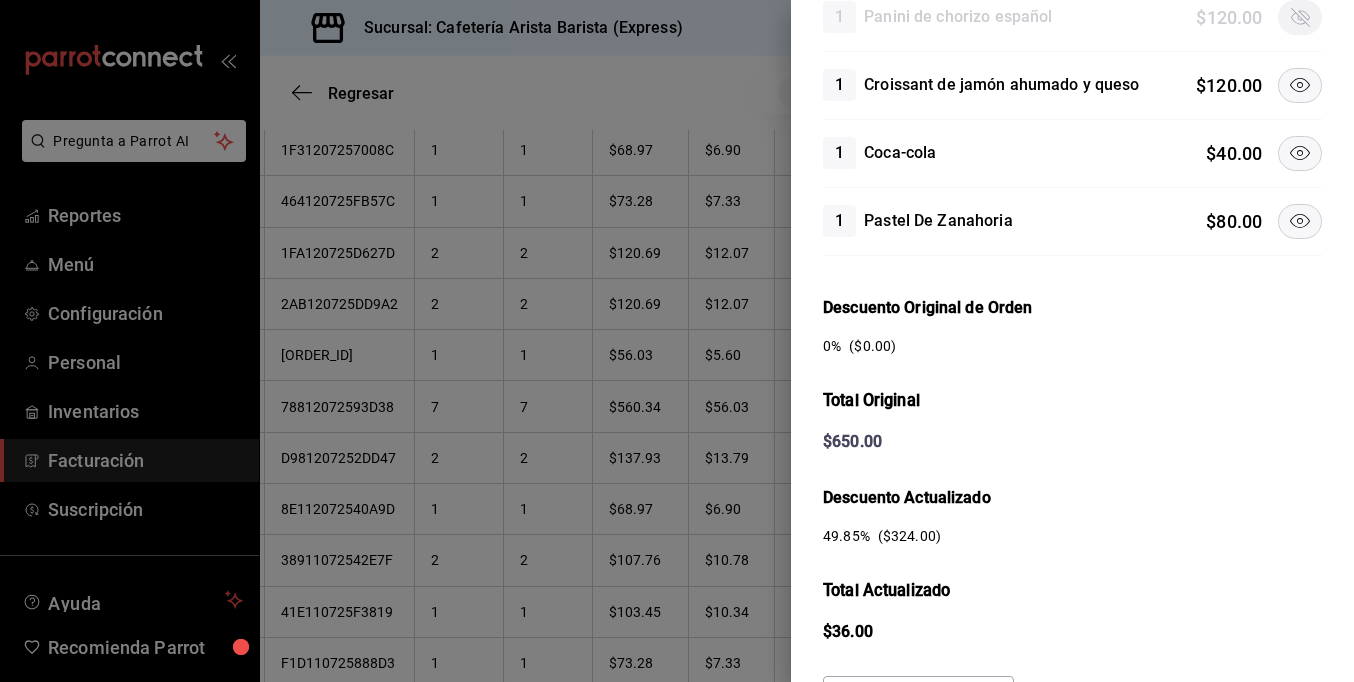 click at bounding box center (1300, 221) 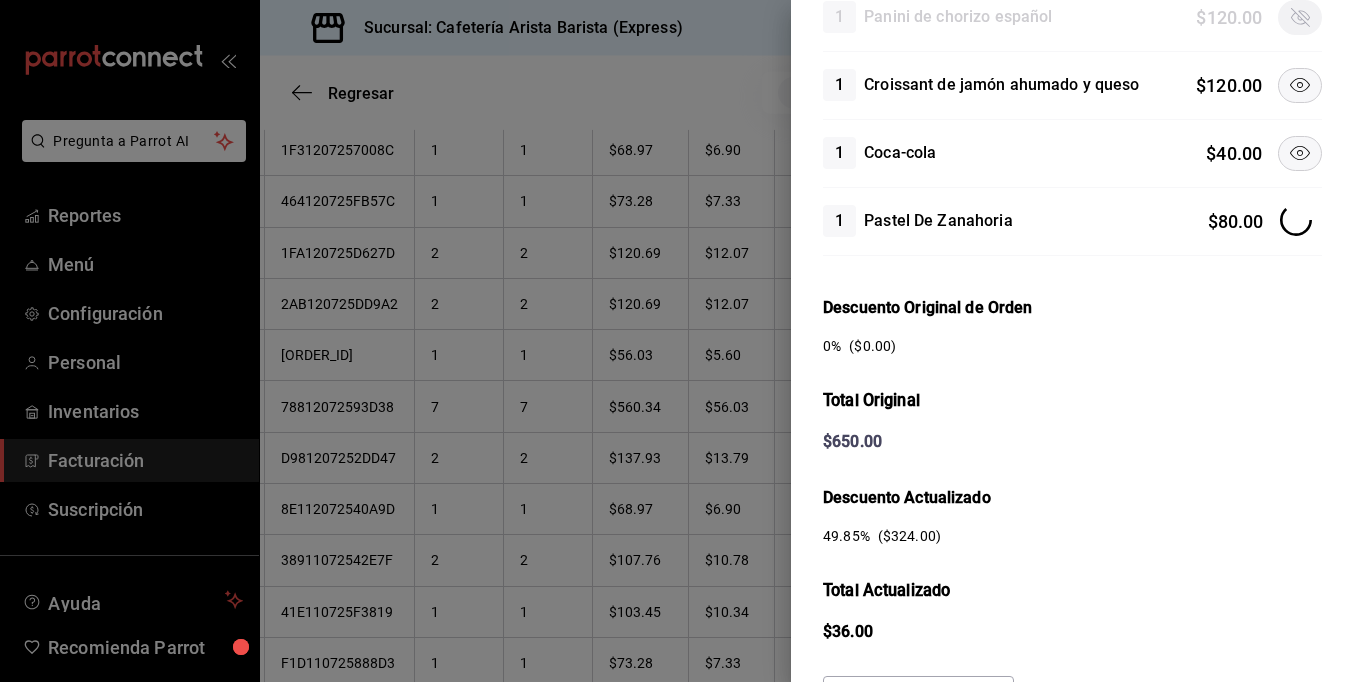 click 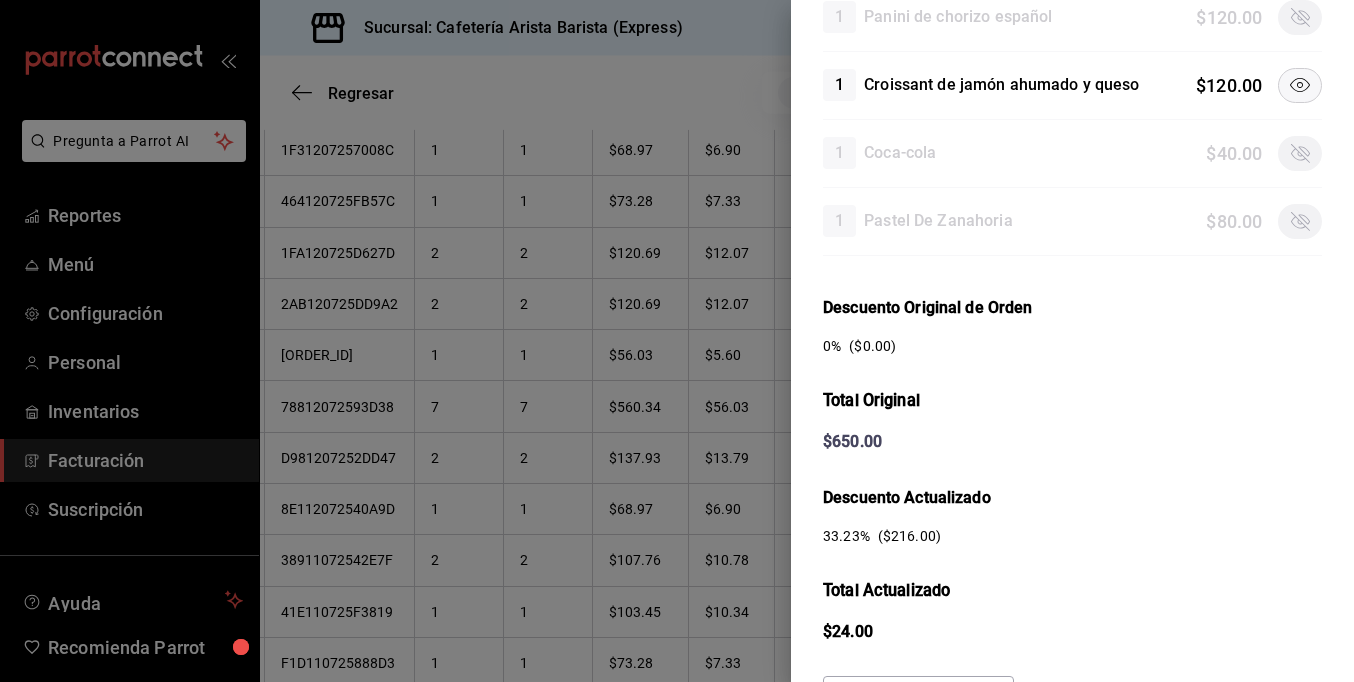 scroll, scrollTop: 729, scrollLeft: 0, axis: vertical 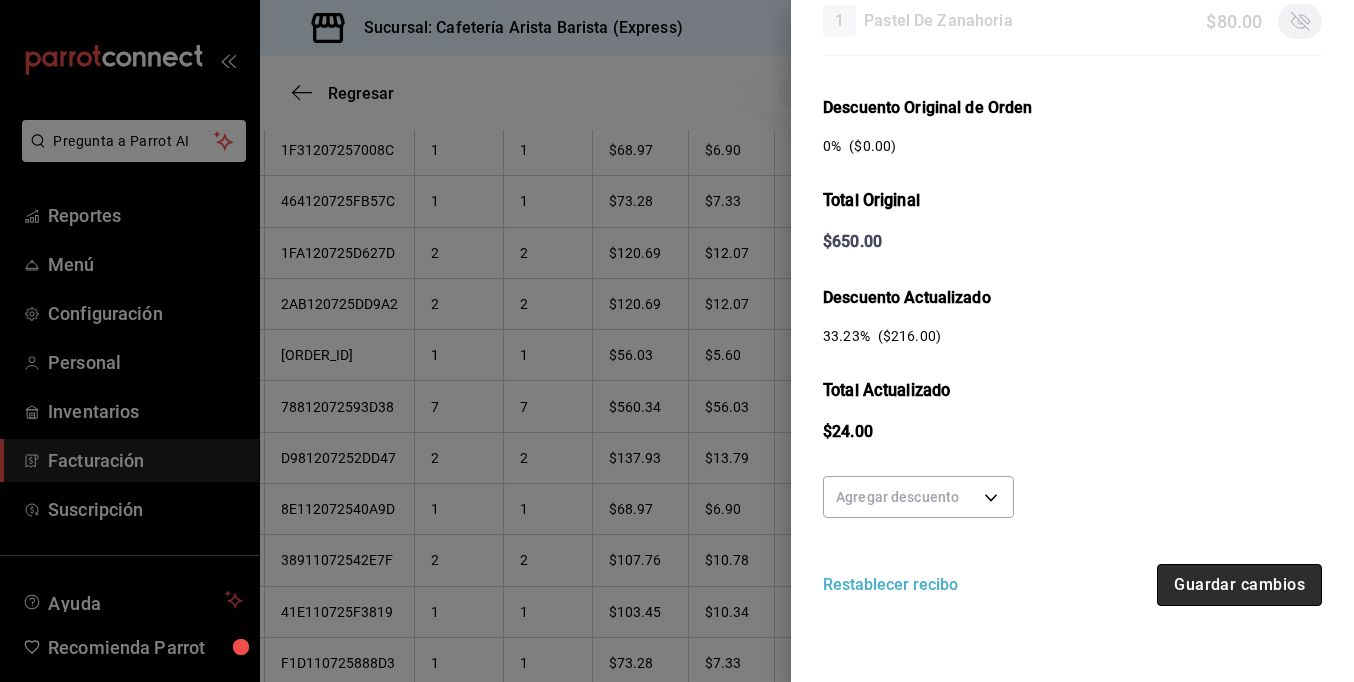 click on "Guardar cambios" at bounding box center (1239, 585) 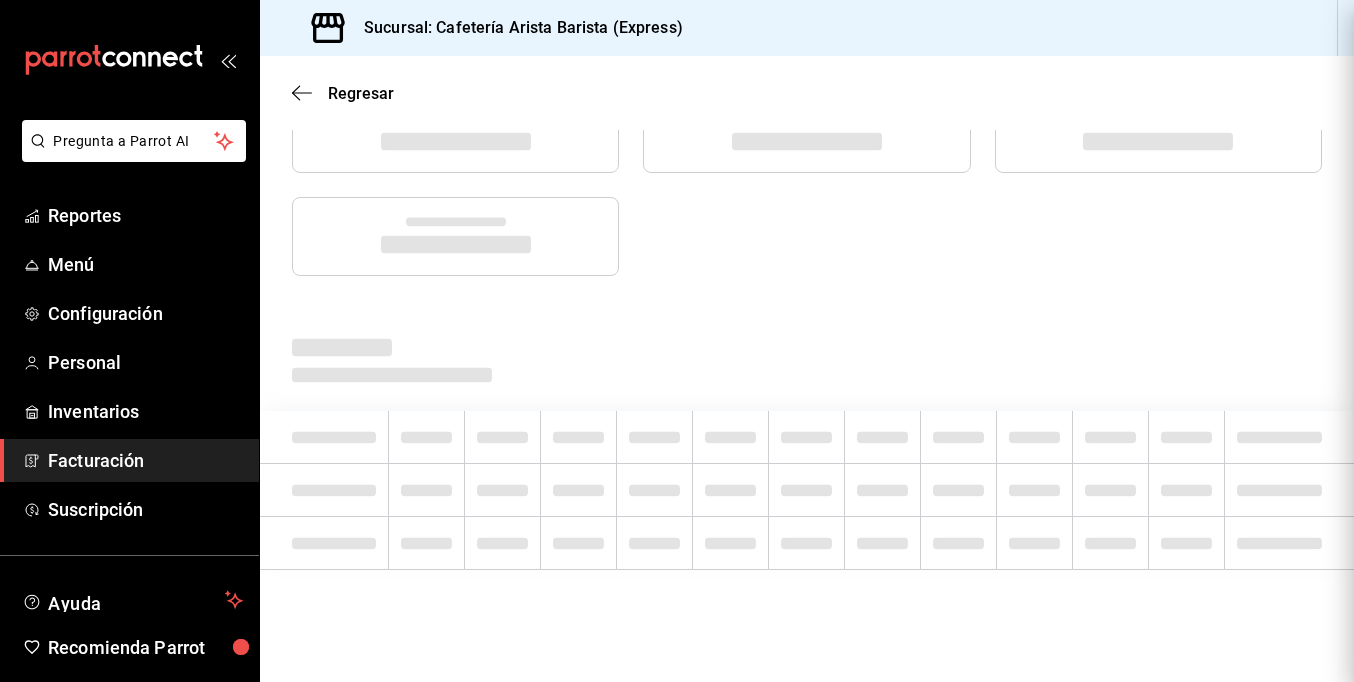 scroll, scrollTop: 0, scrollLeft: 0, axis: both 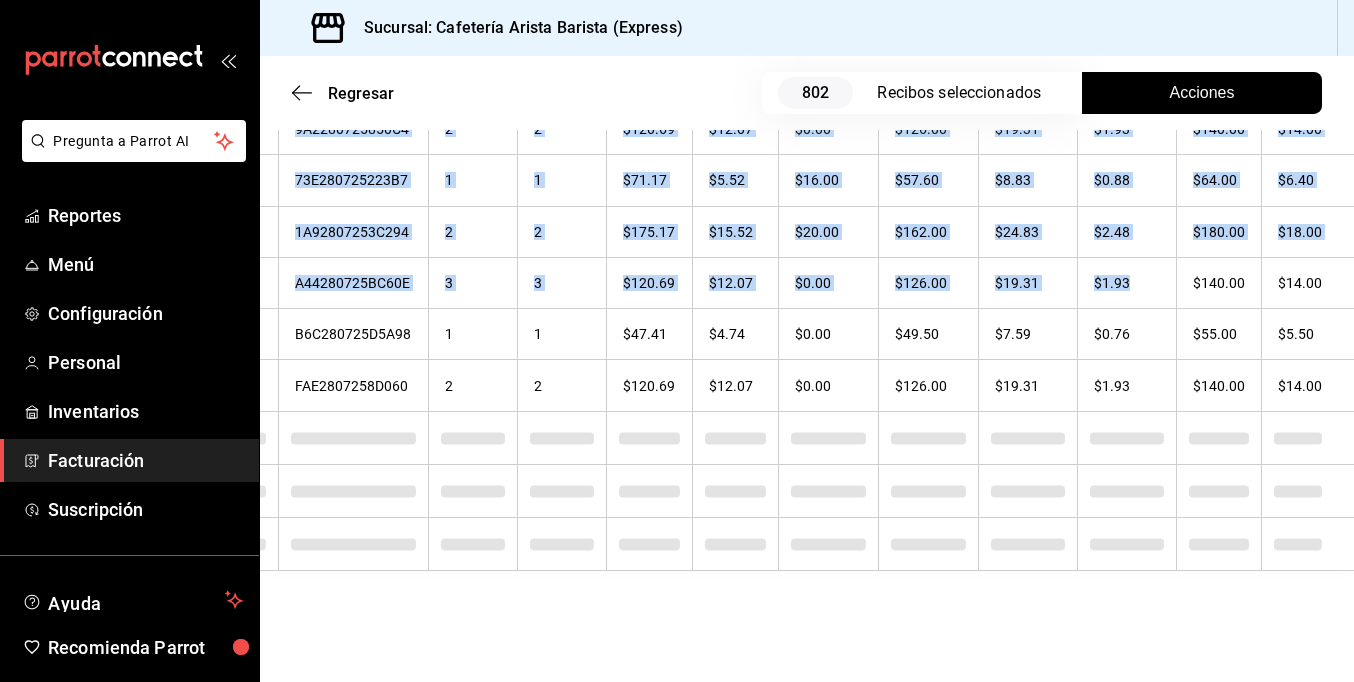 drag, startPoint x: 1225, startPoint y: 269, endPoint x: 1344, endPoint y: 263, distance: 119.15116 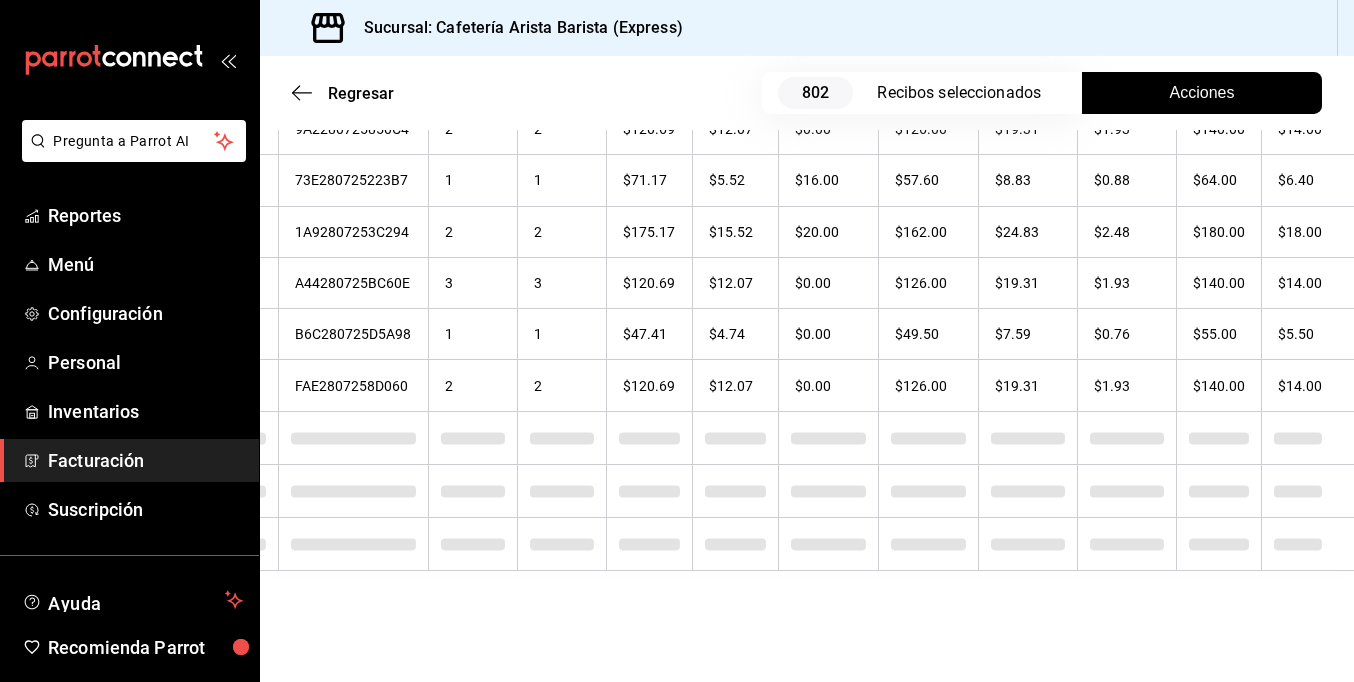 drag, startPoint x: 1344, startPoint y: 263, endPoint x: 1222, endPoint y: 25, distance: 267.4472 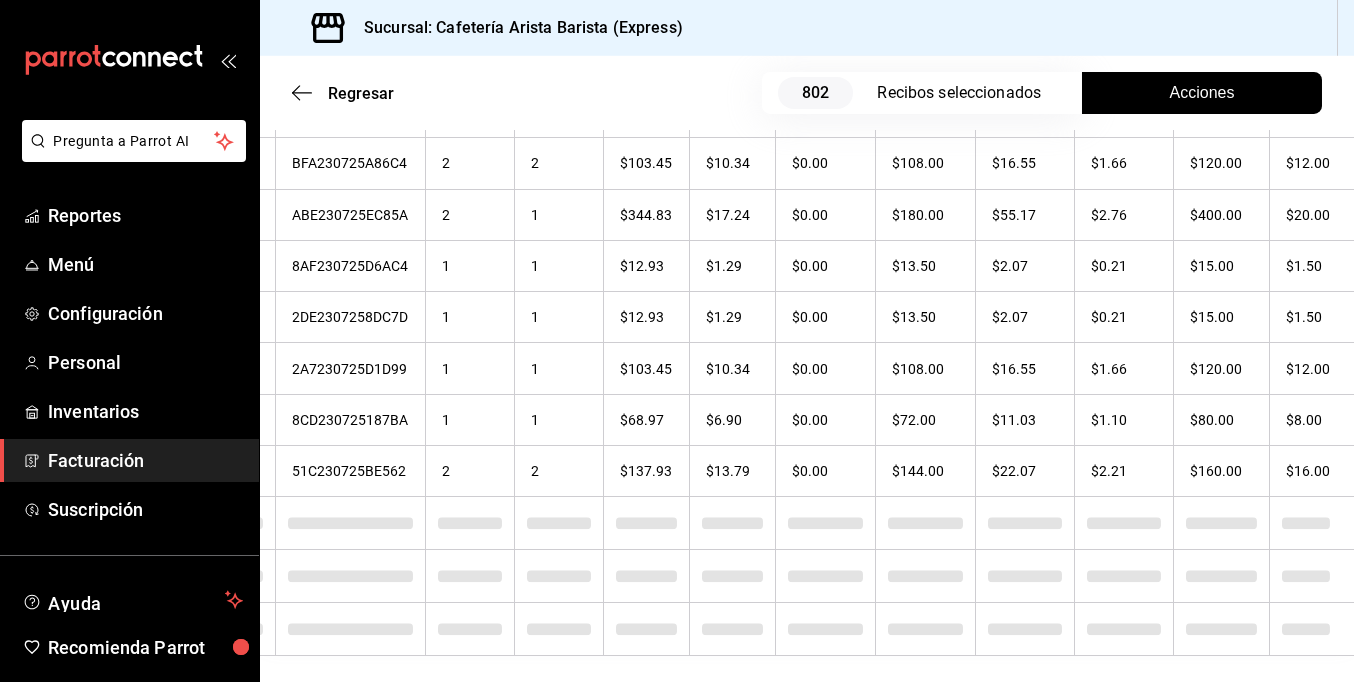 scroll, scrollTop: 10830, scrollLeft: 0, axis: vertical 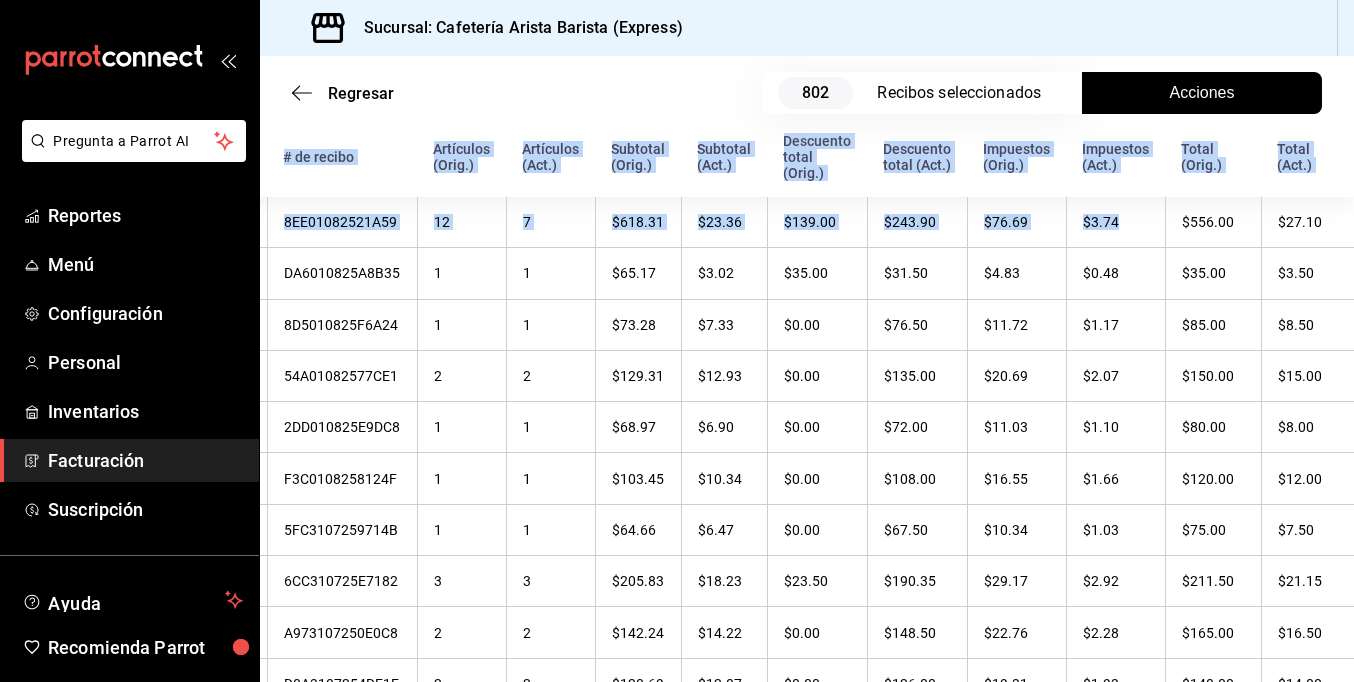 drag, startPoint x: 1128, startPoint y: 217, endPoint x: 1396, endPoint y: 236, distance: 268.67267 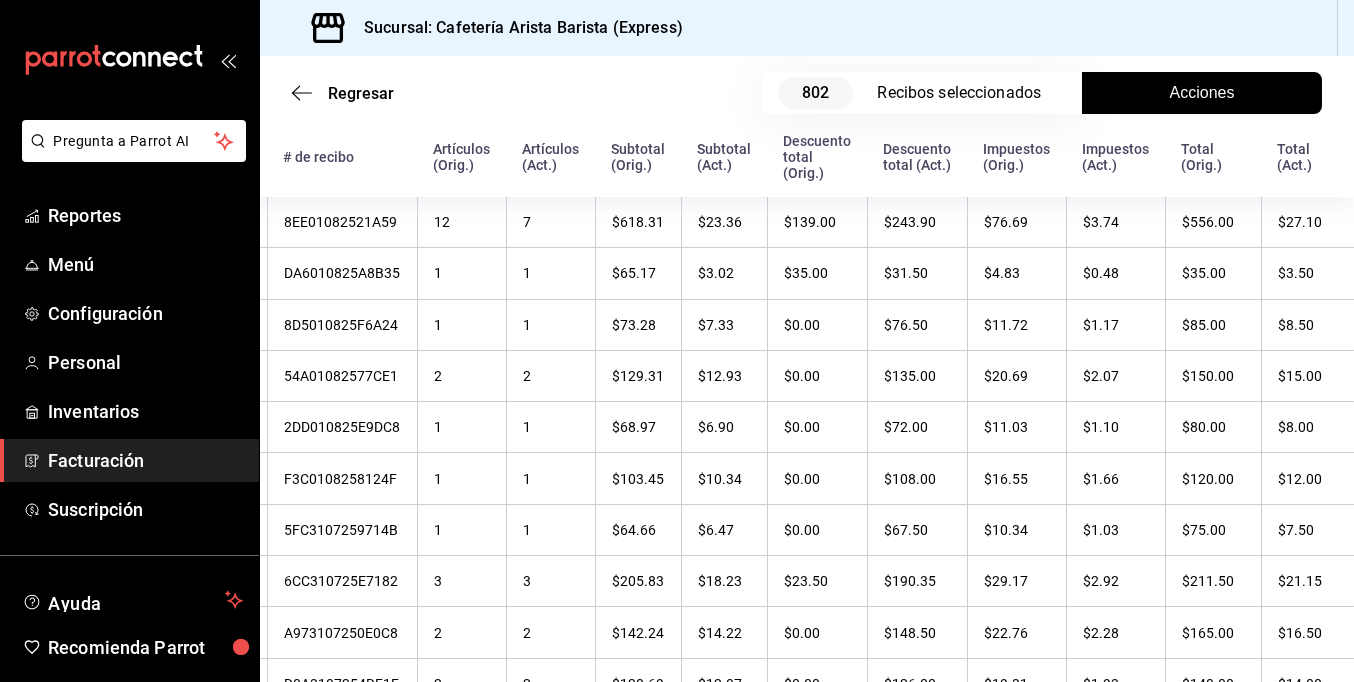 click on "Regresar 802 Recibos seleccionados Acciones" at bounding box center (807, 93) 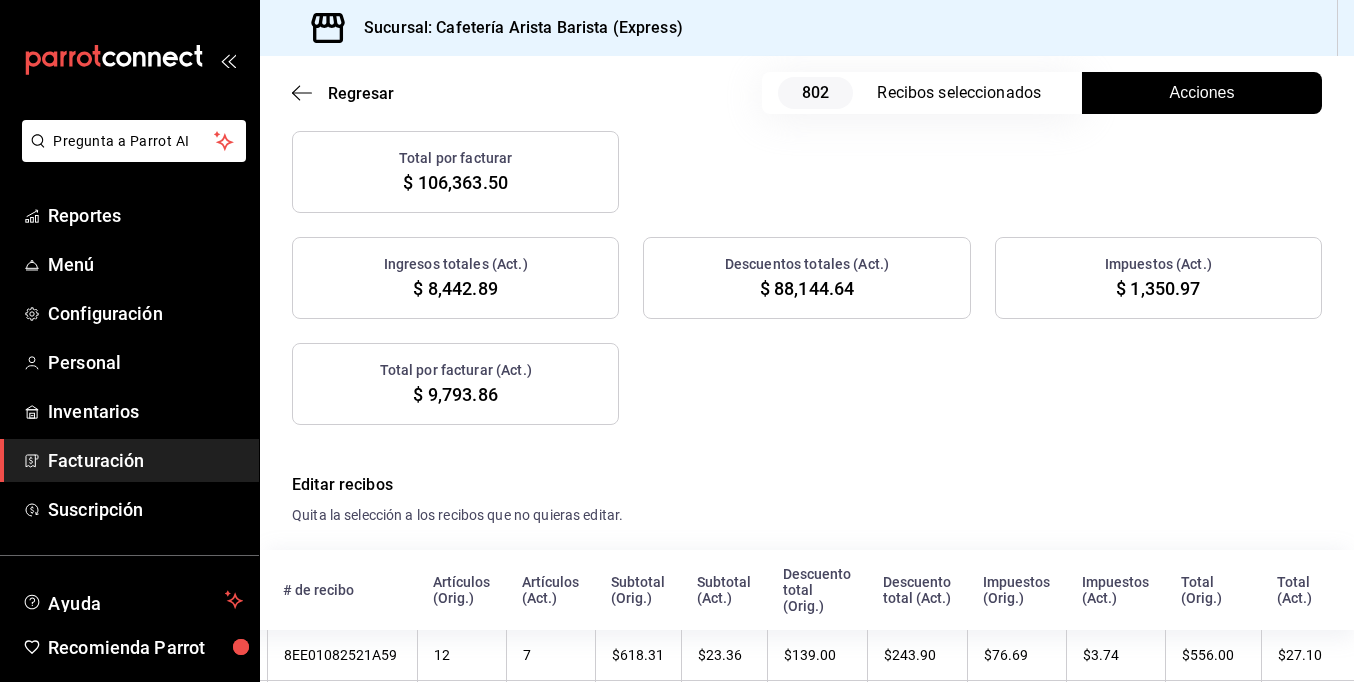 scroll, scrollTop: 500, scrollLeft: 0, axis: vertical 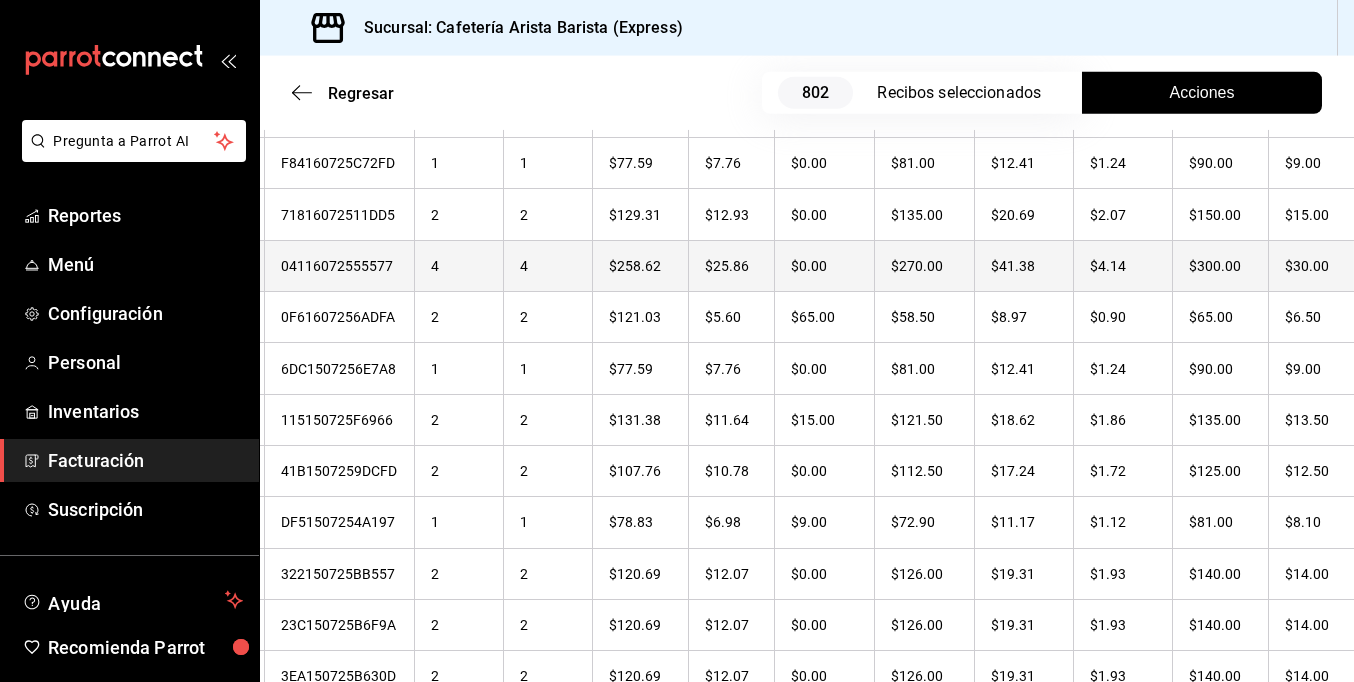 click on "$30.00" at bounding box center (1315, 265) 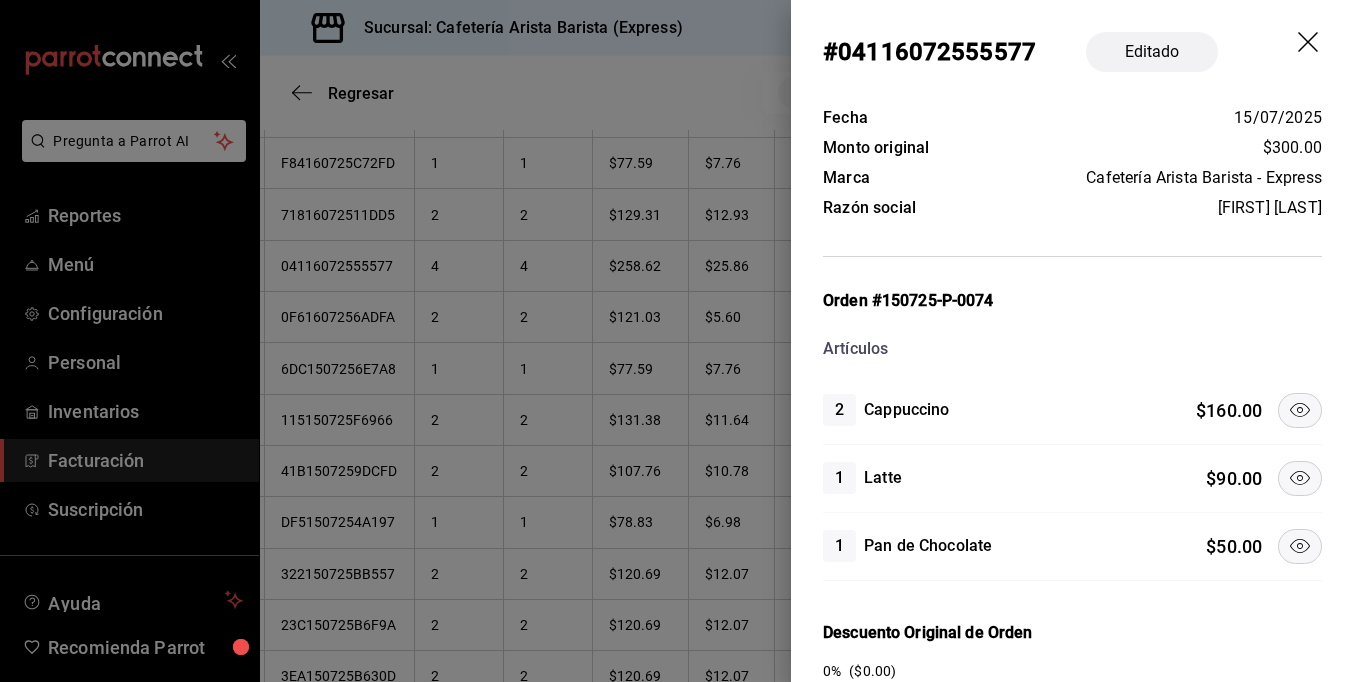 click 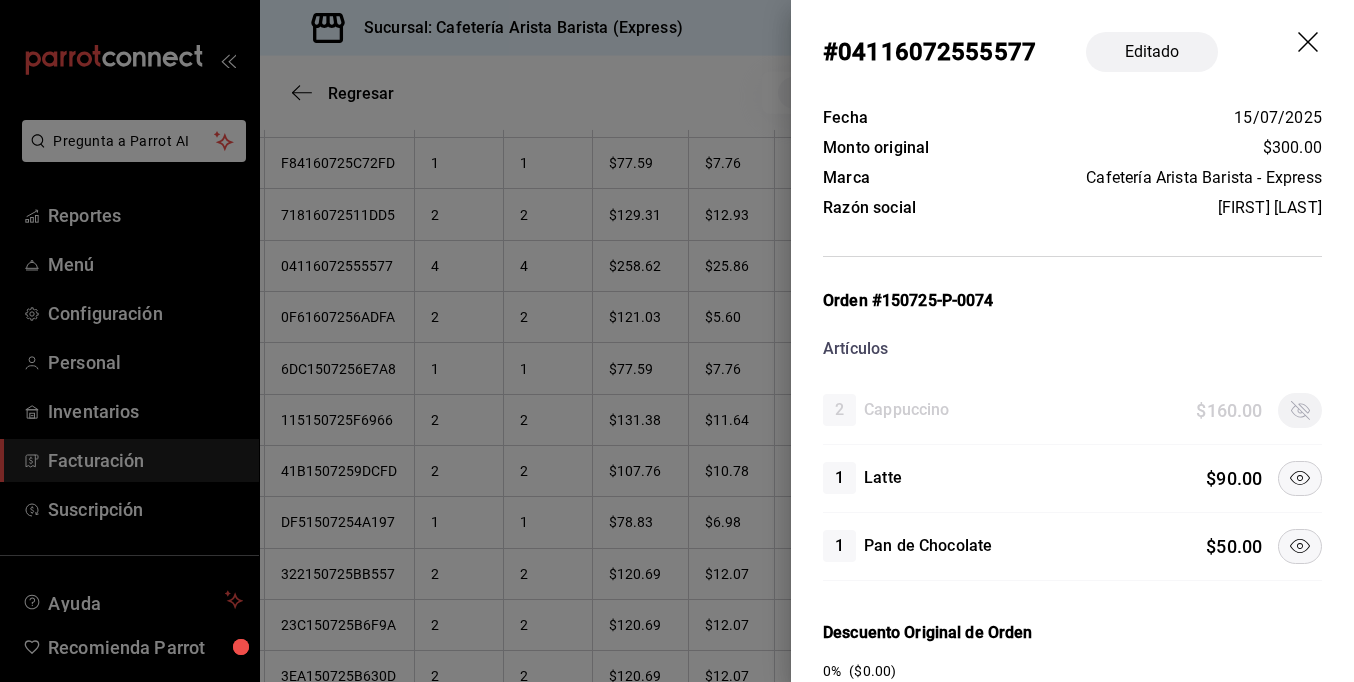 click 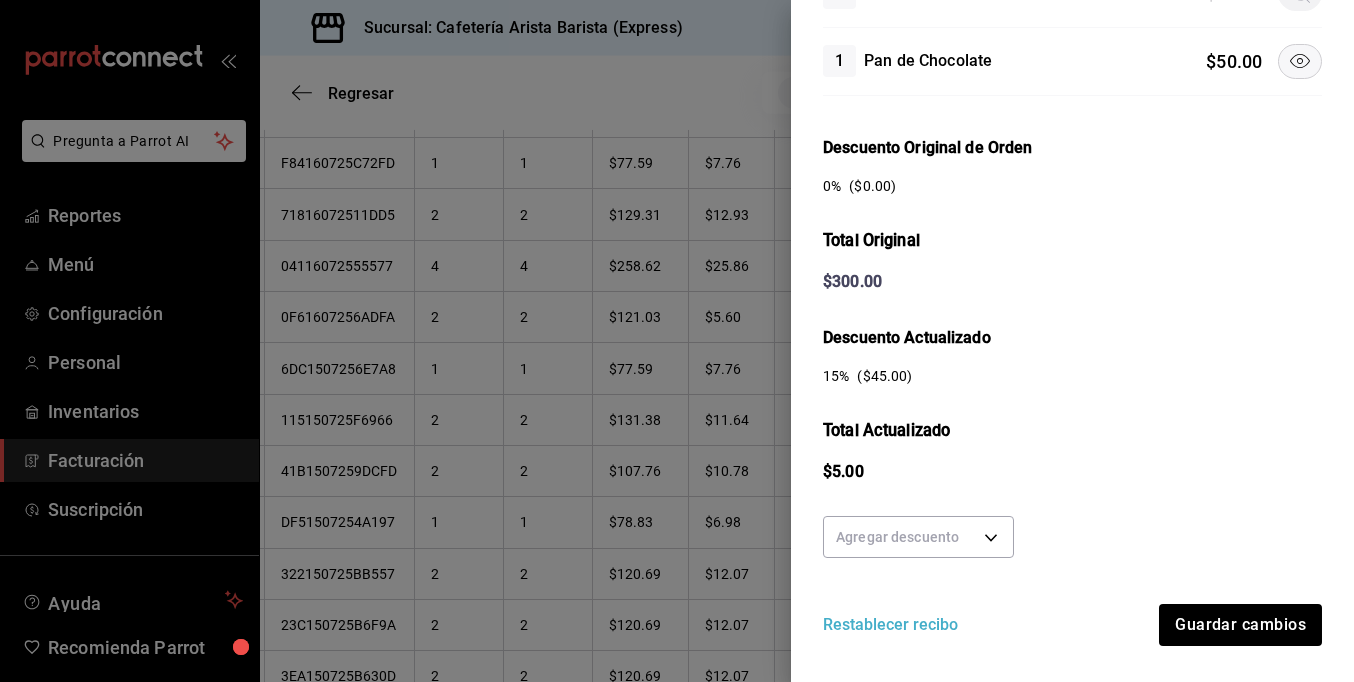 scroll, scrollTop: 500, scrollLeft: 0, axis: vertical 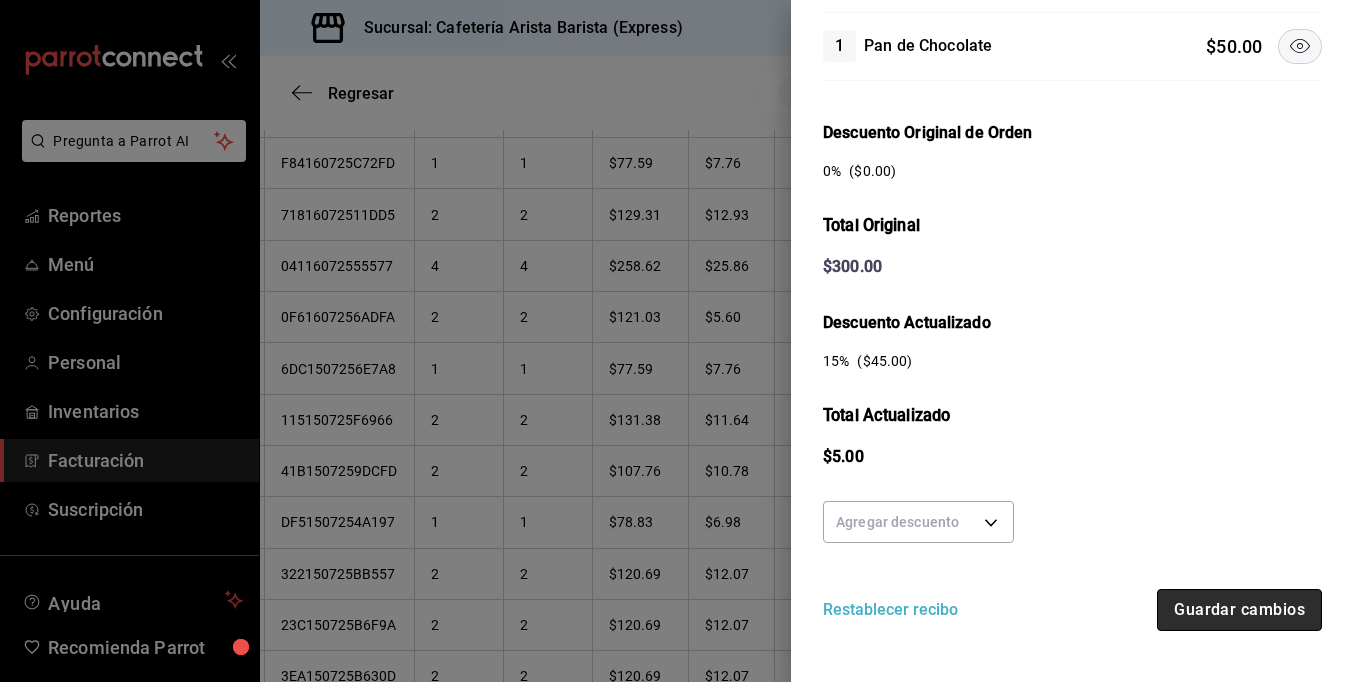 click on "Guardar cambios" at bounding box center (1239, 610) 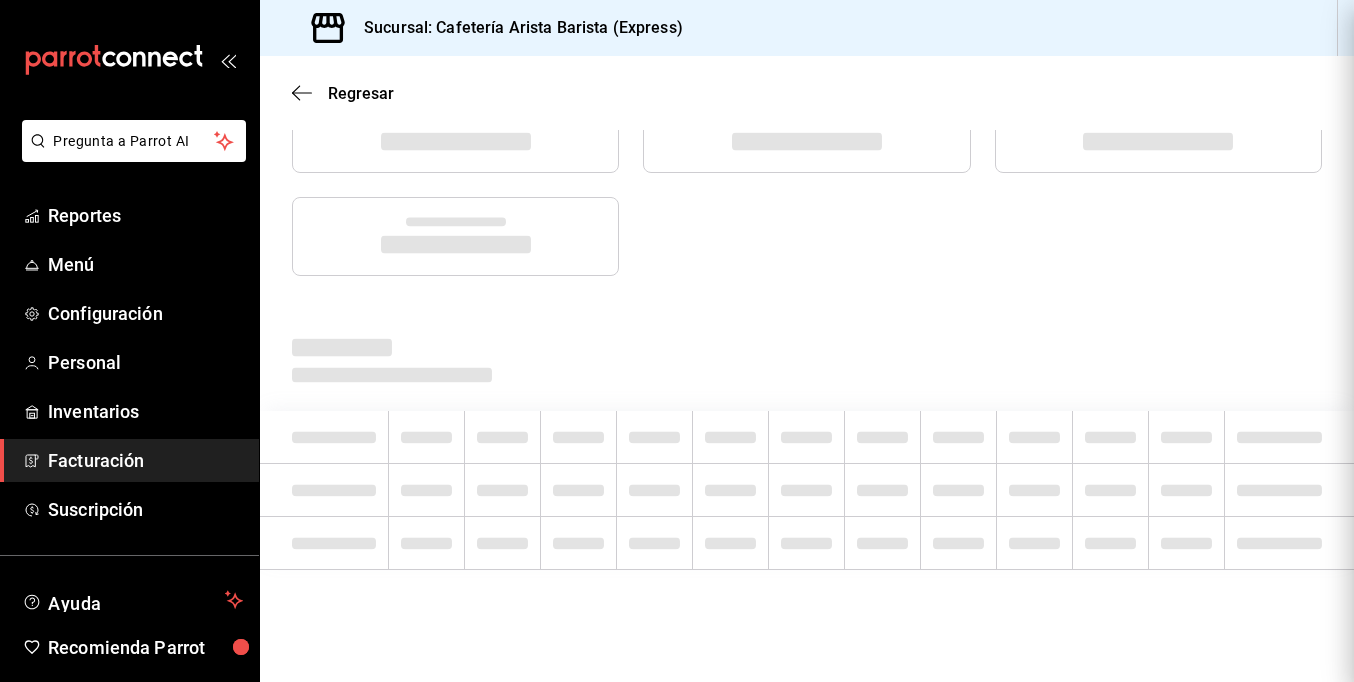 scroll, scrollTop: 0, scrollLeft: 0, axis: both 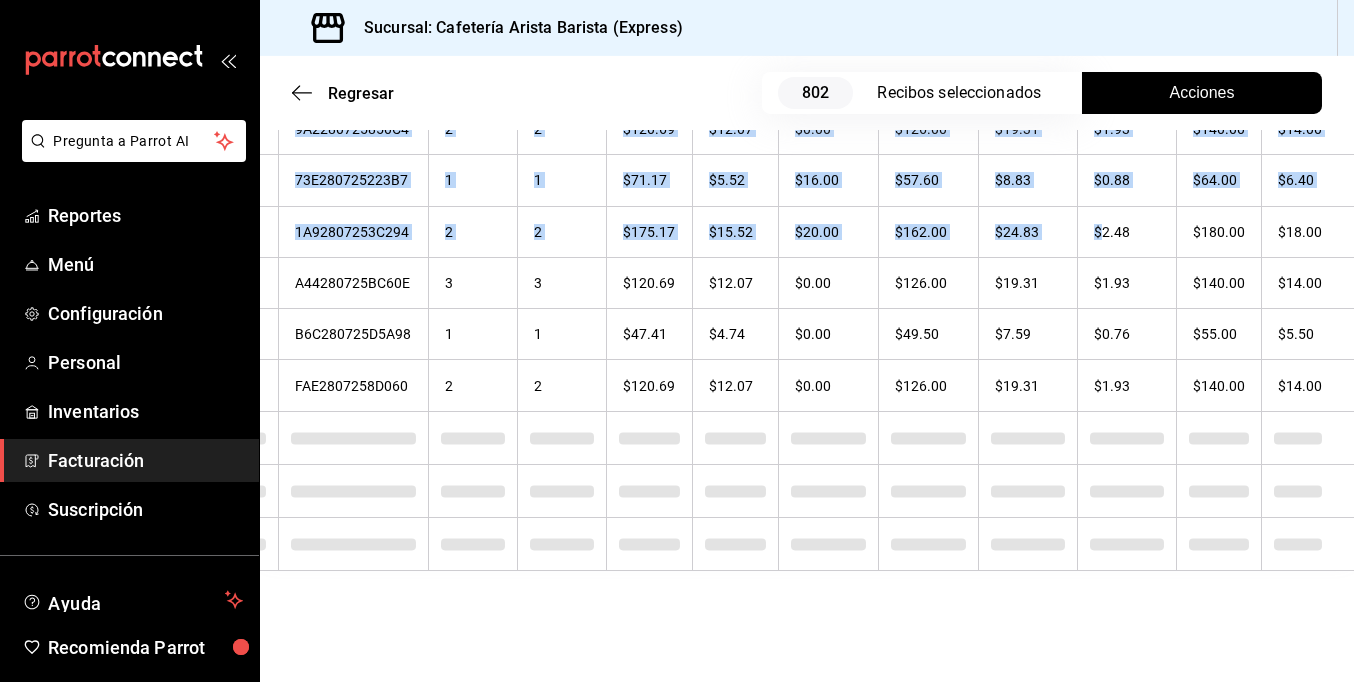drag, startPoint x: 1196, startPoint y: 216, endPoint x: 1368, endPoint y: 210, distance: 172.10461 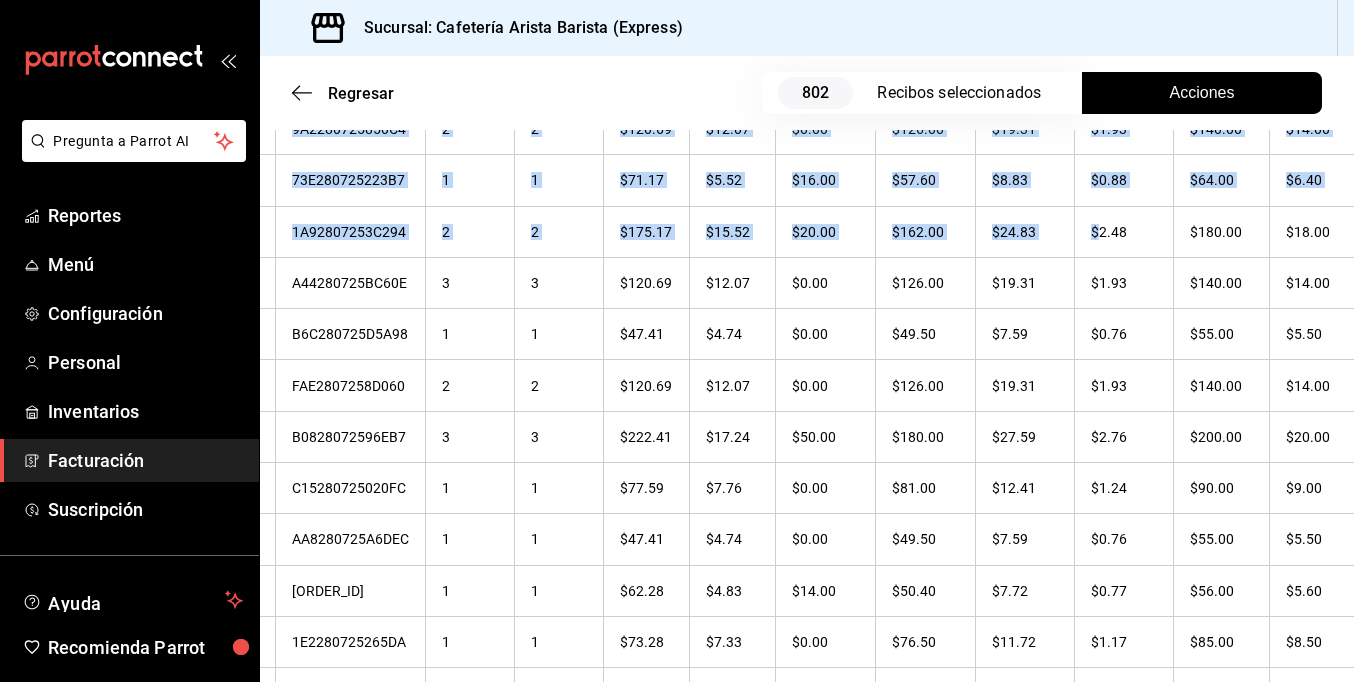click on "Sucursal: Cafetería Arista Barista (Express)" at bounding box center (807, 28) 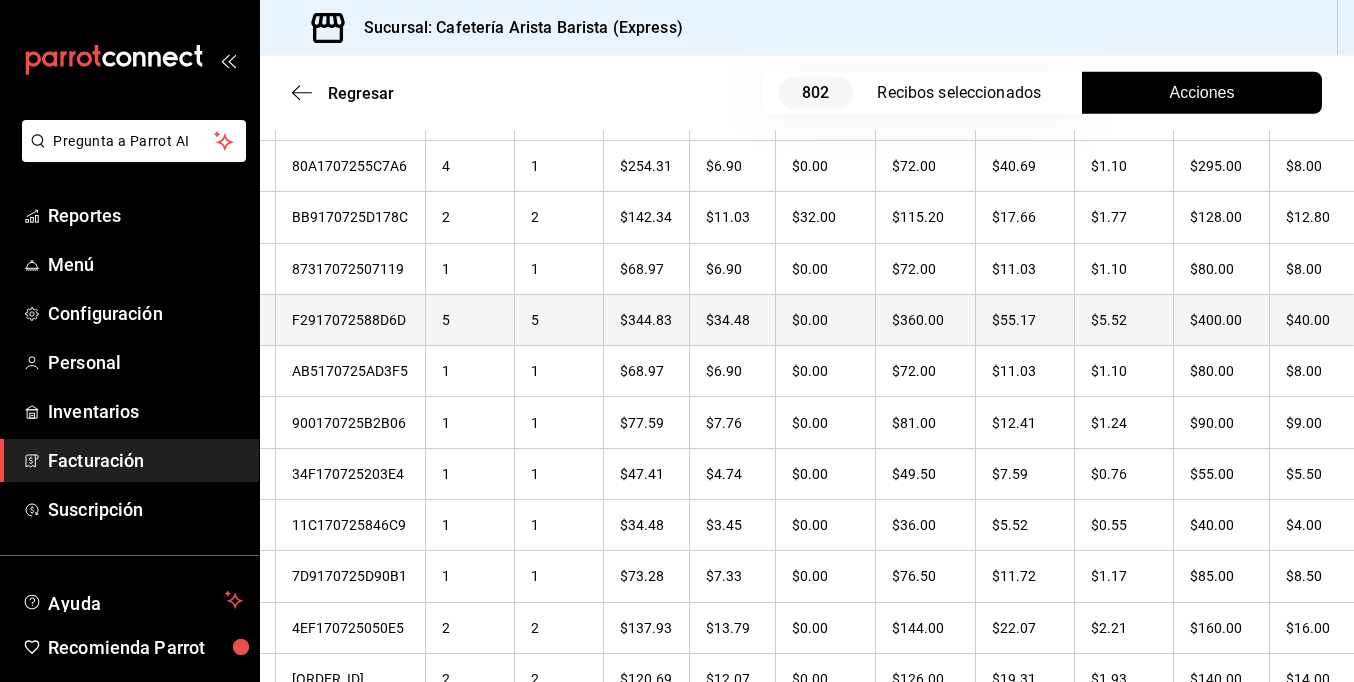scroll, scrollTop: 20187, scrollLeft: 0, axis: vertical 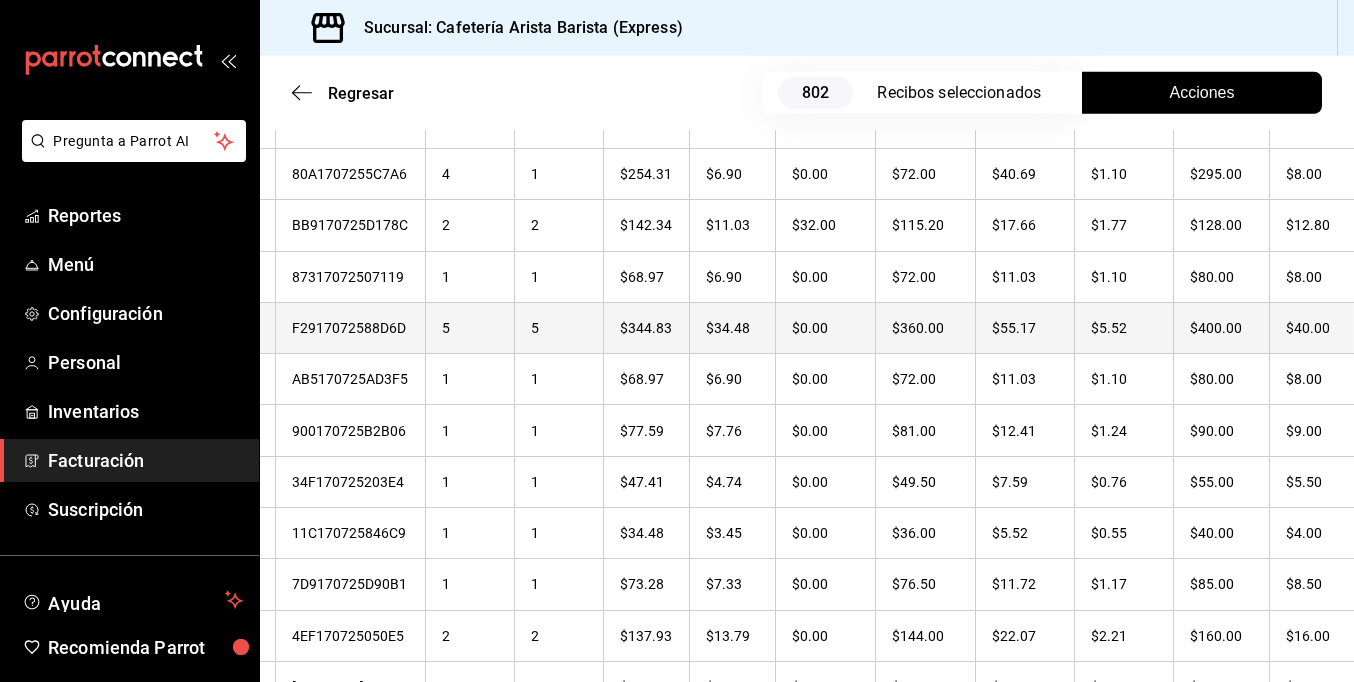 click on "$40.00" at bounding box center (1316, 327) 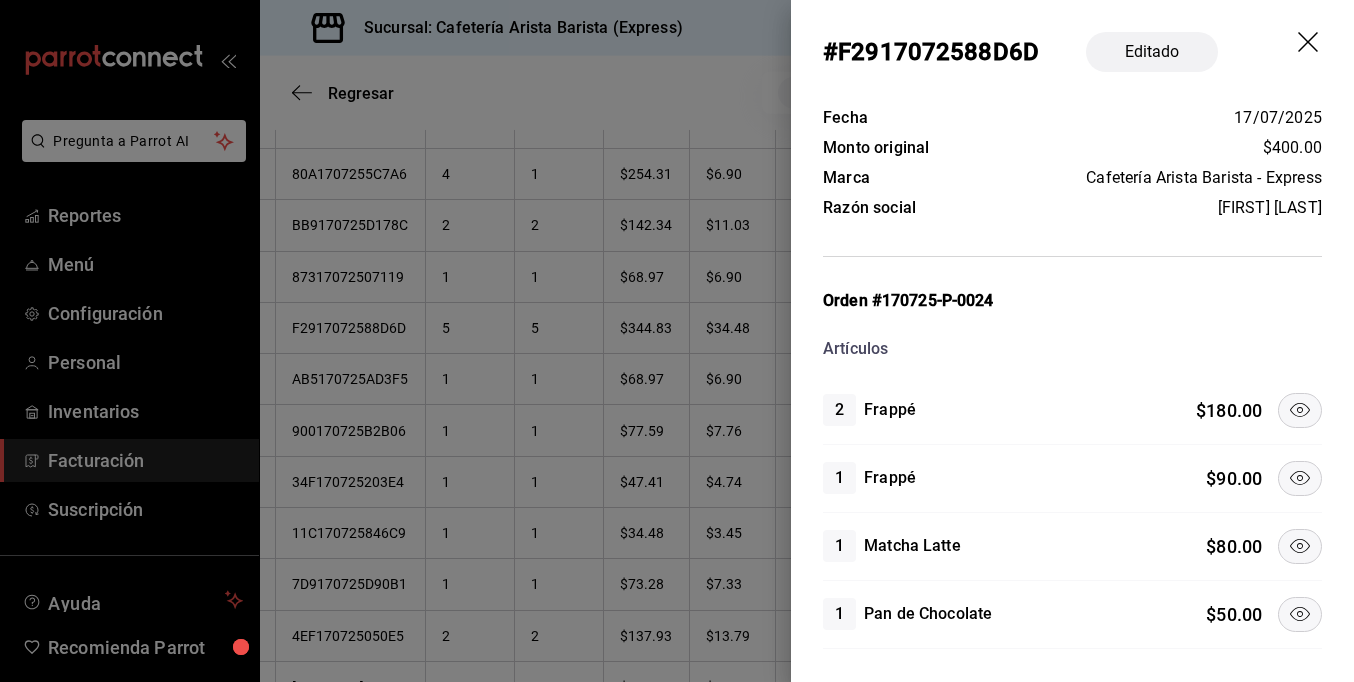 click at bounding box center [1300, 478] 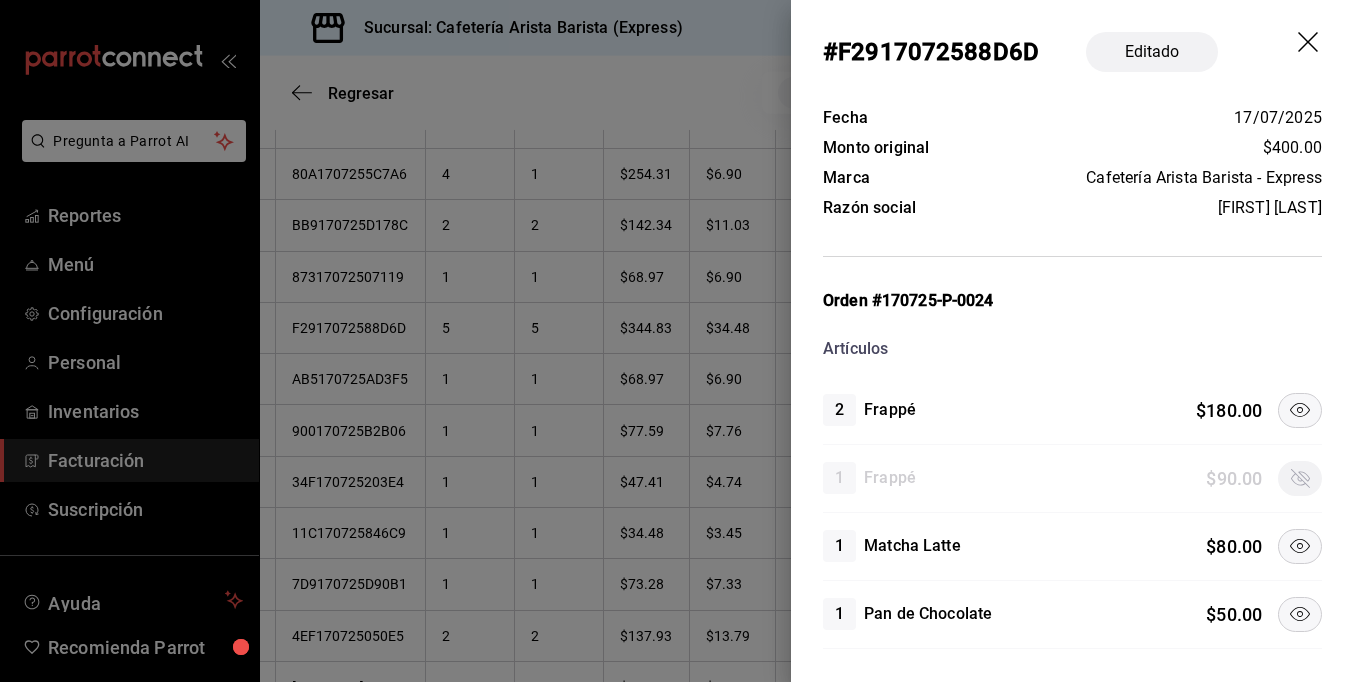 click 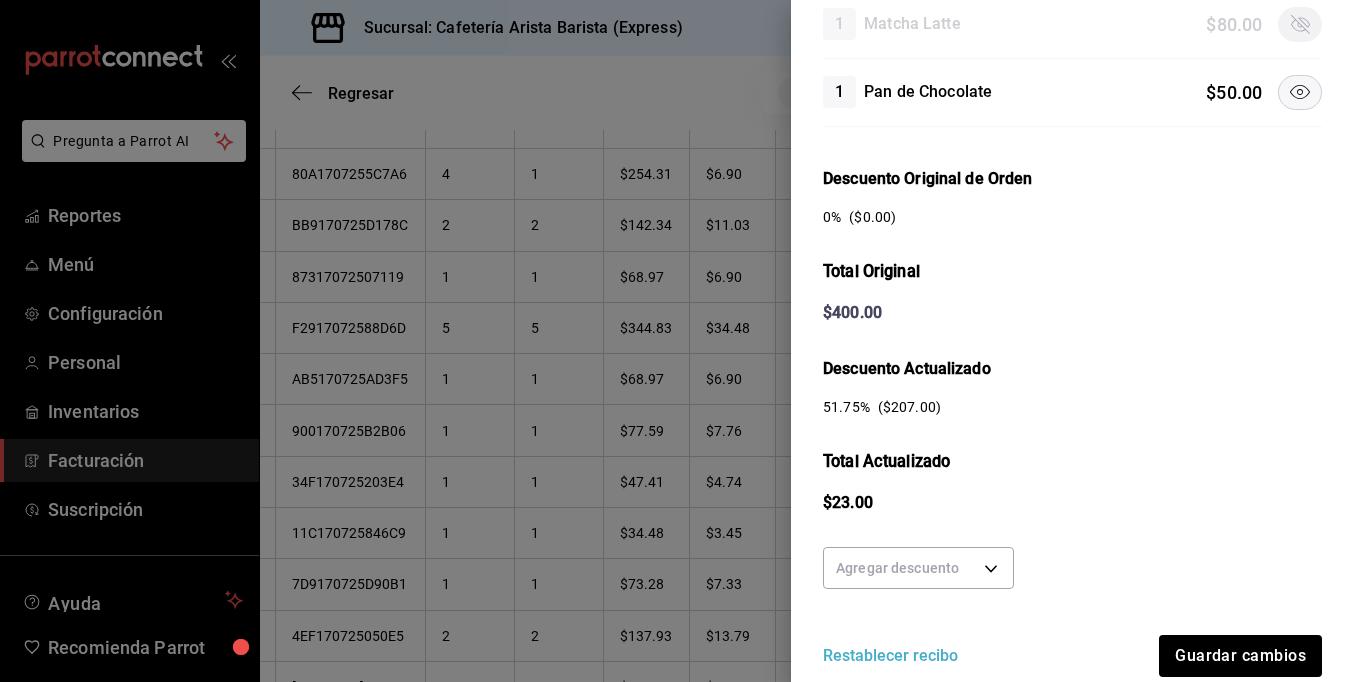 scroll, scrollTop: 294, scrollLeft: 0, axis: vertical 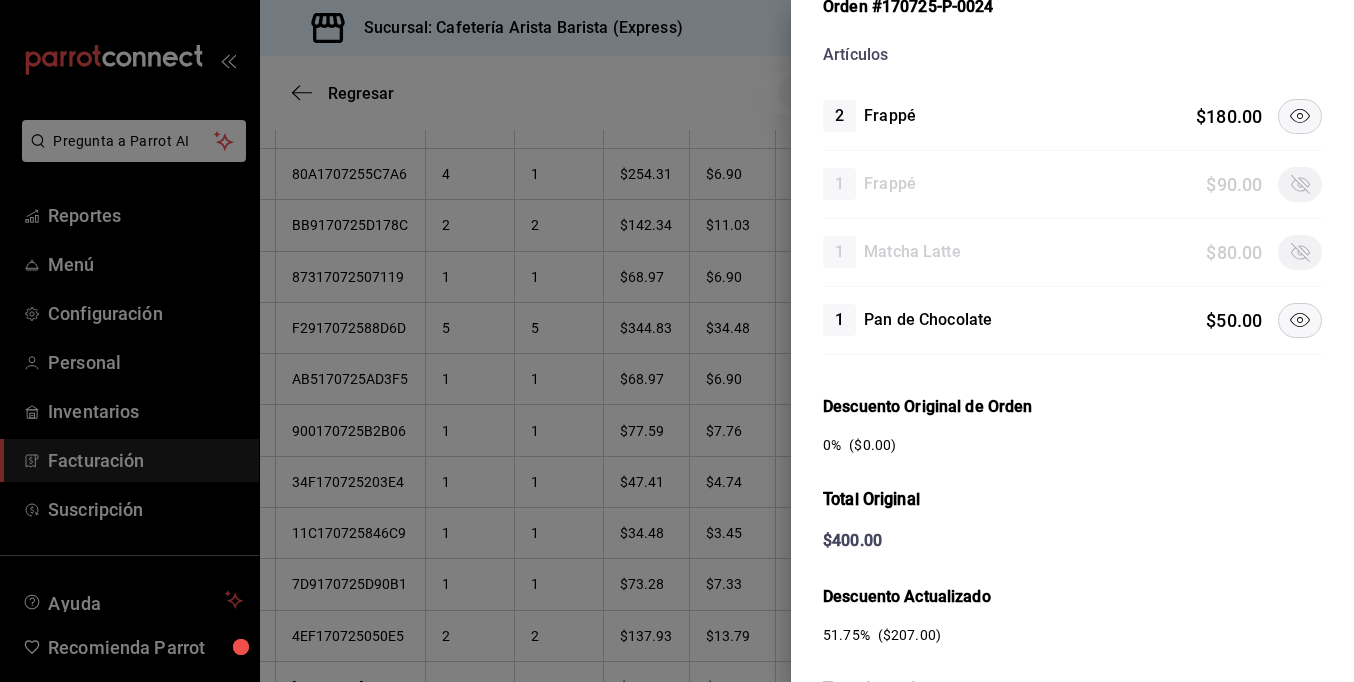 click 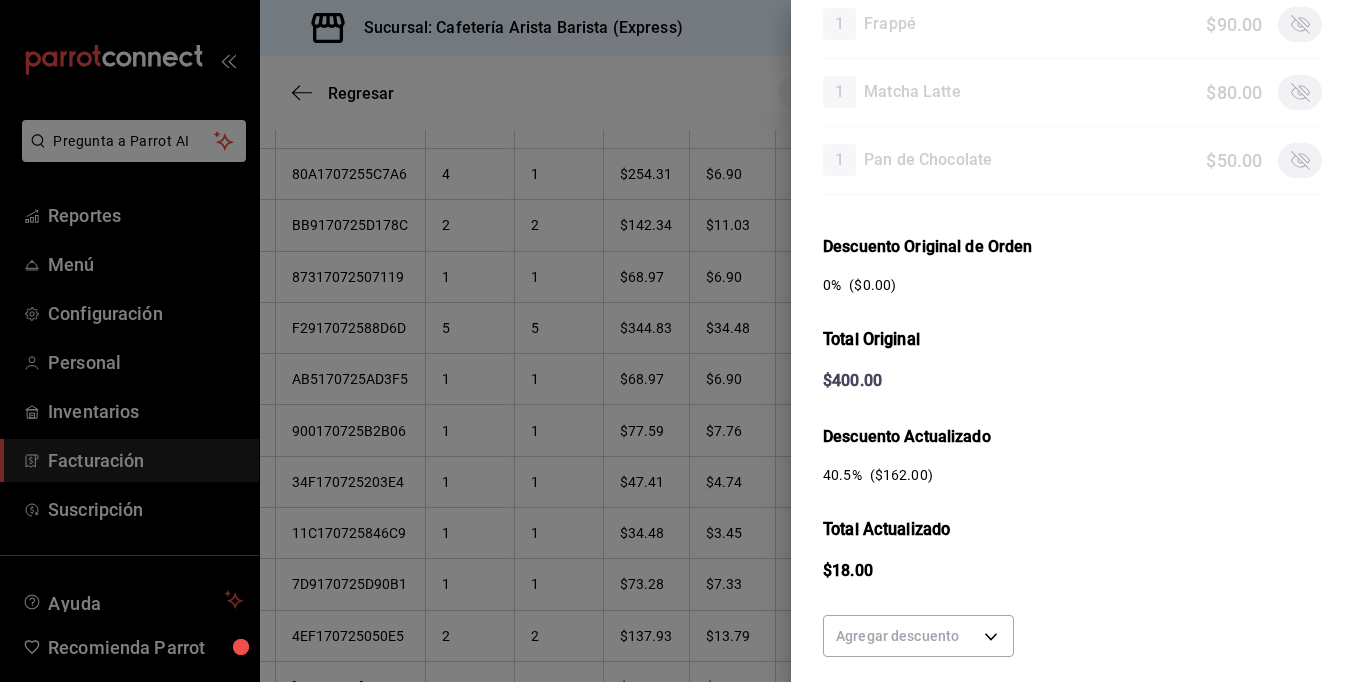scroll, scrollTop: 594, scrollLeft: 0, axis: vertical 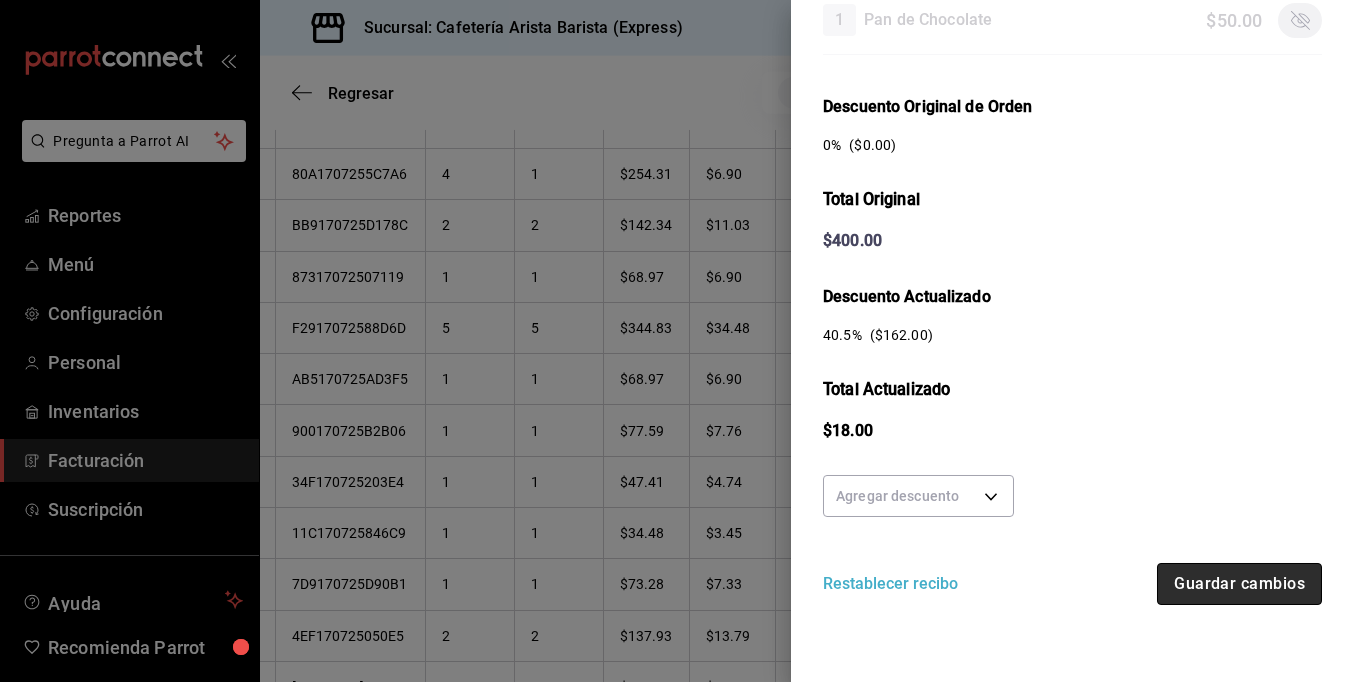 click on "Guardar cambios" at bounding box center (1239, 584) 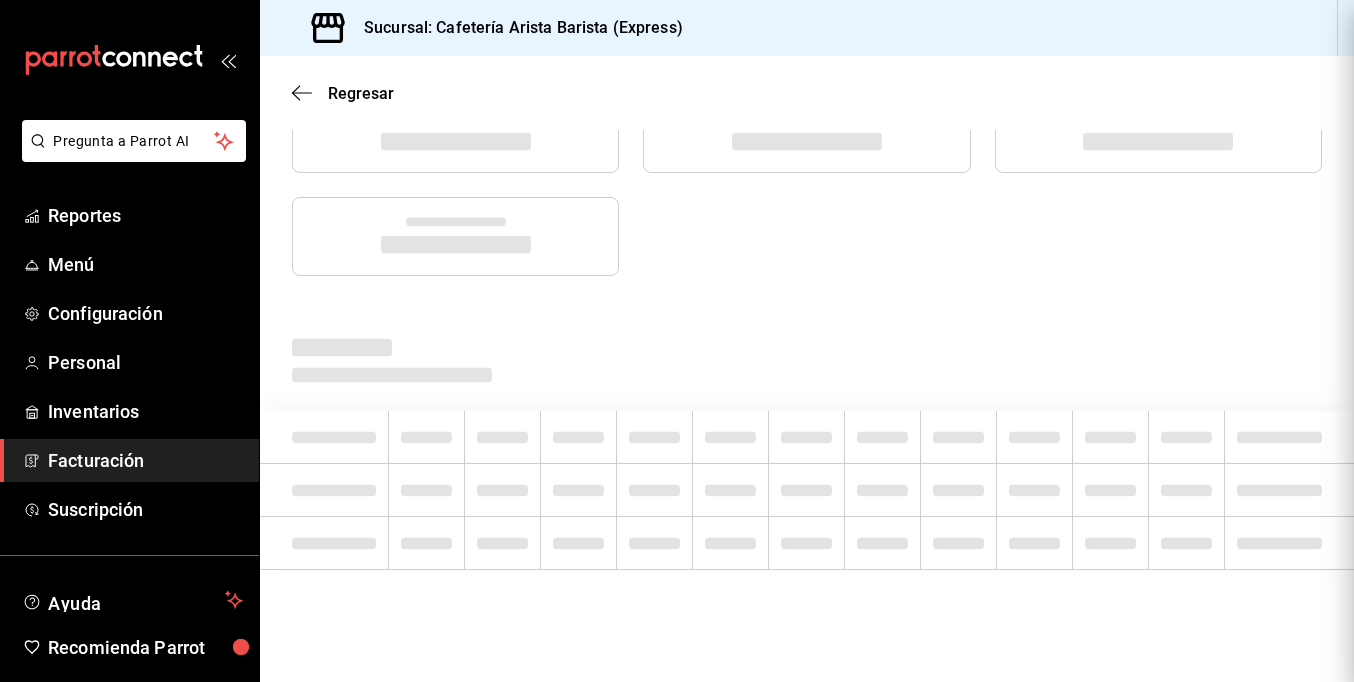 scroll, scrollTop: 0, scrollLeft: 0, axis: both 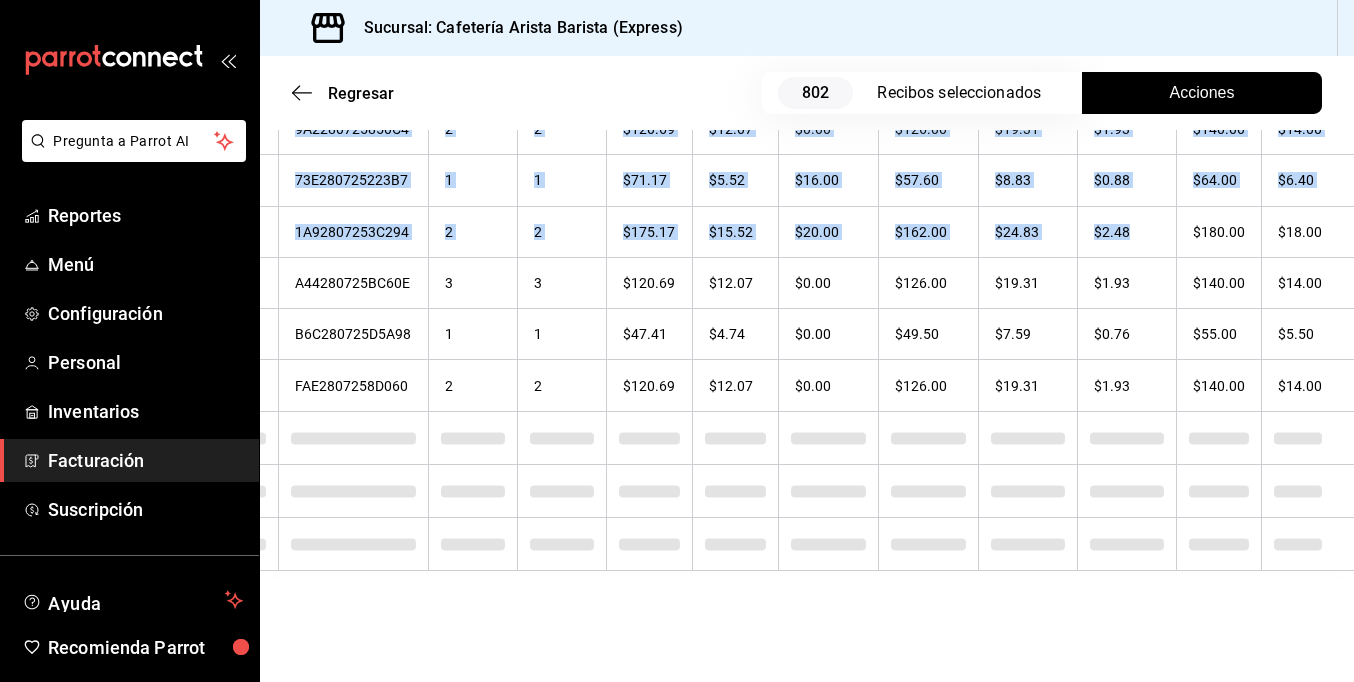 drag, startPoint x: 1238, startPoint y: 229, endPoint x: 1352, endPoint y: 219, distance: 114.43776 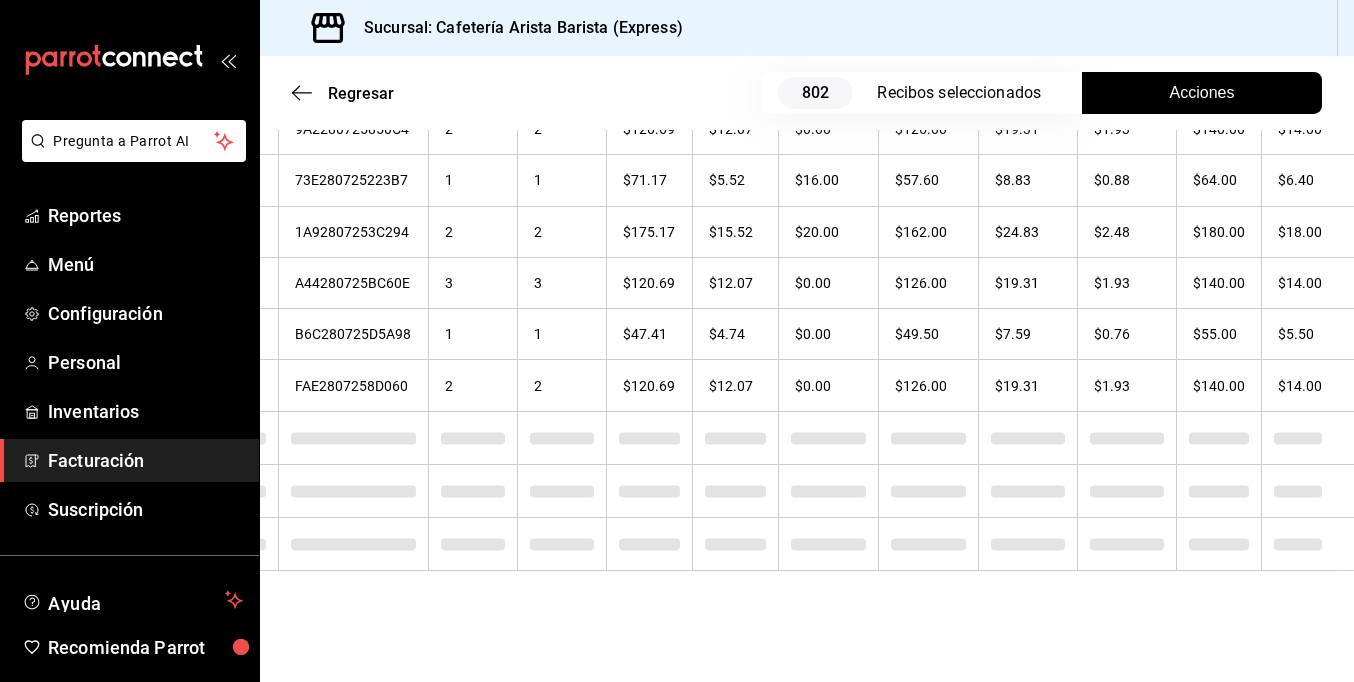 drag, startPoint x: 1352, startPoint y: 219, endPoint x: 1128, endPoint y: 31, distance: 292.43802 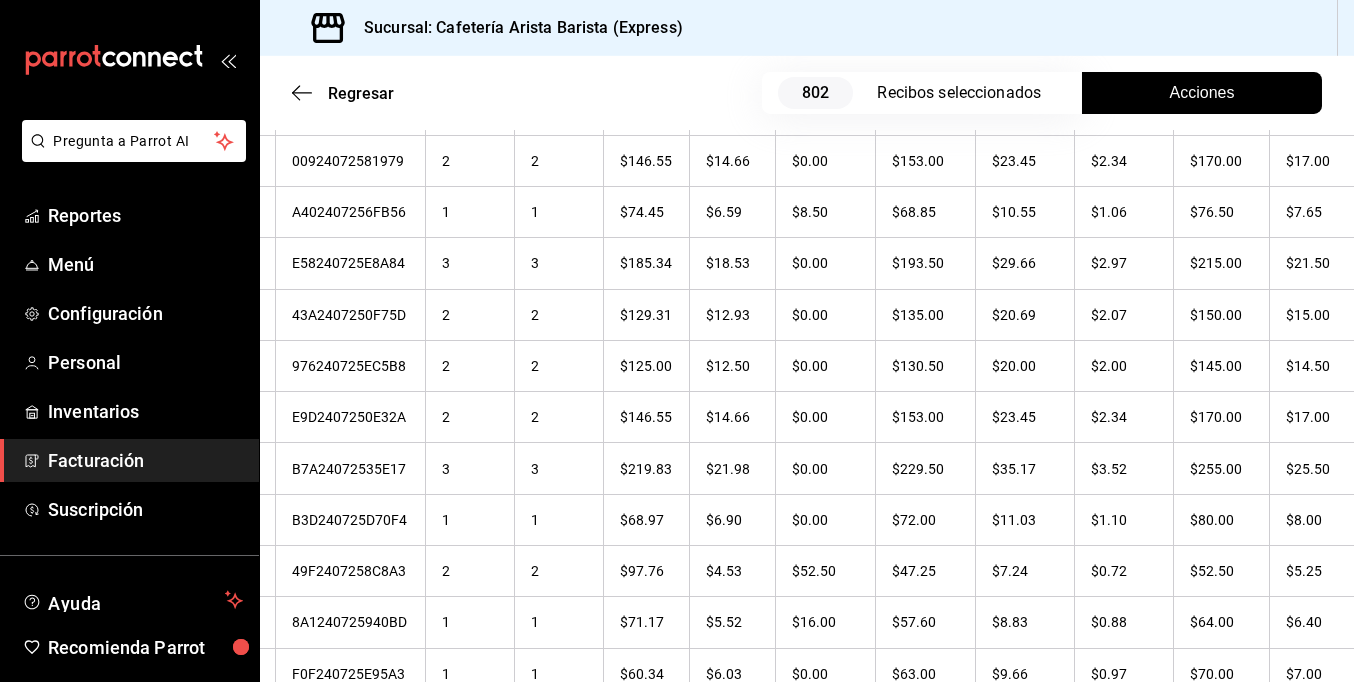 scroll, scrollTop: 9115, scrollLeft: 0, axis: vertical 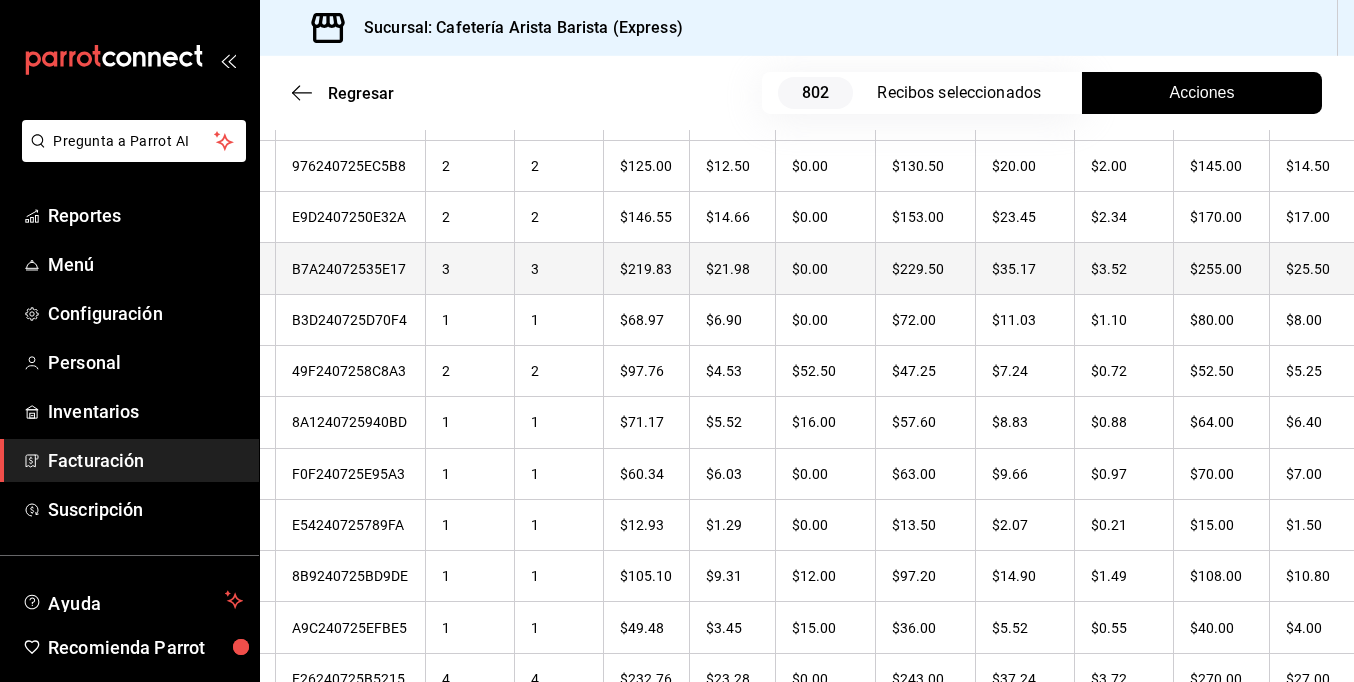 click on "$25.50" at bounding box center [1316, 268] 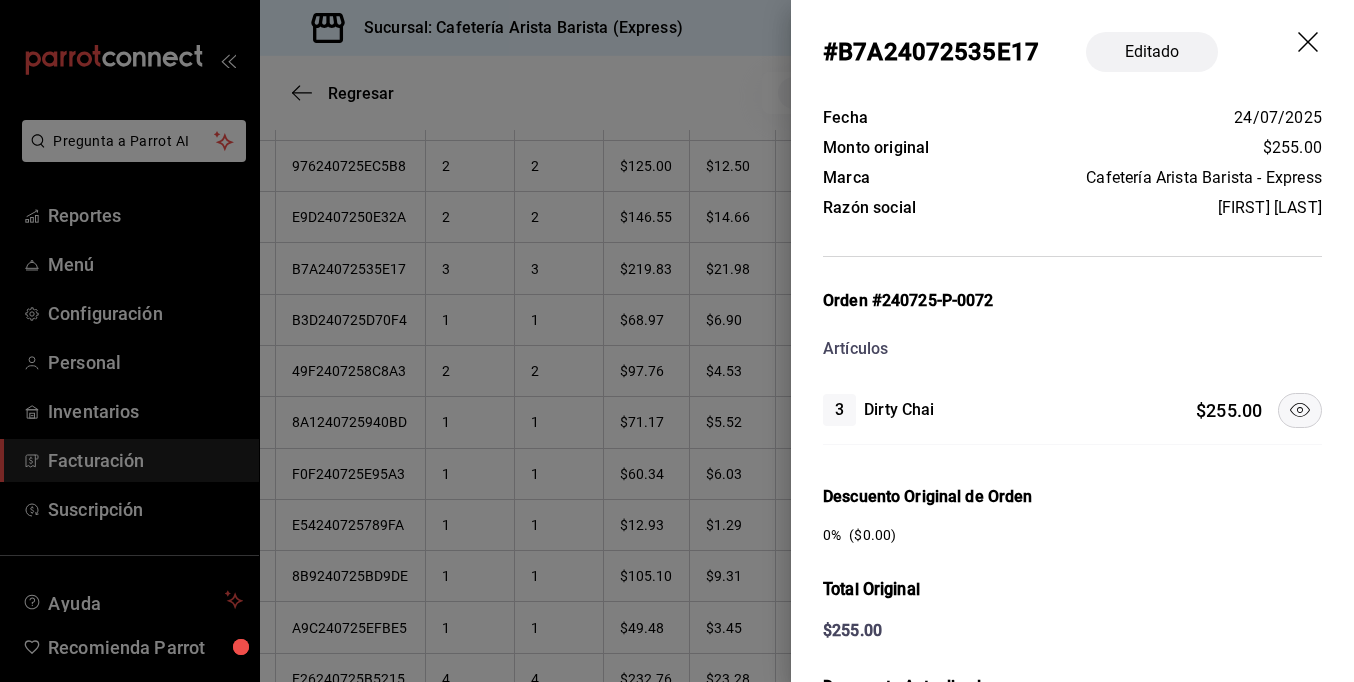click on "# B7A24072535E17 Editado" at bounding box center (1072, 52) 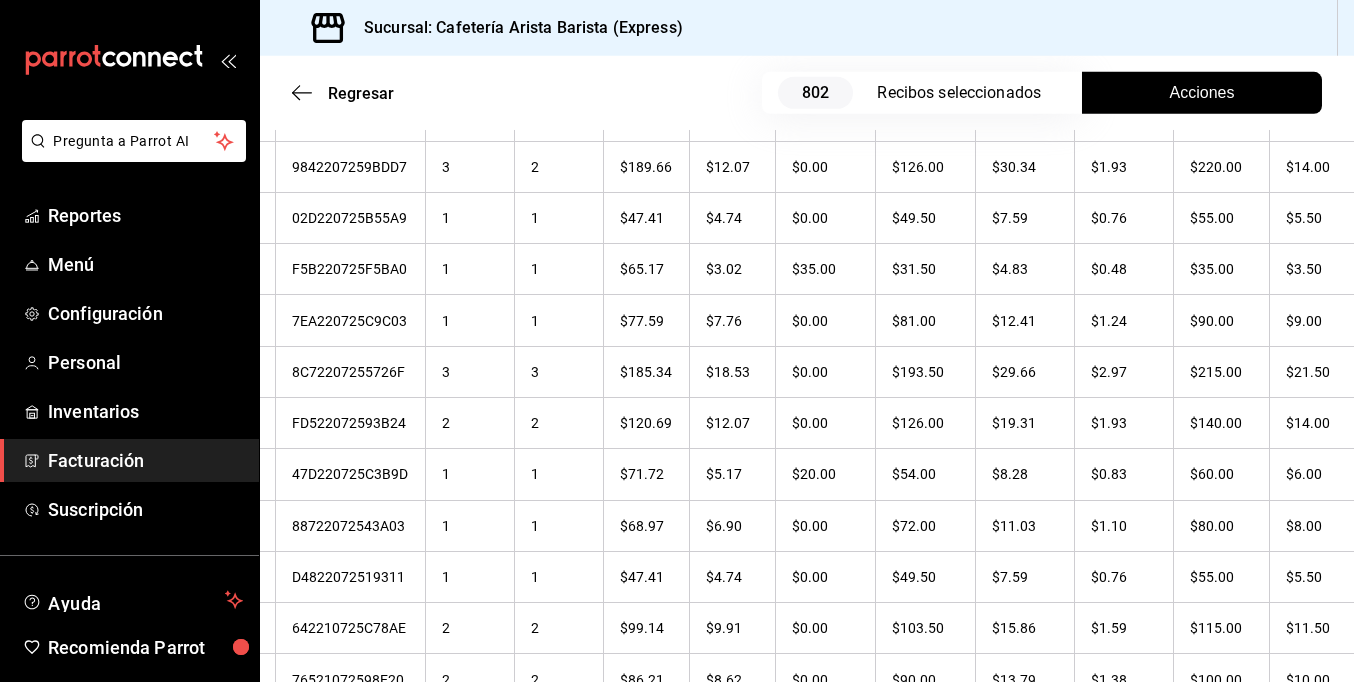 scroll, scrollTop: 13830, scrollLeft: 0, axis: vertical 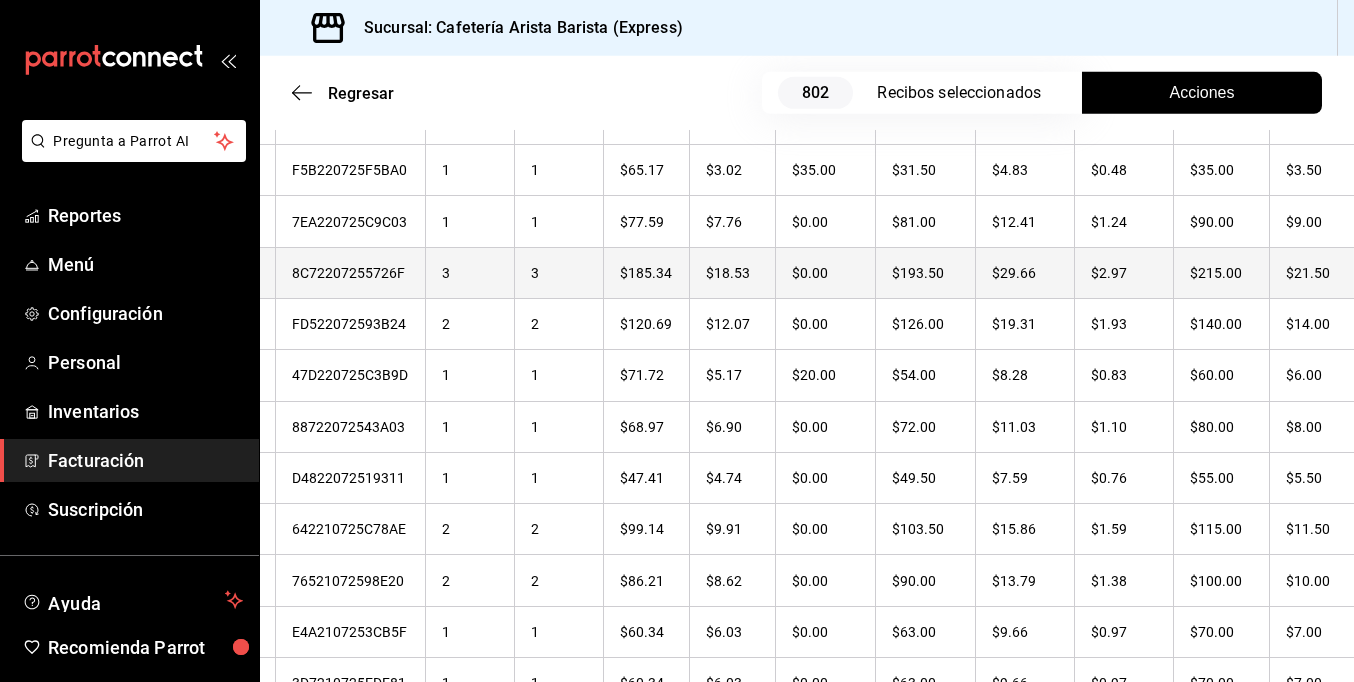 drag, startPoint x: 1304, startPoint y: 229, endPoint x: 1304, endPoint y: 244, distance: 15 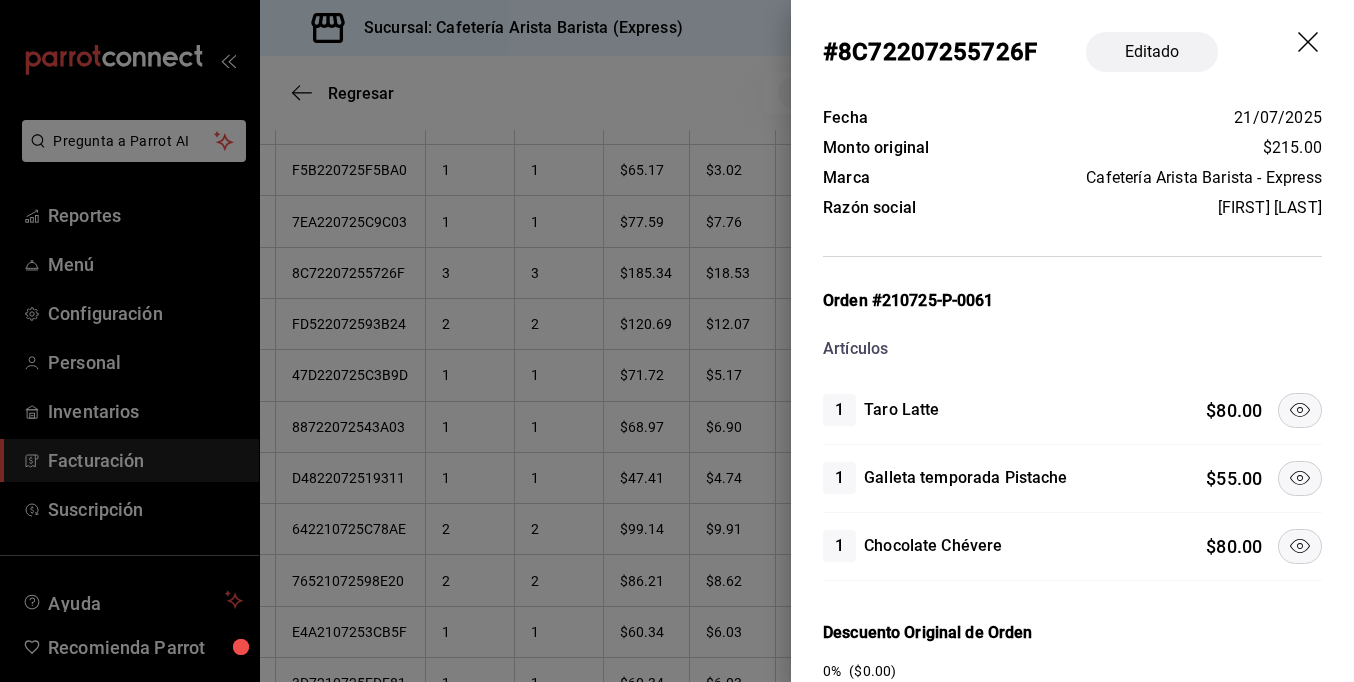 click 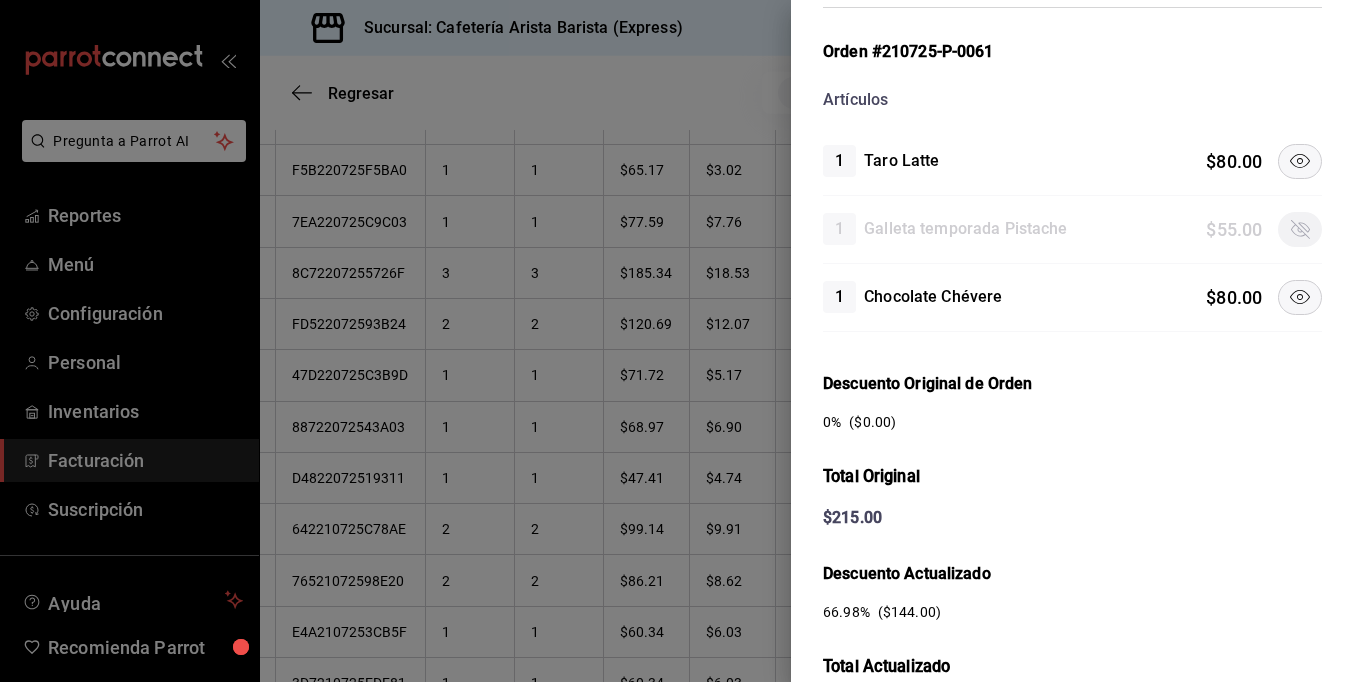 scroll, scrollTop: 300, scrollLeft: 0, axis: vertical 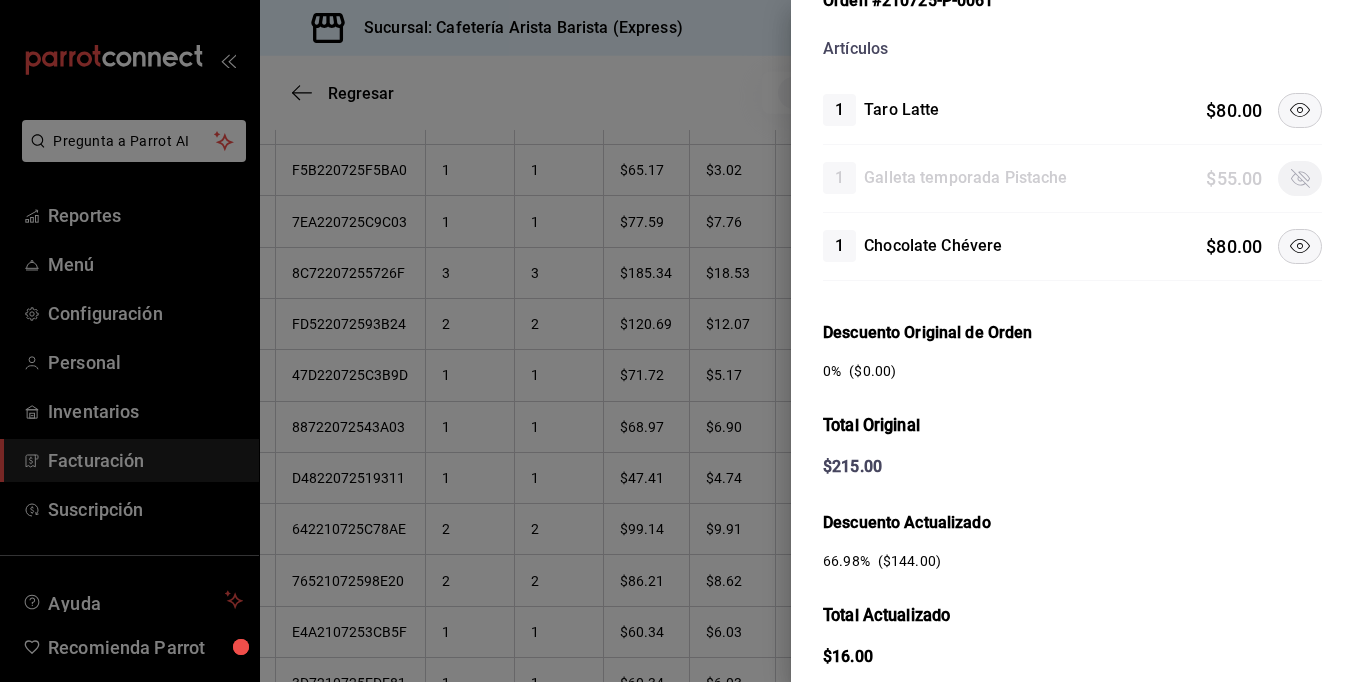 click at bounding box center (1300, 246) 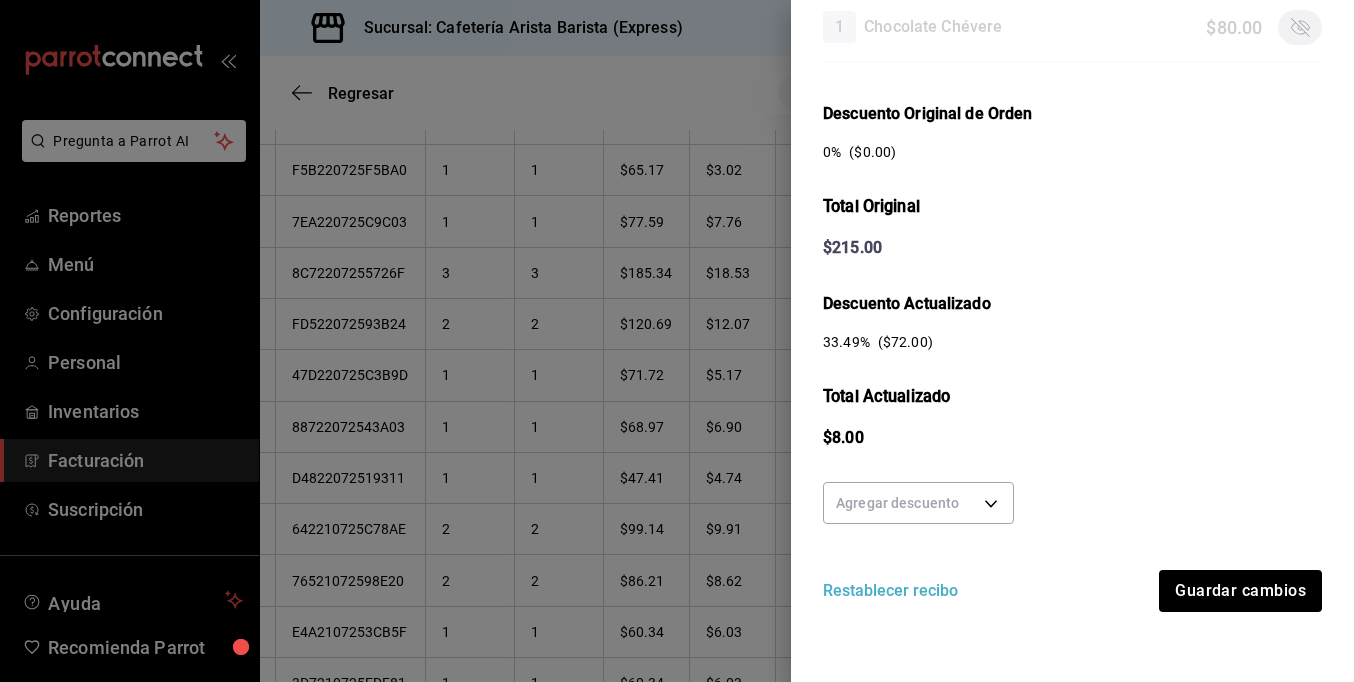scroll, scrollTop: 526, scrollLeft: 0, axis: vertical 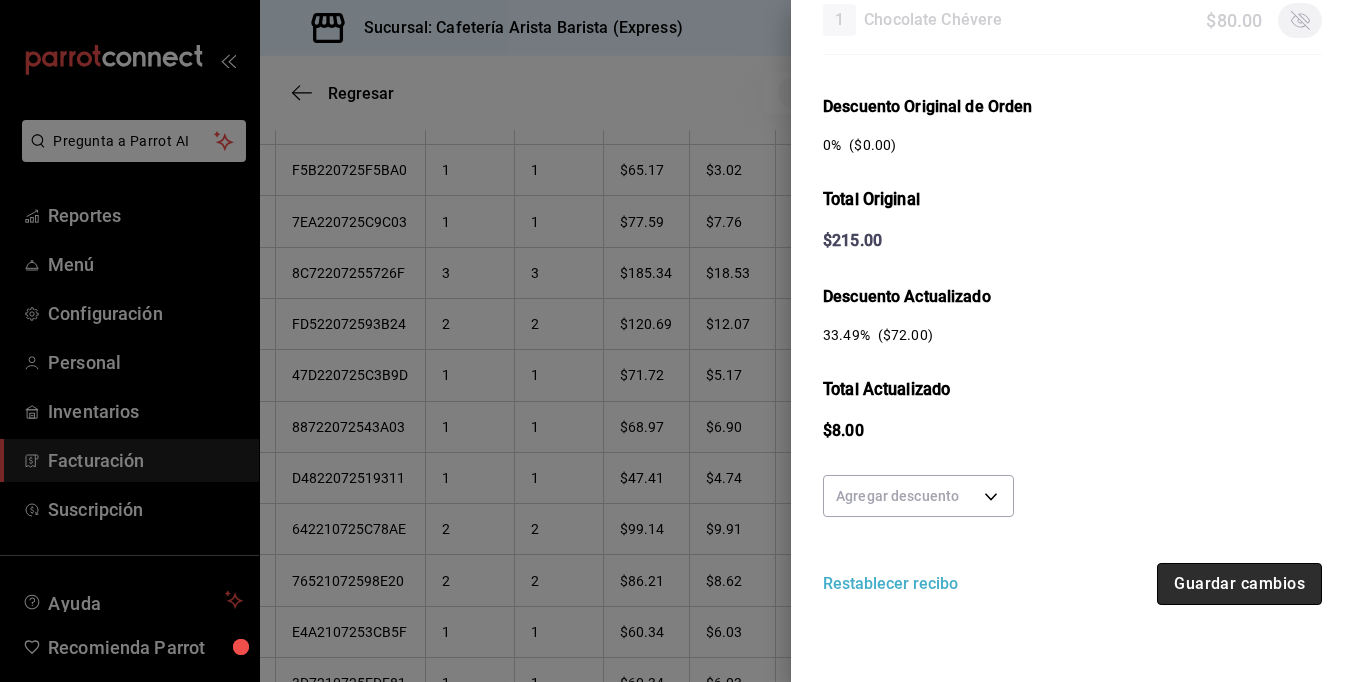 click on "Guardar cambios" at bounding box center (1239, 584) 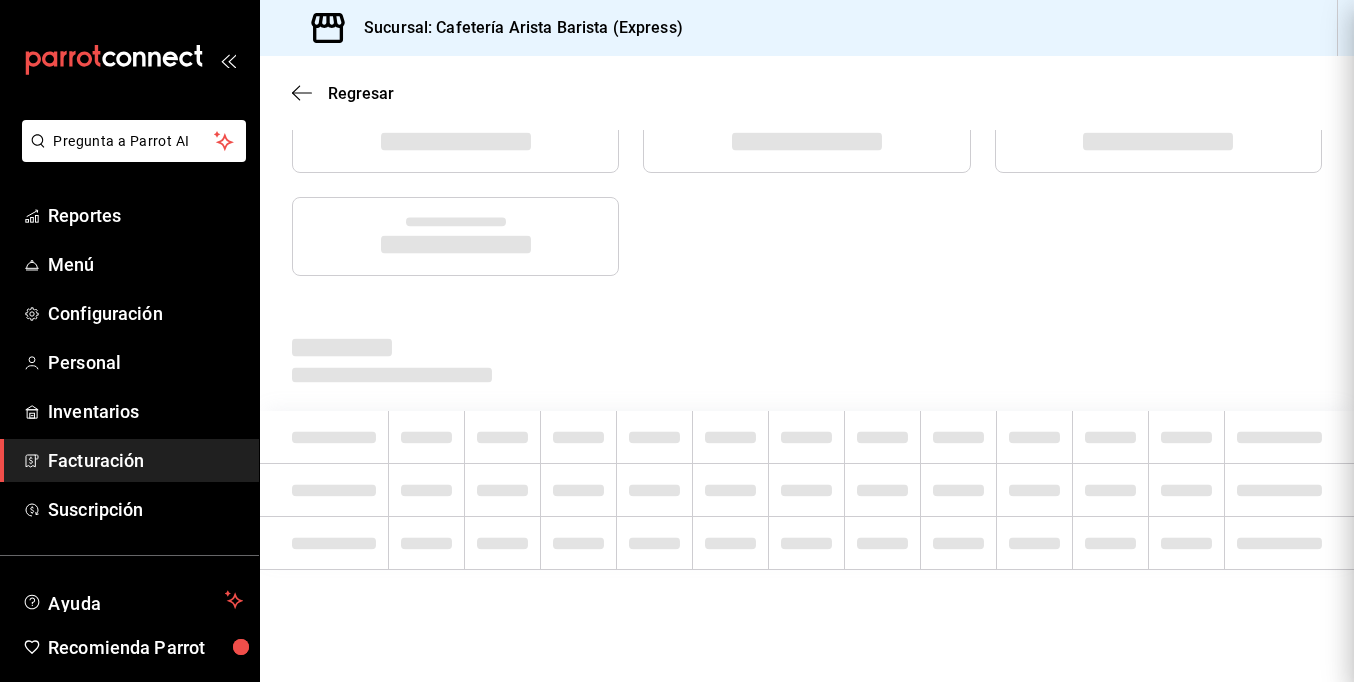 scroll, scrollTop: 0, scrollLeft: 0, axis: both 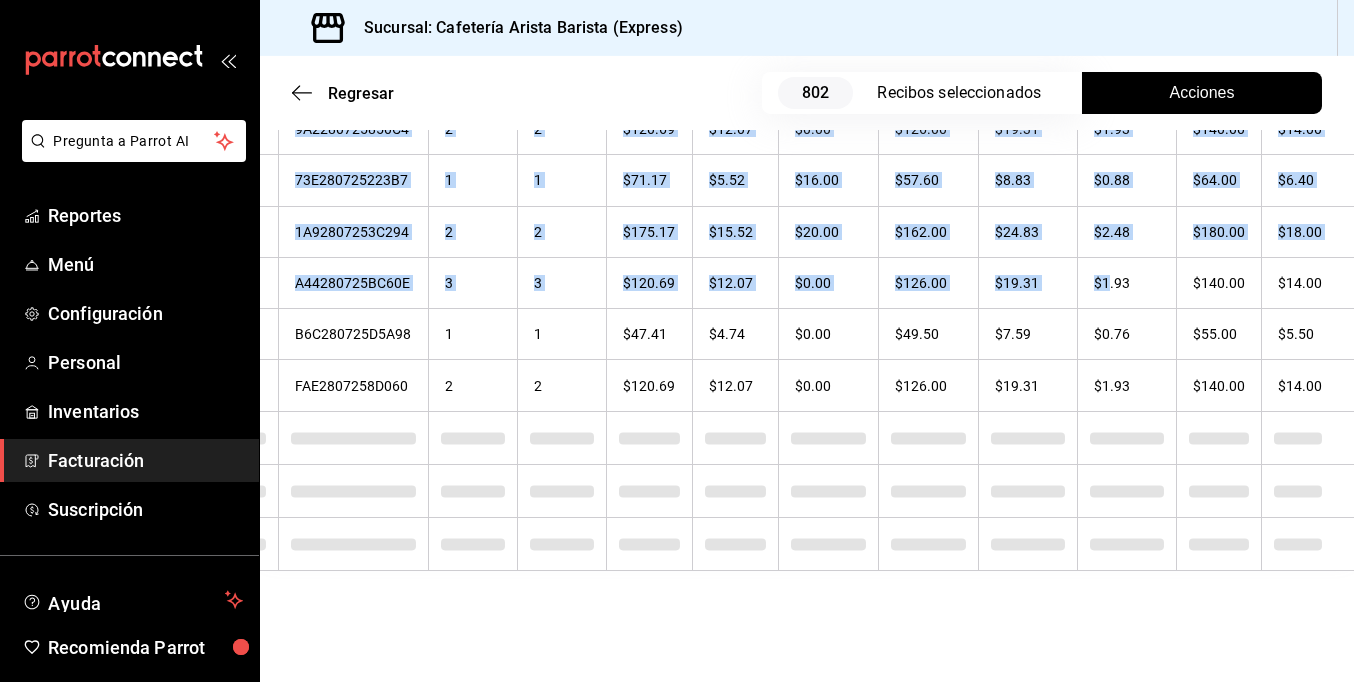 drag, startPoint x: 1208, startPoint y: 281, endPoint x: 1347, endPoint y: 277, distance: 139.05754 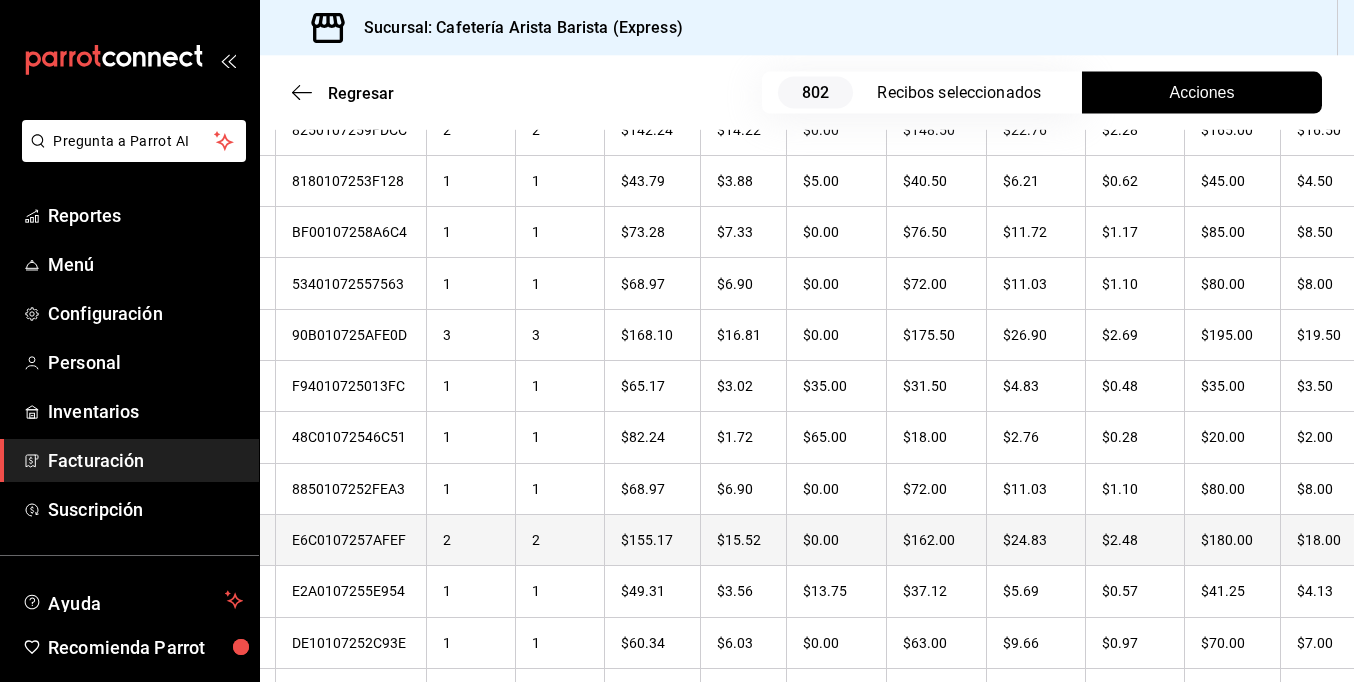 scroll, scrollTop: 40765, scrollLeft: 0, axis: vertical 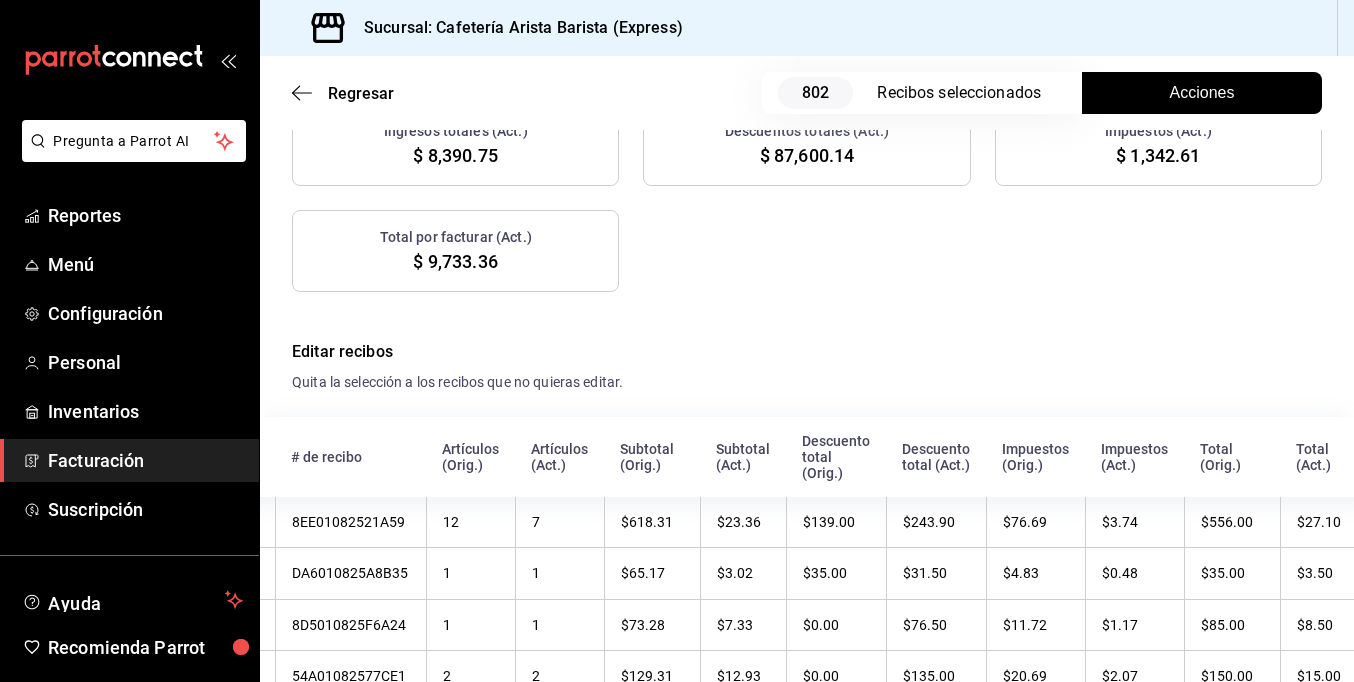 click on "Ingresos totales (Act.) $ 8,390.75 Descuentos totales (Act.) $ 87,600.14 Impuestos  (Act.) $ 1,342.61 Total por facturar (Act.) $ 9,733.36" at bounding box center (807, 198) 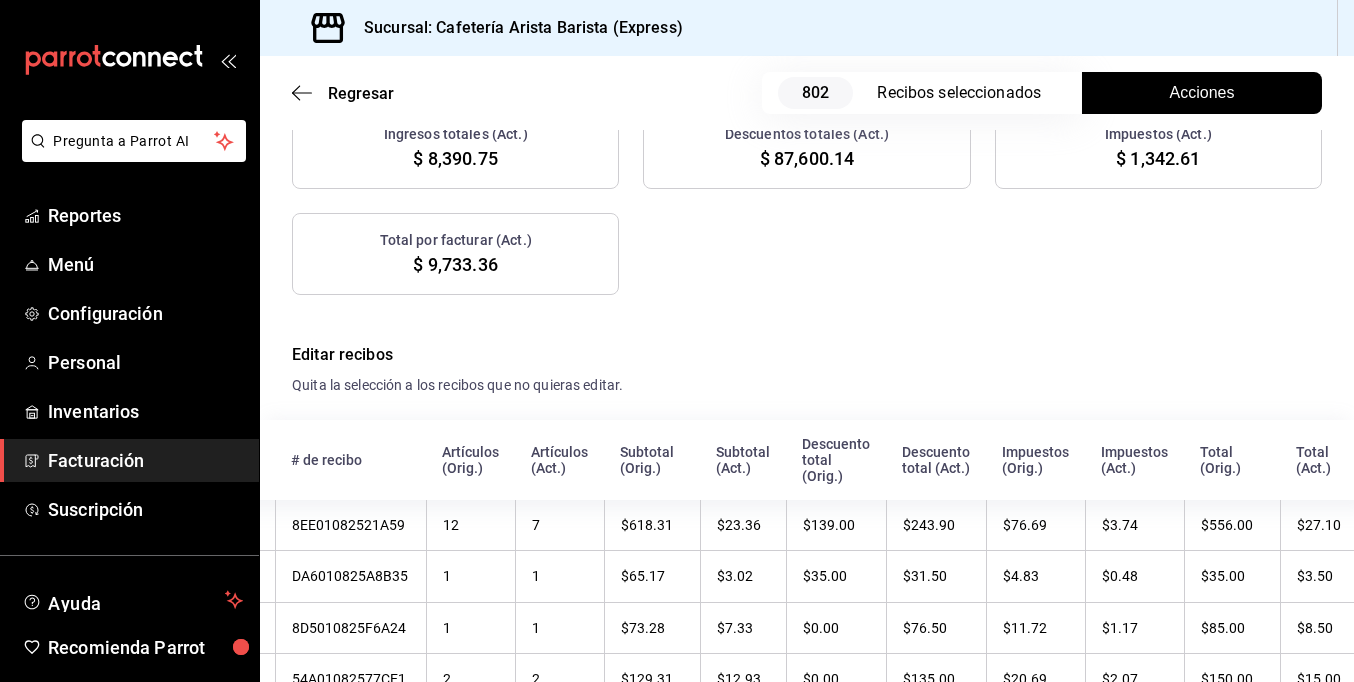 scroll, scrollTop: 500, scrollLeft: 0, axis: vertical 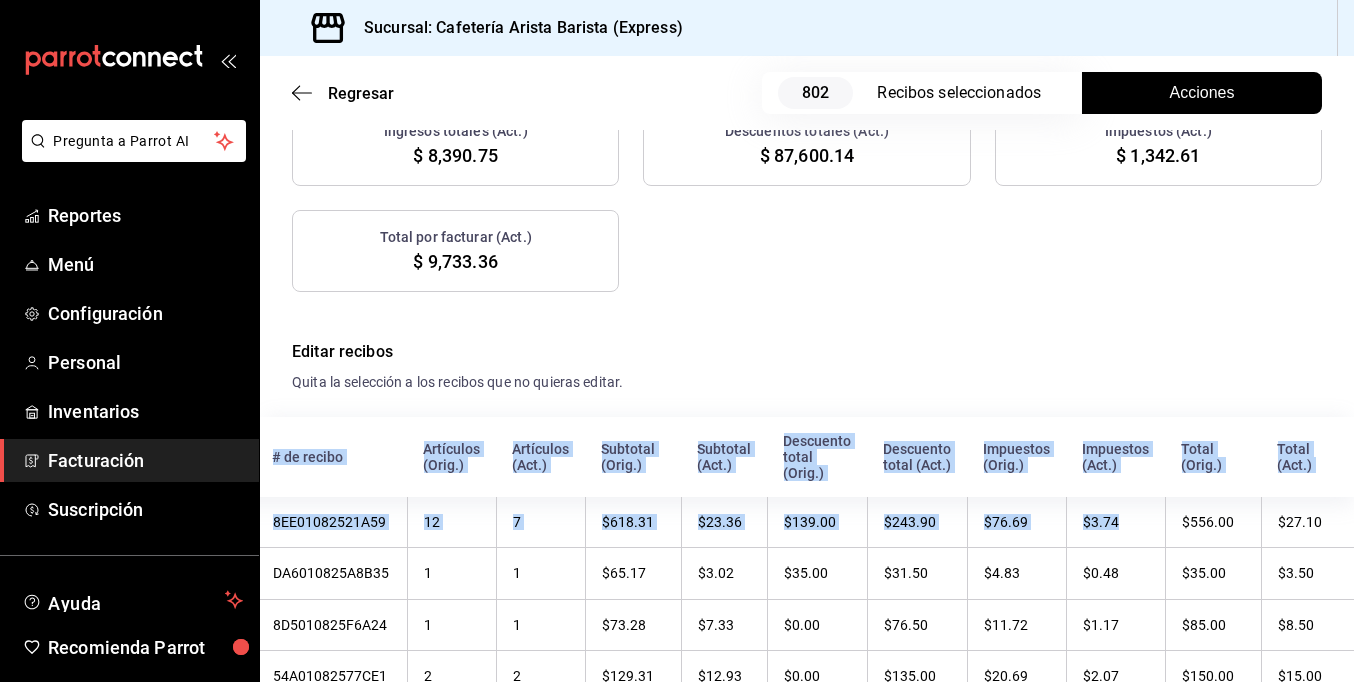 drag, startPoint x: 1165, startPoint y: 517, endPoint x: 1372, endPoint y: 501, distance: 207.61743 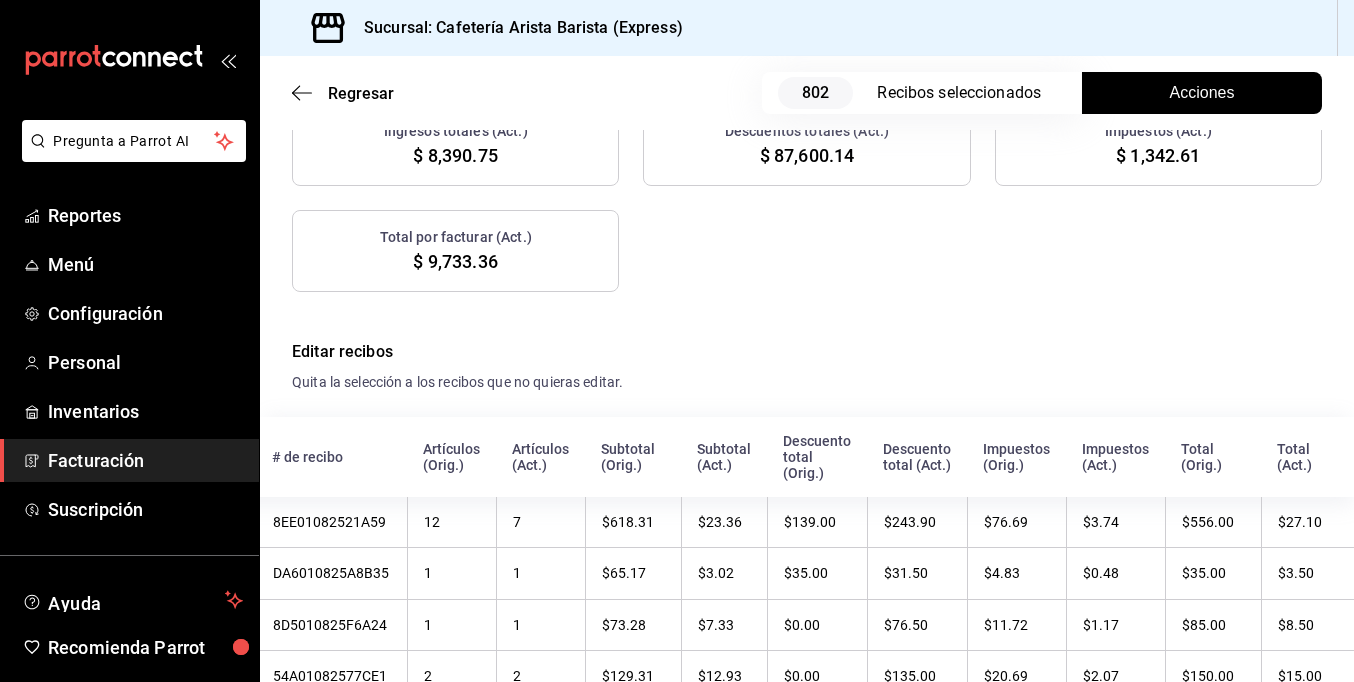 drag, startPoint x: 1372, startPoint y: 501, endPoint x: 1046, endPoint y: 296, distance: 385.0987 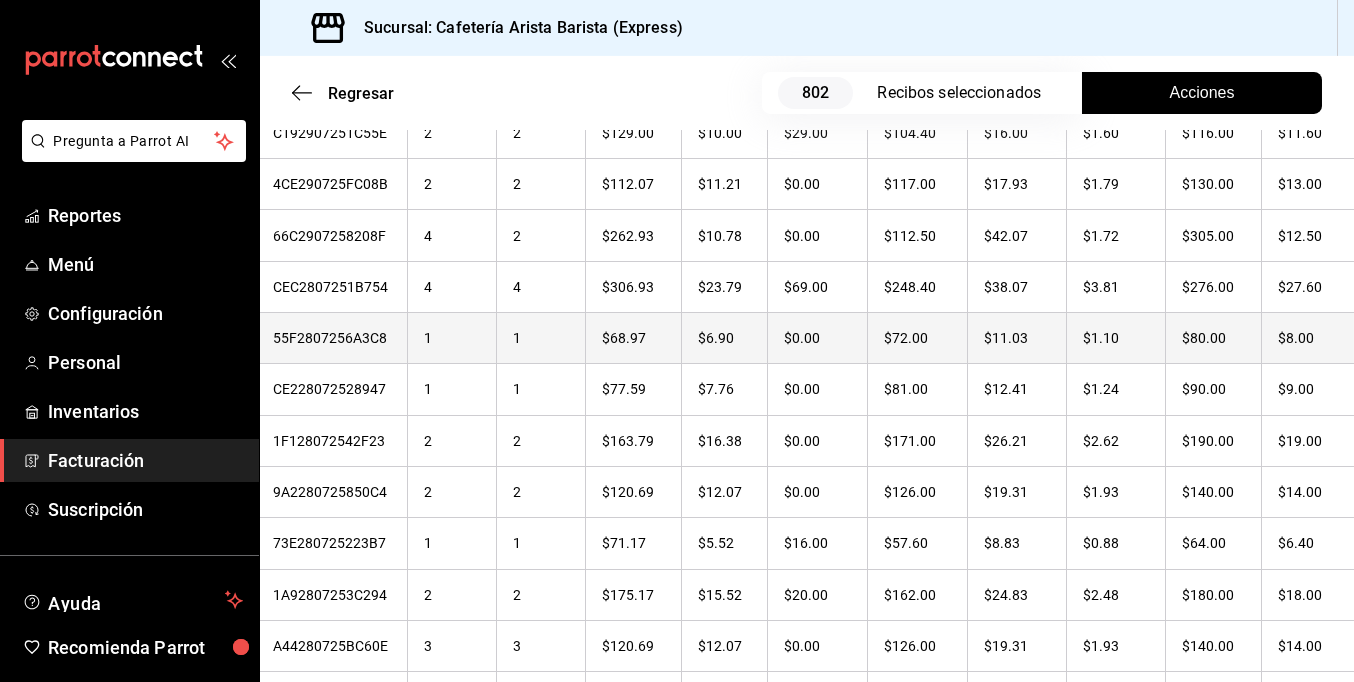 scroll, scrollTop: 5500, scrollLeft: 0, axis: vertical 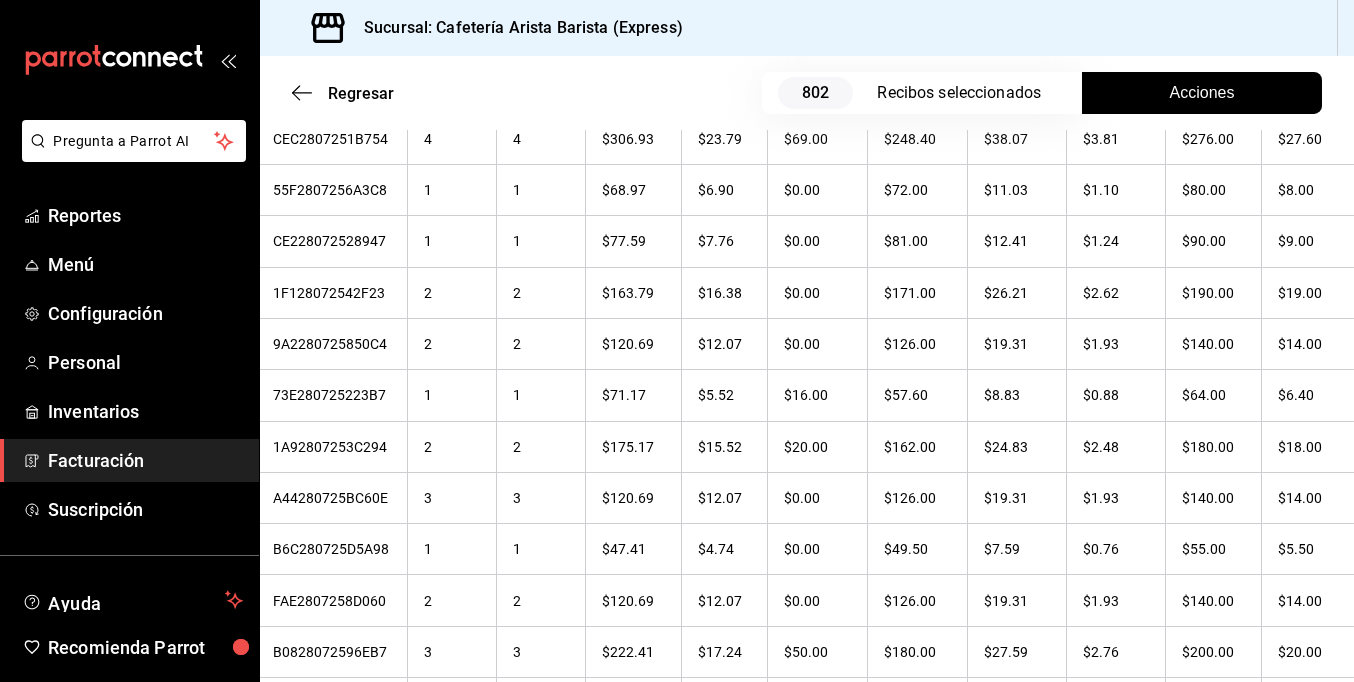 click on "Facturación" at bounding box center [145, 460] 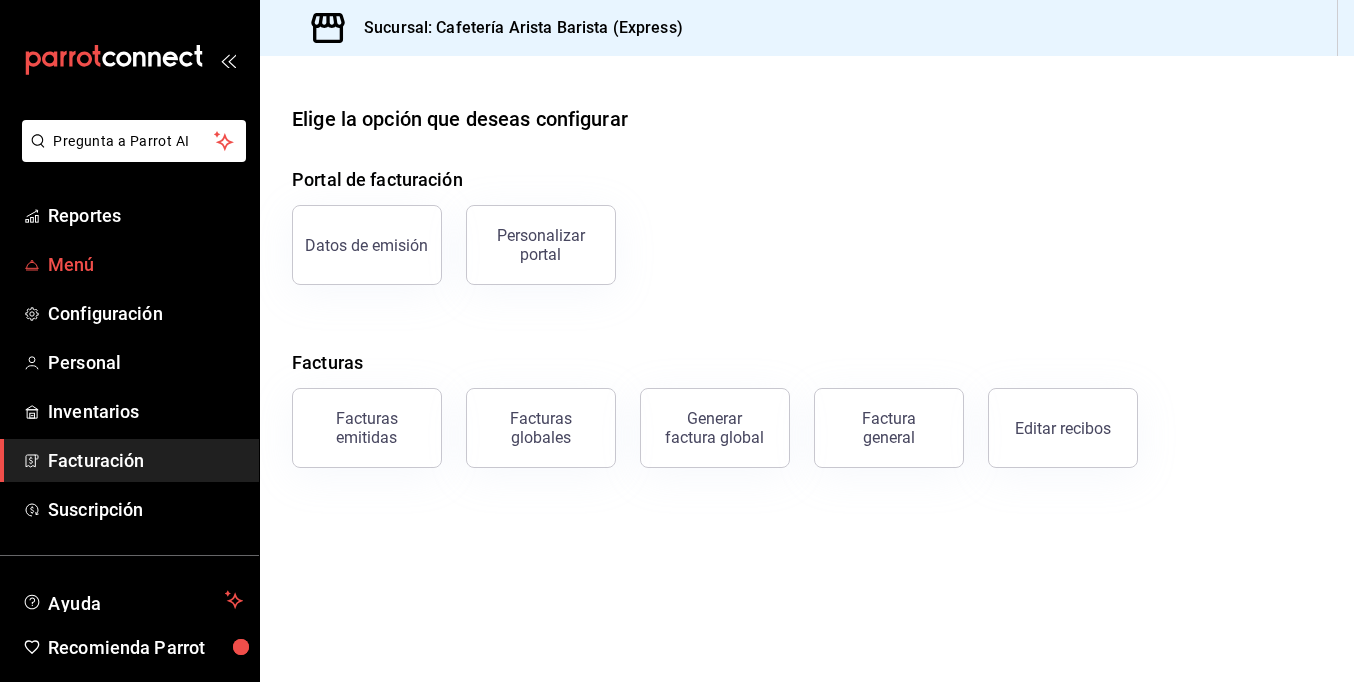 click on "Menú" at bounding box center [145, 264] 